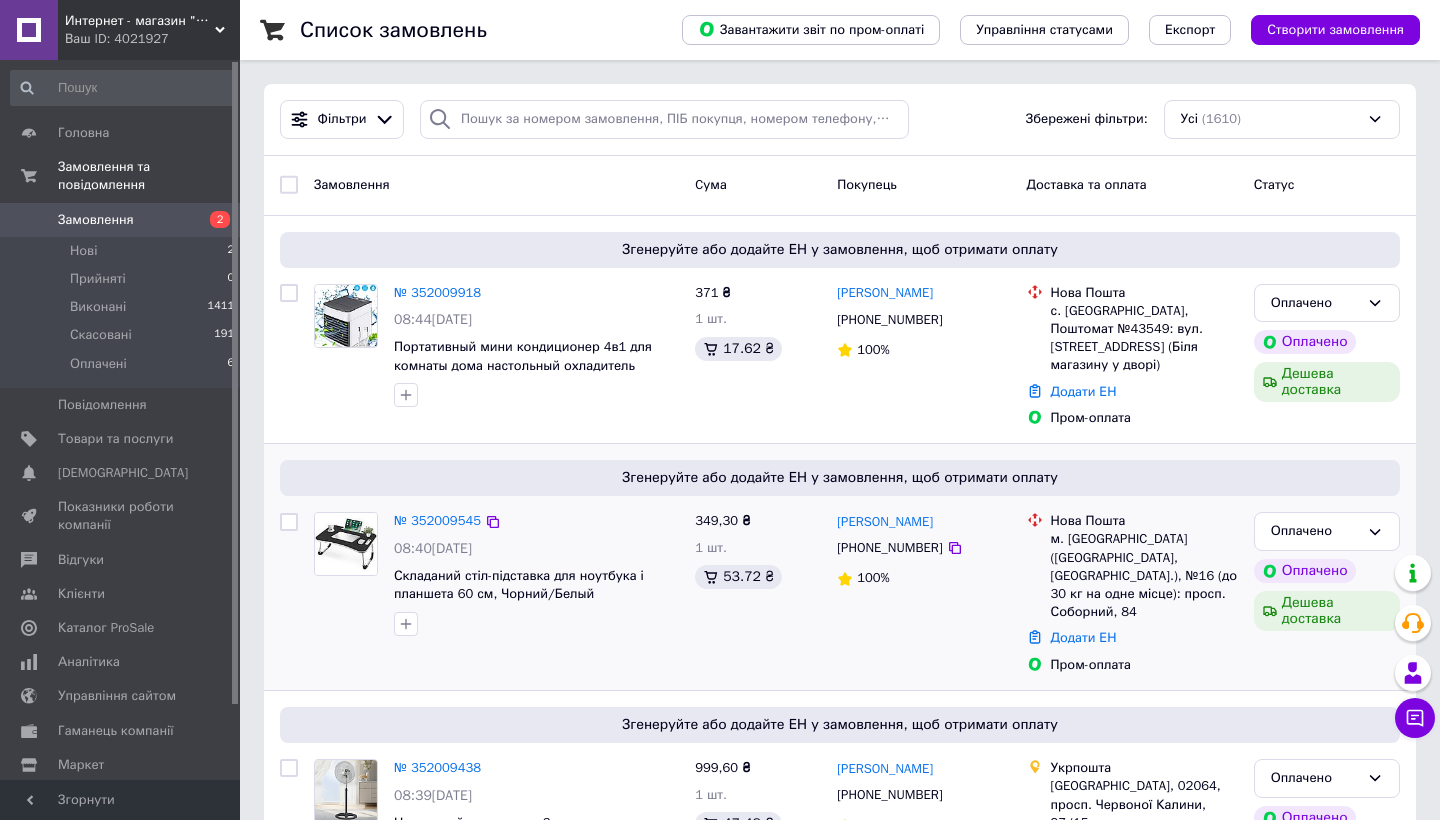 scroll, scrollTop: 0, scrollLeft: 0, axis: both 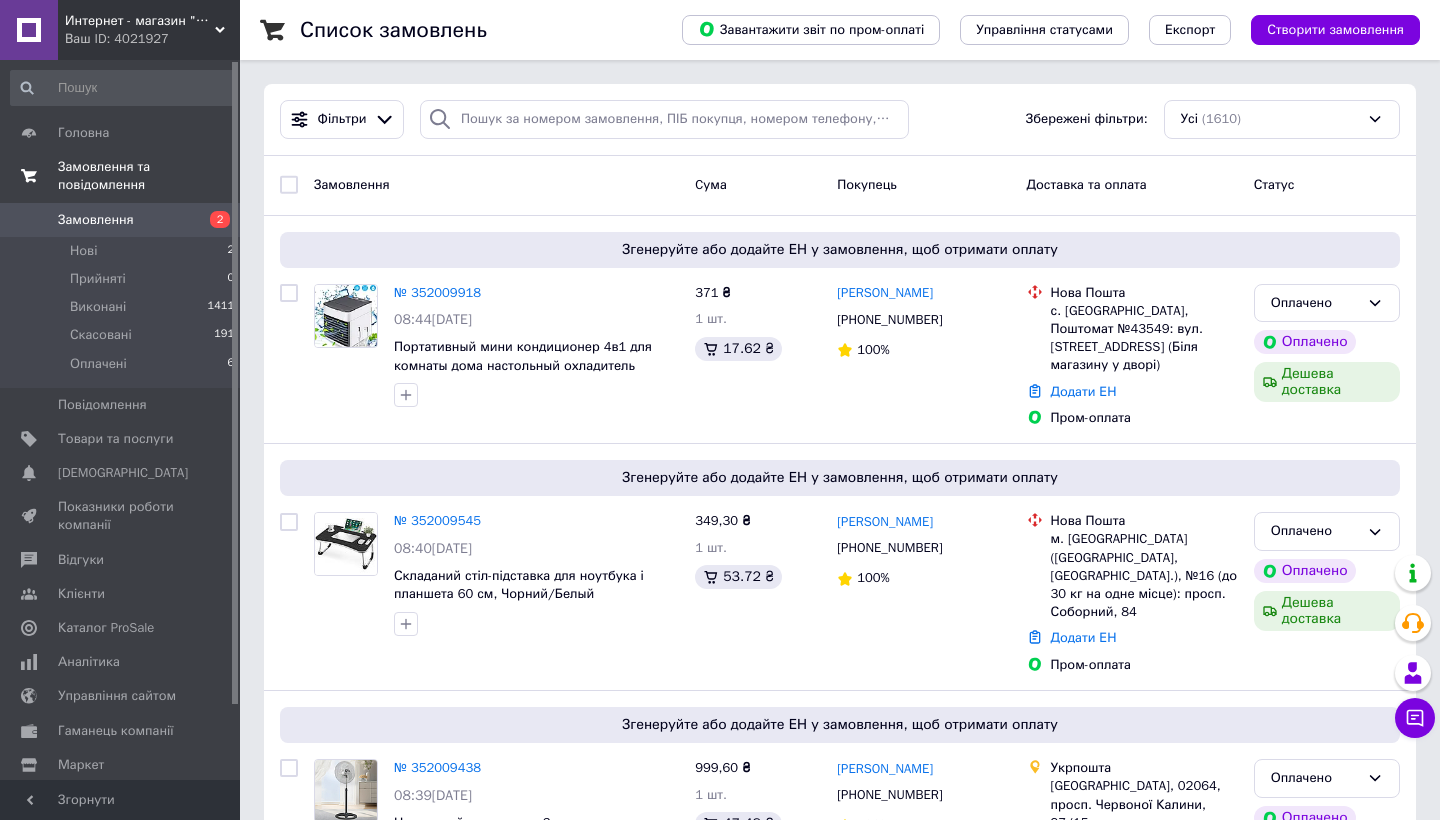 click on "Замовлення та повідомлення" at bounding box center (149, 176) 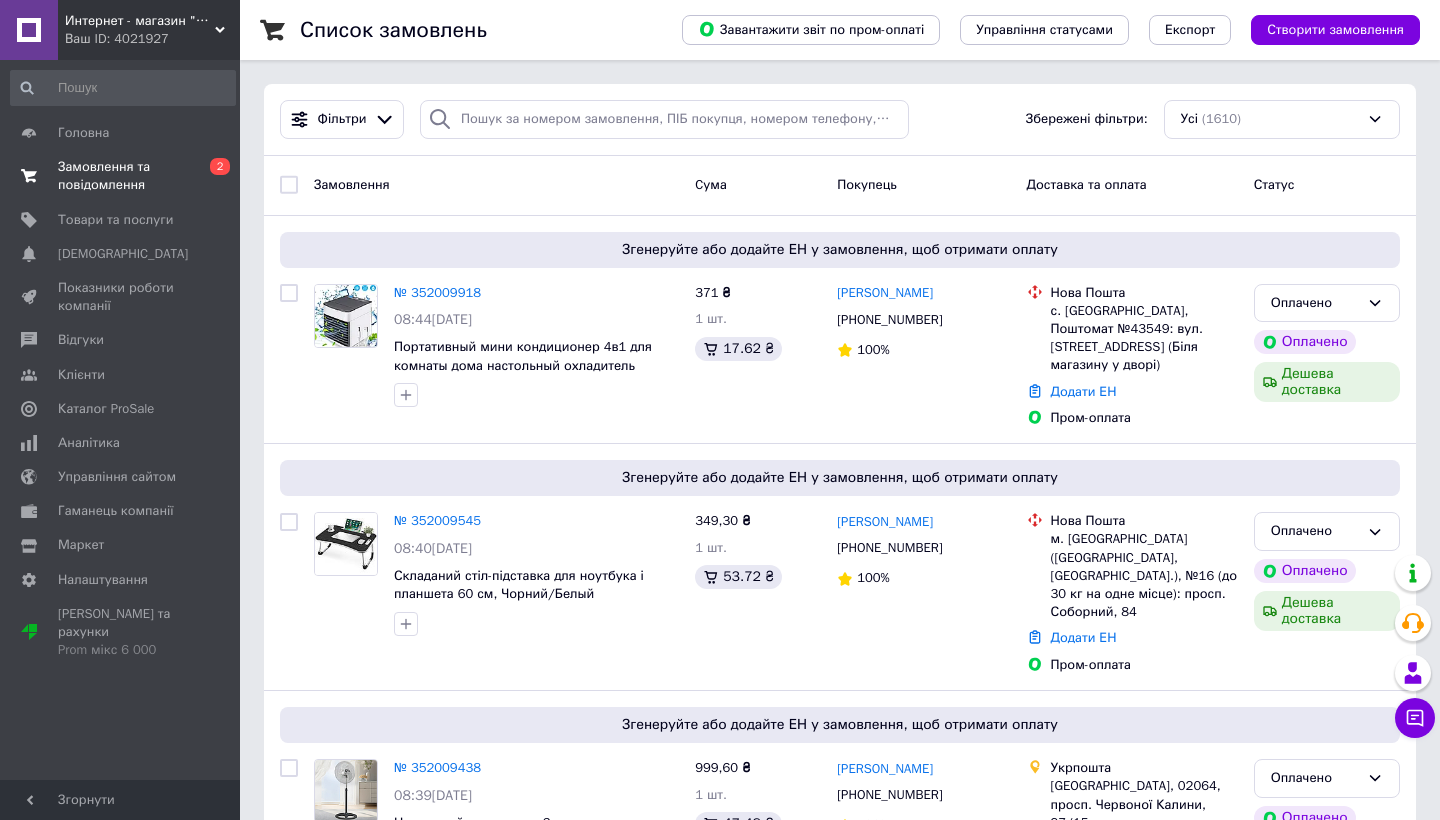 click on "Замовлення та повідомлення" at bounding box center (121, 176) 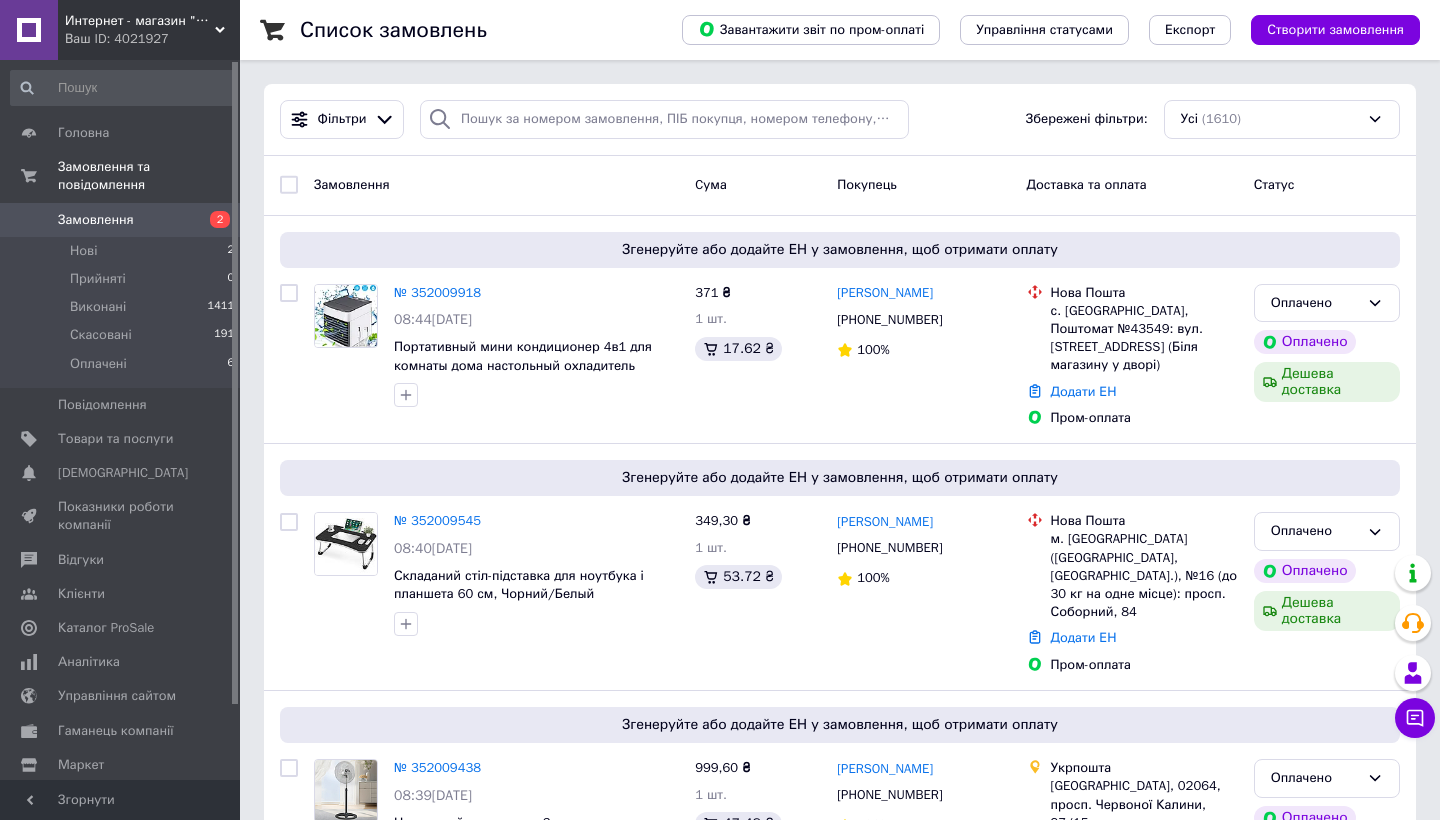 scroll, scrollTop: 0, scrollLeft: 0, axis: both 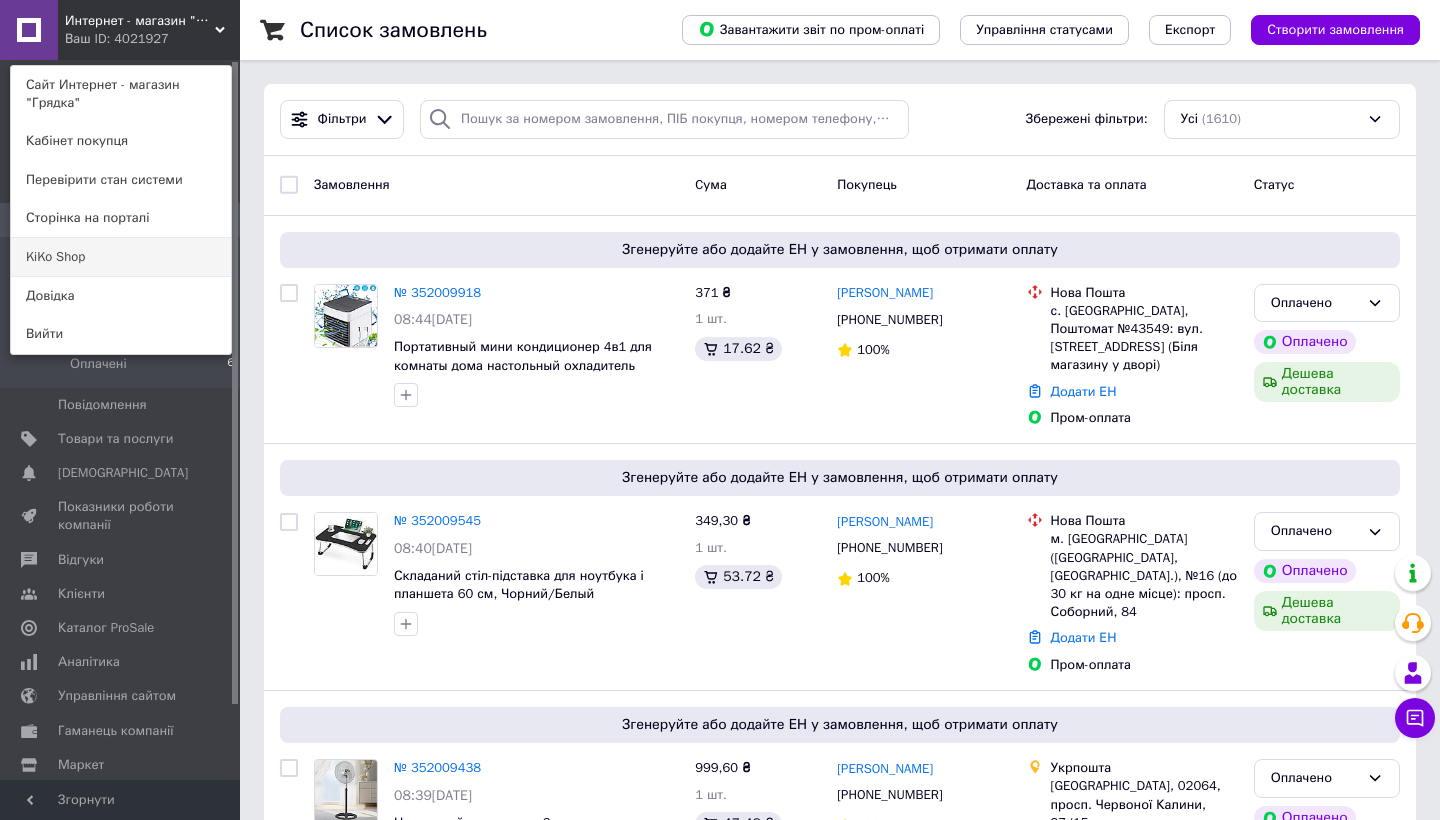 click on "KiKo Shop" at bounding box center [121, 257] 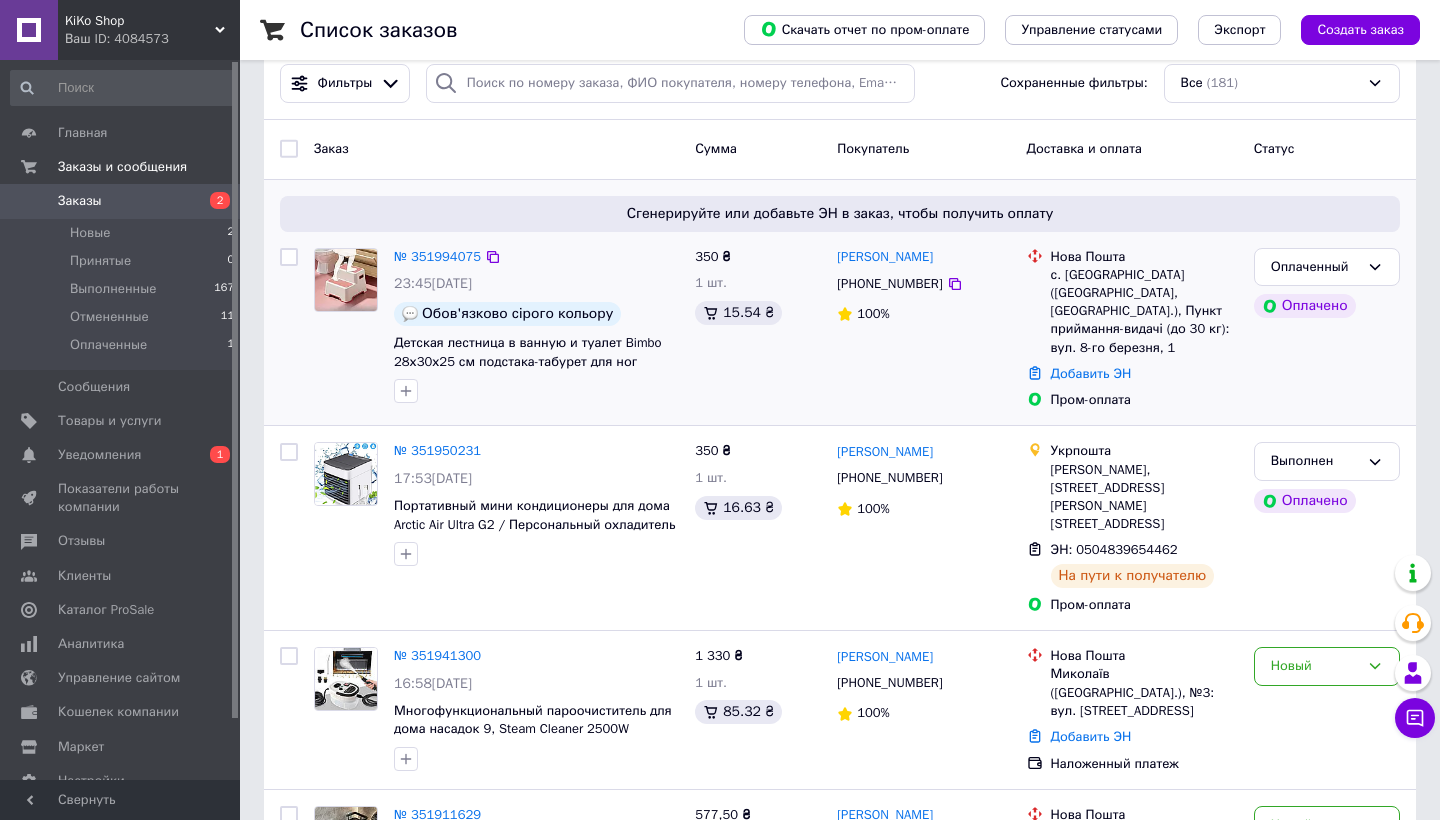 scroll, scrollTop: 45, scrollLeft: 0, axis: vertical 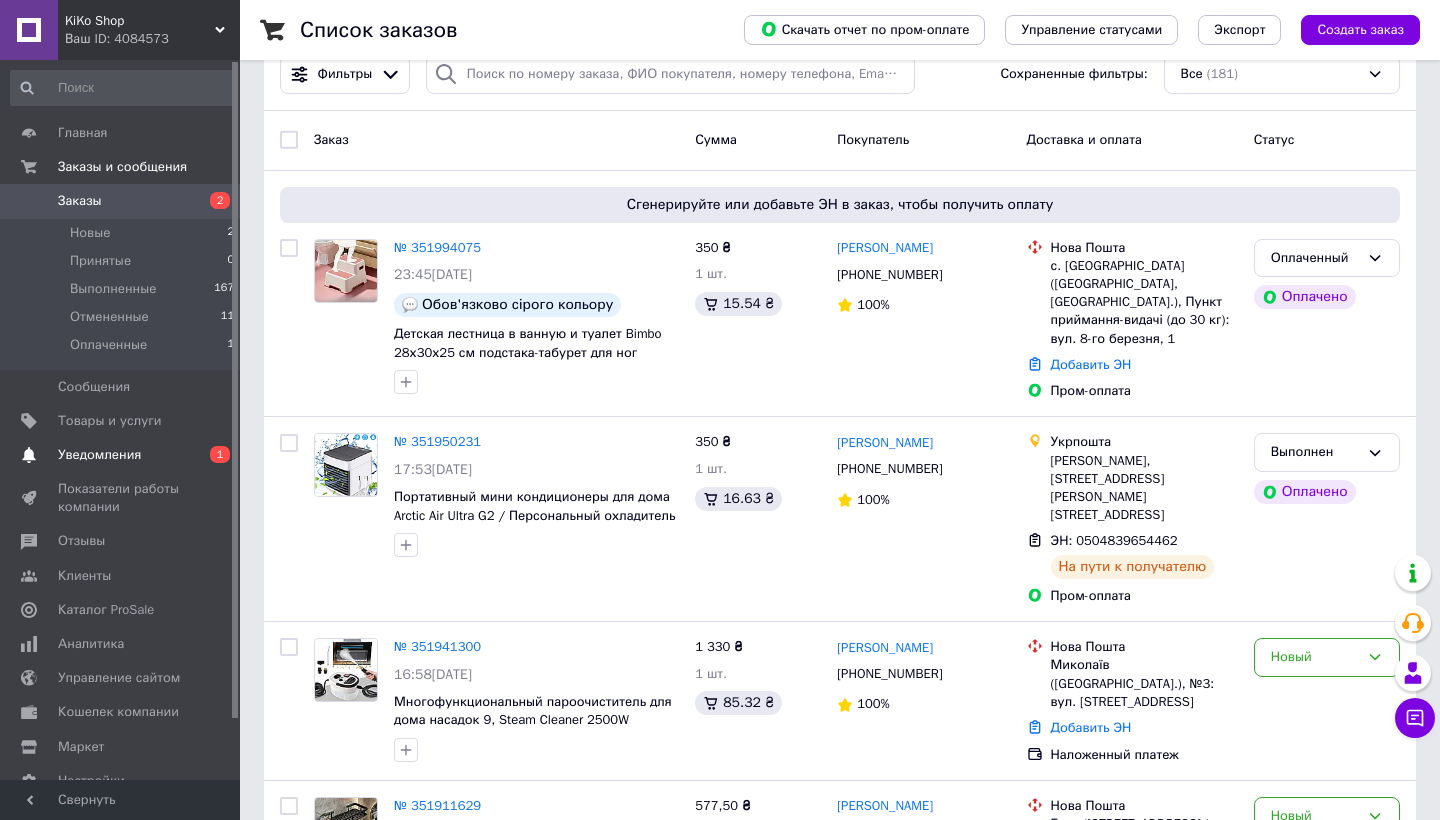 click on "Уведомления" at bounding box center (99, 455) 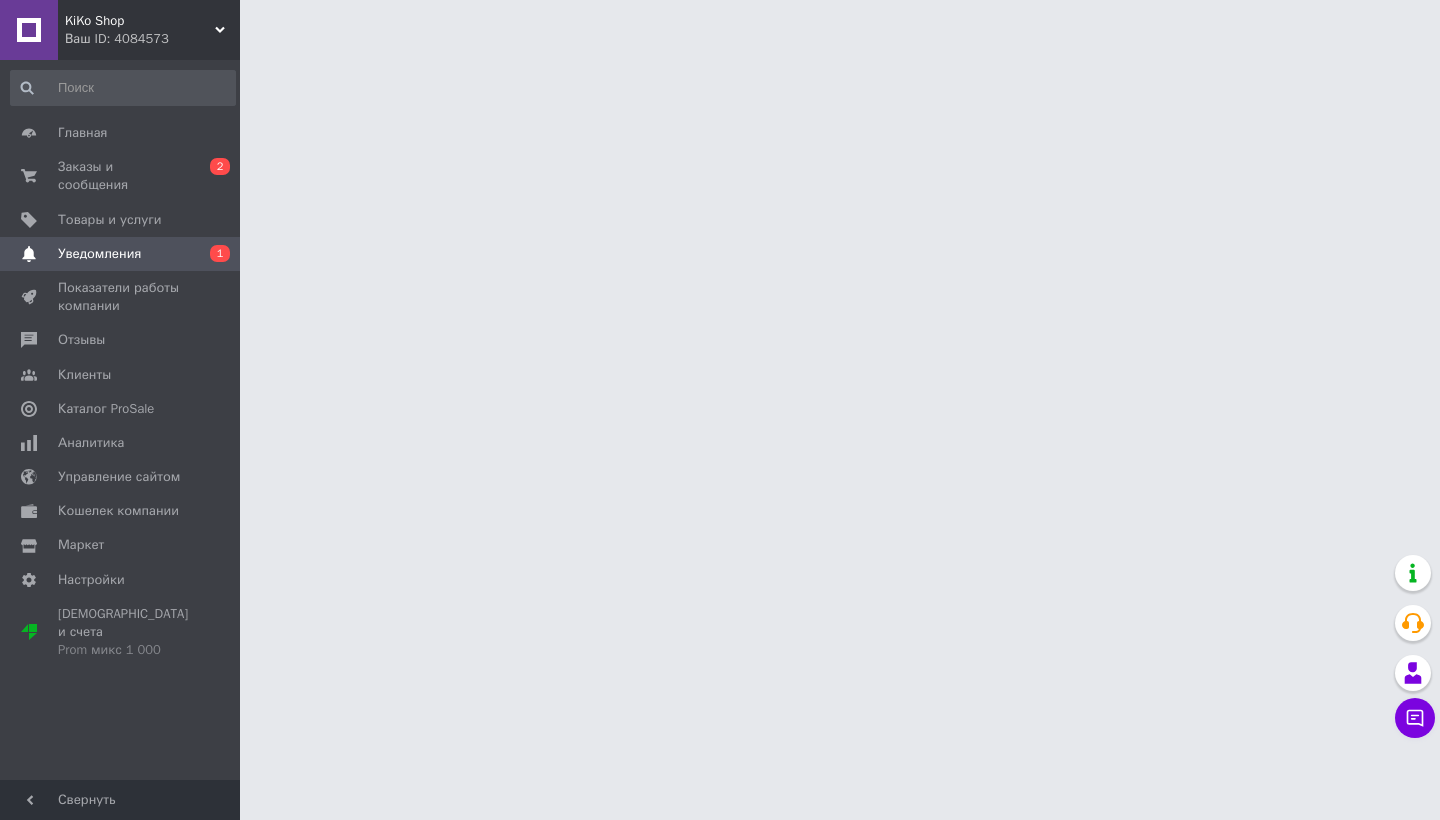 scroll, scrollTop: 0, scrollLeft: 0, axis: both 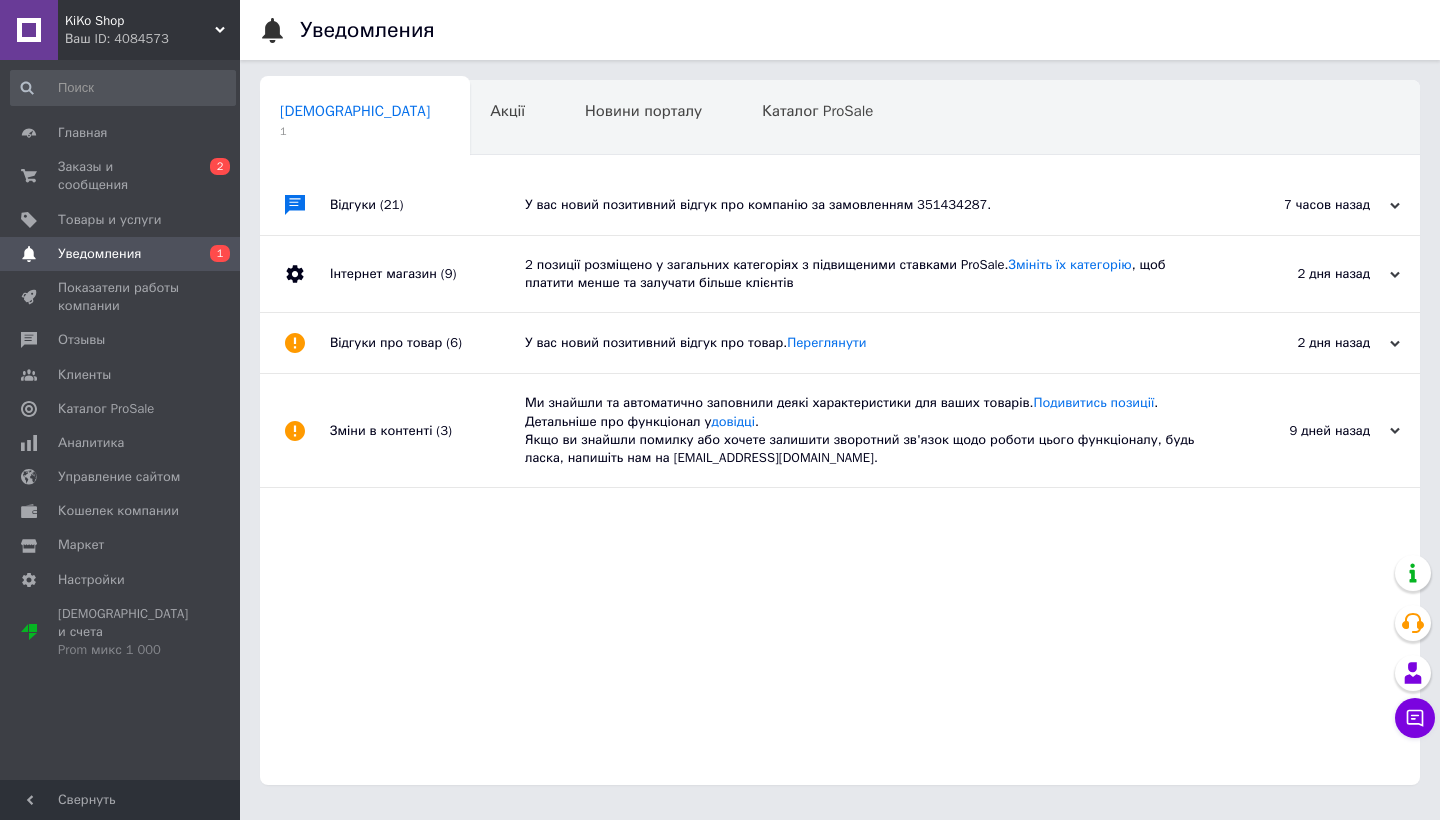 click on "У вас новий позитивний відгук про компанію за замовленням 351434287." at bounding box center (862, 205) 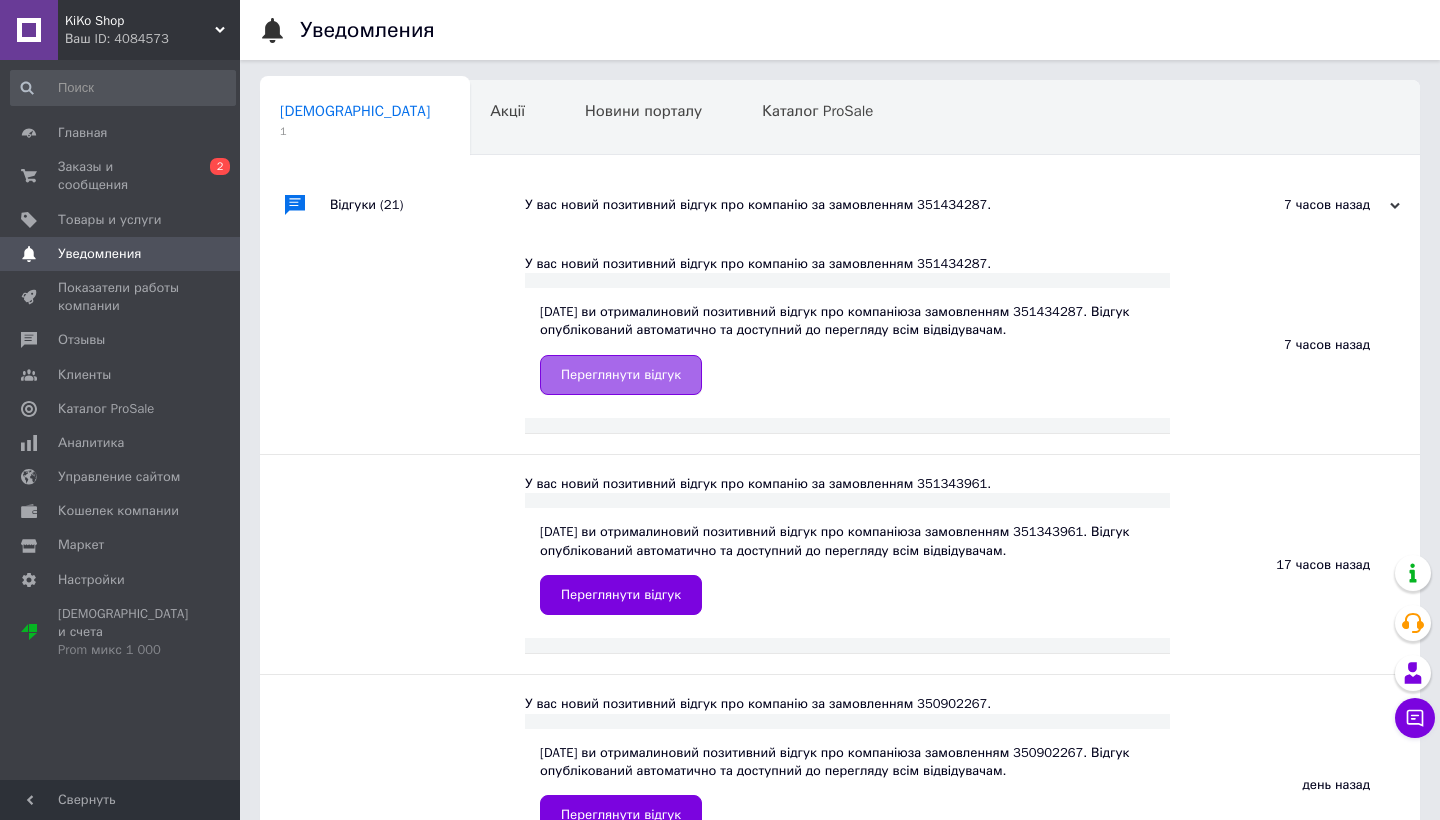 click on "Переглянути відгук" at bounding box center [621, 375] 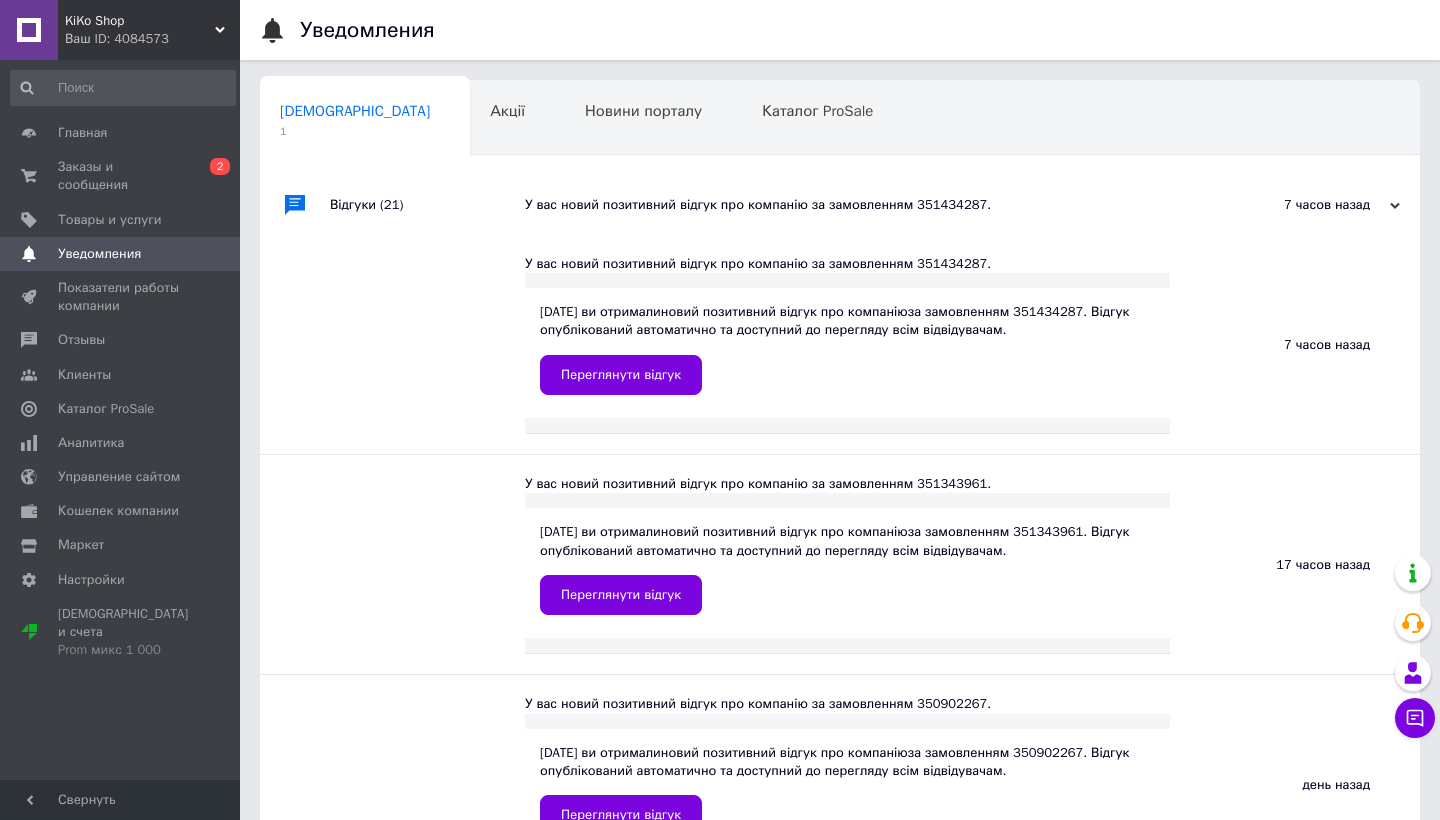 click on "KiKo Shop" at bounding box center [140, 21] 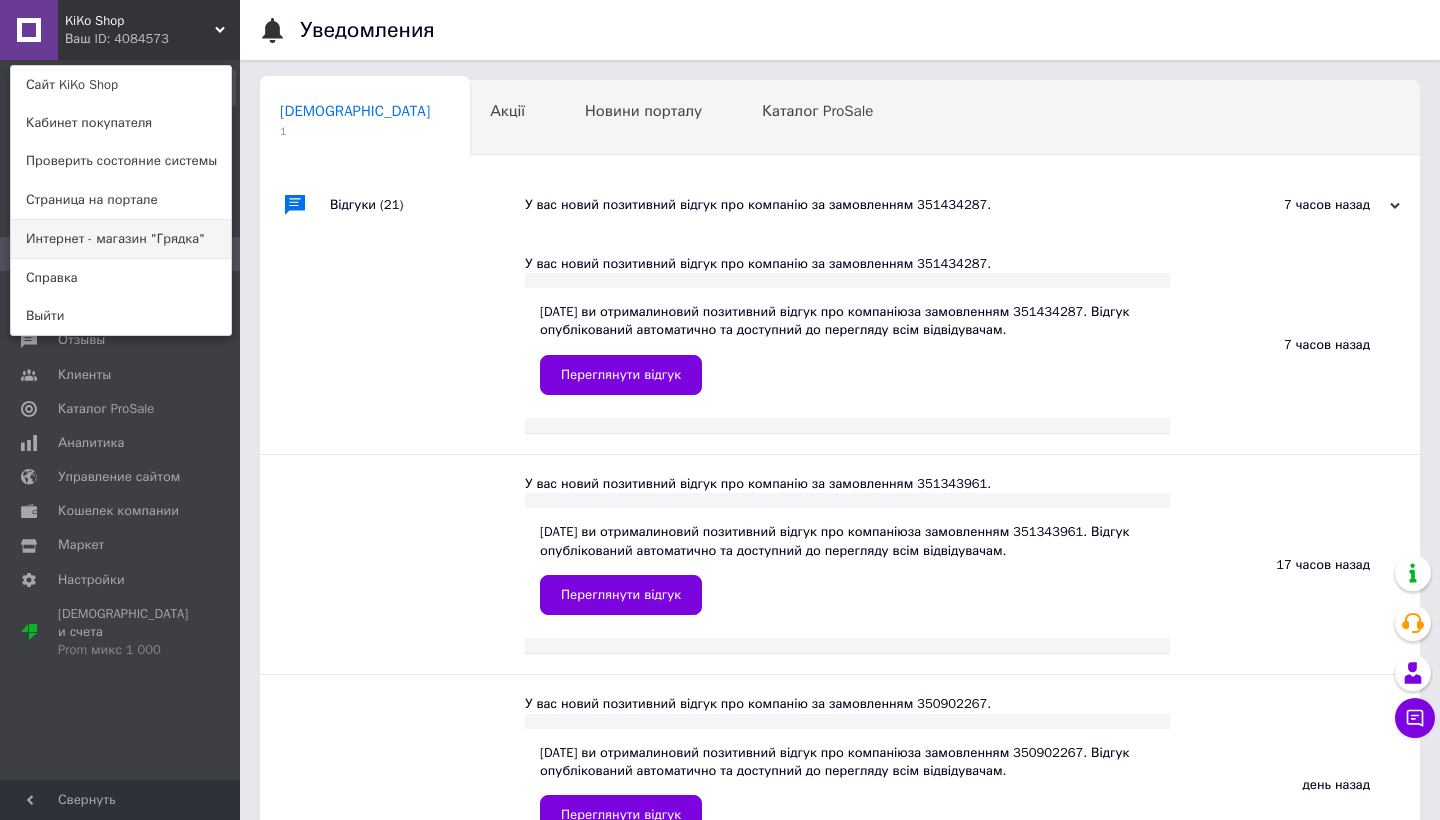 click on "Интернет - магазин "Грядка"" at bounding box center (121, 239) 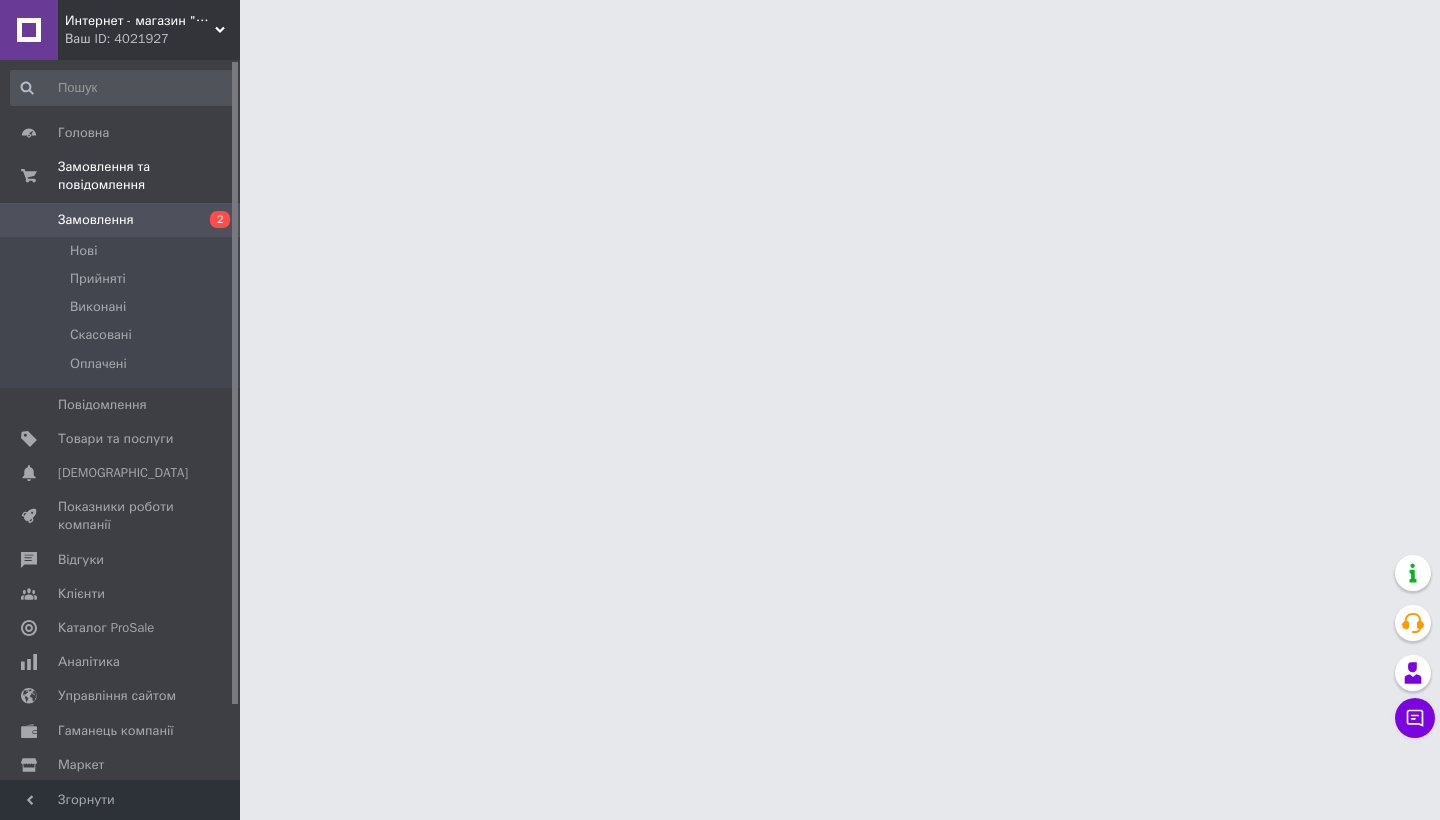 scroll, scrollTop: 0, scrollLeft: 0, axis: both 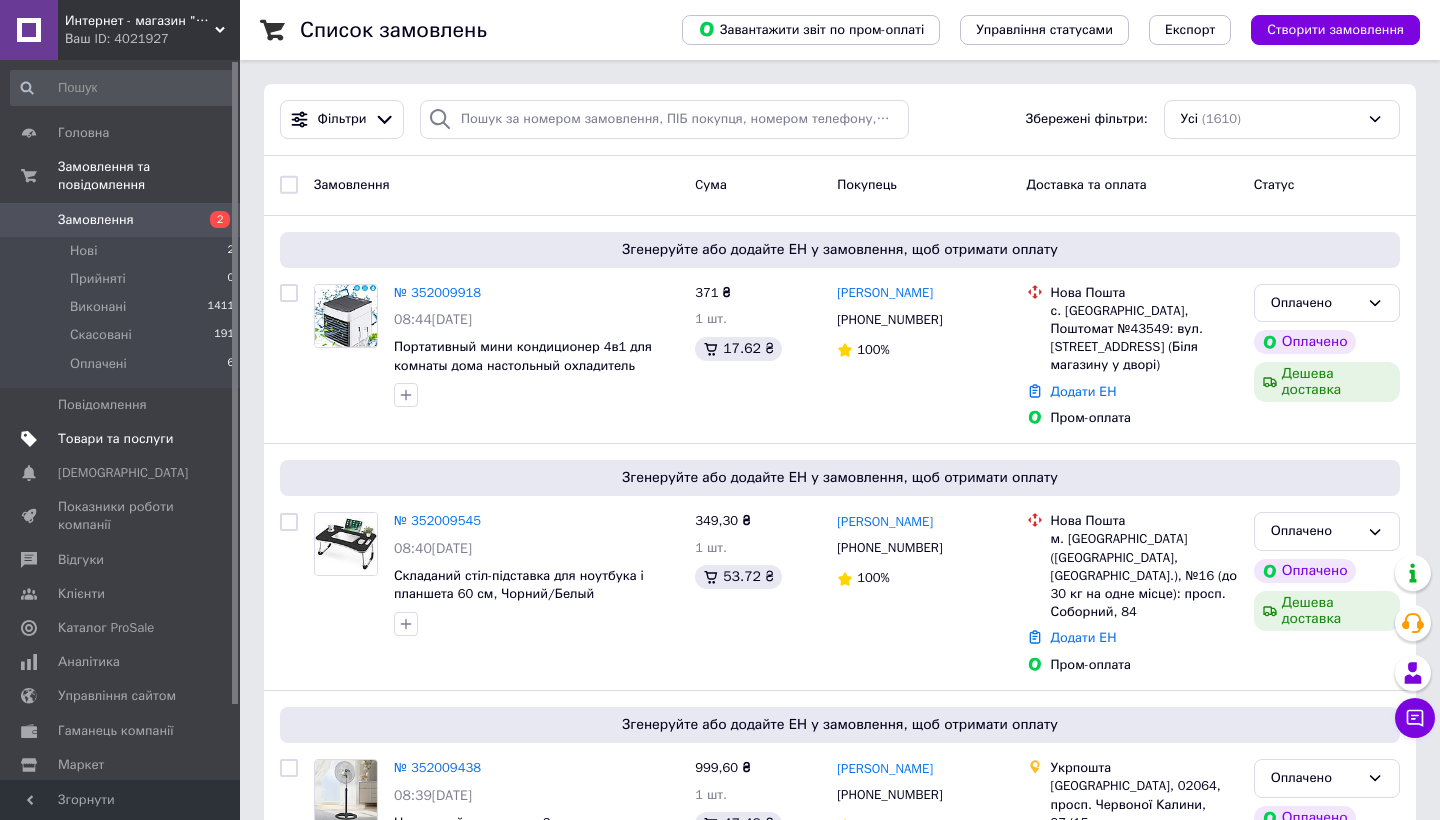 click on "Товари та послуги" at bounding box center (115, 439) 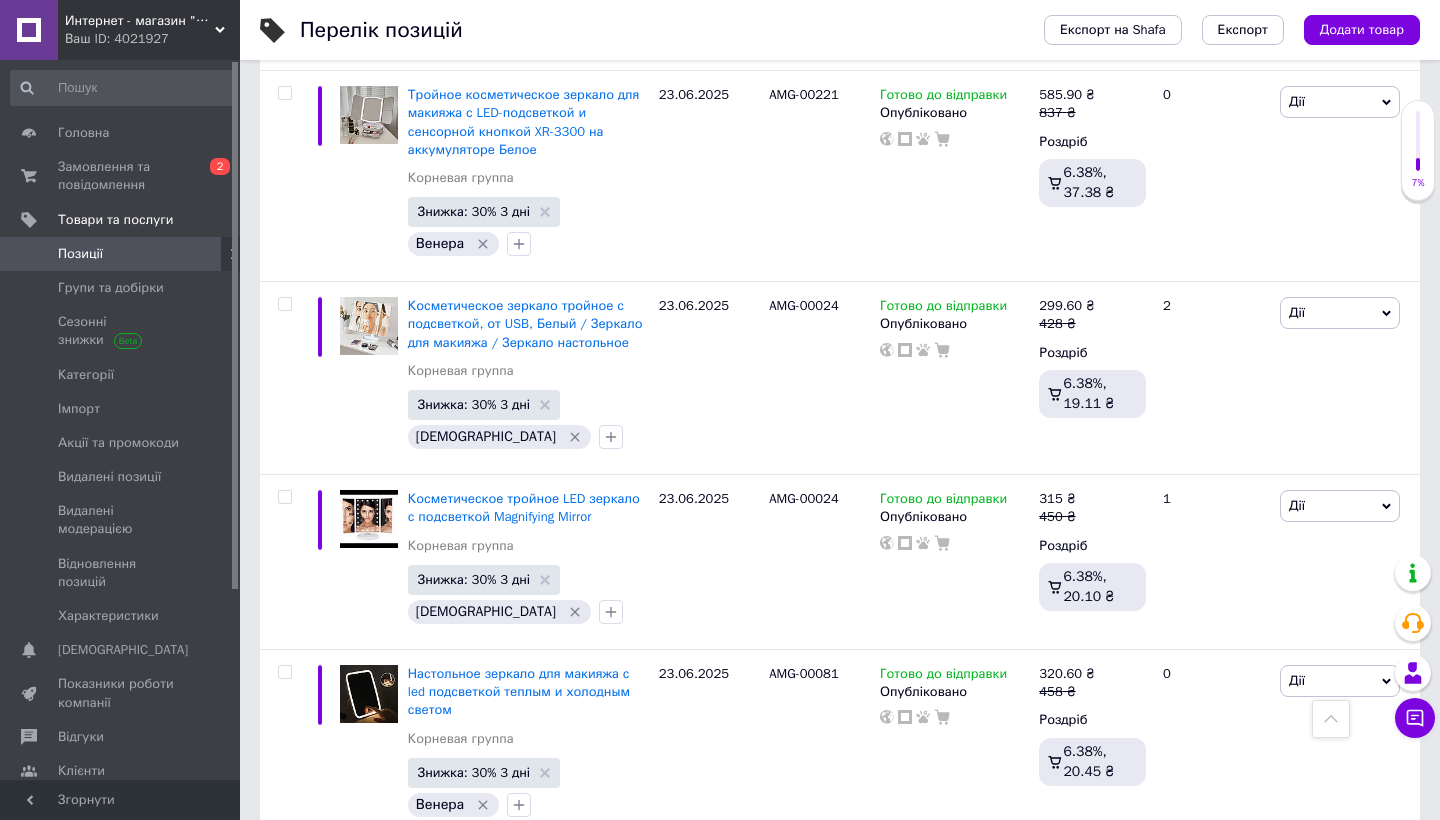 scroll, scrollTop: 9534, scrollLeft: 0, axis: vertical 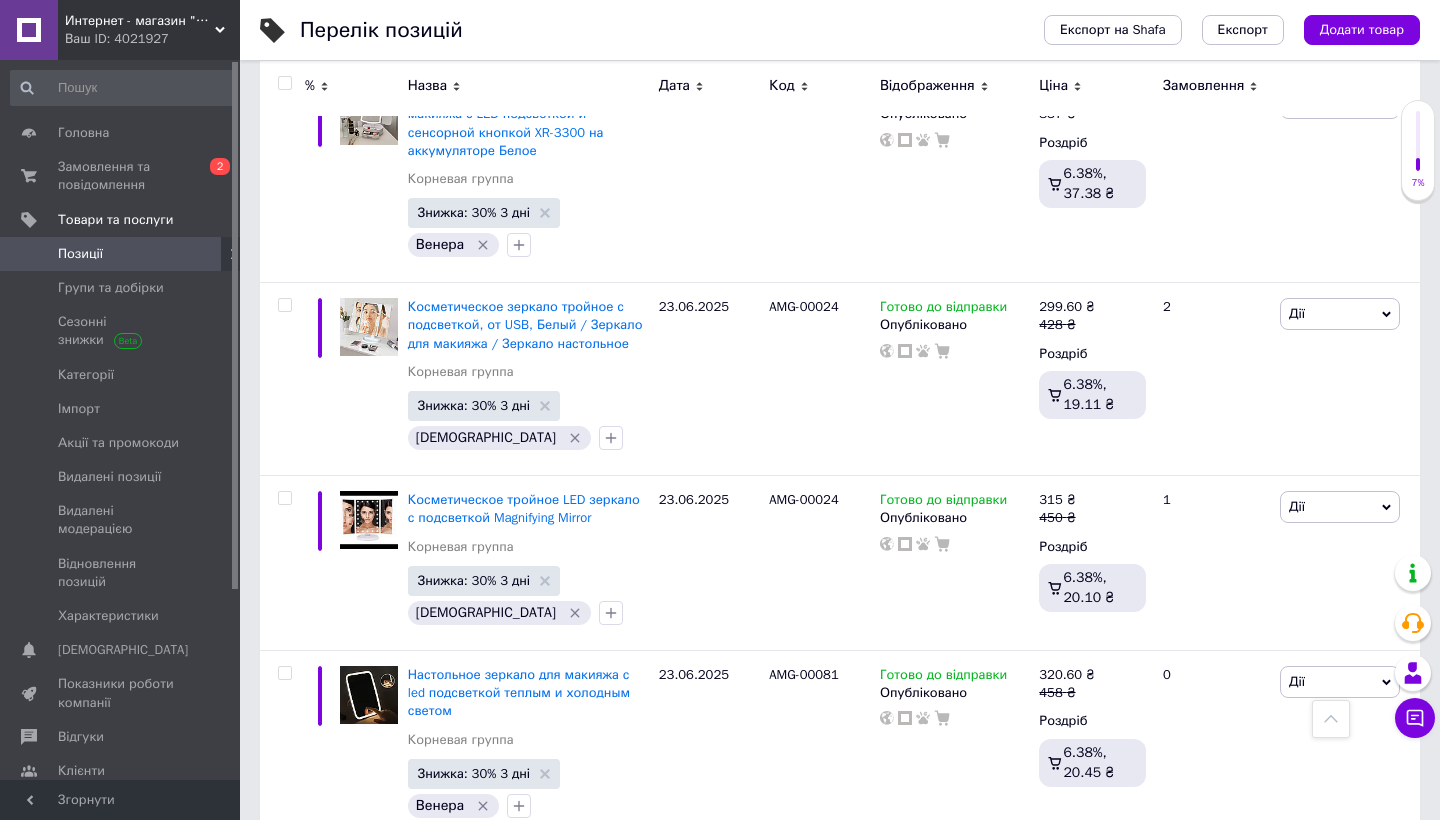 click on "10" at bounding box center [461, 884] 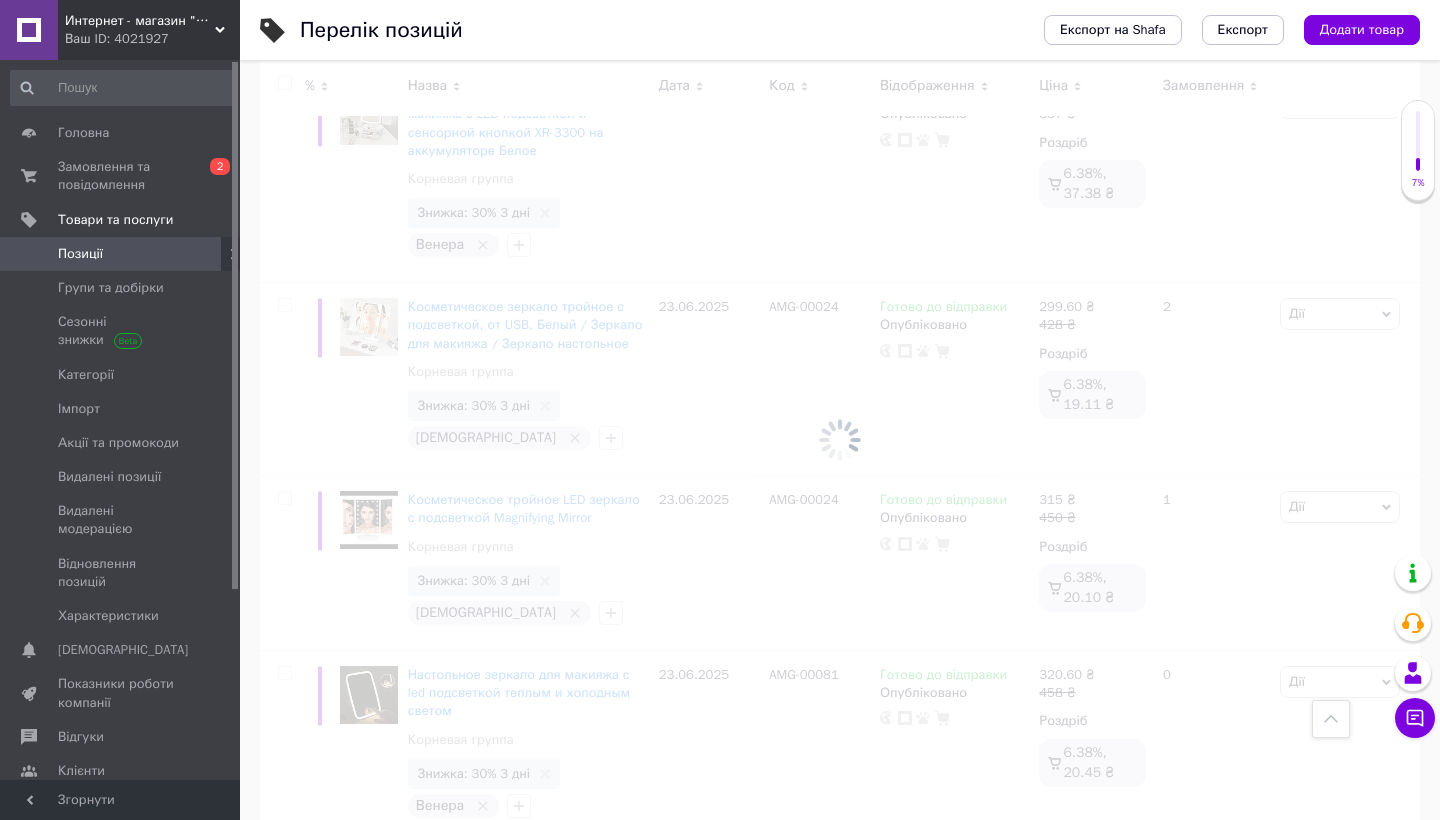 scroll, scrollTop: 303, scrollLeft: 0, axis: vertical 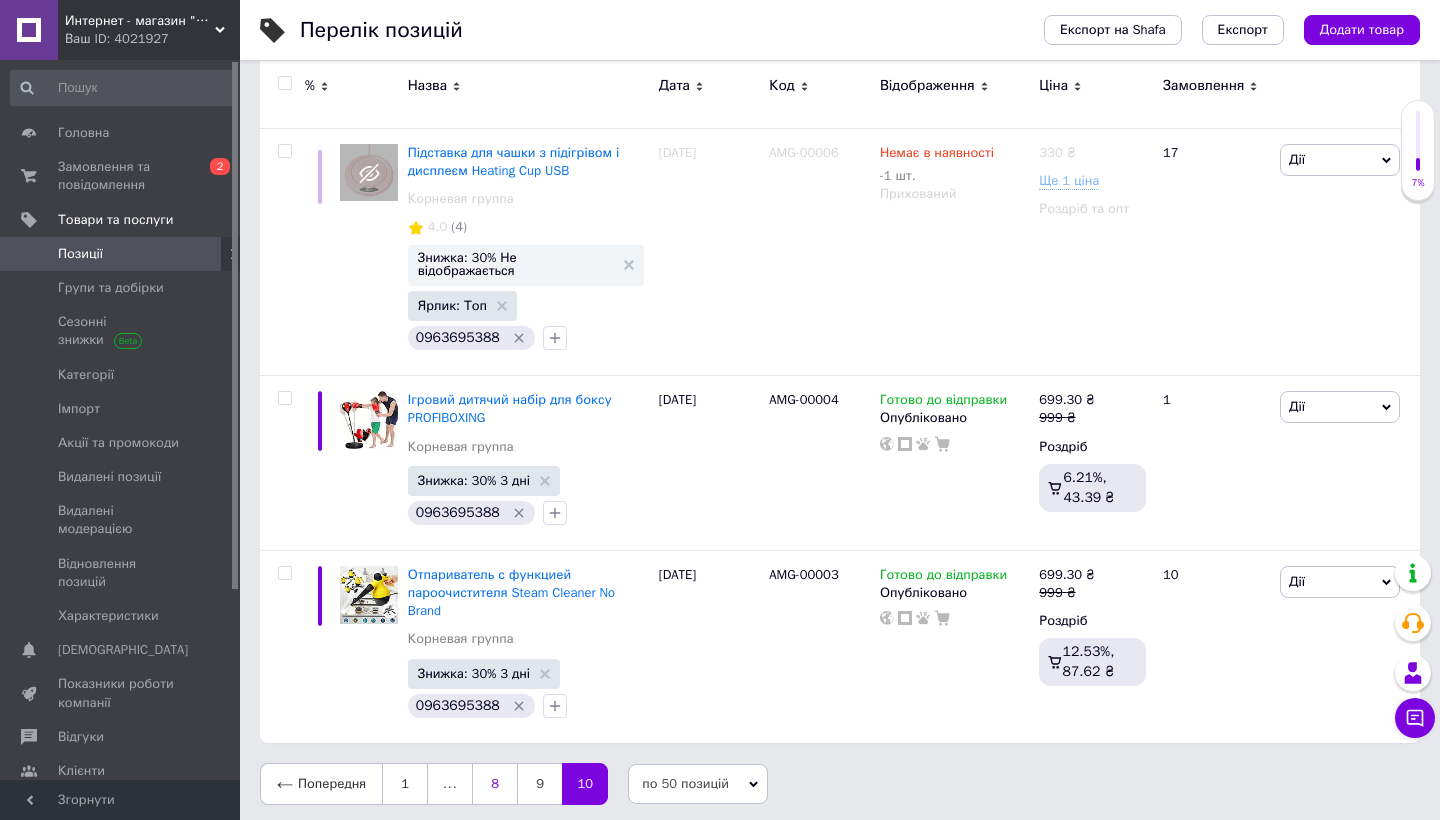 click on "8" at bounding box center [494, 784] 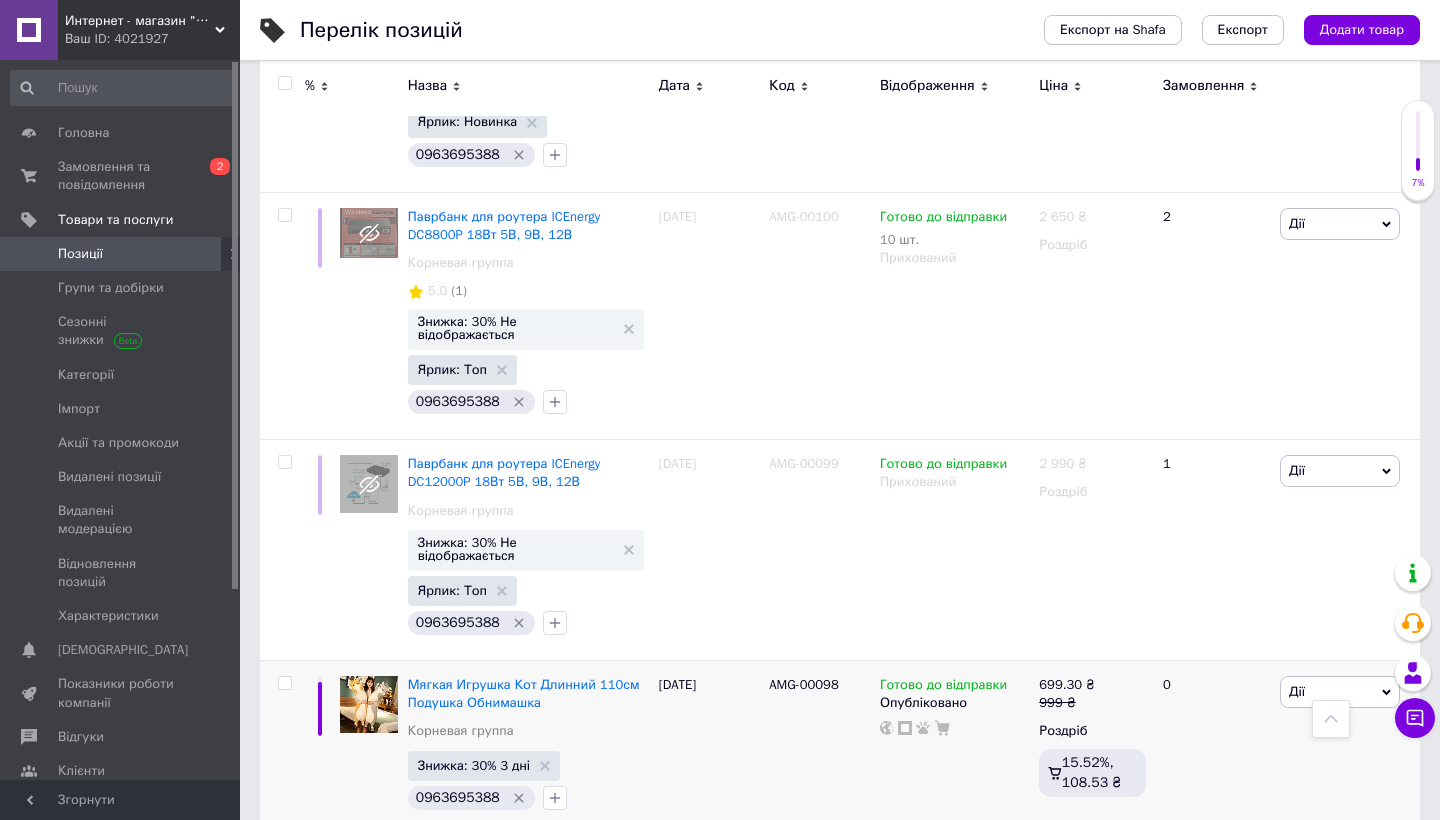 scroll, scrollTop: 9606, scrollLeft: 0, axis: vertical 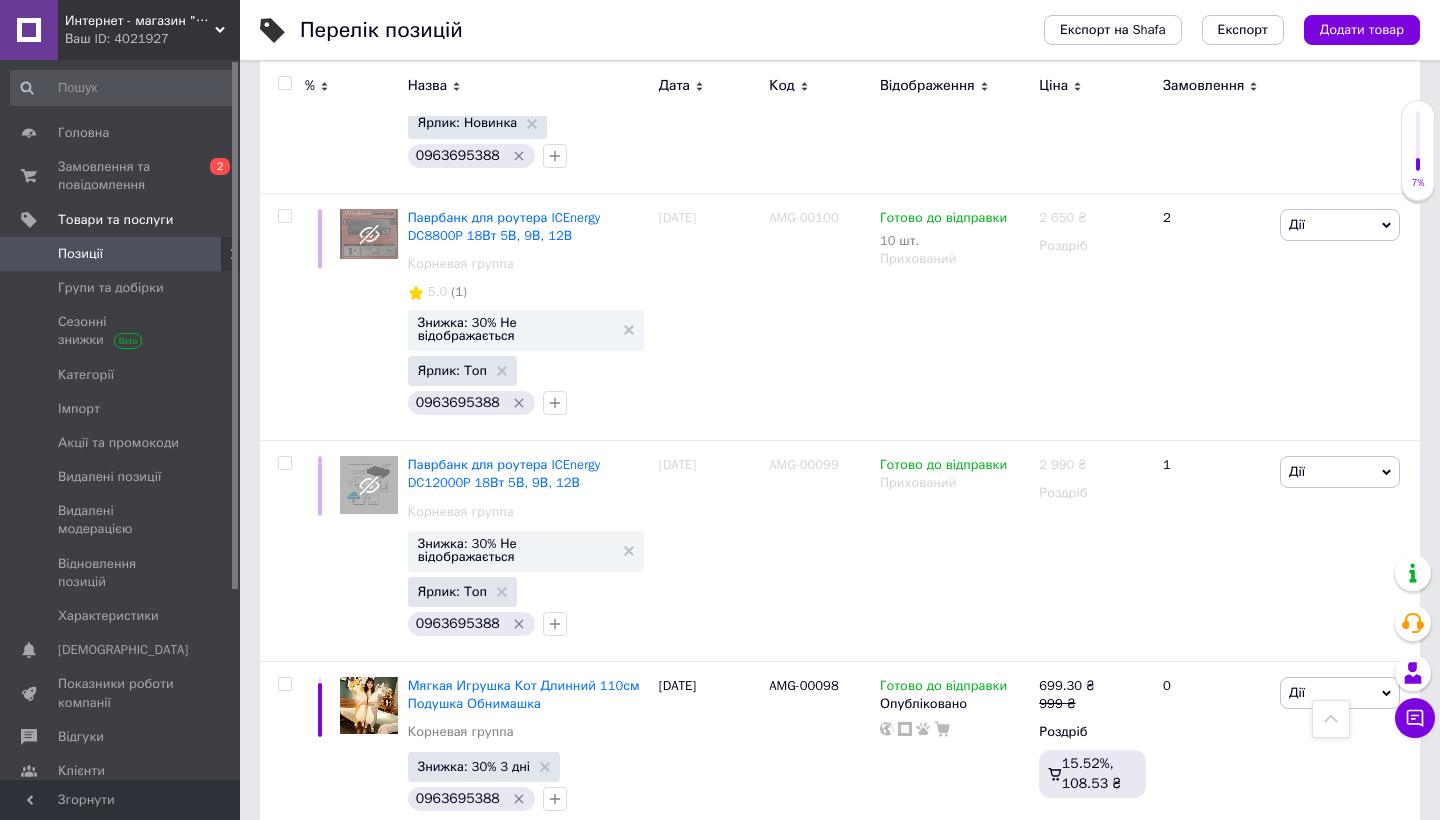click on "9" at bounding box center [629, 877] 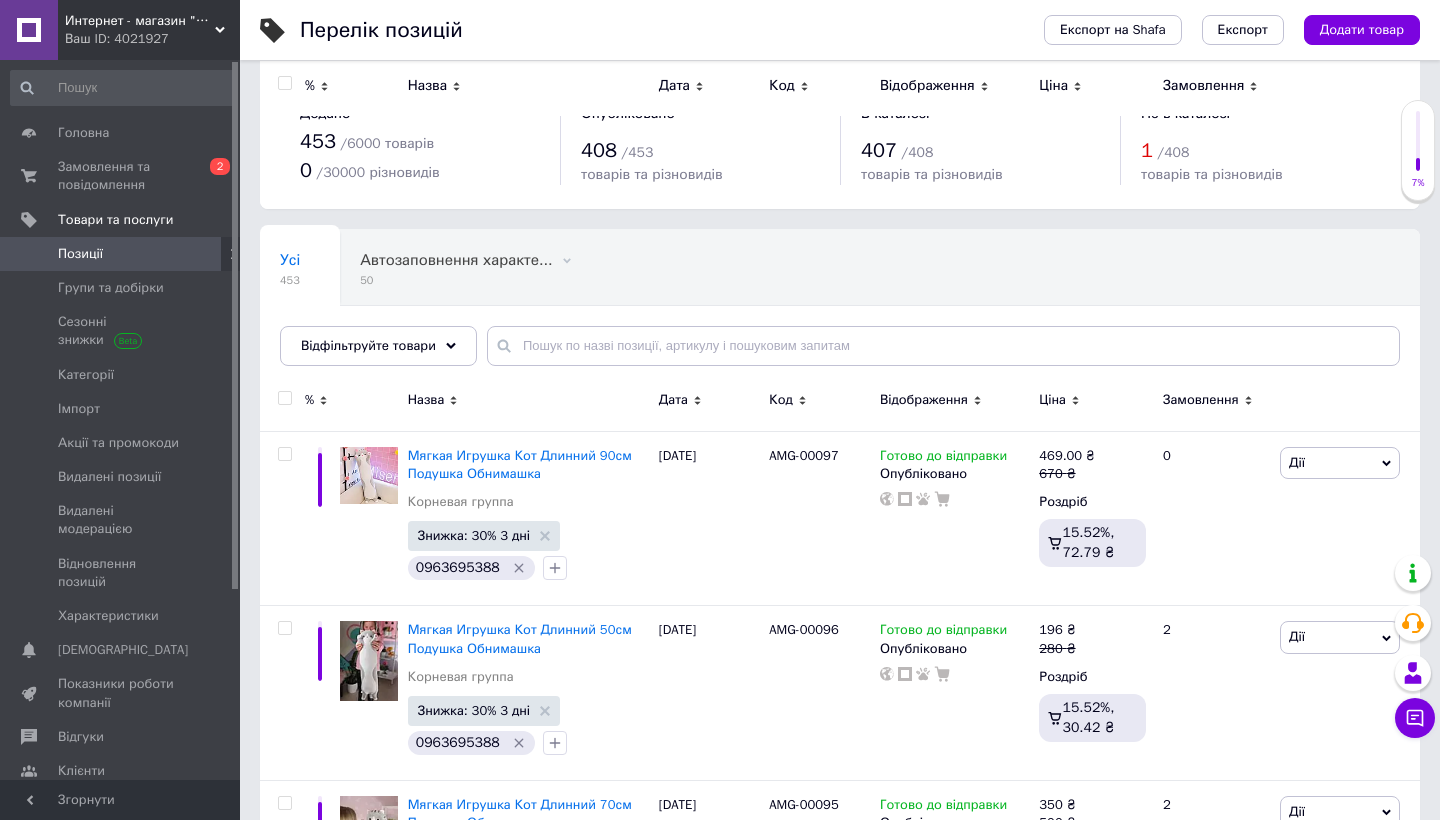 scroll, scrollTop: 0, scrollLeft: 0, axis: both 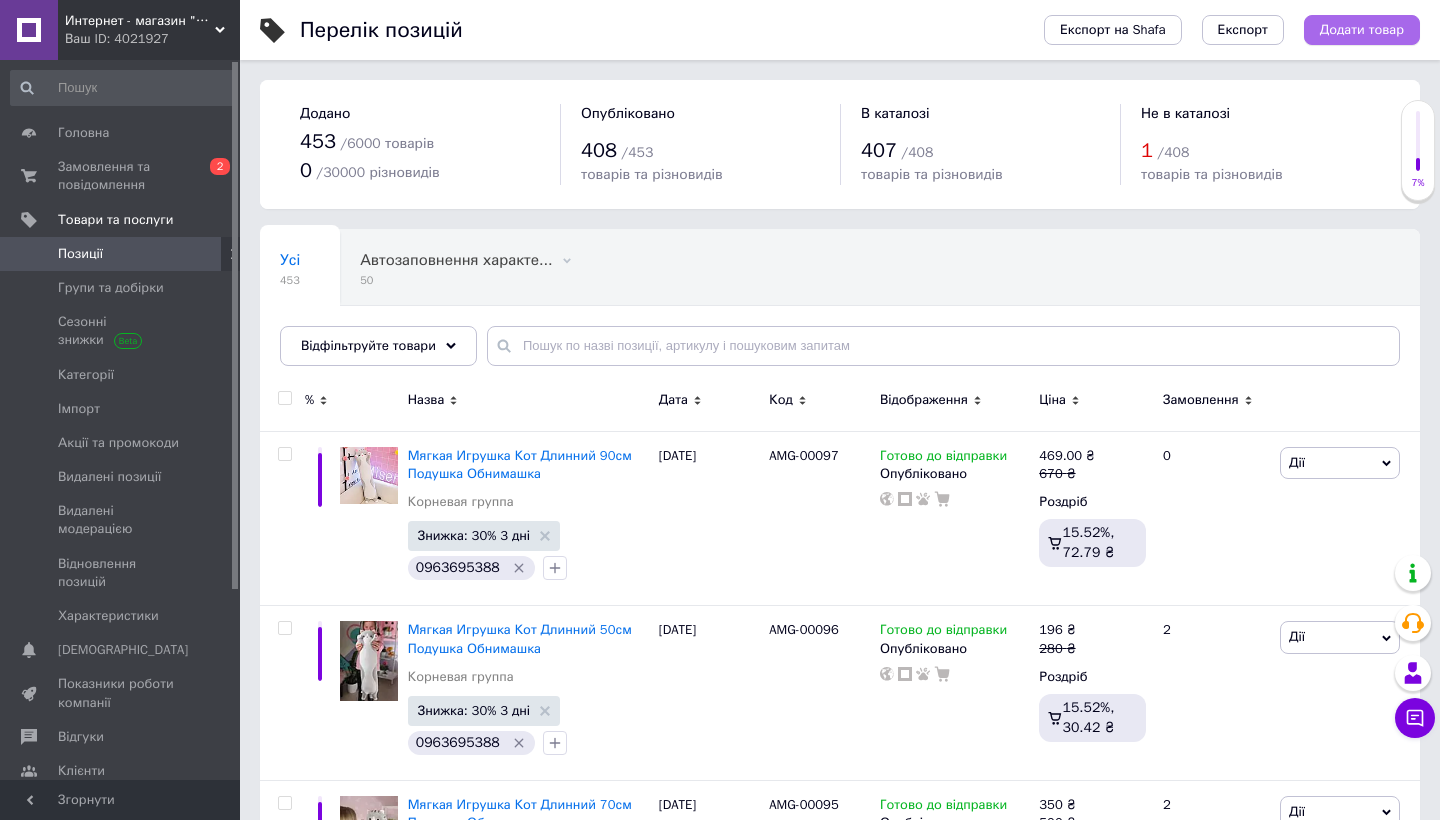 click on "Додати товар" at bounding box center (1362, 30) 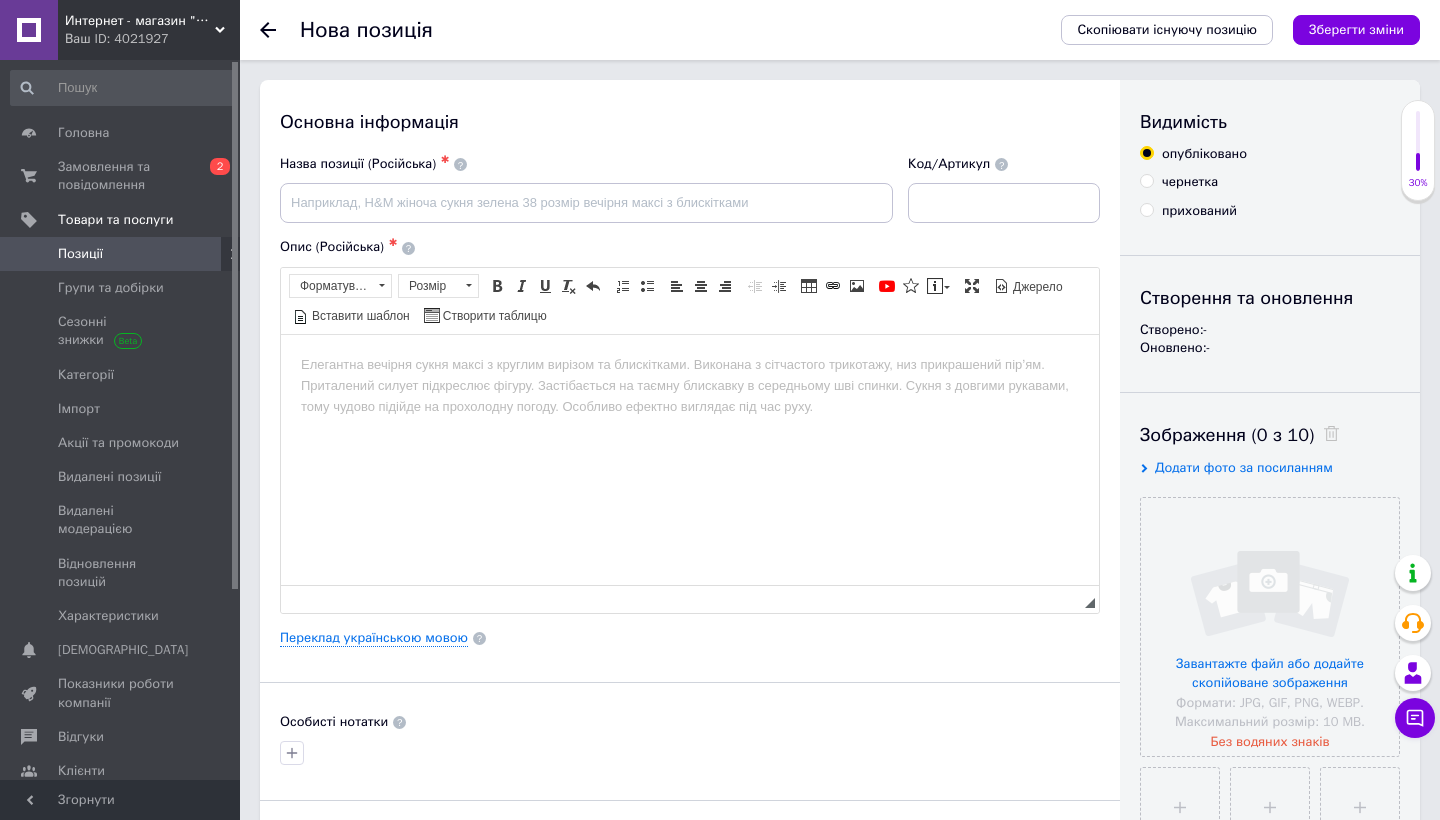 scroll, scrollTop: 0, scrollLeft: 0, axis: both 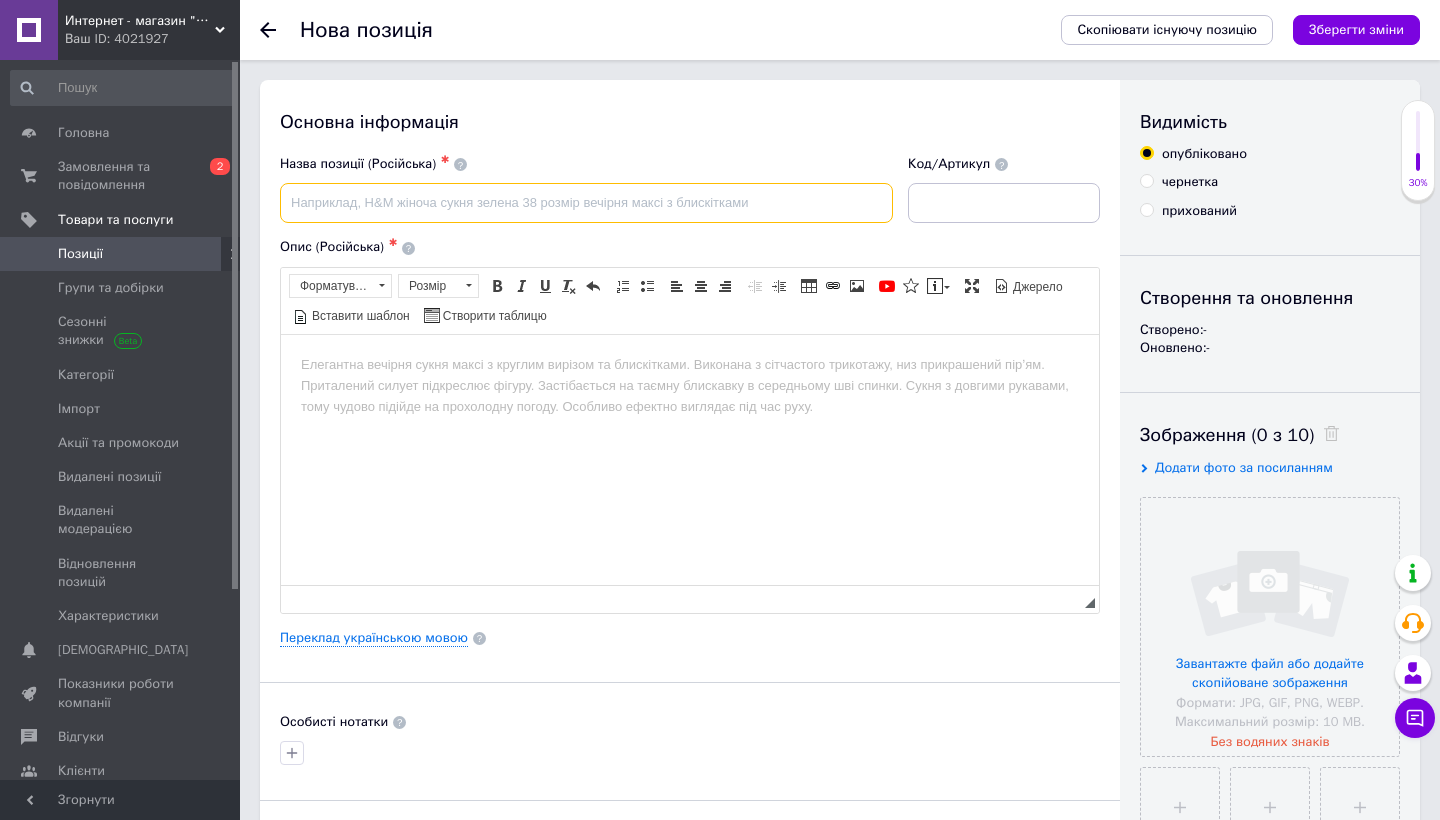 click at bounding box center [586, 203] 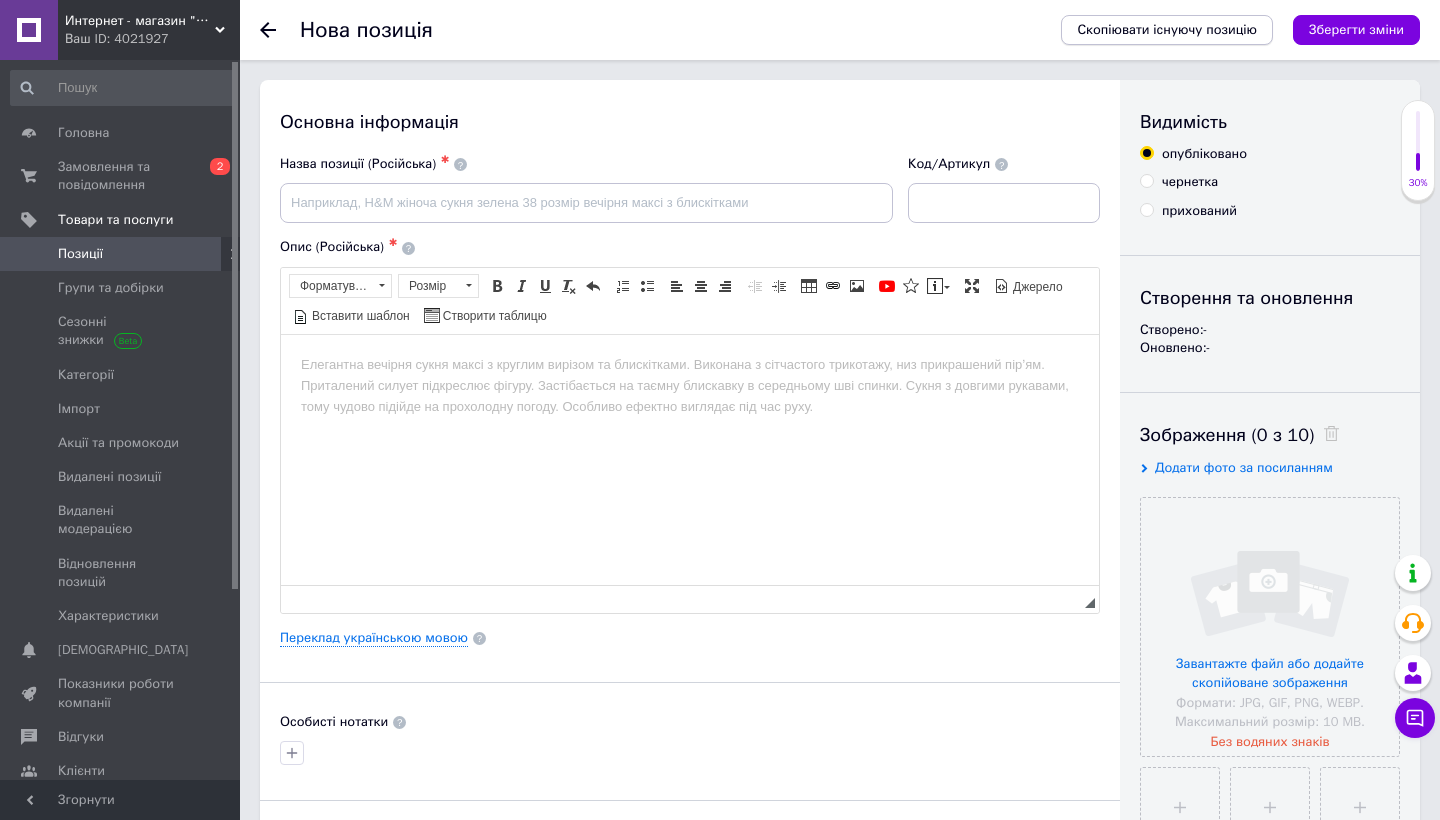 click on "Скопіювати існуючу позицію" at bounding box center (1167, 30) 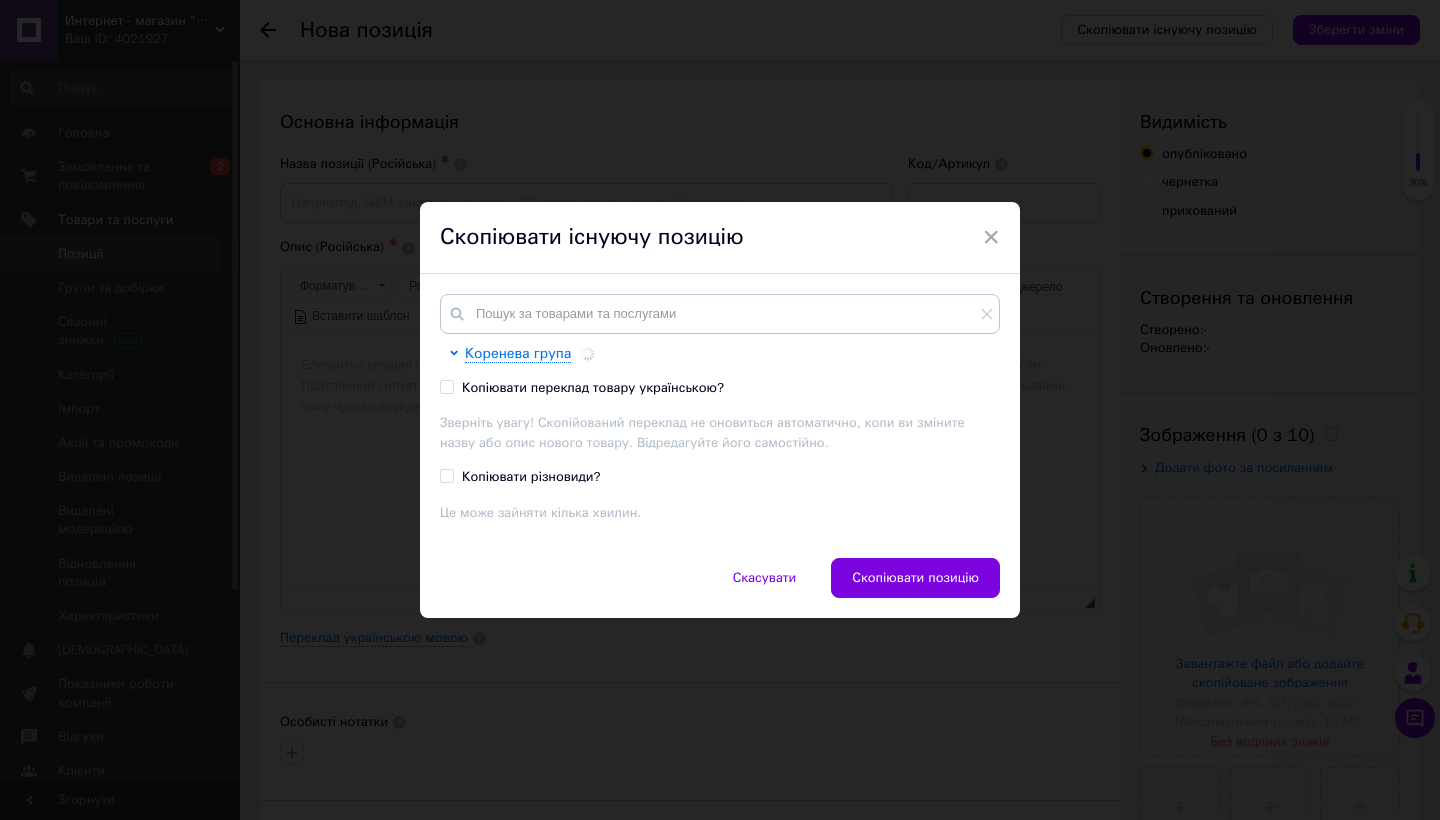 click on "Коренева група Копіювати переклад товару українською? Зверніть увагу! Скопійований переклад не оновиться автоматично,
коли ви зміните назву або опис нового товару.
Відредагуйте його самостійно. Копіювати різновиди? Це може зайняти кілька хвилин." at bounding box center [720, 416] 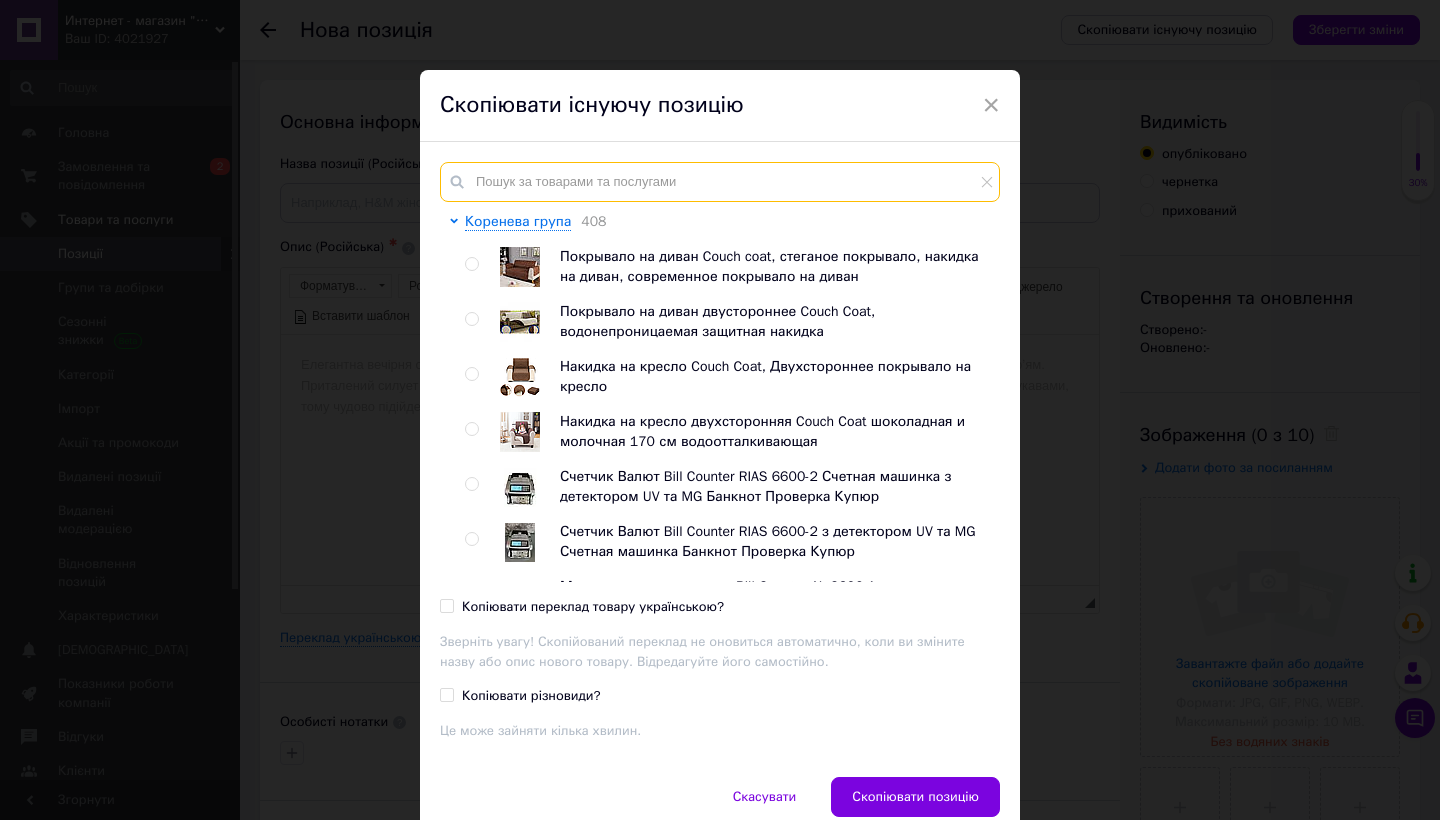 click at bounding box center [720, 182] 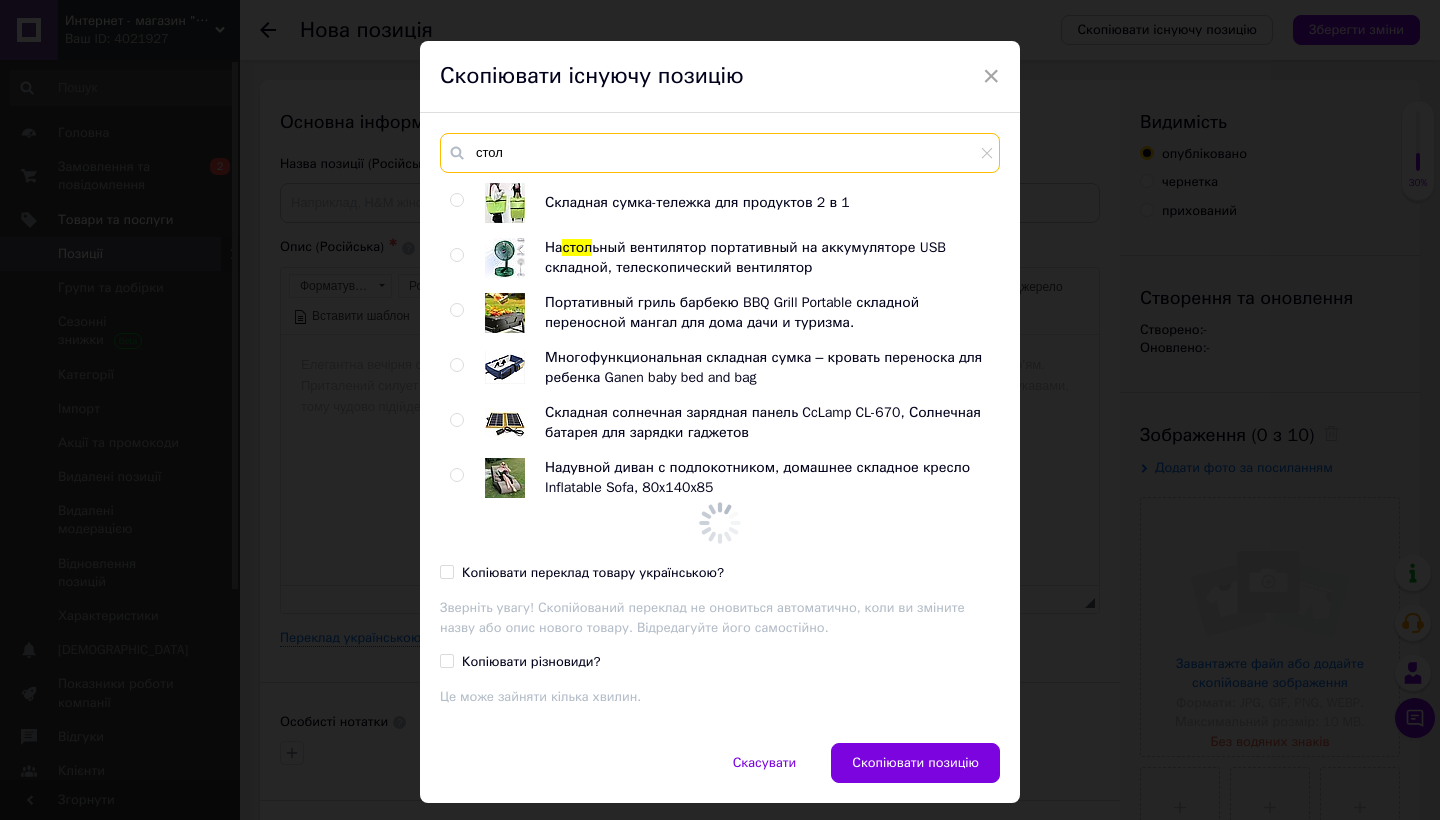 scroll, scrollTop: 0, scrollLeft: 0, axis: both 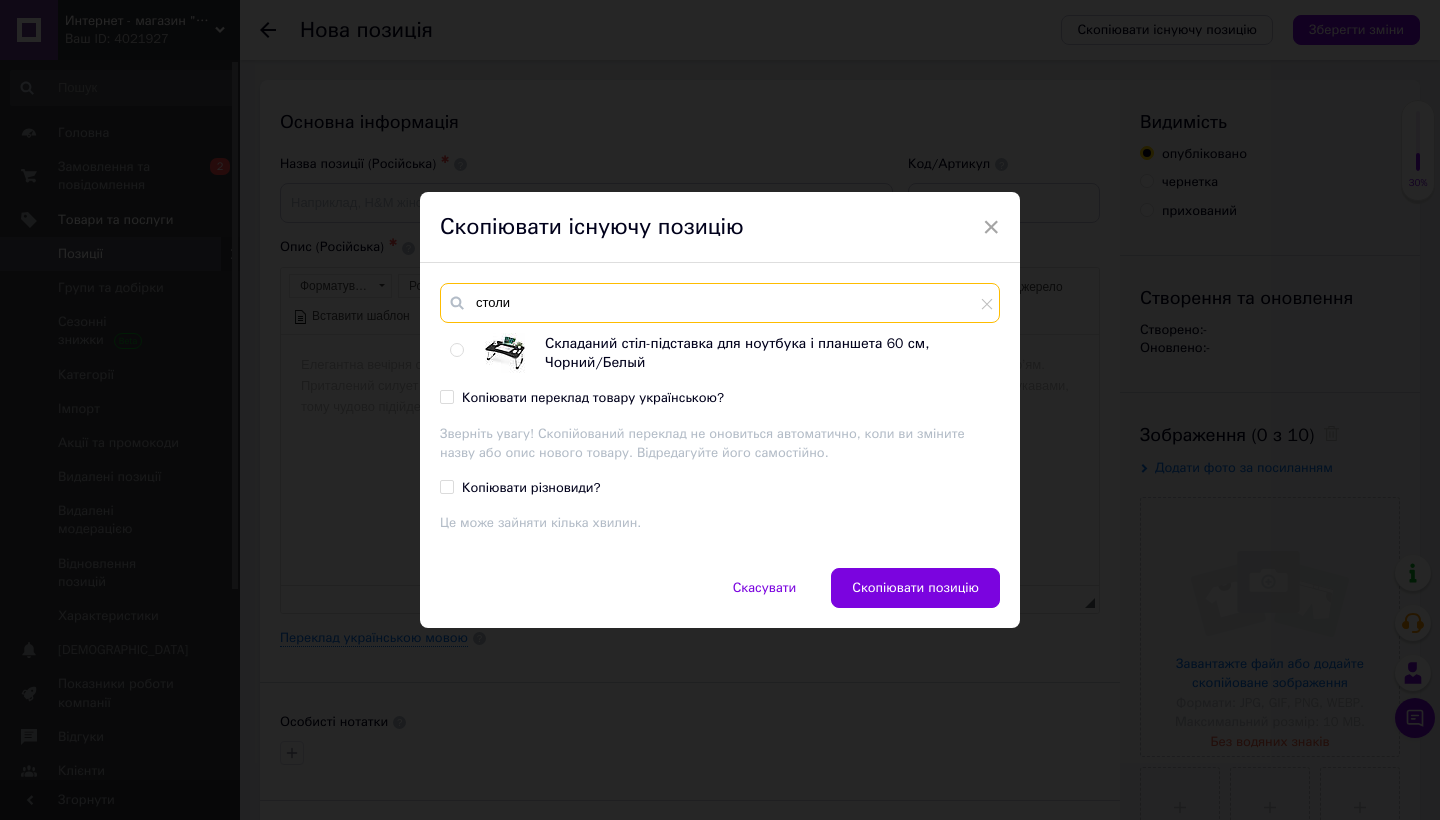 type on "стол" 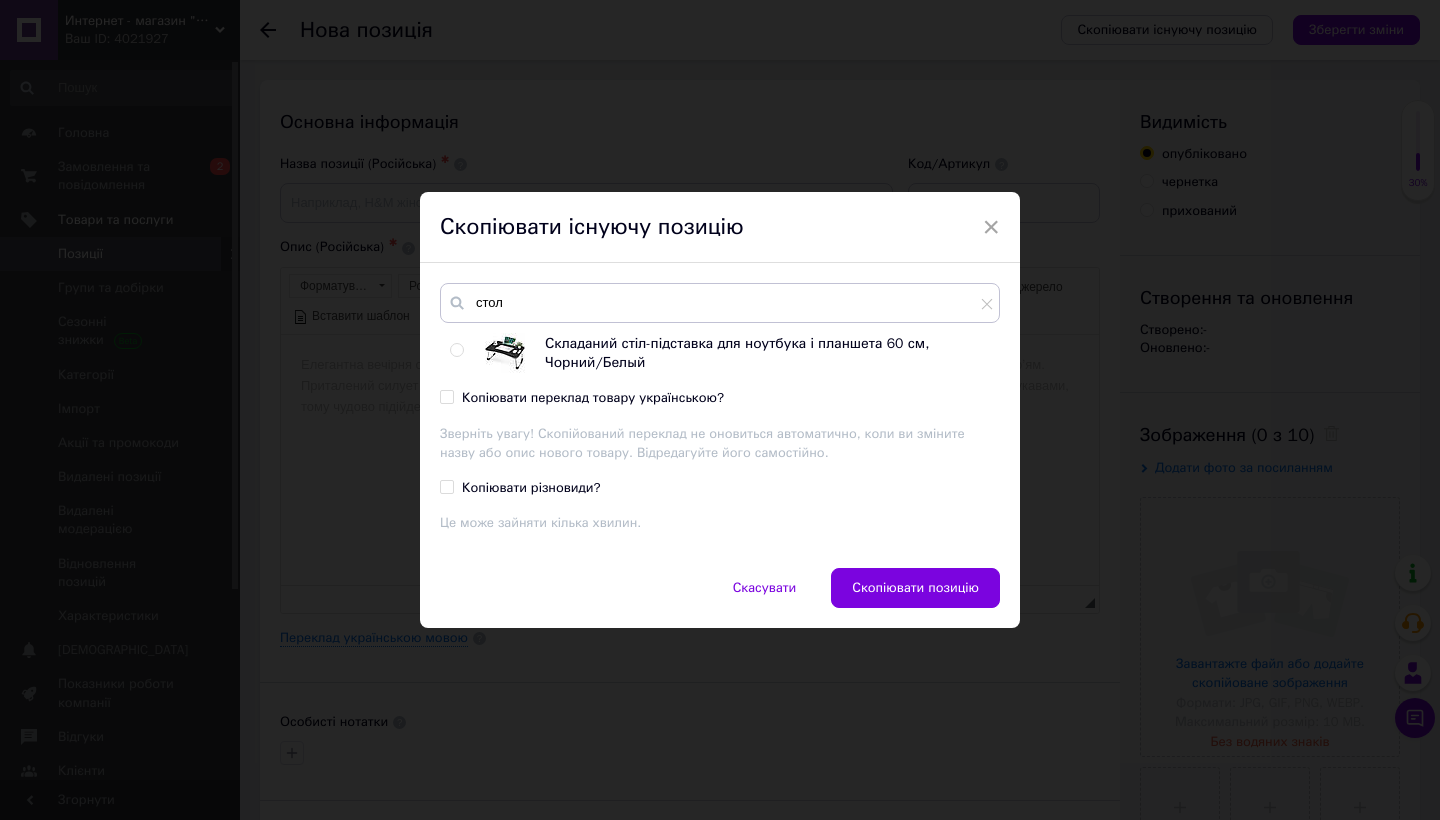 drag, startPoint x: 595, startPoint y: 451, endPoint x: 499, endPoint y: 338, distance: 148.27339 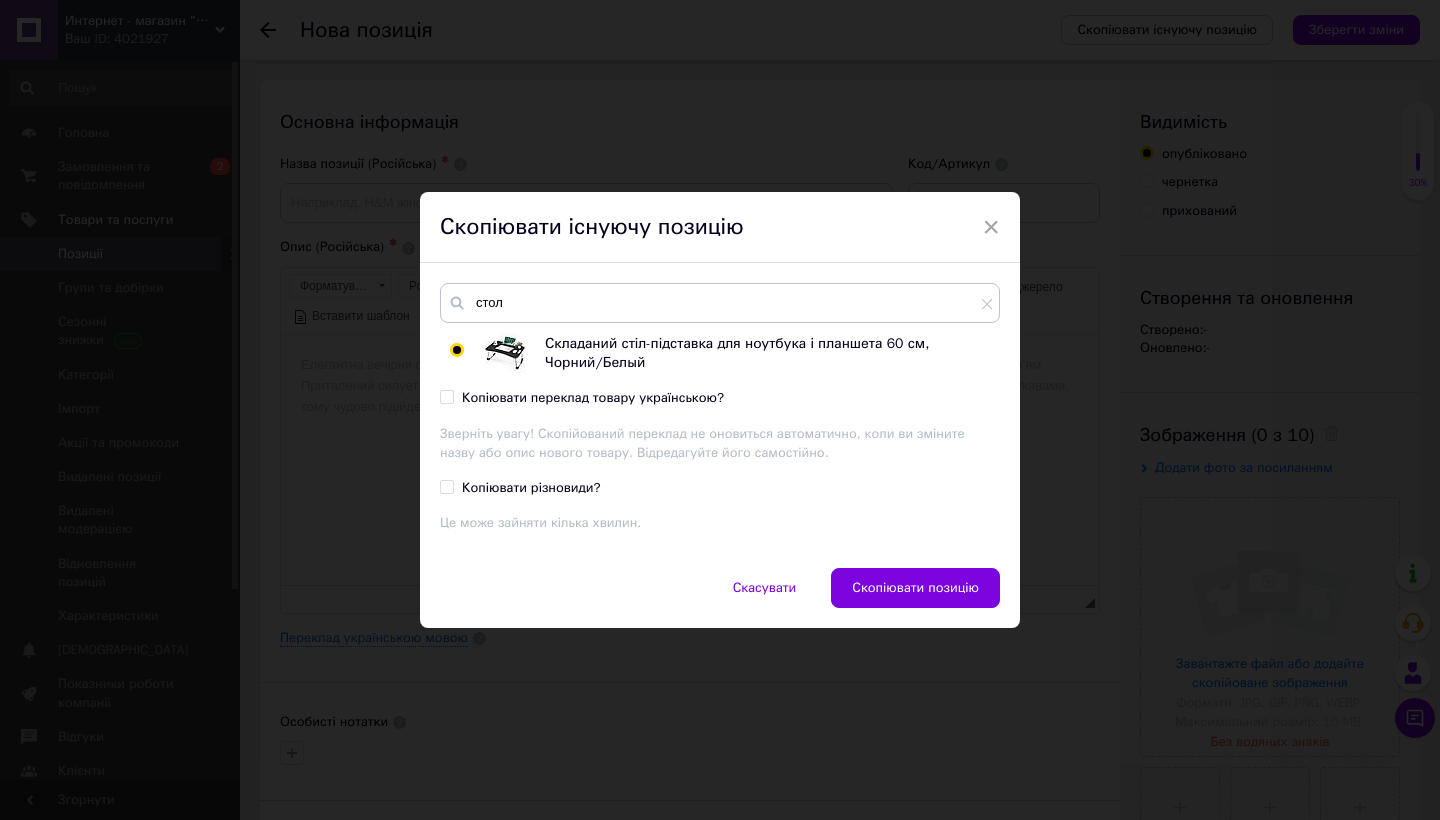 radio on "true" 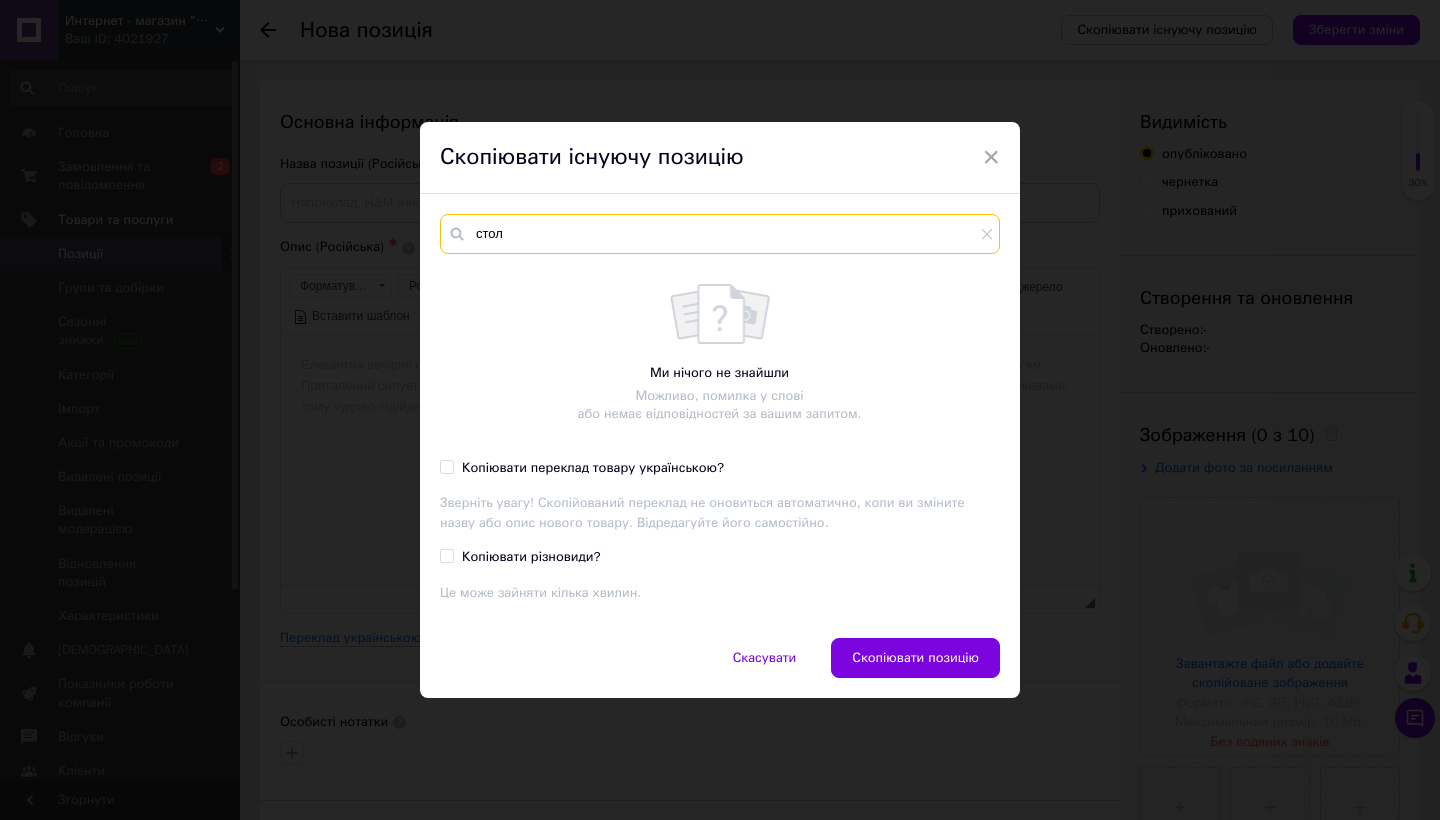 click on "стол" at bounding box center (720, 234) 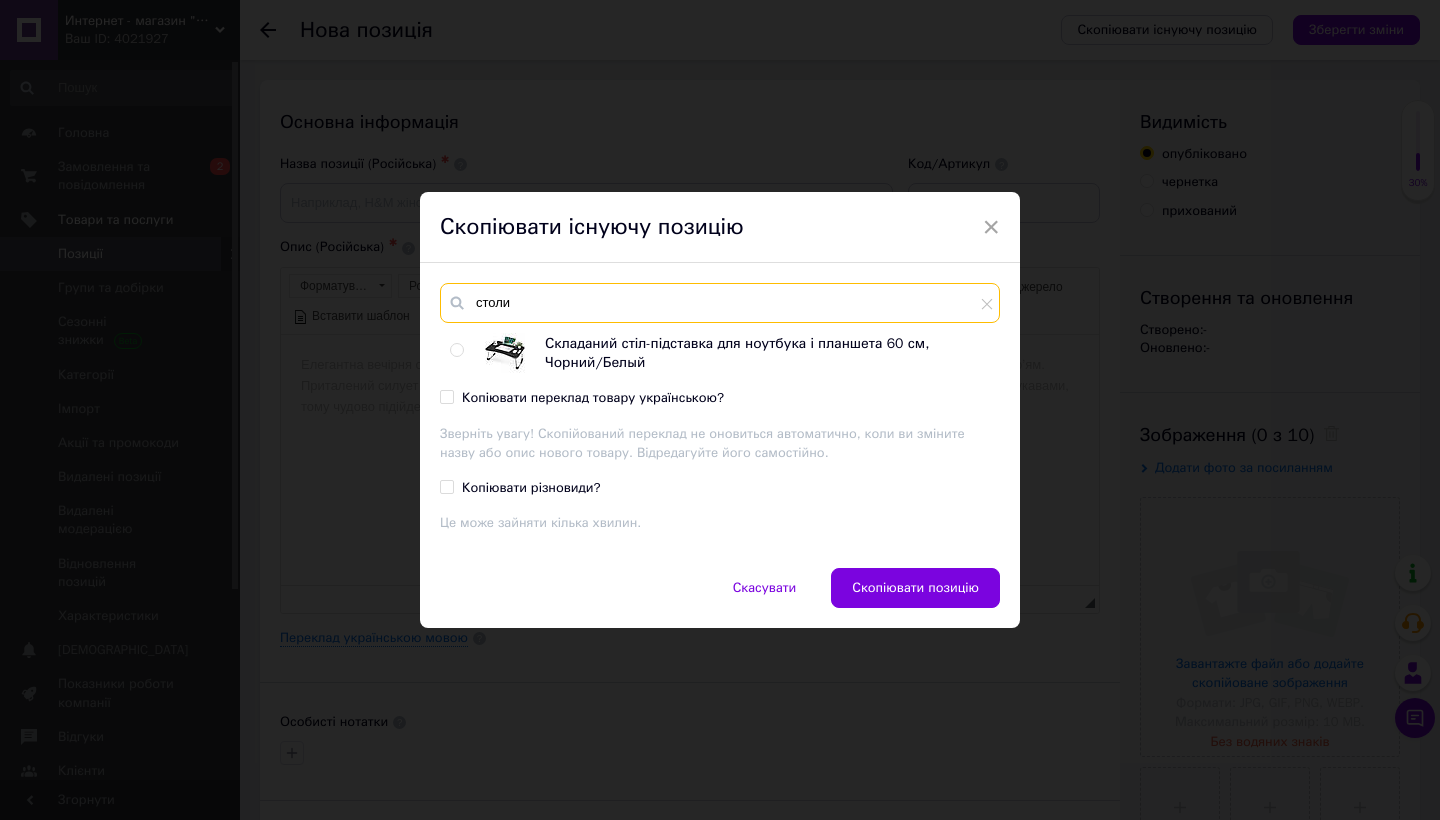 type on "столи" 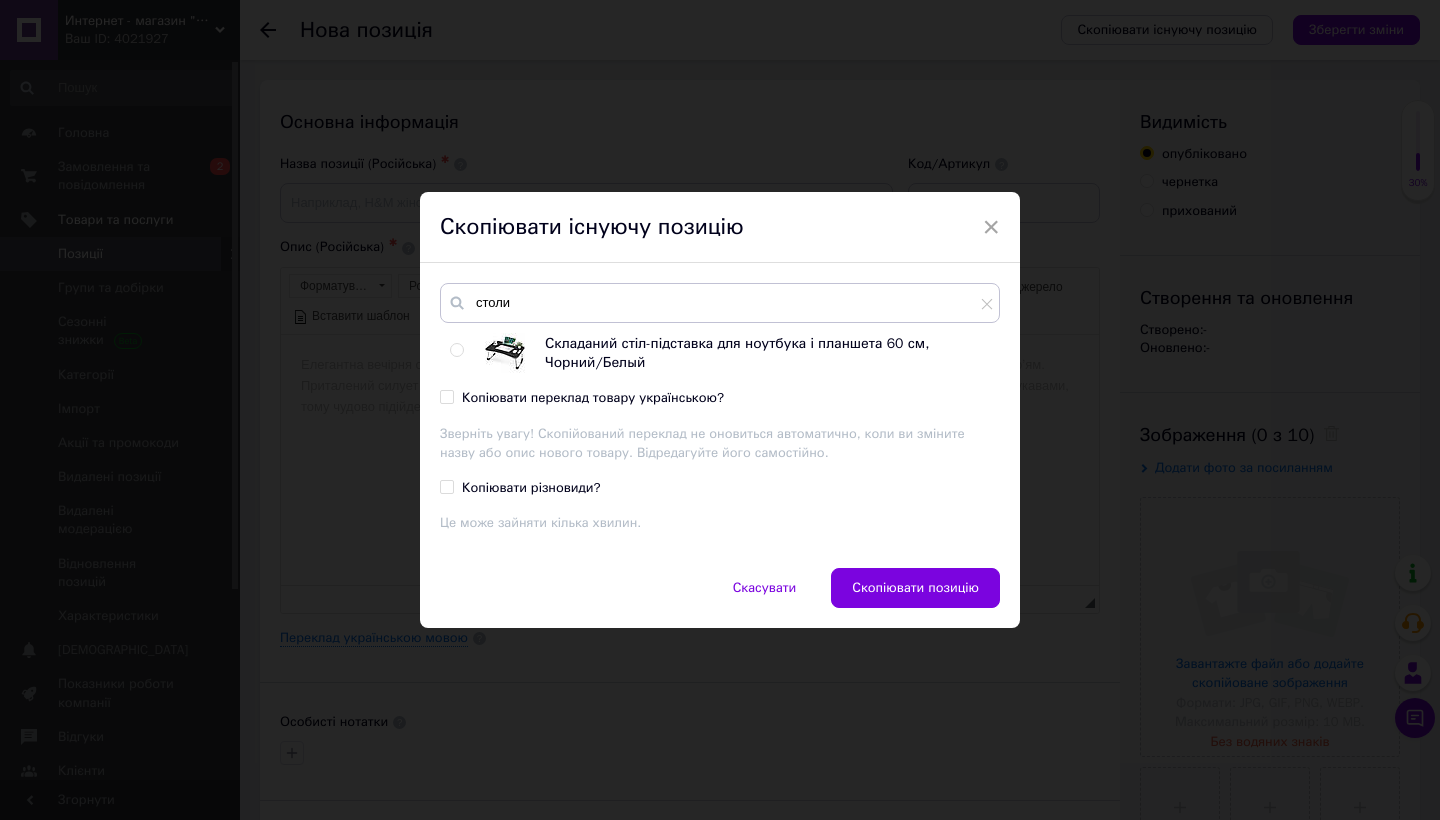 click at bounding box center (505, 353) 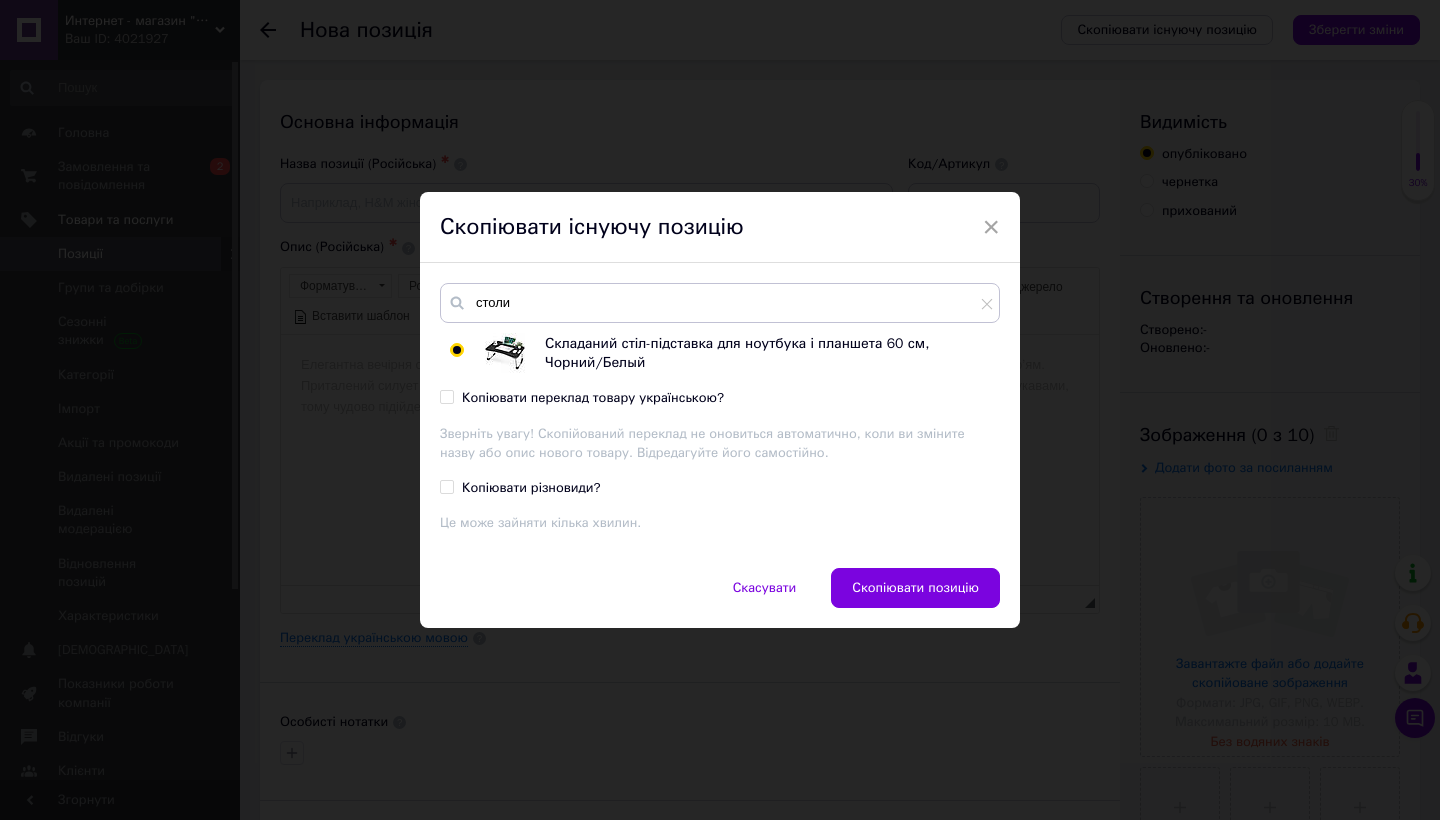 radio on "true" 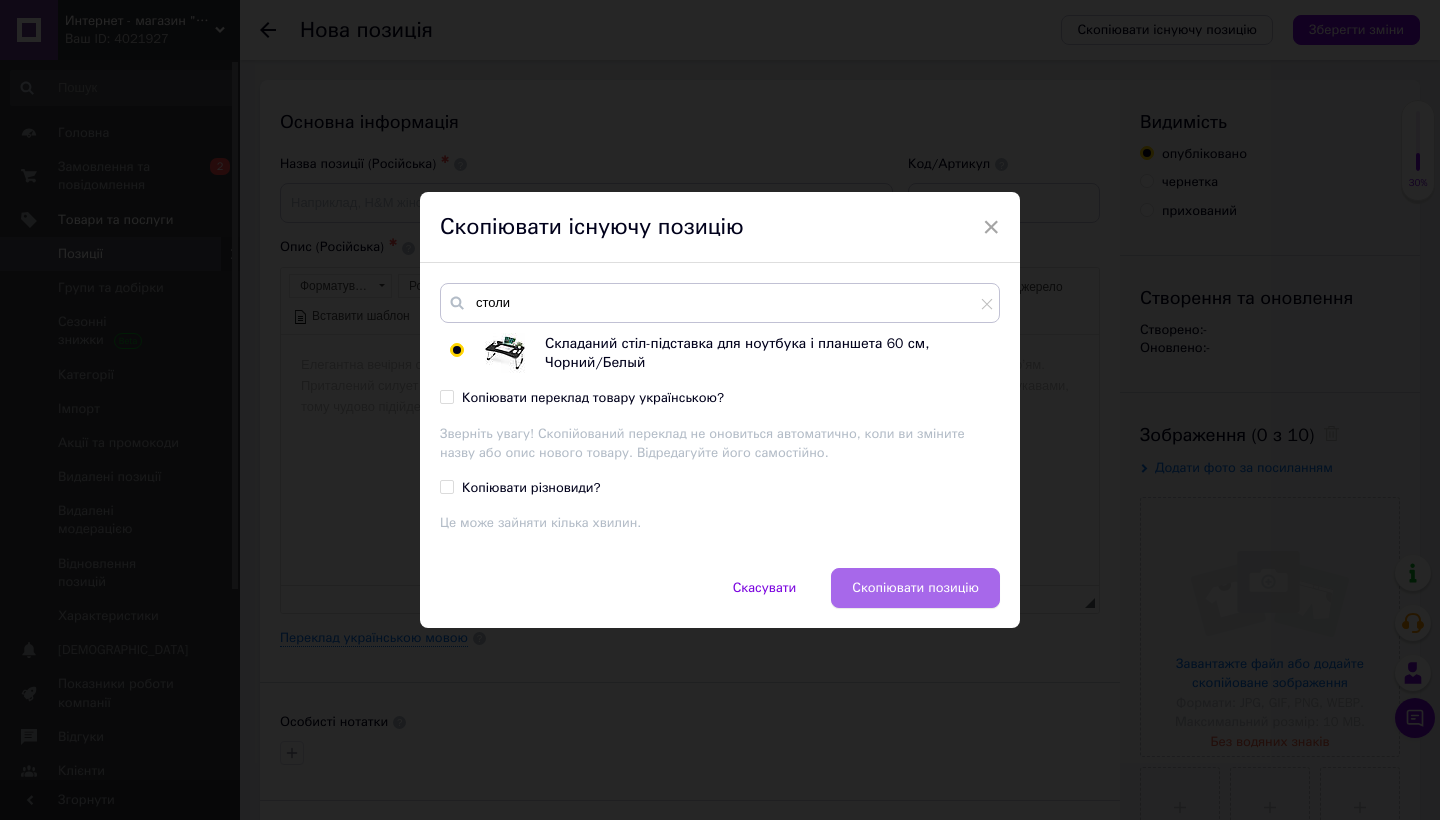 click on "Скопіювати позицію" at bounding box center [915, 588] 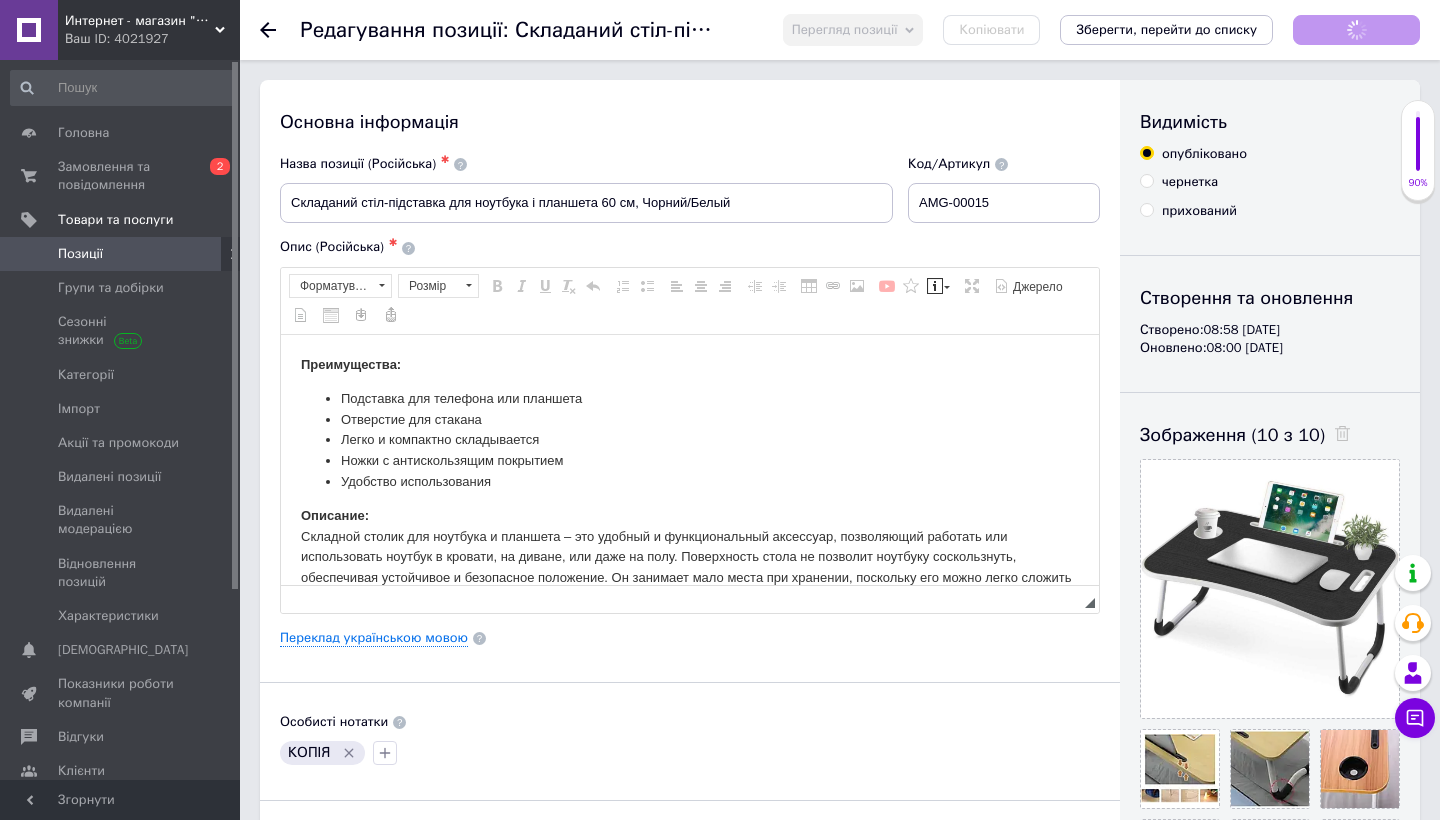 scroll, scrollTop: 0, scrollLeft: 0, axis: both 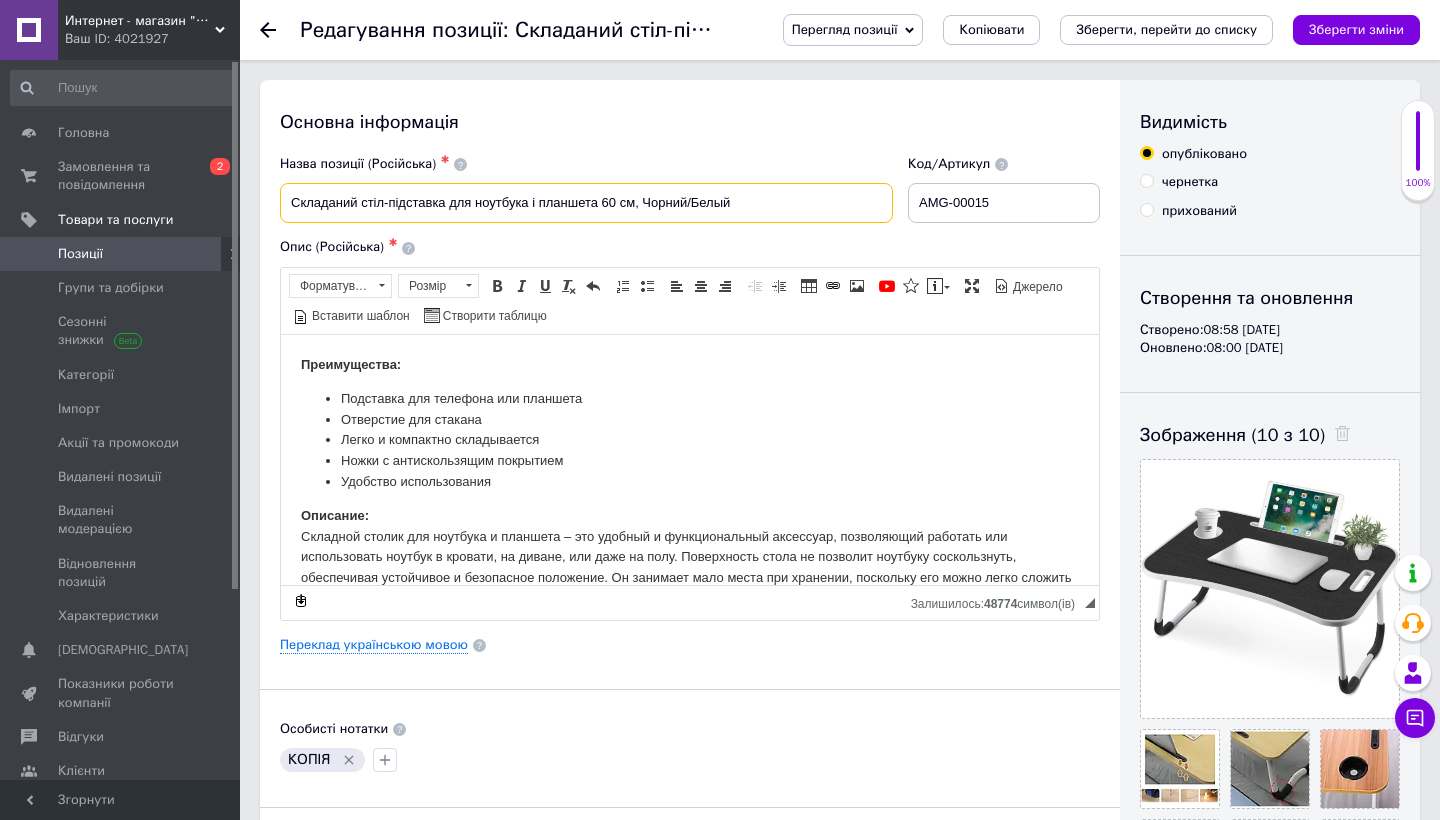 click on "Складаний стіл-підставка для ноутбука і планшета 60 см, Чорний/Белый" at bounding box center [586, 203] 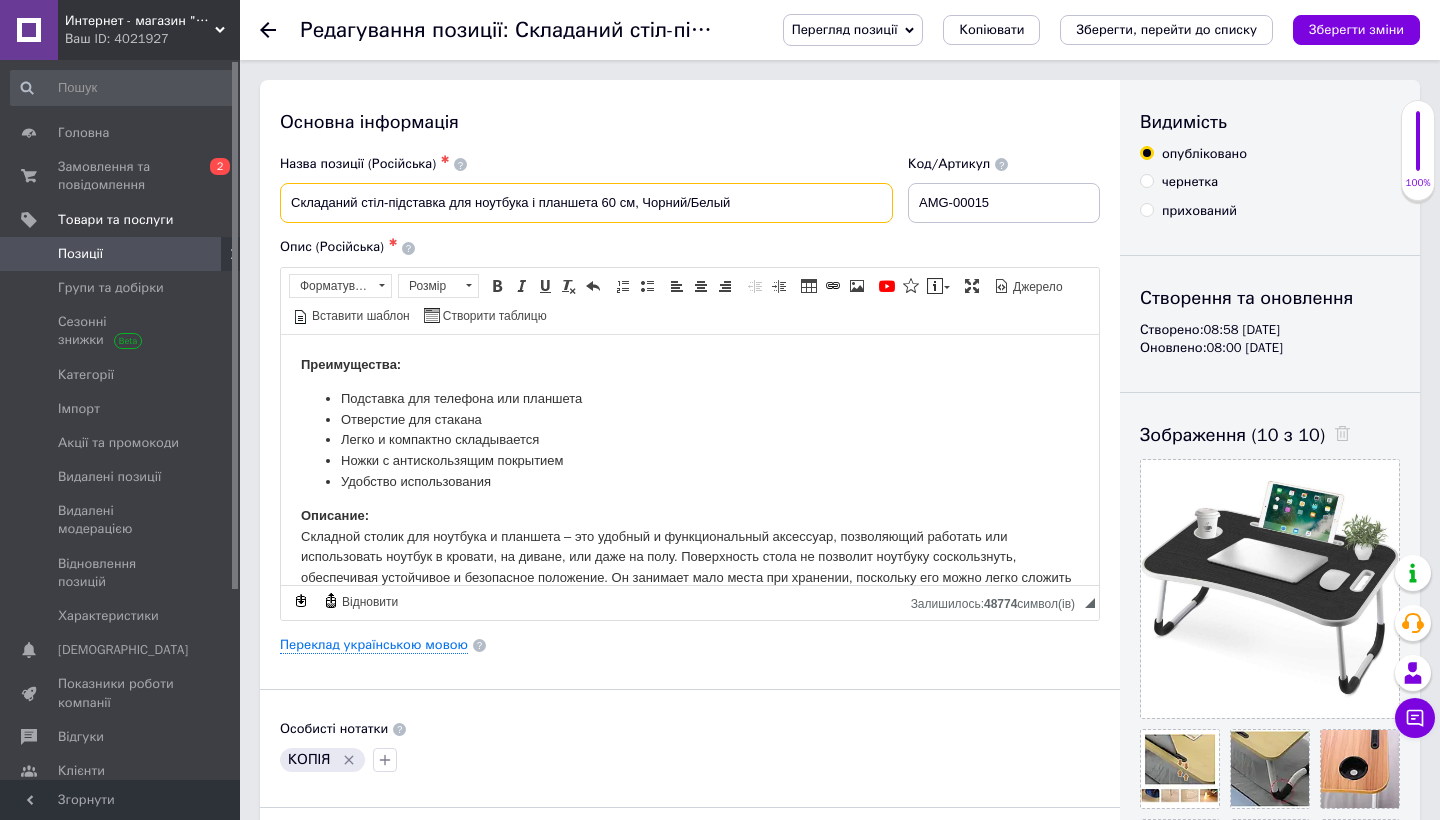 paste on "ортативный складной стол в кровать для ноутбука стол для завтрака и планшета столик подставка дерево 60х40х30" 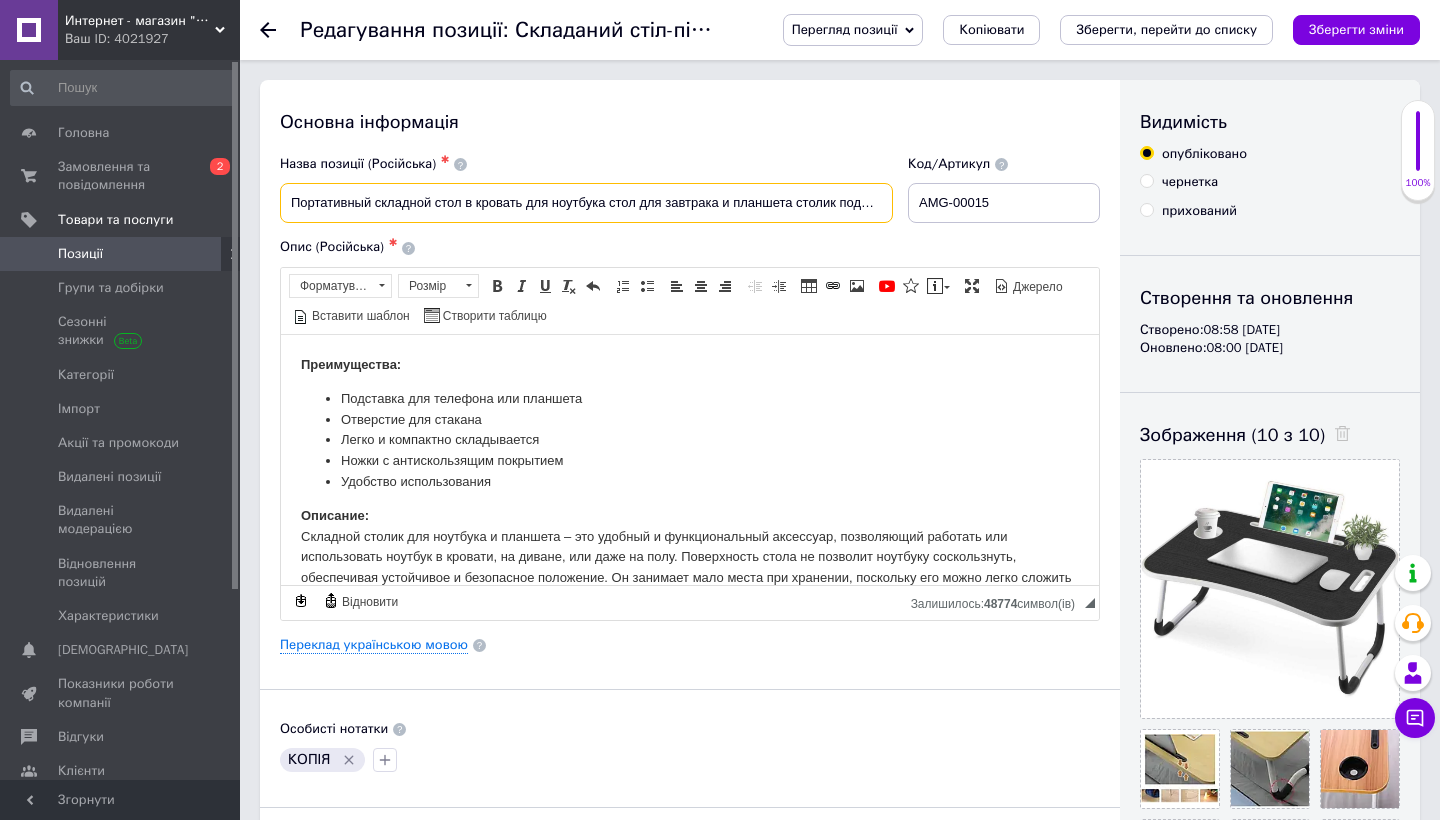 paste 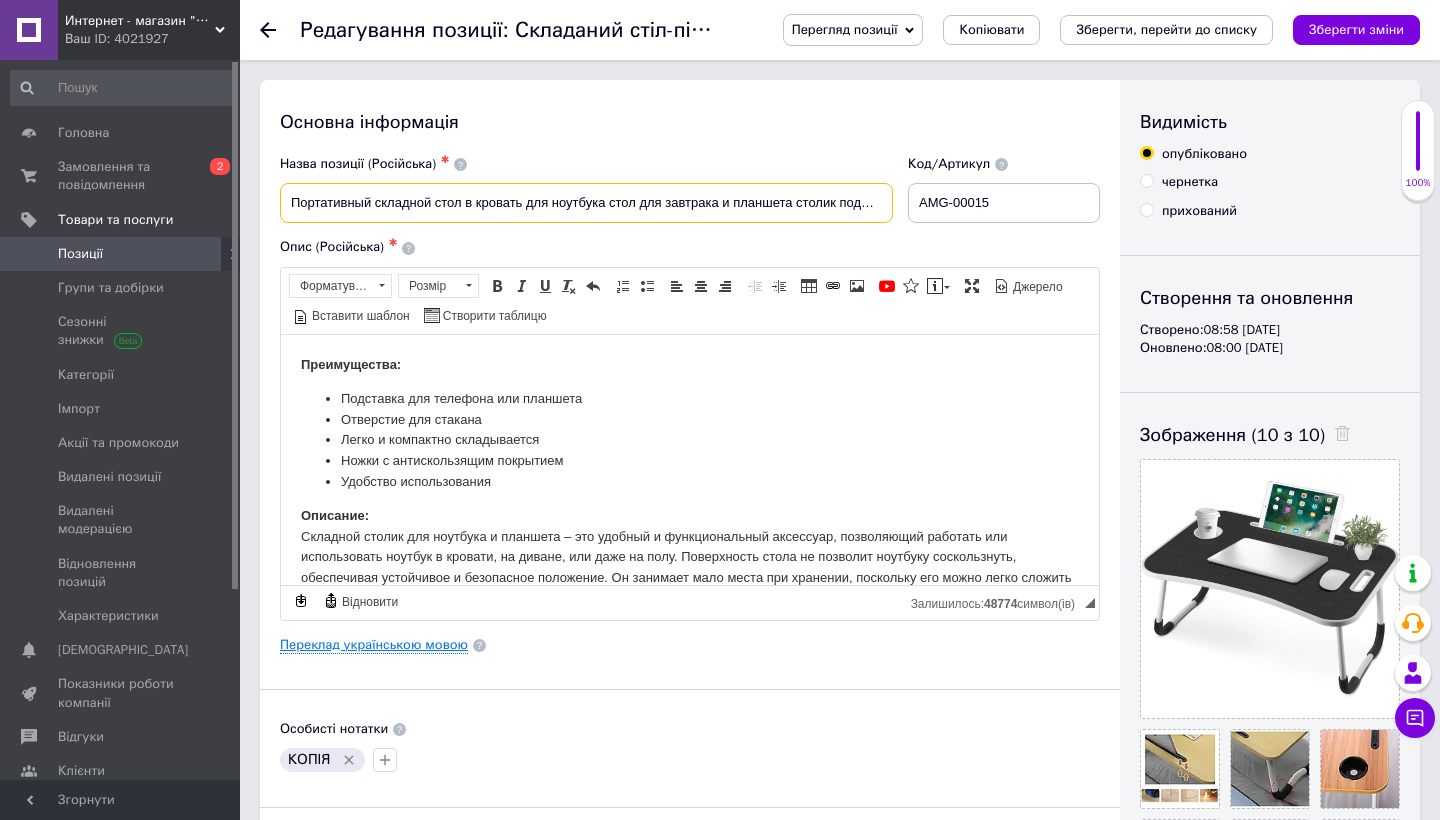 type on "Портативный складной стол в кровать для ноутбука стол для завтрака и планшета столик подставка дерево 60х40х30" 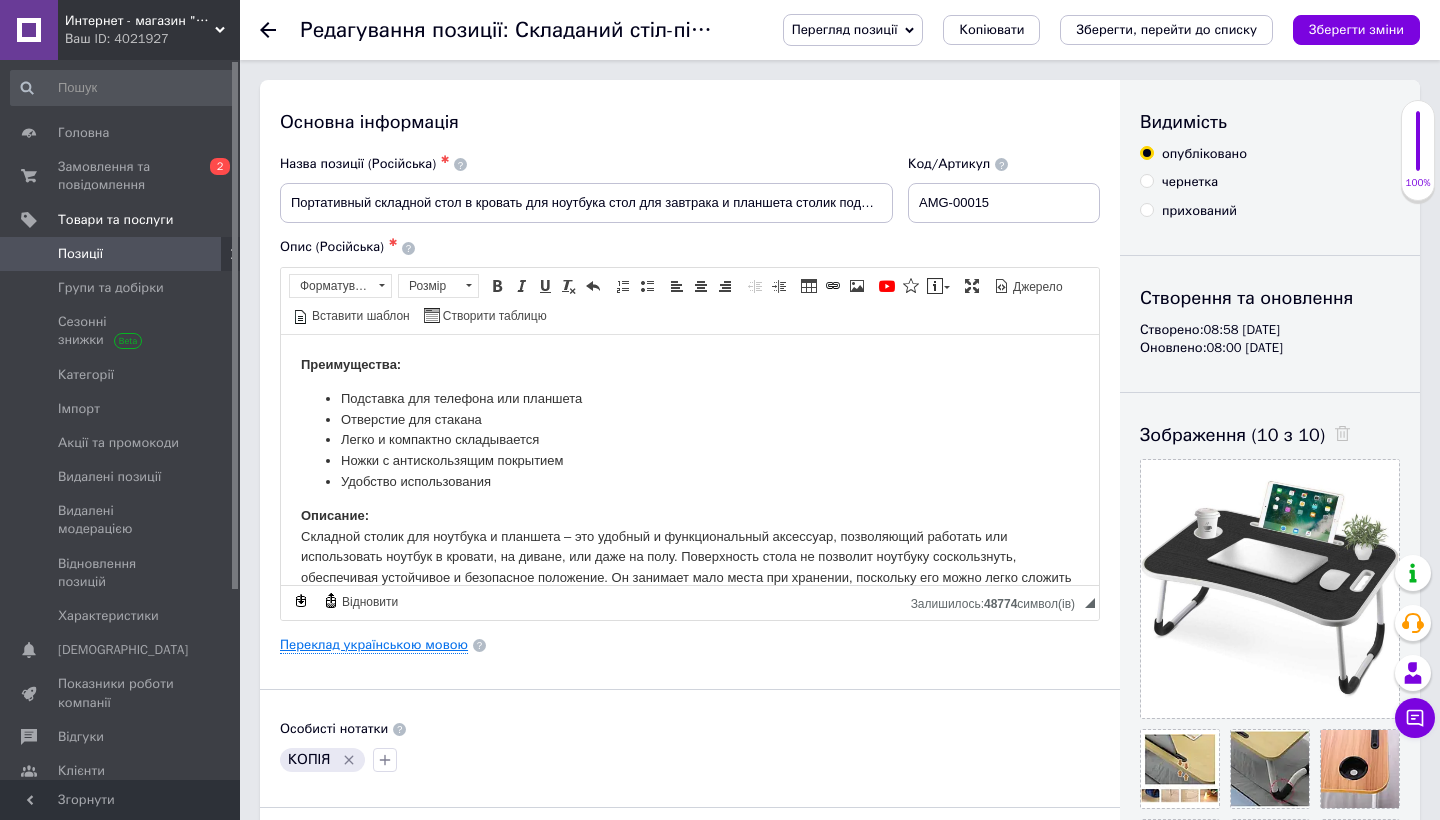 click on "Переклад українською мовою" at bounding box center (374, 645) 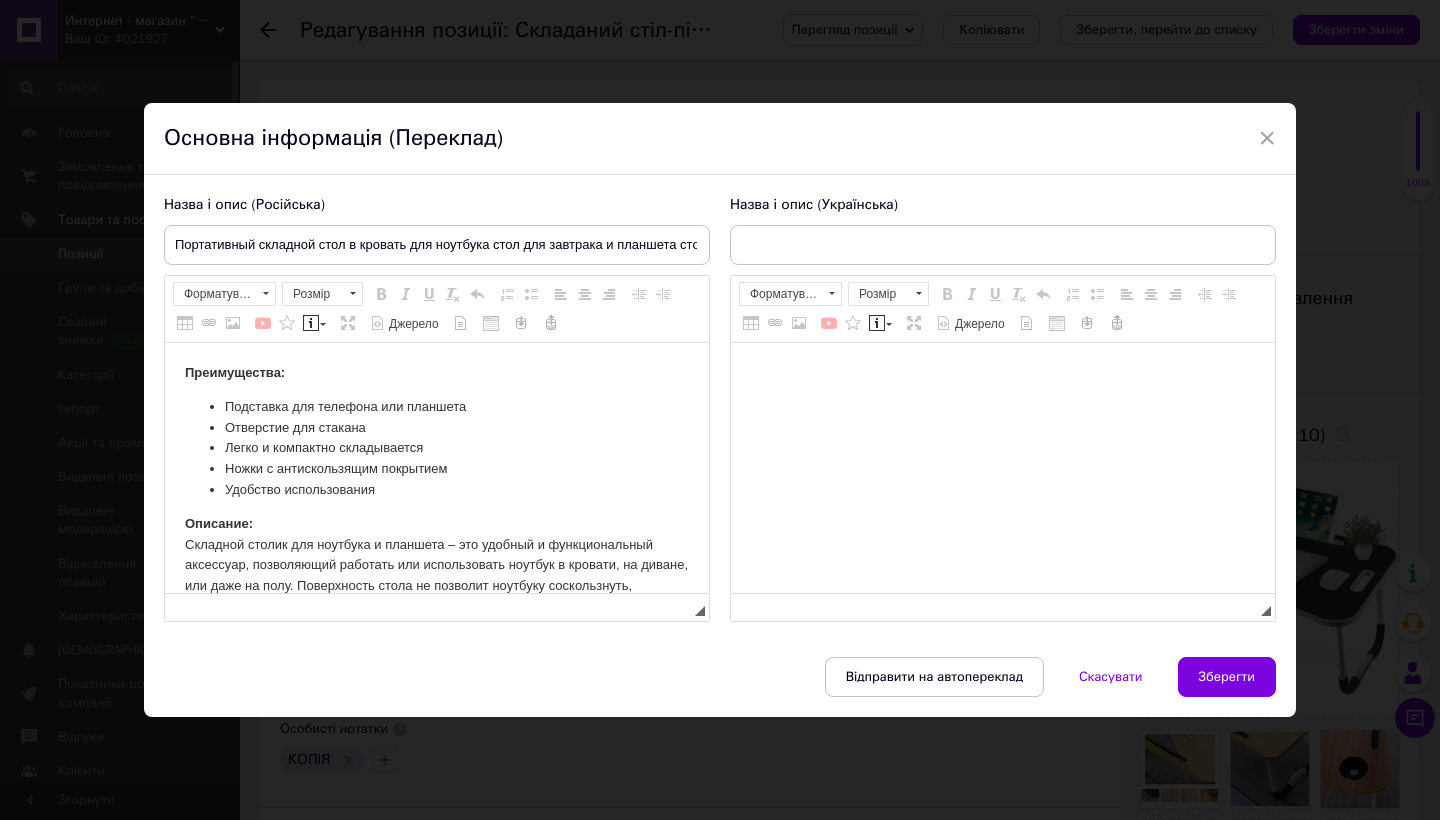 scroll, scrollTop: 0, scrollLeft: 0, axis: both 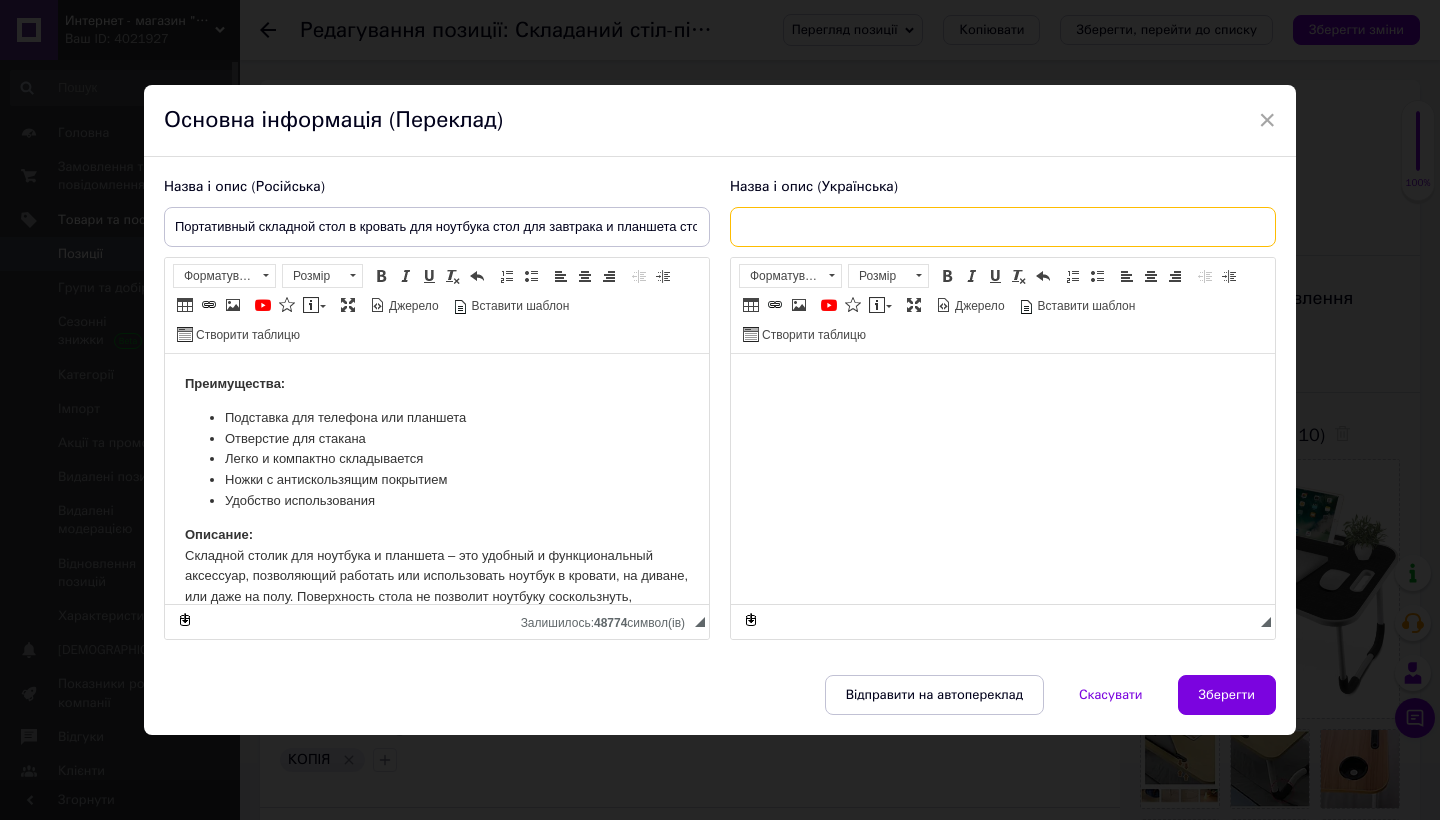 click at bounding box center (1003, 227) 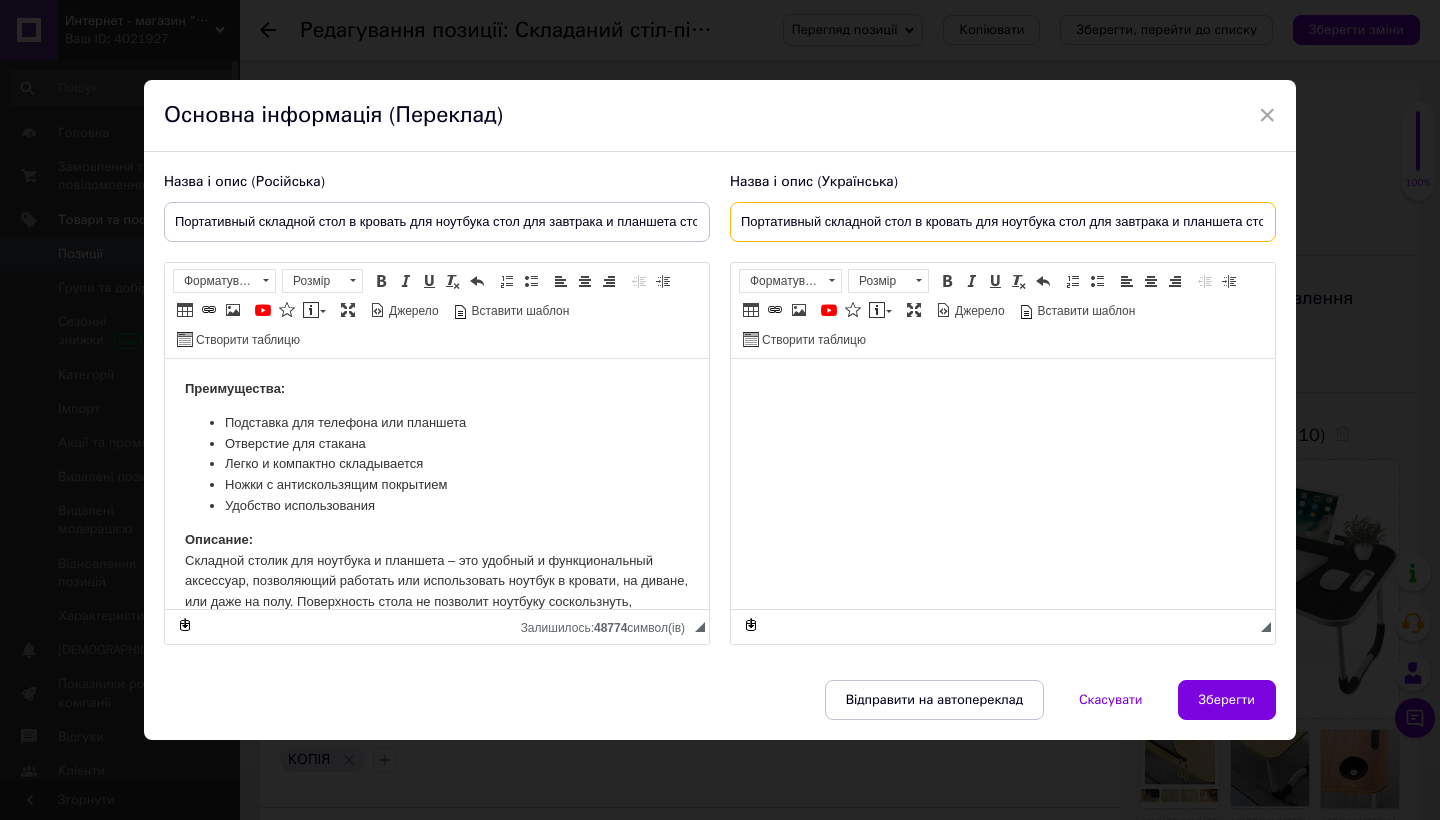 scroll, scrollTop: 0, scrollLeft: 0, axis: both 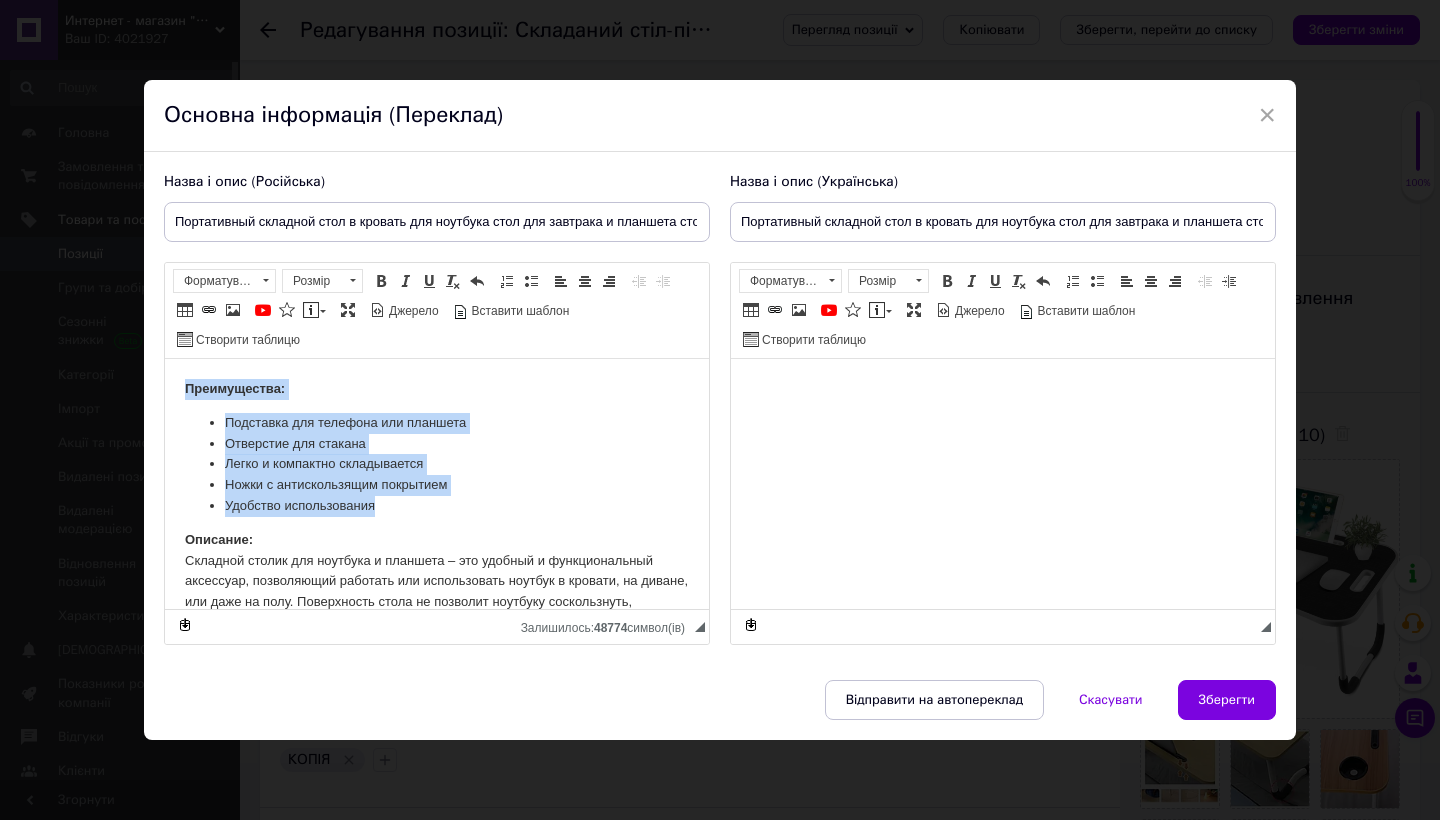 drag, startPoint x: 412, startPoint y: 509, endPoint x: 156, endPoint y: 368, distance: 292.26187 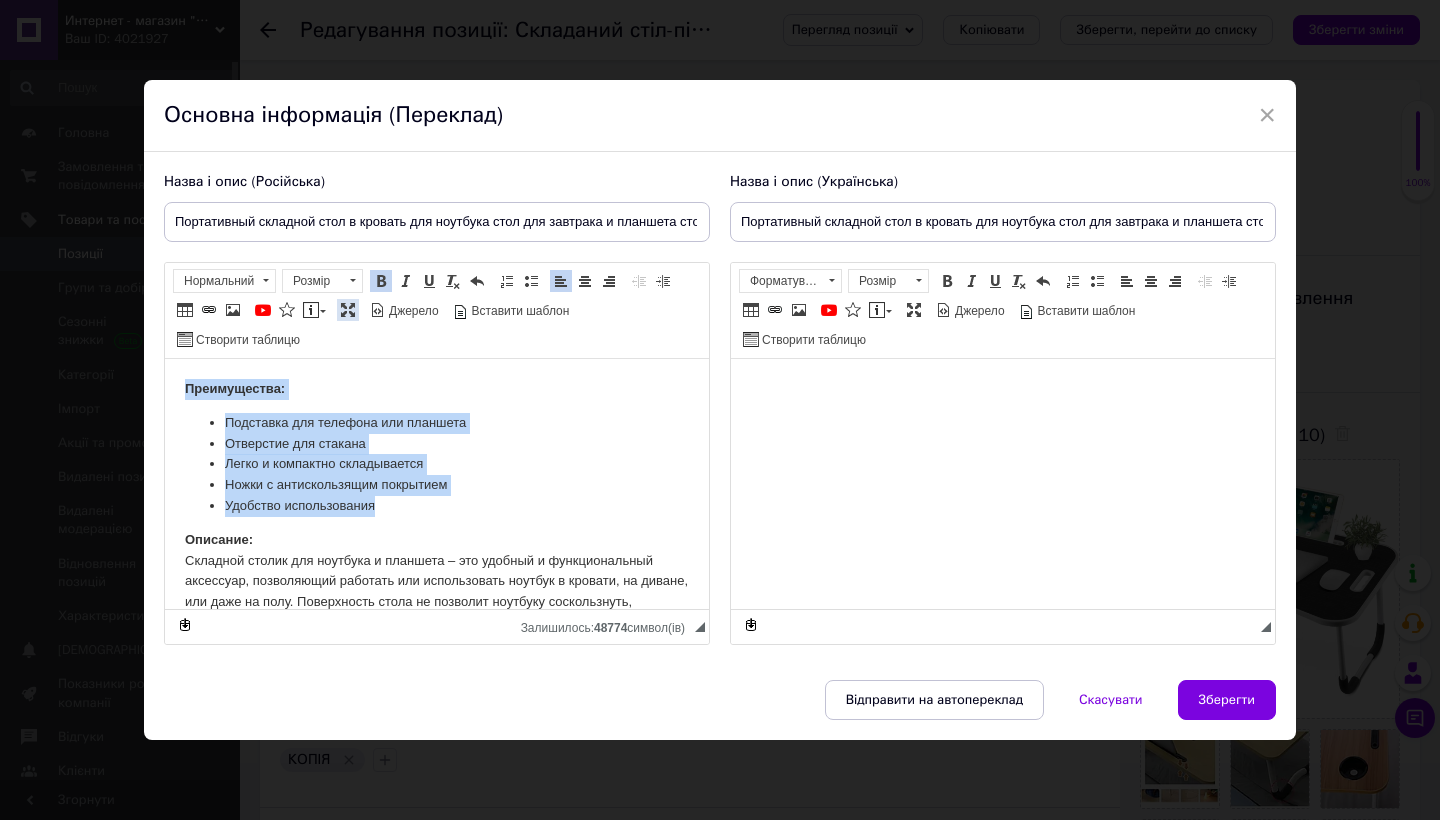 click at bounding box center (348, 310) 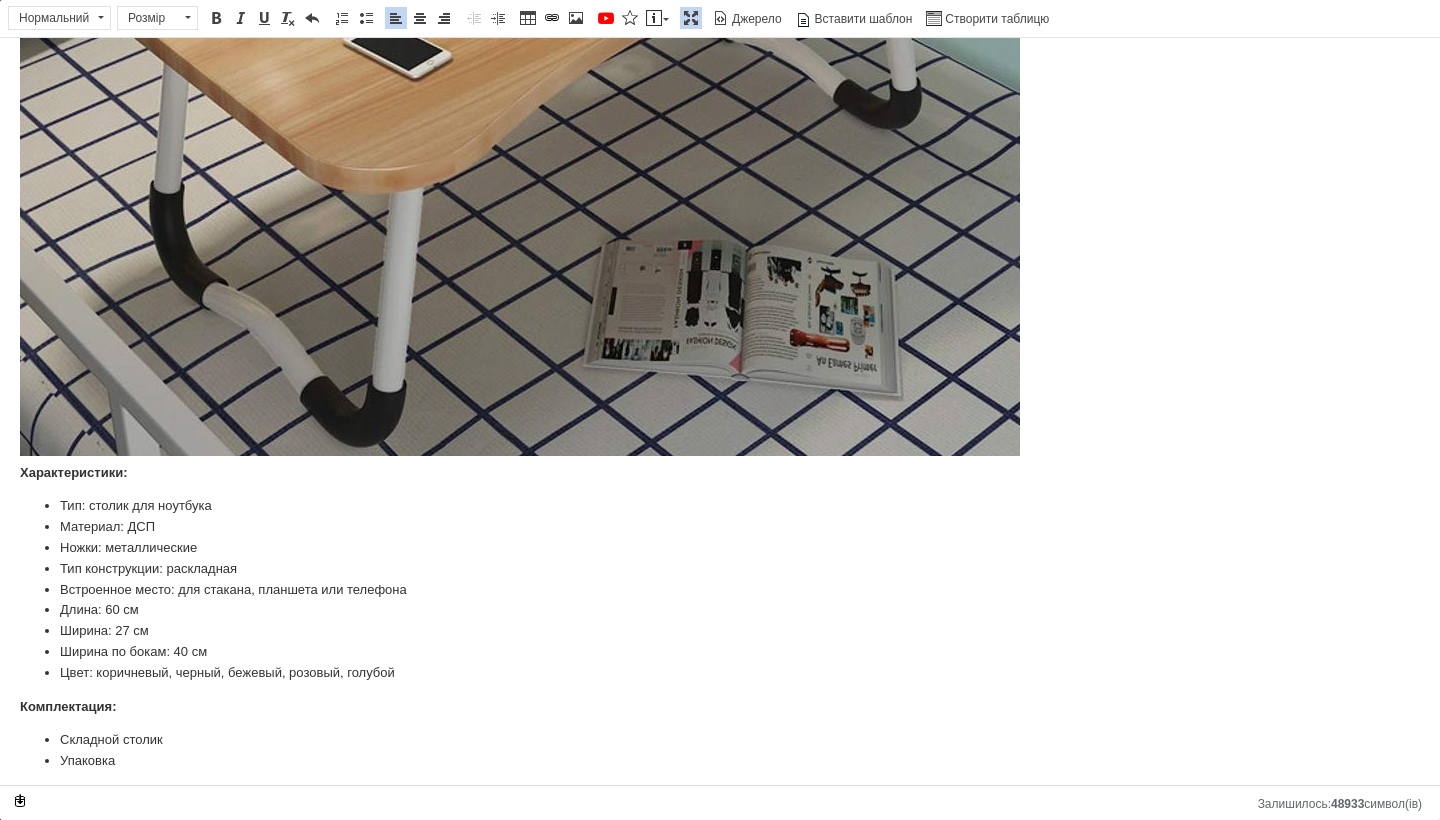 scroll, scrollTop: 0, scrollLeft: 0, axis: both 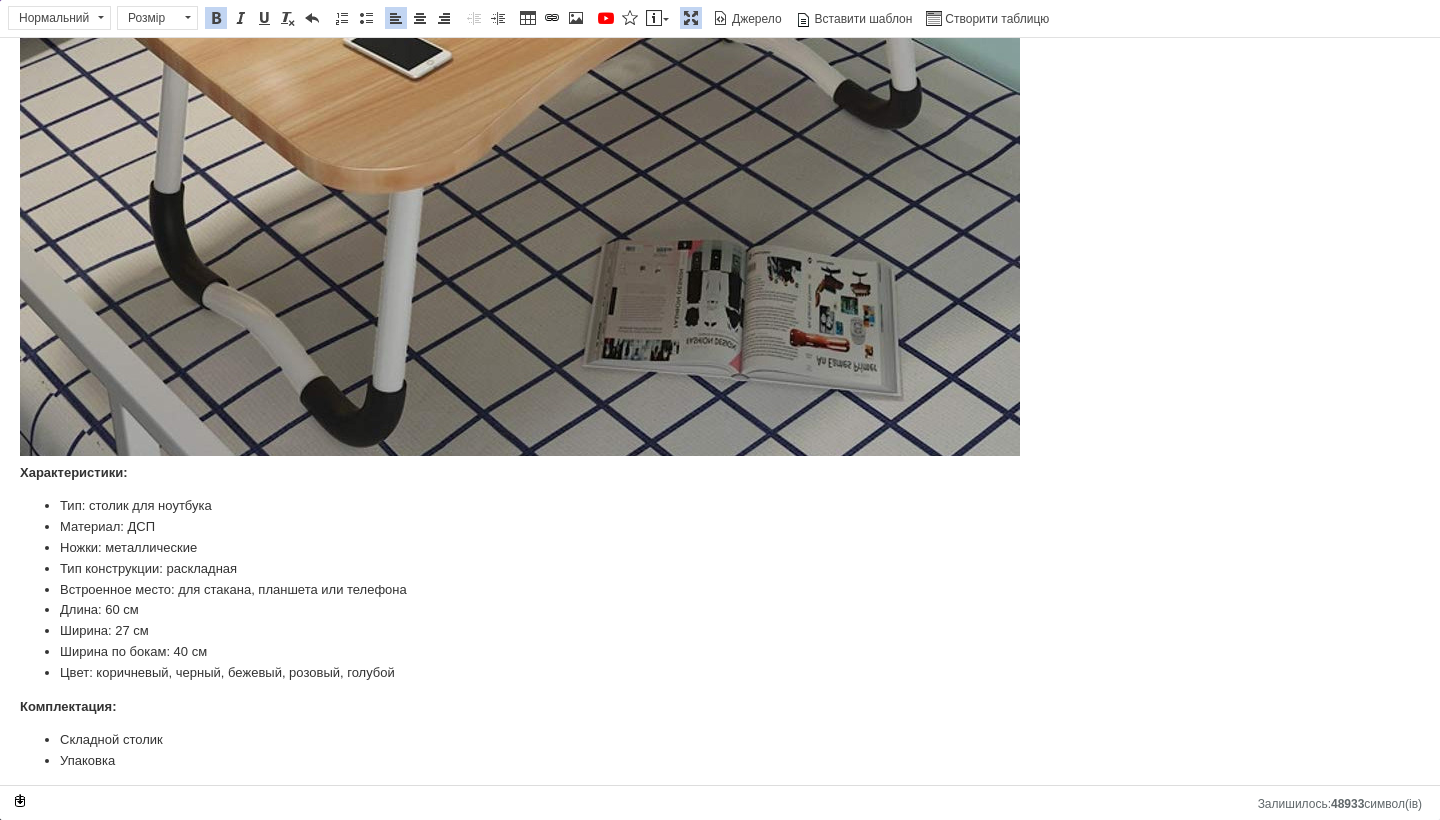 click on "Описание: Складной столик для ноутбука и планшета – это удобный и функциональный аксессуар, позволяющий работать или использовать ноутбук в кровати, на диване, или даже на полу. Поверхность стола не позволит ноутбуку соскользнуть, обеспечивая устойчивое и безопасное положение. Он занимает мало места при хранении, поскольку его можно легко сложить и хранить в любом месте, где есть свободное место. Характеристики: Тип: столик для ноутбука Материал: ДСП Ножки: металлические Тип конструкции: раскладная Встроенное место: для стакана, планшета или телефона" at bounding box center [720, 133] 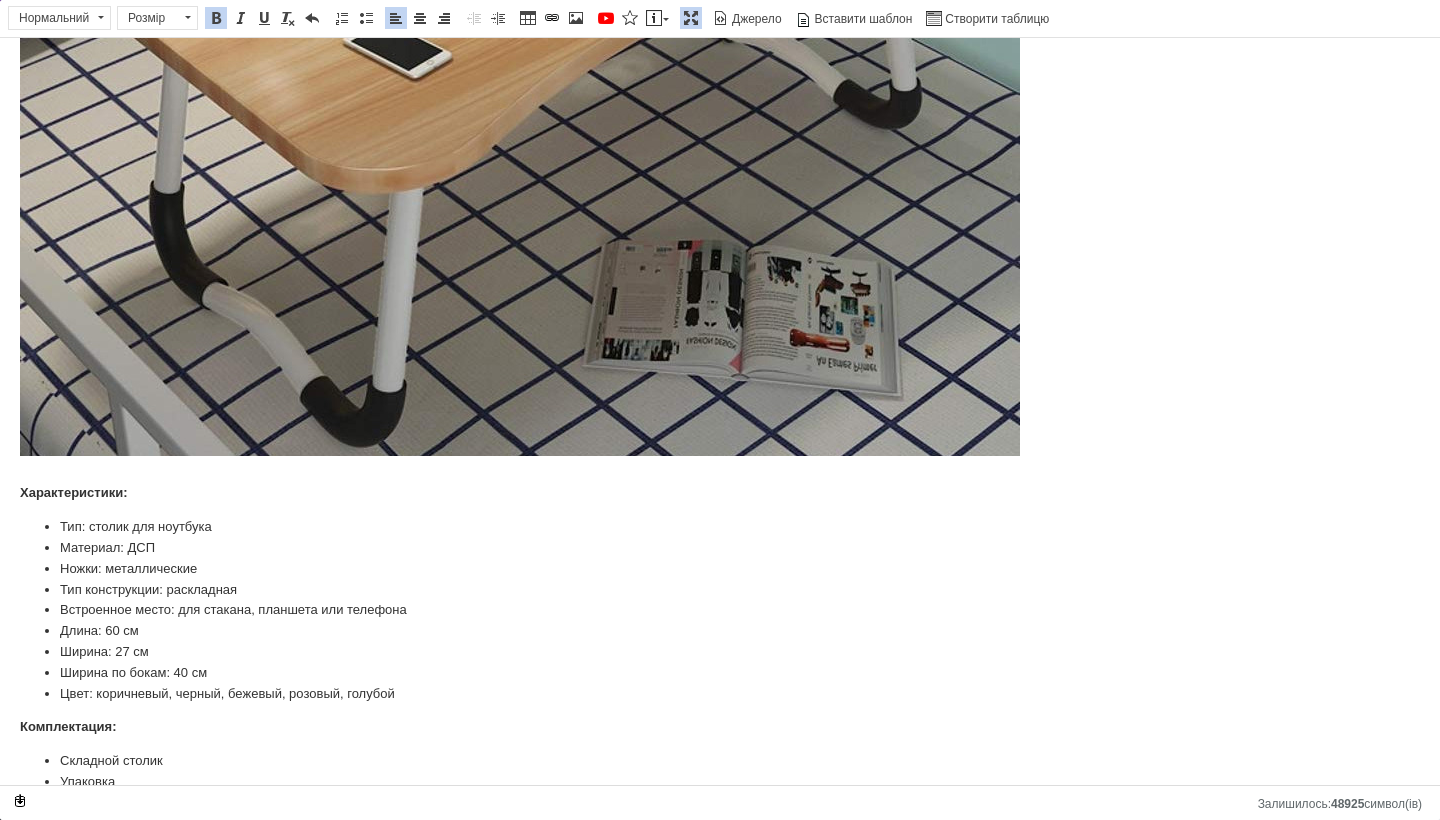click on "Столик имеет встроенный подстаканник, позволяющий избегать опрокидывания стакана или чашки, так же есть фиксатор-углубление для планшета или смартфона. Оснащен противоскользящими ножками, которые зафиксируют положение стола практически на любой поверхности. Это практичный и удобный аксессуар, который придает комфорт и мобильность в вашей повседневной жизни. ​​​​​​​ Характеристики:" at bounding box center [720, 54] 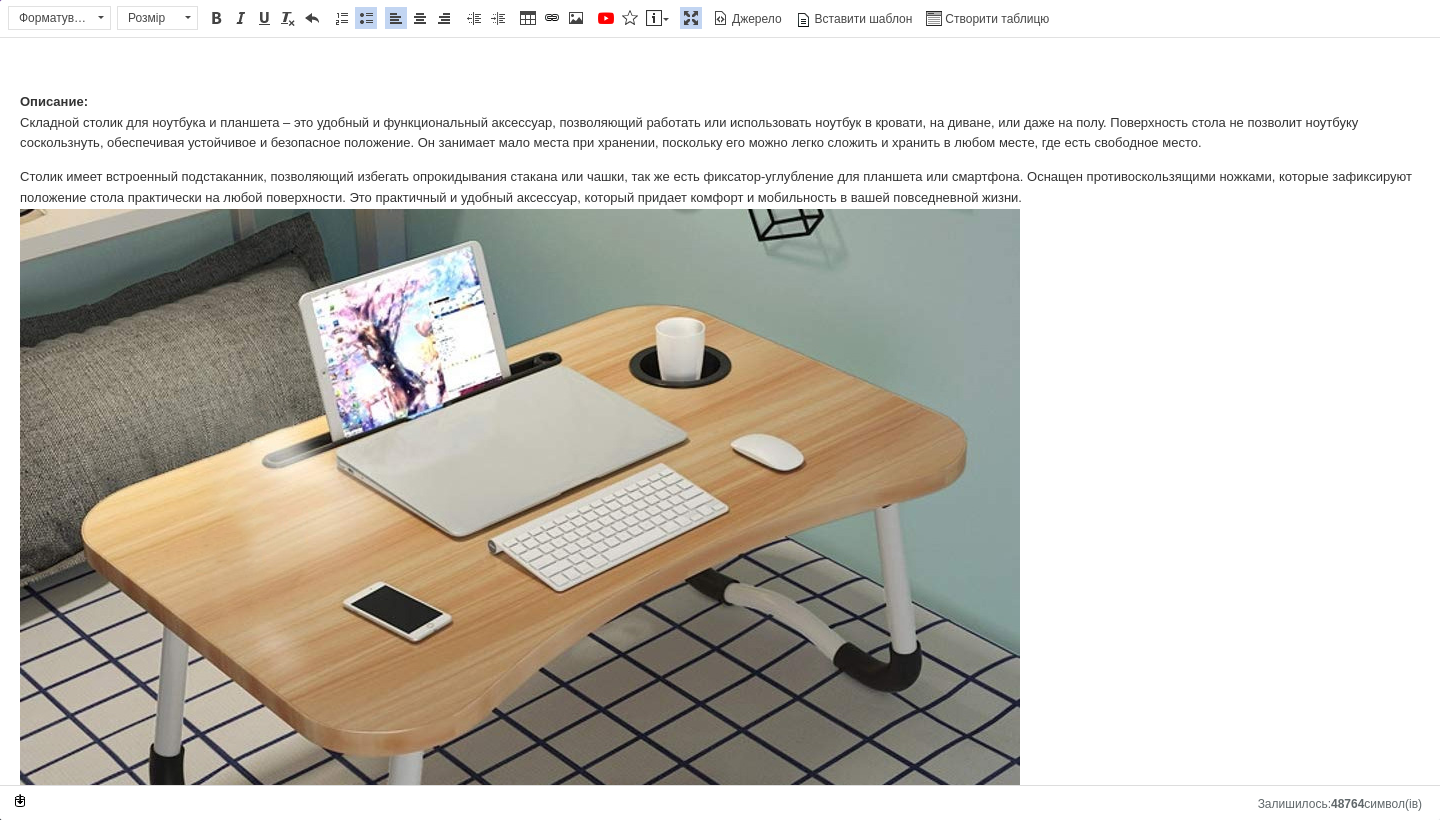 scroll, scrollTop: 0, scrollLeft: 0, axis: both 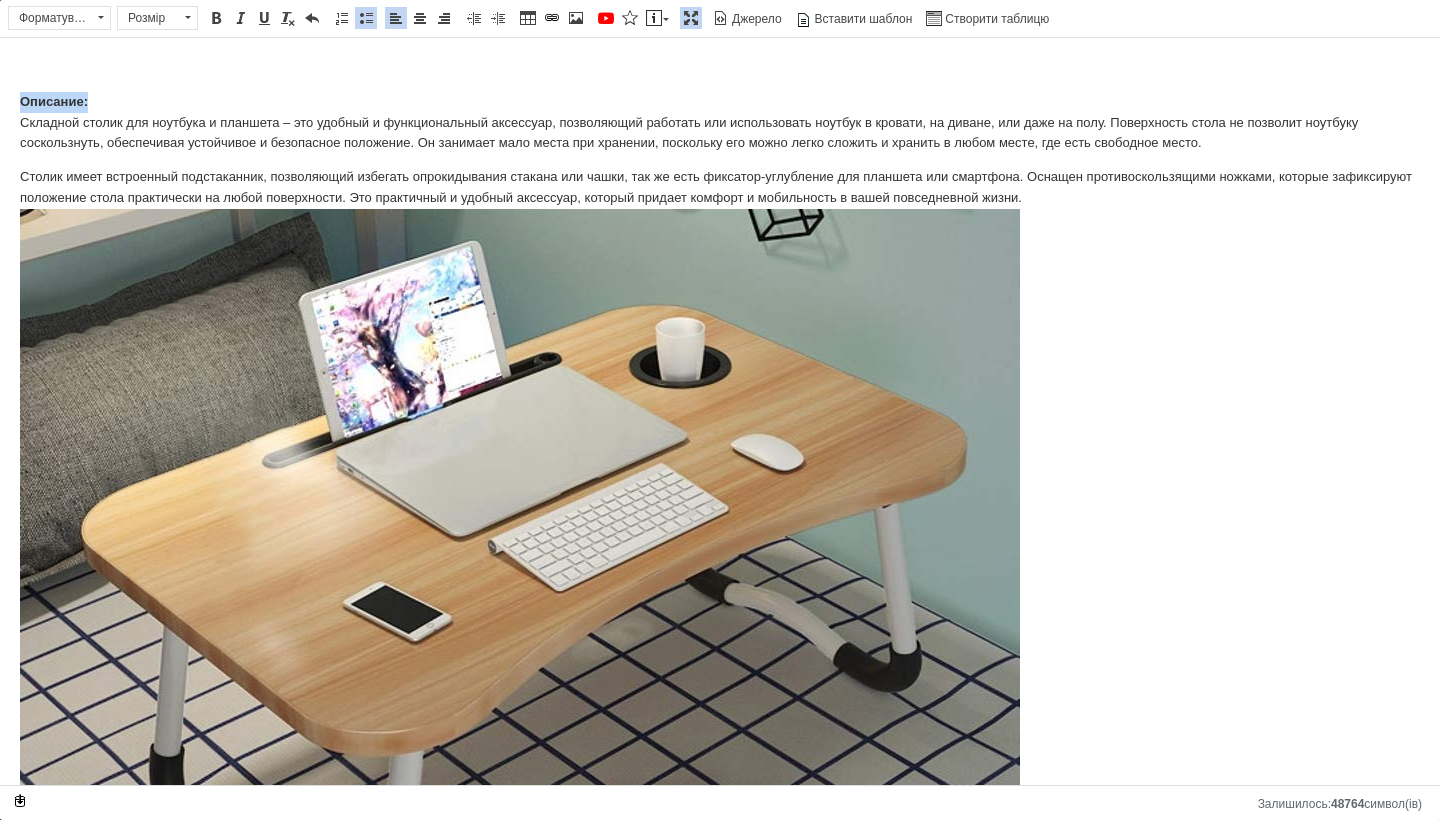 drag, startPoint x: 99, startPoint y: 92, endPoint x: 0, endPoint y: 88, distance: 99.08077 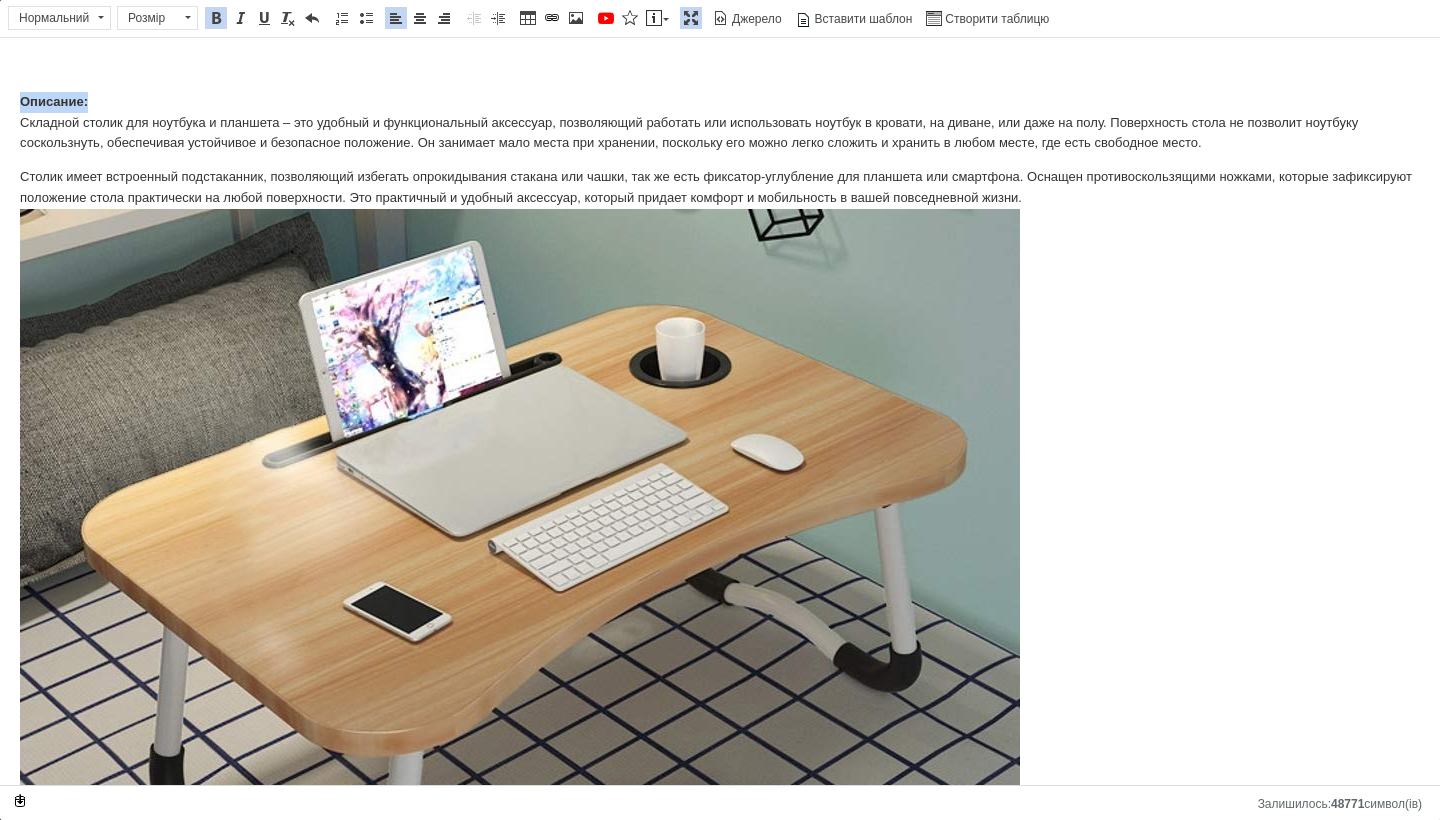 type 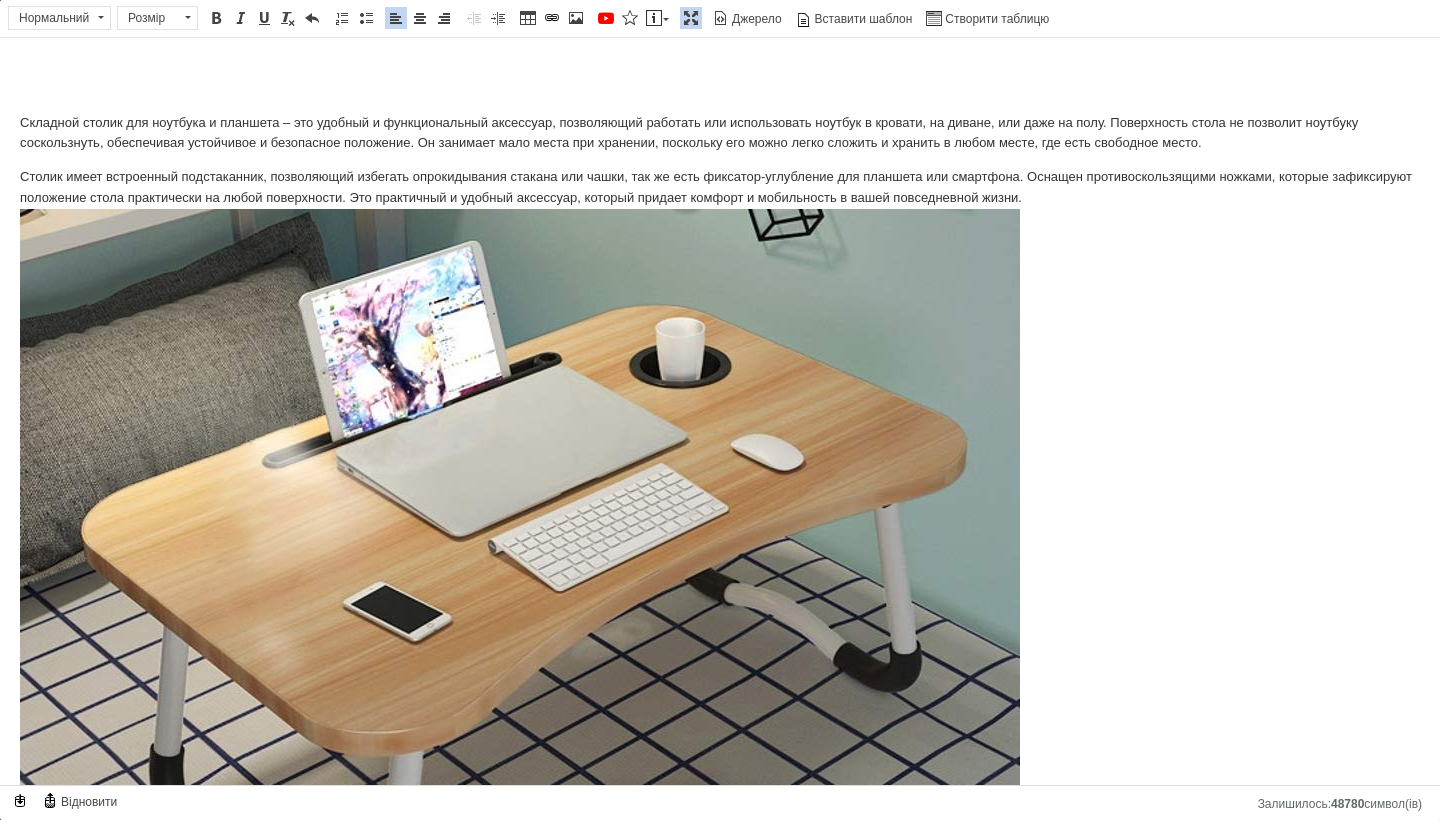 click at bounding box center (720, 68) 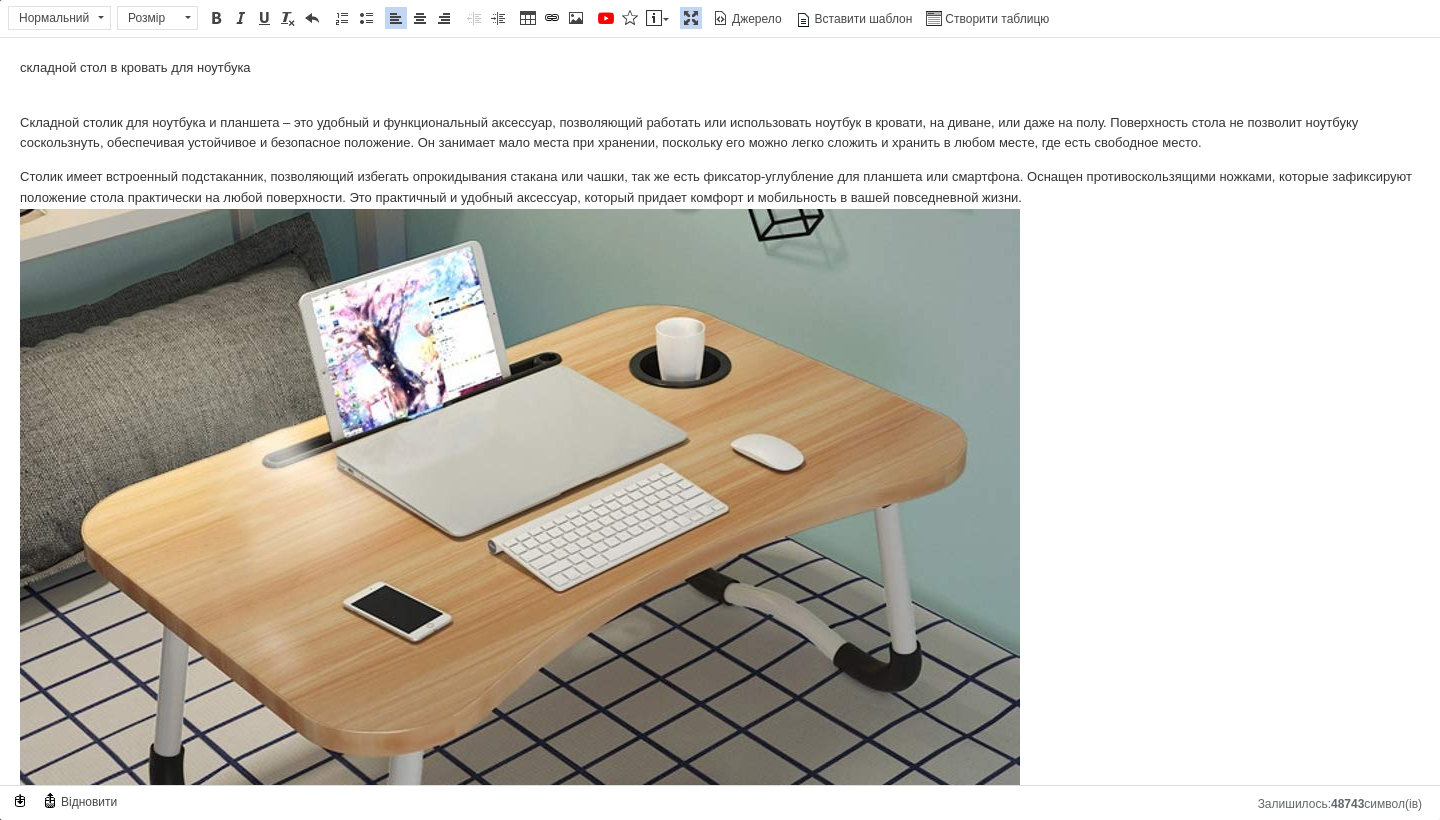drag, startPoint x: 277, startPoint y: 67, endPoint x: 0, endPoint y: 64, distance: 277.01624 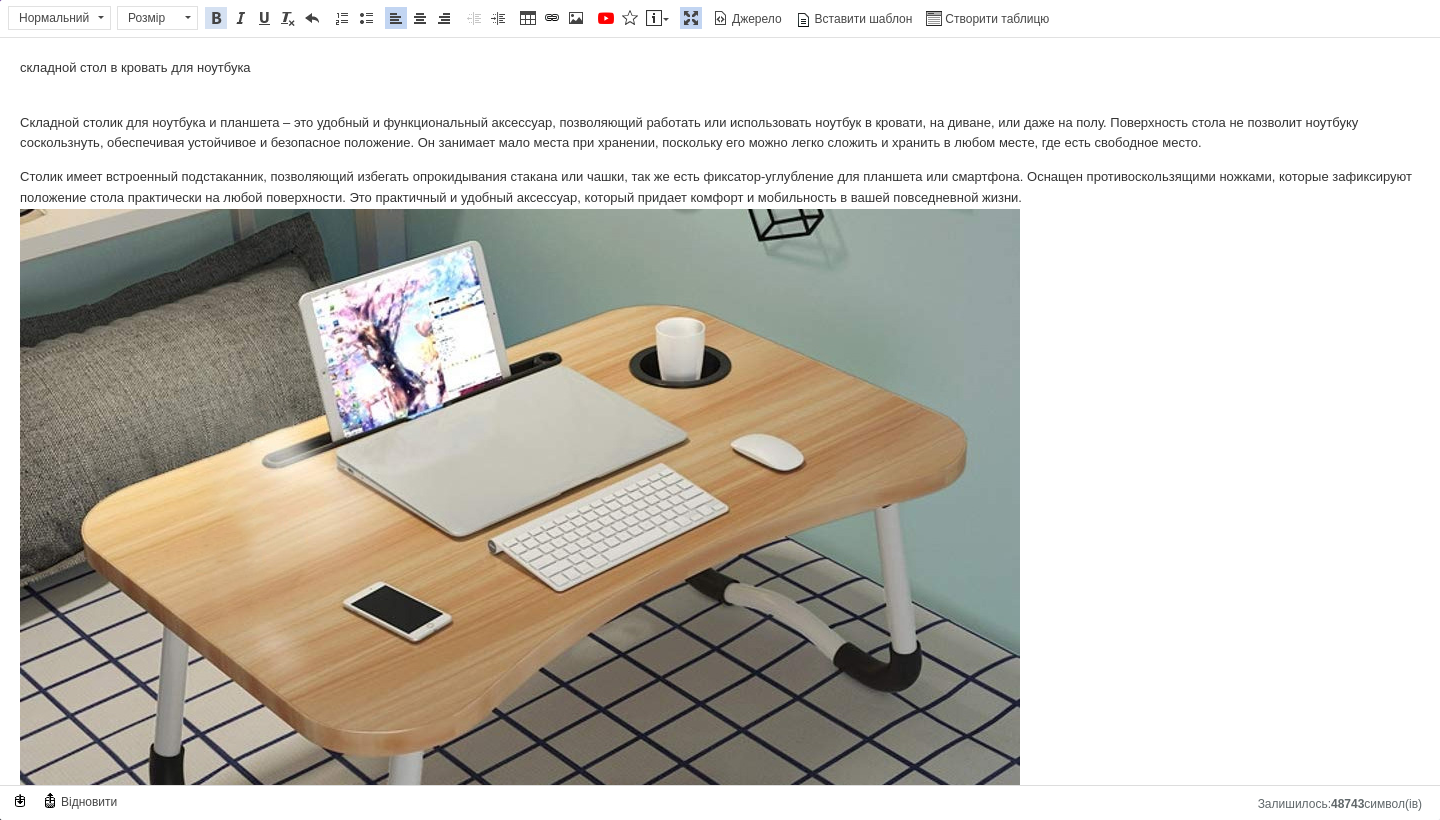 click at bounding box center (216, 18) 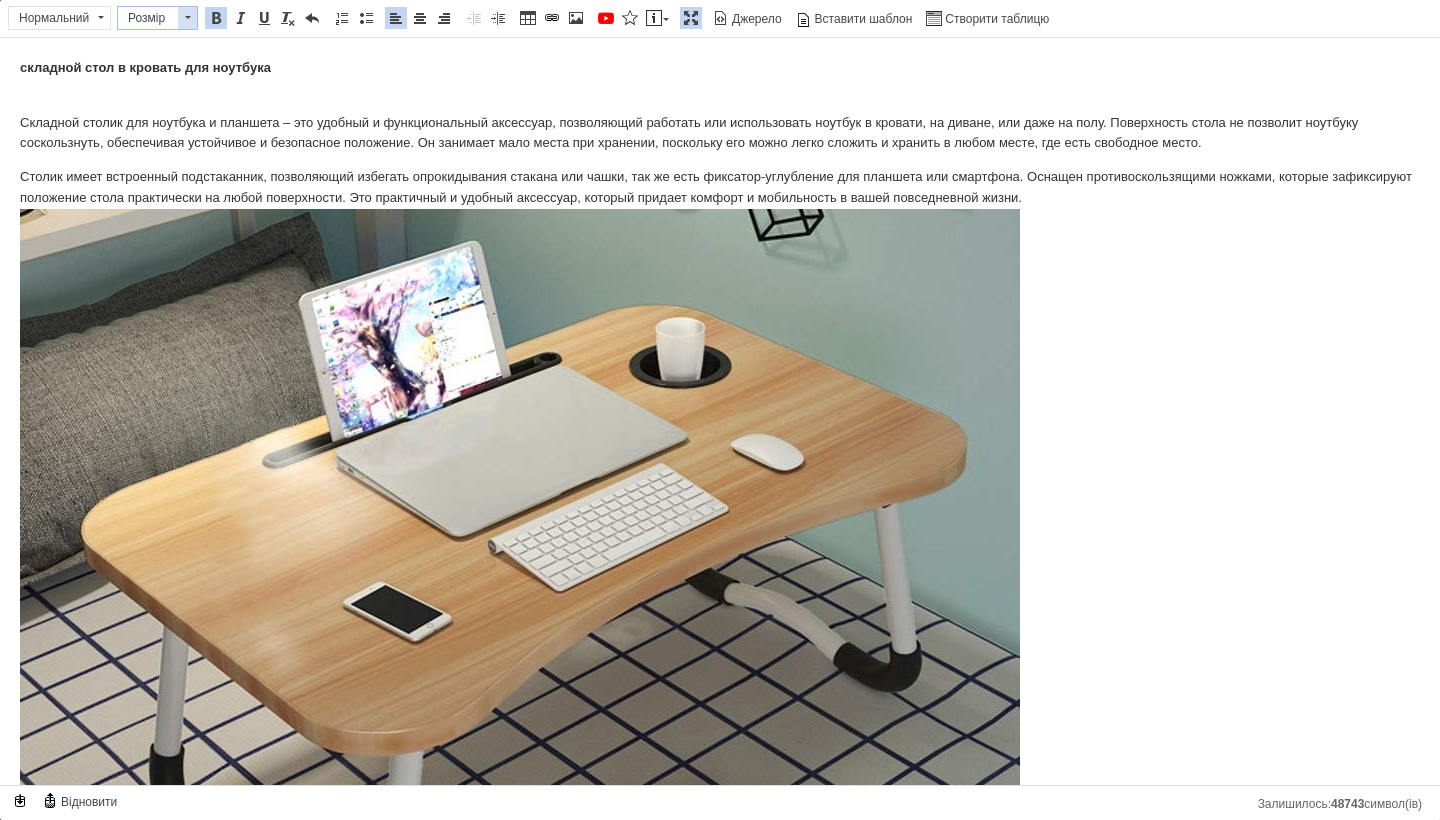 click at bounding box center (187, 18) 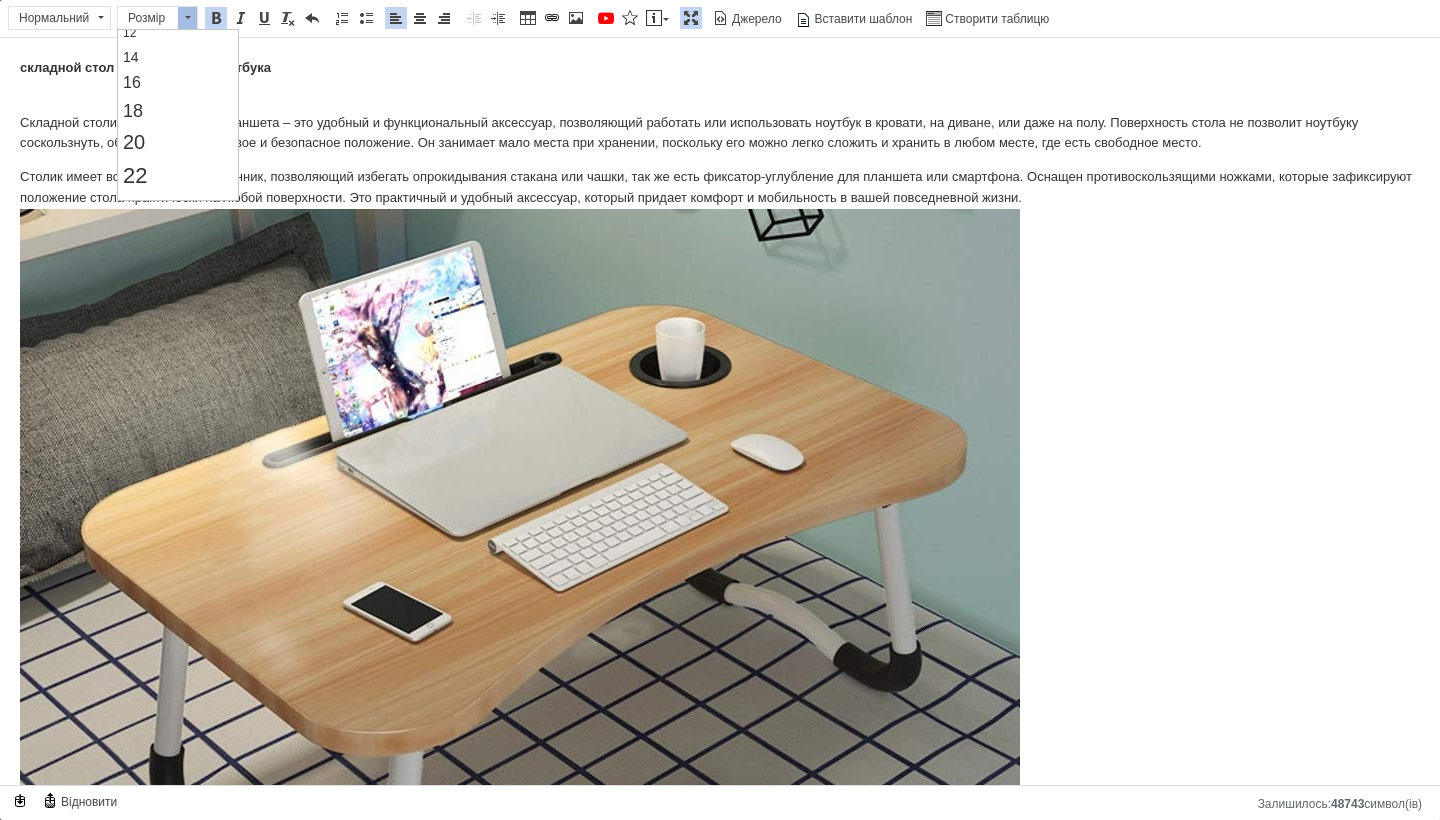 scroll, scrollTop: 152, scrollLeft: 0, axis: vertical 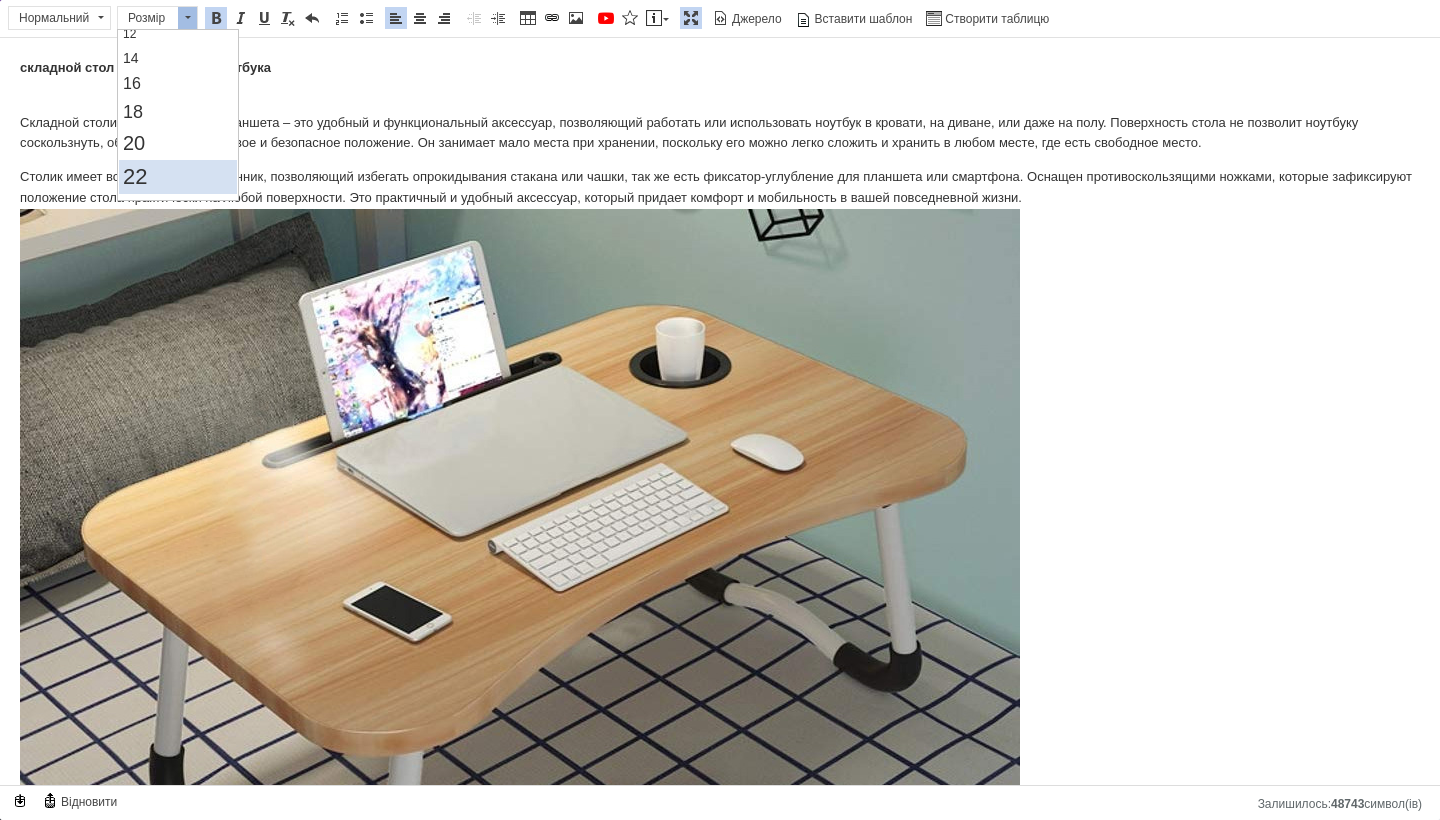 click on "22" at bounding box center [178, 177] 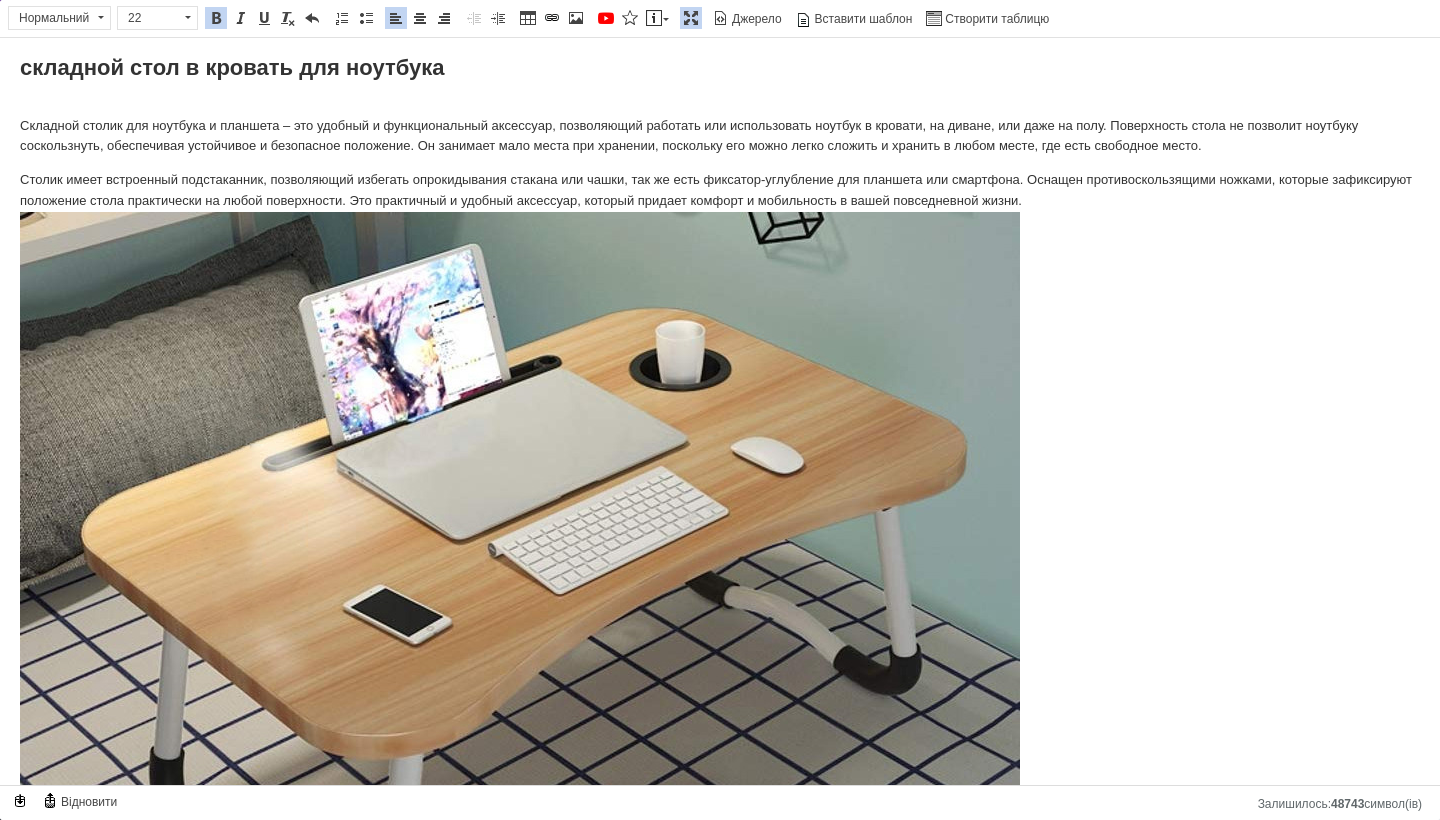 click on "складной стол в кровать для ноутбука" at bounding box center (232, 67) 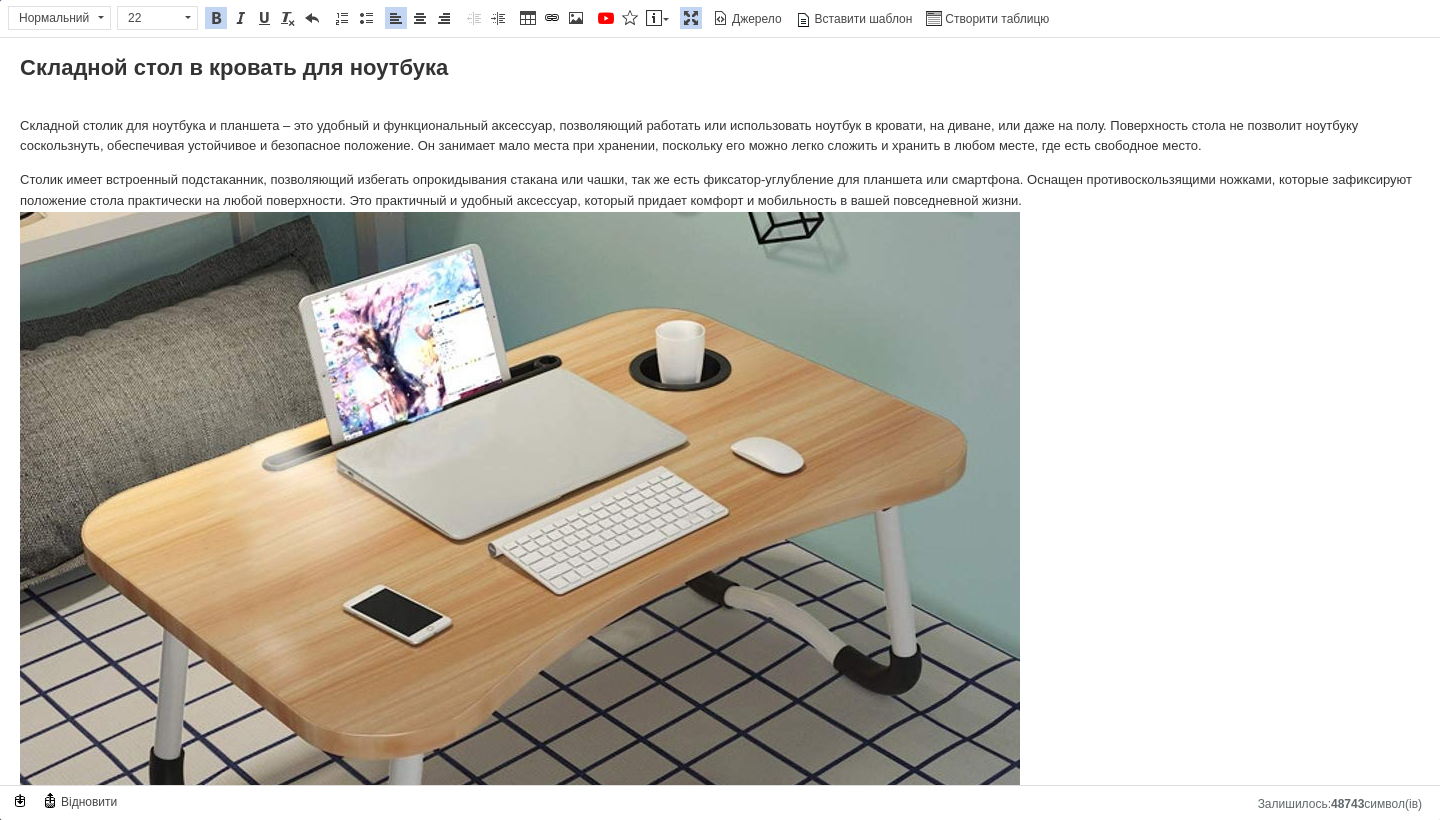 click on "Складной стол в кровать для ноутбука Складной столик для ноутбука и планшета – это удобный и функциональный аксессуар, позволяющий работать или использовать ноутбук в кровати, на диване, или даже на полу. Поверхность стола не позволит ноутбуку соскользнуть, обеспечивая устойчивое и безопасное положение. Он занимает мало места при хранении, поскольку его можно легко сложить и хранить в любом месте, где есть свободное место. Преимущества: Подставка для телефона или планшета Отверстие для стакана Легко и компактно складывается Удобство использования" at bounding box center [720, 790] 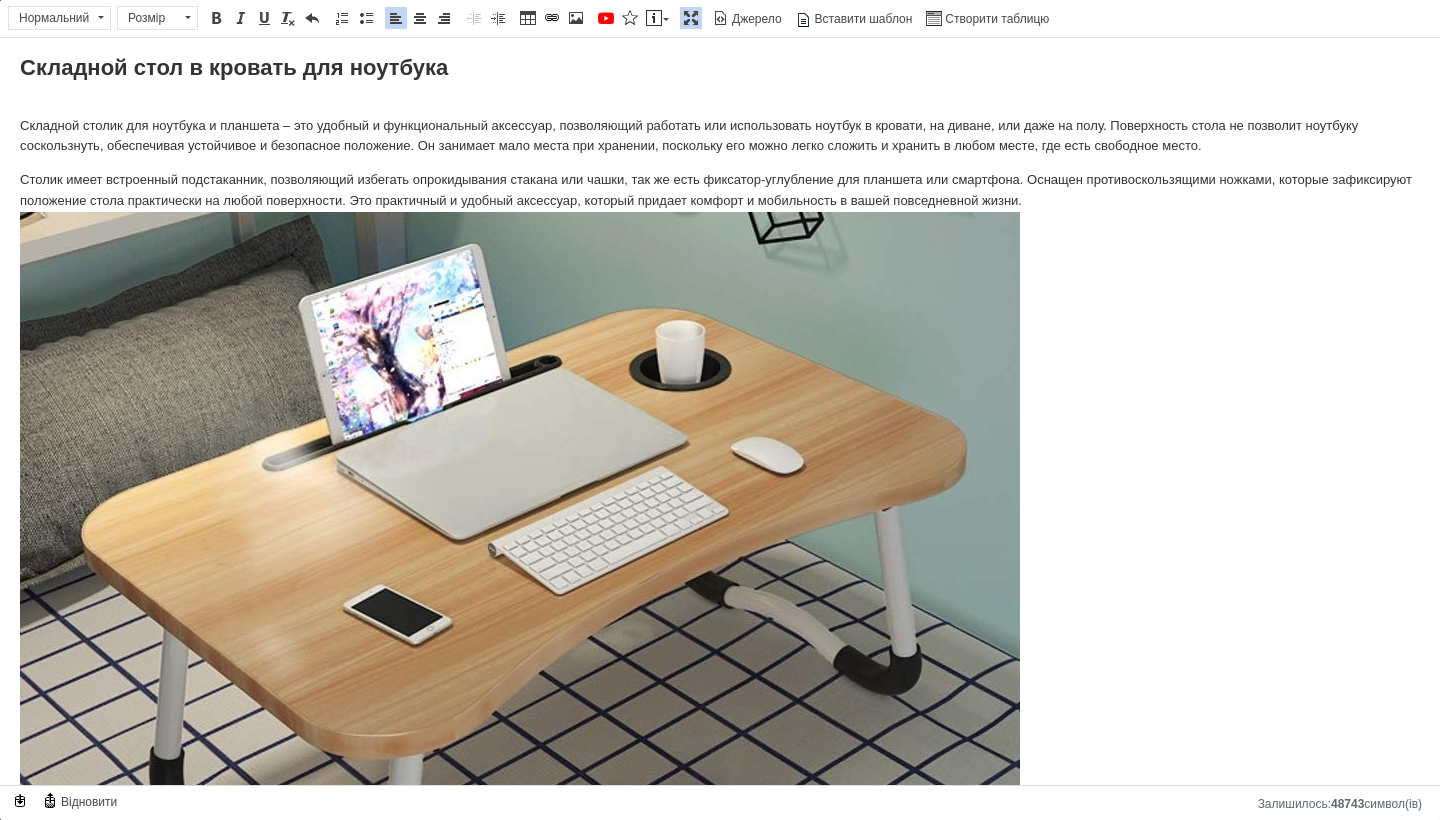 scroll, scrollTop: 0, scrollLeft: 0, axis: both 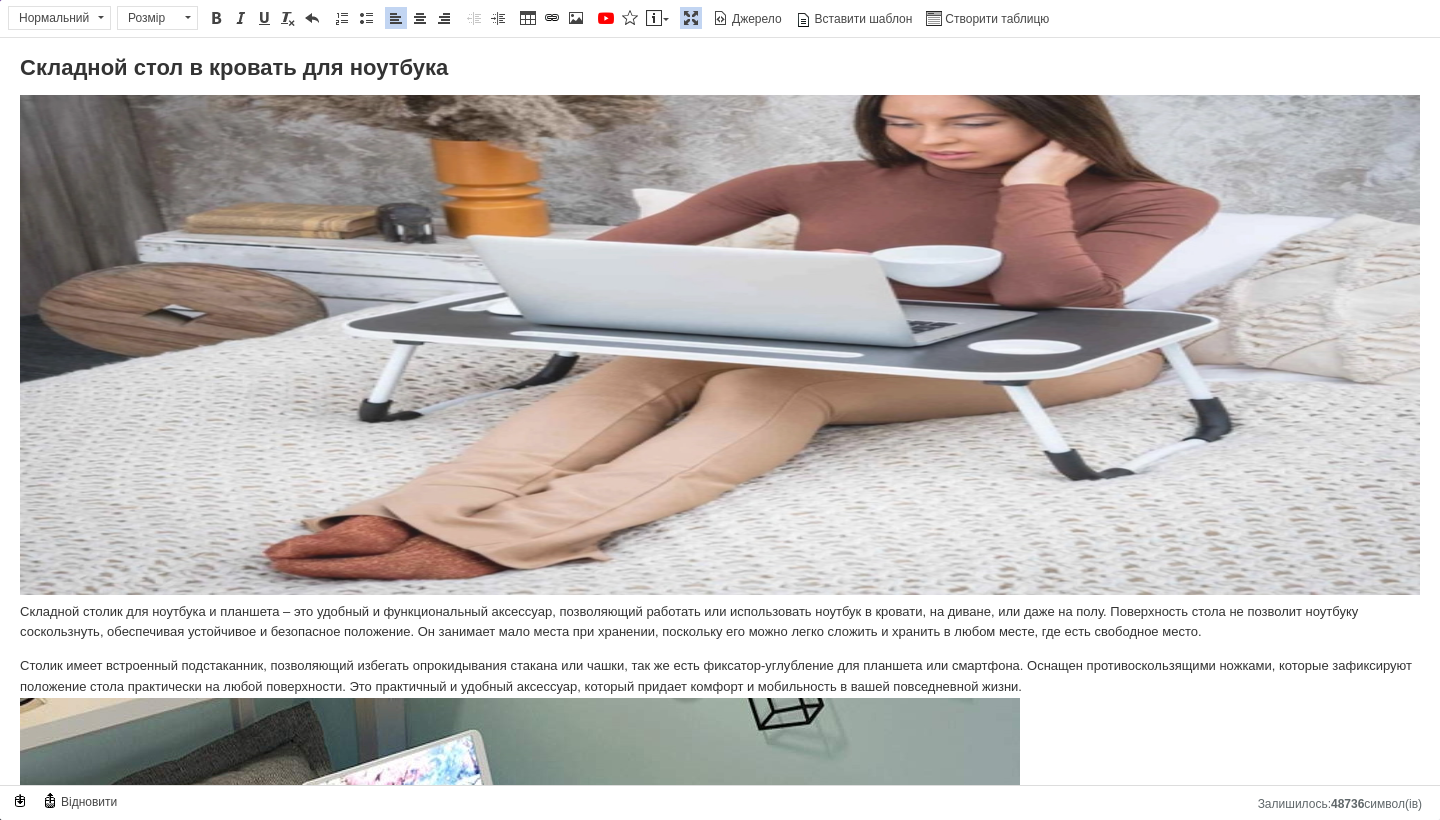 click at bounding box center [720, 345] 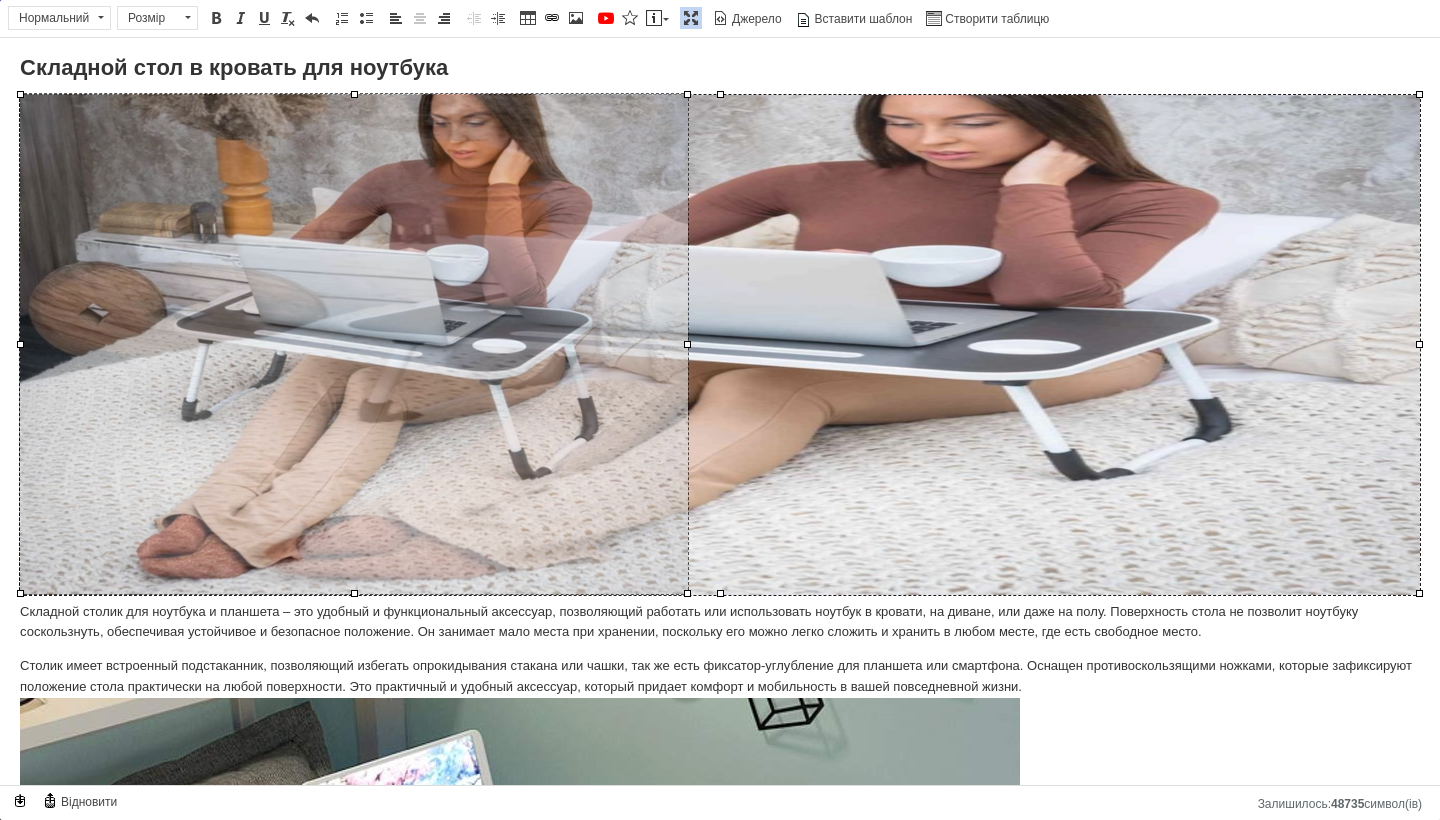 drag, startPoint x: 1420, startPoint y: 347, endPoint x: 622, endPoint y: 380, distance: 798.68207 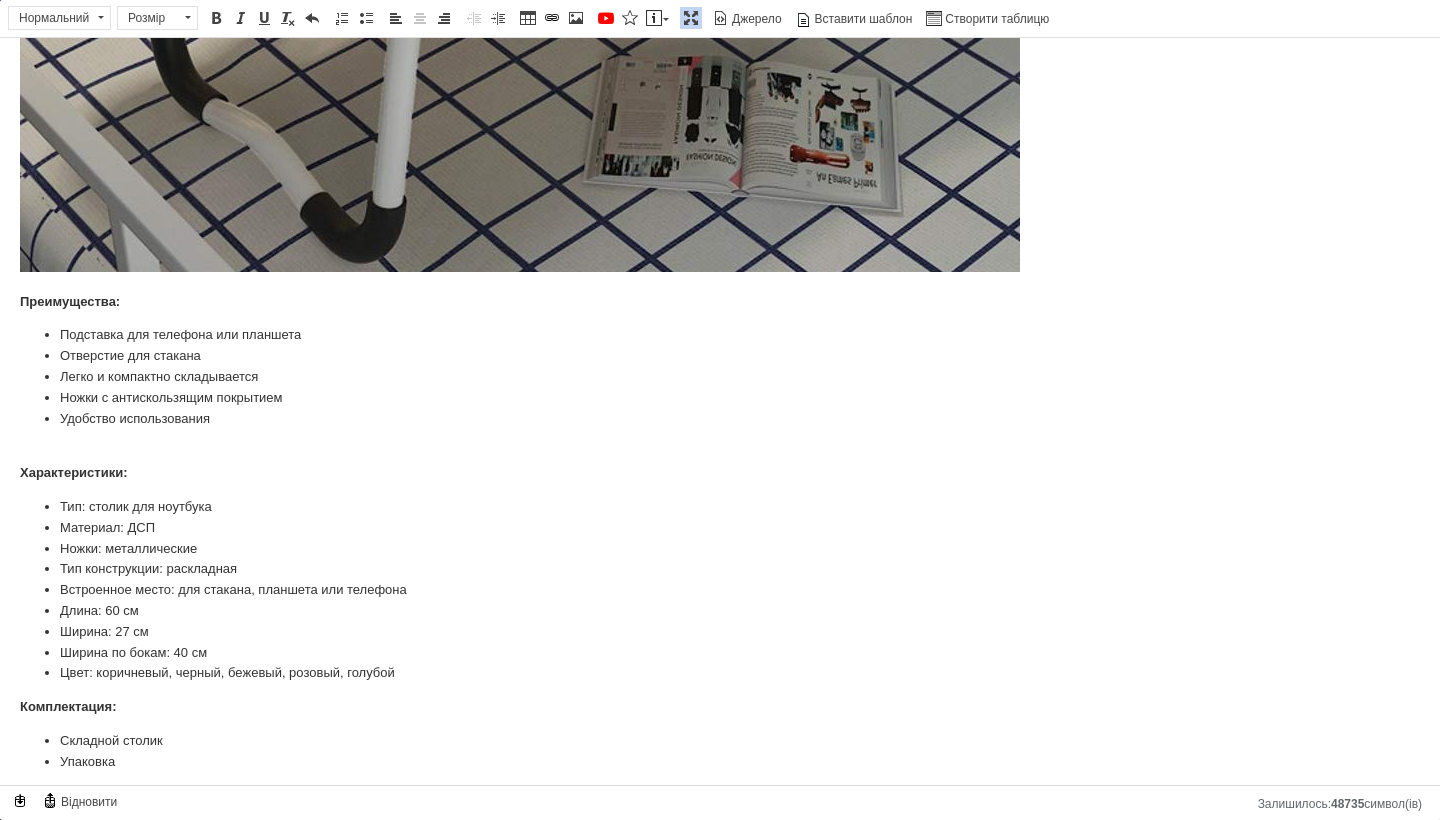 scroll, scrollTop: 1235, scrollLeft: 0, axis: vertical 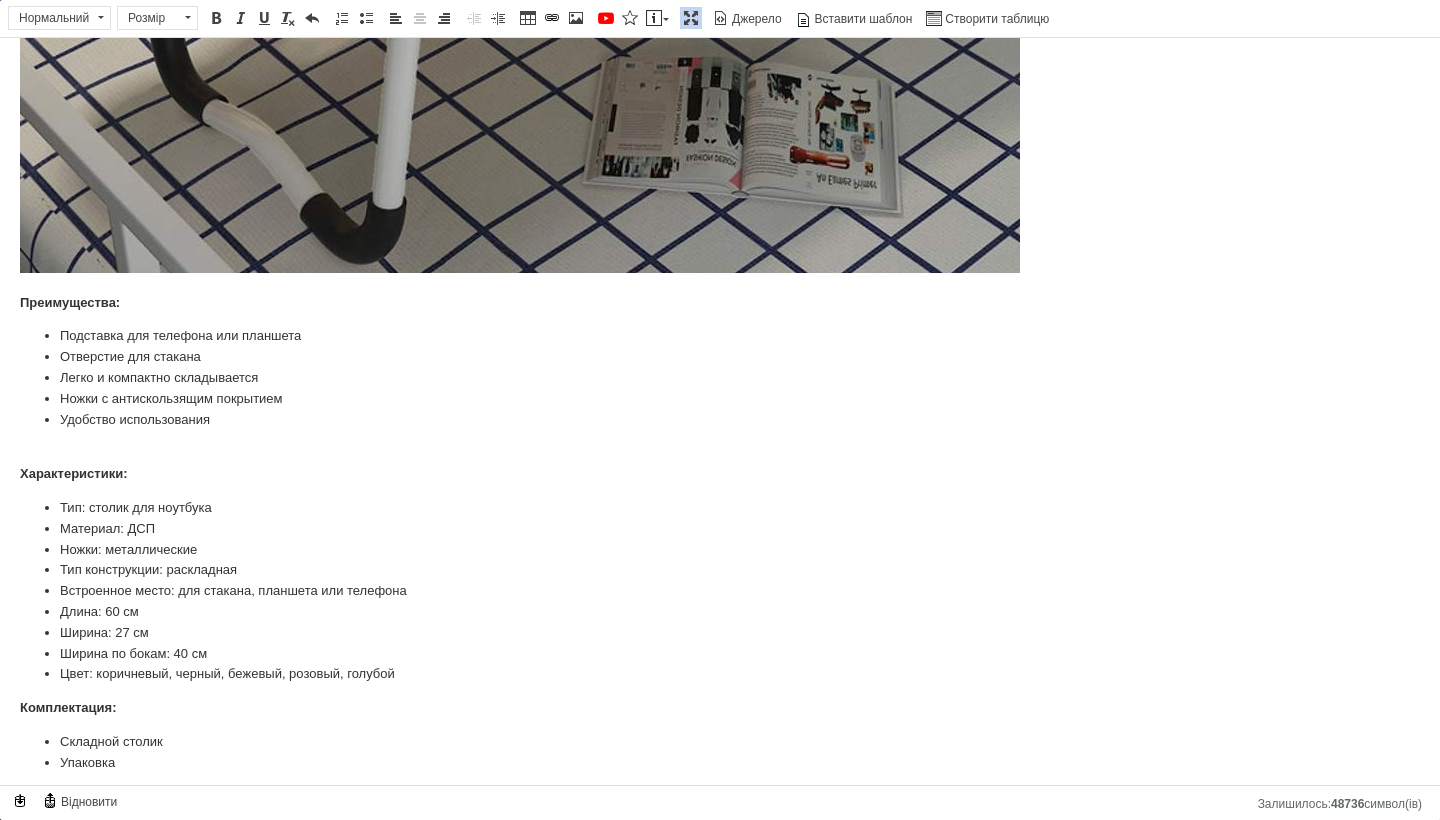click on "Характеристики:" at bounding box center (74, 473) 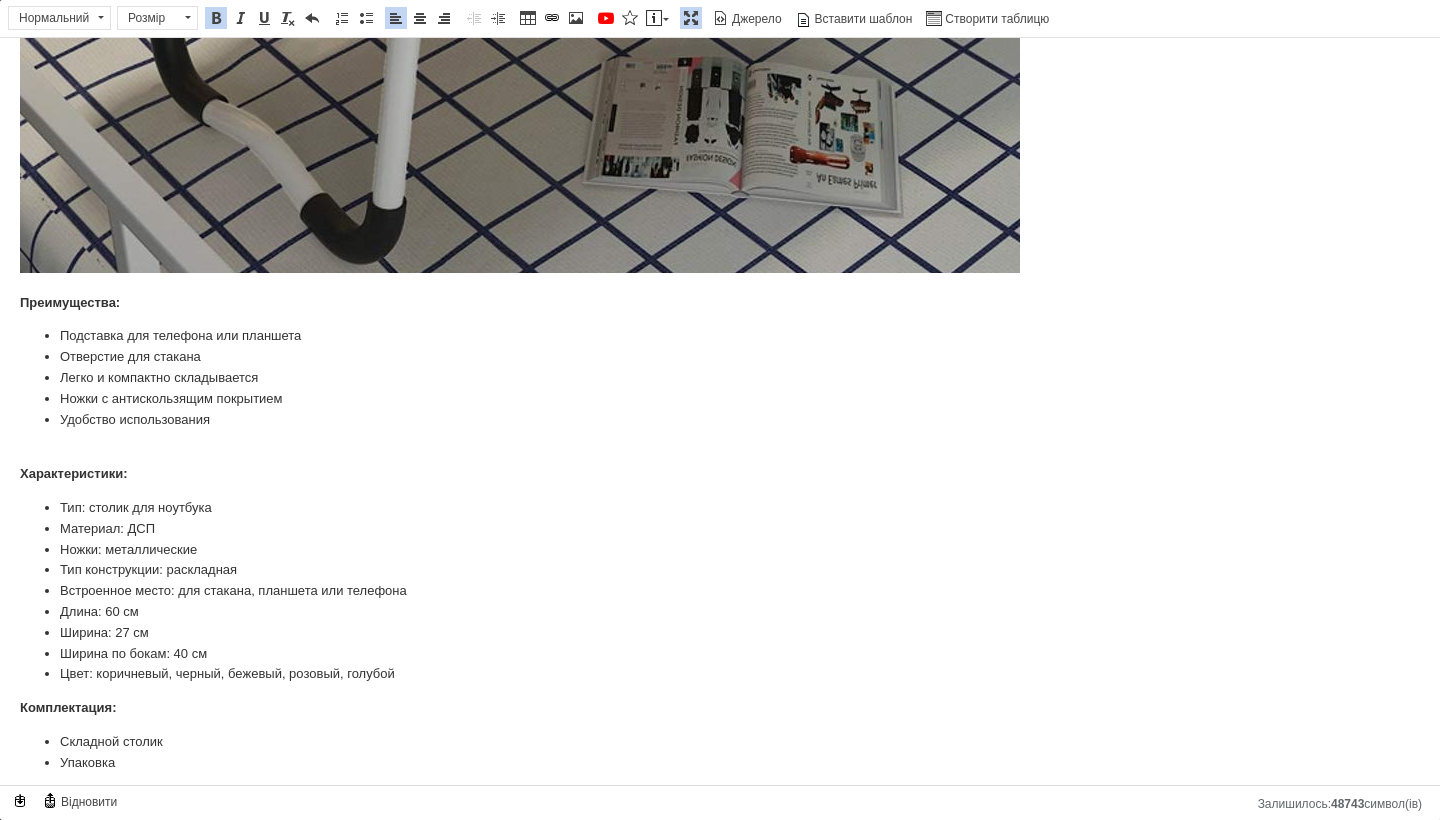 click on "Характеристики:" at bounding box center [720, 464] 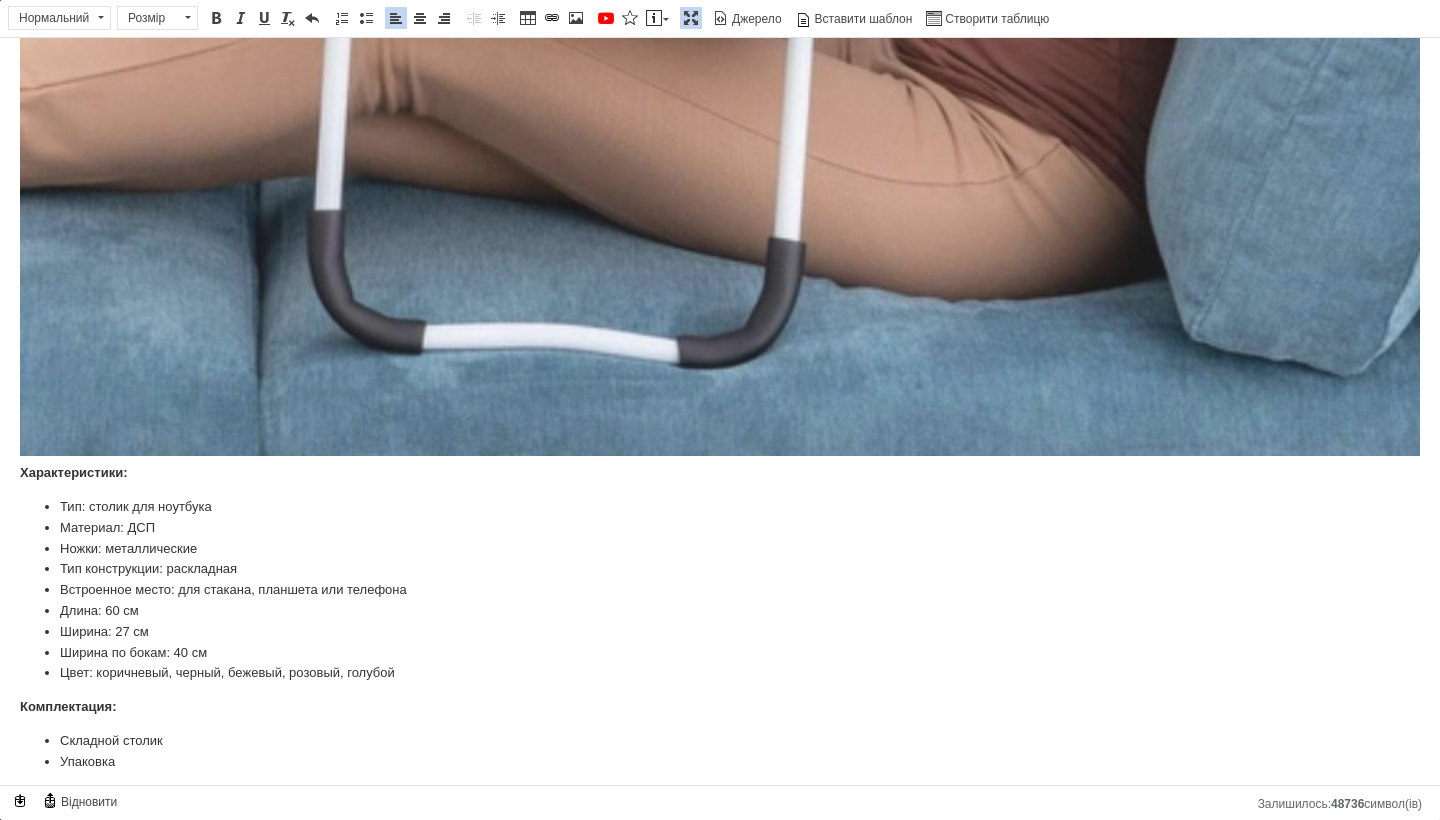 scroll, scrollTop: 2621, scrollLeft: 0, axis: vertical 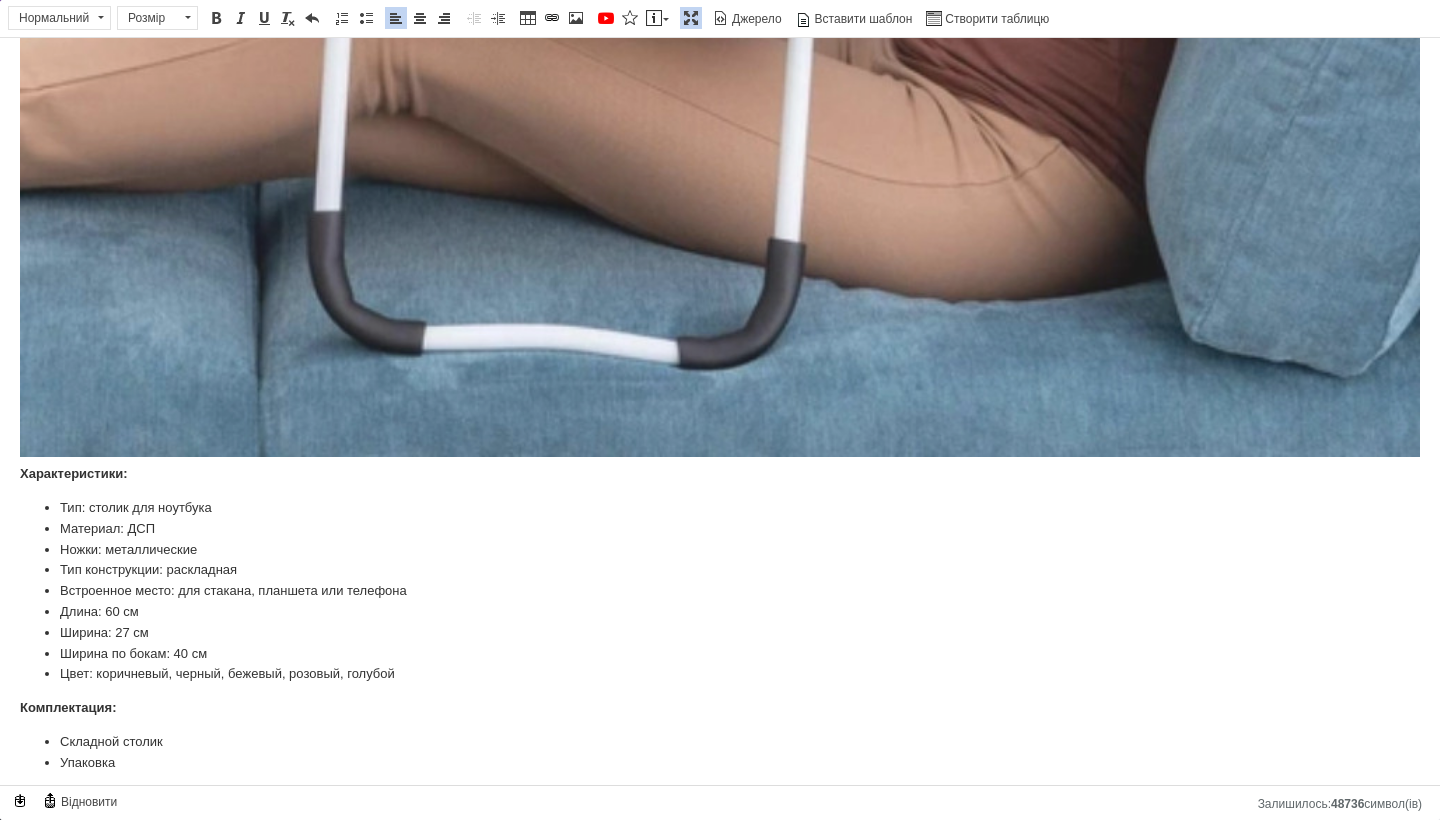 click at bounding box center (720, -243) 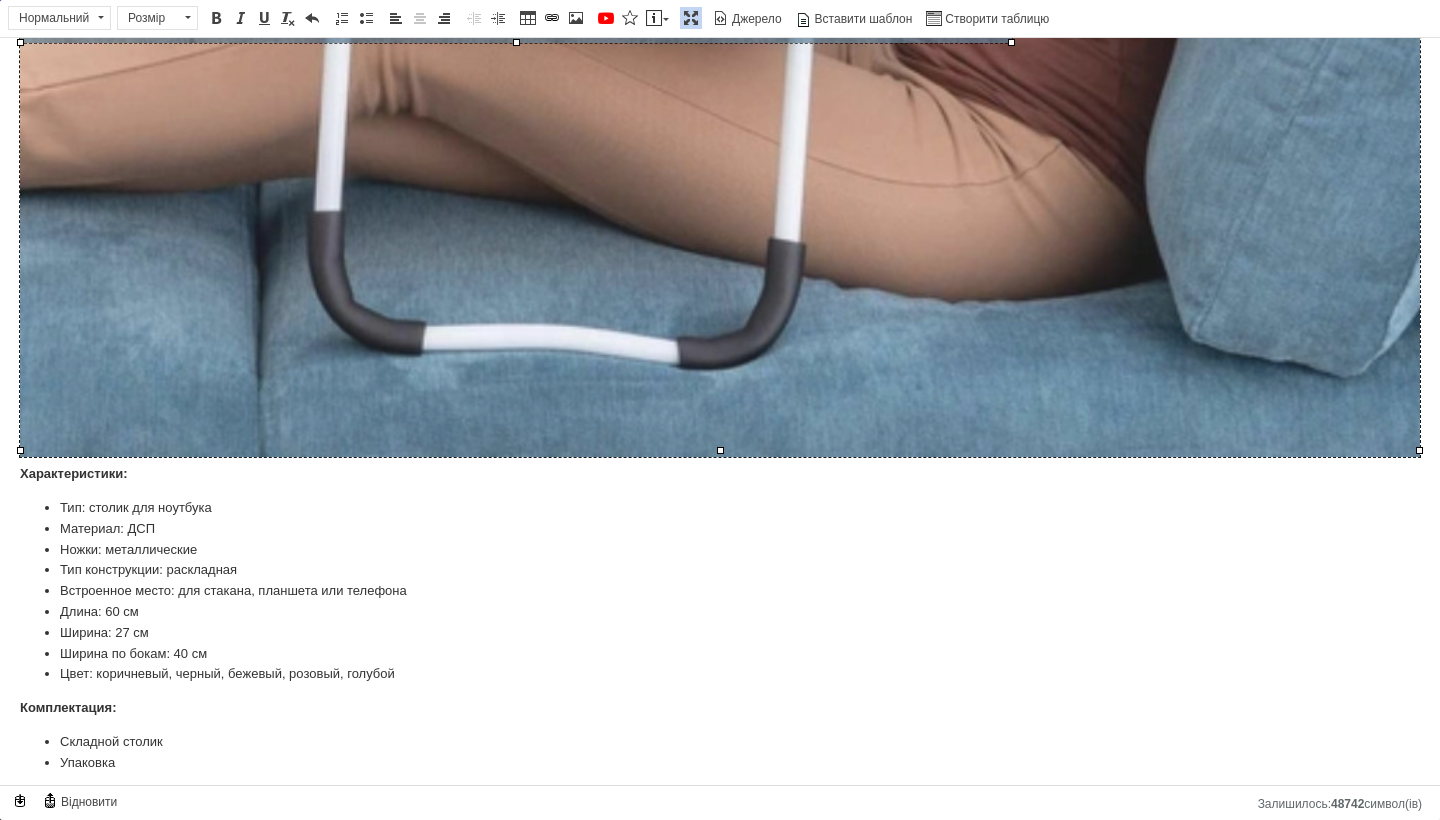 drag, startPoint x: 1420, startPoint y: 447, endPoint x: 707, endPoint y: 38, distance: 821.9793 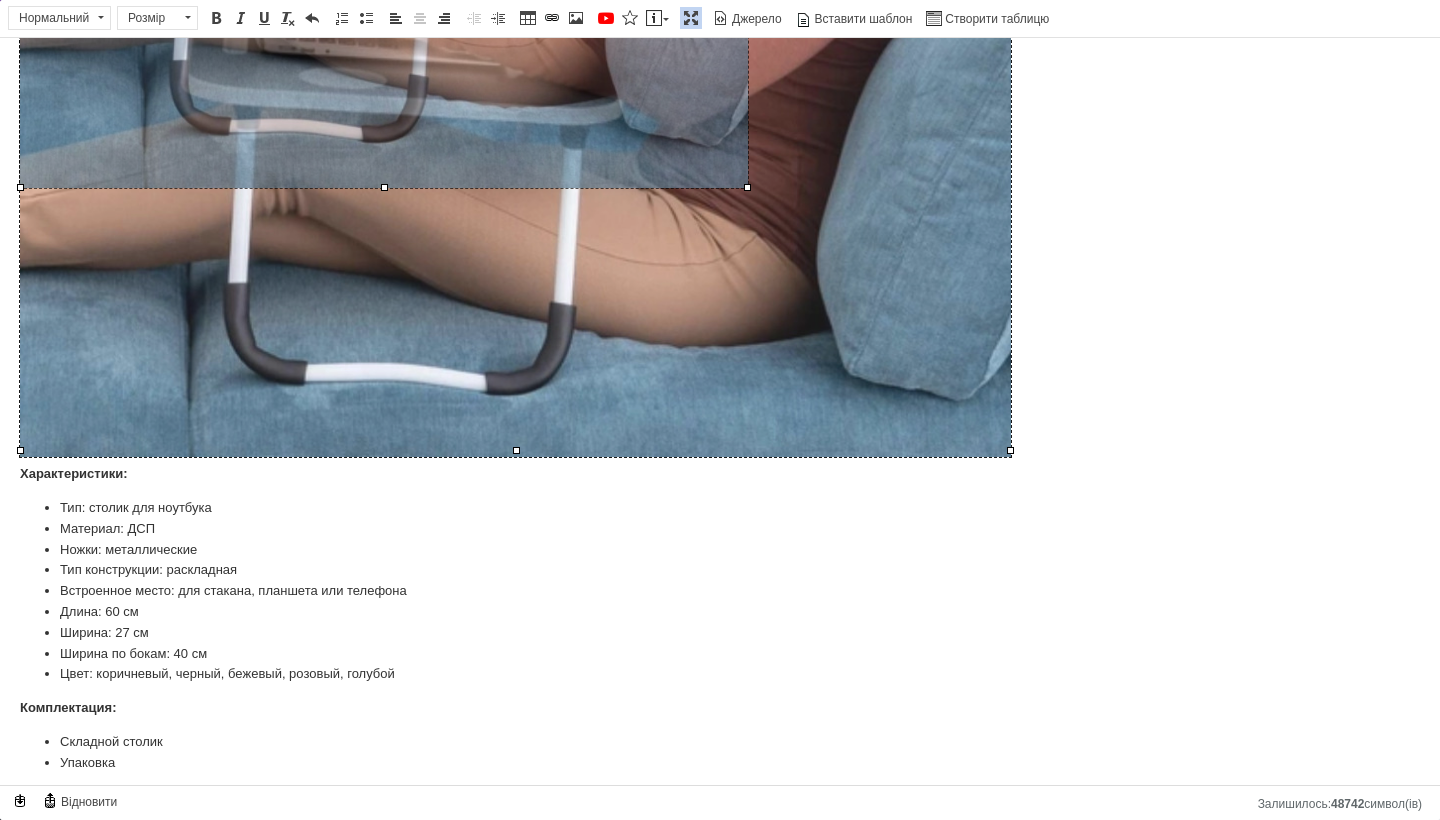 drag, startPoint x: 1012, startPoint y: 452, endPoint x: 617, endPoint y: 189, distance: 474.5461 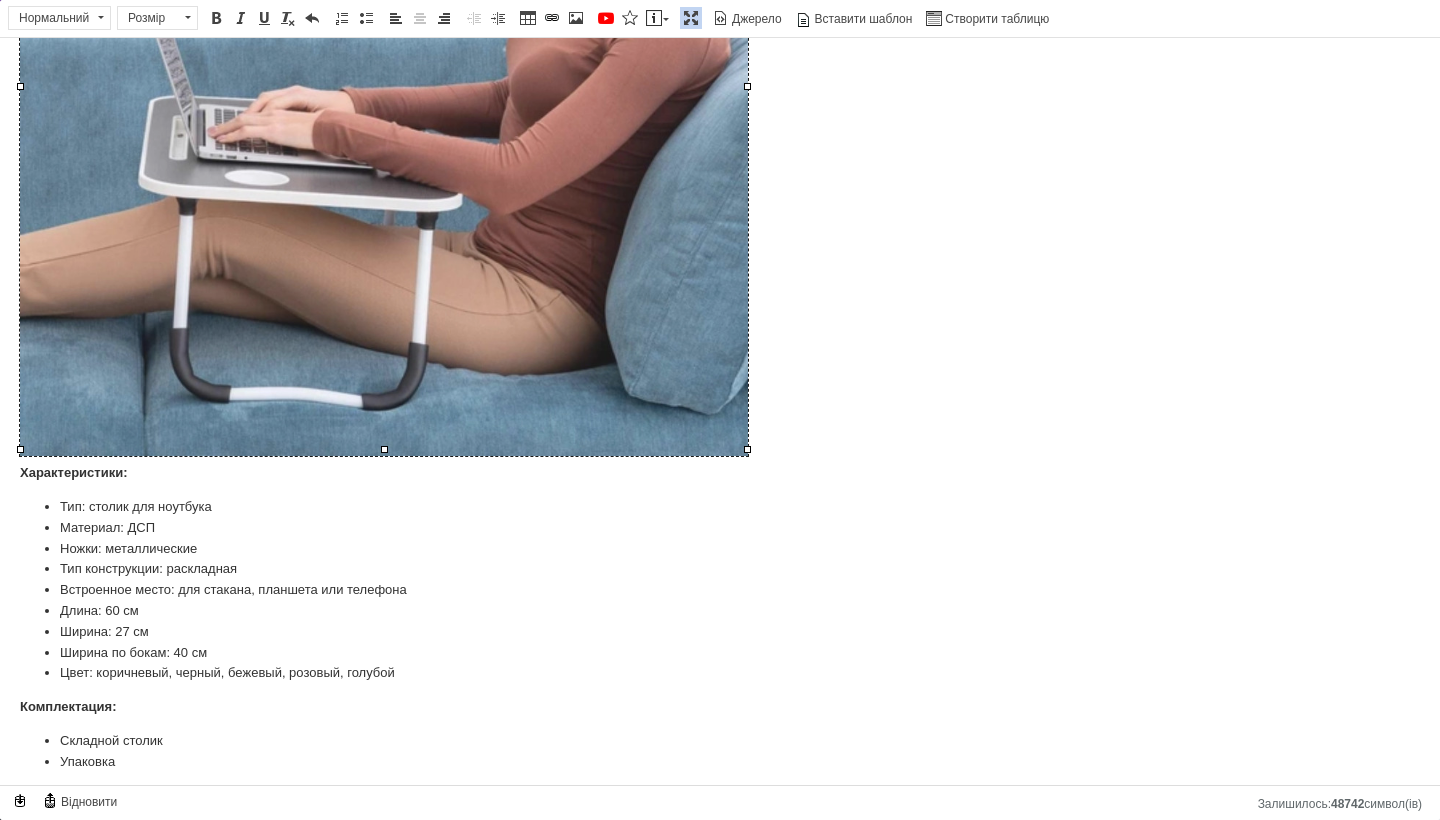 scroll, scrollTop: 1949, scrollLeft: 0, axis: vertical 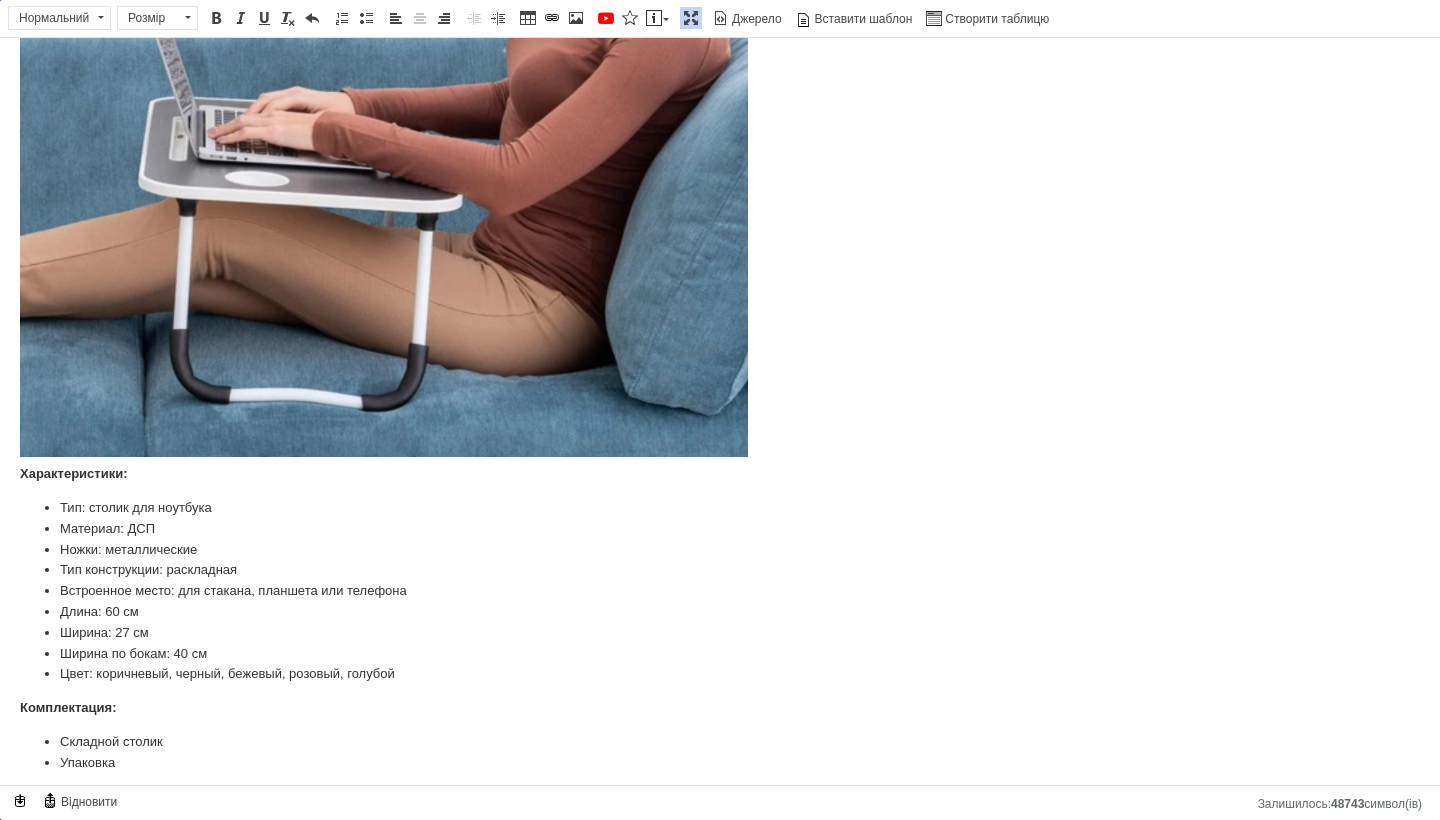 click on "Складной стол в кровать для ноутбука Складной столик для ноутбука и планшета – это удобный и функциональный аксессуар, позволяющий работать или использовать ноутбук в кровати, на диване, или даже на полу. Поверхность стола не позволит ноутбуку соскользнуть, обеспечивая устойчивое и безопасное положение. Он занимает мало места при хранении, поскольку его можно легко сложить и хранить в любом месте, где есть свободное место. Преимущества: Подставка для телефона или планшета Отверстие для стакана Легко и компактно складывается Удобство использования" at bounding box center (720, -559) 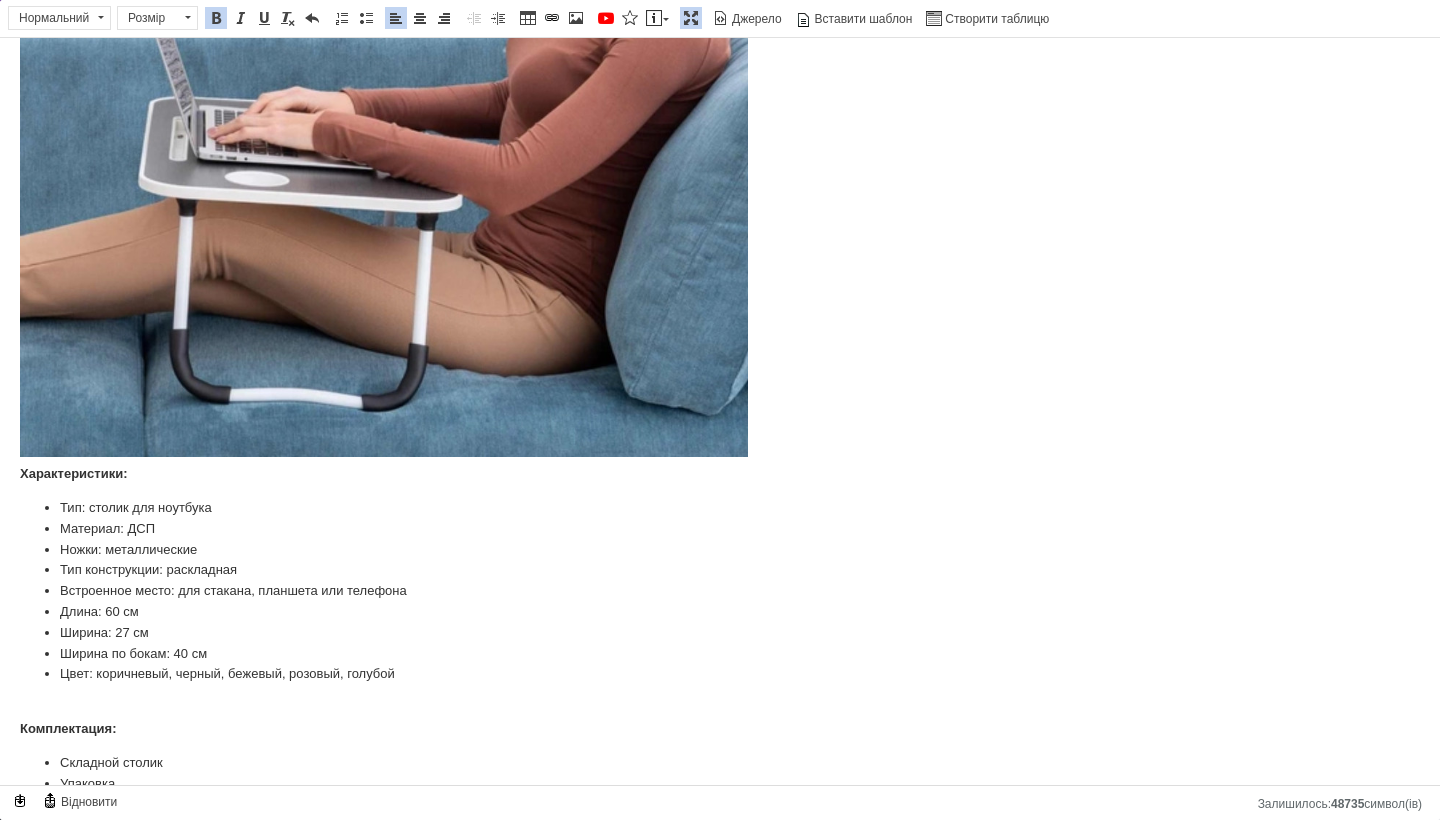 click on "​​​​​​​ ​​​Комплектация:" at bounding box center (720, 719) 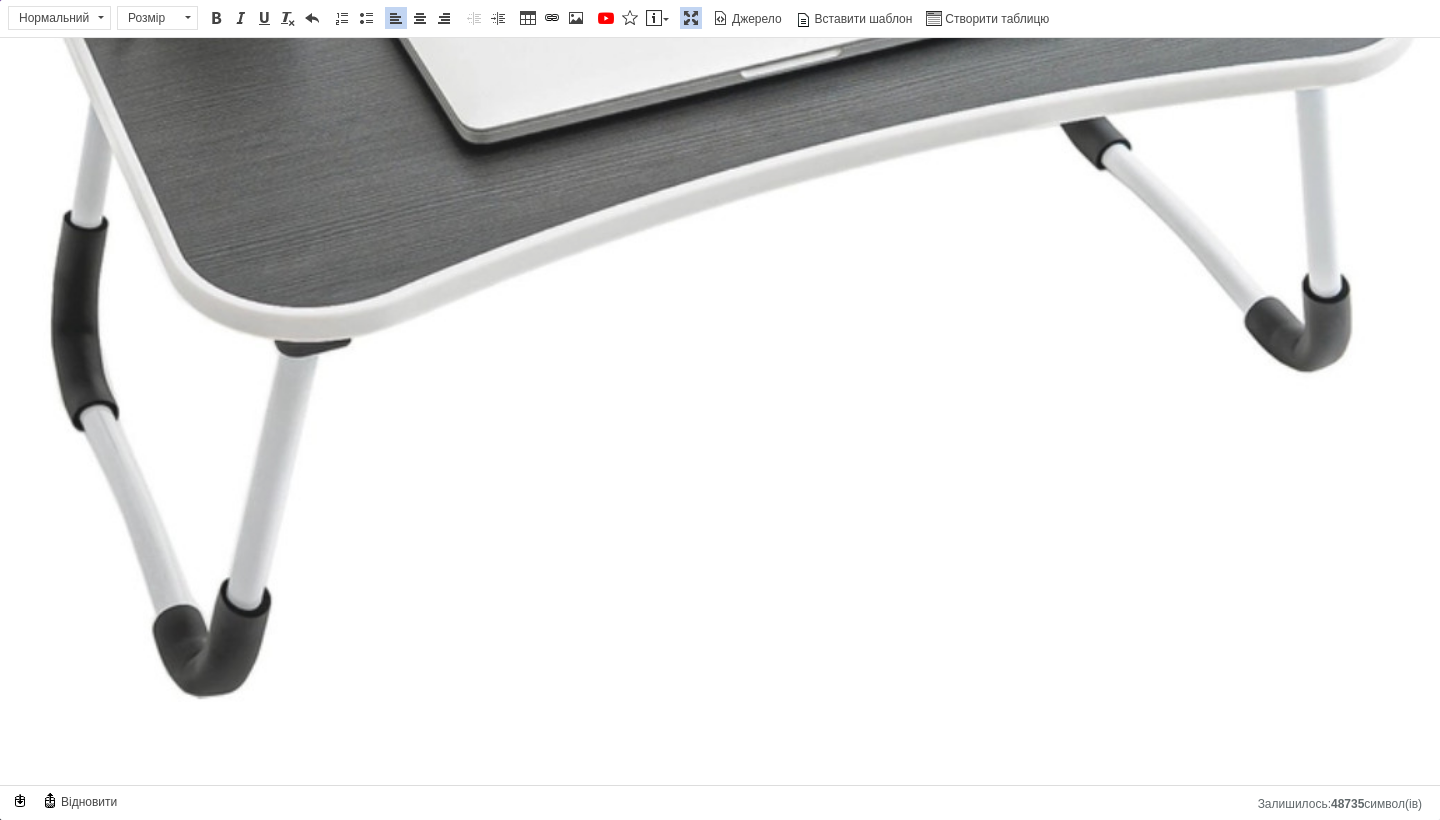 click at bounding box center [720, 181] 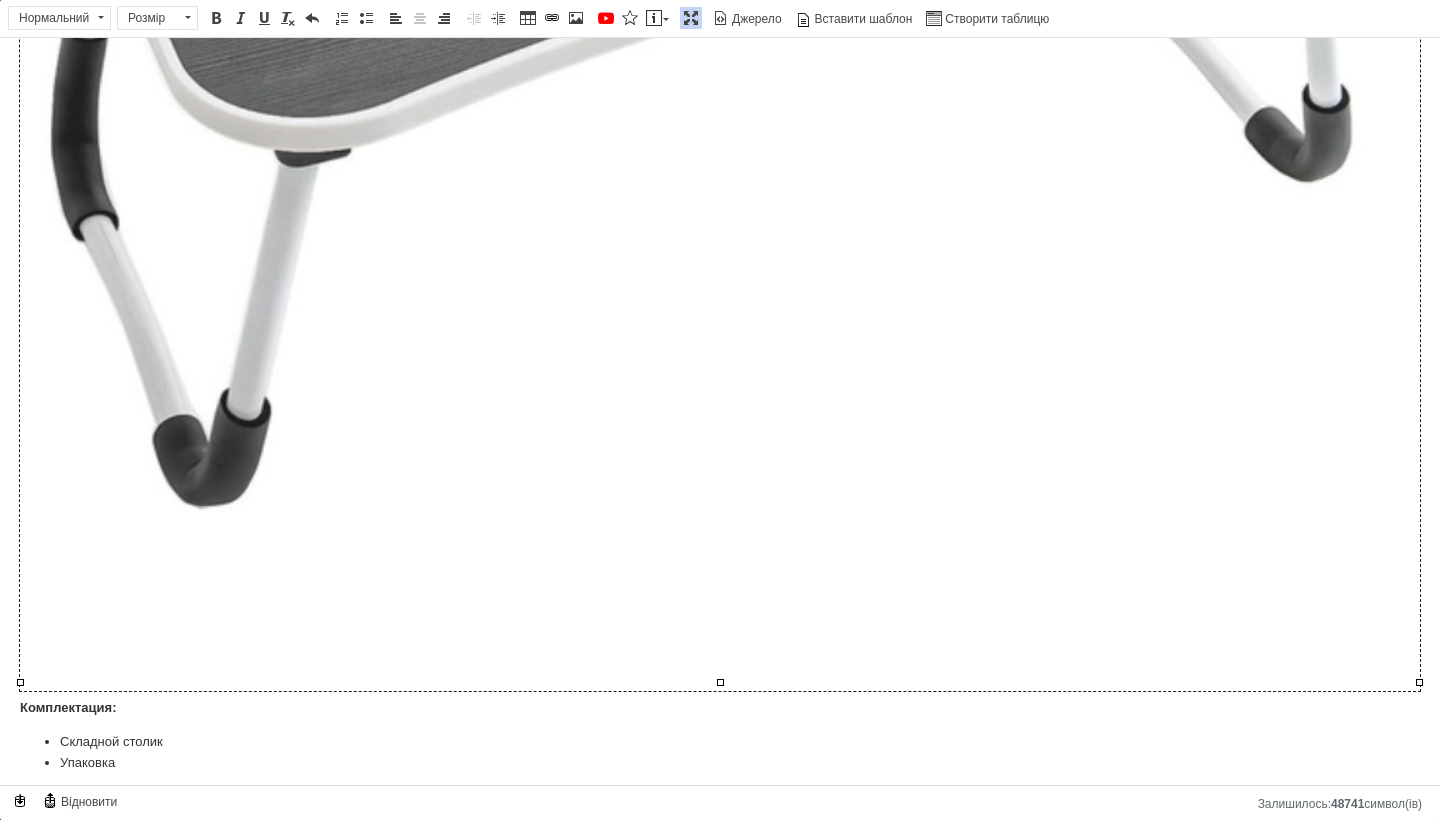 scroll, scrollTop: 3355, scrollLeft: 0, axis: vertical 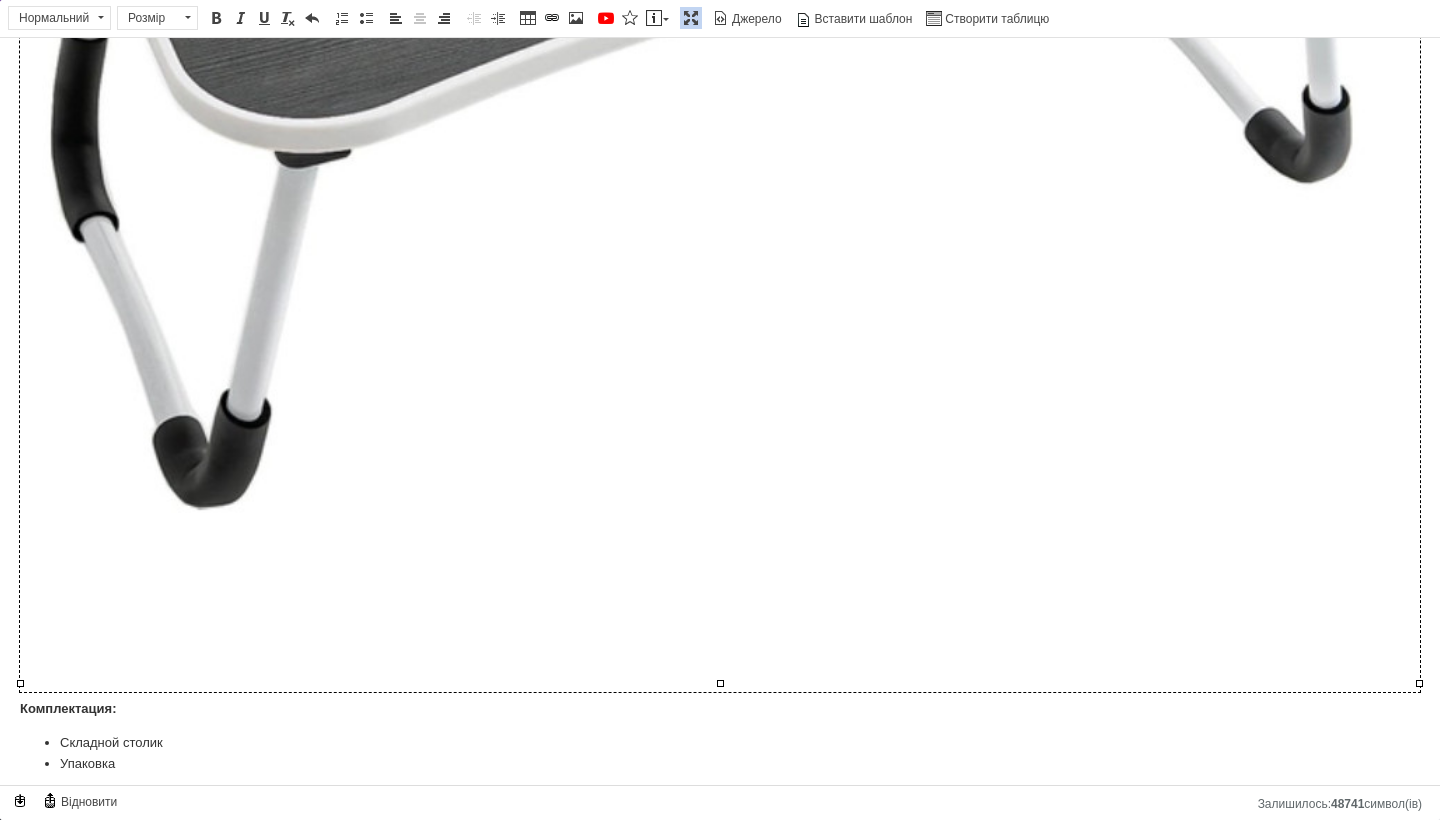 drag, startPoint x: 1420, startPoint y: 681, endPoint x: 582, endPoint y: -31, distance: 1099.6309 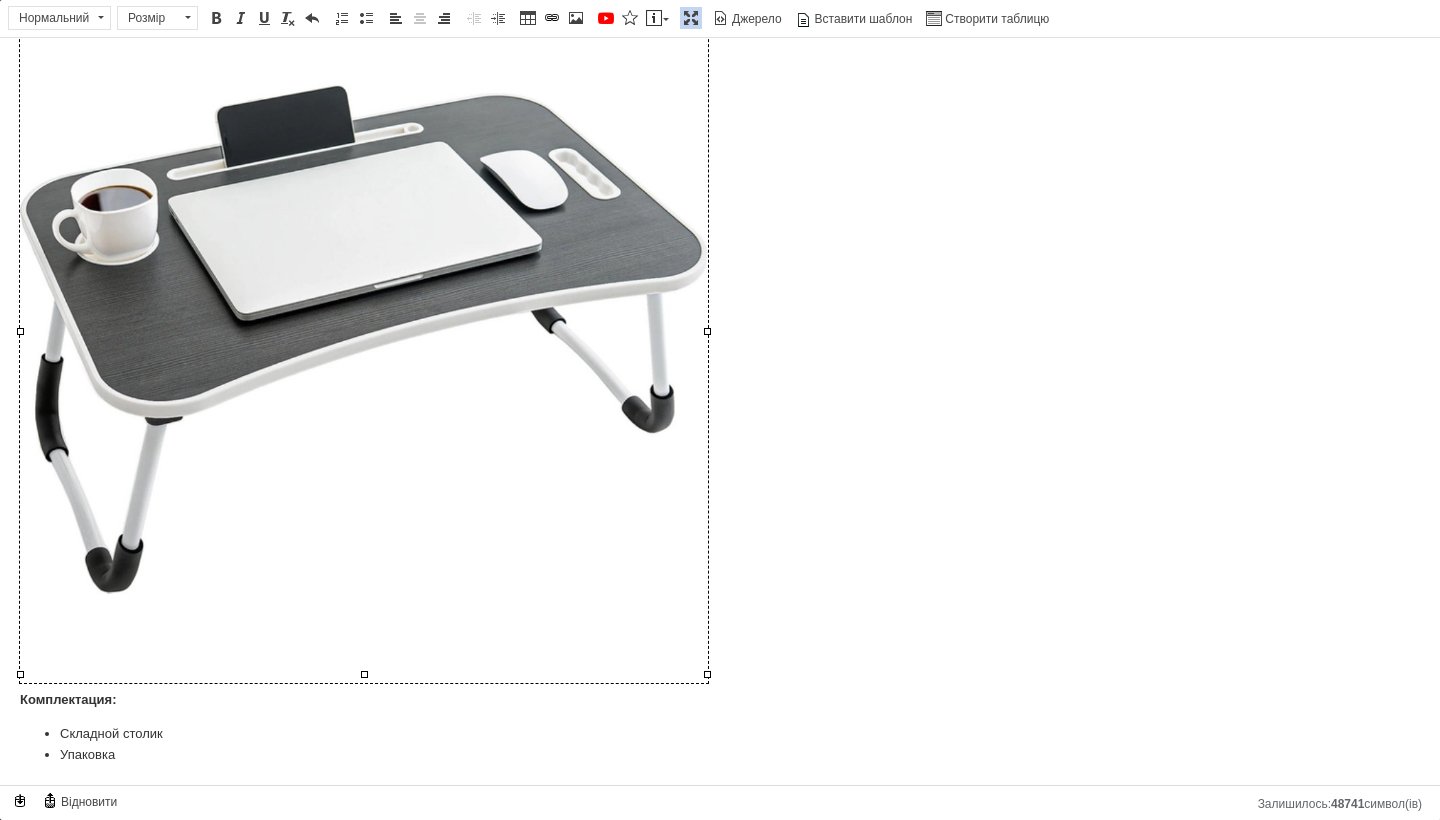 scroll, scrollTop: 2643, scrollLeft: 0, axis: vertical 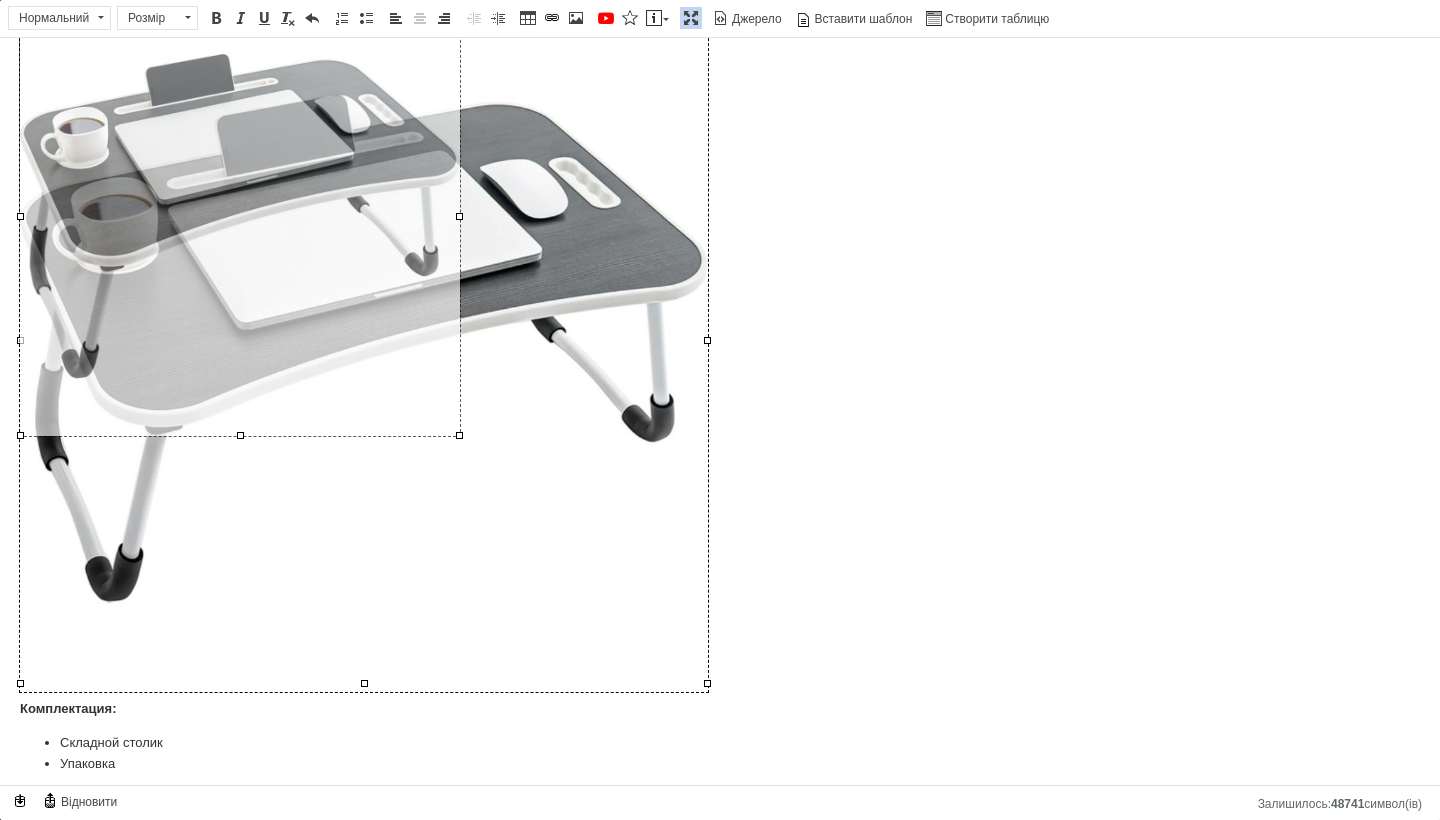 drag, startPoint x: 709, startPoint y: 685, endPoint x: 457, endPoint y: 437, distance: 353.5647 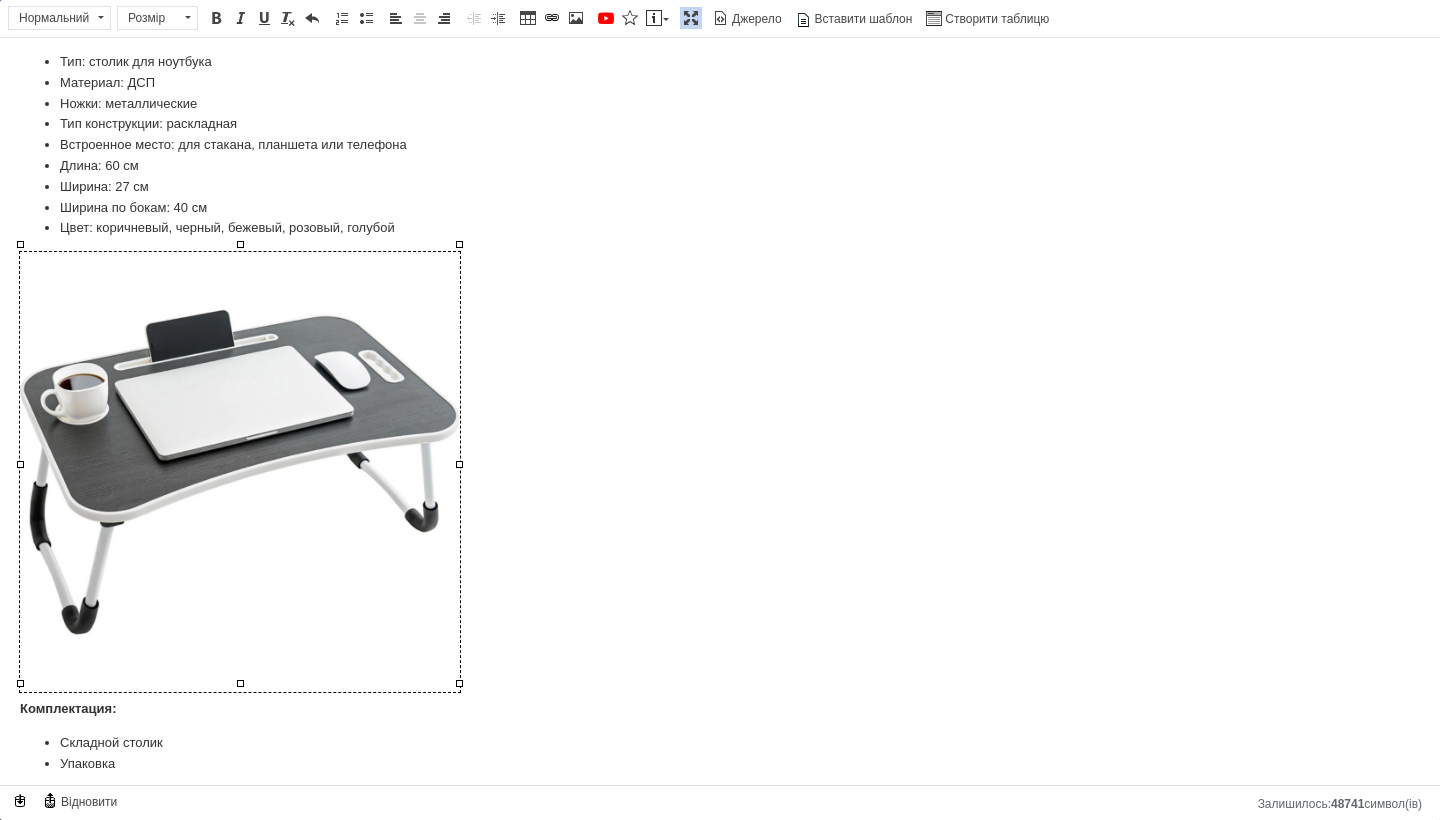 click on "​​​Комплектация:" at bounding box center [720, 486] 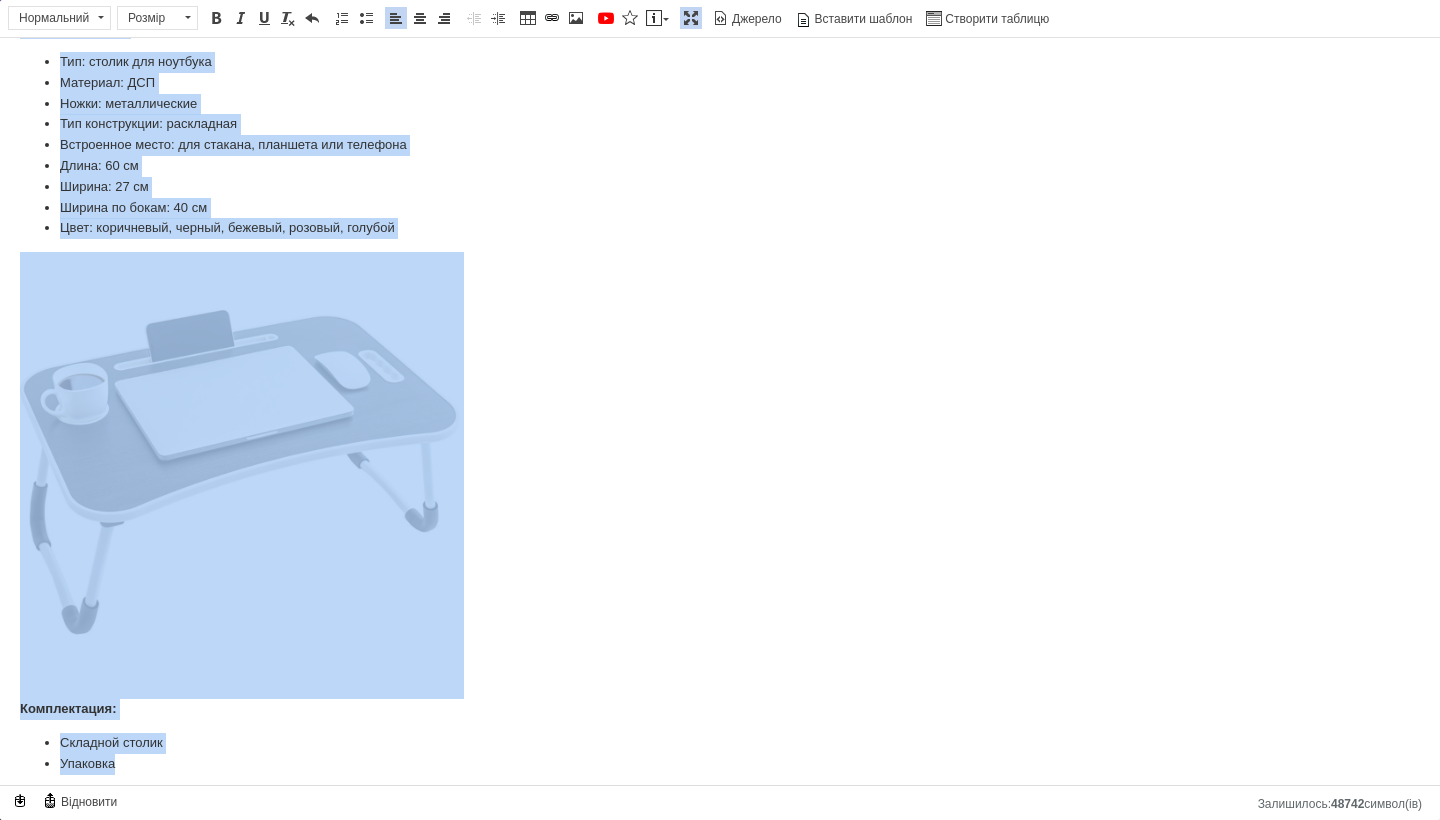 copy on "Складной стол в кровать для ноутбука Складной столик для ноутбука и планшета – это удобный и функциональный аксессуар, позволяющий работать или использовать ноутбук в кровати, на диване, или даже на полу. Поверхность стола не позволит ноутбуку соскользнуть, обеспечивая устойчивое и безопасное положение. Он занимает мало места при хранении, поскольку его можно легко сложить и хранить в любом месте, где есть свободное место. Столик имеет встроенный подстаканник, позволяющий избегать опрокидывания стакана или чашки, так же есть фиксатор-углубление для планшета или смартфона. Оснащен противоскользящими ножками, которые зафиксируют положение стола практически на любой поверхности. Это практичный и удобный аксессуар, который придает комфорт и мобильность в вашей повседневной жизни. Преимущества: Подставка для телефона или планшета Отверстие для стакана Легко и компактно складывается Ножки с антискользящим покрытием Удобство использования Характеристики: Тип: столик для ноутбука Материал: ДСП Ножки: металлические..." 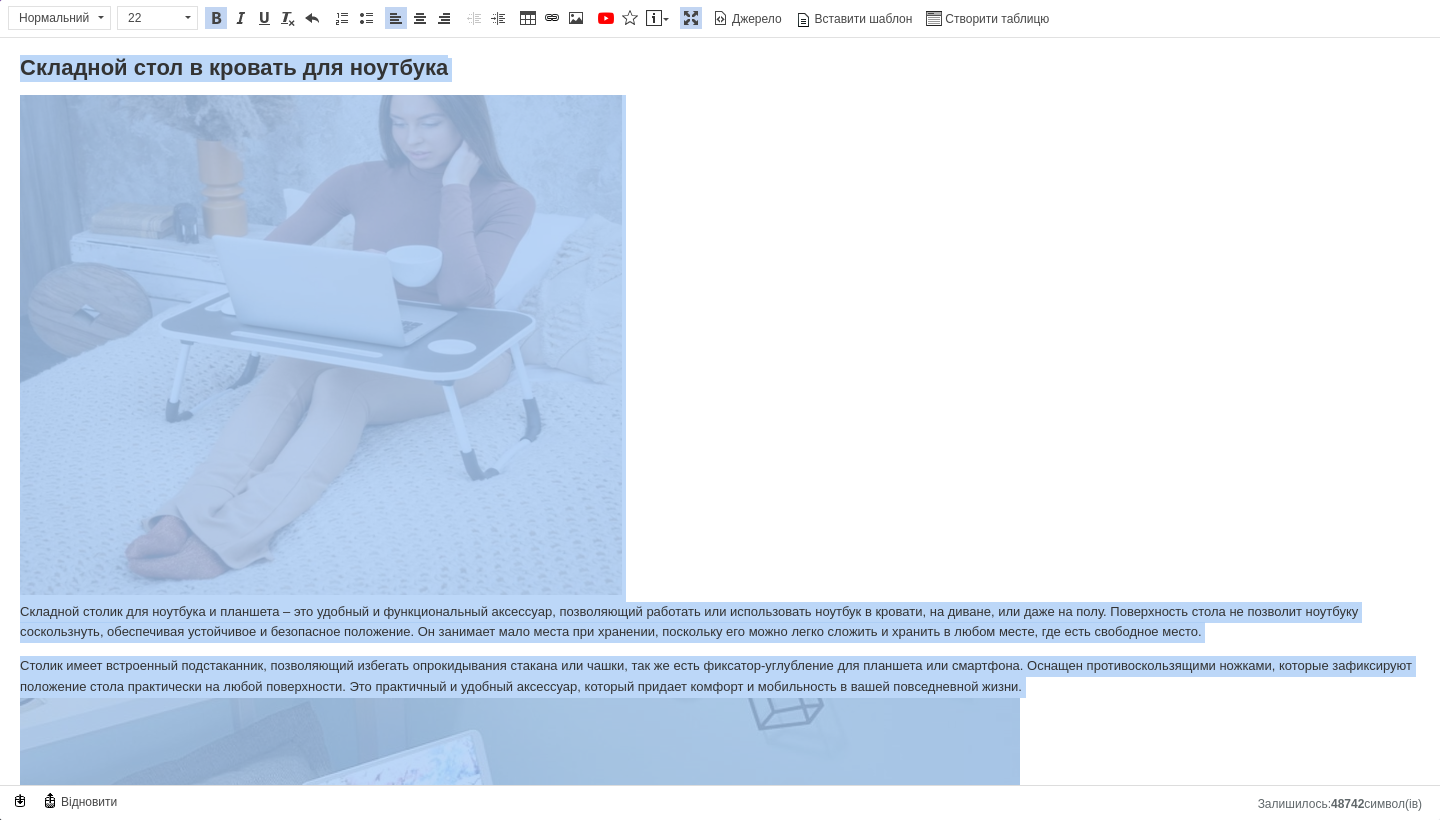 scroll, scrollTop: 0, scrollLeft: 0, axis: both 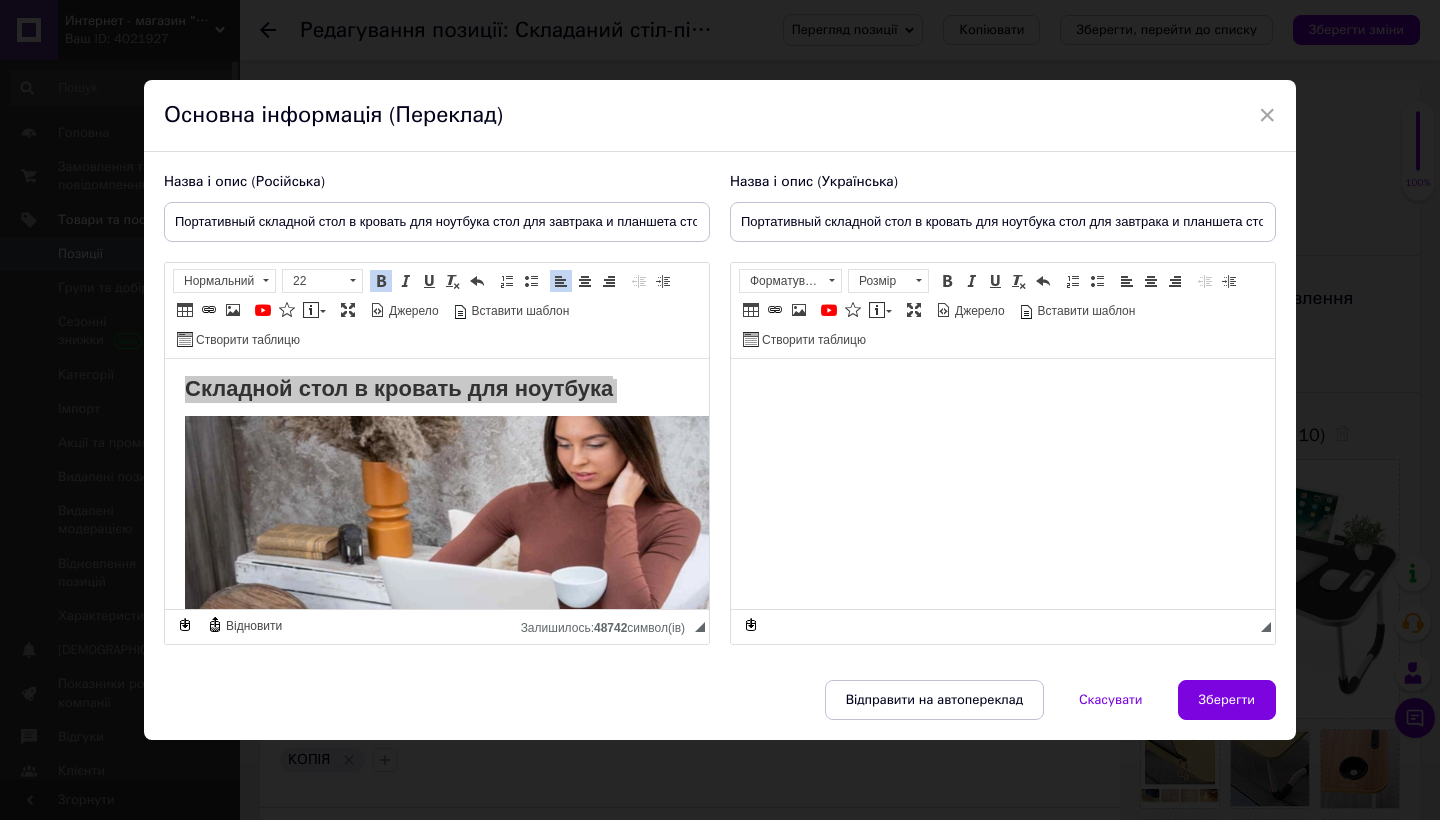 click at bounding box center [1003, 388] 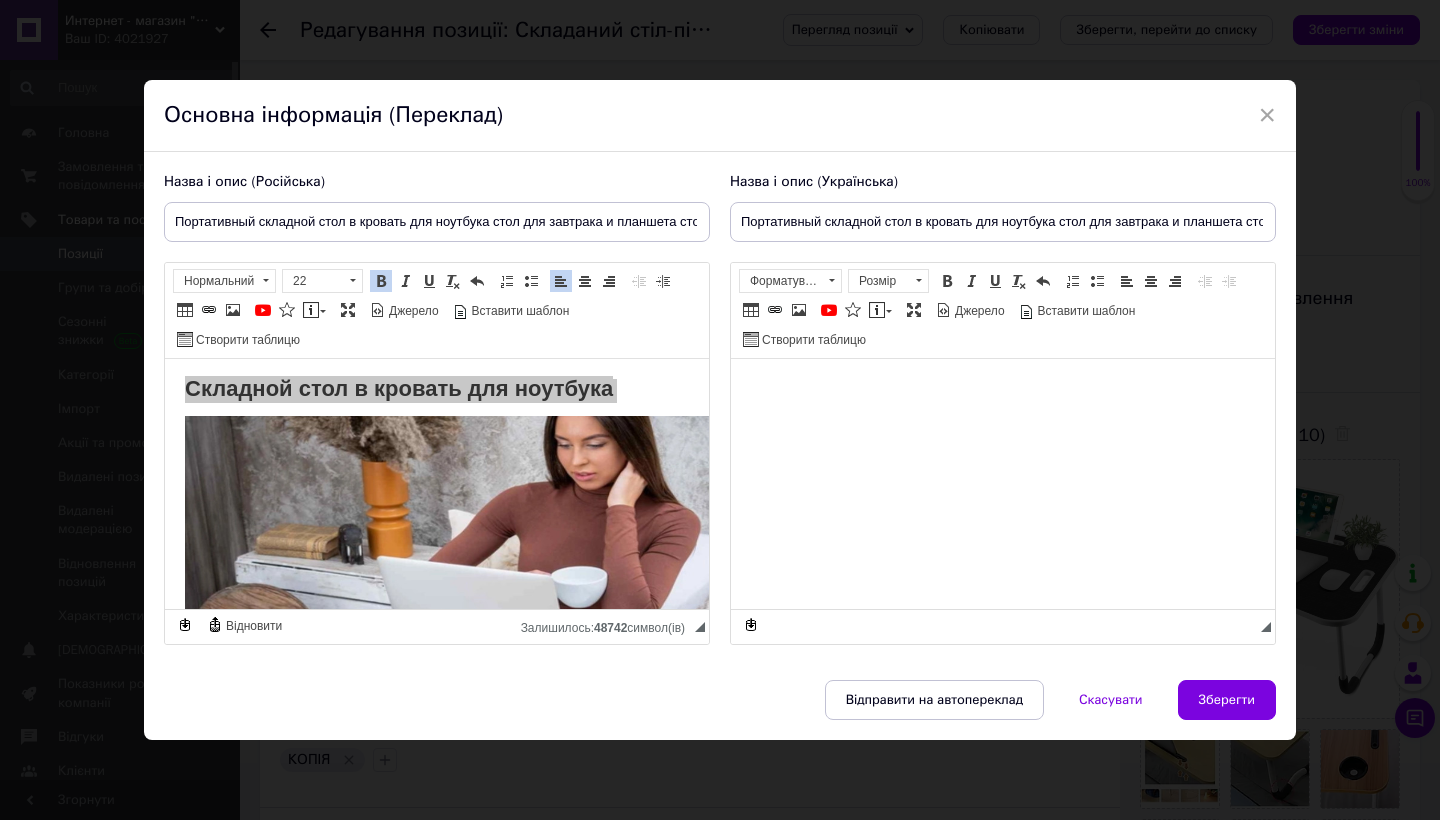 scroll, scrollTop: 2231, scrollLeft: 0, axis: vertical 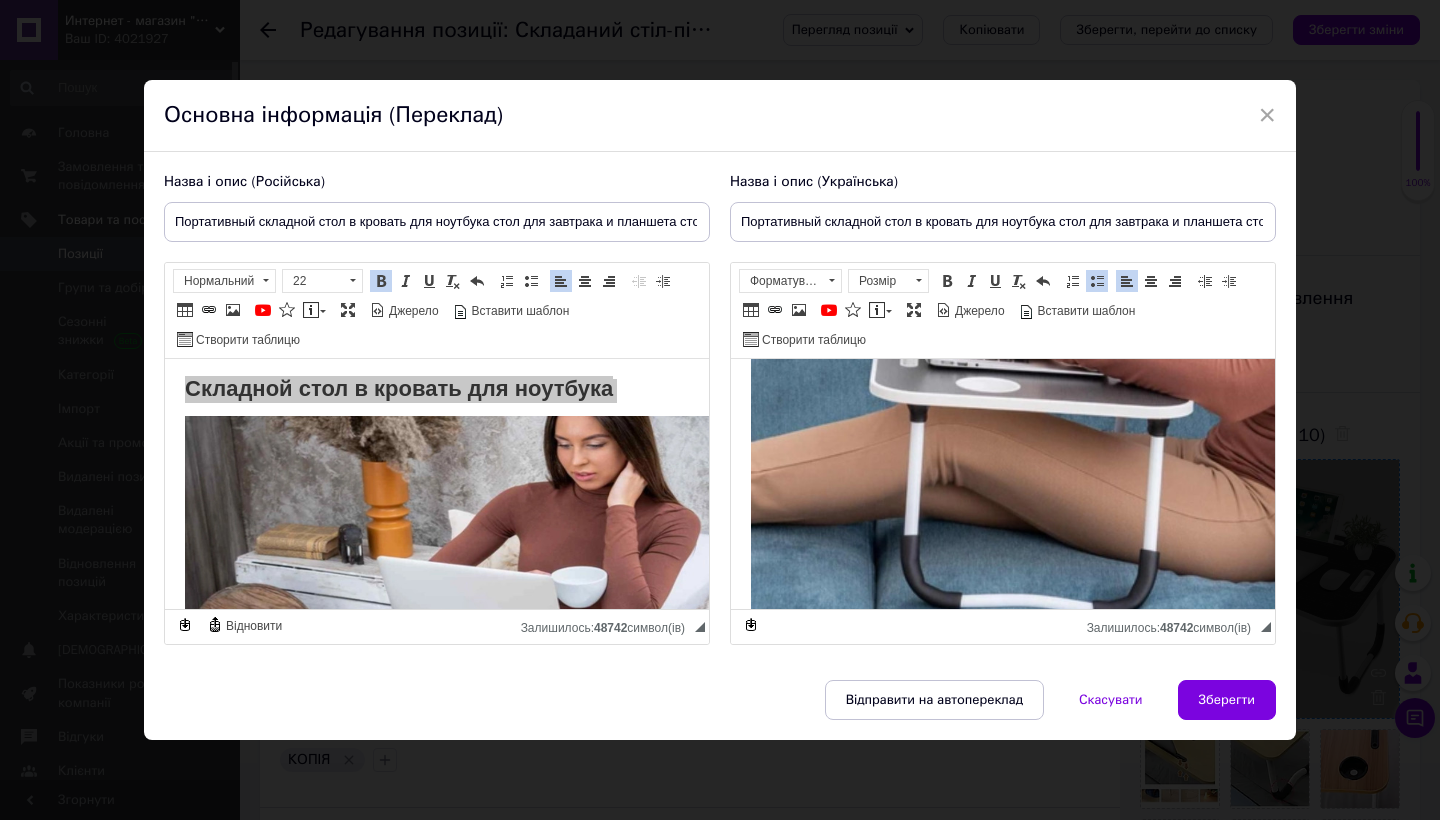 click on "Зберегти" at bounding box center [1227, 700] 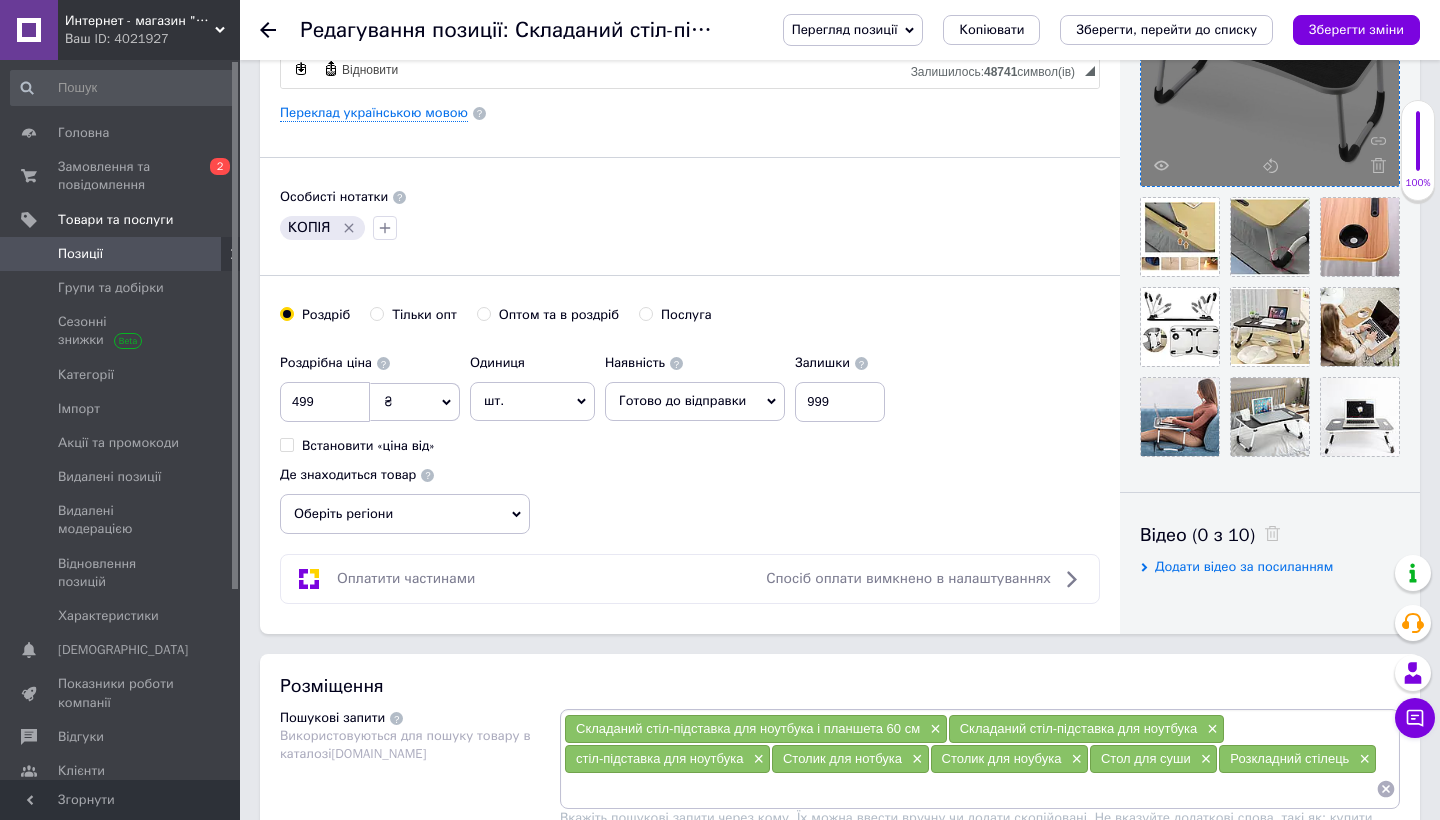 scroll, scrollTop: 533, scrollLeft: 0, axis: vertical 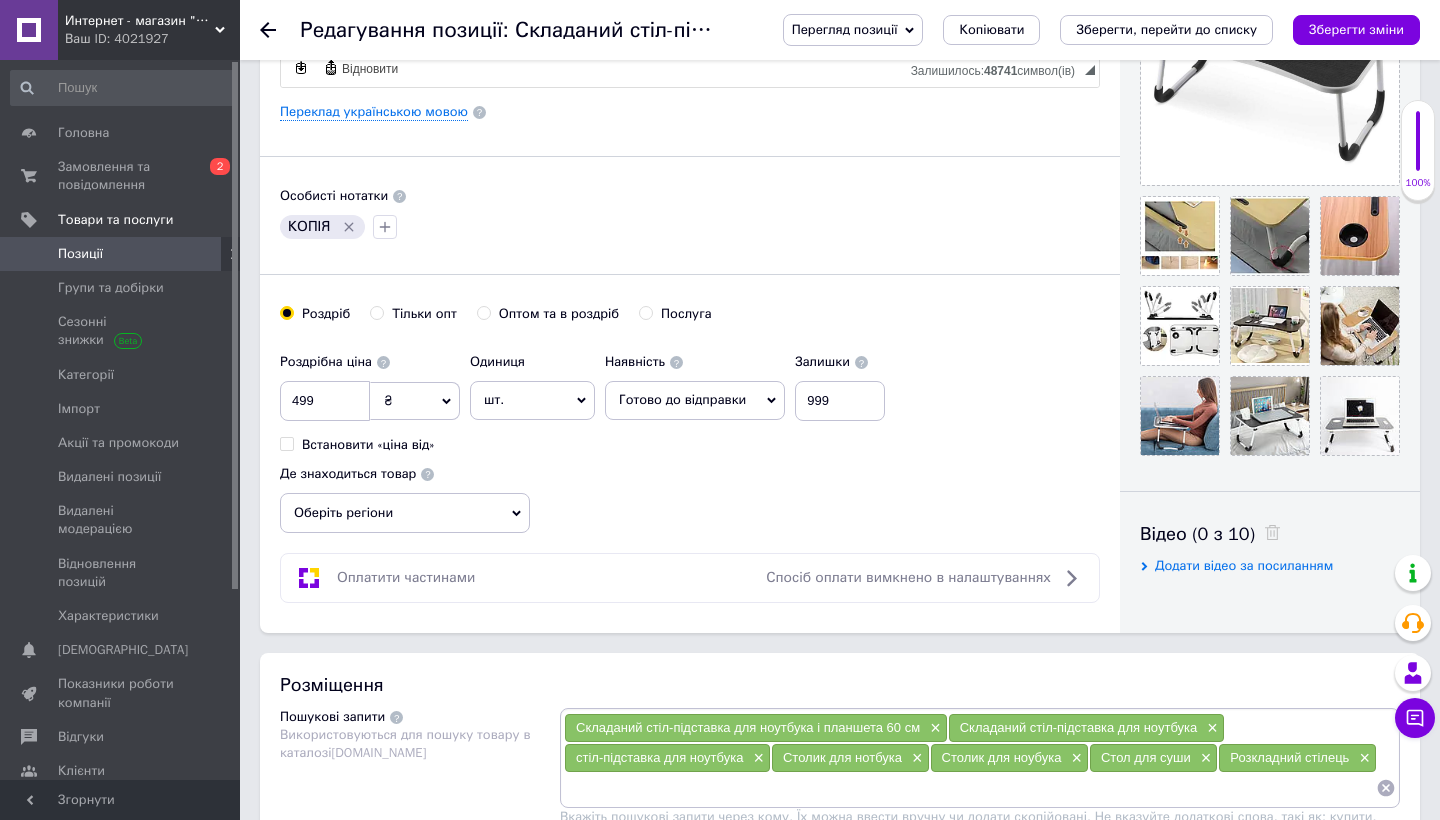 click on "Оберіть регіони" at bounding box center [405, 513] 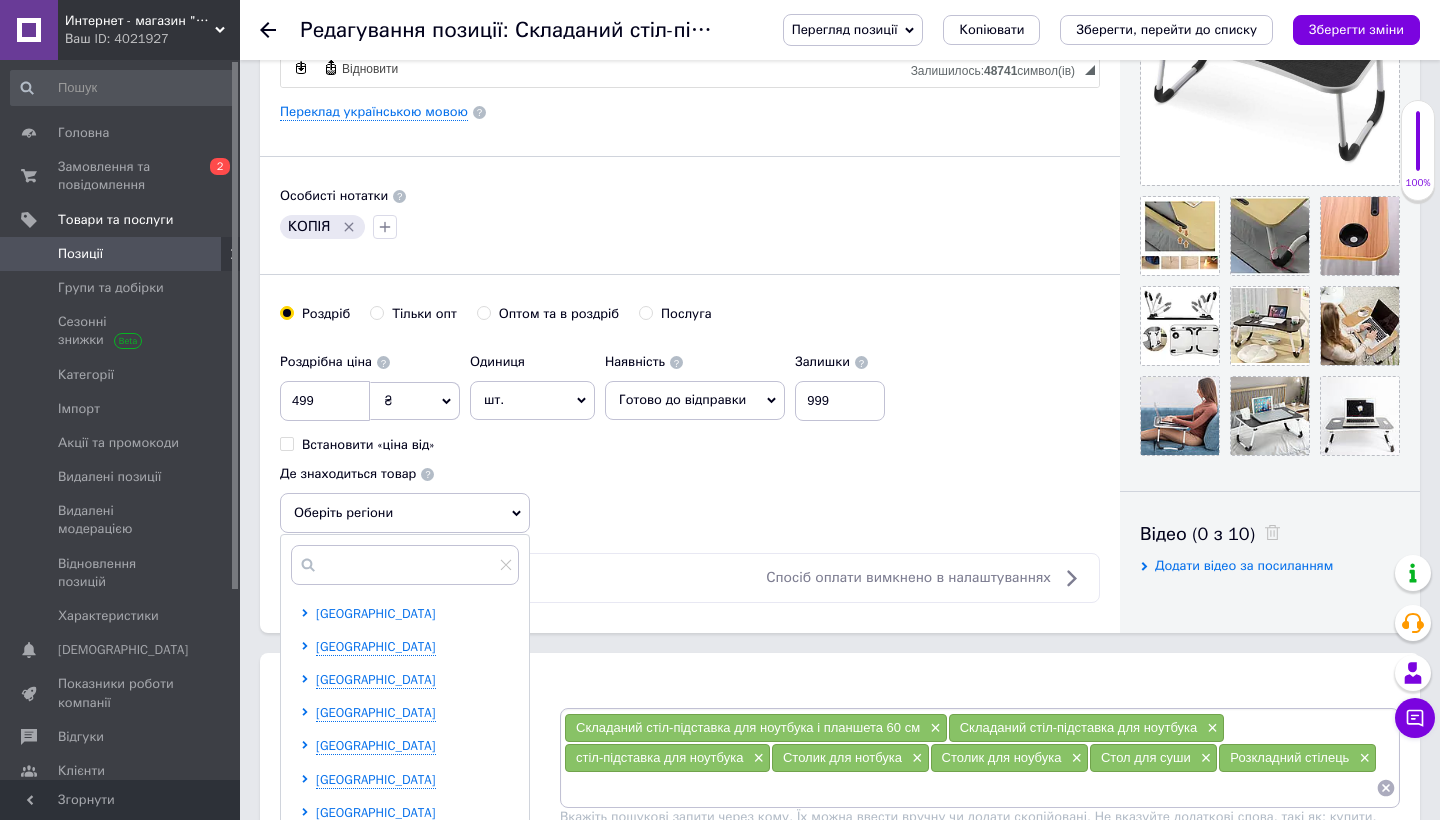 click on "Івано-Франківська область" at bounding box center (376, 613) 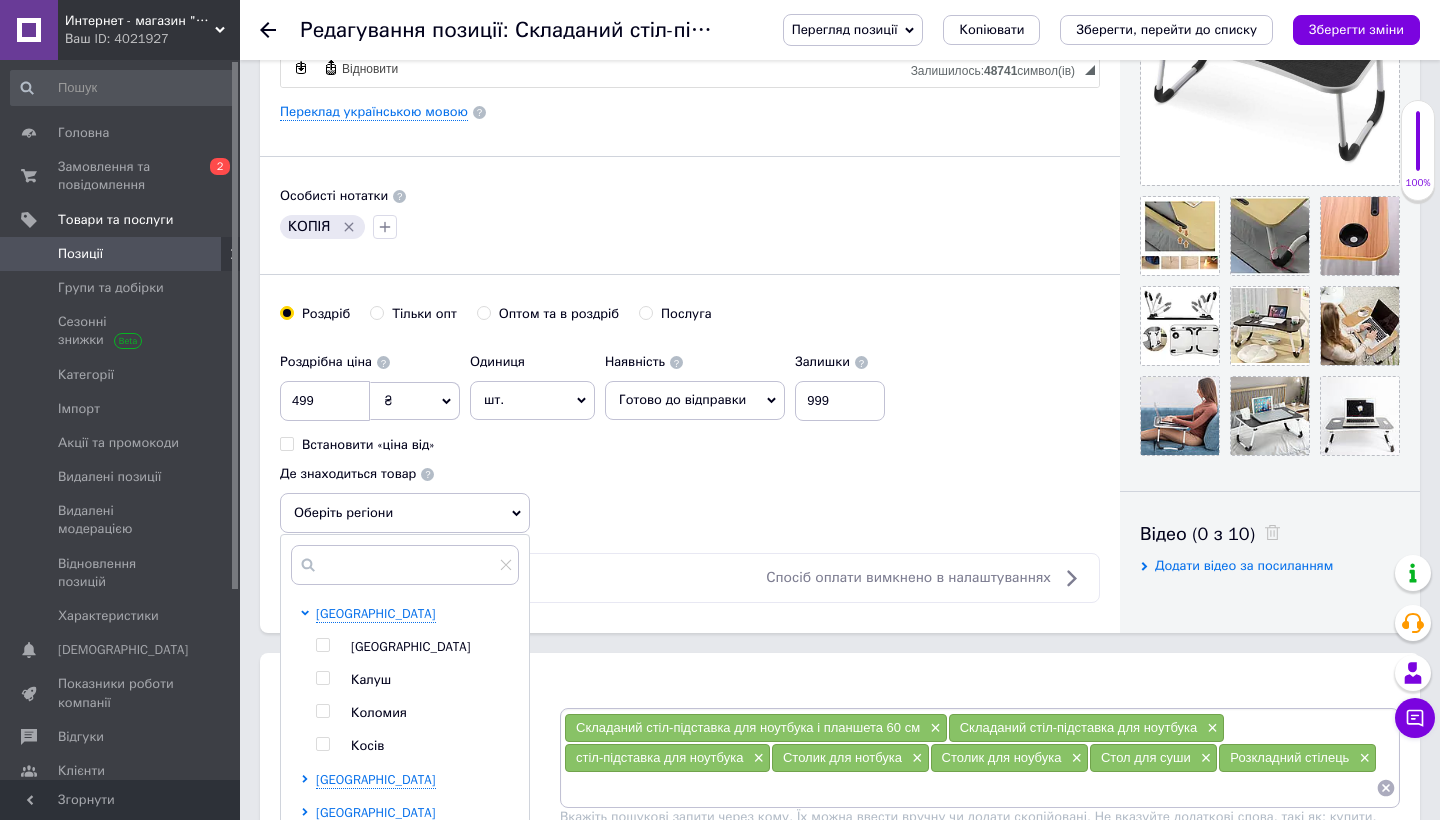 click on "Івано-Франківськ" at bounding box center [411, 646] 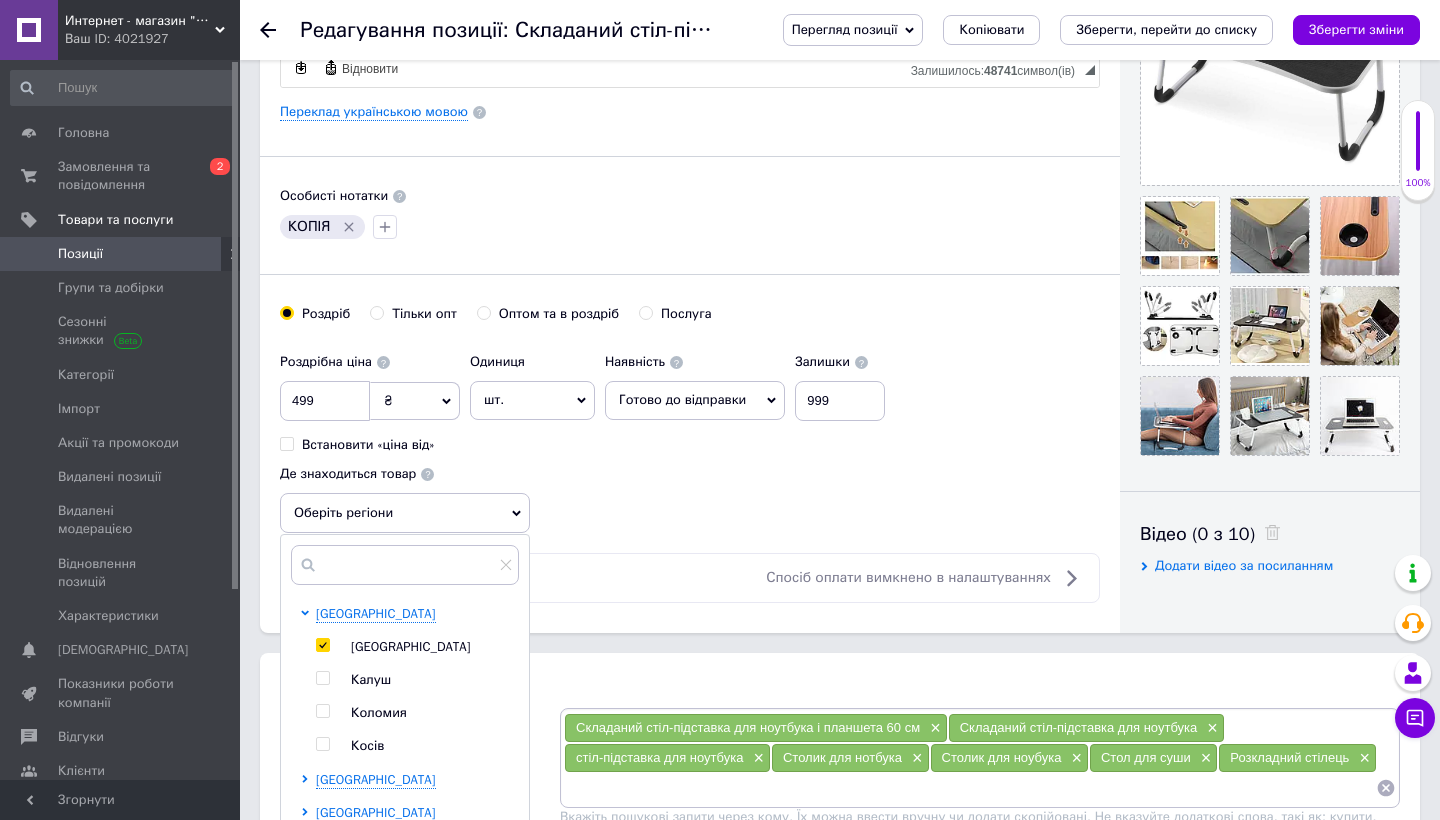 checkbox on "true" 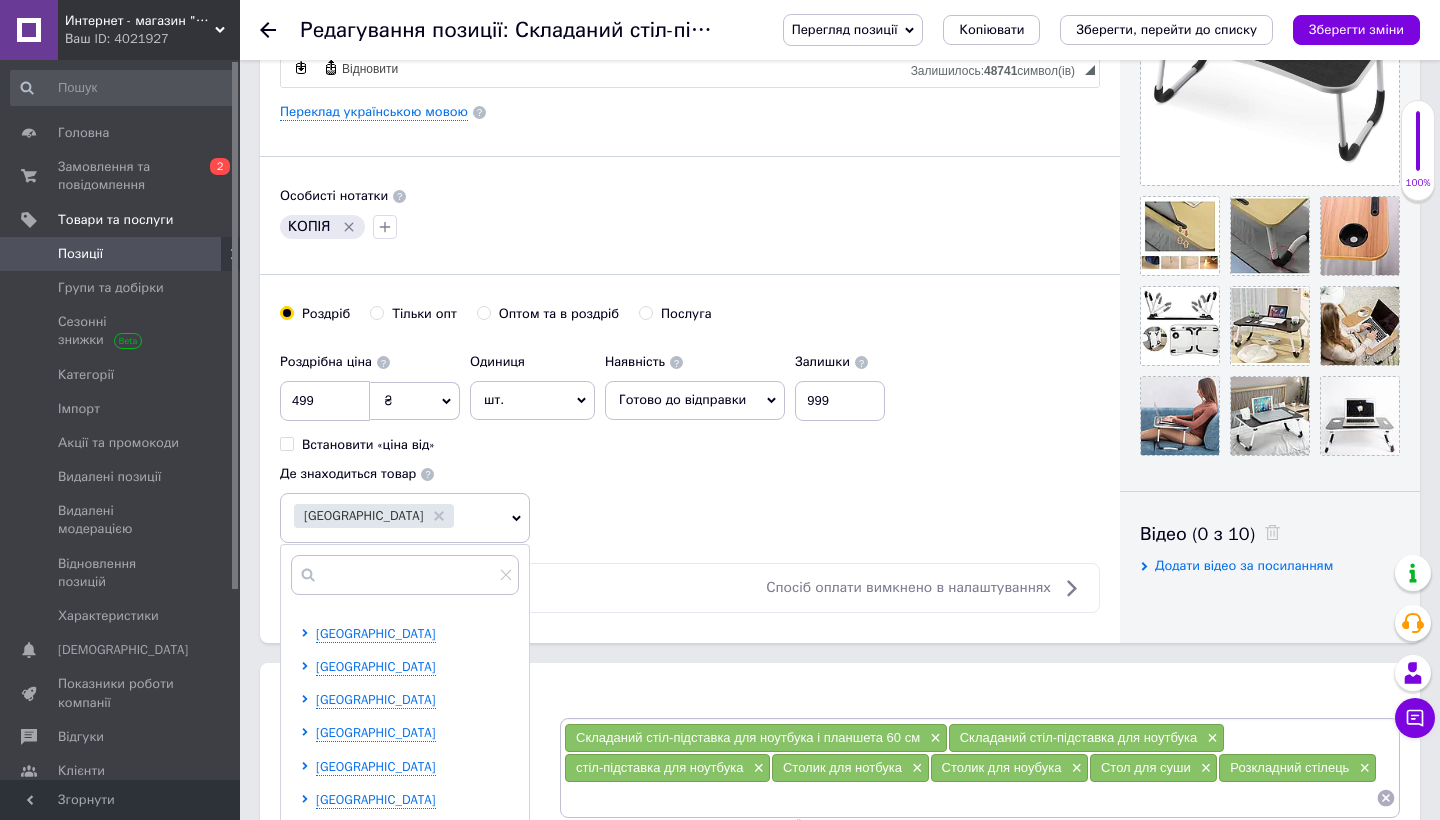scroll, scrollTop: 191, scrollLeft: 0, axis: vertical 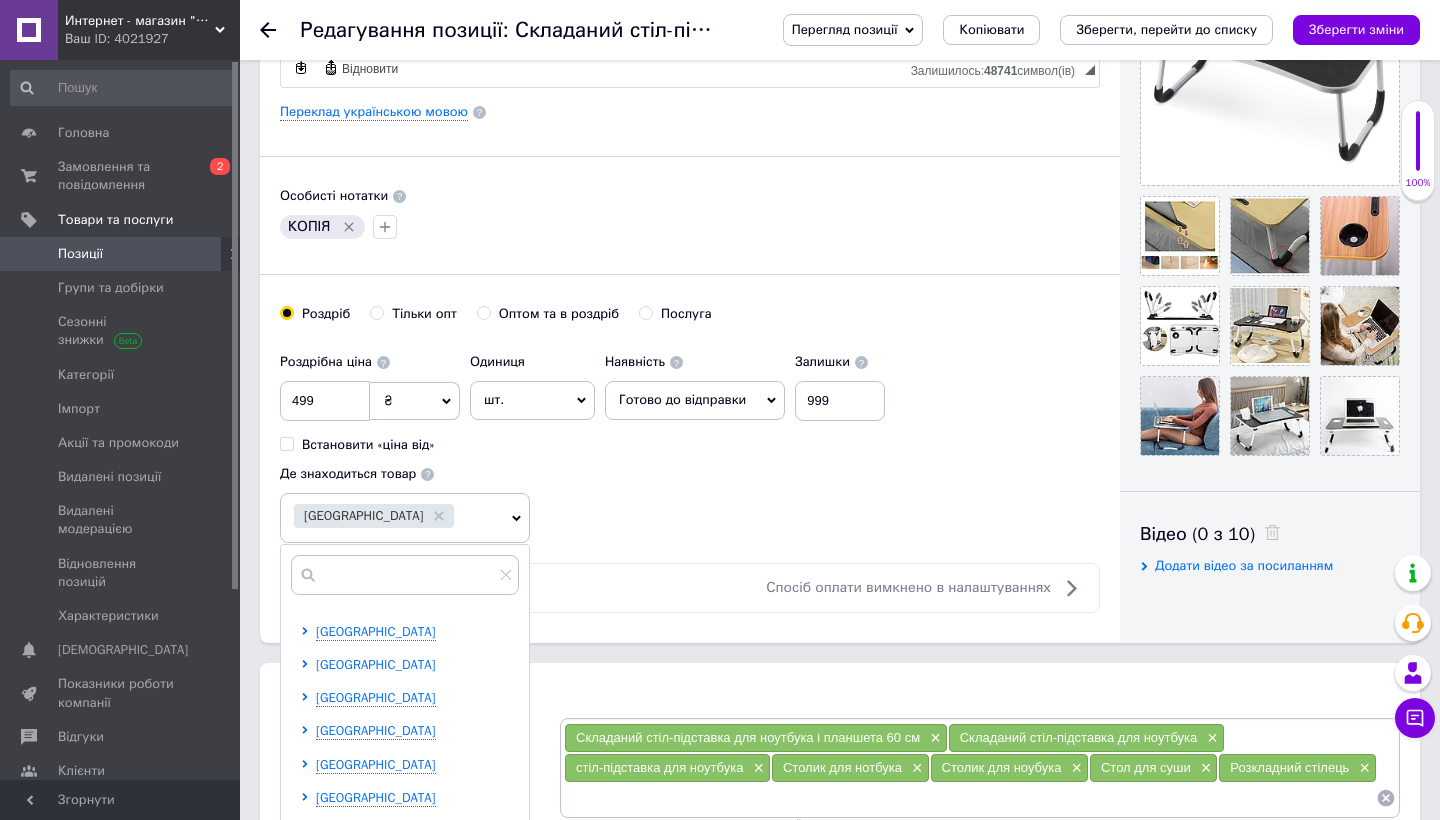 click on "Дніпропетровська область" at bounding box center [376, 664] 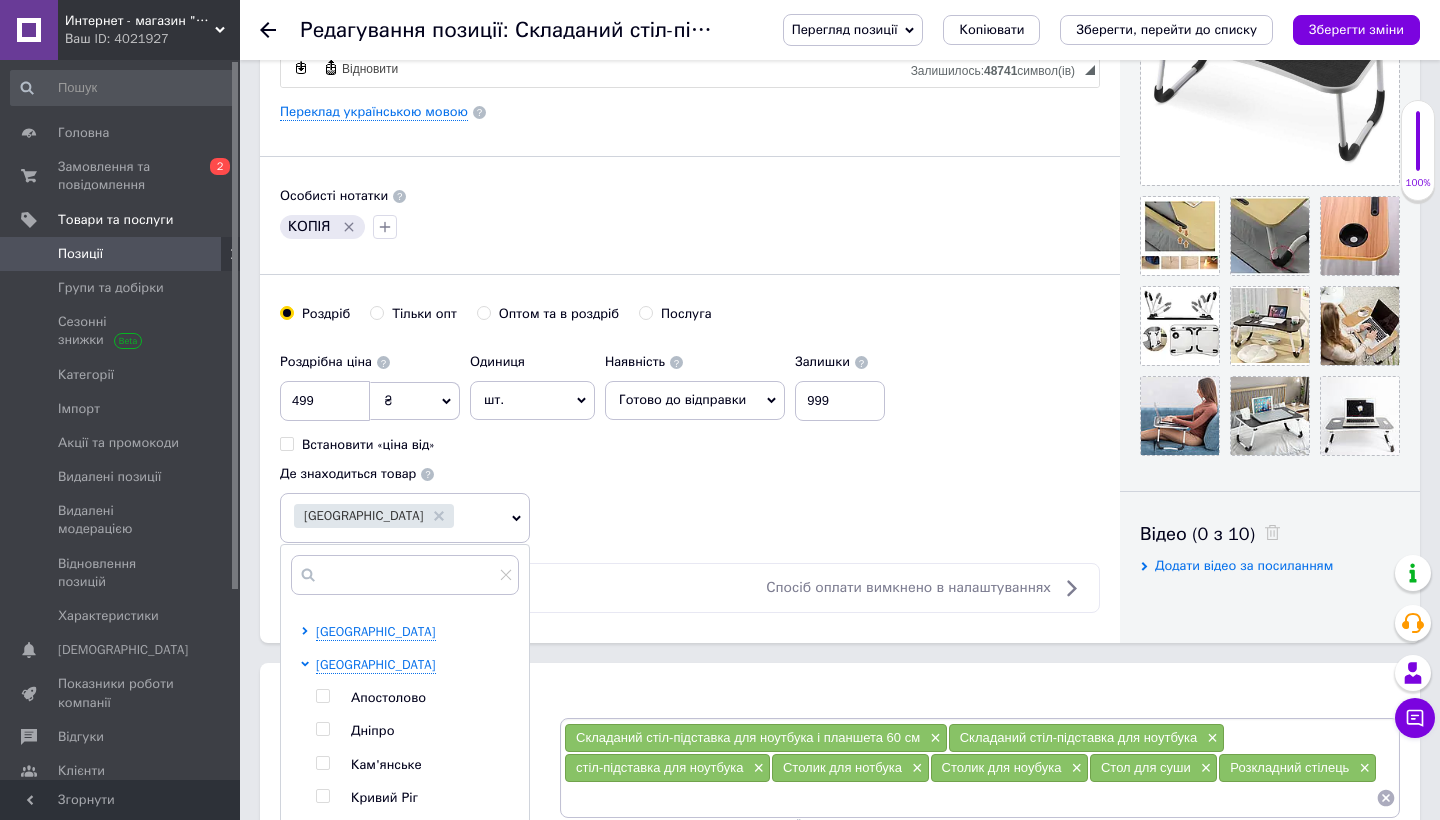 click on "Дніпро" at bounding box center [372, 730] 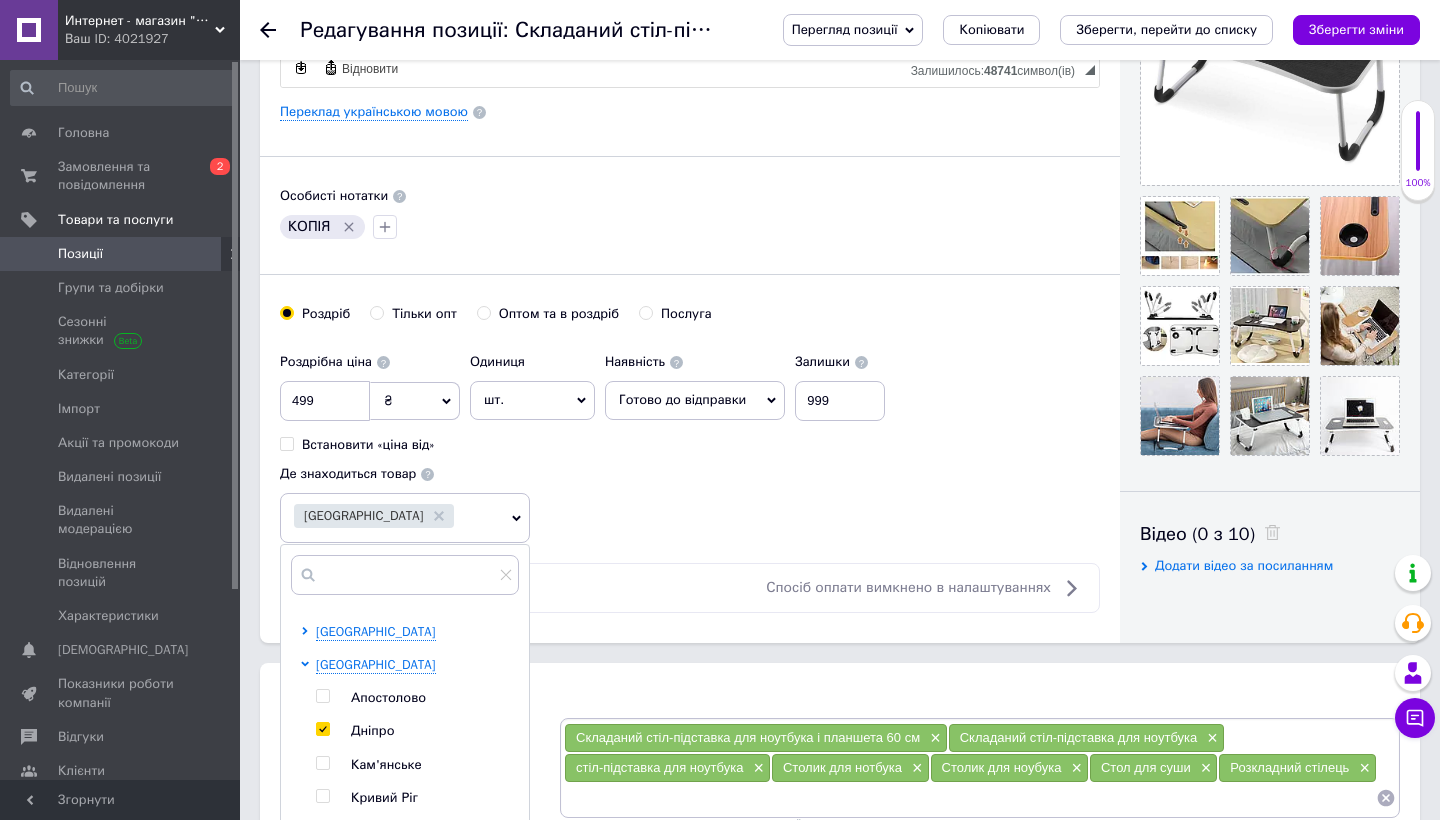 checkbox on "true" 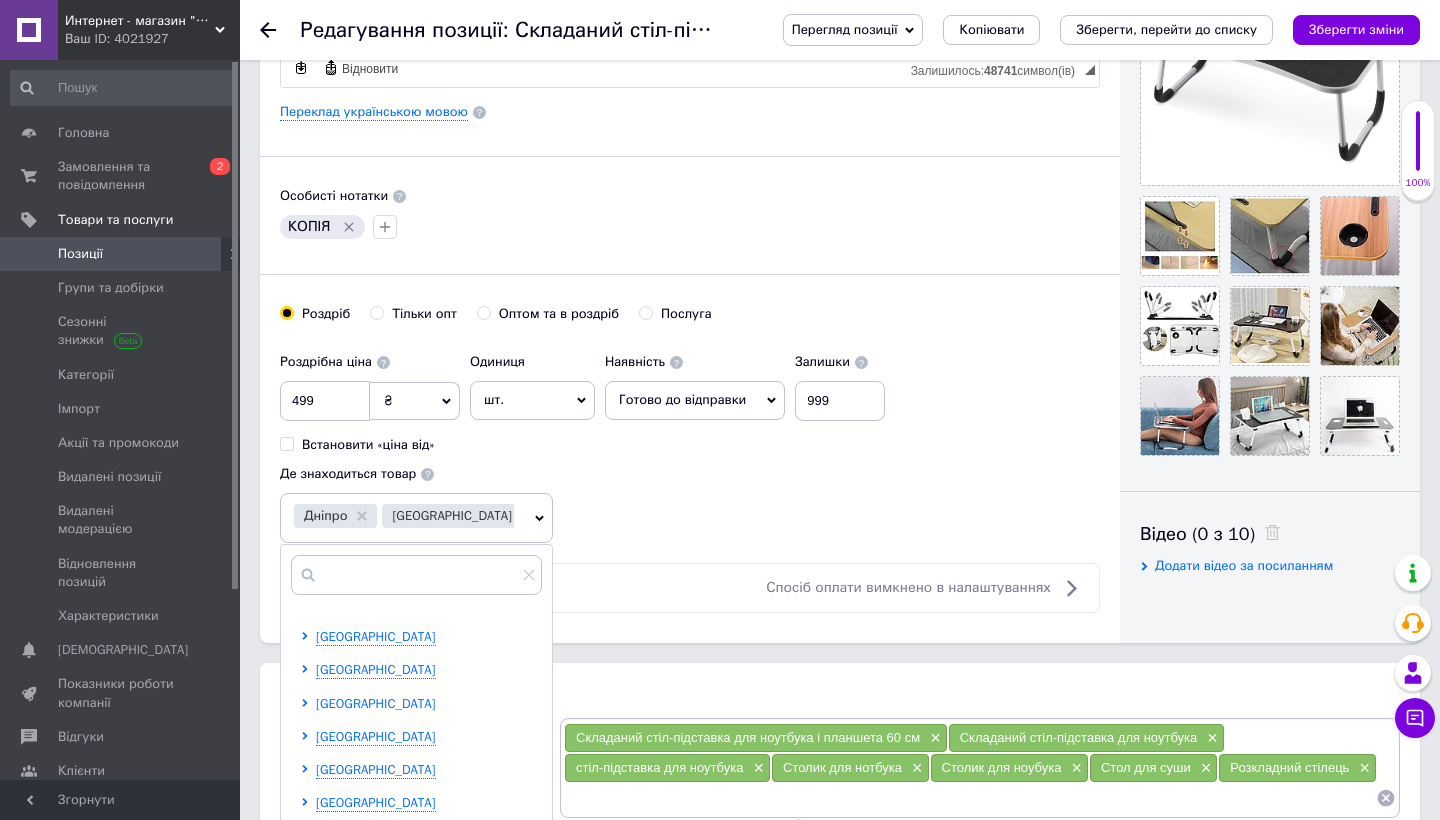 scroll, scrollTop: 618, scrollLeft: 0, axis: vertical 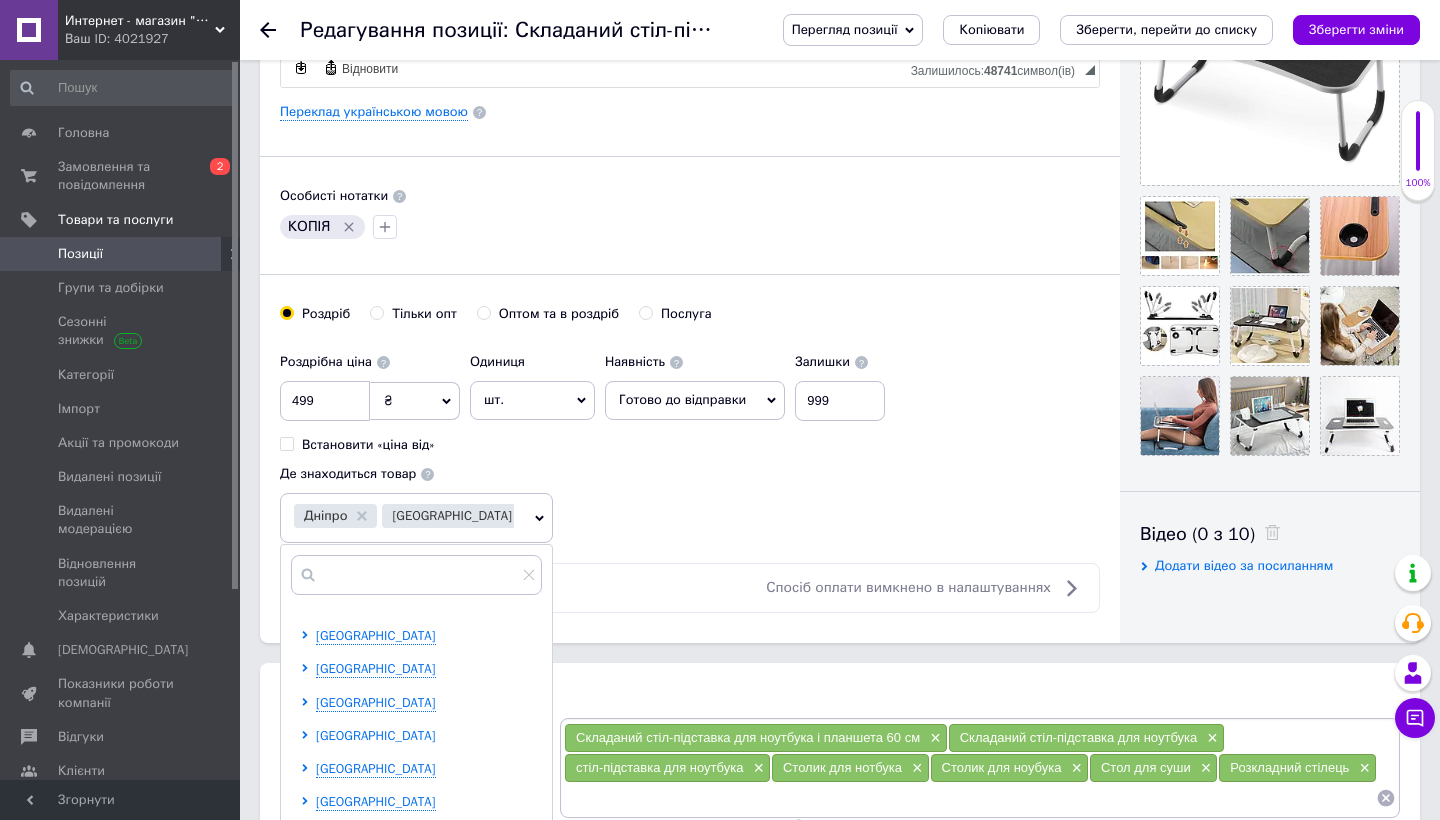 click on "Київська область" at bounding box center (376, 735) 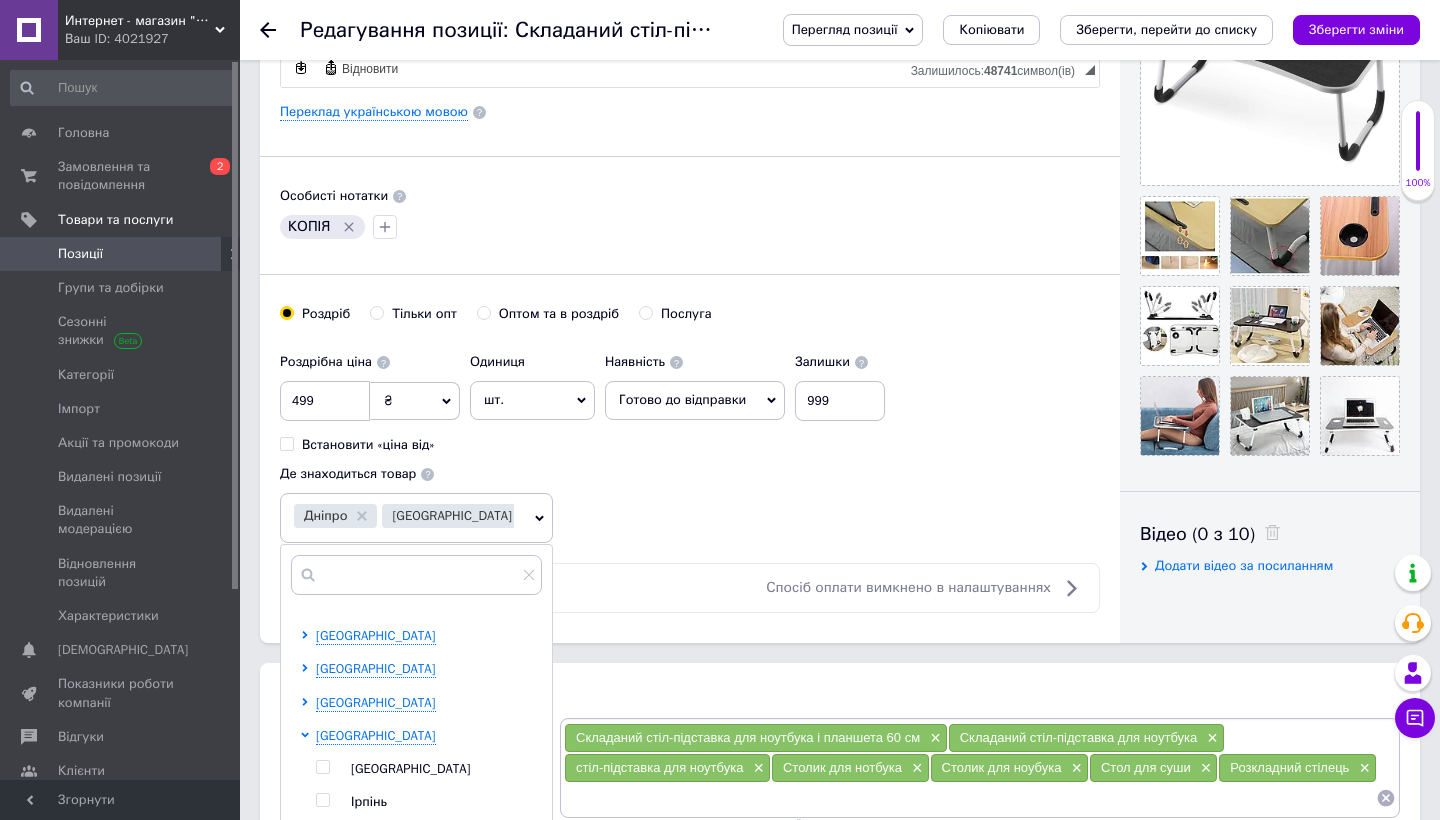 click on "Київ" at bounding box center (411, 768) 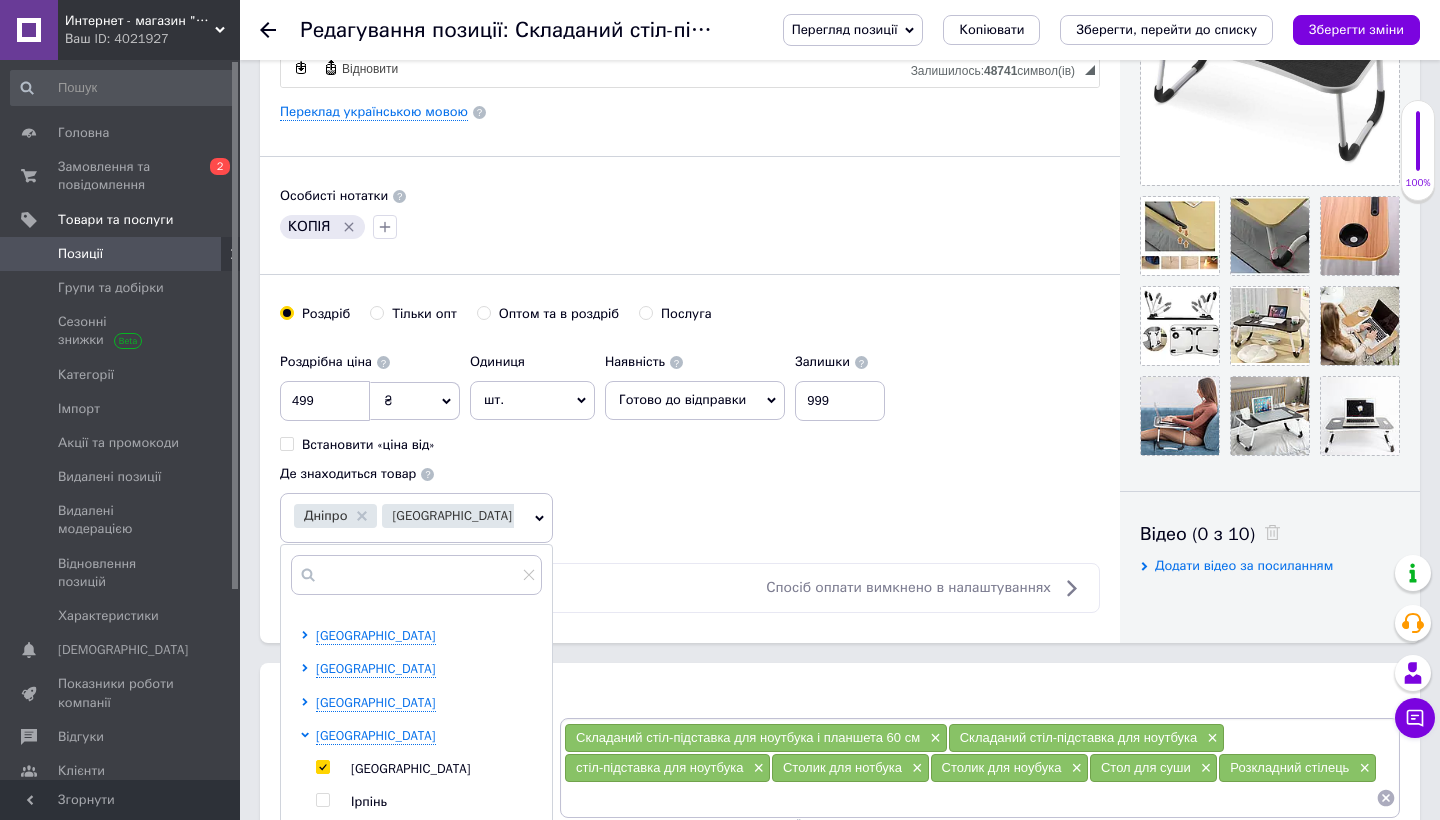 checkbox on "true" 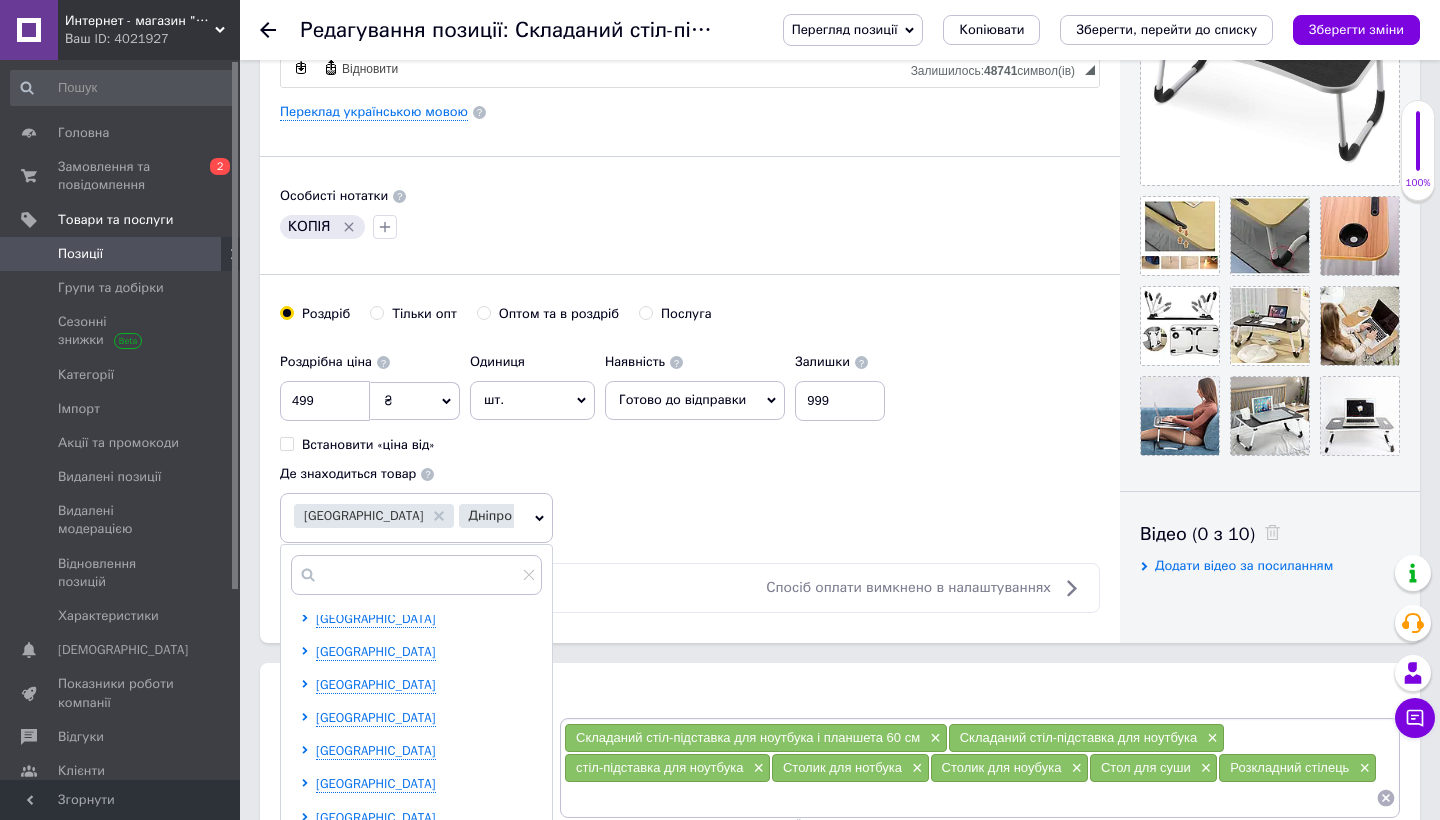 scroll, scrollTop: 1562, scrollLeft: 0, axis: vertical 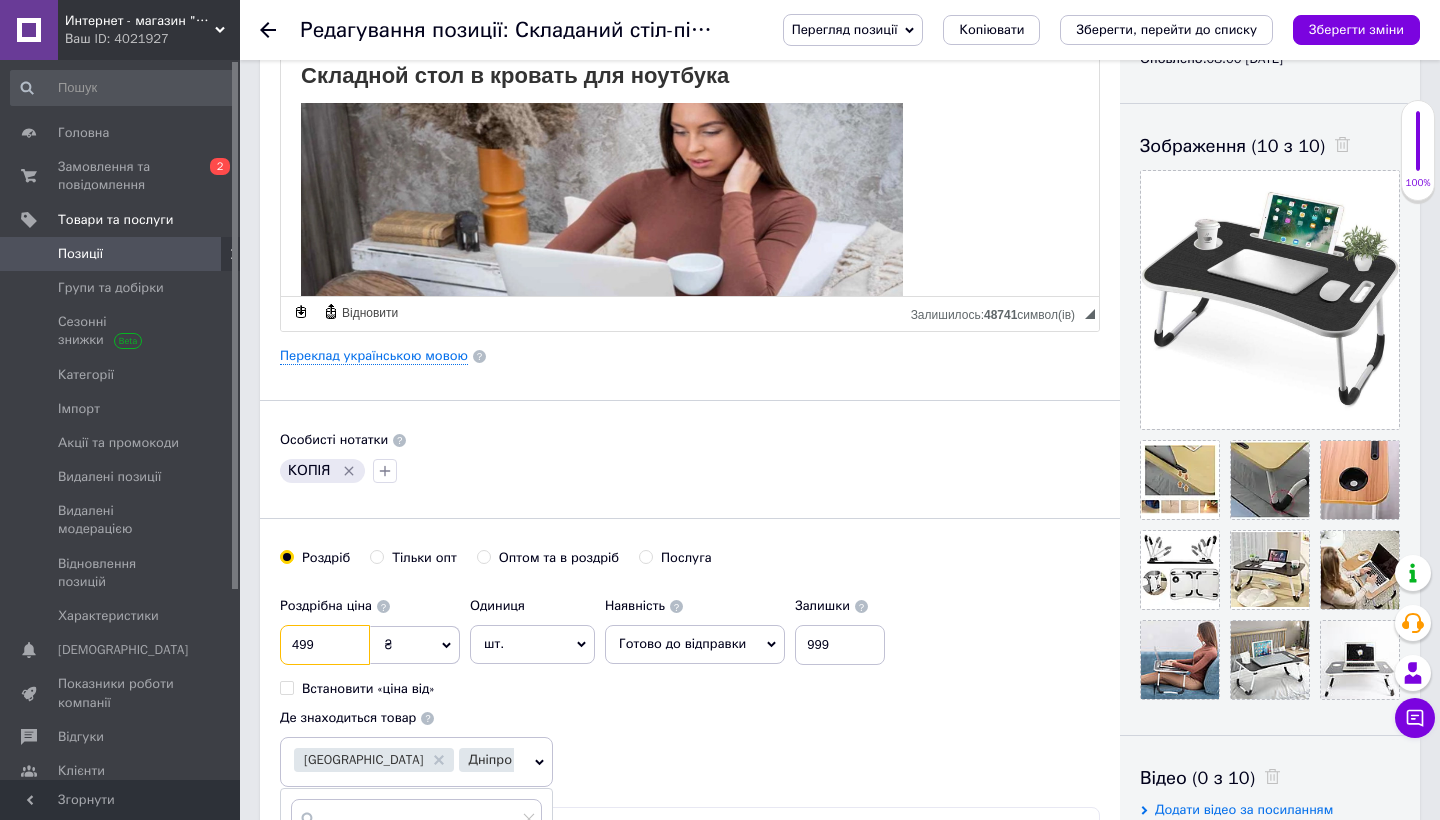 click on "499" at bounding box center [325, 645] 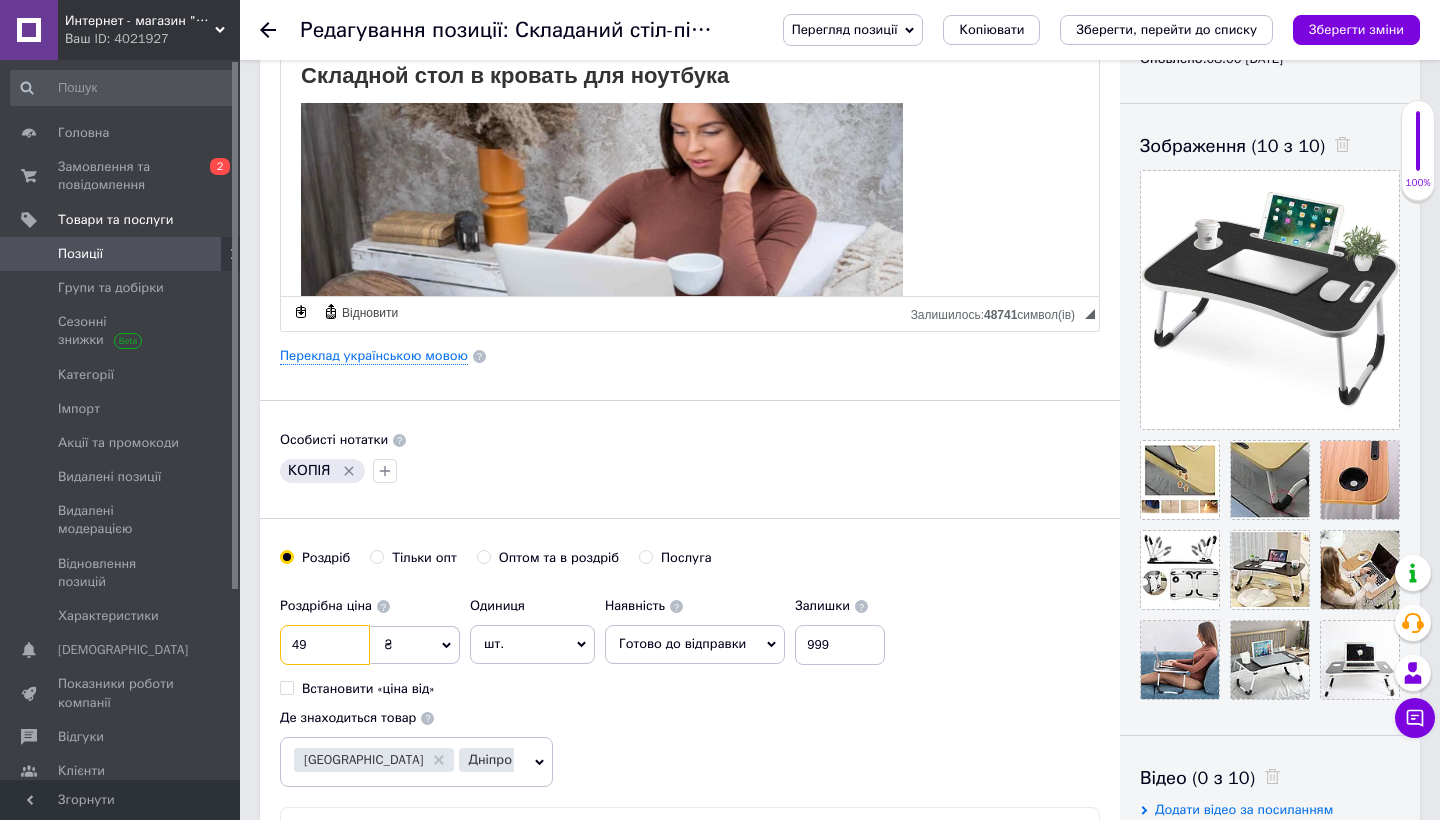type on "4" 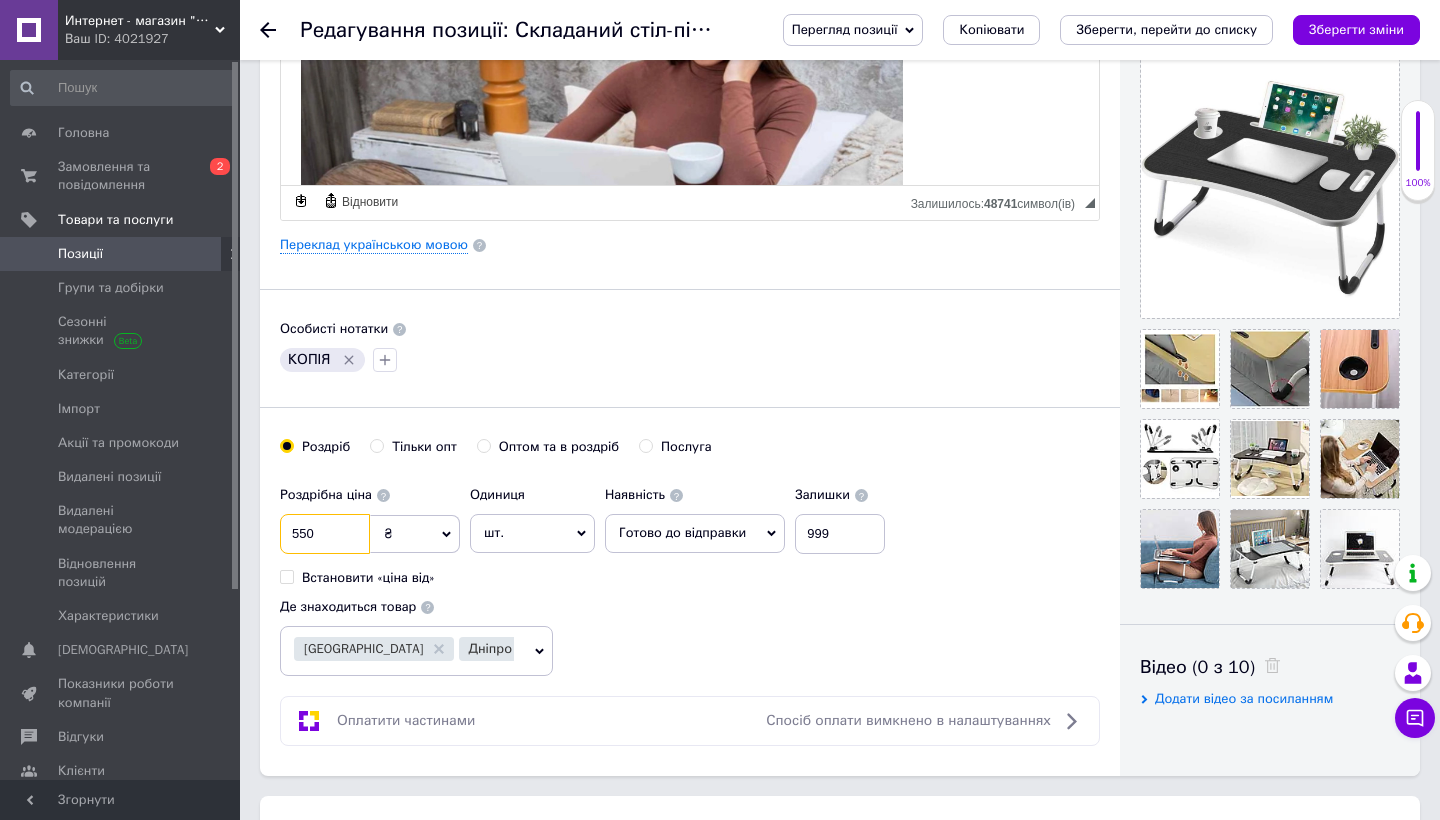 scroll, scrollTop: 440, scrollLeft: 0, axis: vertical 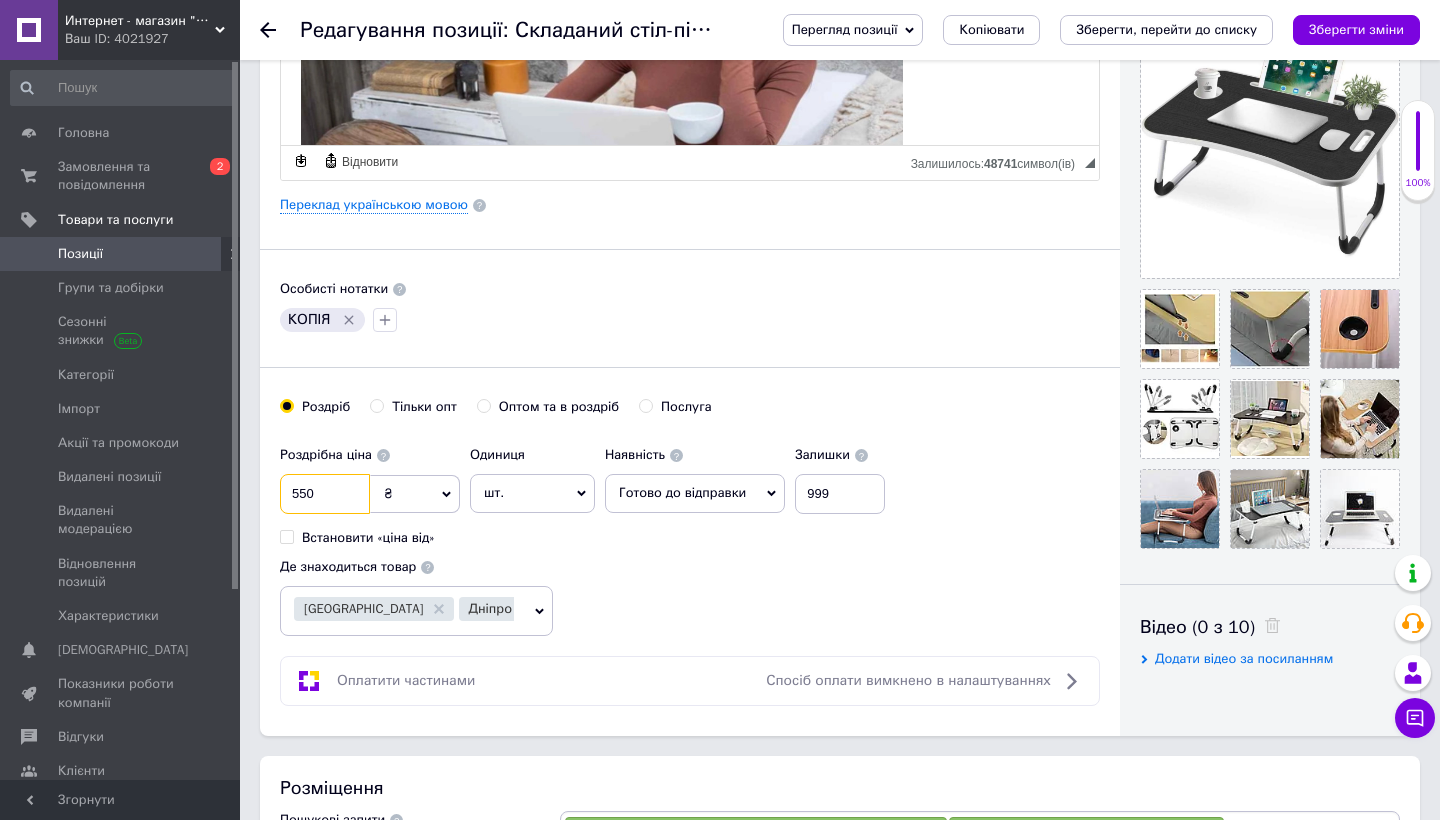 type on "550" 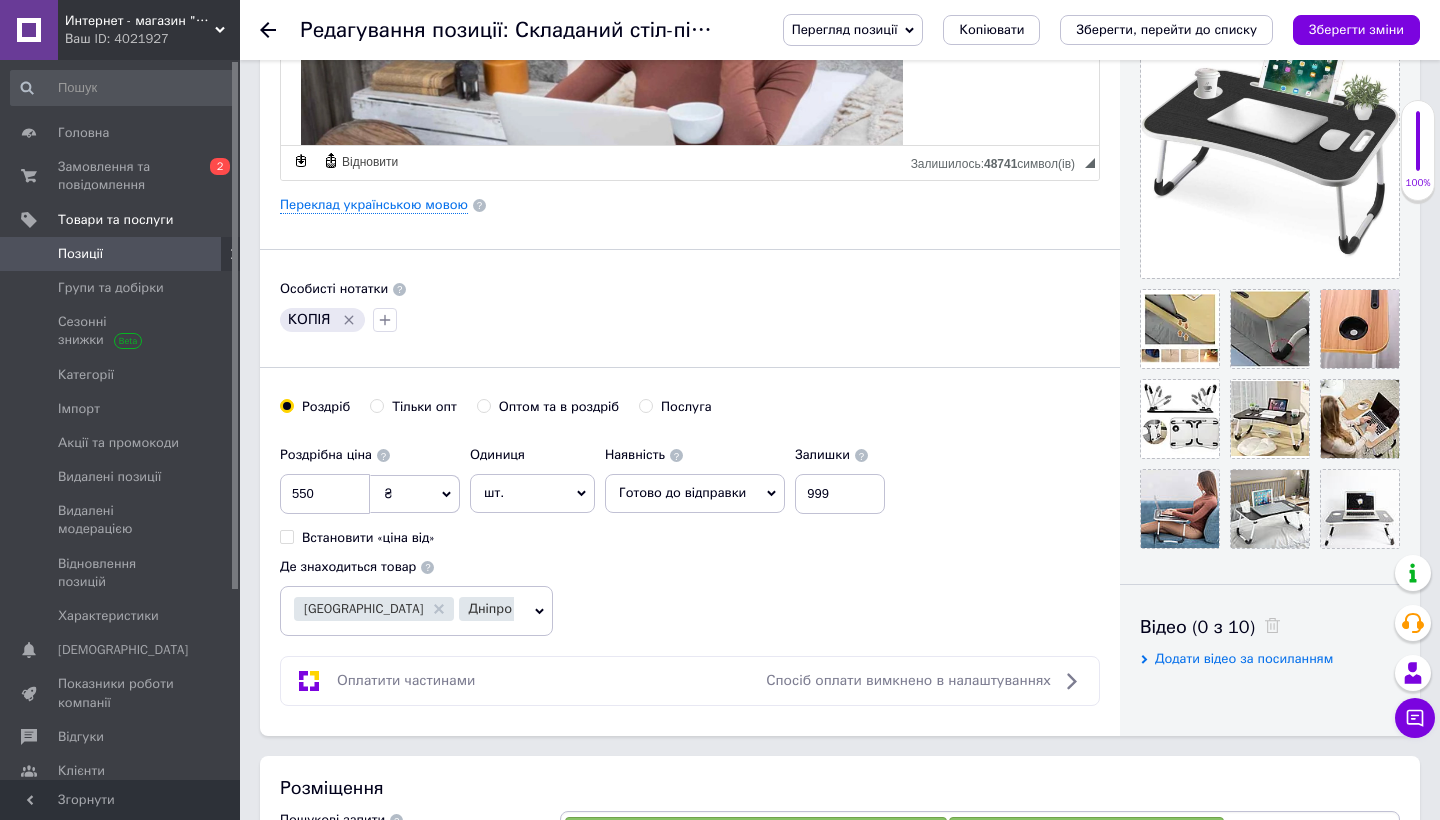click 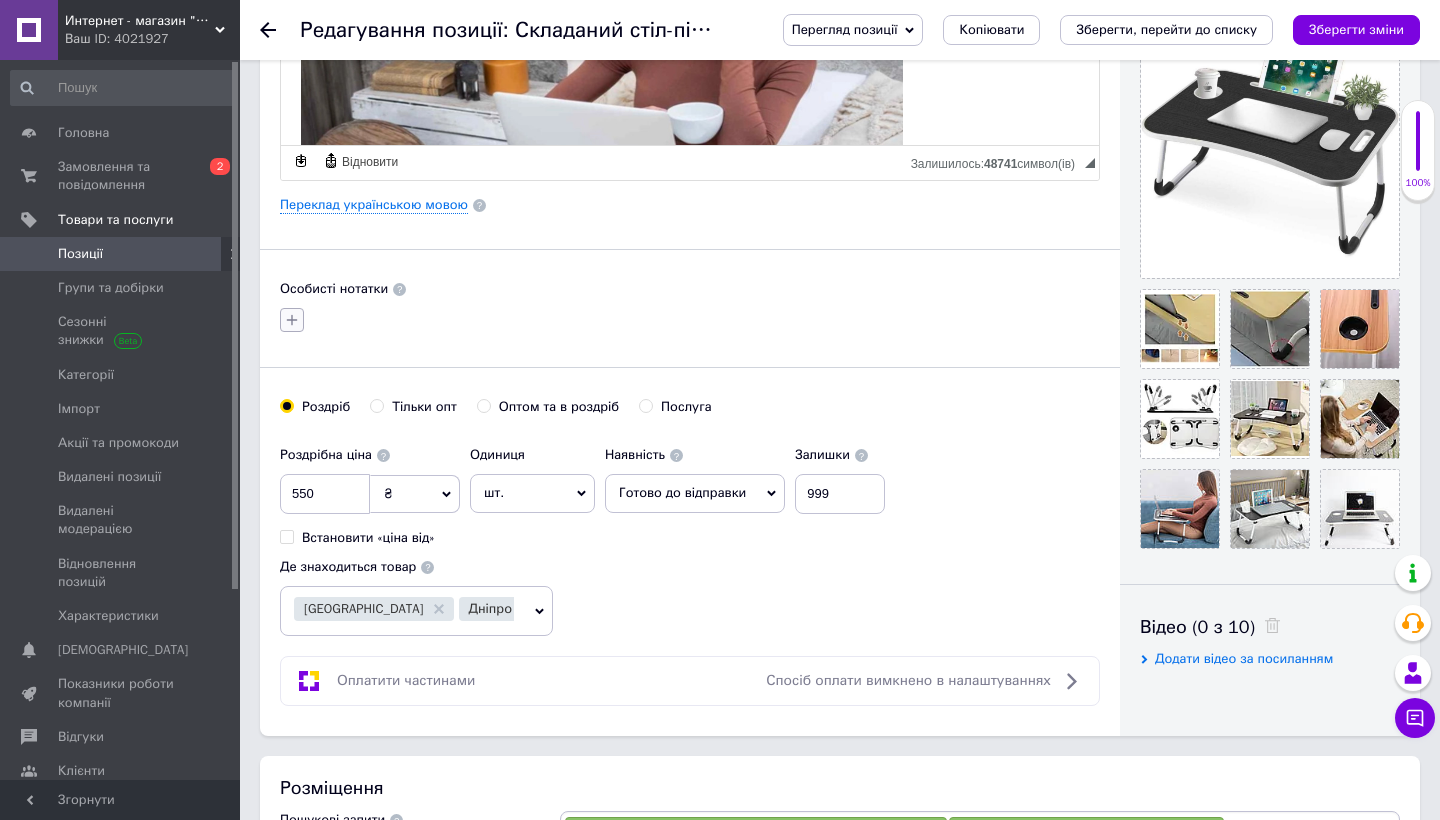 click 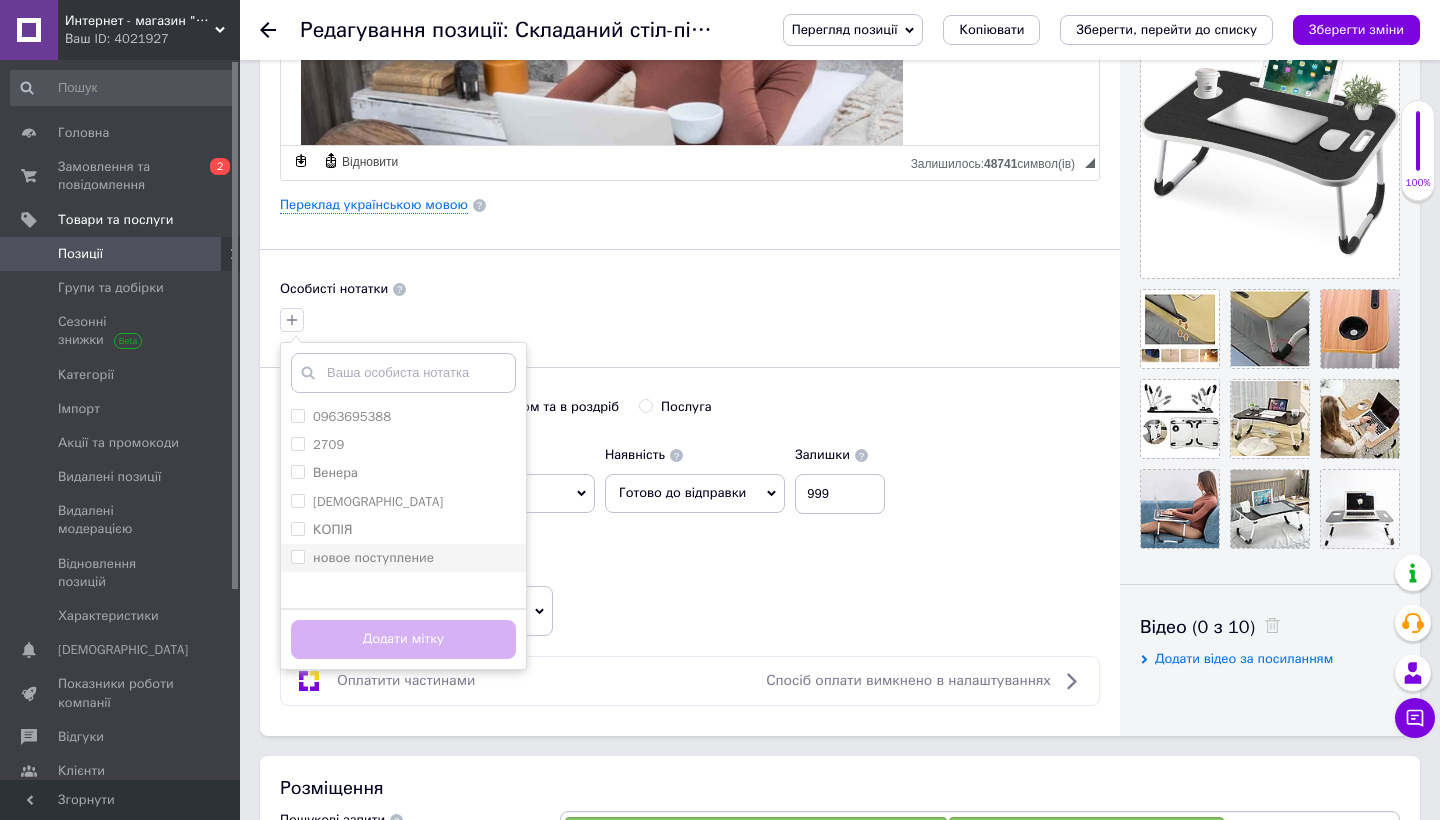 click on "новое поступление" at bounding box center (403, 558) 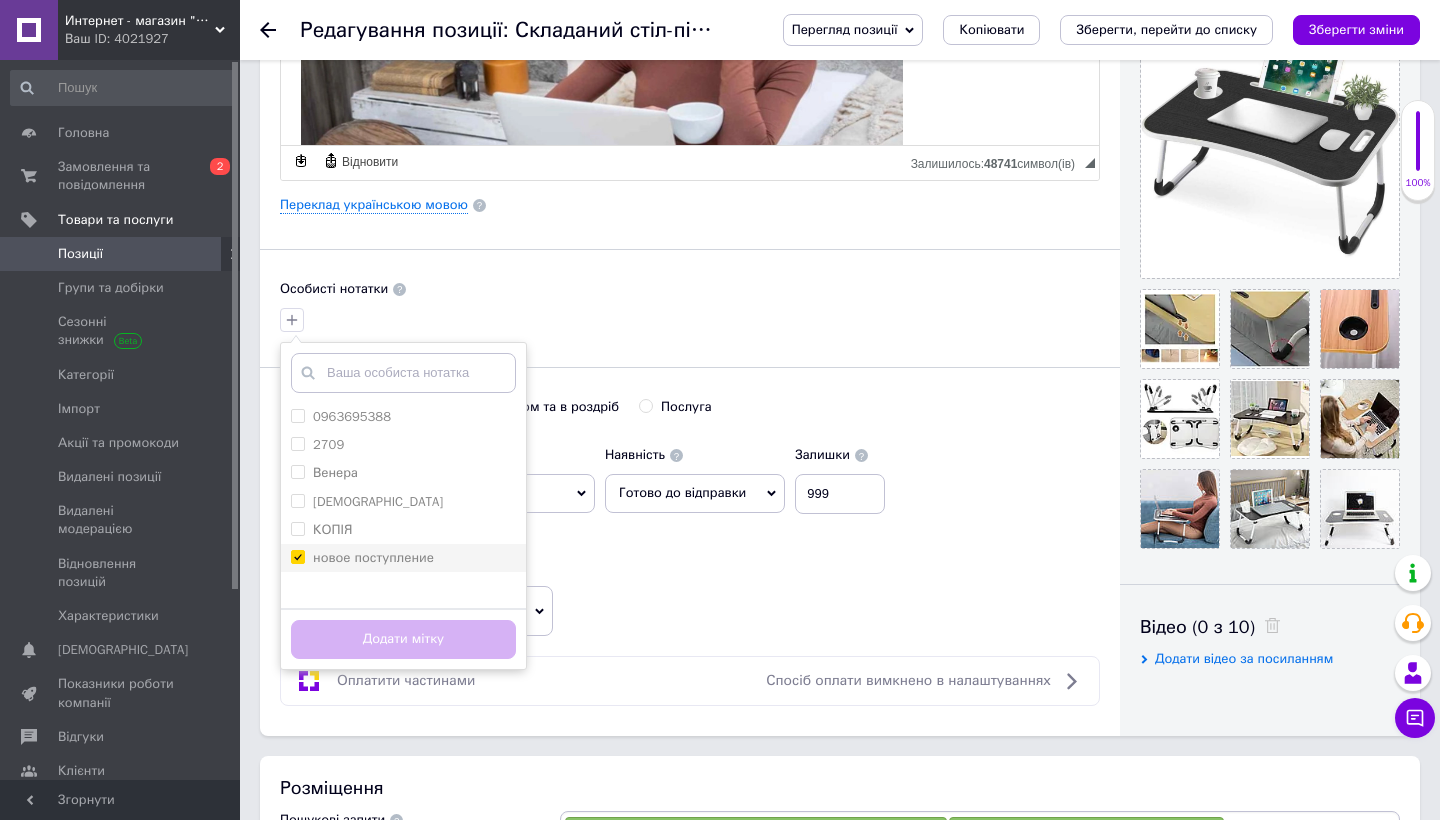 checkbox on "true" 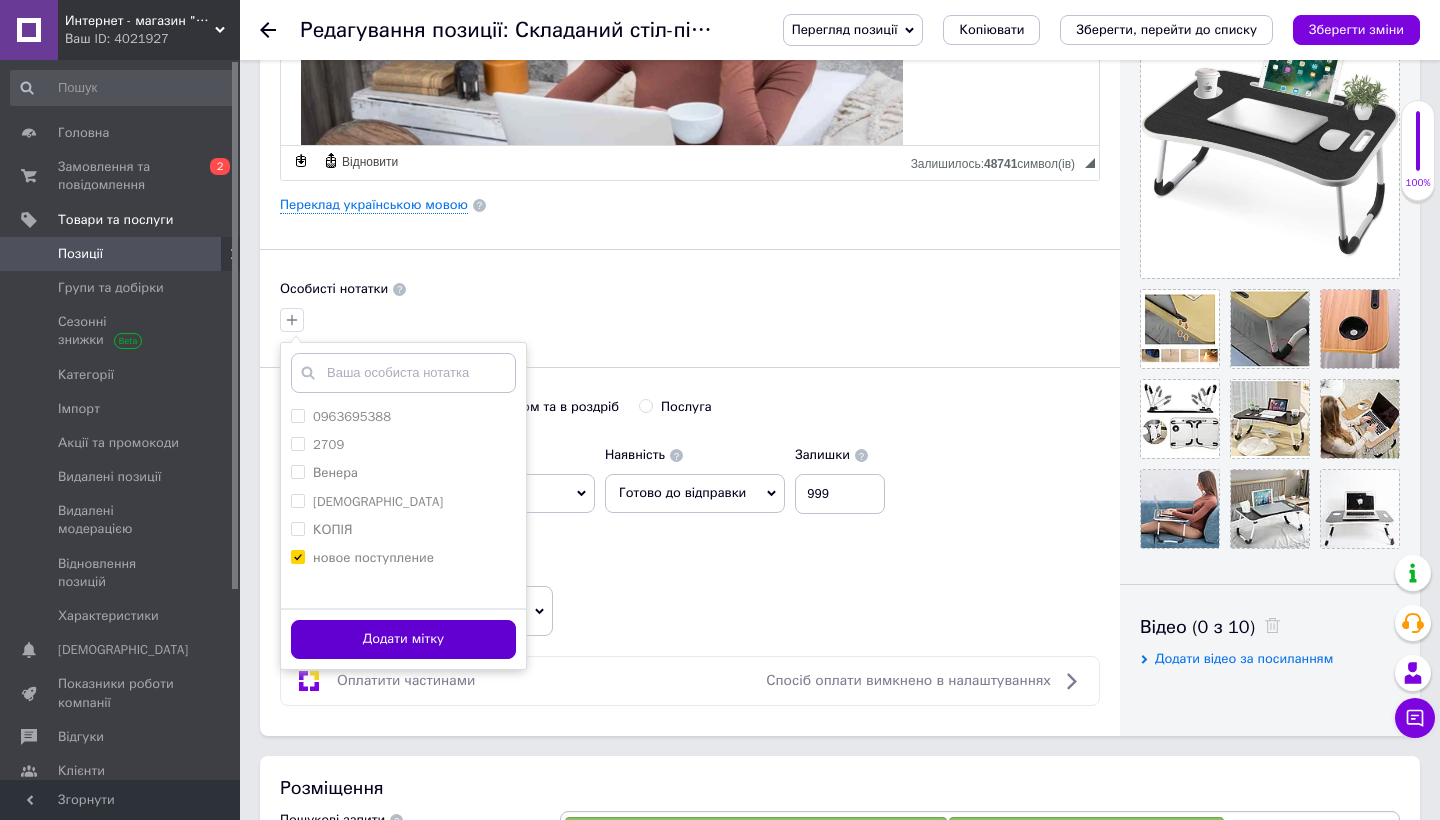 click on "Додати мітку" at bounding box center [403, 639] 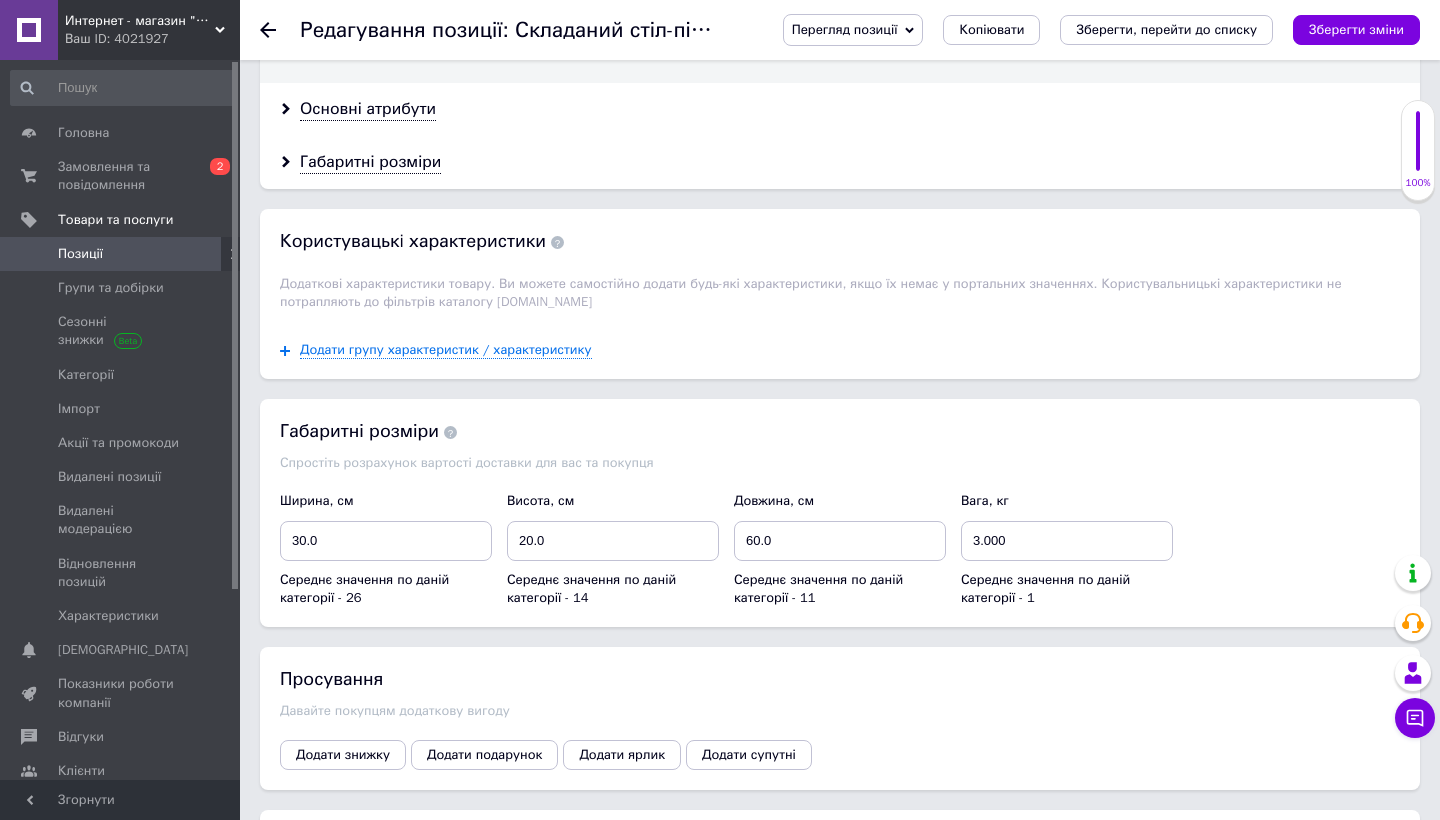scroll, scrollTop: 2027, scrollLeft: 0, axis: vertical 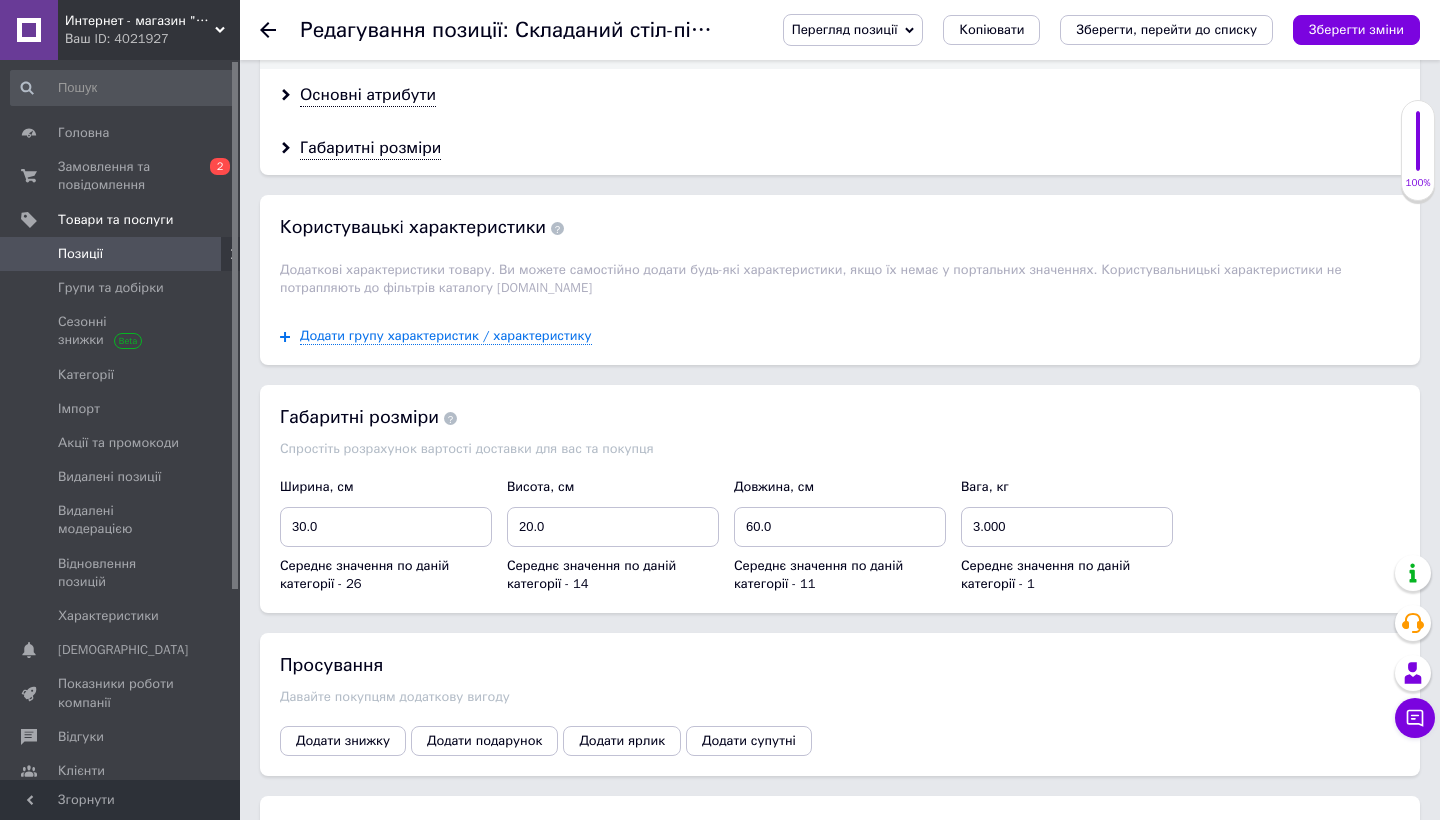 click on "Додати групу характеристик / характеристику" at bounding box center [840, 336] 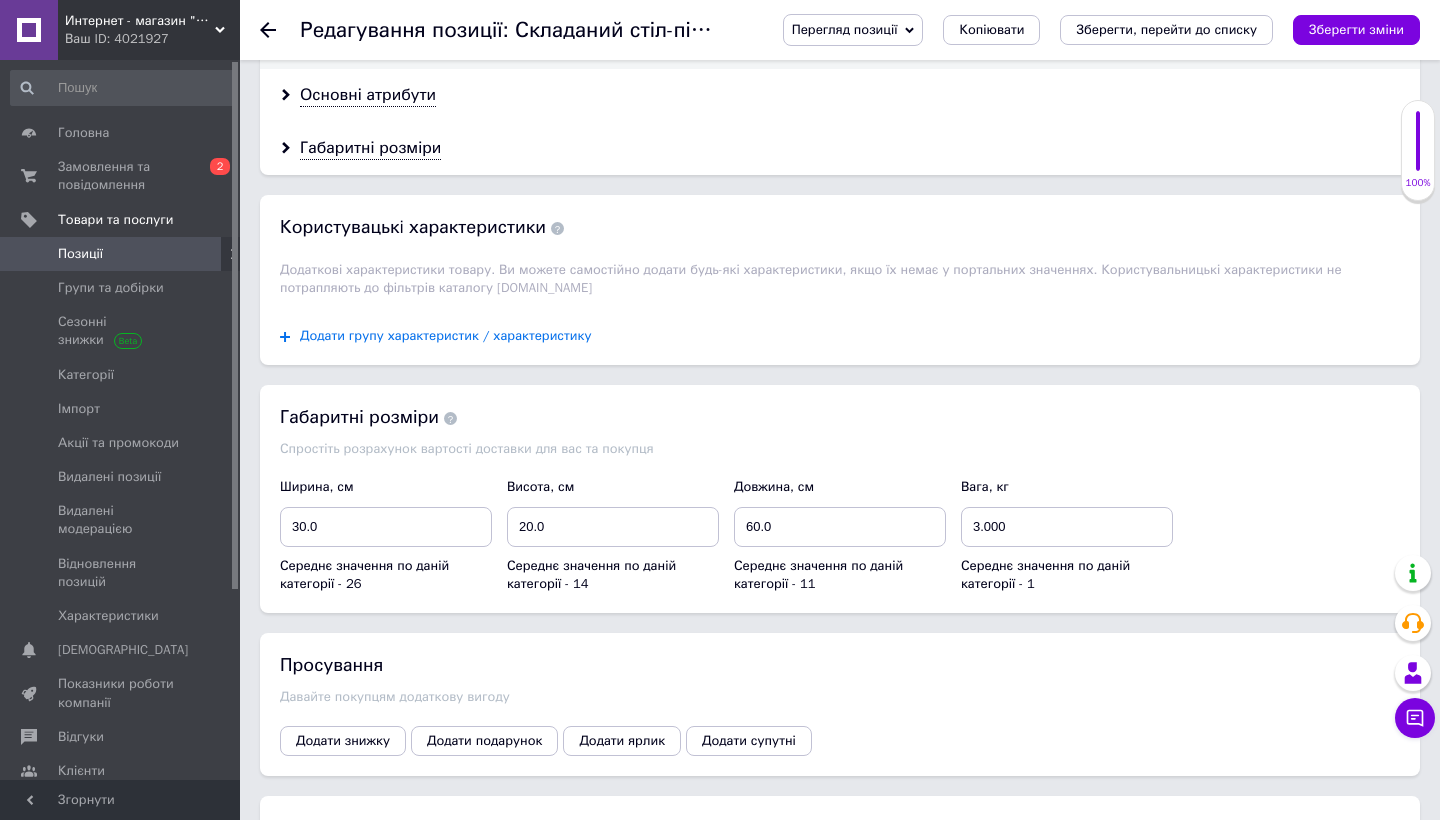 click on "Додати групу характеристик / характеристику" at bounding box center (446, 336) 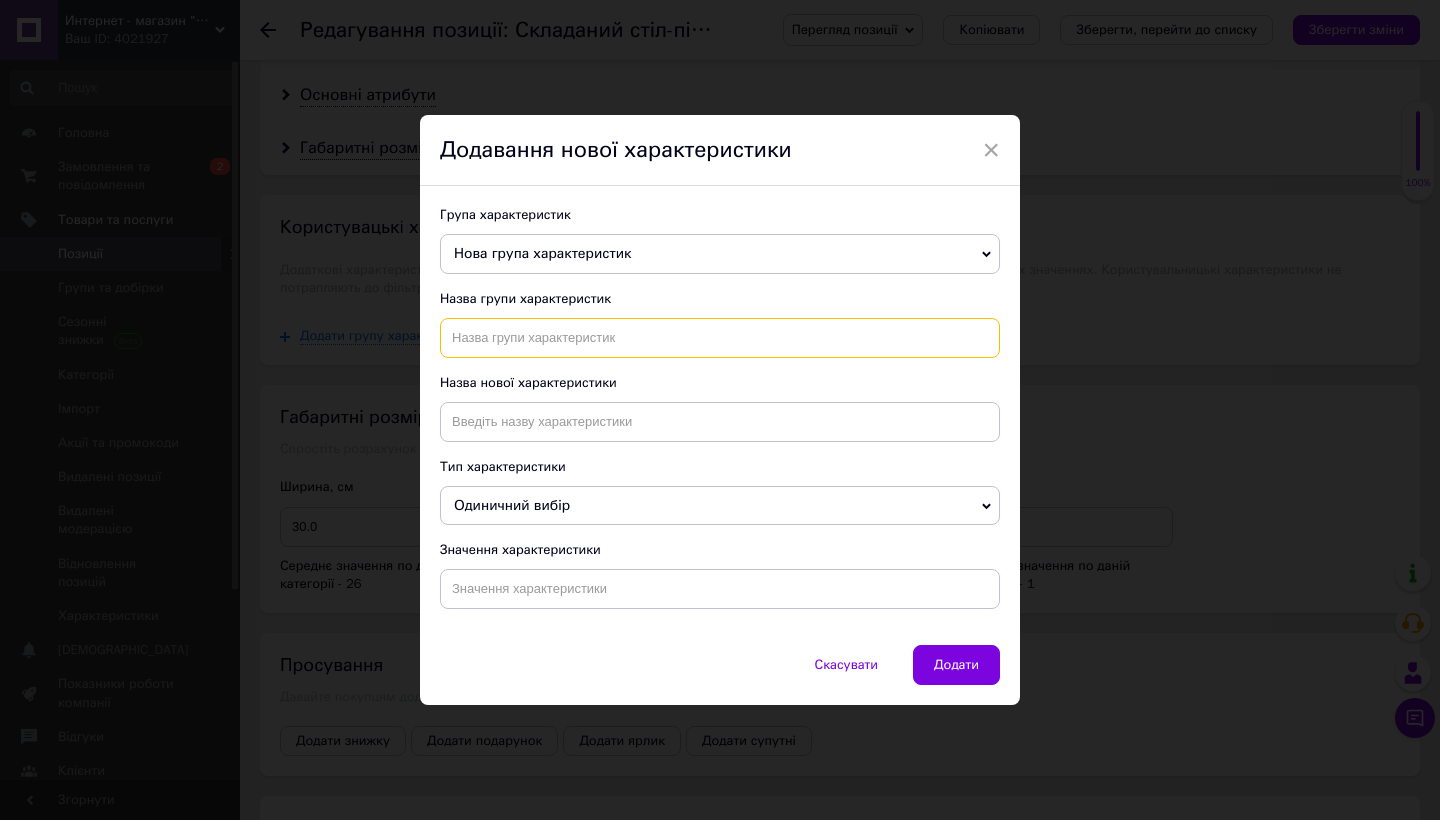 click at bounding box center [720, 338] 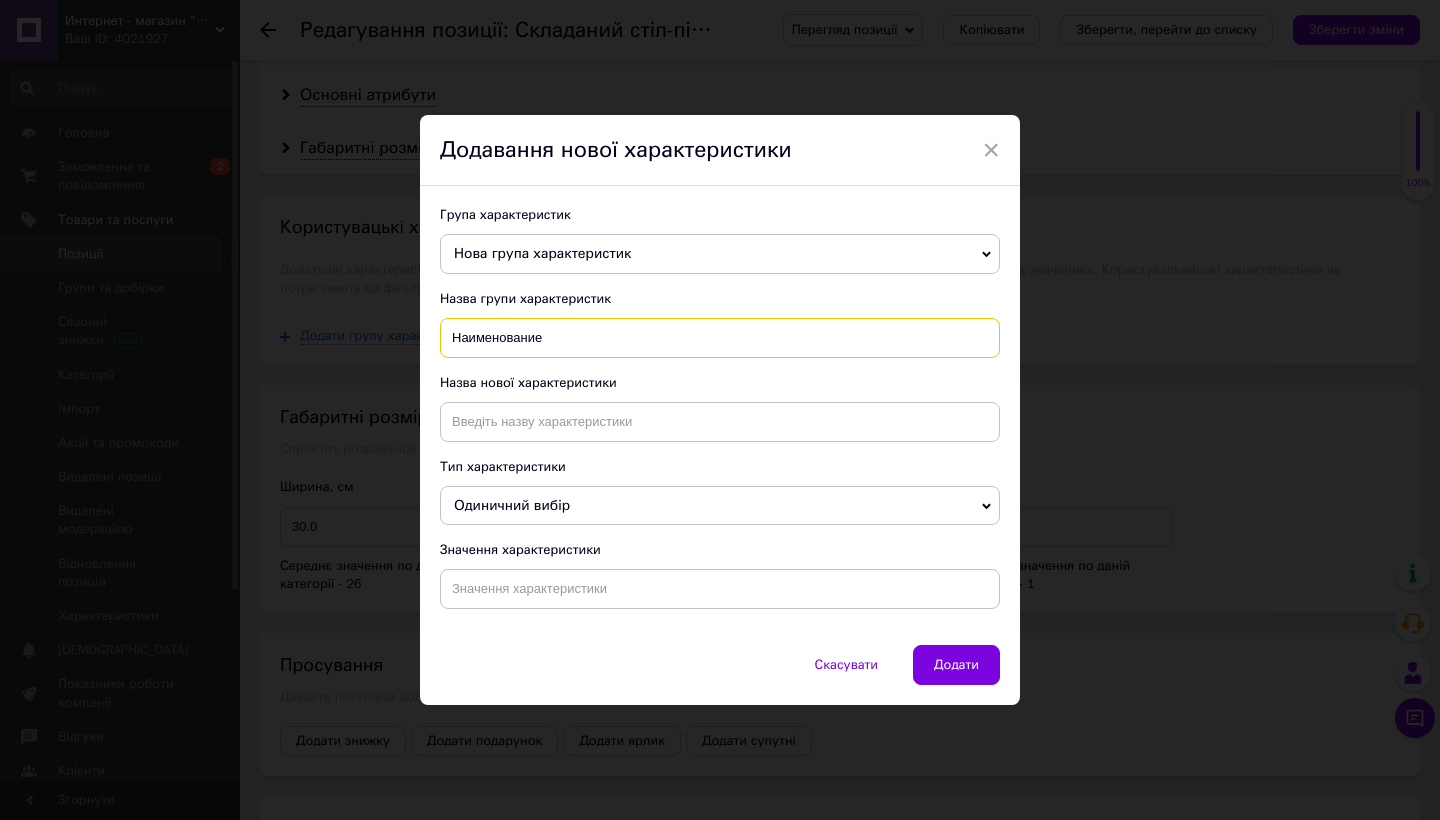 type on "Наименование" 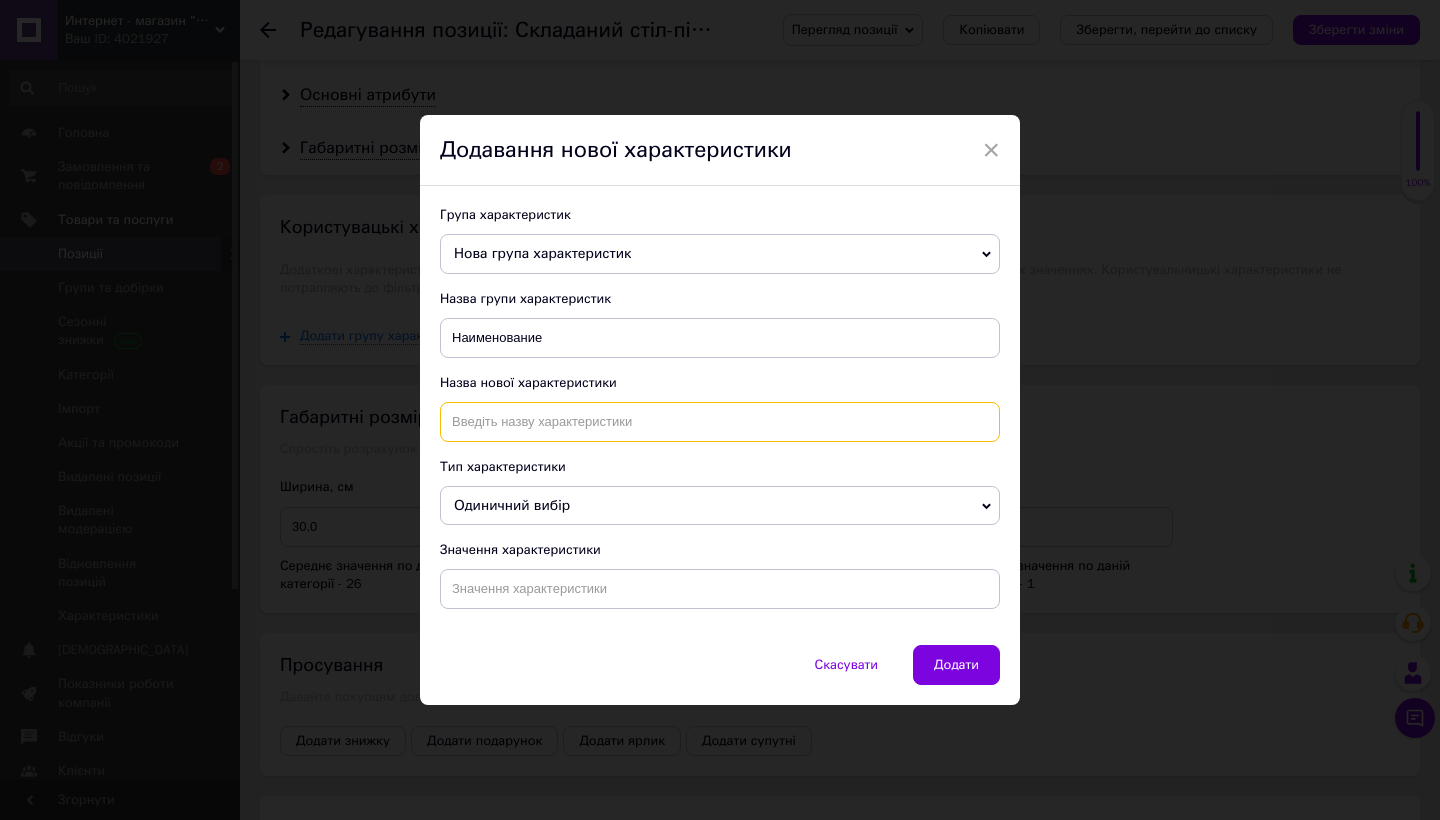 click at bounding box center [720, 422] 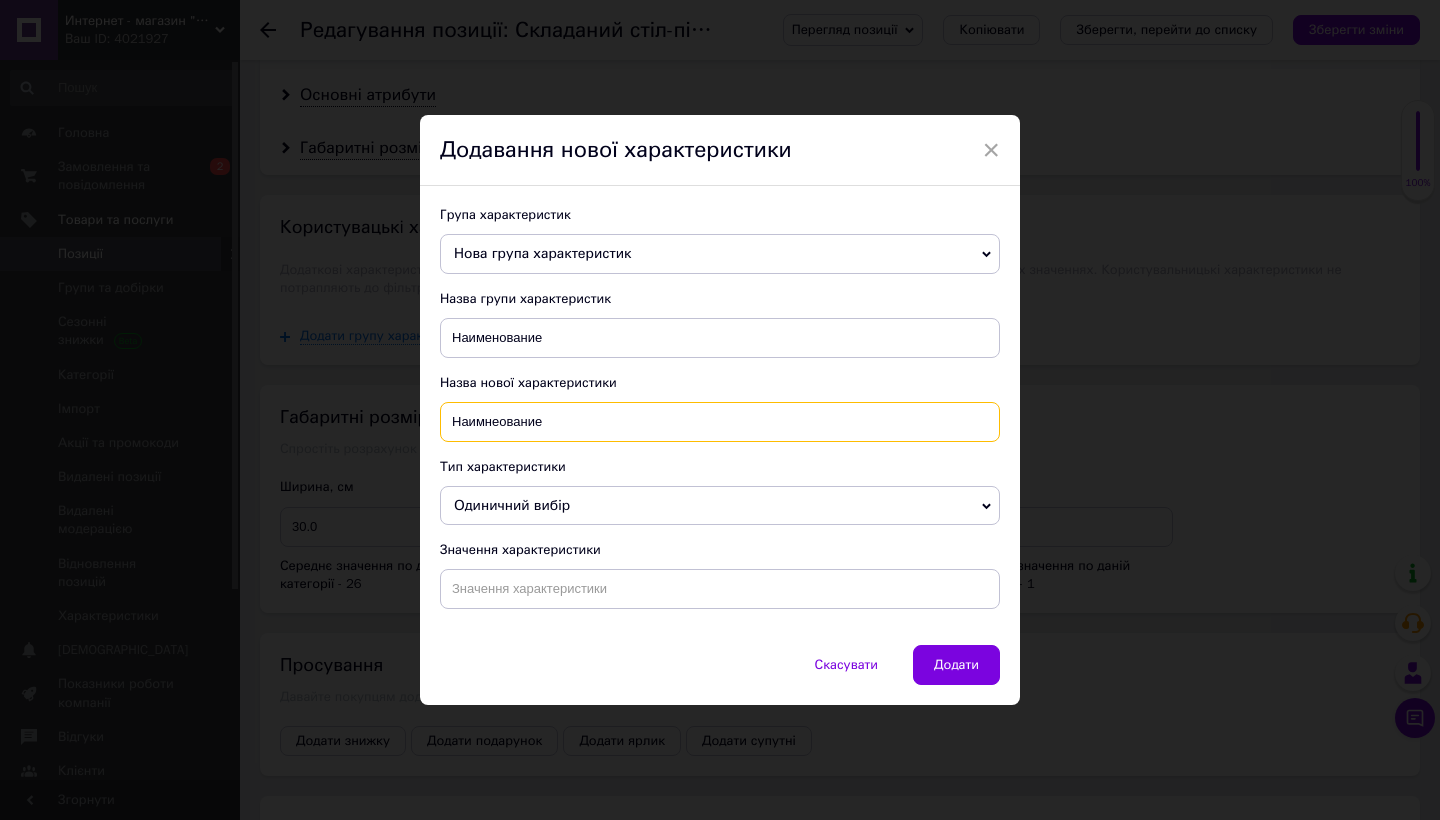 type on "Наимнеование" 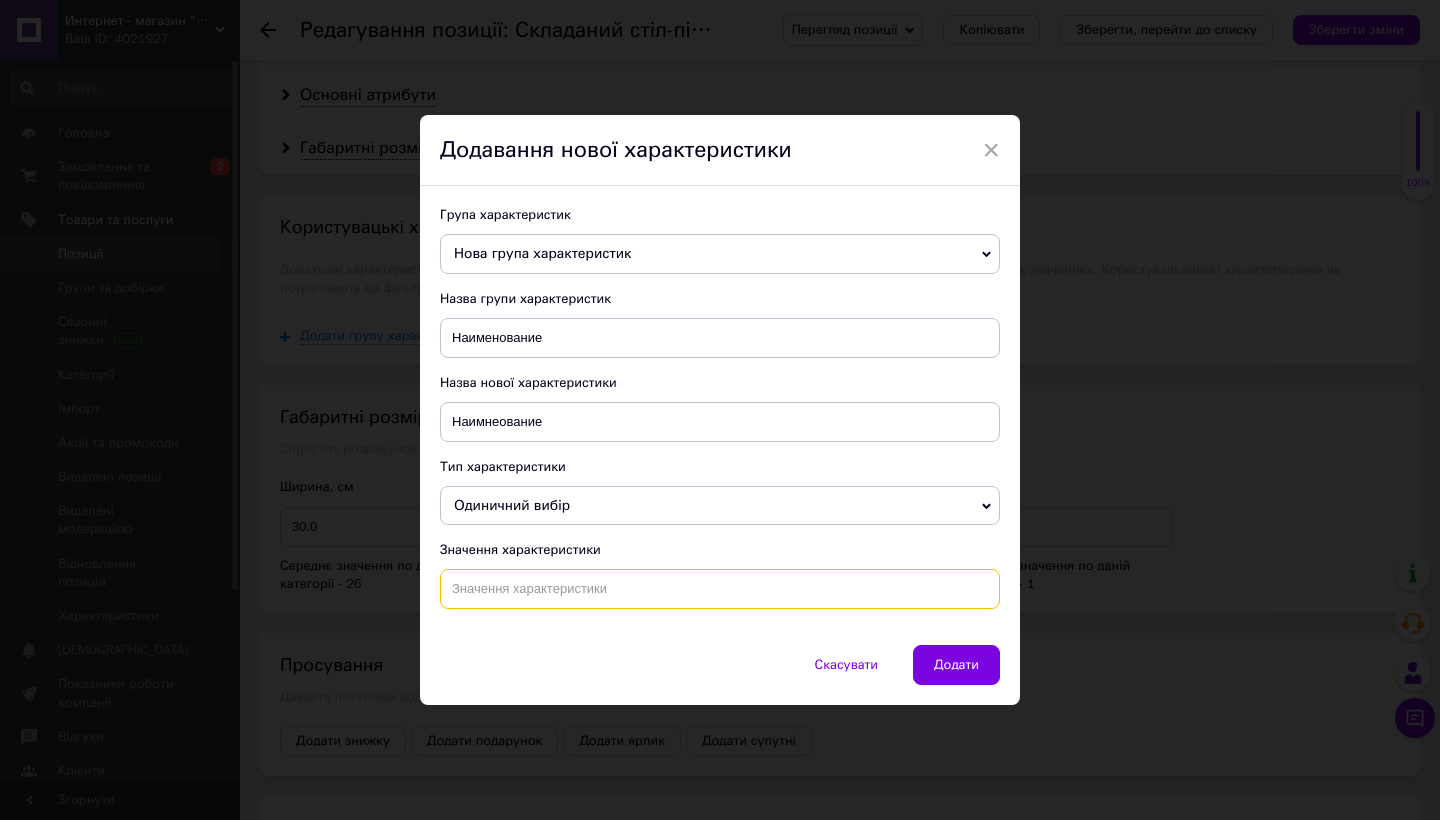 click at bounding box center (720, 589) 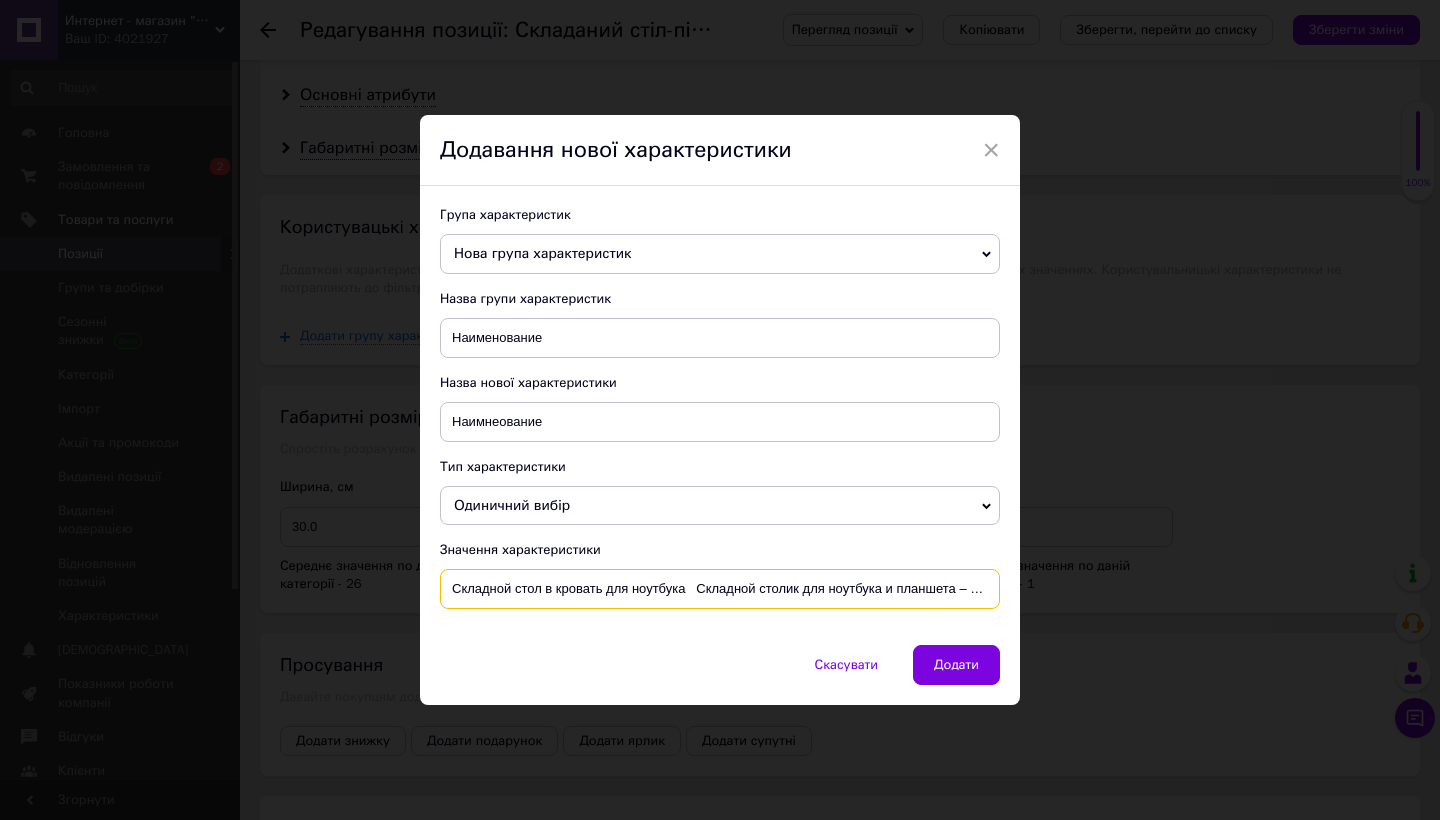click on "Складной стол в кровать для ноутбука   Складной столик для ноутбука и планшета – это удобный и функциональный аксессуар, позволяющий работать или использовать ноутбук в кровати, на диване, или даже на полу. Поверхность стола не позволит ноутбуку соскользн" at bounding box center (720, 589) 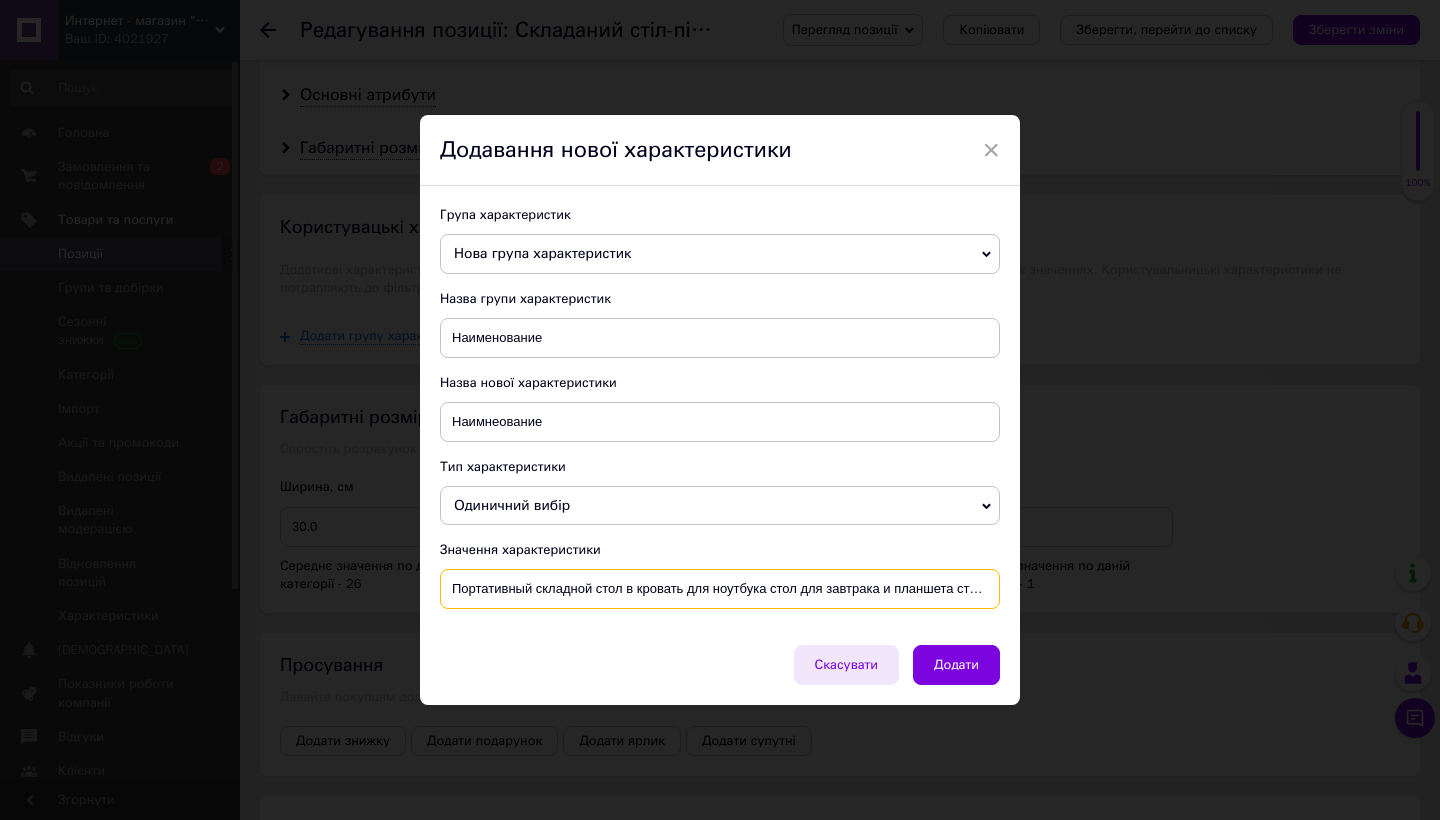 paste 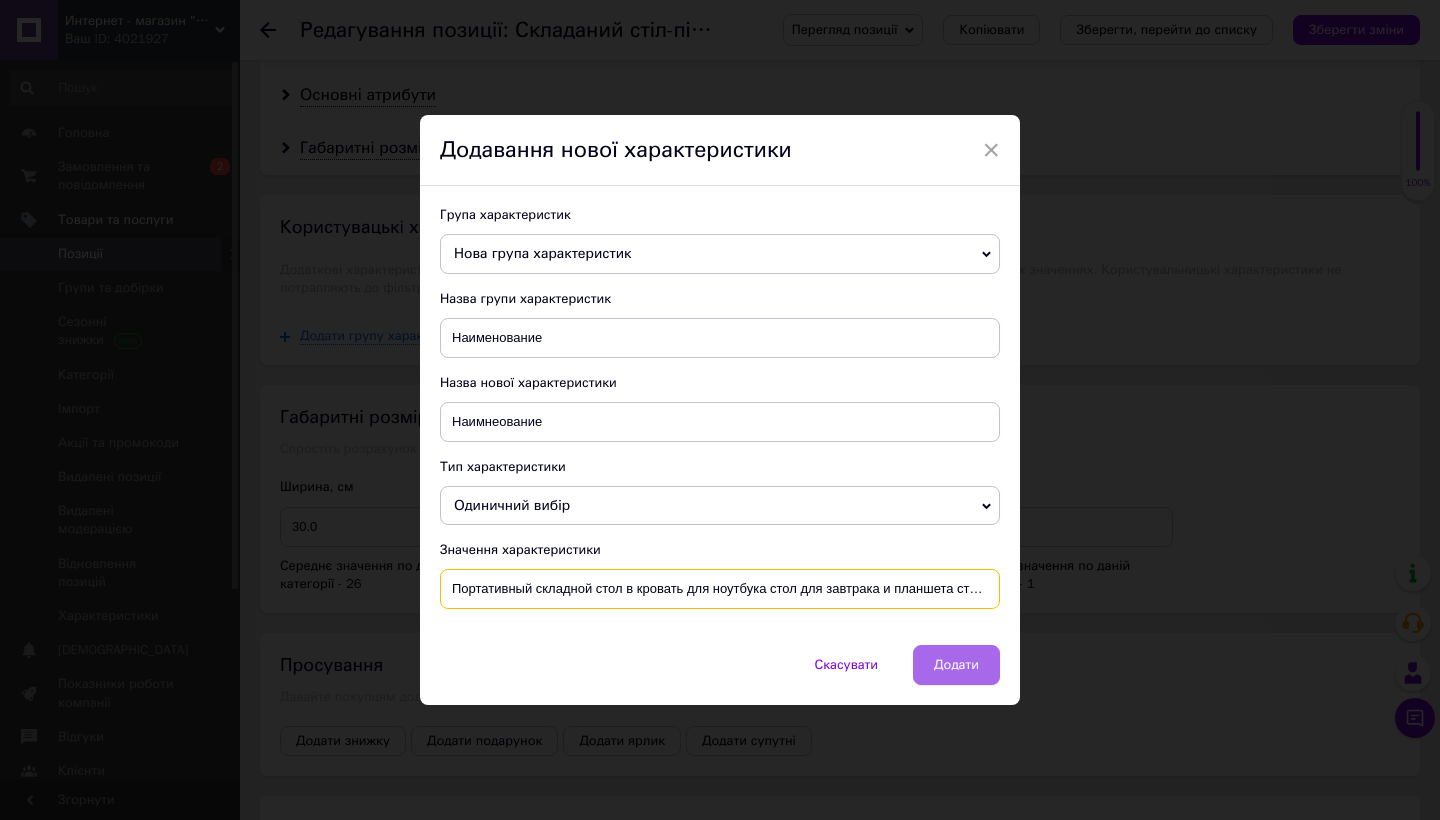 type on "Портативный складной стол в кровать для ноутбука стол для завтрака и планшета столик подставка дерево 60х40х30" 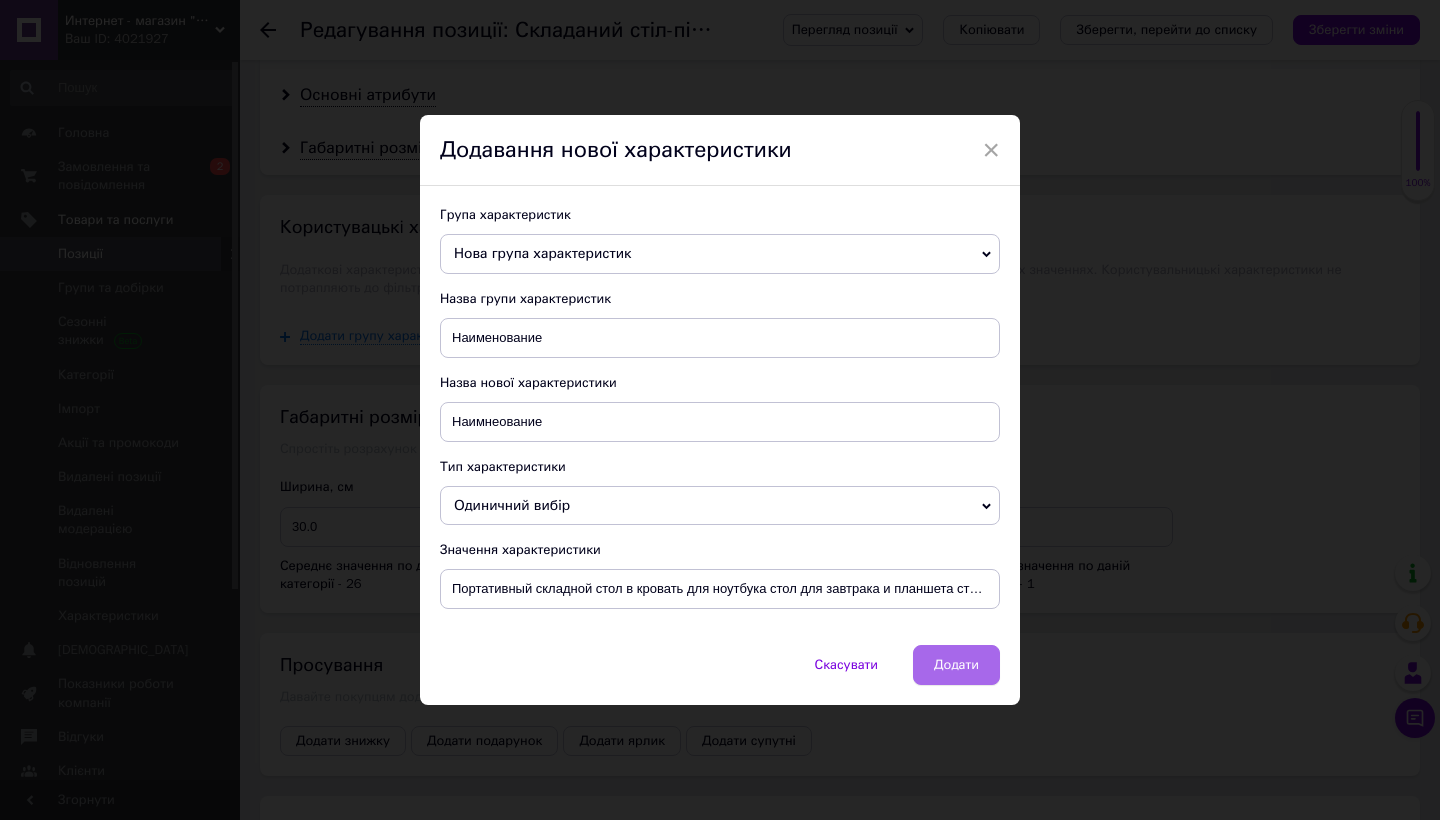 click on "Додати" at bounding box center [956, 665] 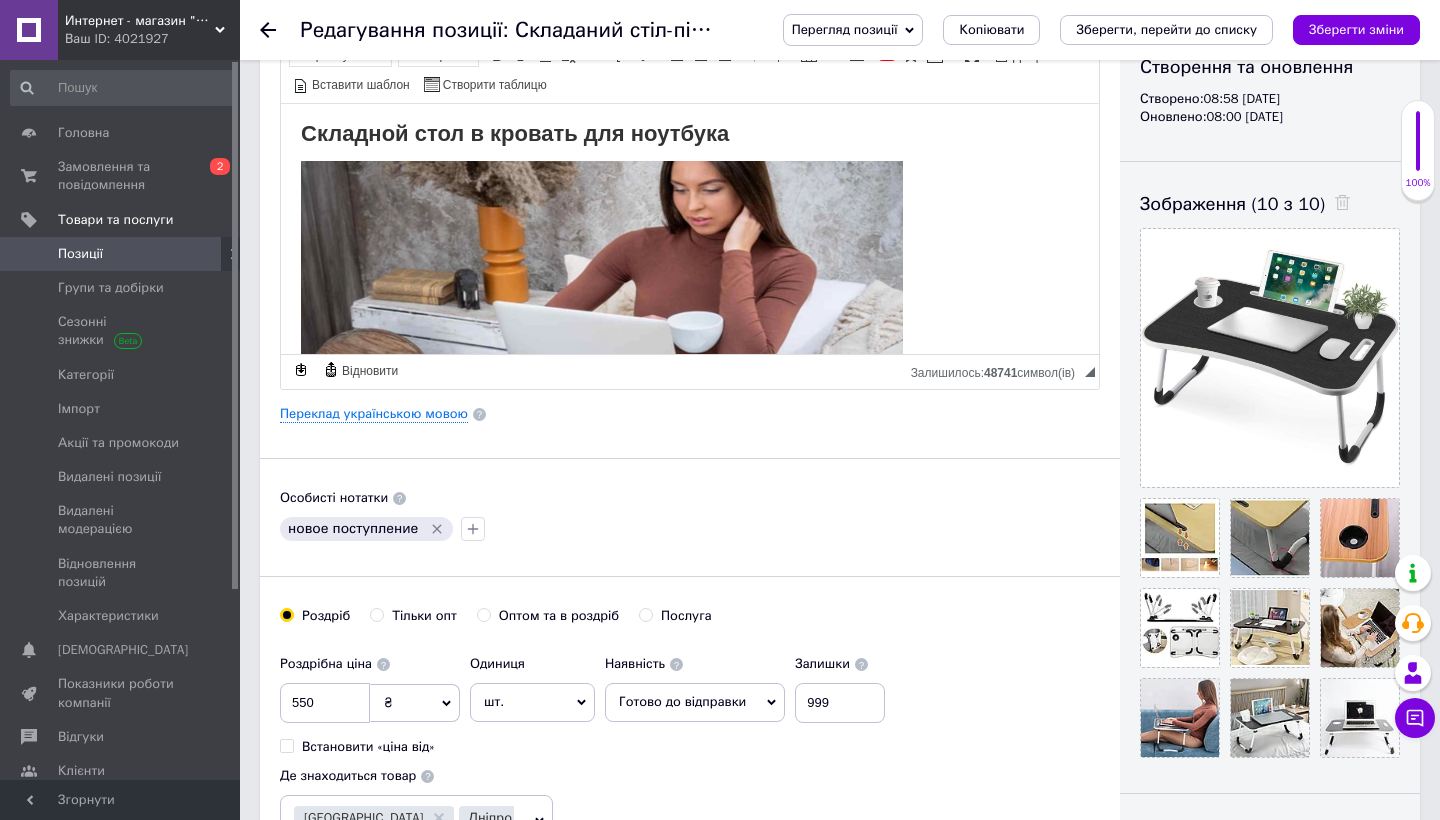 scroll, scrollTop: 234, scrollLeft: 0, axis: vertical 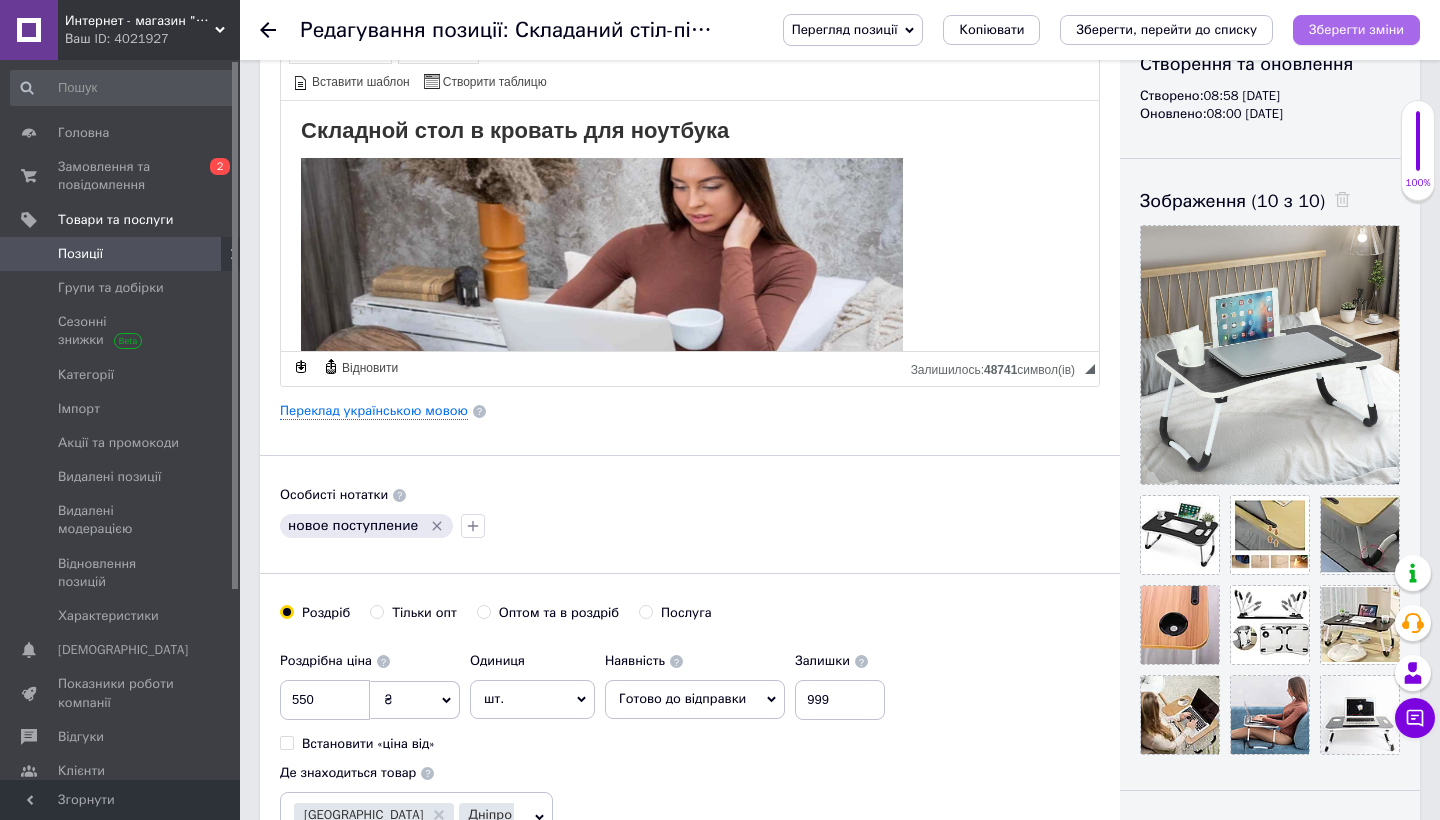 click on "Зберегти зміни" at bounding box center [1356, 29] 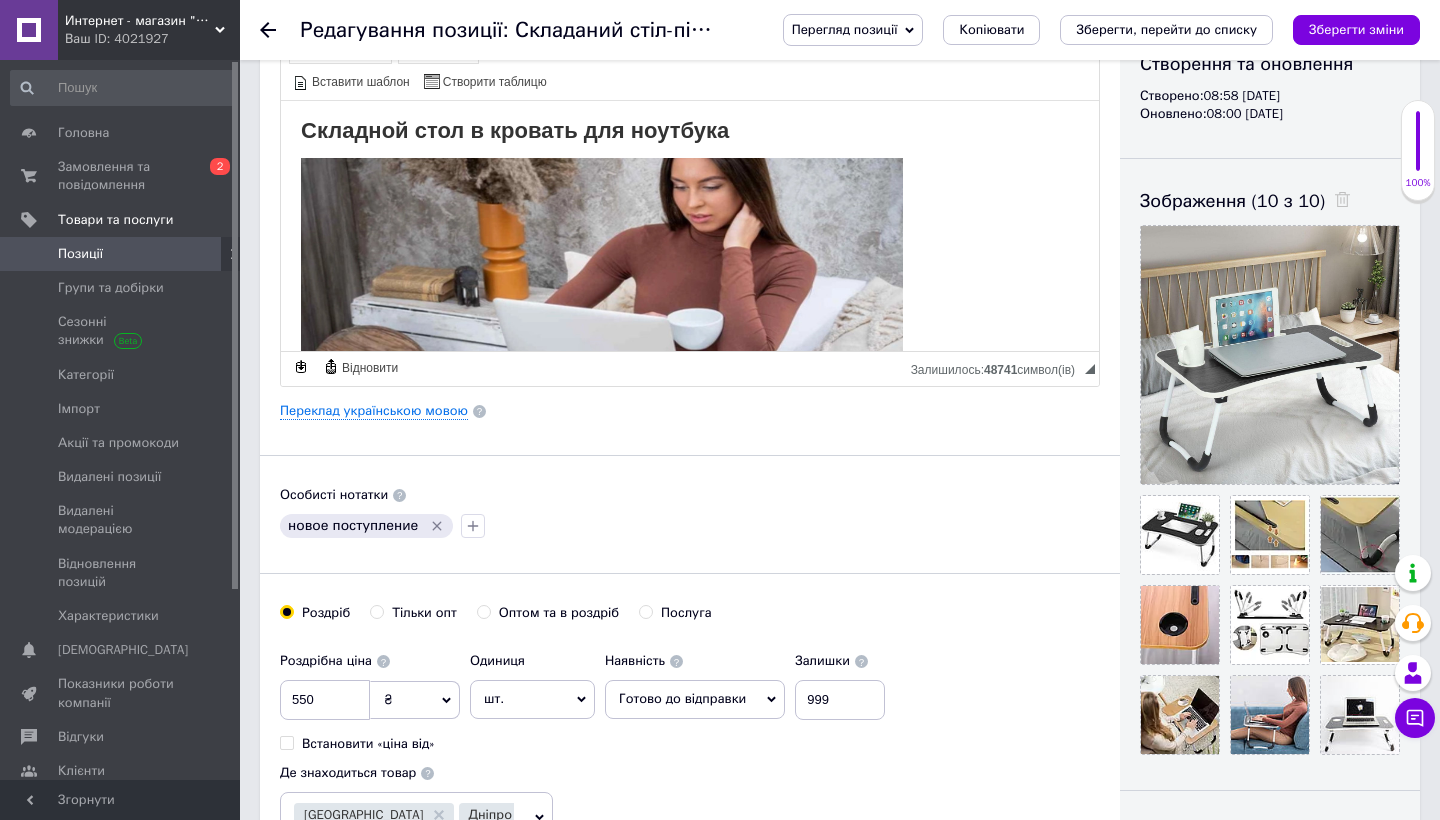 click 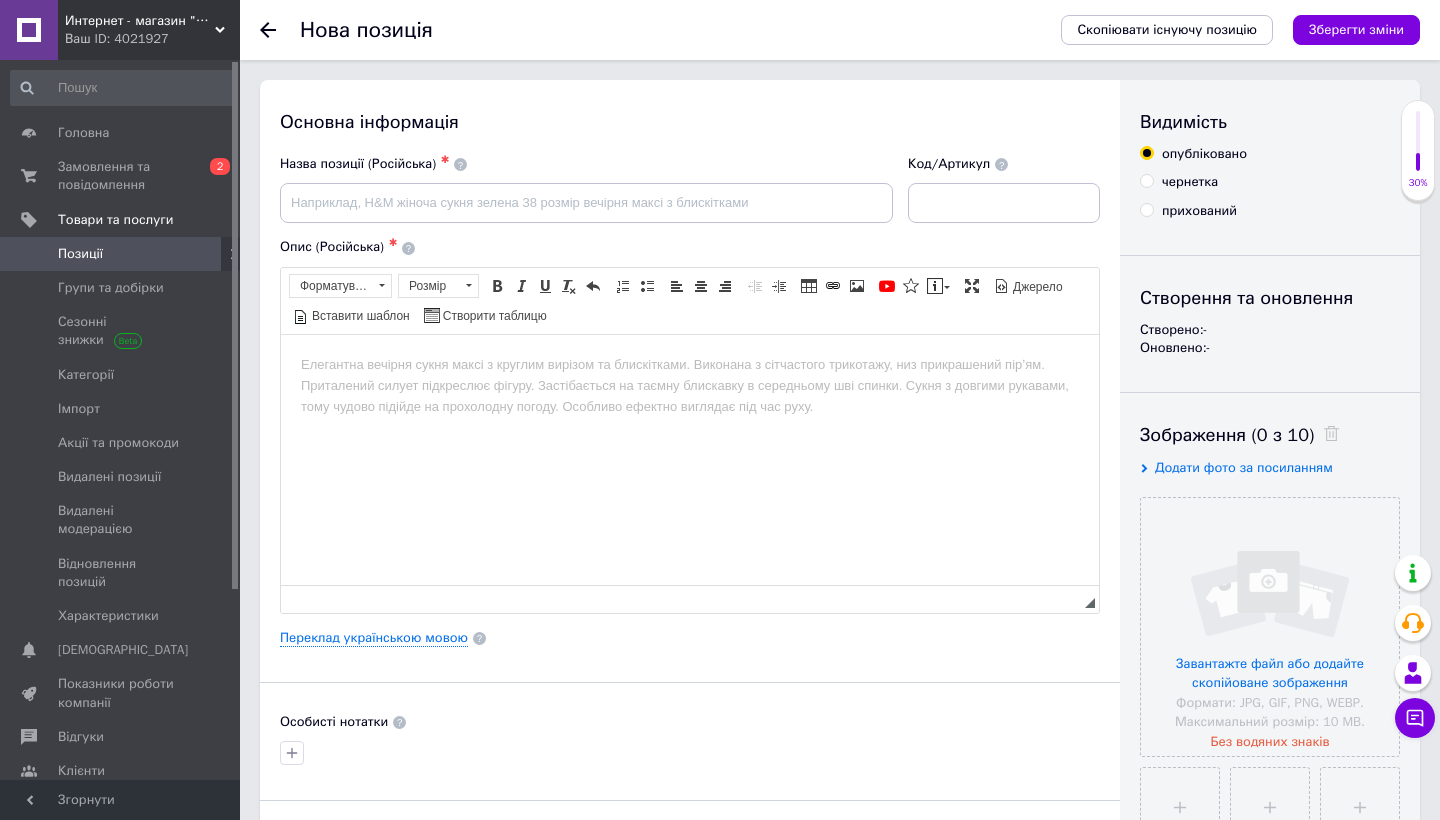 scroll, scrollTop: 0, scrollLeft: 0, axis: both 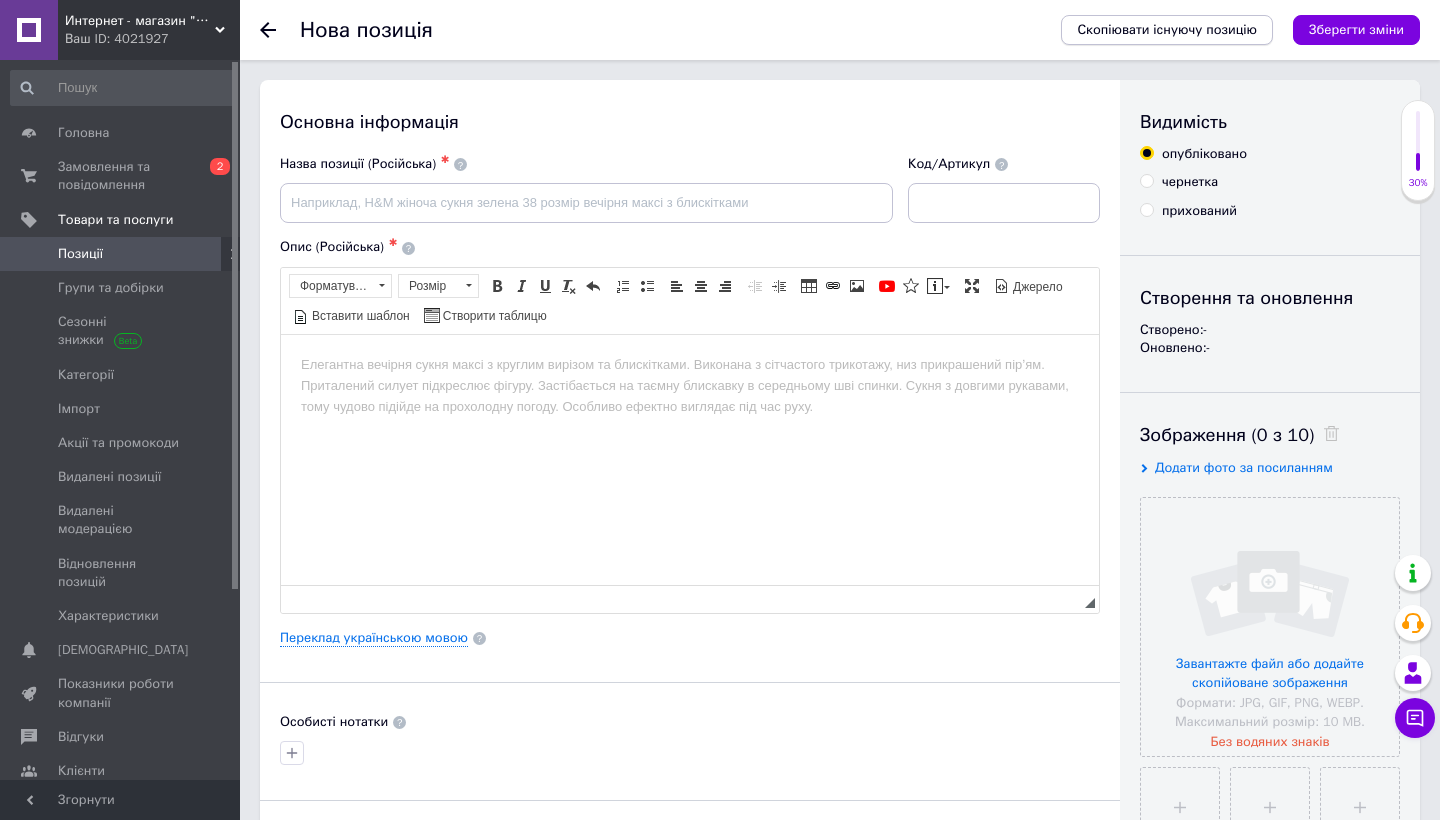 click on "Скопіювати існуючу позицію" at bounding box center (1167, 30) 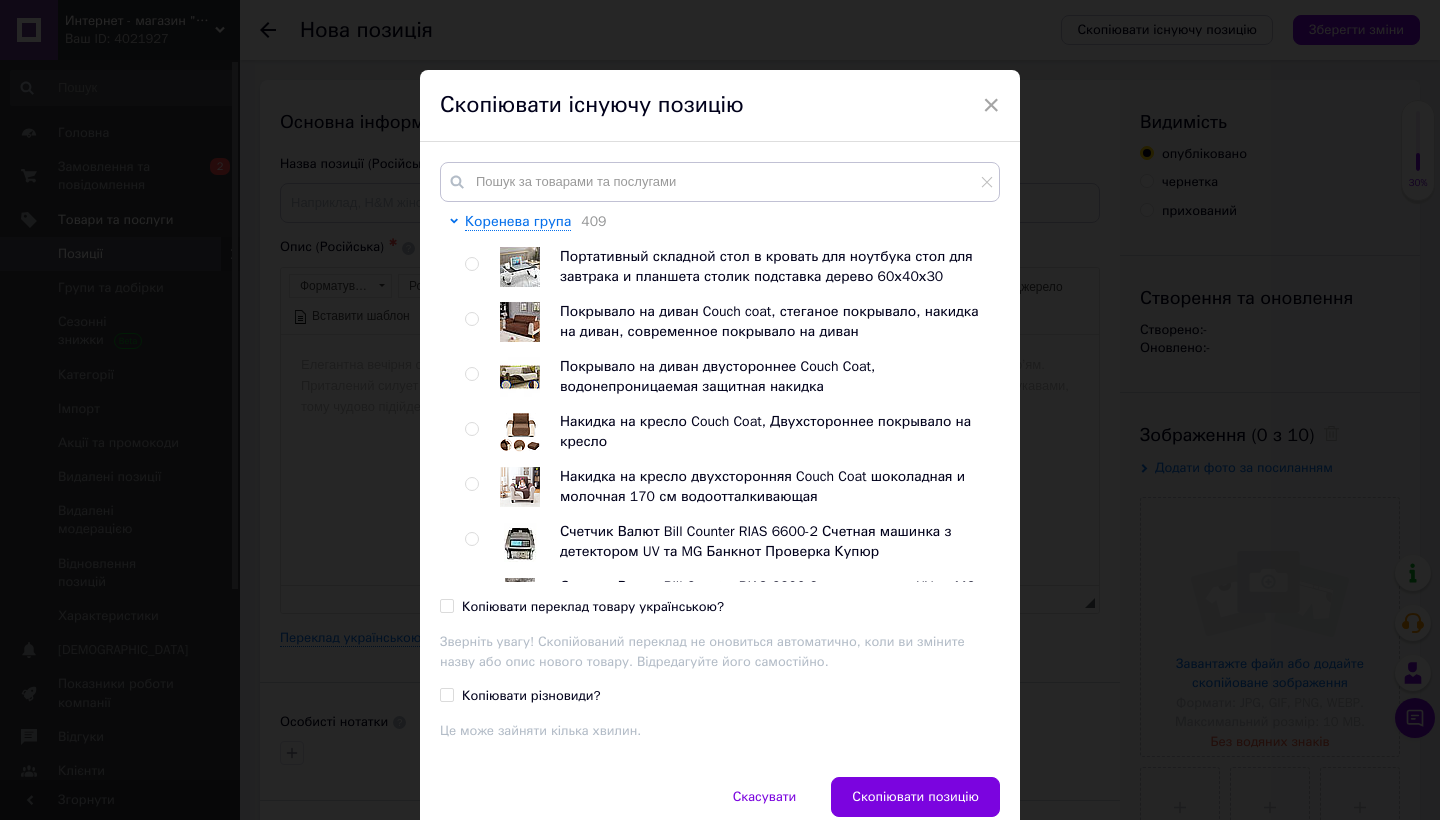 click at bounding box center (520, 267) 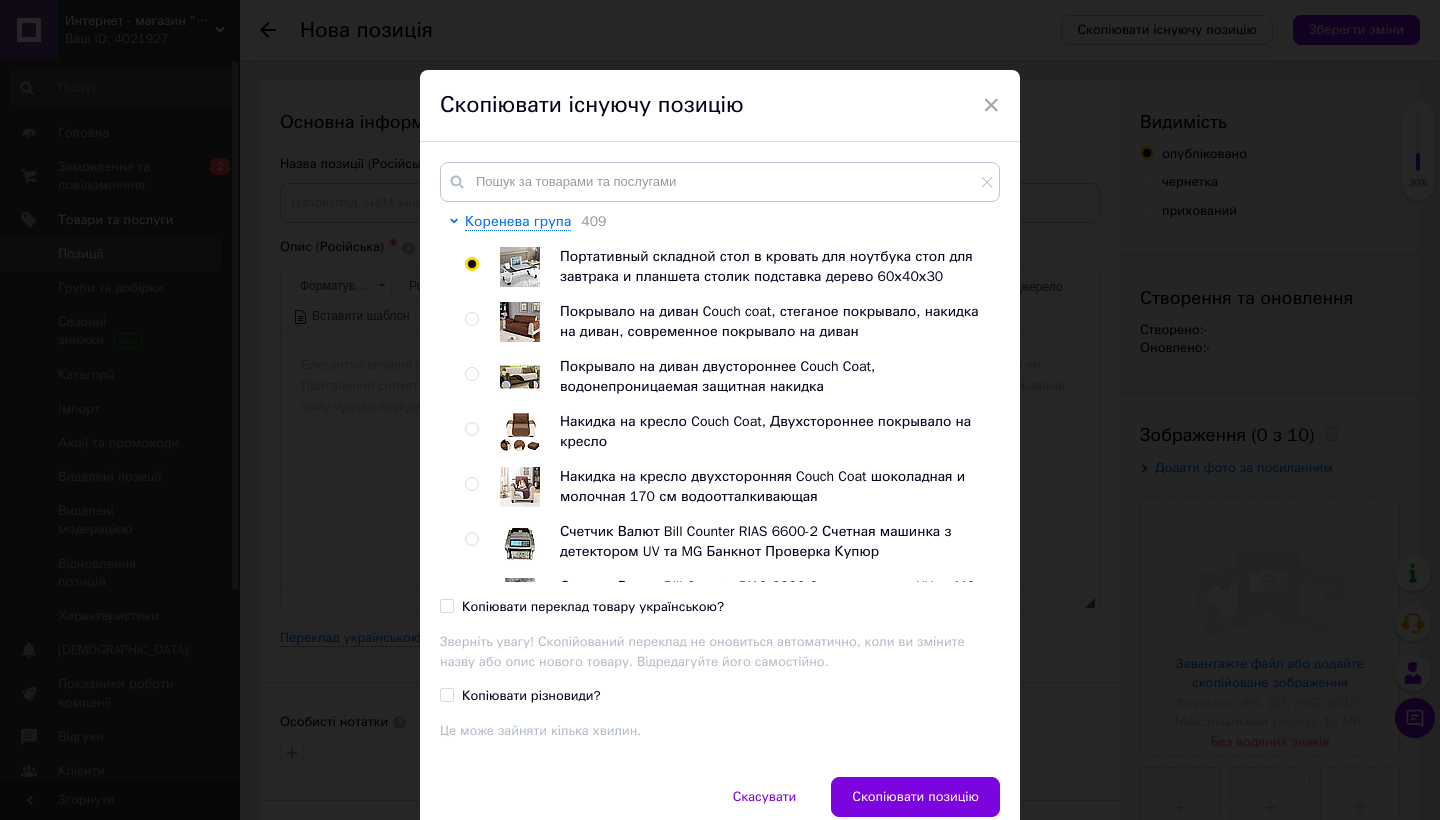 radio on "true" 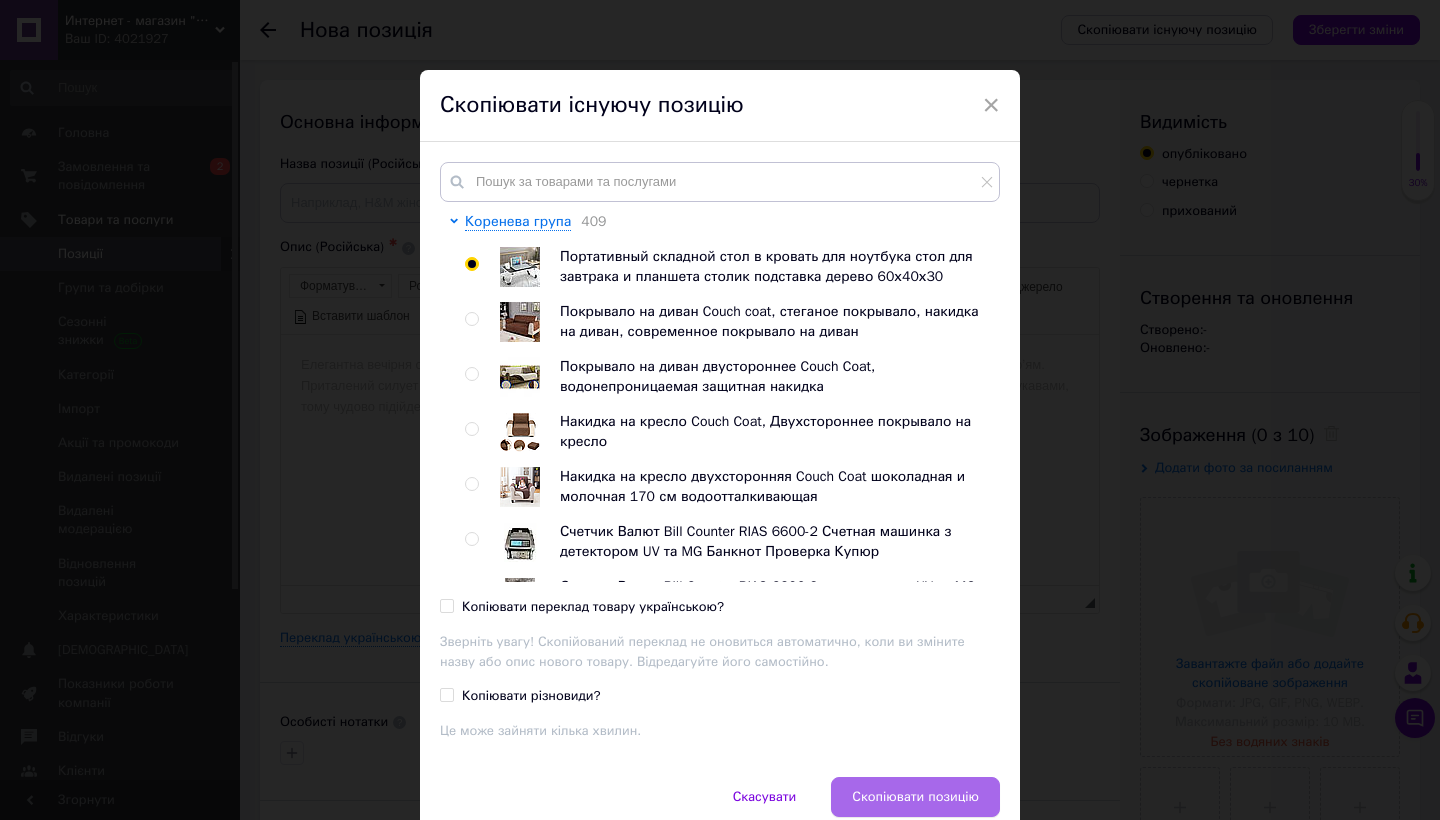 click on "Скопіювати позицію" at bounding box center (915, 797) 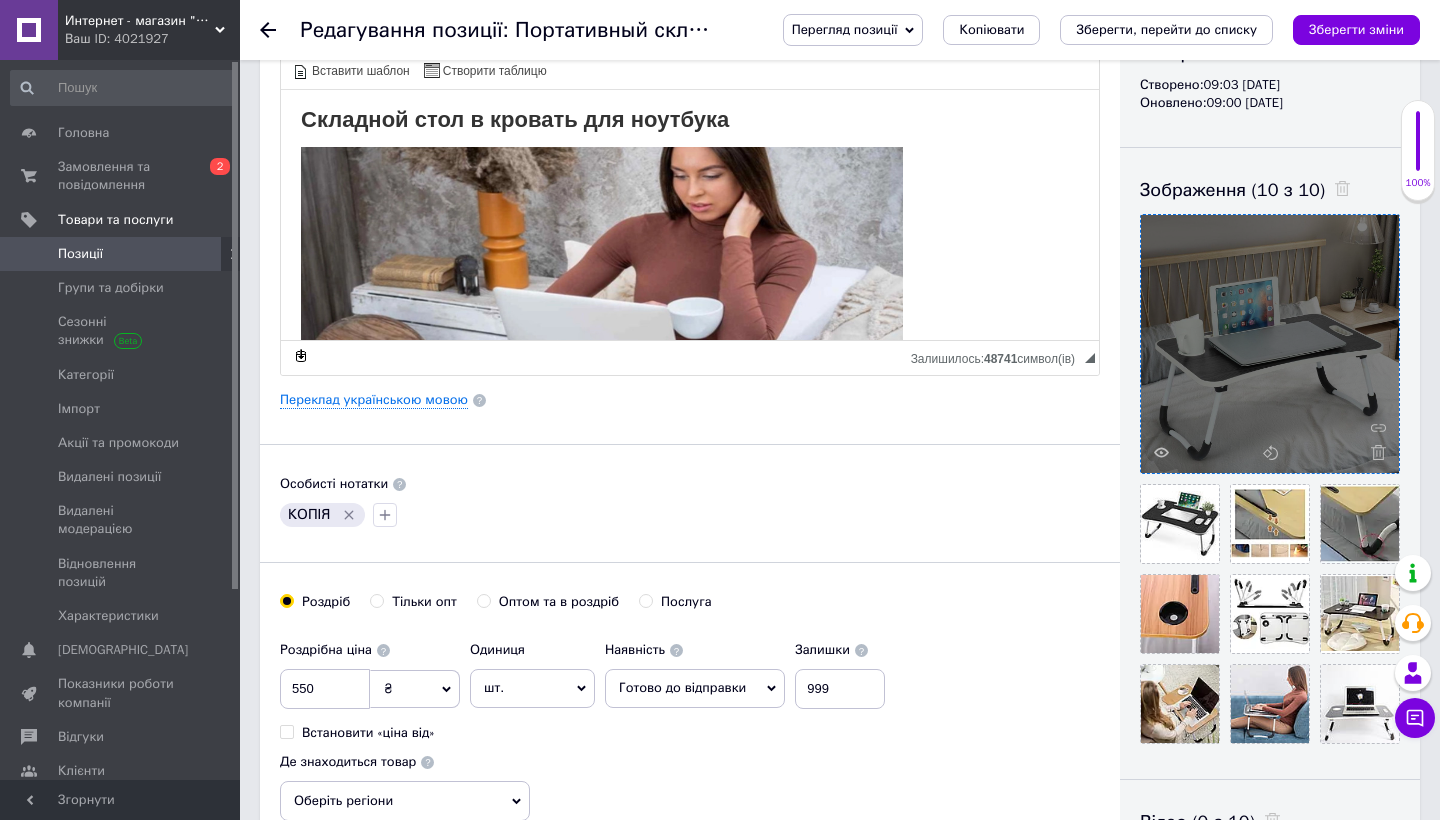 scroll, scrollTop: 267, scrollLeft: 0, axis: vertical 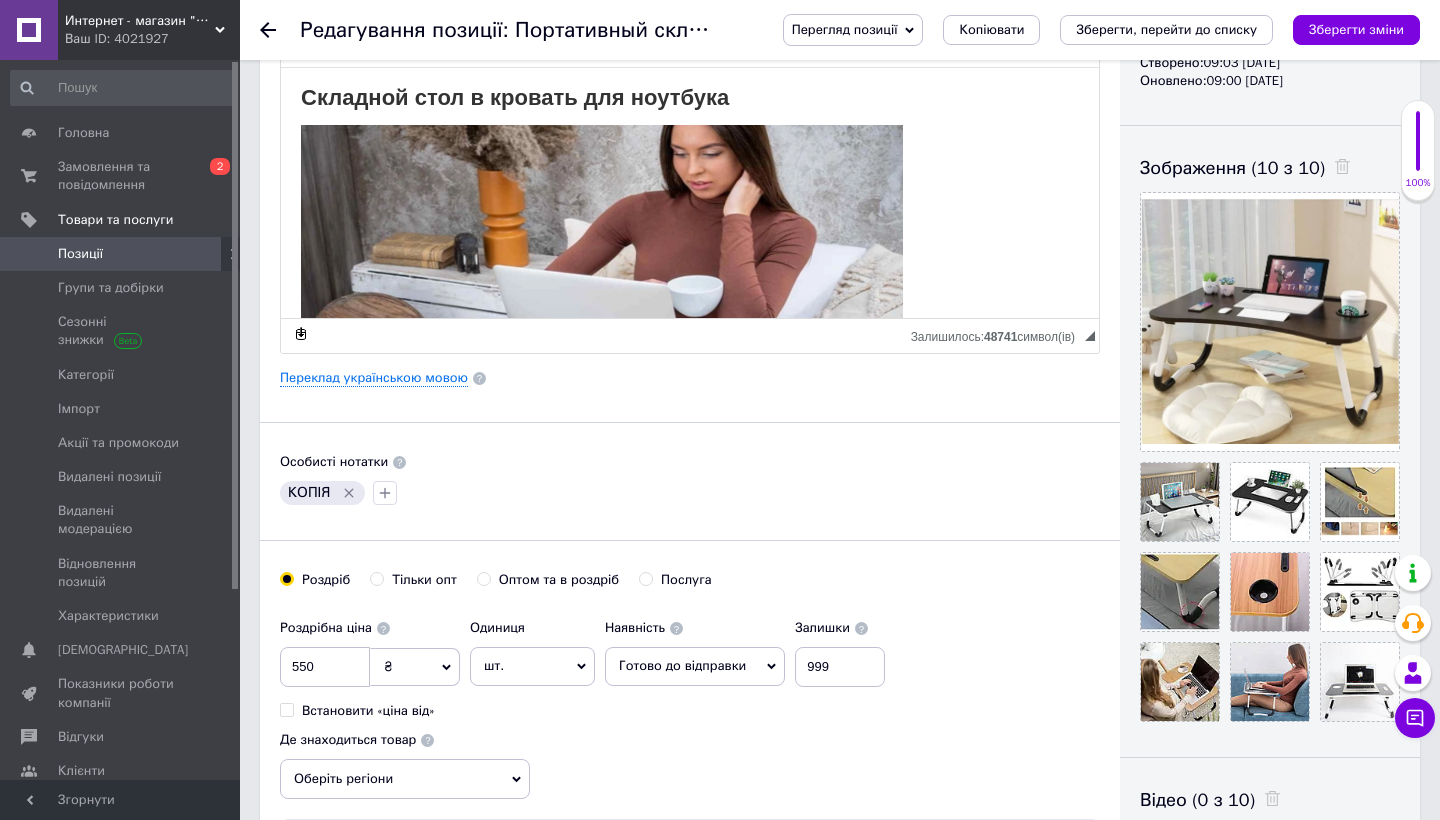 click 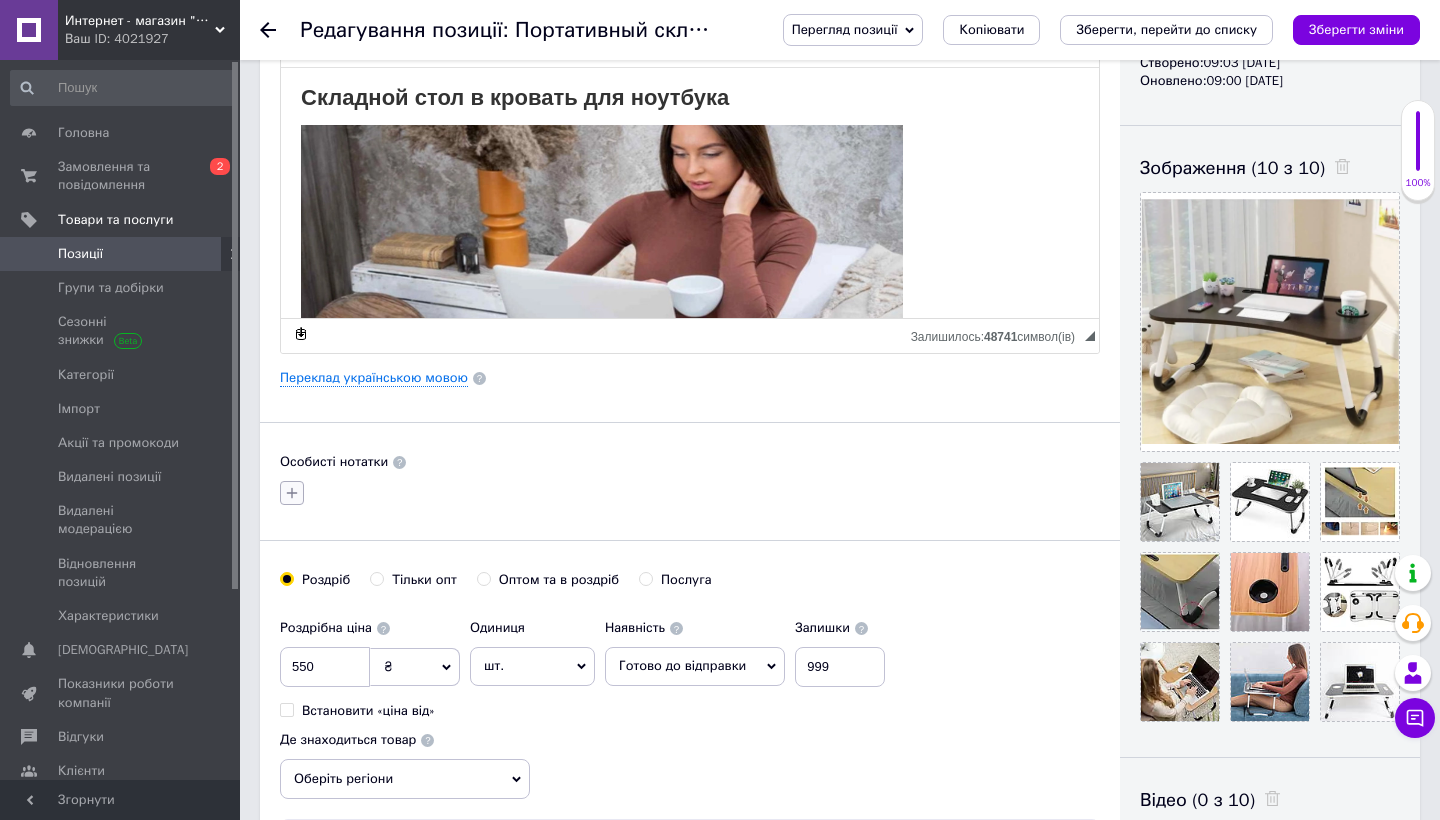 click 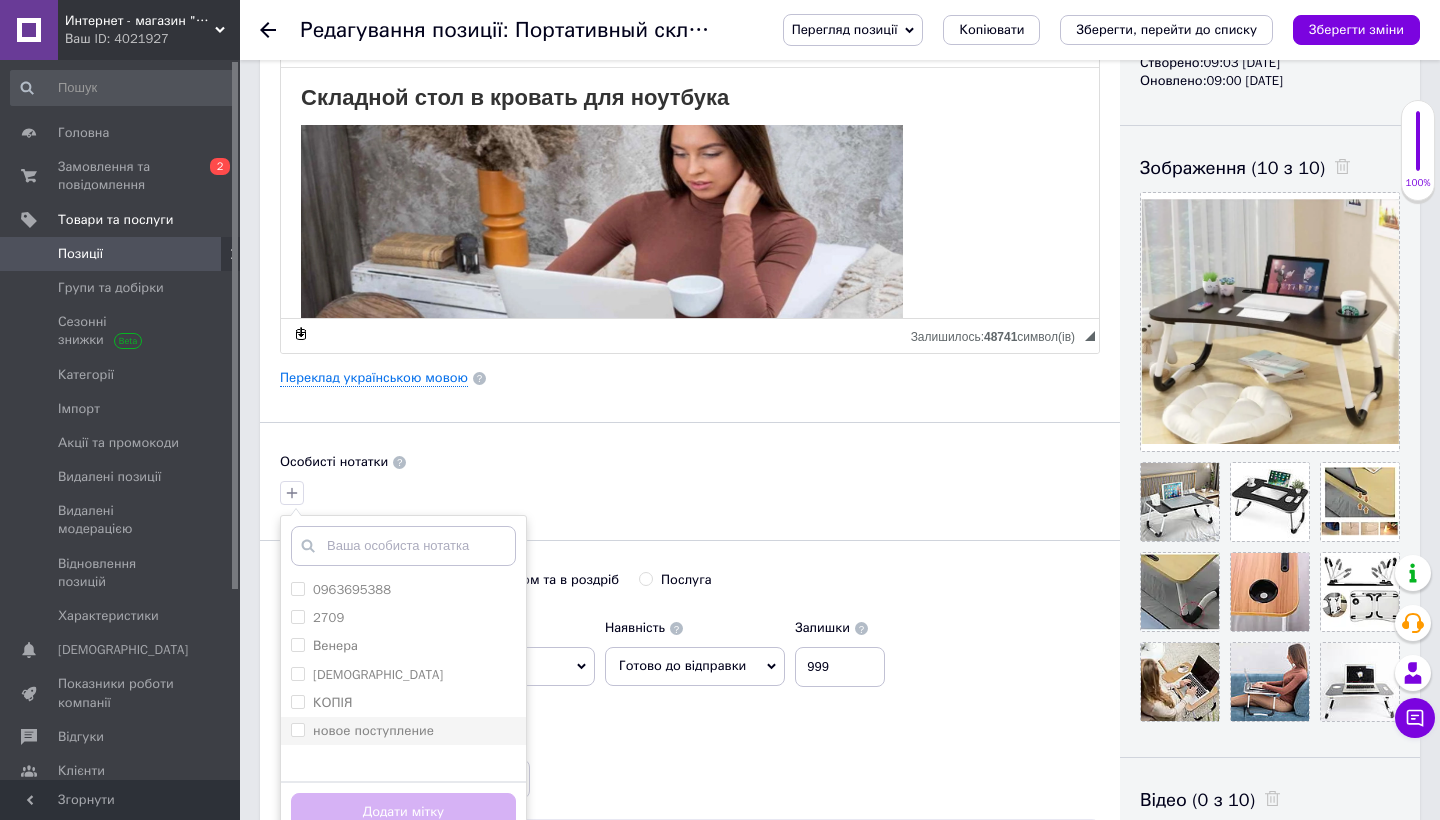 click on "новое поступление" at bounding box center (403, 731) 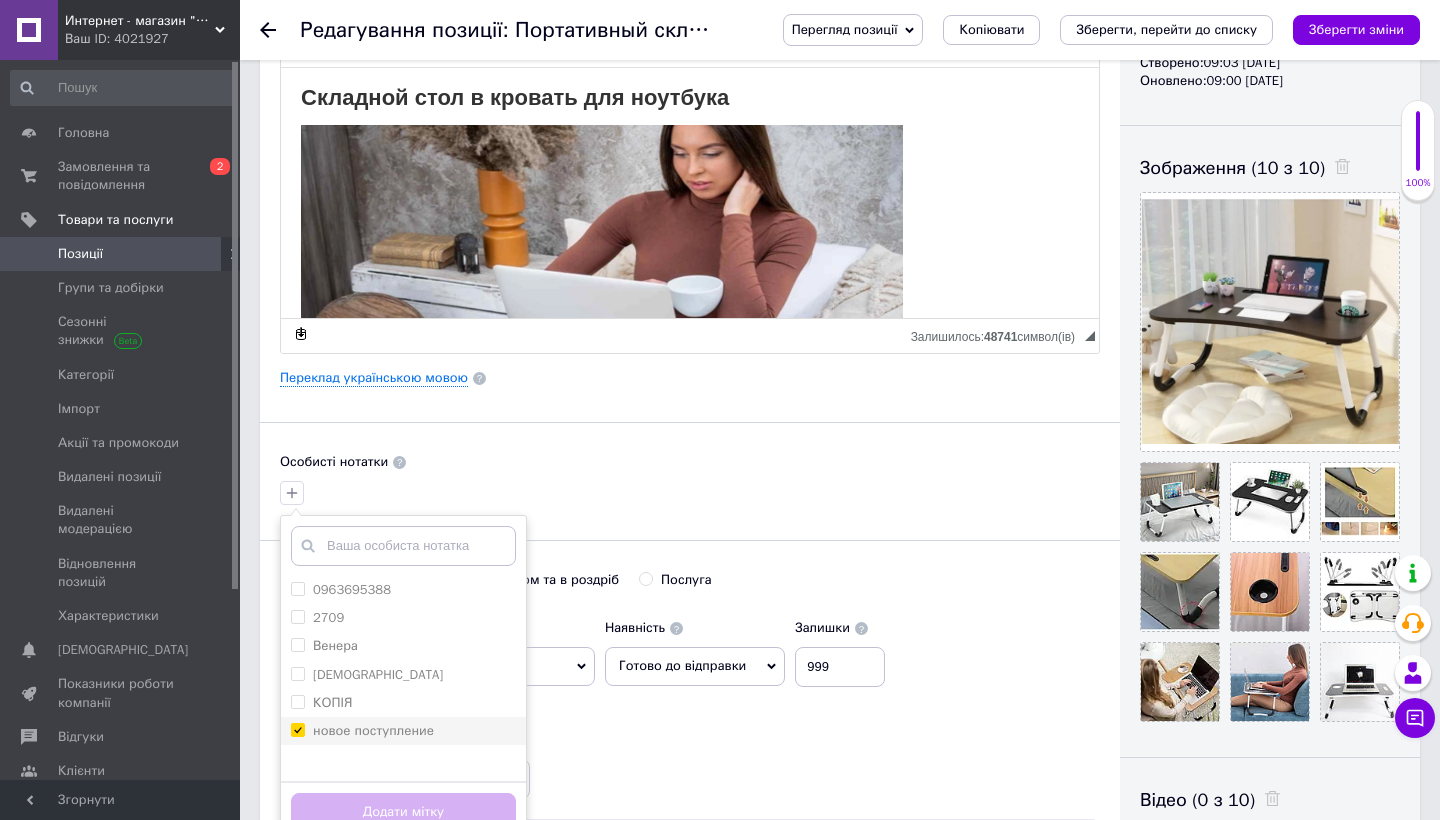 checkbox on "true" 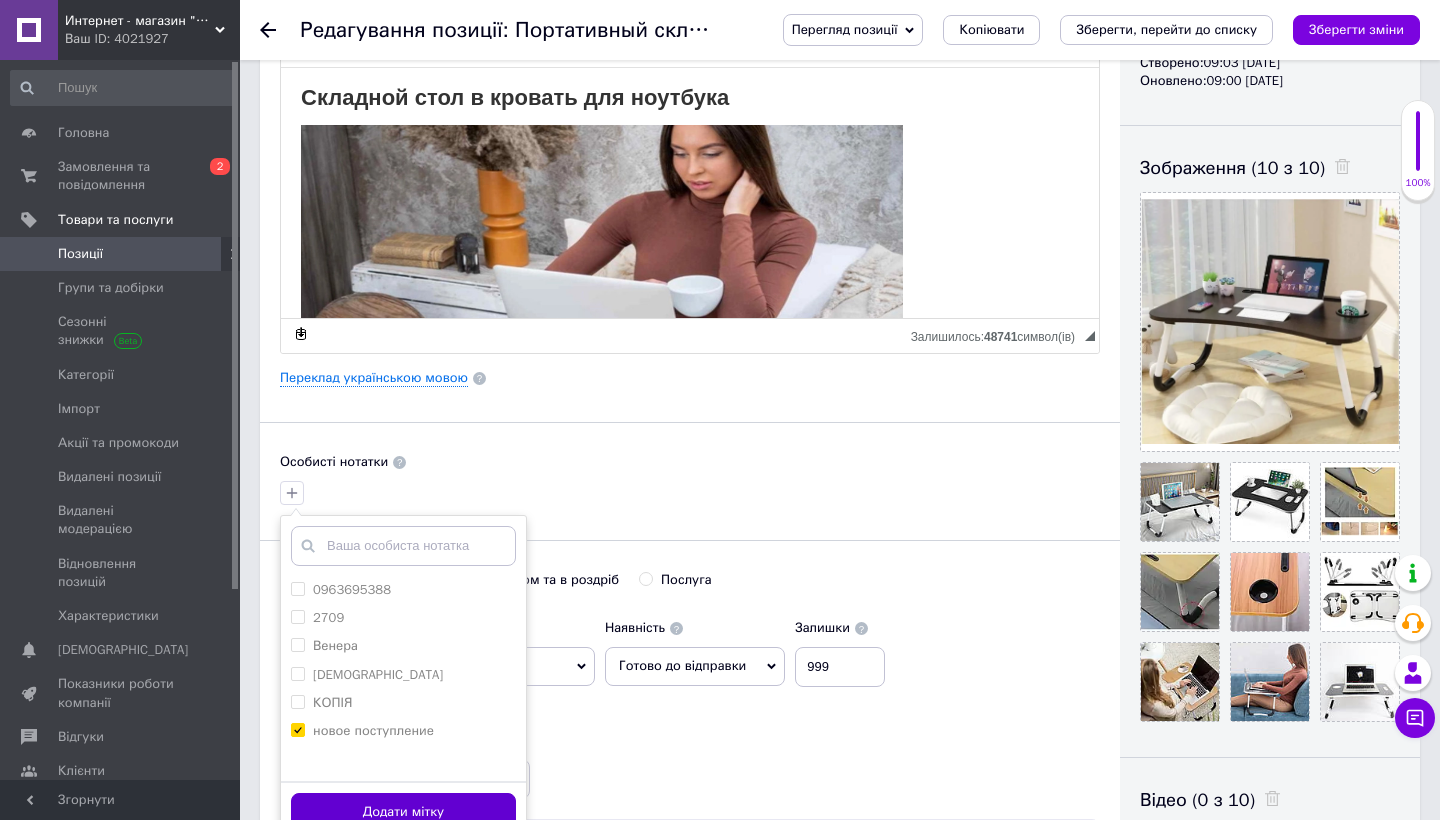click on "Додати мітку" at bounding box center [403, 812] 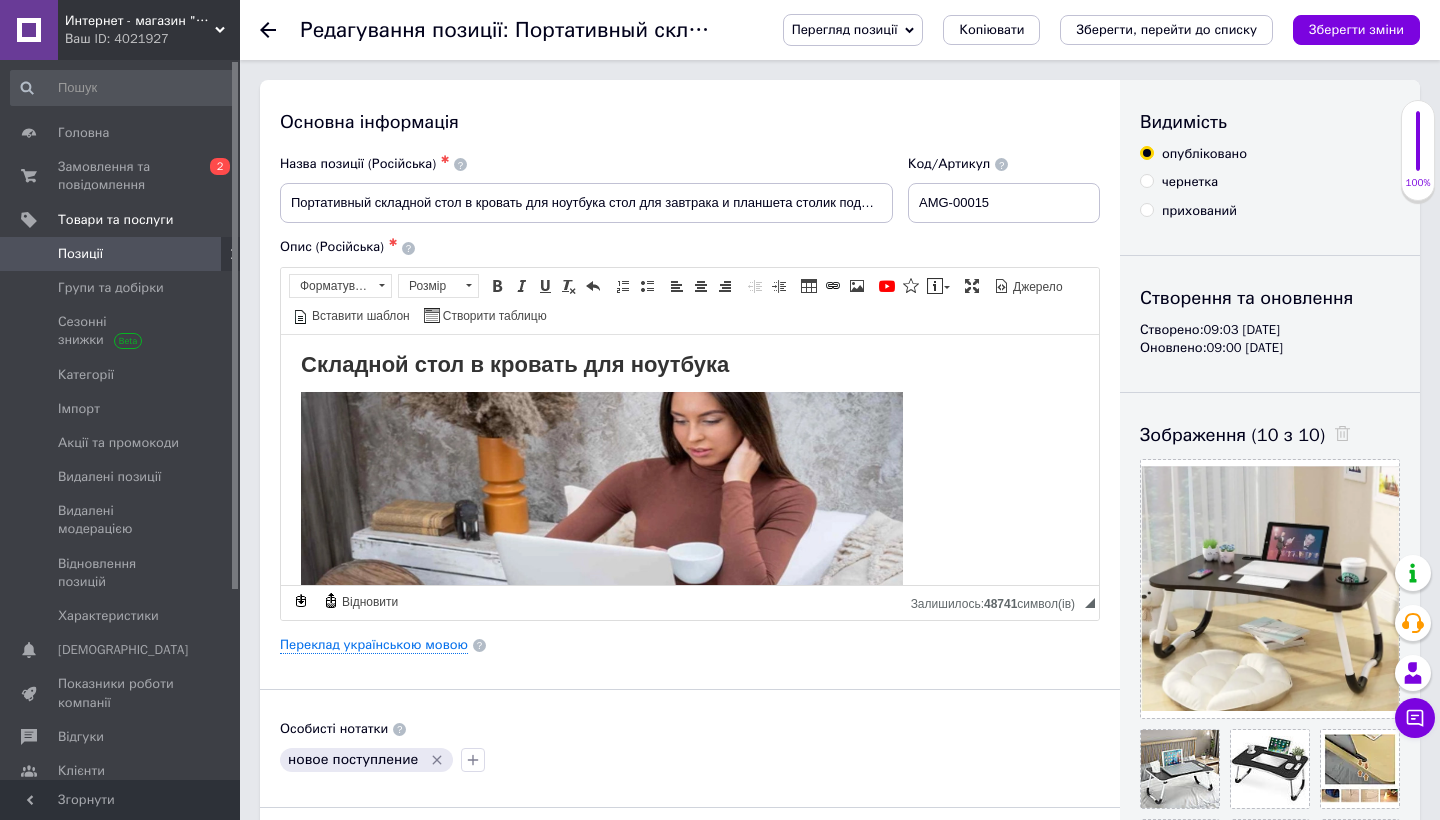 scroll, scrollTop: 0, scrollLeft: 0, axis: both 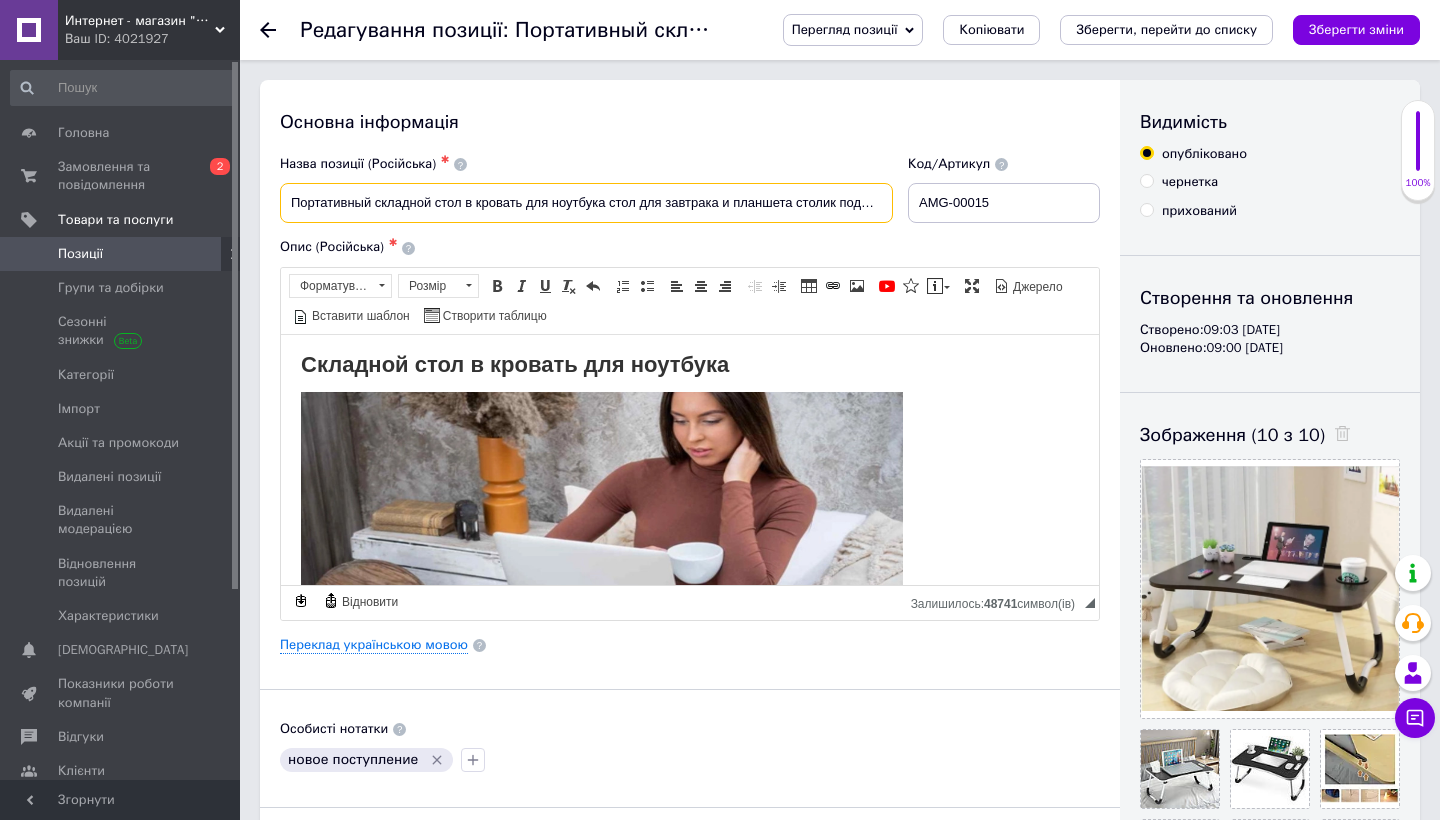 click on "Портативный складной стол в кровать для ноутбука стол для завтрака и планшета столик подставка дерево 60х40х30" at bounding box center (586, 203) 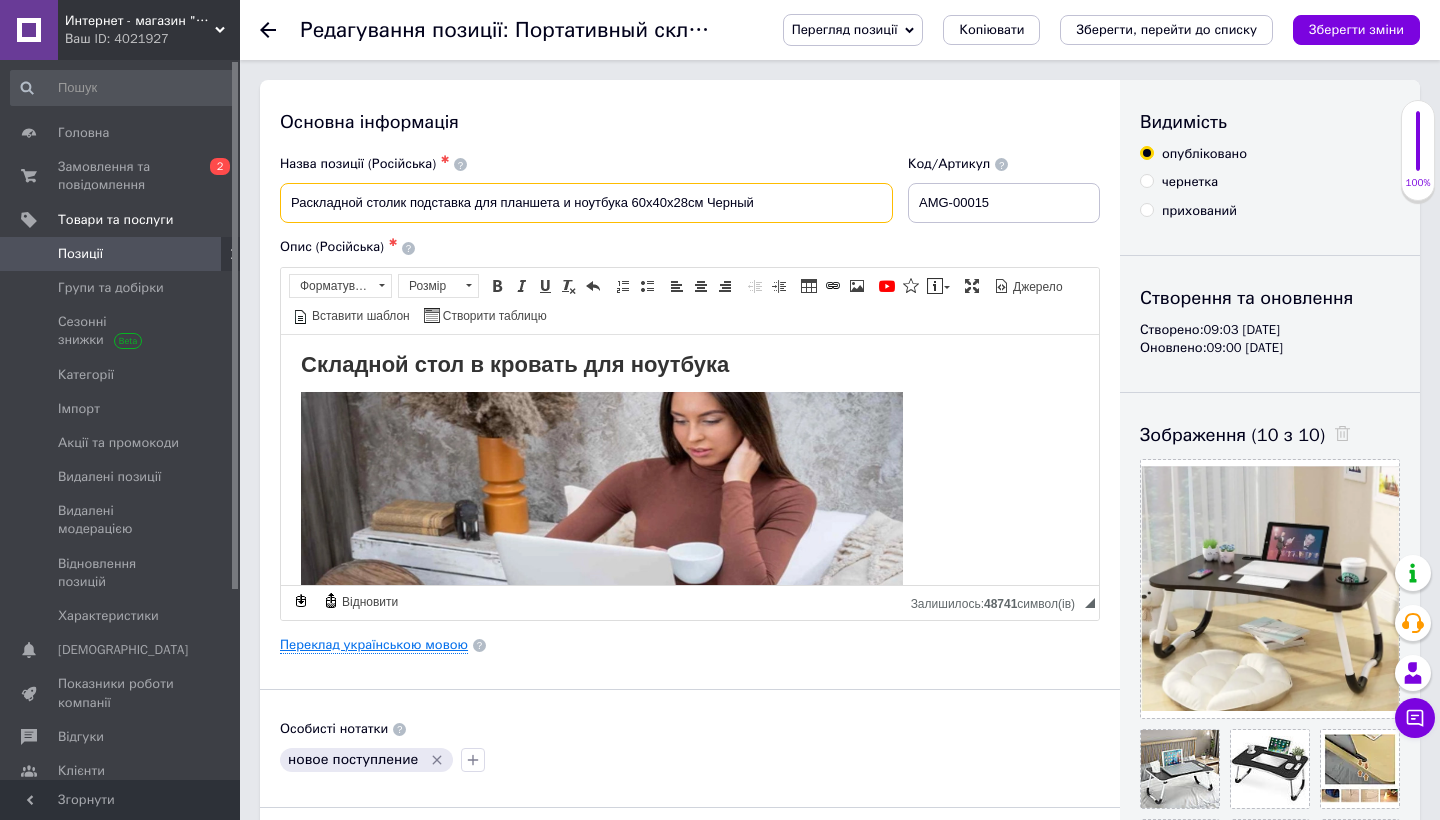 type on "Раскладной столик подставка для планшета и ноутбука 60х40х28см Черный" 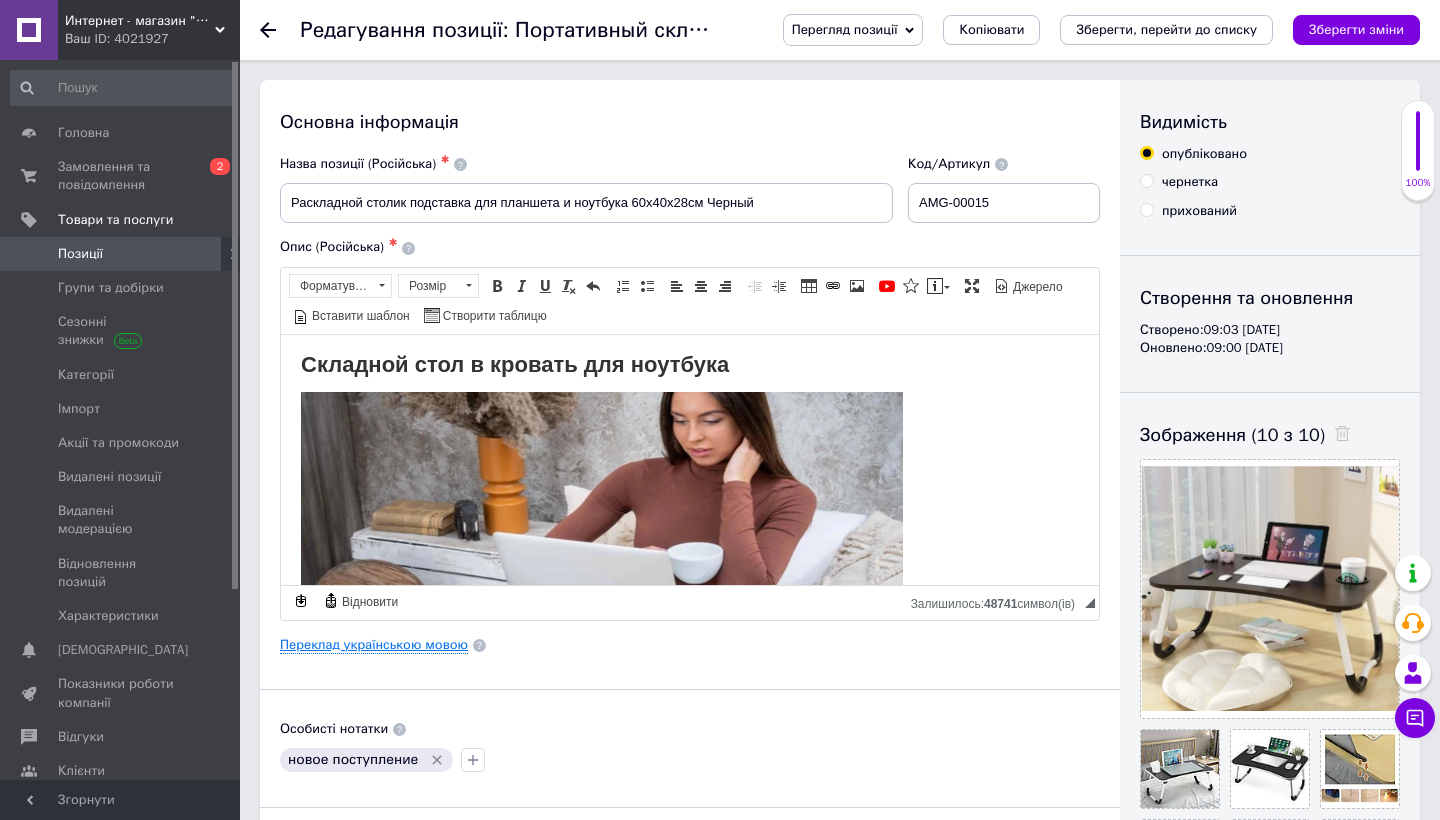 click on "Переклад українською мовою" at bounding box center (374, 645) 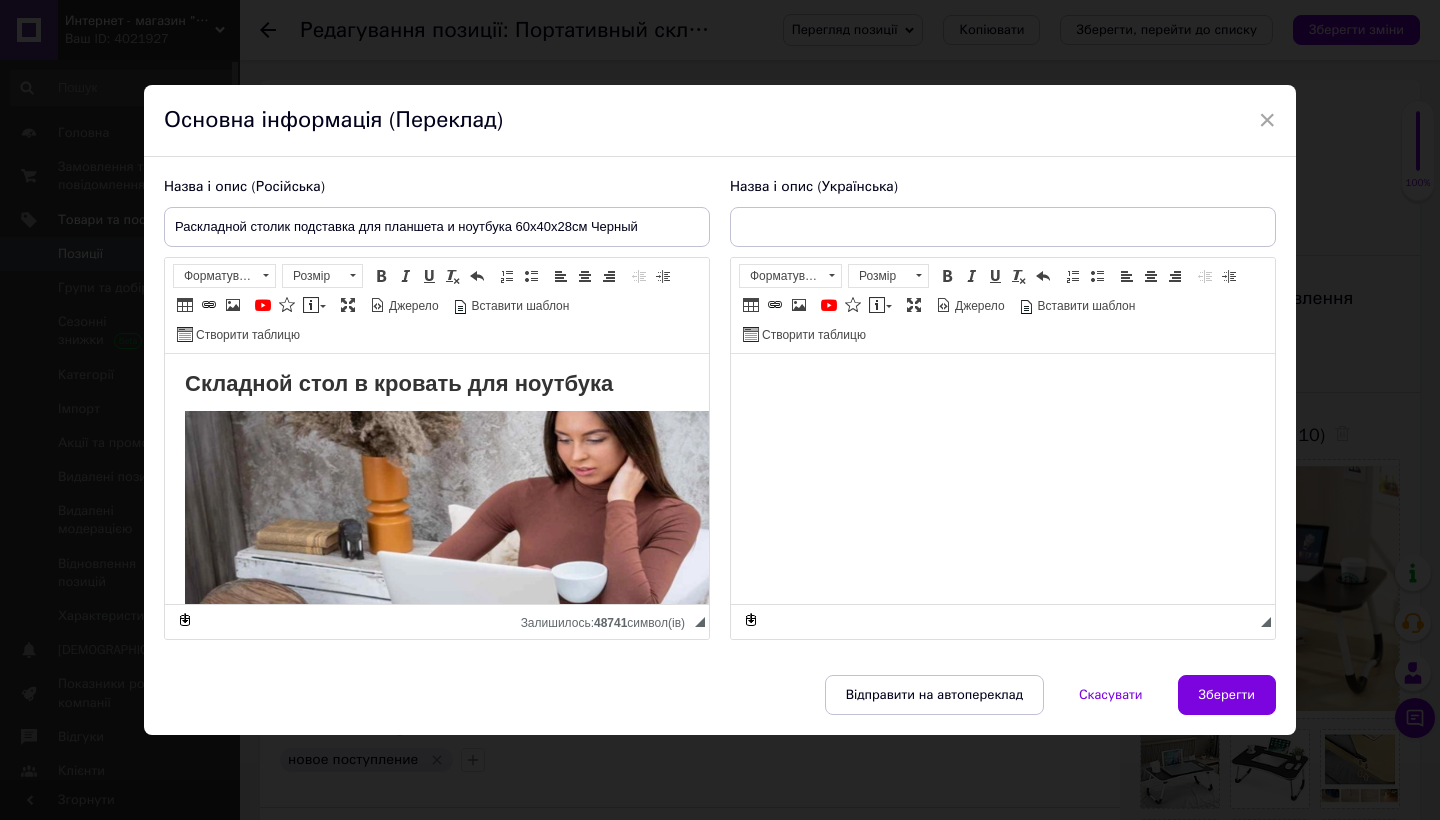 scroll, scrollTop: 0, scrollLeft: 0, axis: both 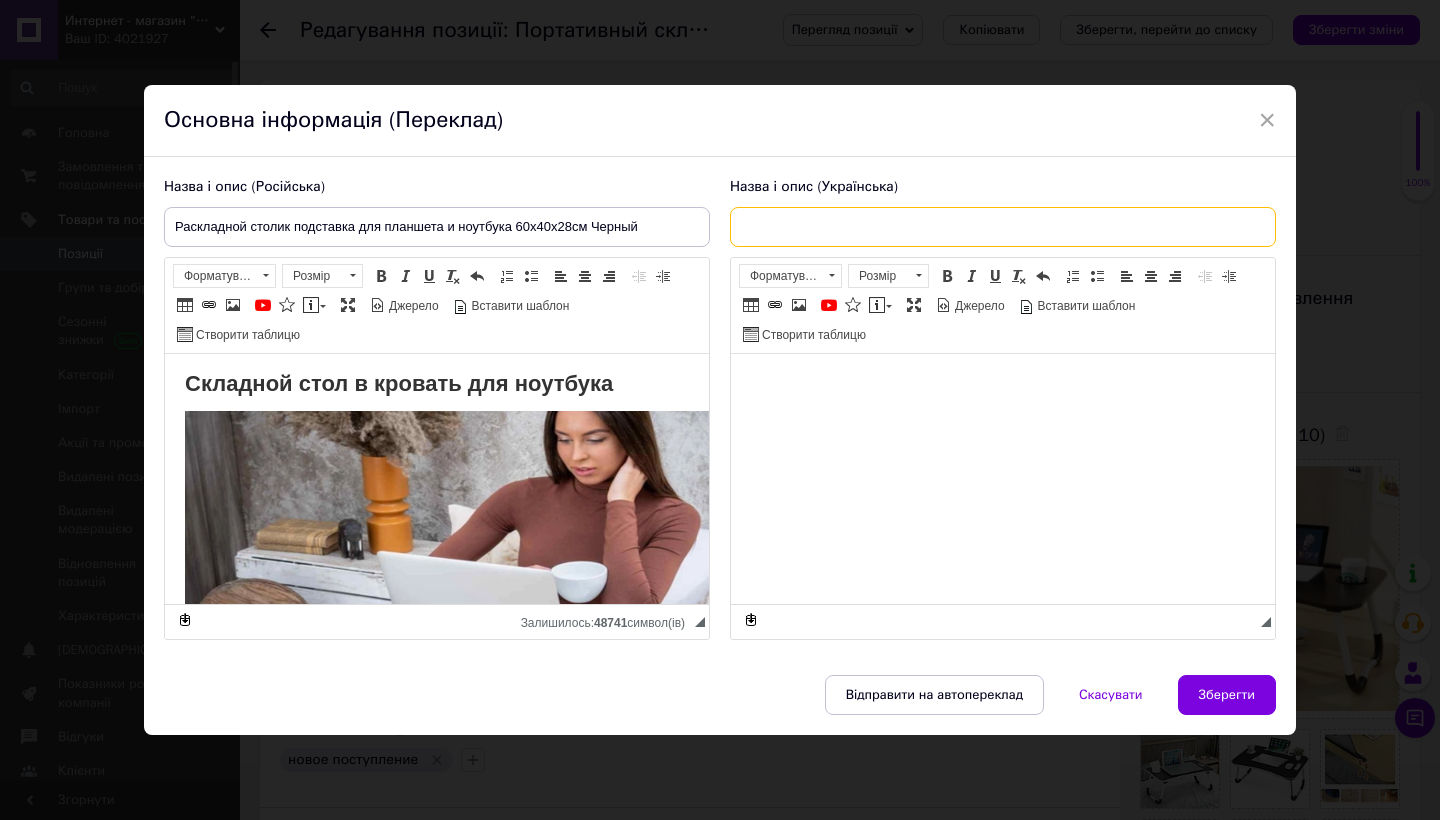 click at bounding box center (1003, 227) 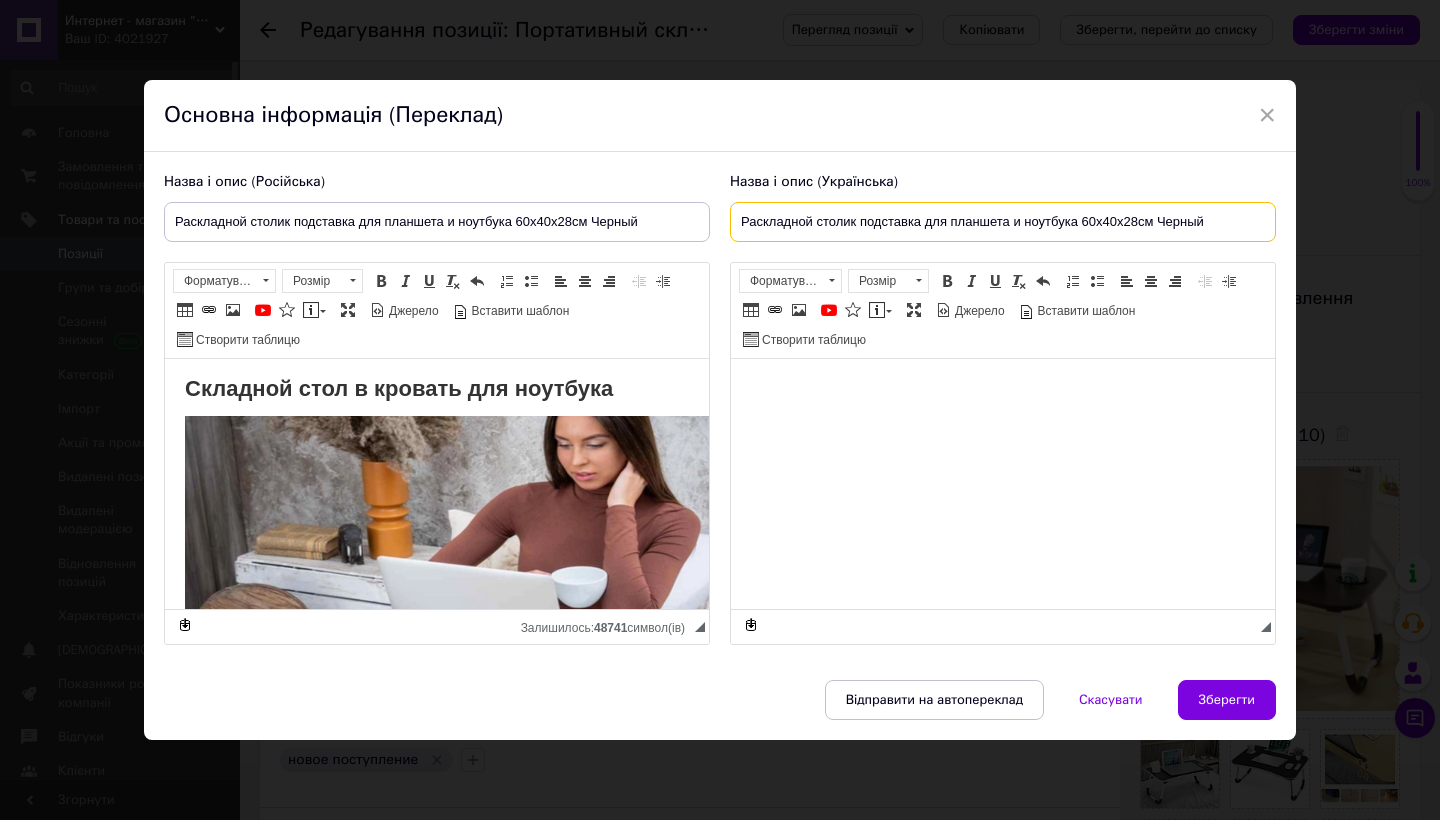 type on "Раскладной столик подставка для планшета и ноутбука 60х40х28см Черный" 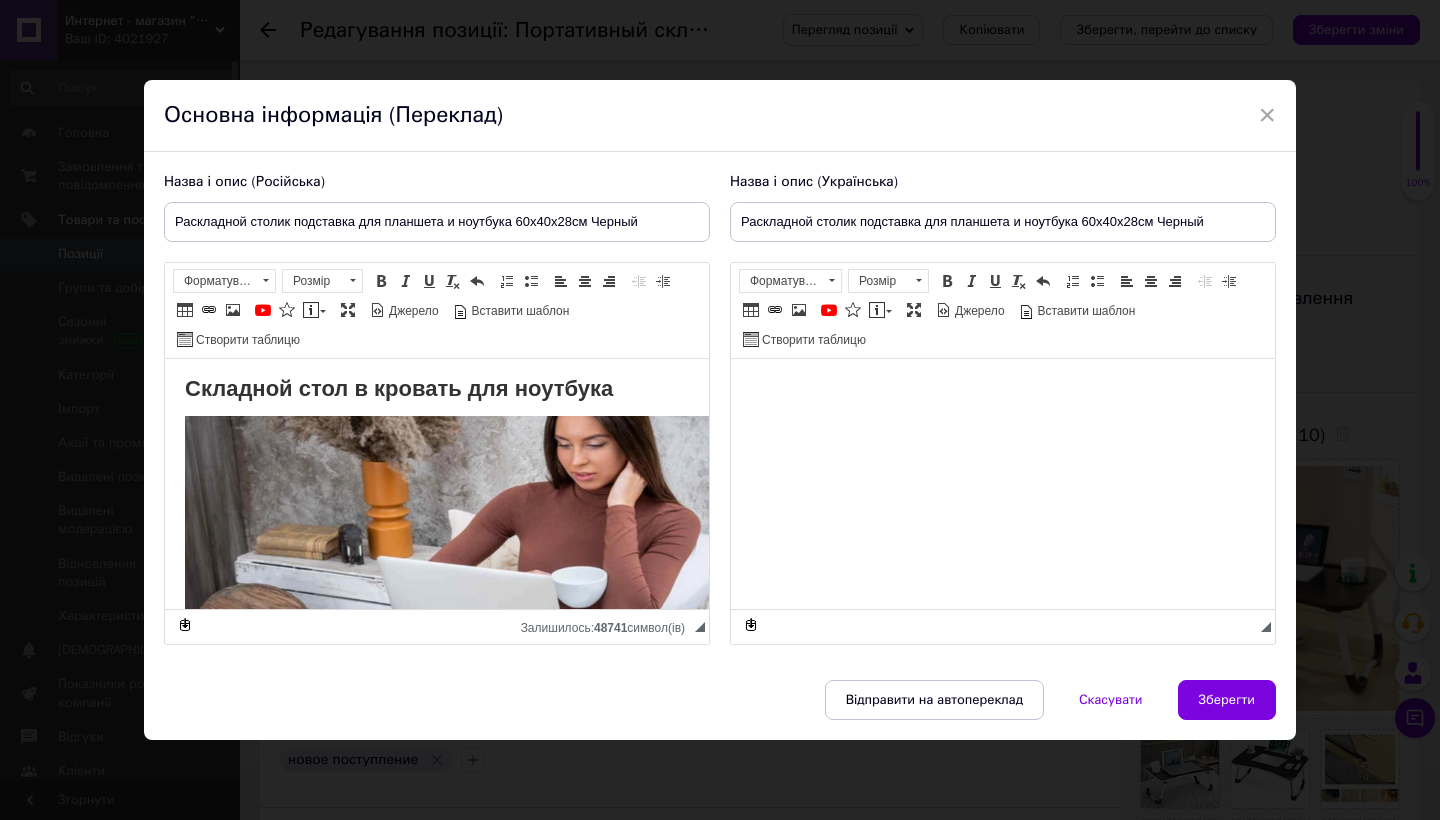 click on "Складной стол в кровать для ноутбука" at bounding box center [437, 390] 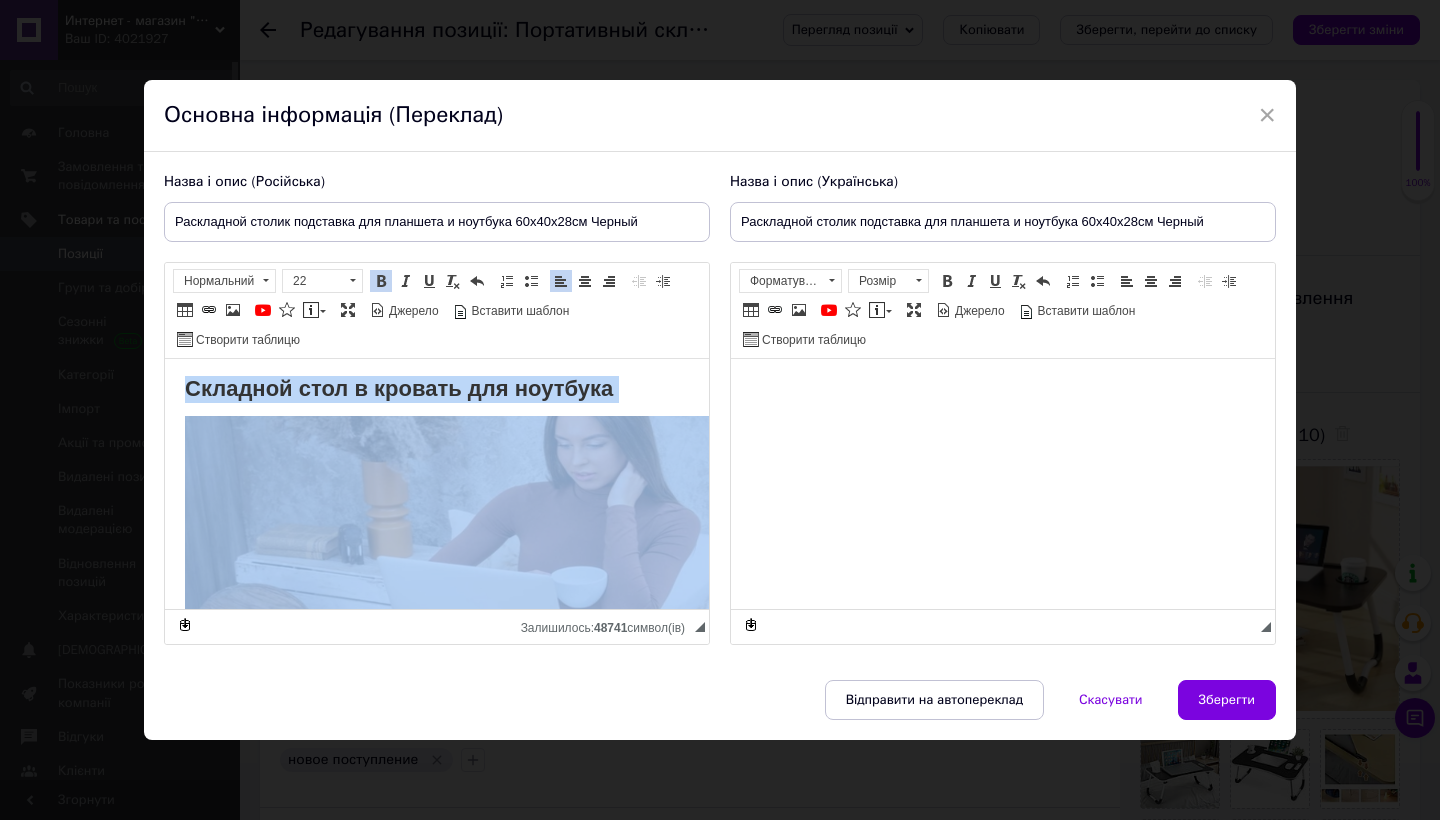 copy on "Складной стол в кровать для ноутбука Складной столик для ноутбука и планшета – это удобный и функциональный аксессуар, позволяющий работать или использовать ноутбук в кровати, на диване, или даже на полу. Поверхность стола не позволит ноутбуку соскользнуть, обеспечивая устойчивое и безопасное положение. Он занимает мало места при хранении, поскольку его можно легко сложить и хранить в любом месте, где есть свободное место. Столик имеет встроенный подстаканник, позволяющий избегать опрокидывания стакана или чашки, так же есть фиксатор-углубление для планшета или смартфона. Оснащен противоскользящими ножками, которые зафиксируют положение стола практически на любой поверхности. Это практичный и удобный аксессуар, который придает комфорт и мобильность в вашей повседневной жизни. Преимущества: Подставка для телефона или планшета Отверстие для стакана Легко и компактно складывается Ножки с антискользящим покрытием Удобство использования Характеристики: Тип: столик для ноутбука Материал: ДСП Ножки: металлические..." 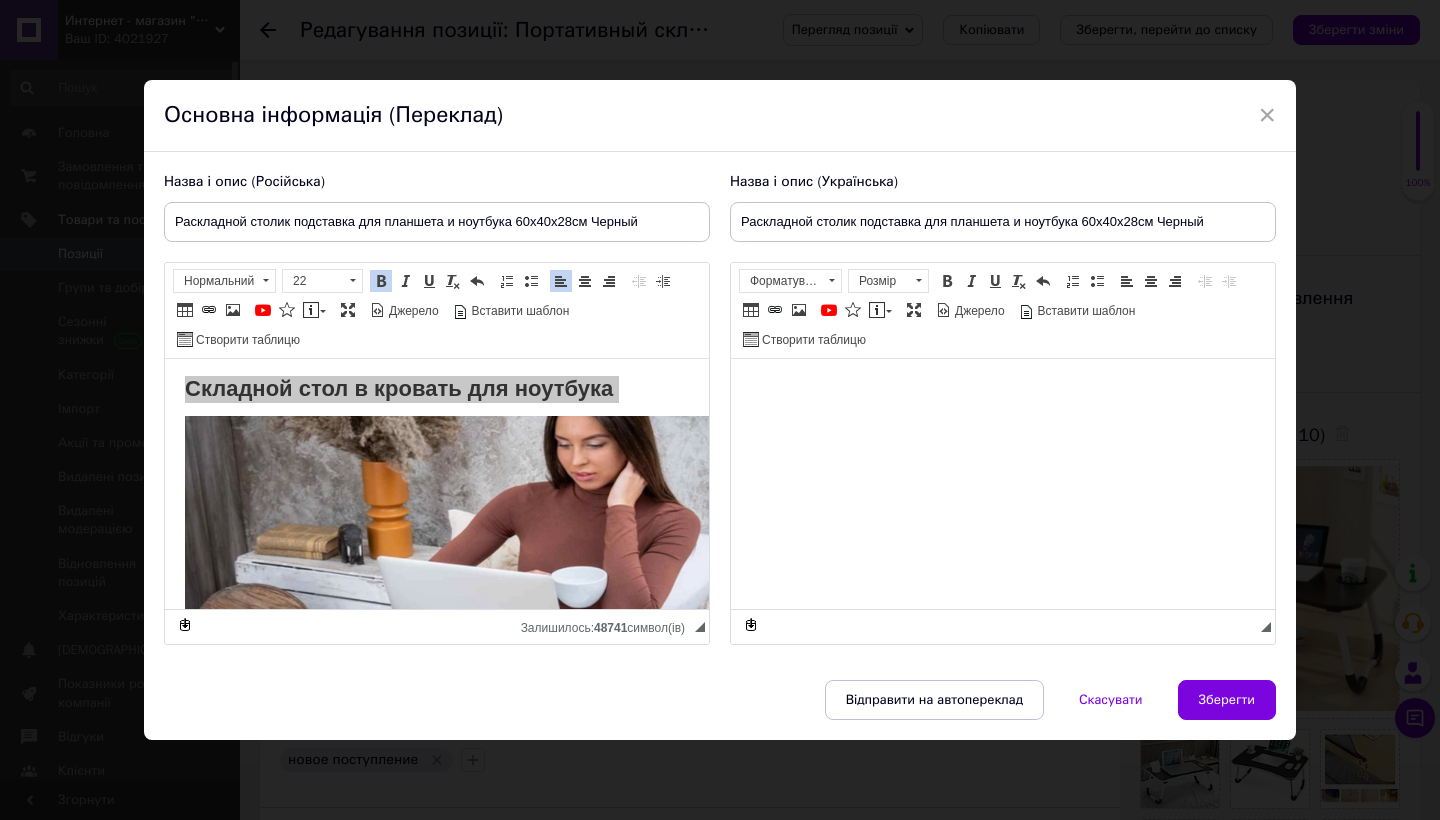 click at bounding box center [1003, 388] 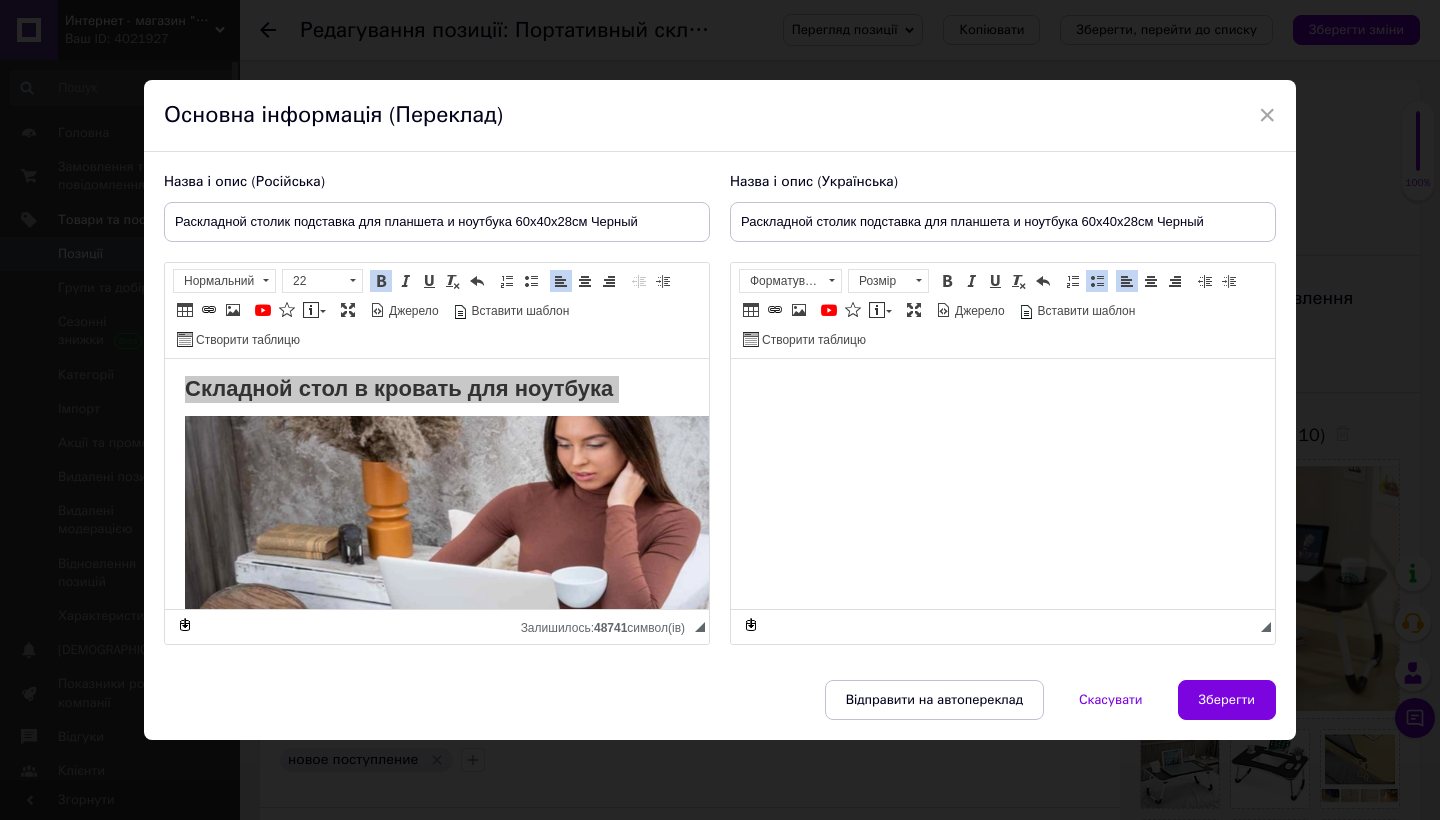 scroll, scrollTop: 2231, scrollLeft: 0, axis: vertical 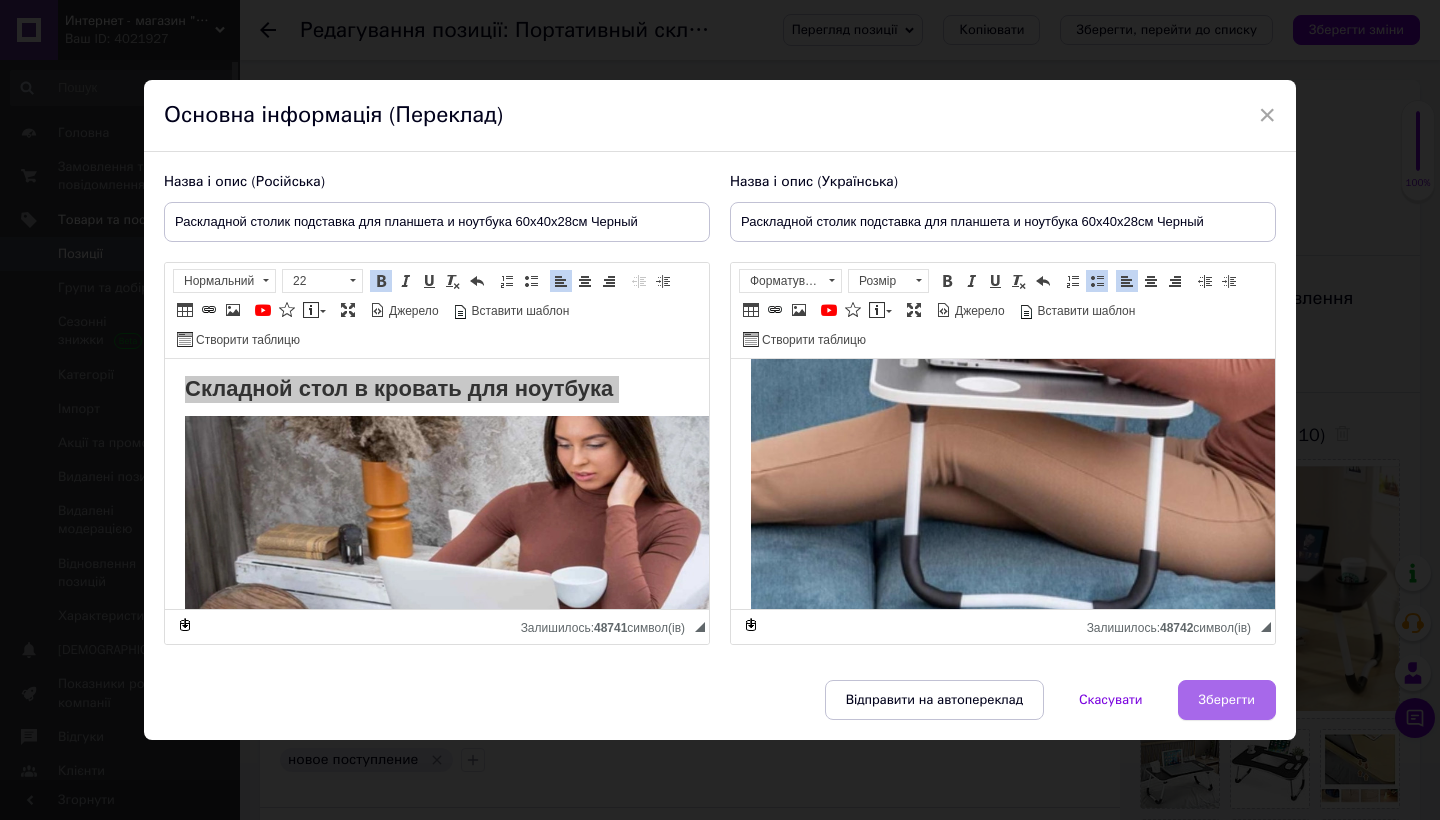 click on "Зберегти" at bounding box center (1227, 700) 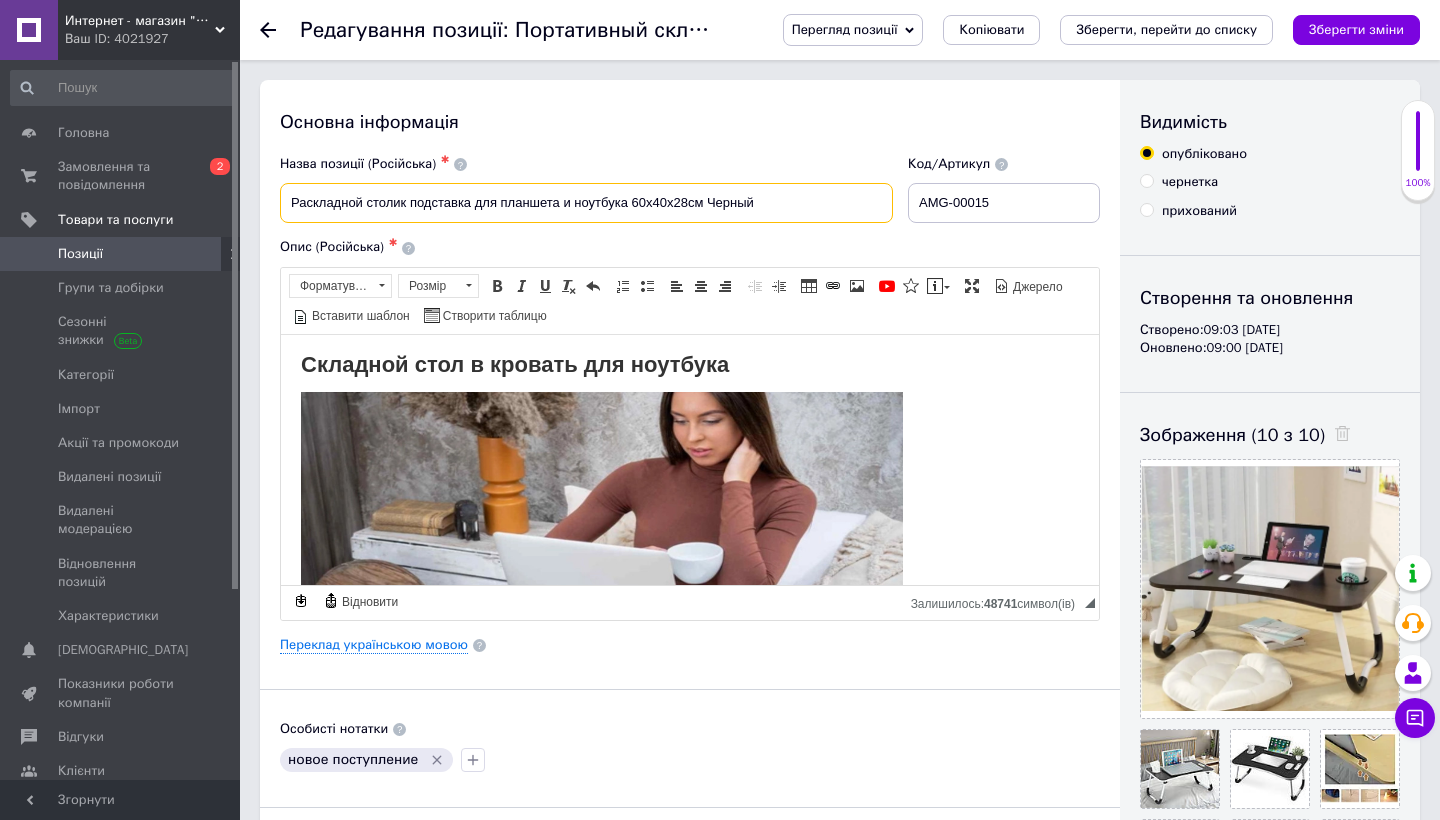 drag, startPoint x: 768, startPoint y: 208, endPoint x: 705, endPoint y: 206, distance: 63.03174 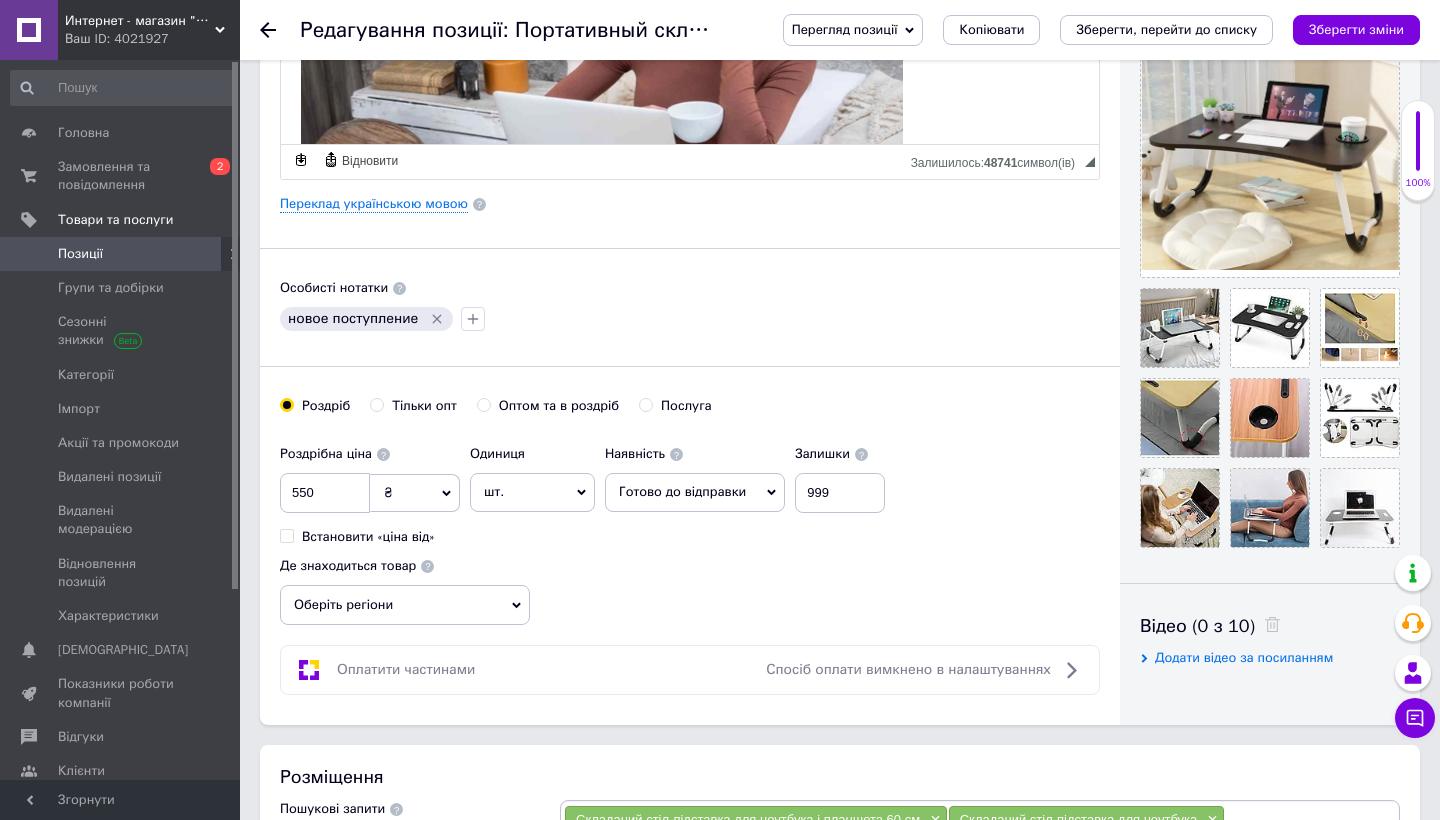 scroll, scrollTop: 447, scrollLeft: 0, axis: vertical 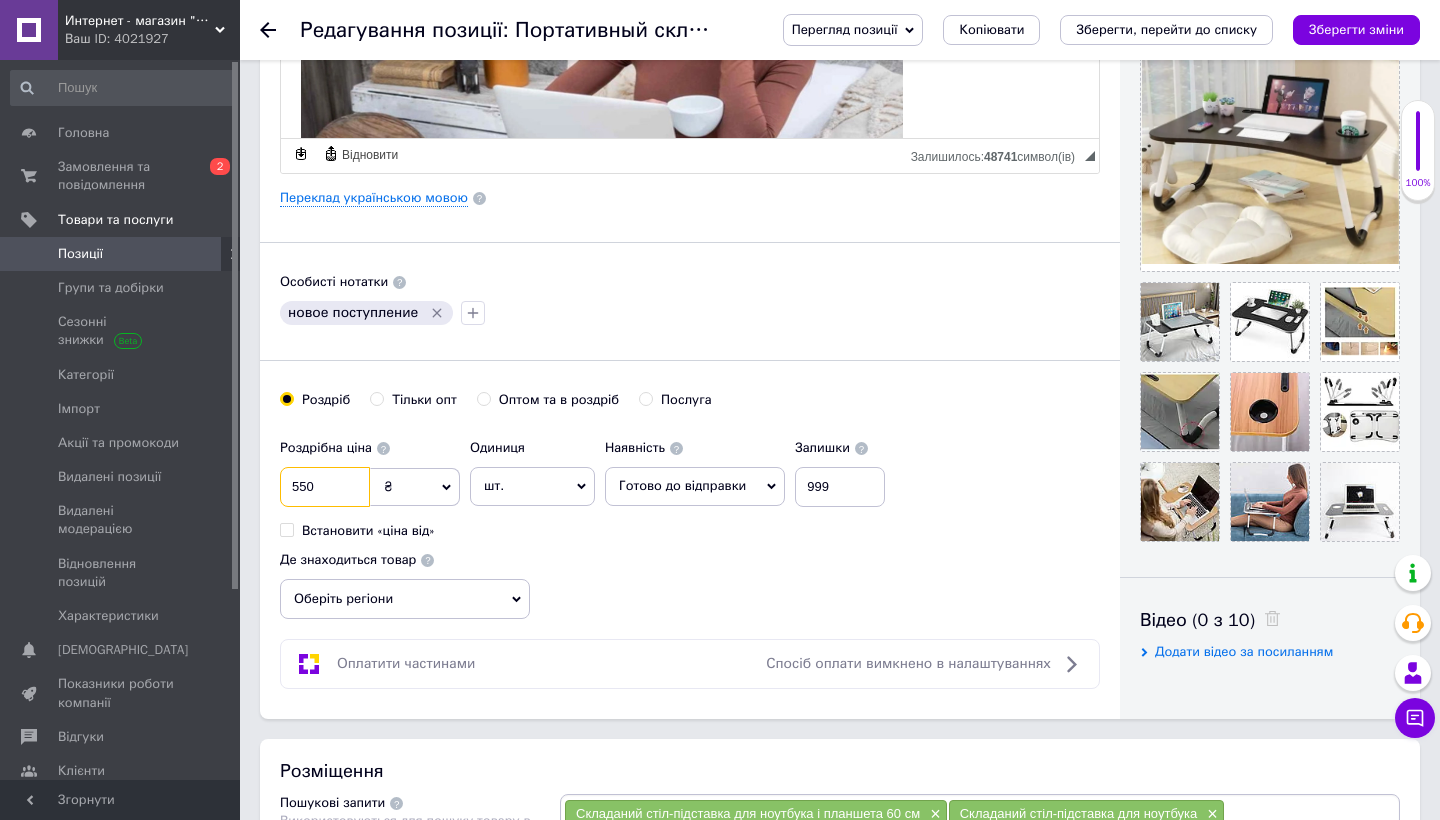 click on "550" at bounding box center (325, 487) 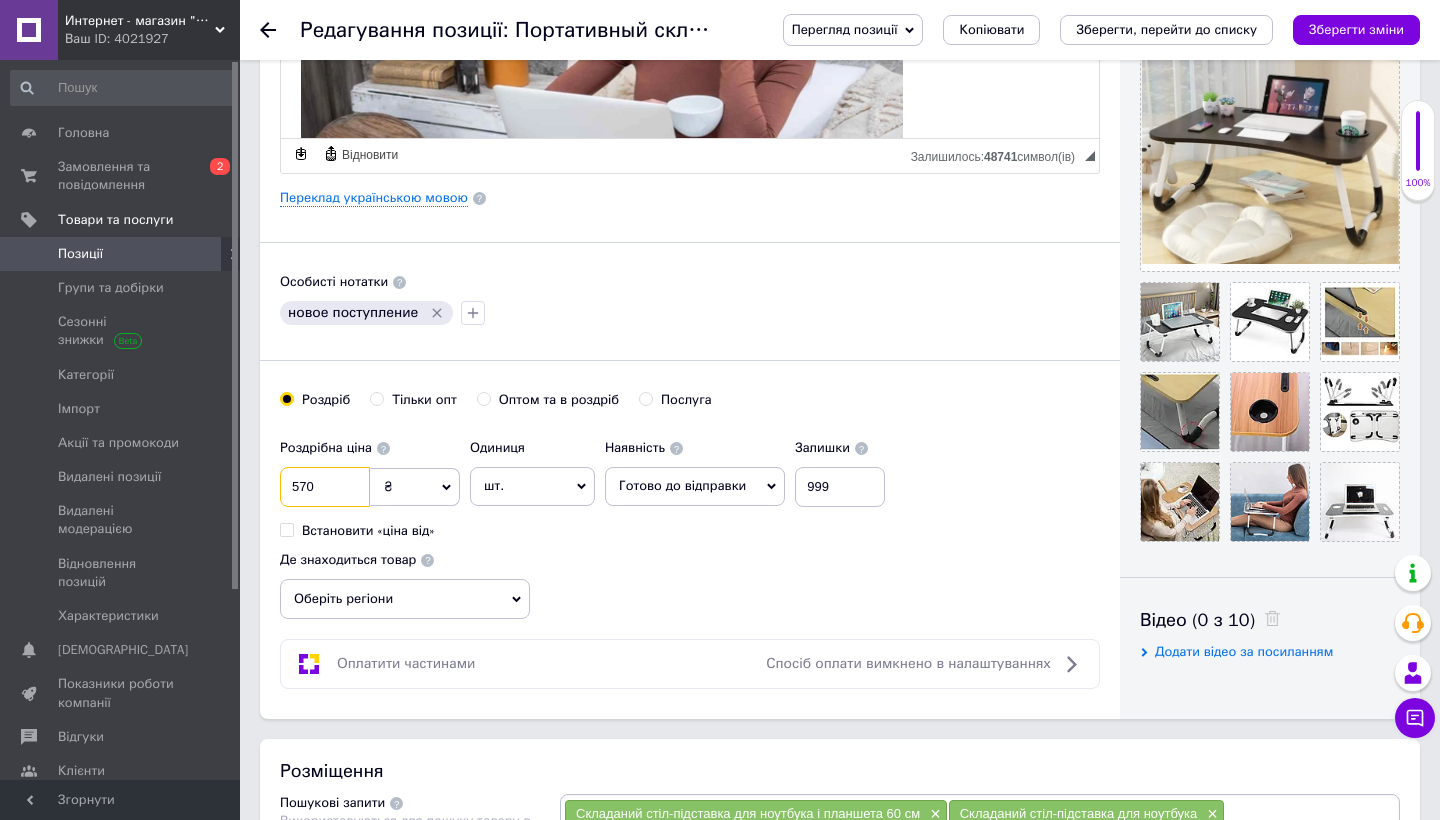 type on "570" 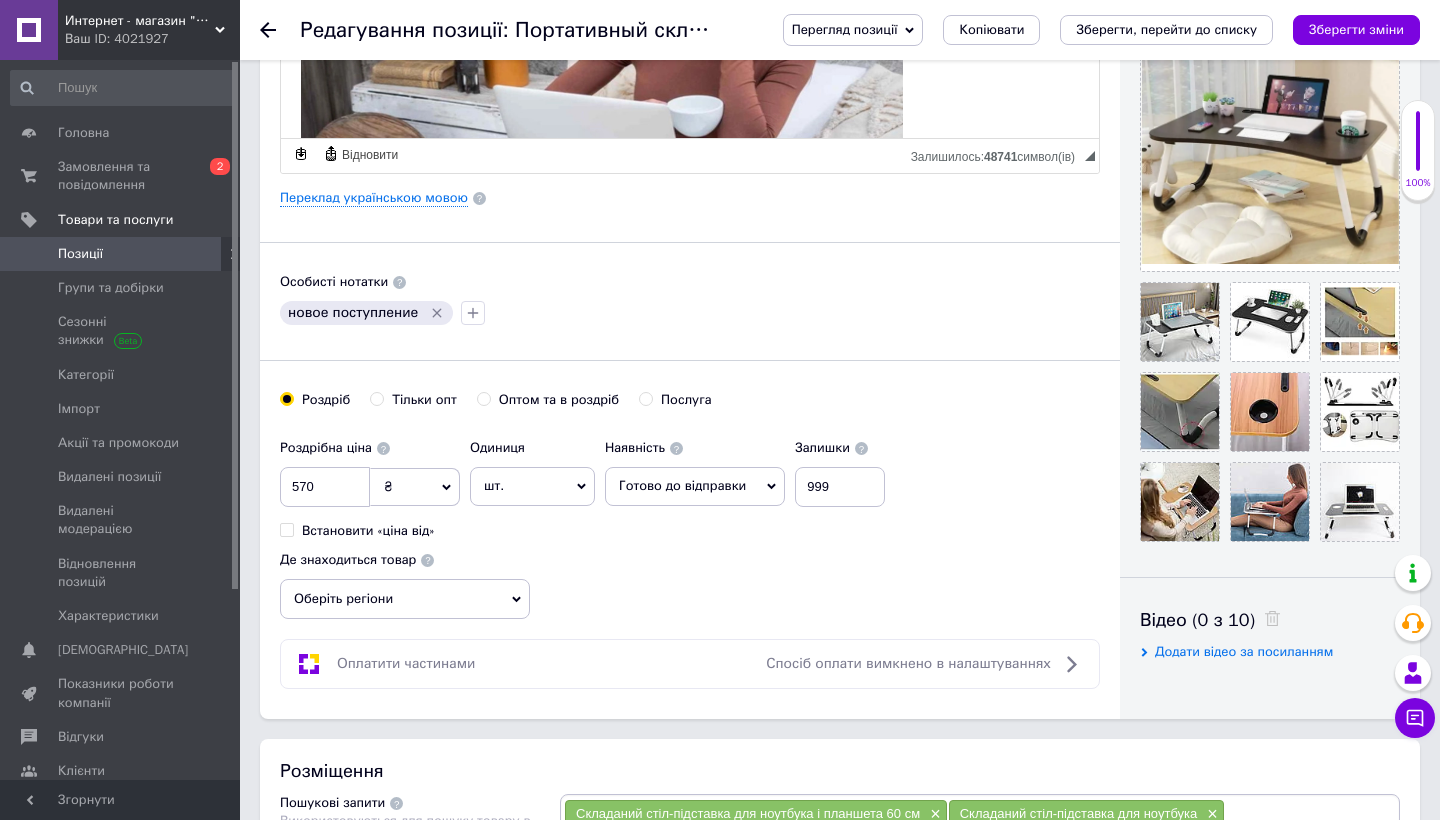 click on "Оберіть регіони" at bounding box center (405, 599) 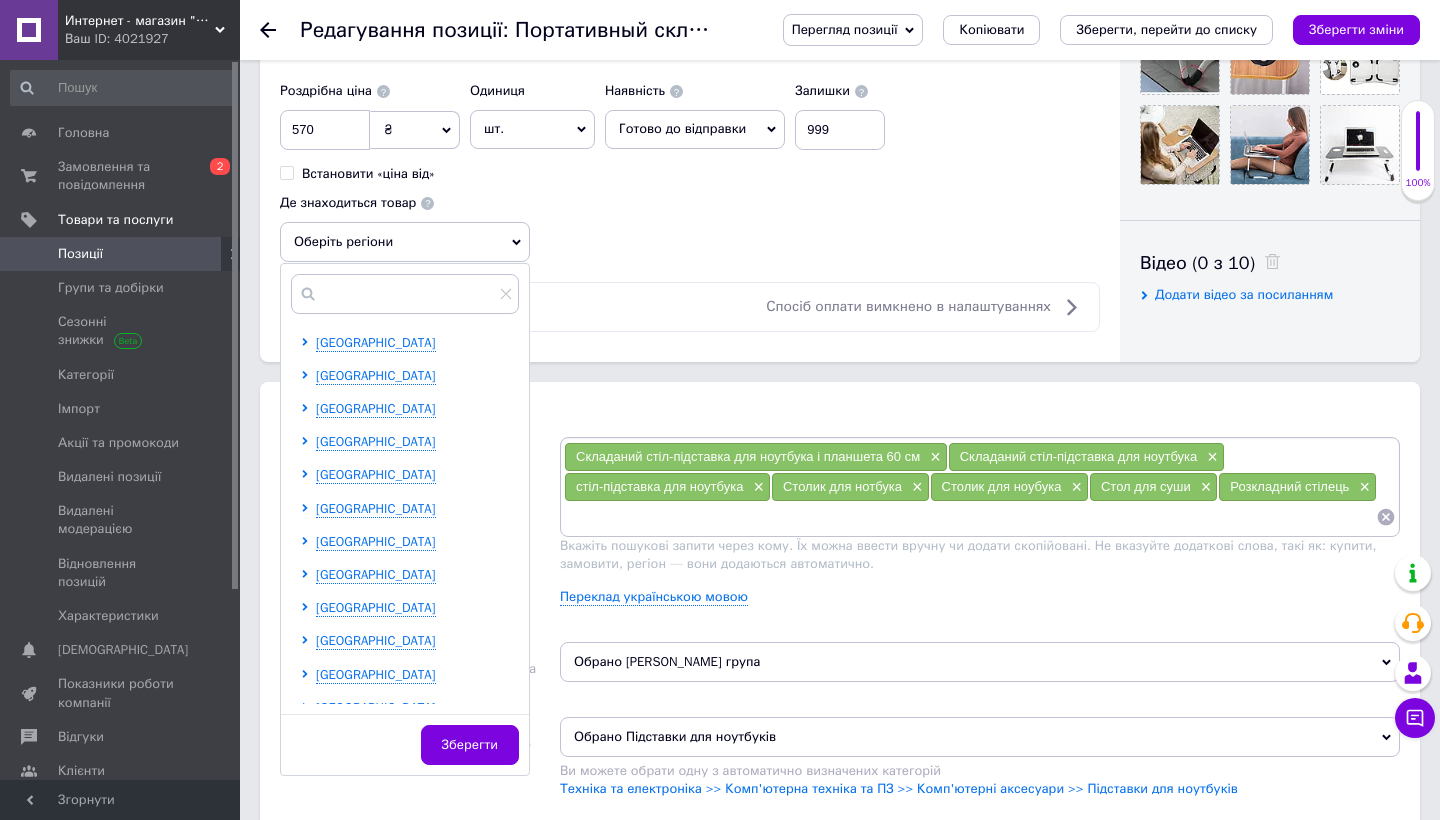 scroll, scrollTop: 862, scrollLeft: 0, axis: vertical 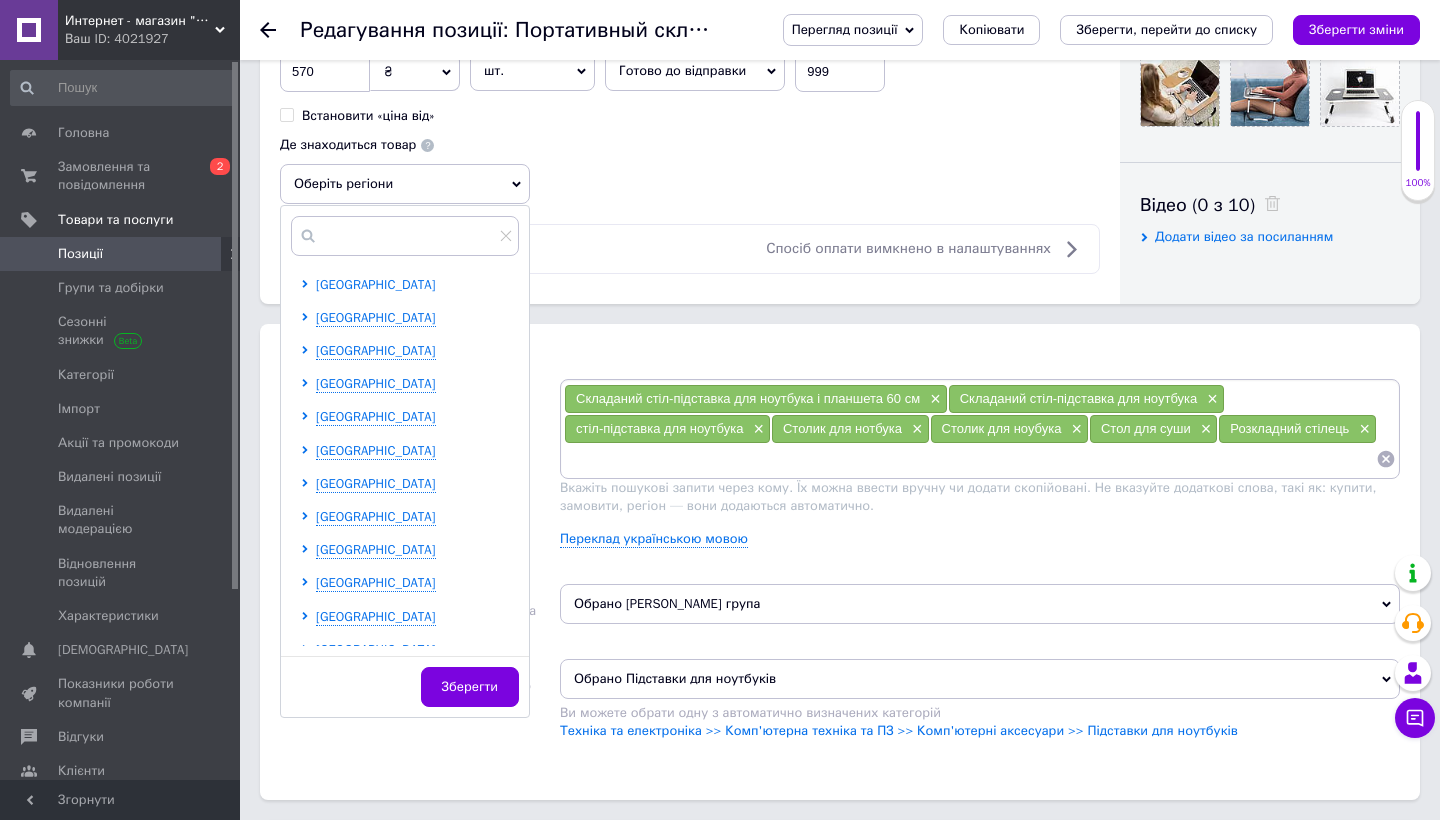 click on "Івано-Франківська область" at bounding box center [376, 284] 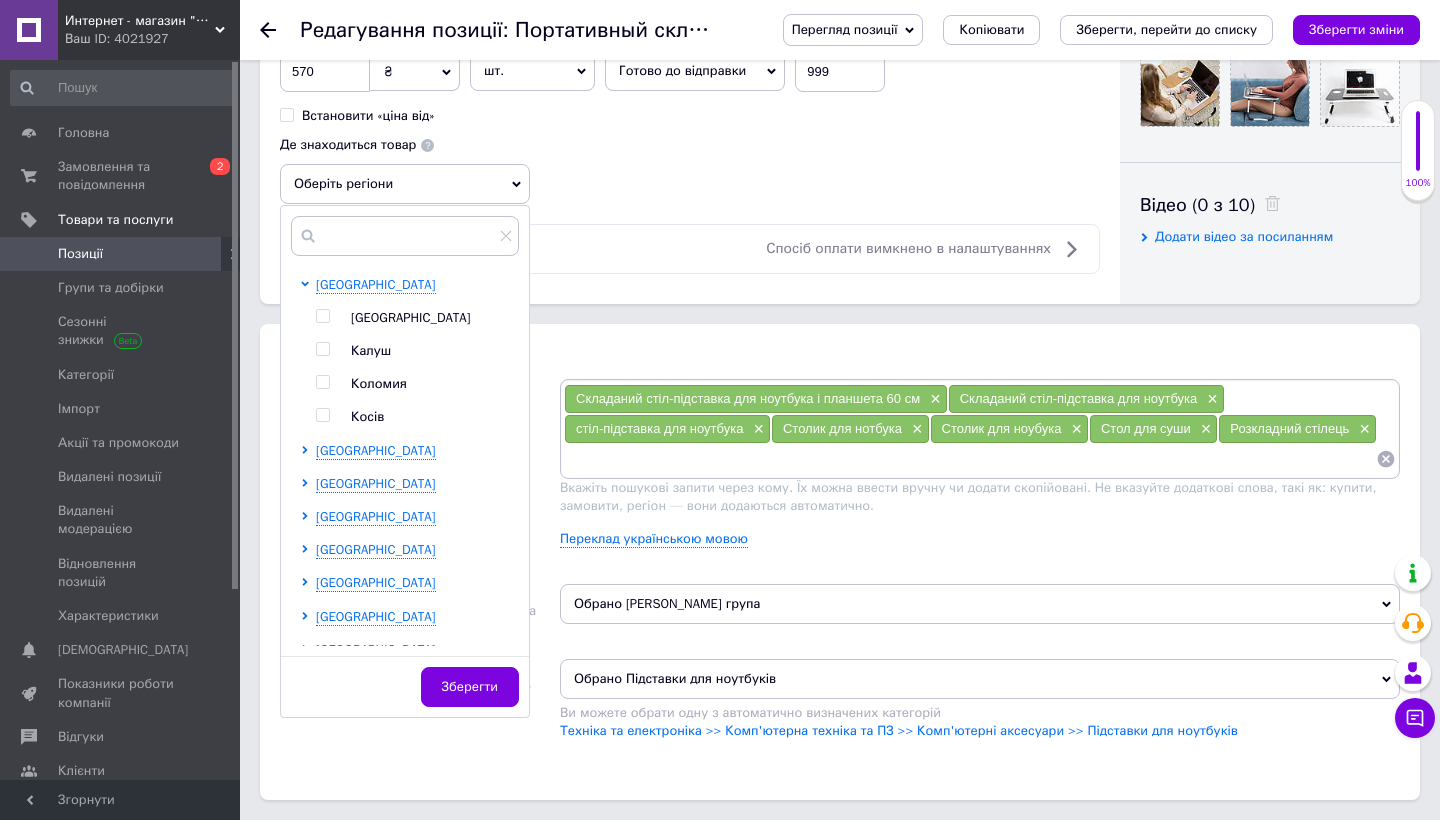 click on "Івано-Франківськ" at bounding box center (411, 317) 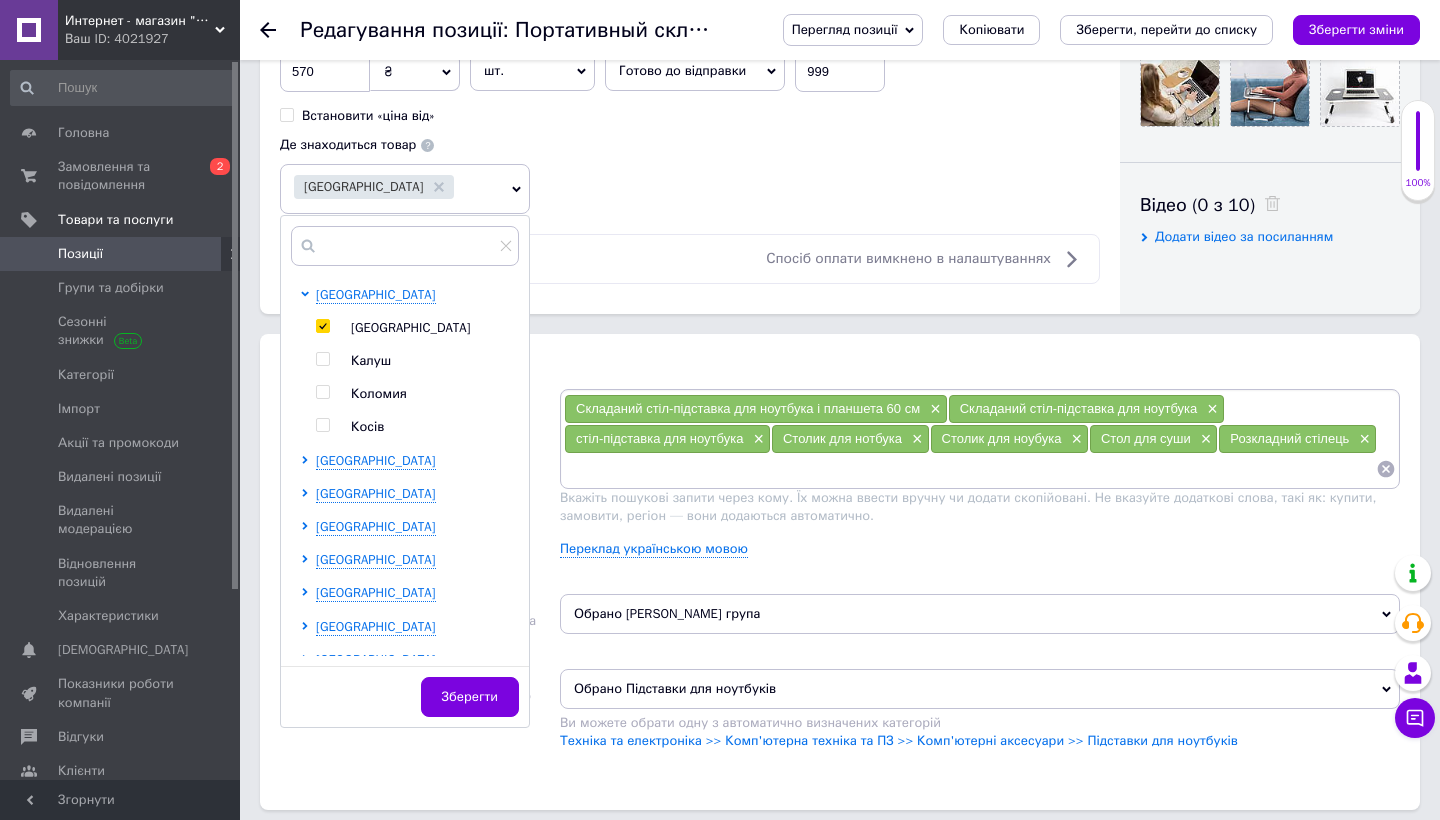 checkbox on "true" 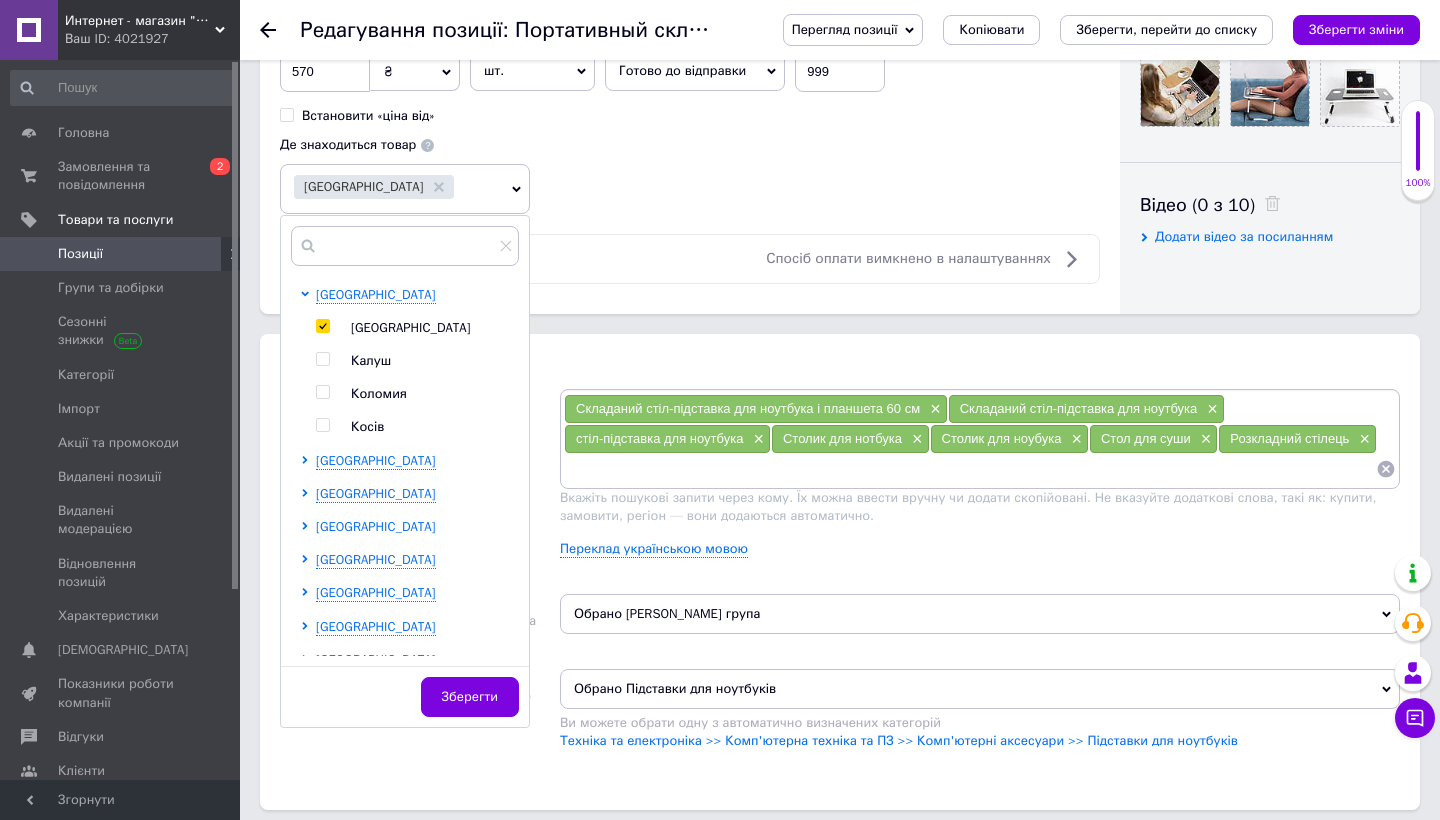 click on "Дніпропетровська область" at bounding box center (376, 526) 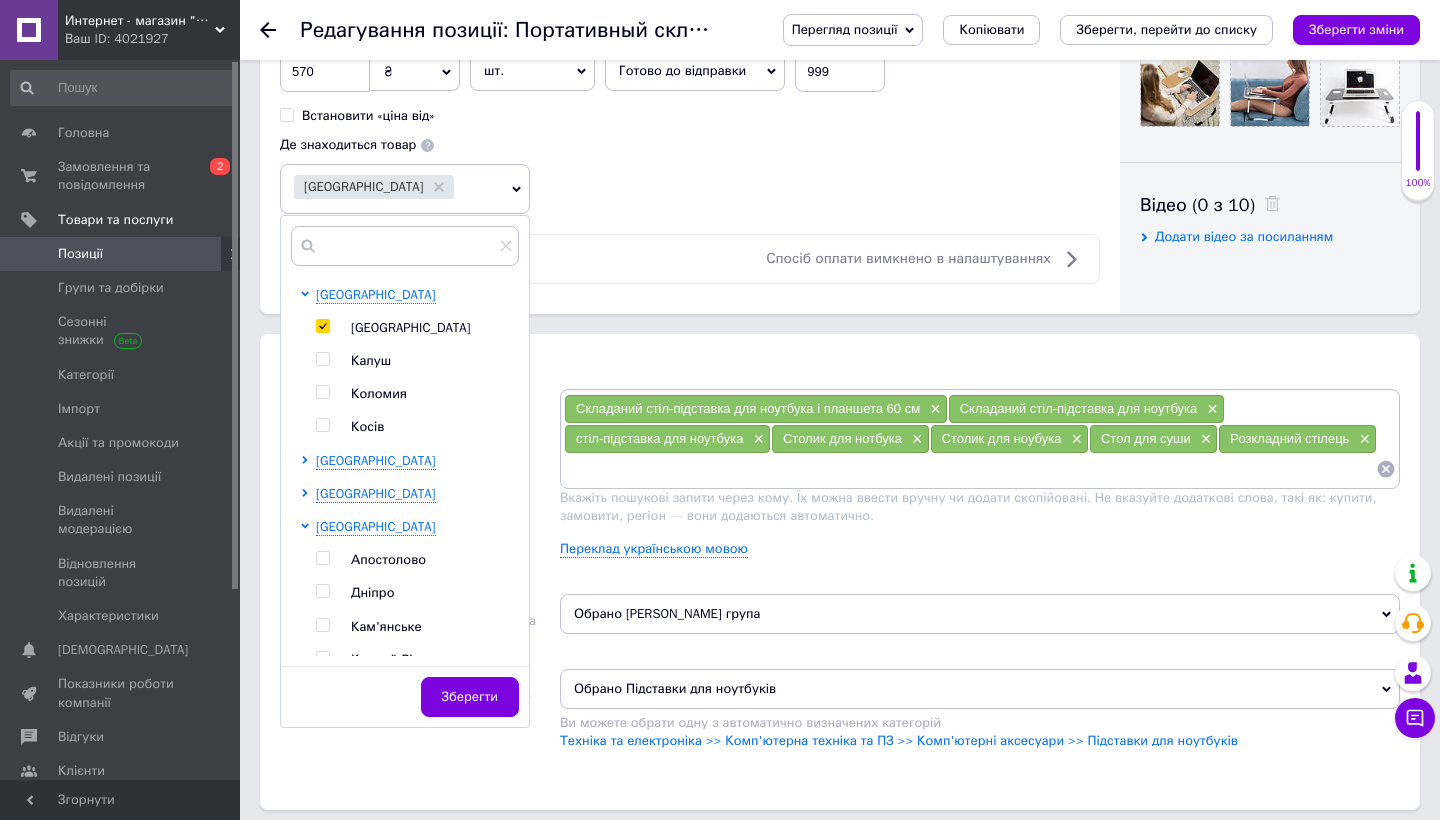click on "Дніпро" at bounding box center [372, 592] 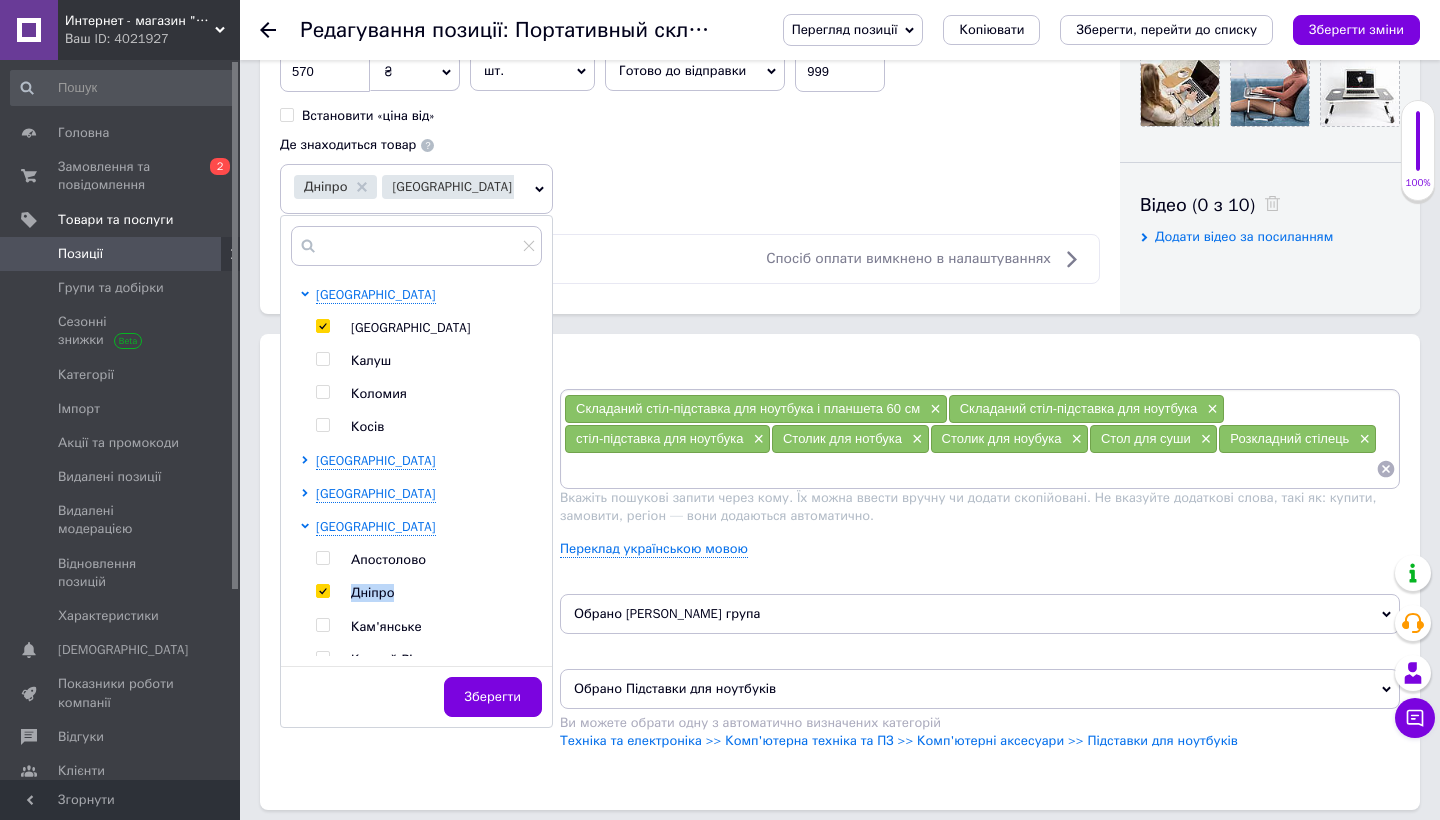click on "Дніпро" at bounding box center [372, 592] 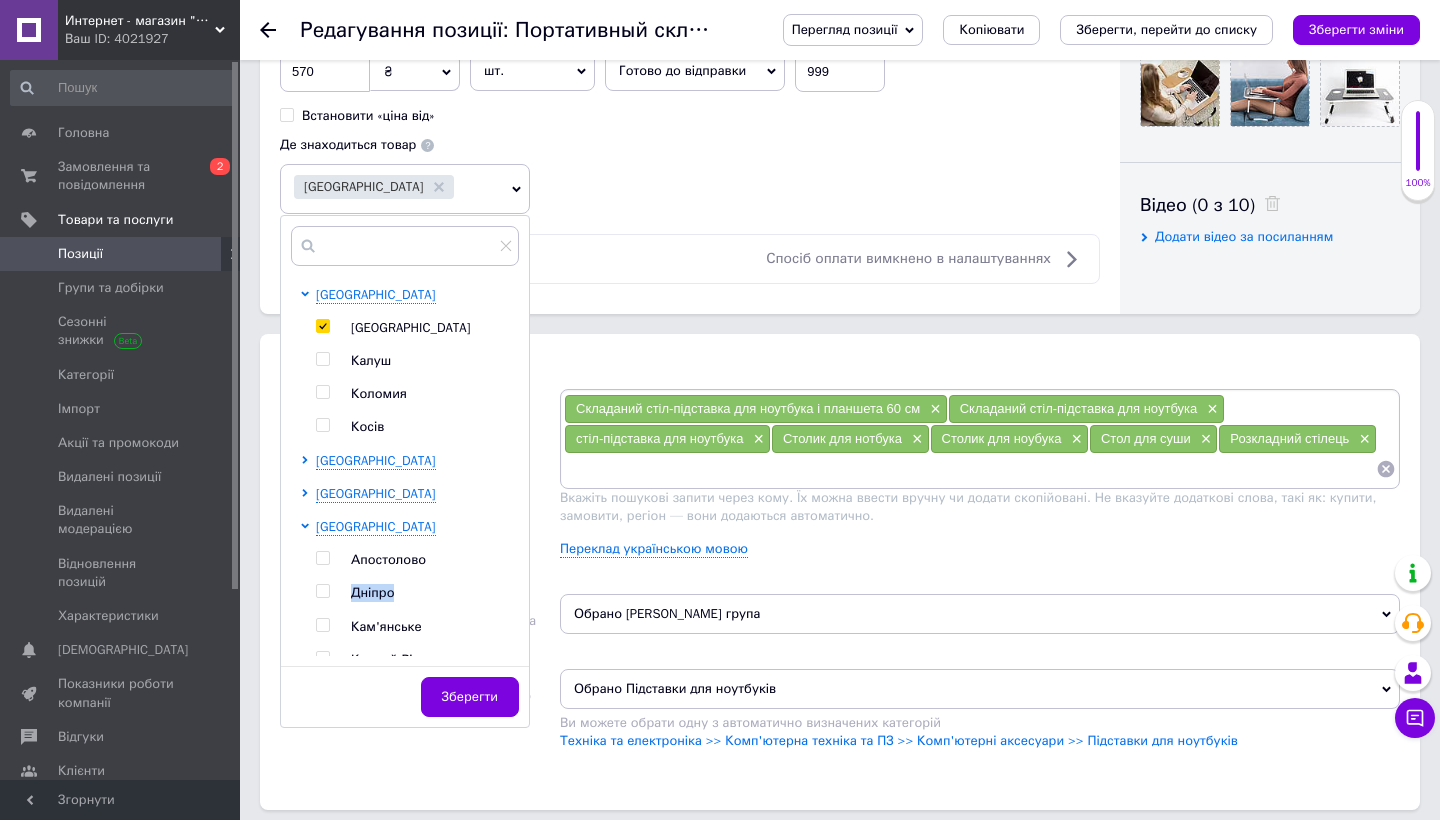 click on "Дніпро" at bounding box center [372, 592] 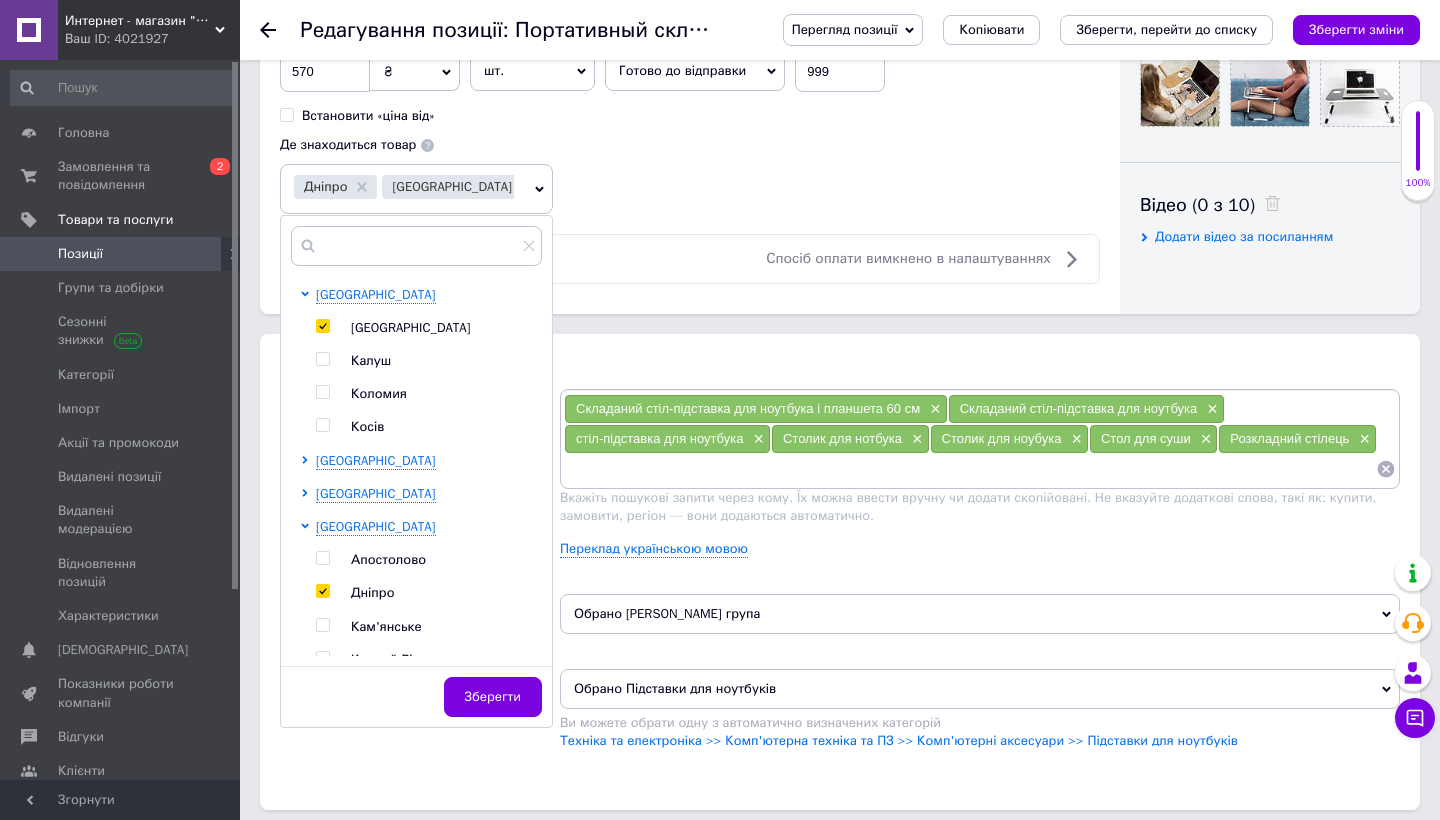 click on "Дніпро" at bounding box center [372, 592] 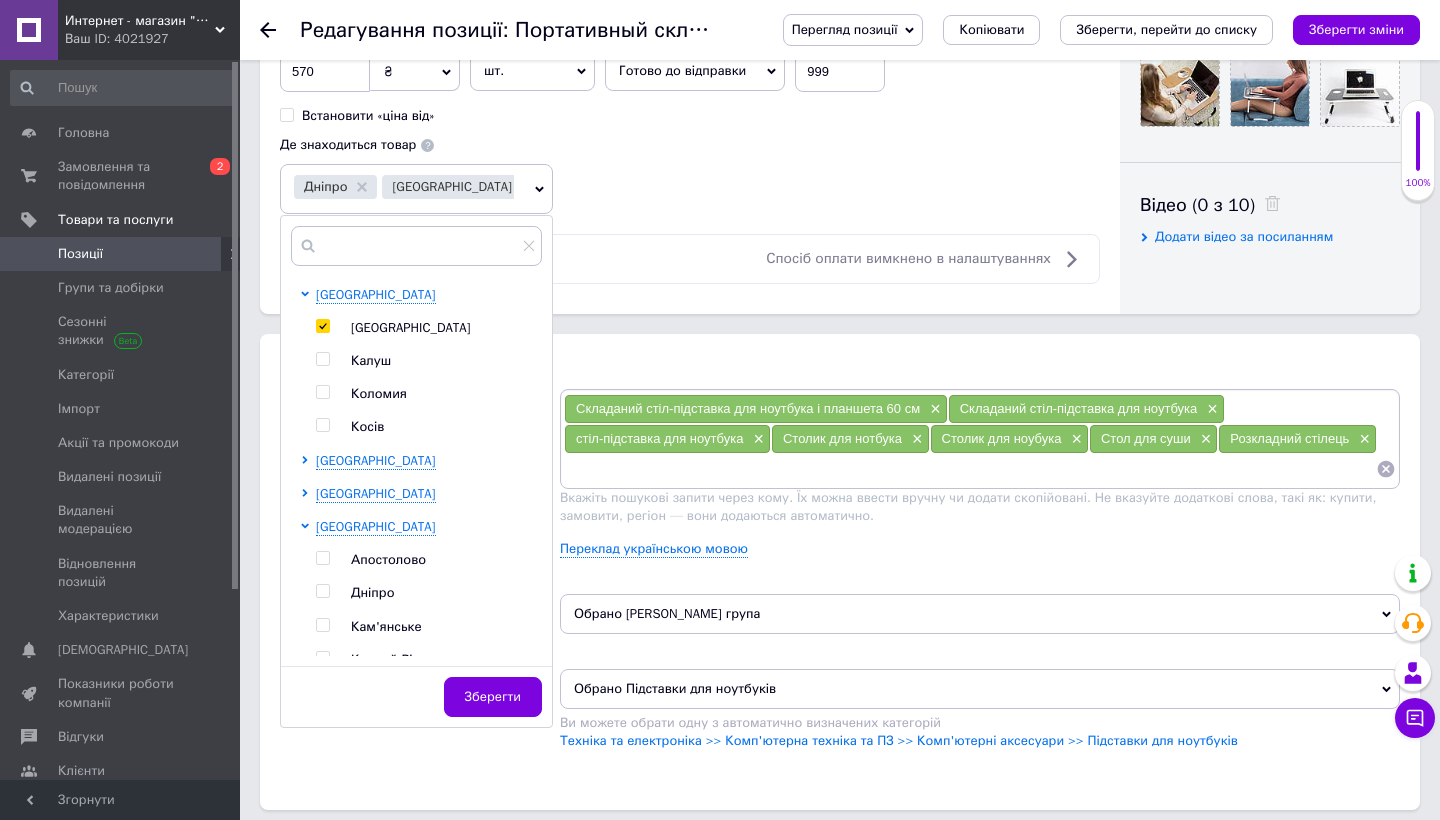 checkbox on "false" 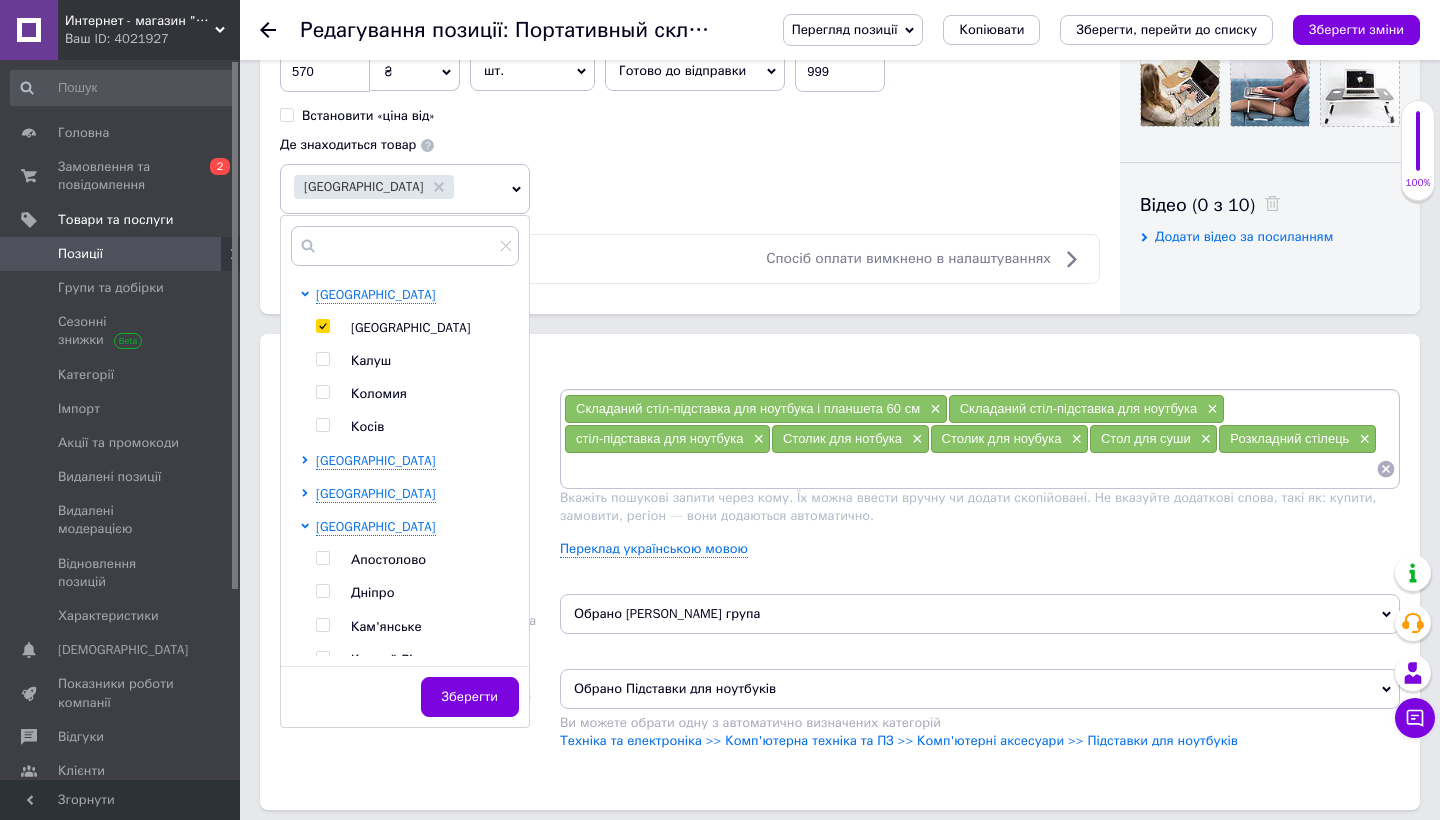 click at bounding box center (322, 326) 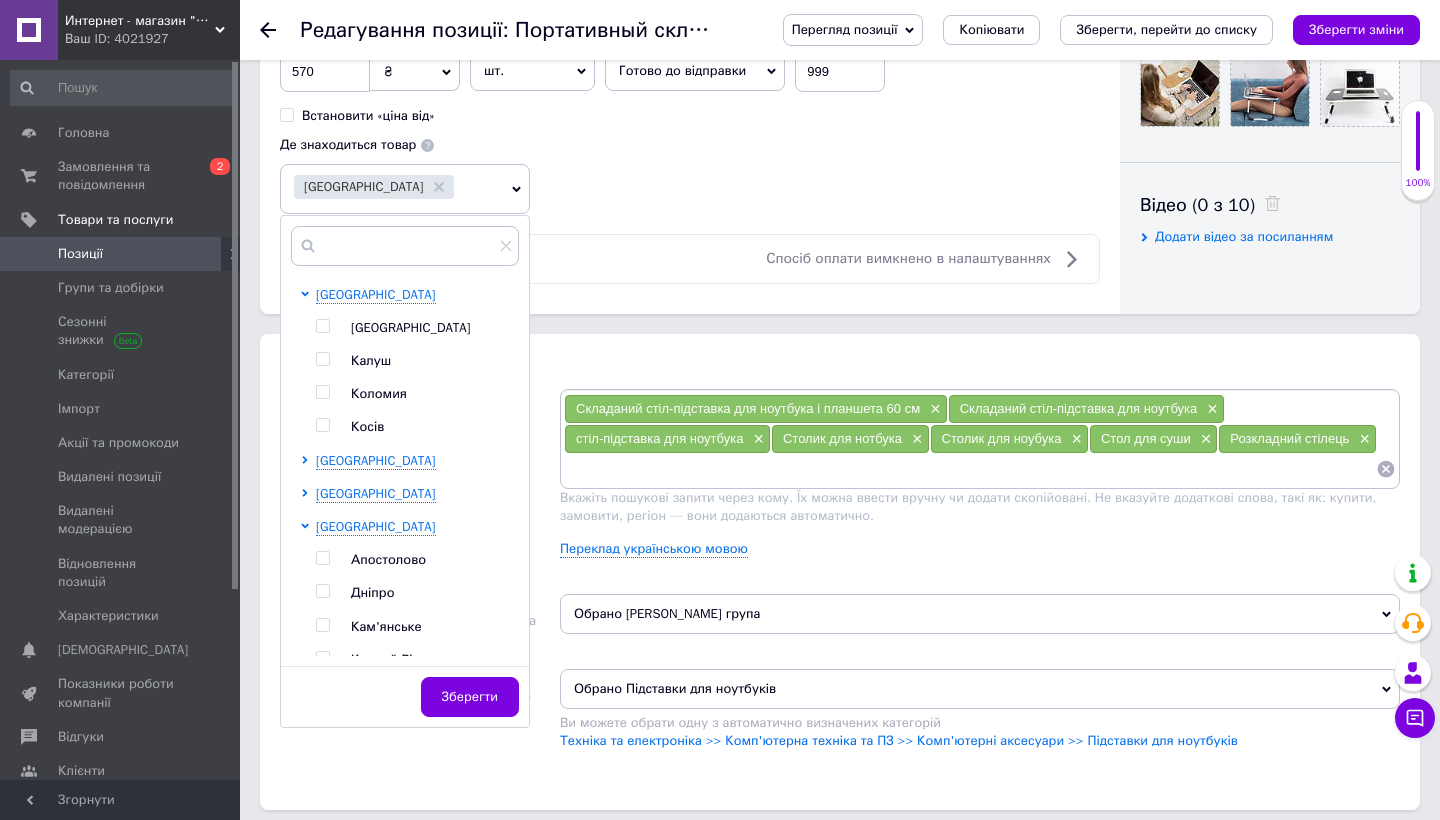 checkbox on "false" 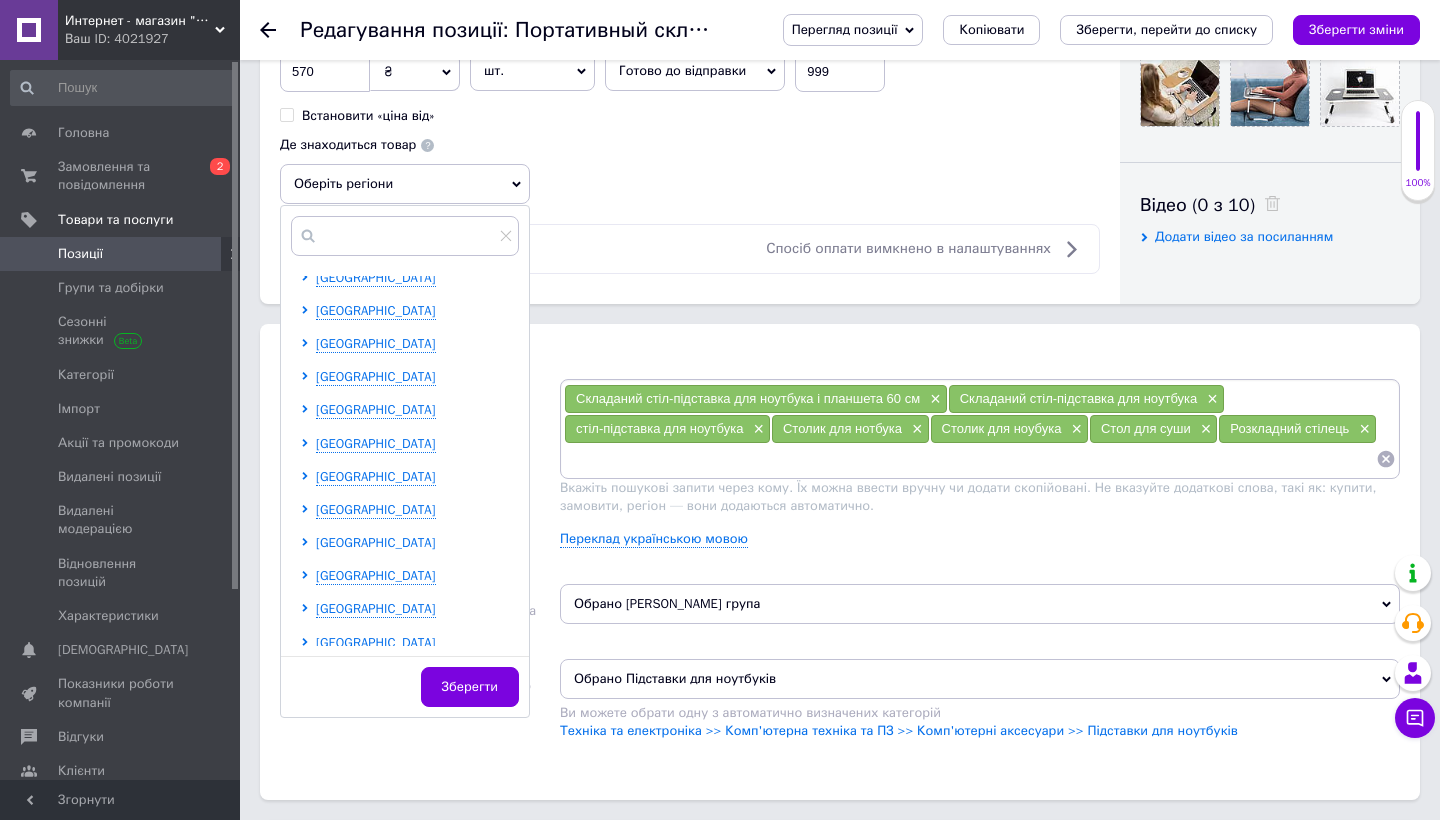 scroll, scrollTop: 869, scrollLeft: 0, axis: vertical 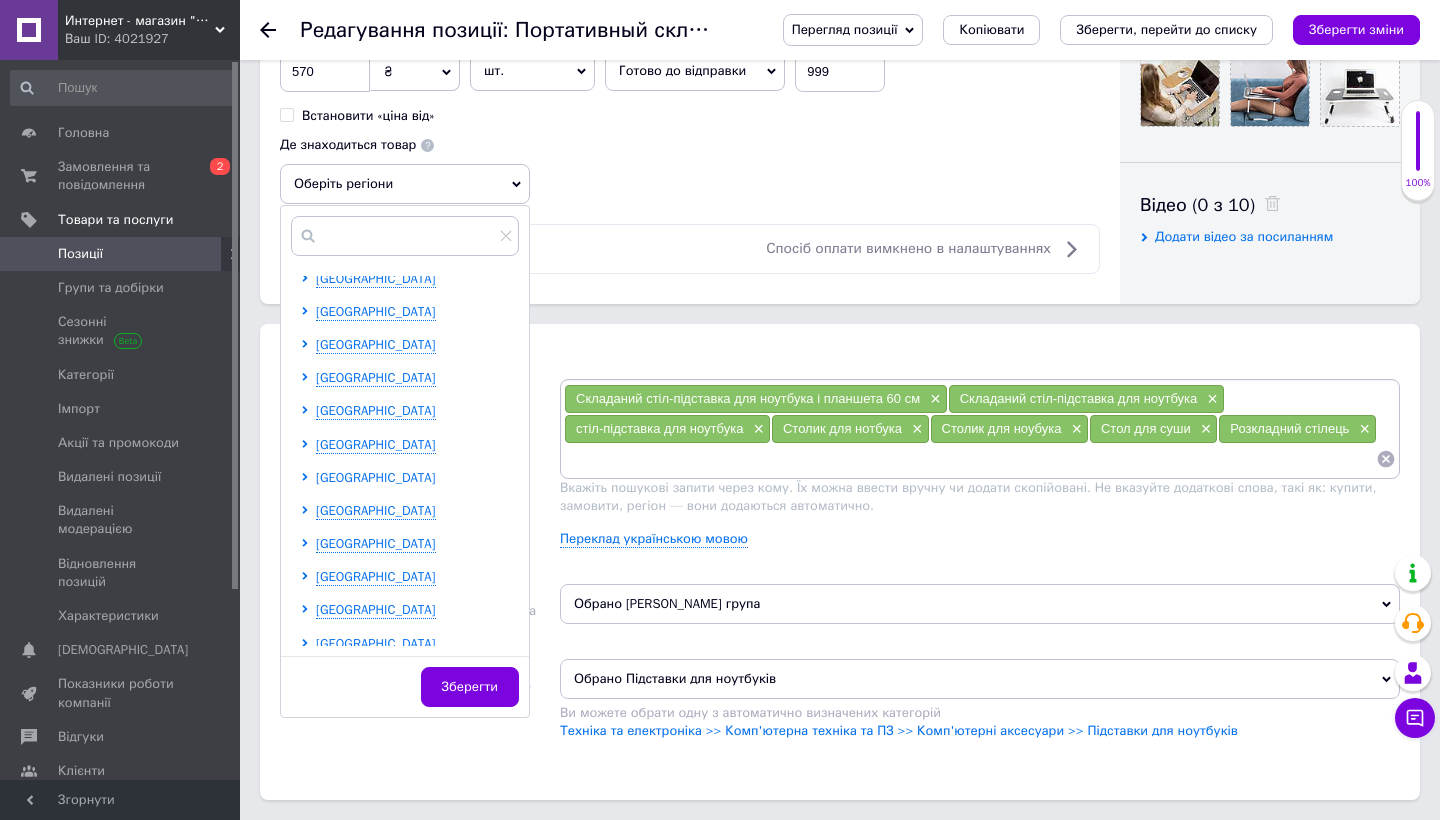 click on "Харківська область" at bounding box center [376, 478] 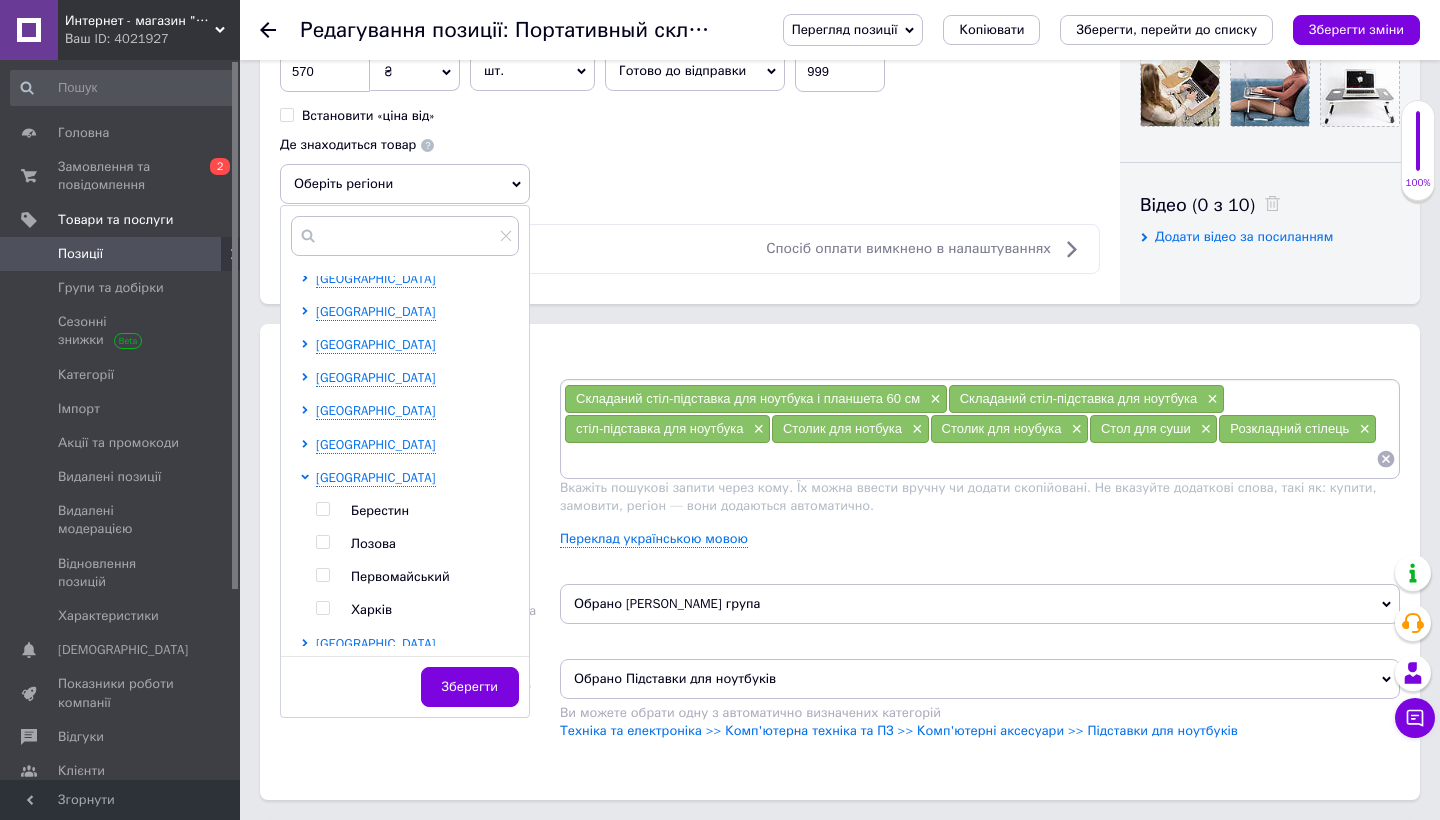 click on "Харків" at bounding box center [371, 609] 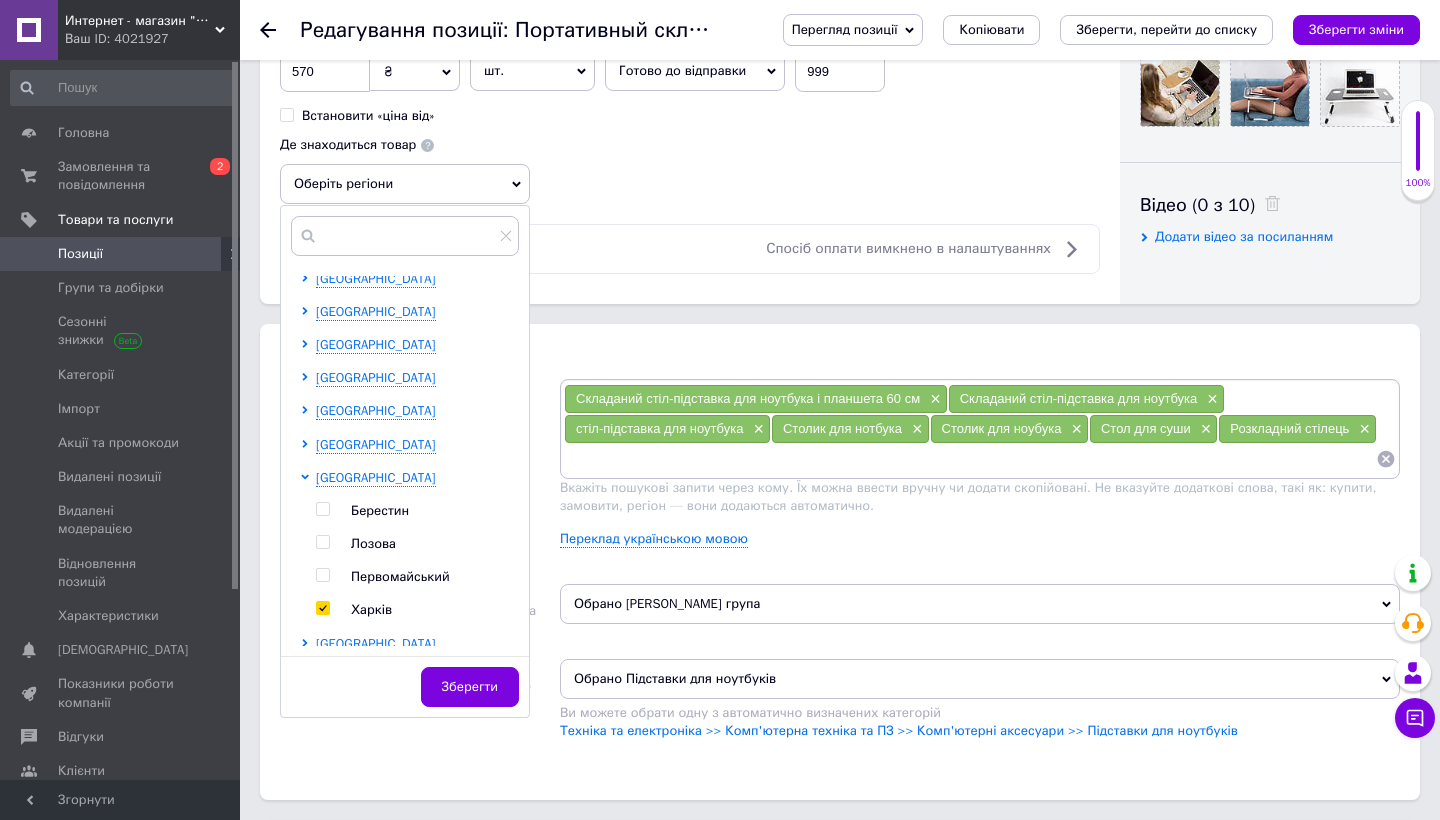 checkbox on "true" 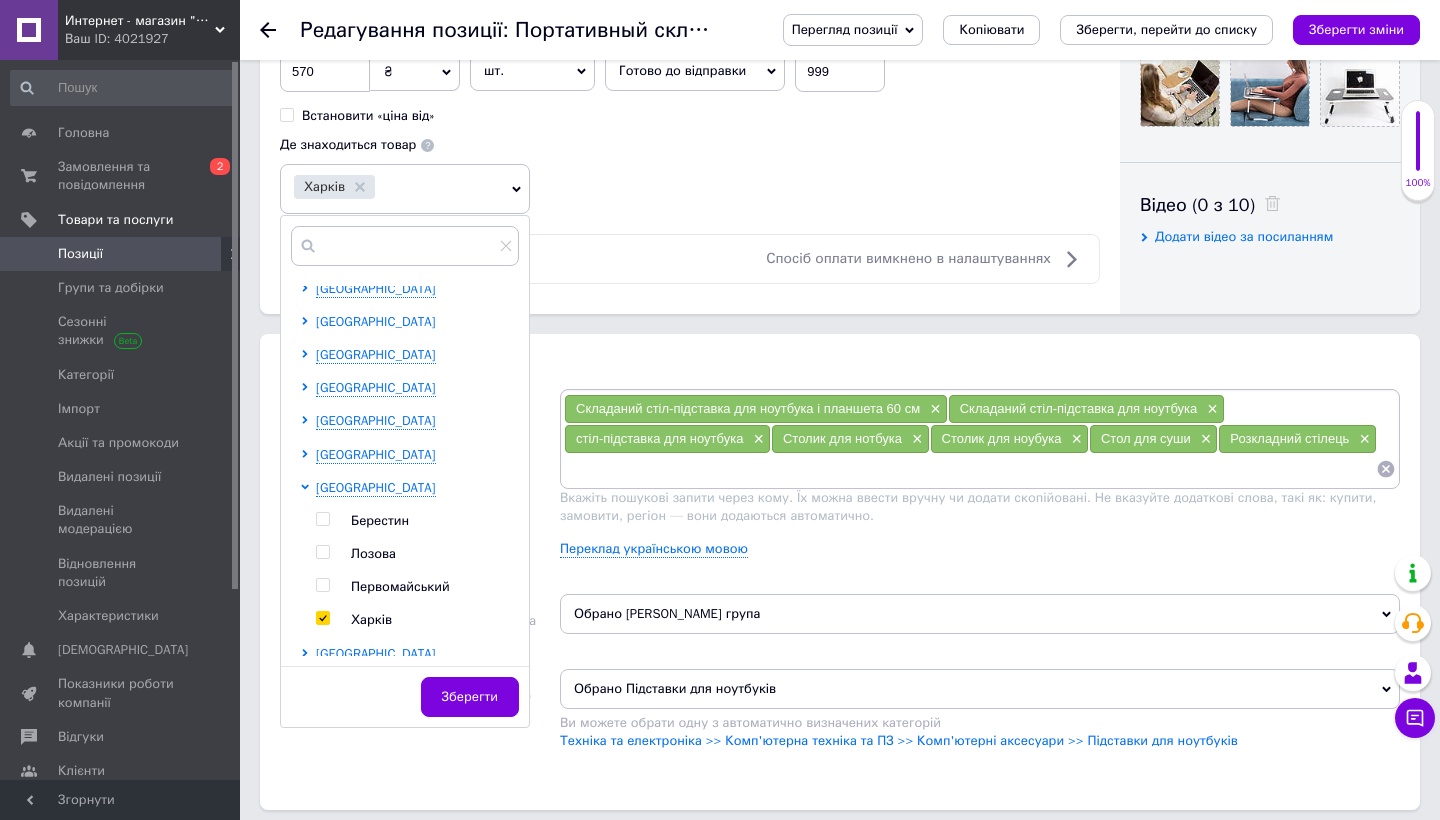 click on "Одеська область" at bounding box center (376, 322) 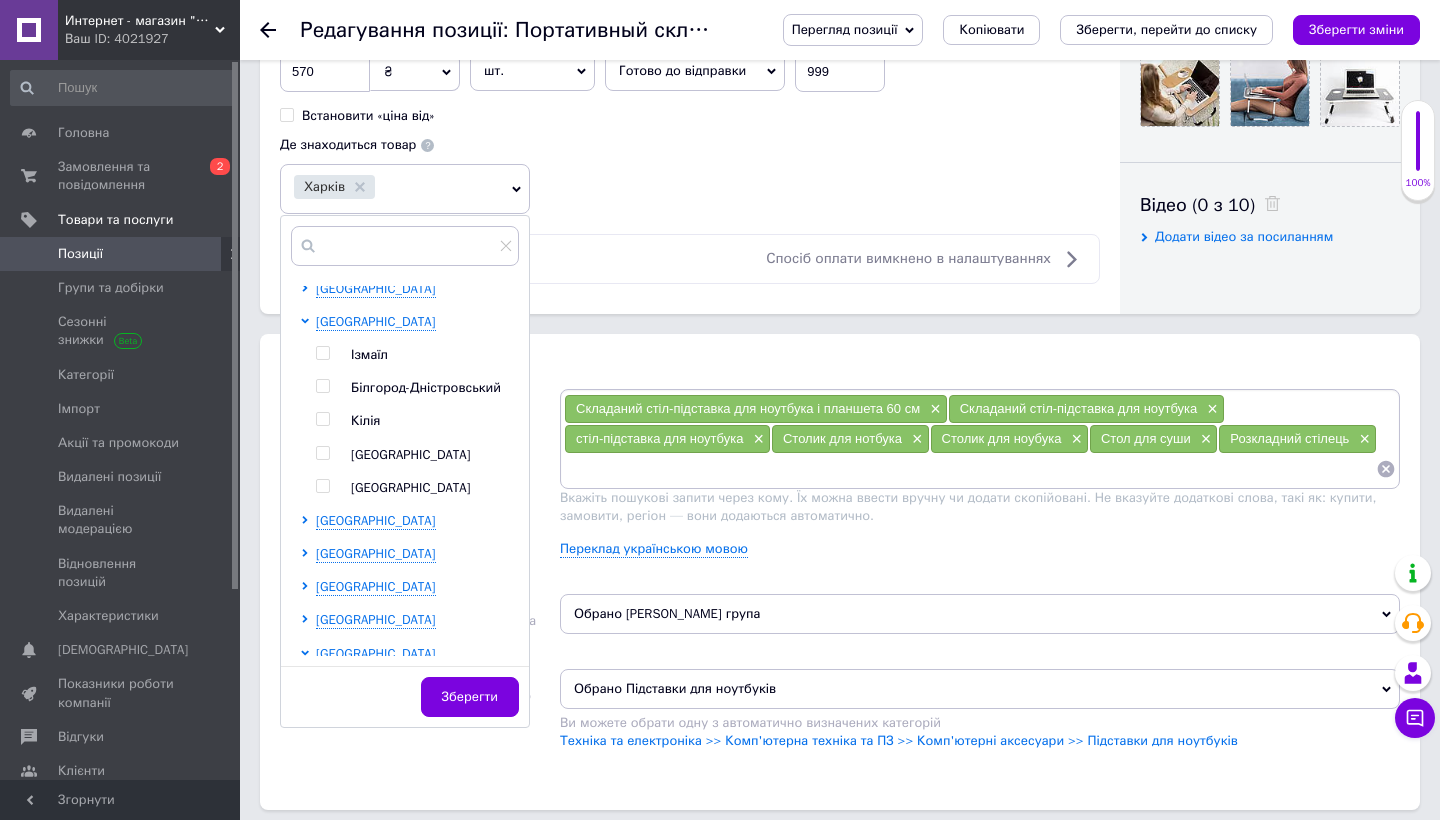 click on "Одеса" at bounding box center (411, 454) 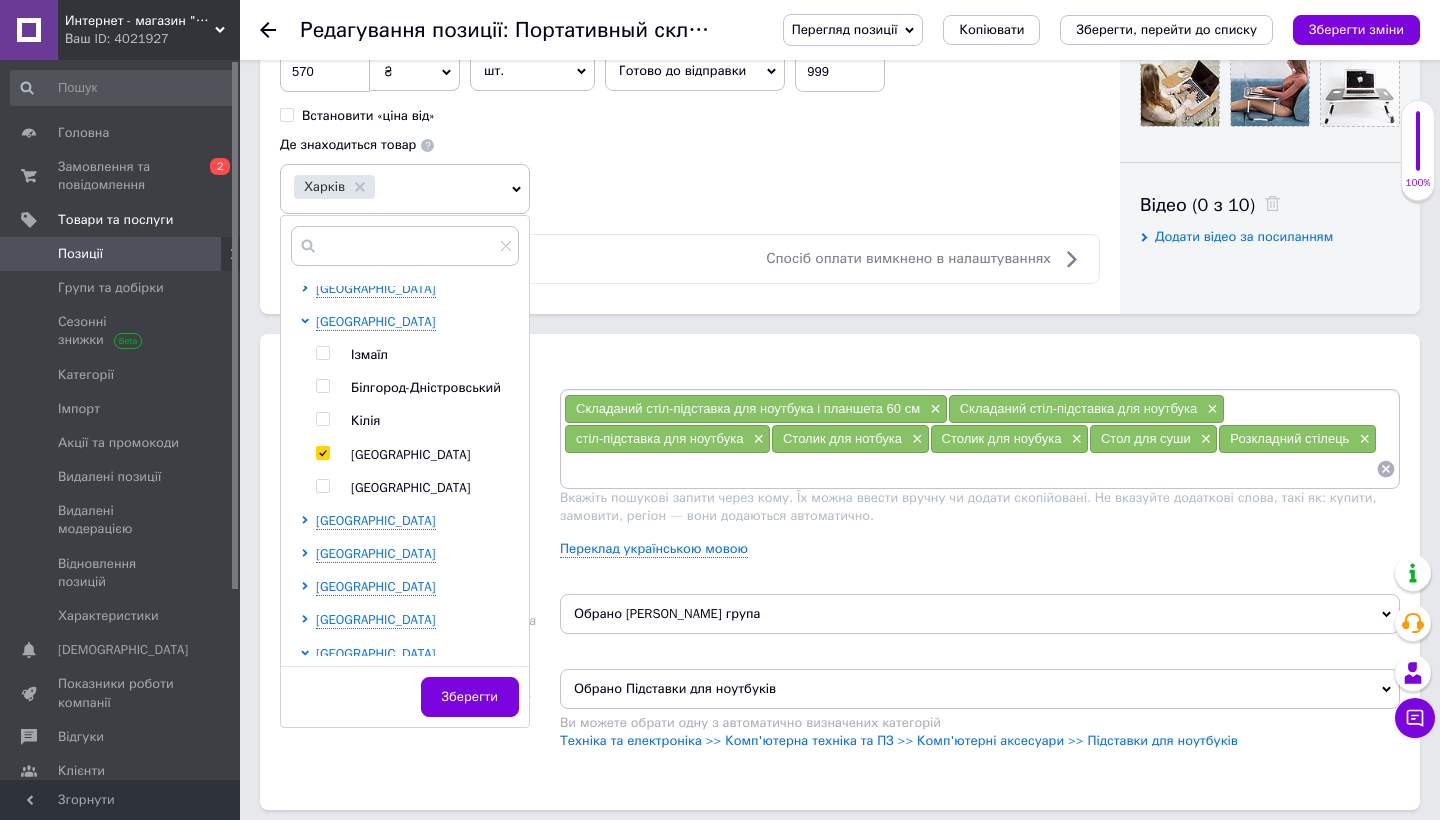checkbox on "true" 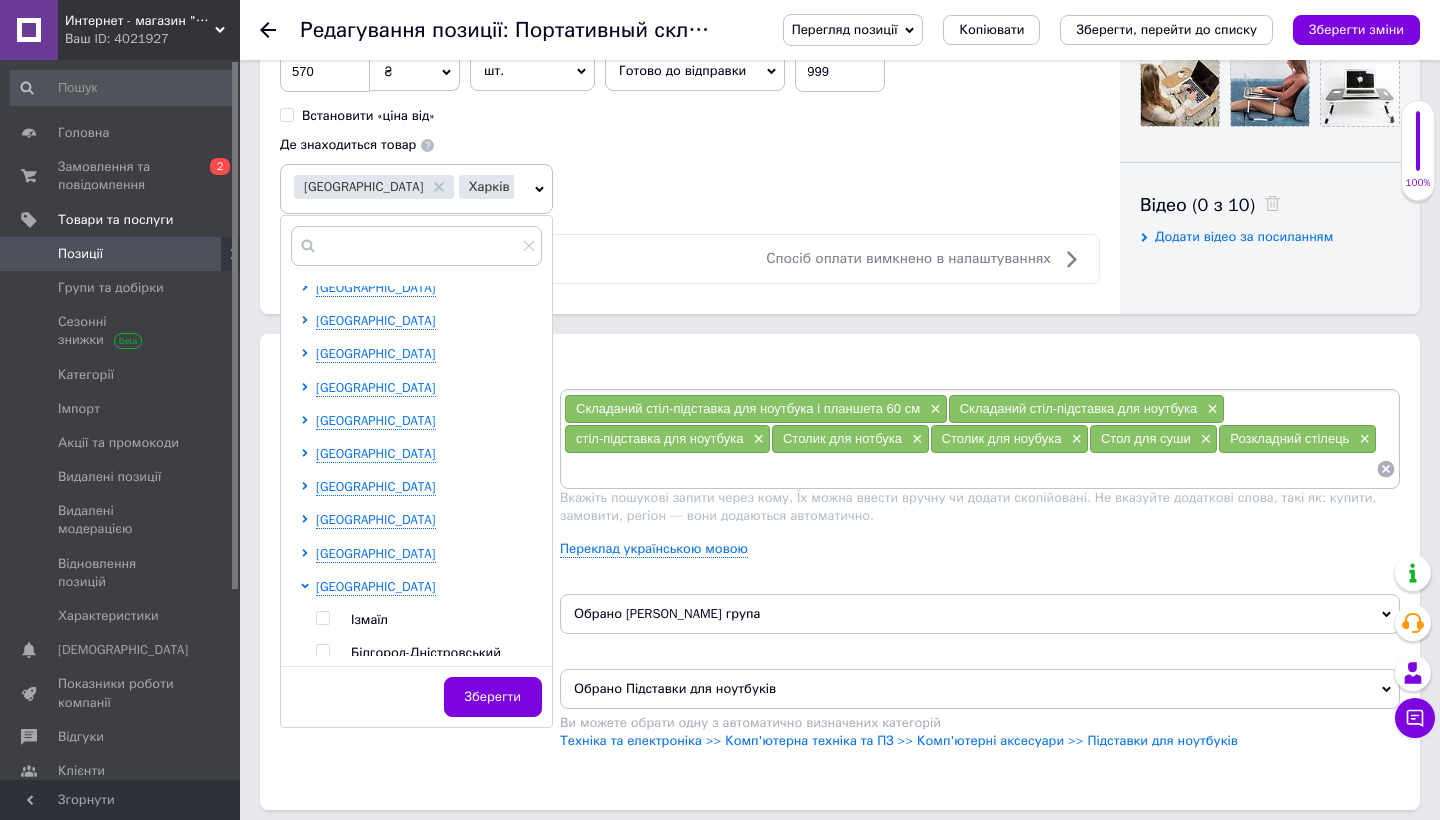 scroll, scrollTop: 597, scrollLeft: 0, axis: vertical 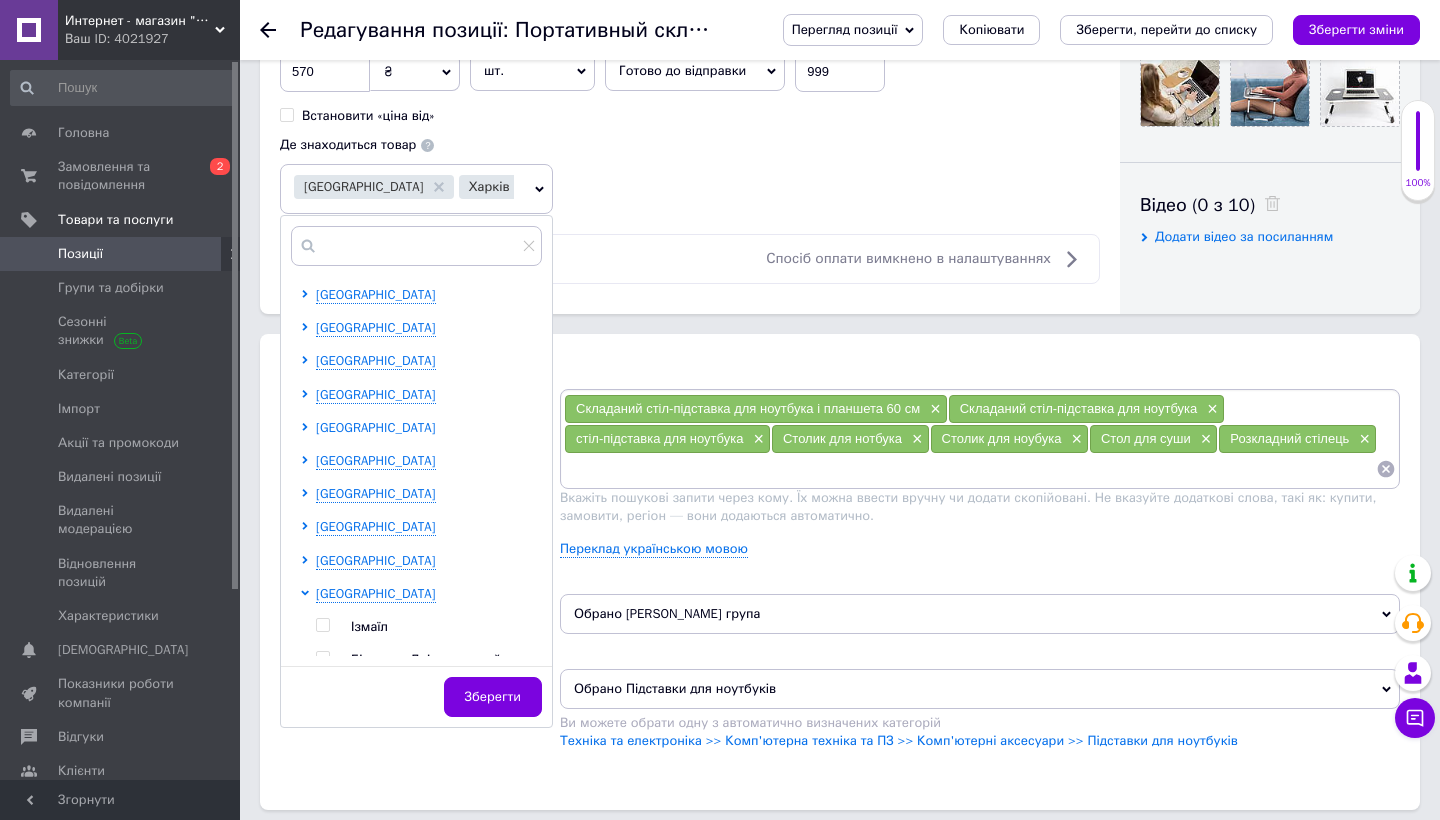 click on "Київська область" at bounding box center [376, 427] 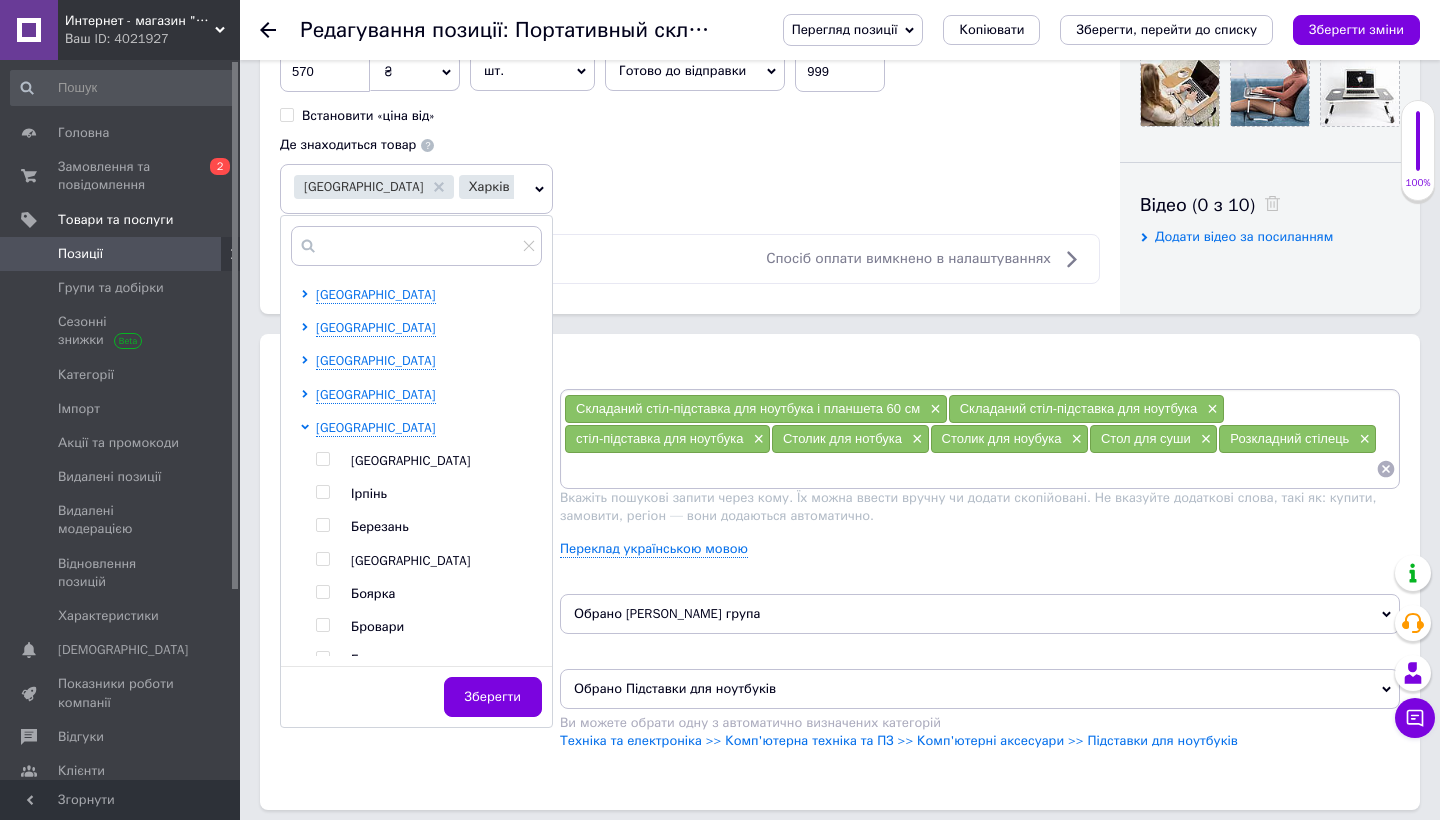 click at bounding box center (343, 461) 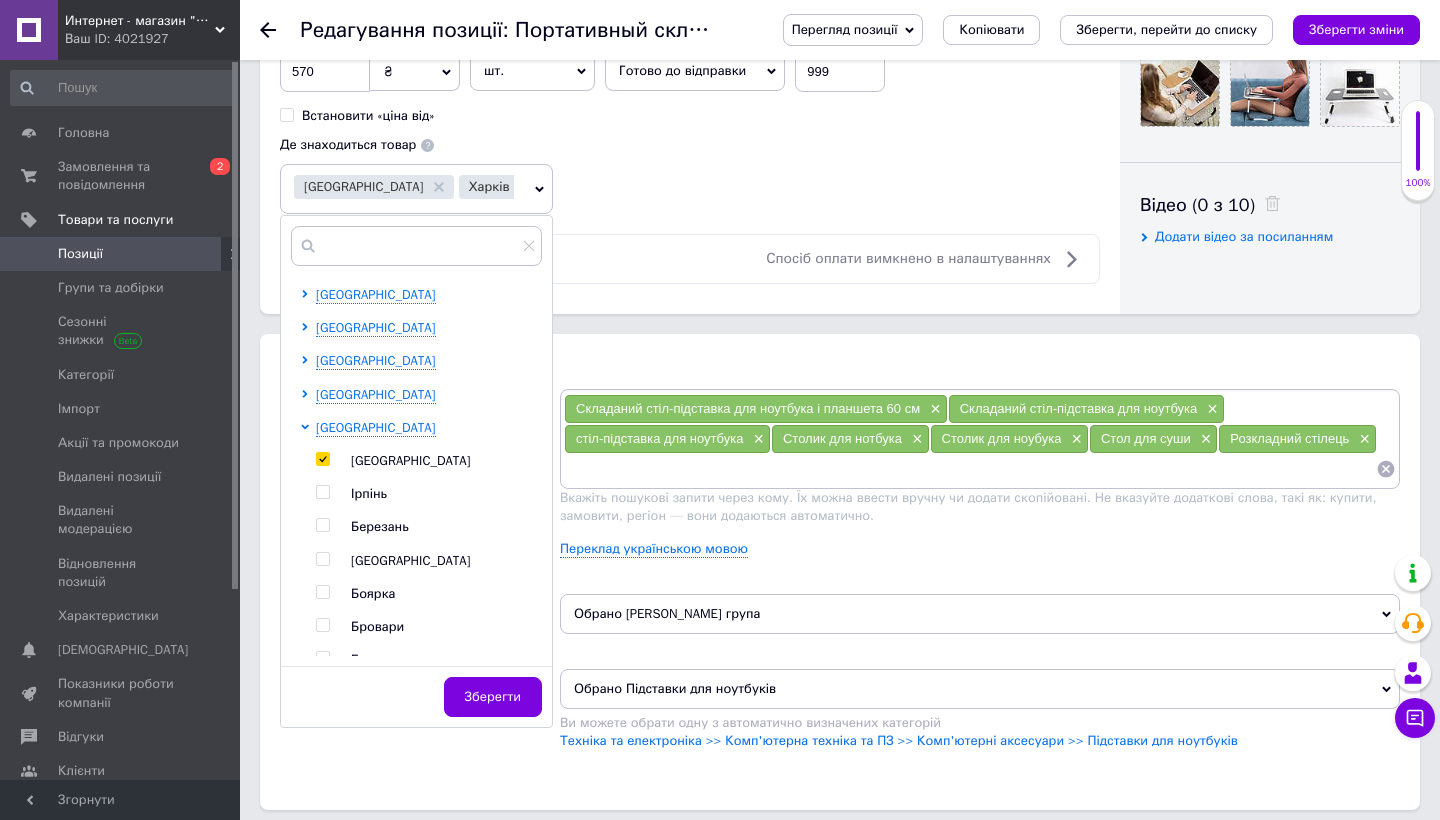 checkbox on "true" 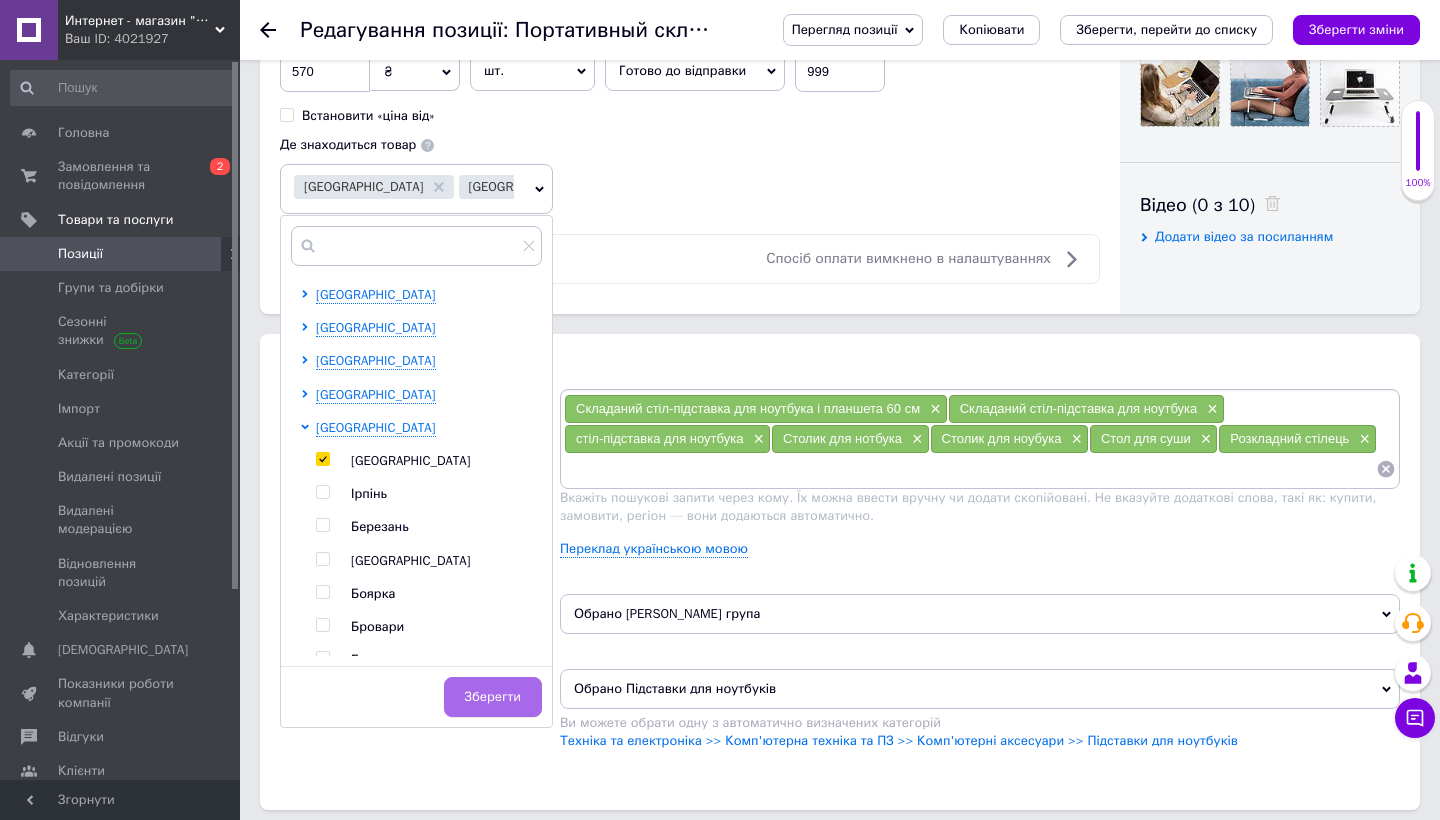 click on "Зберегти" at bounding box center [493, 697] 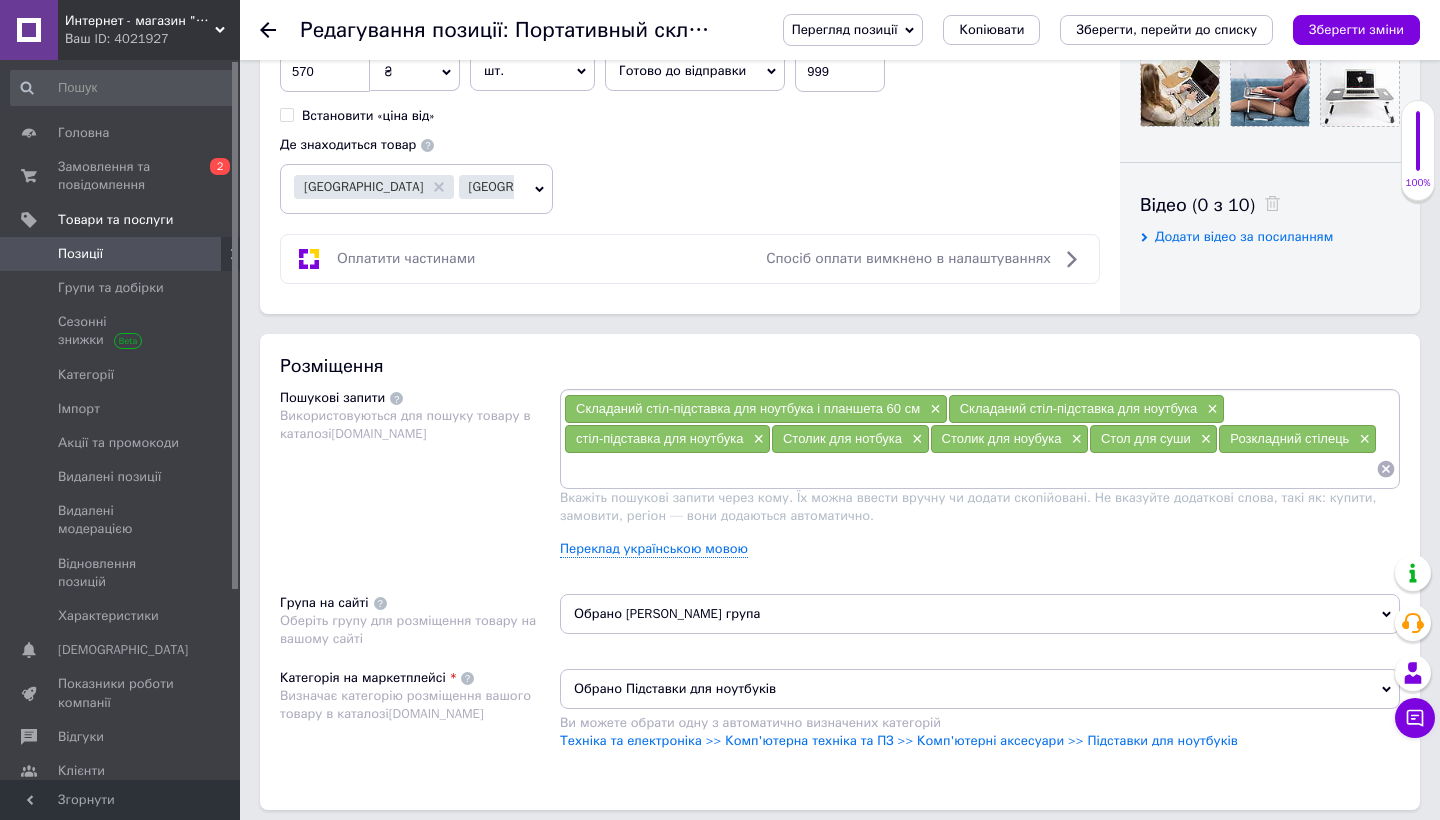 click at bounding box center (970, 469) 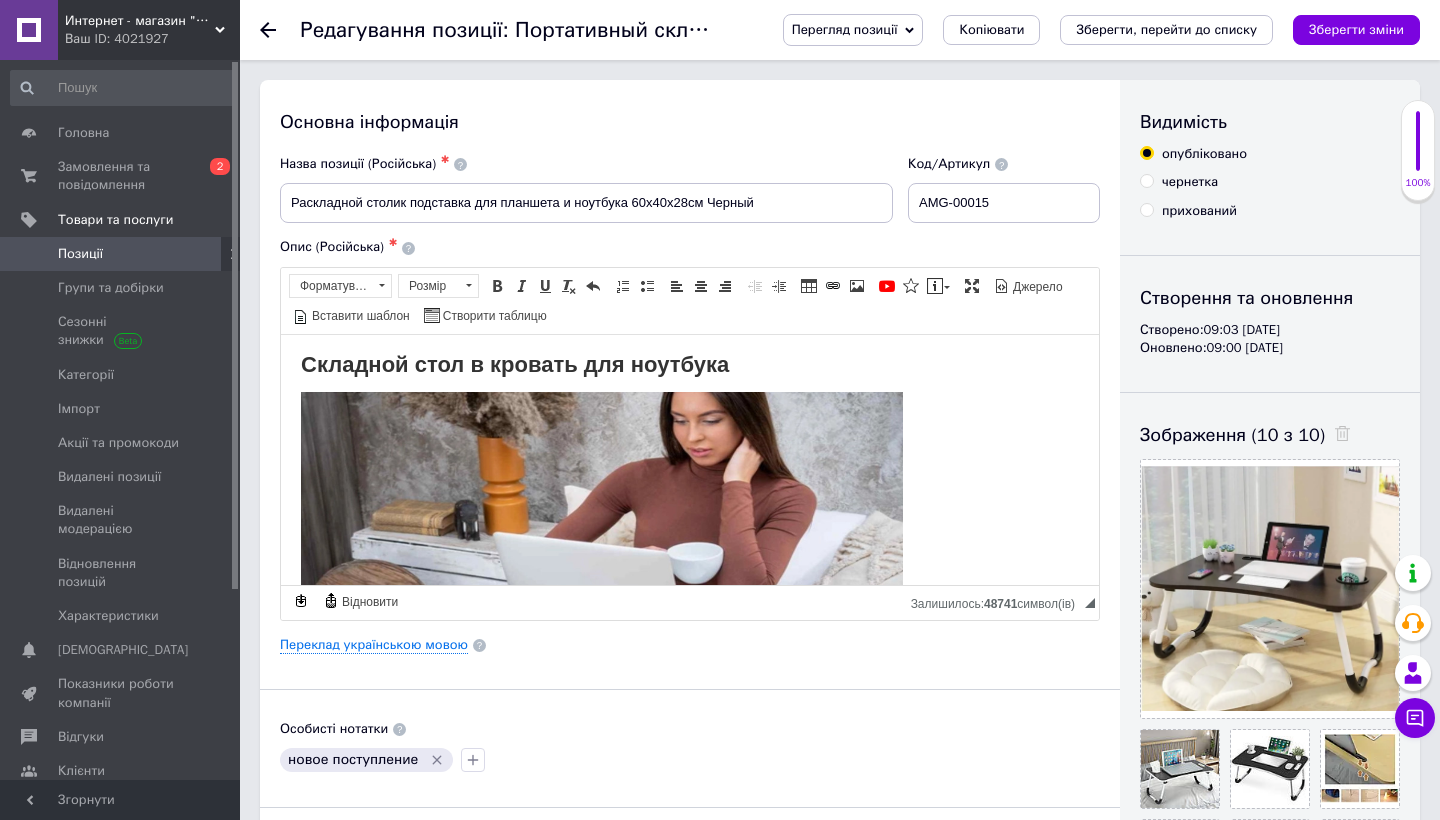 scroll, scrollTop: 0, scrollLeft: 0, axis: both 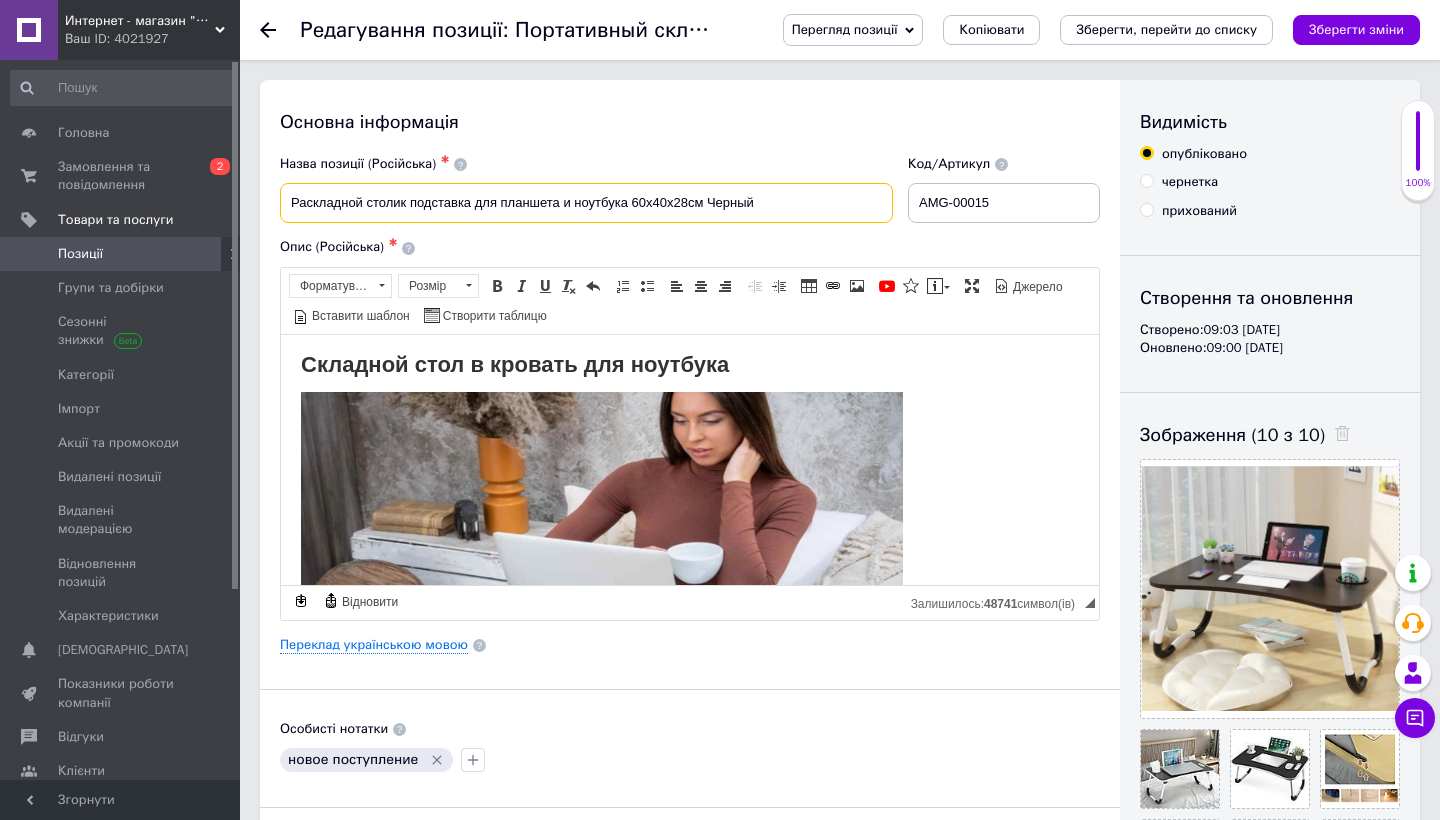 click on "Раскладной столик подставка для планшета и ноутбука 60х40х28см Черный" at bounding box center [586, 203] 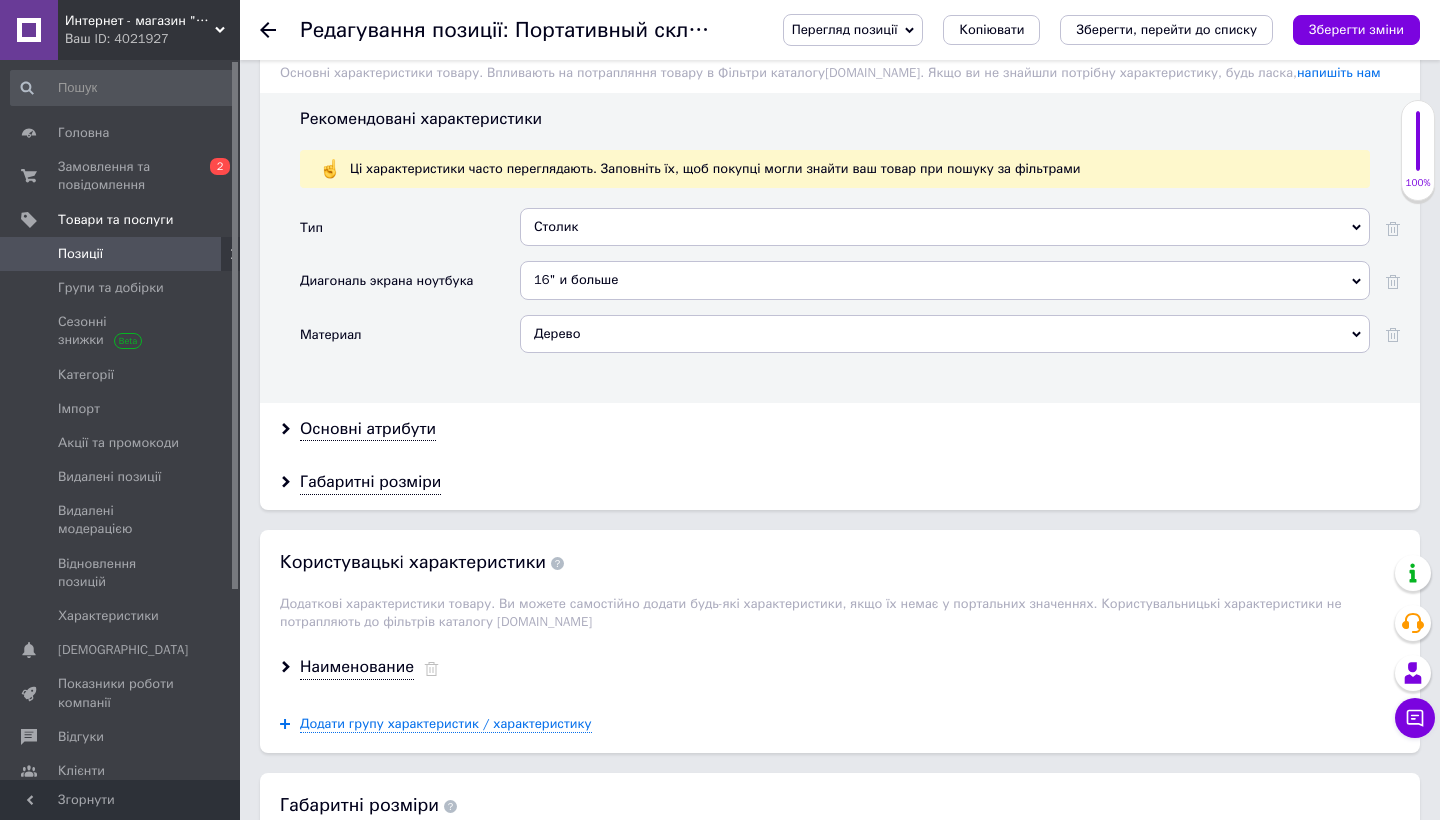 scroll, scrollTop: 1820, scrollLeft: 0, axis: vertical 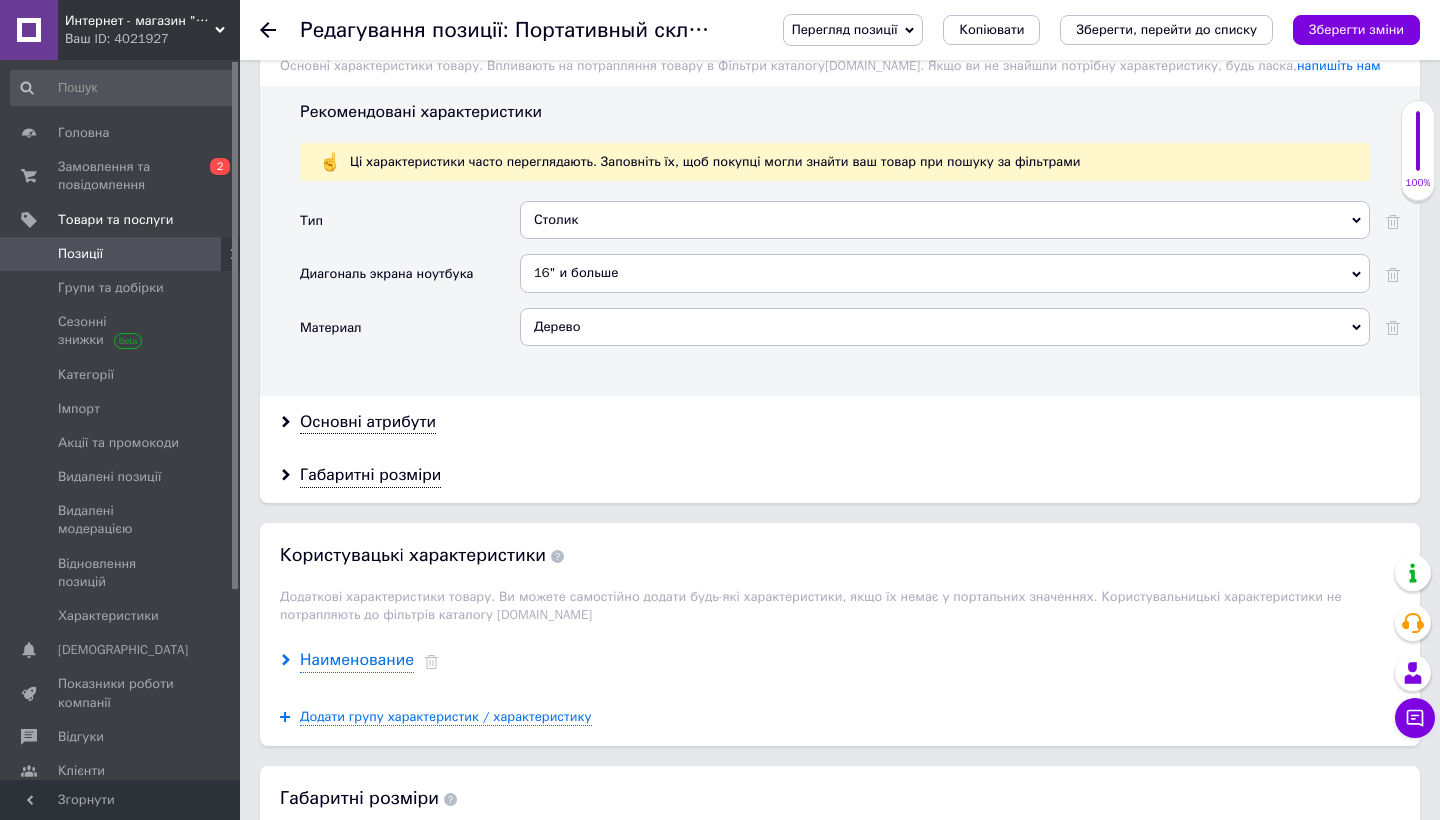 click on "Наименование" at bounding box center (357, 660) 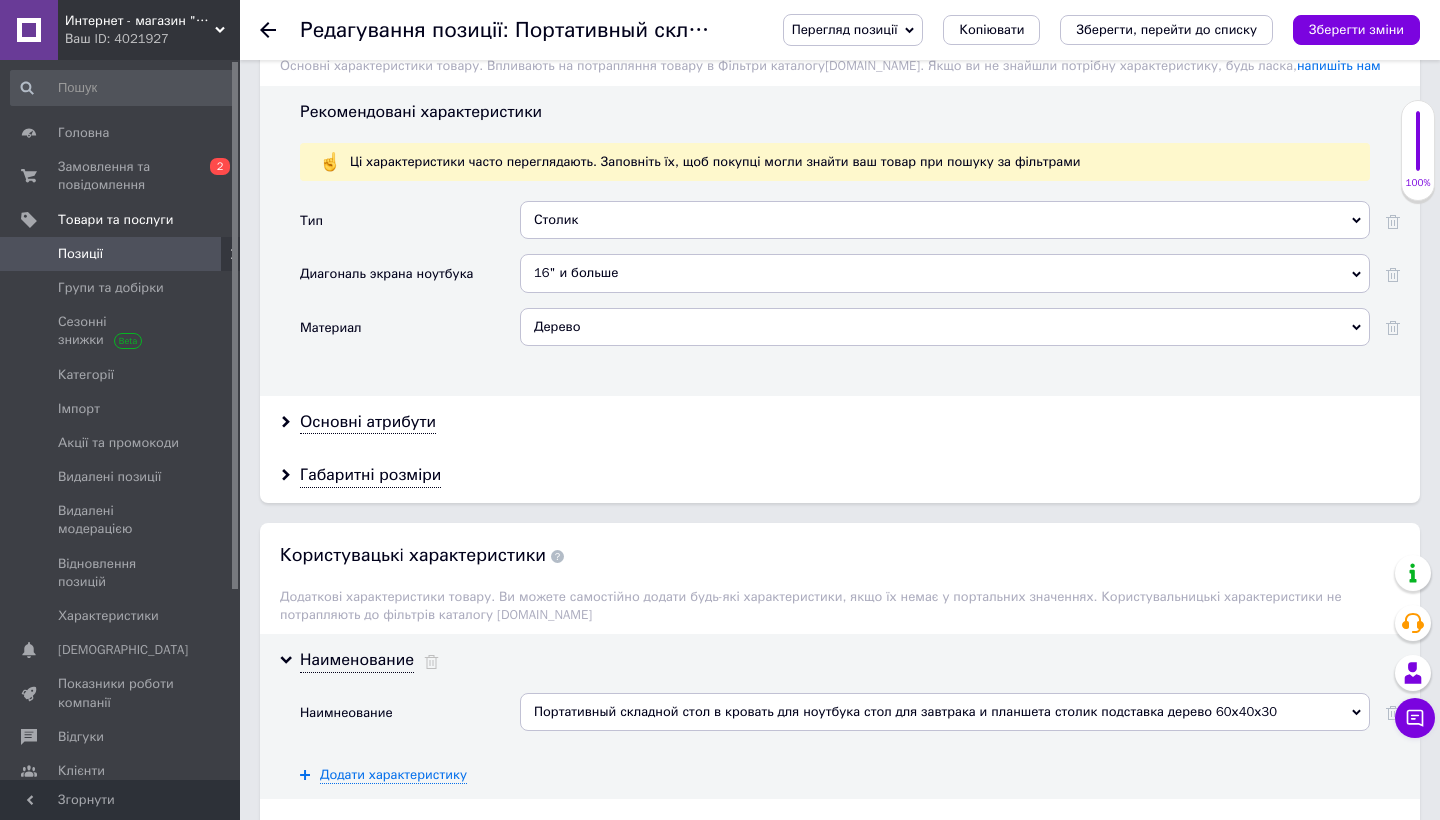 click on "Портативный складной стол в кровать для ноутбука стол для завтрака и планшета столик подставка дерево 60х40х30" at bounding box center (945, 712) 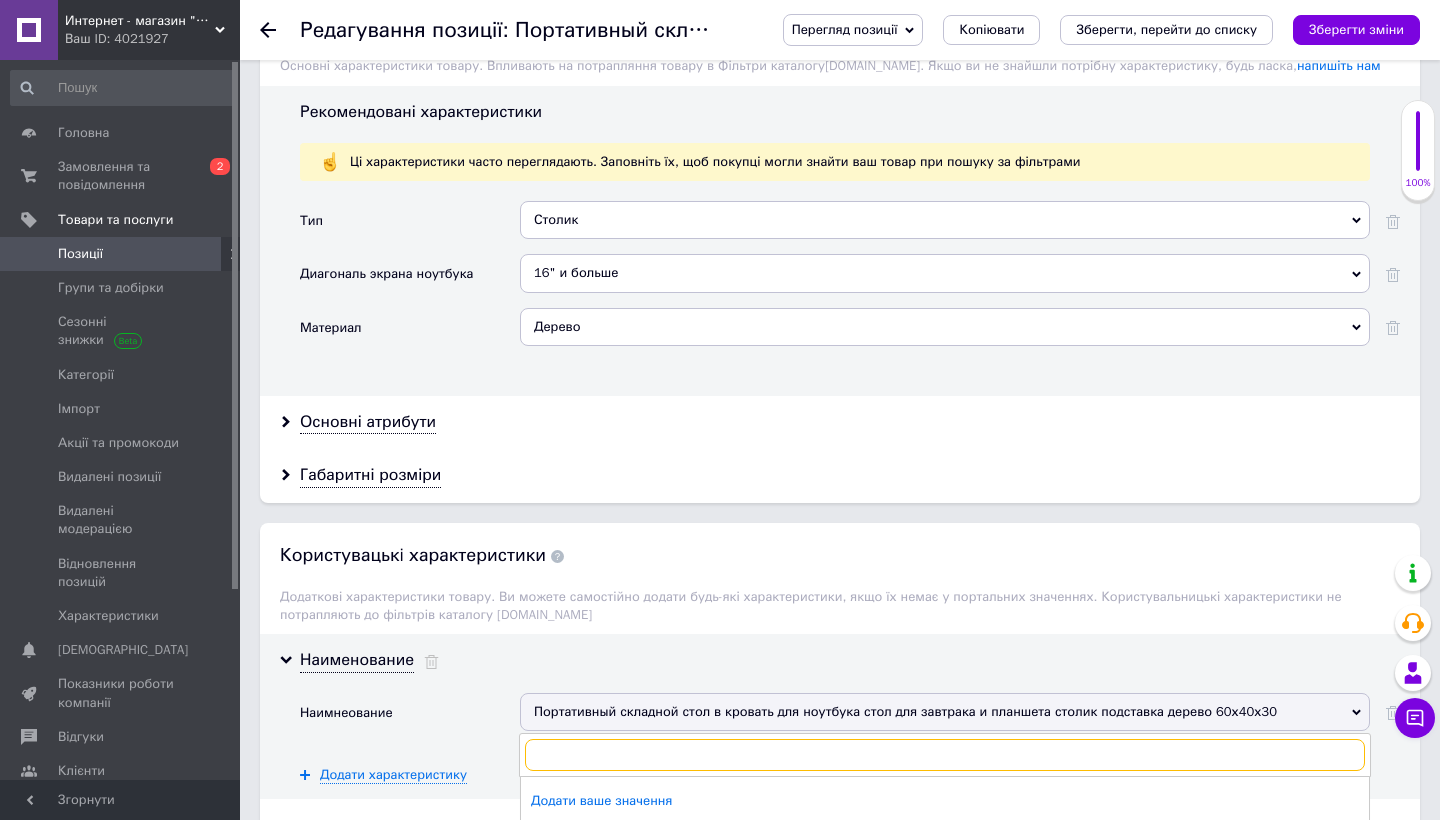 paste on "Раскладной столик подставка для планшета и ноутбука 60х40х28см Черный" 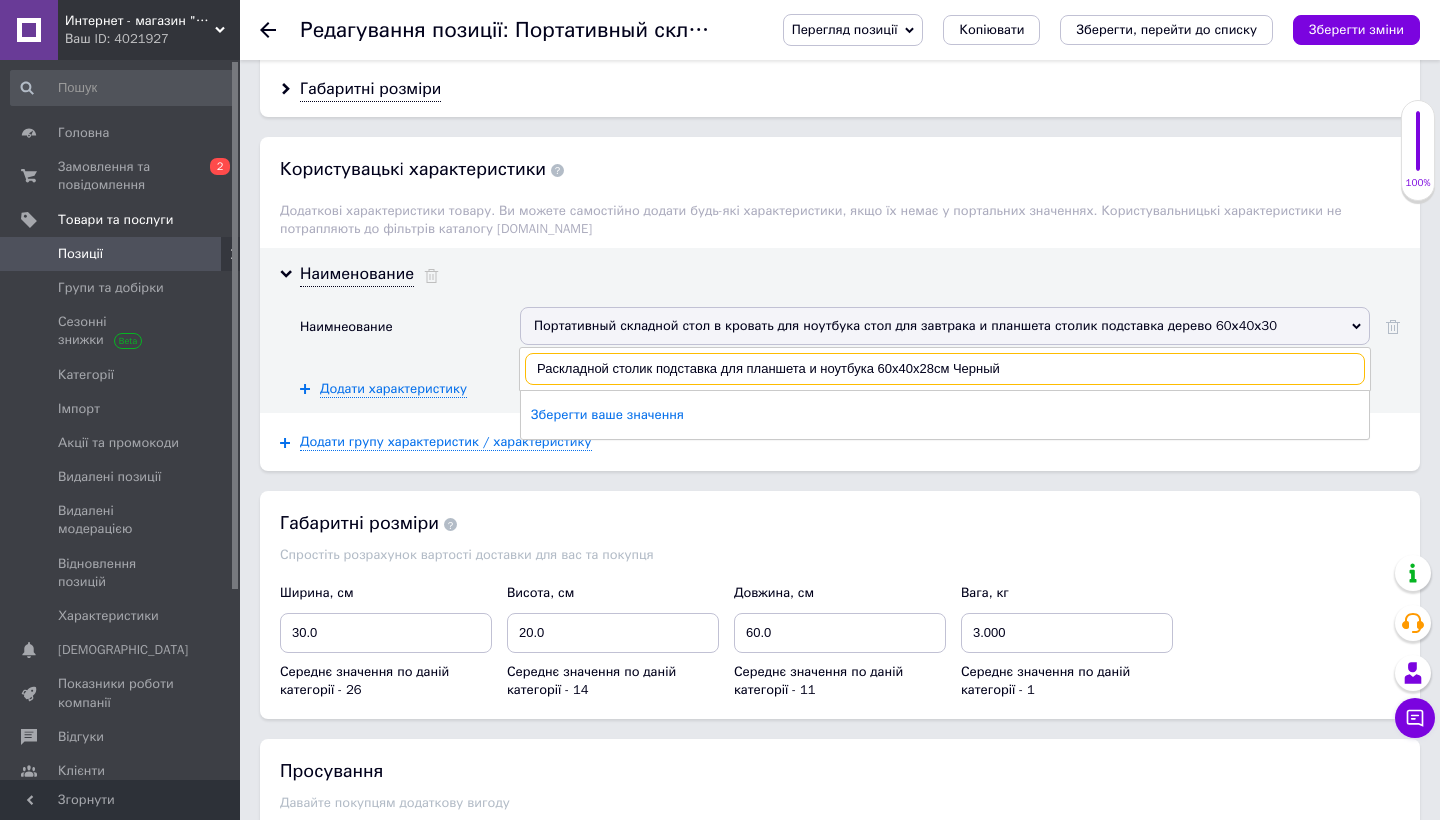 scroll, scrollTop: 2251, scrollLeft: 0, axis: vertical 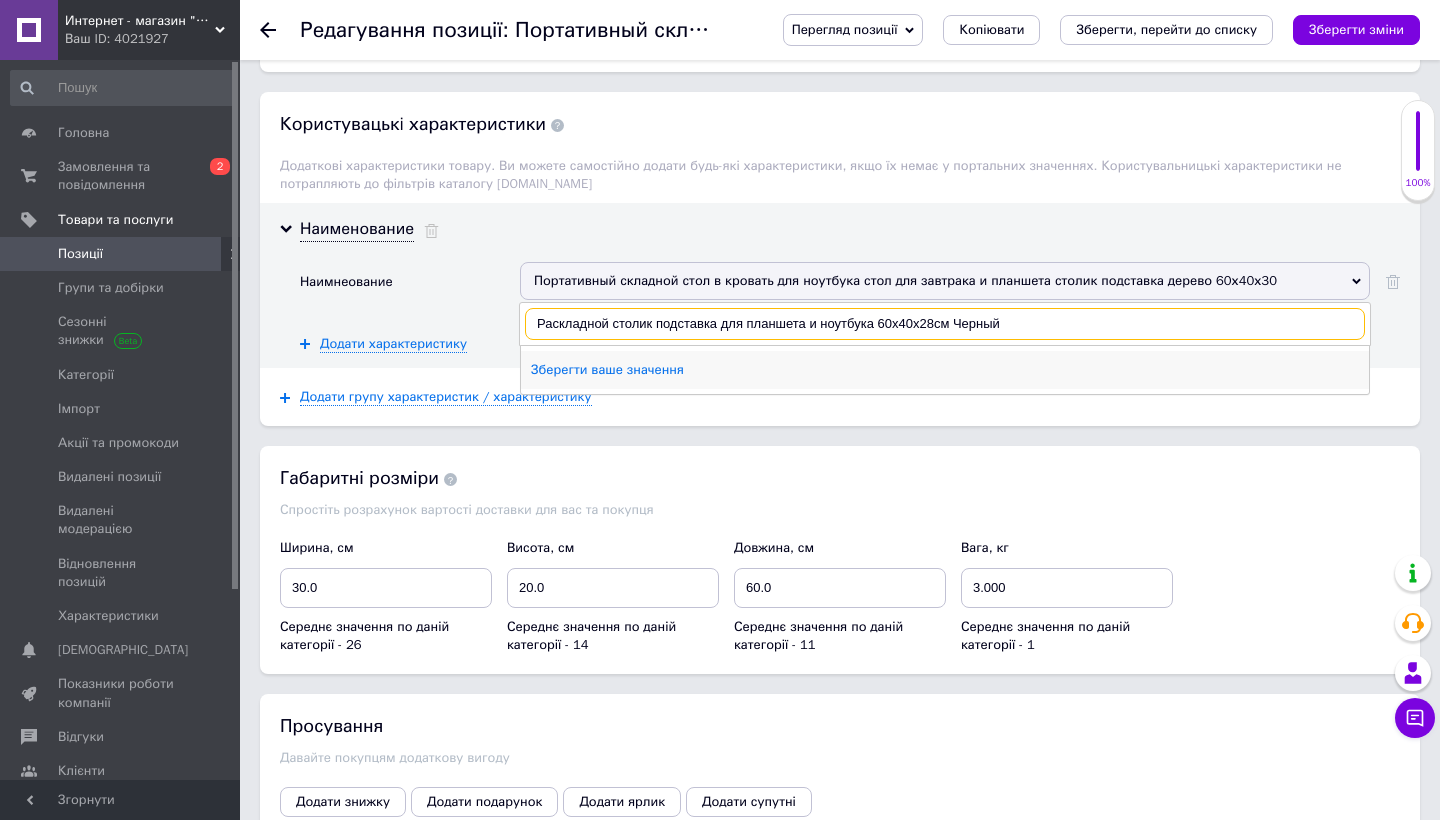 type on "Раскладной столик подставка для планшета и ноутбука 60х40х28см Черный" 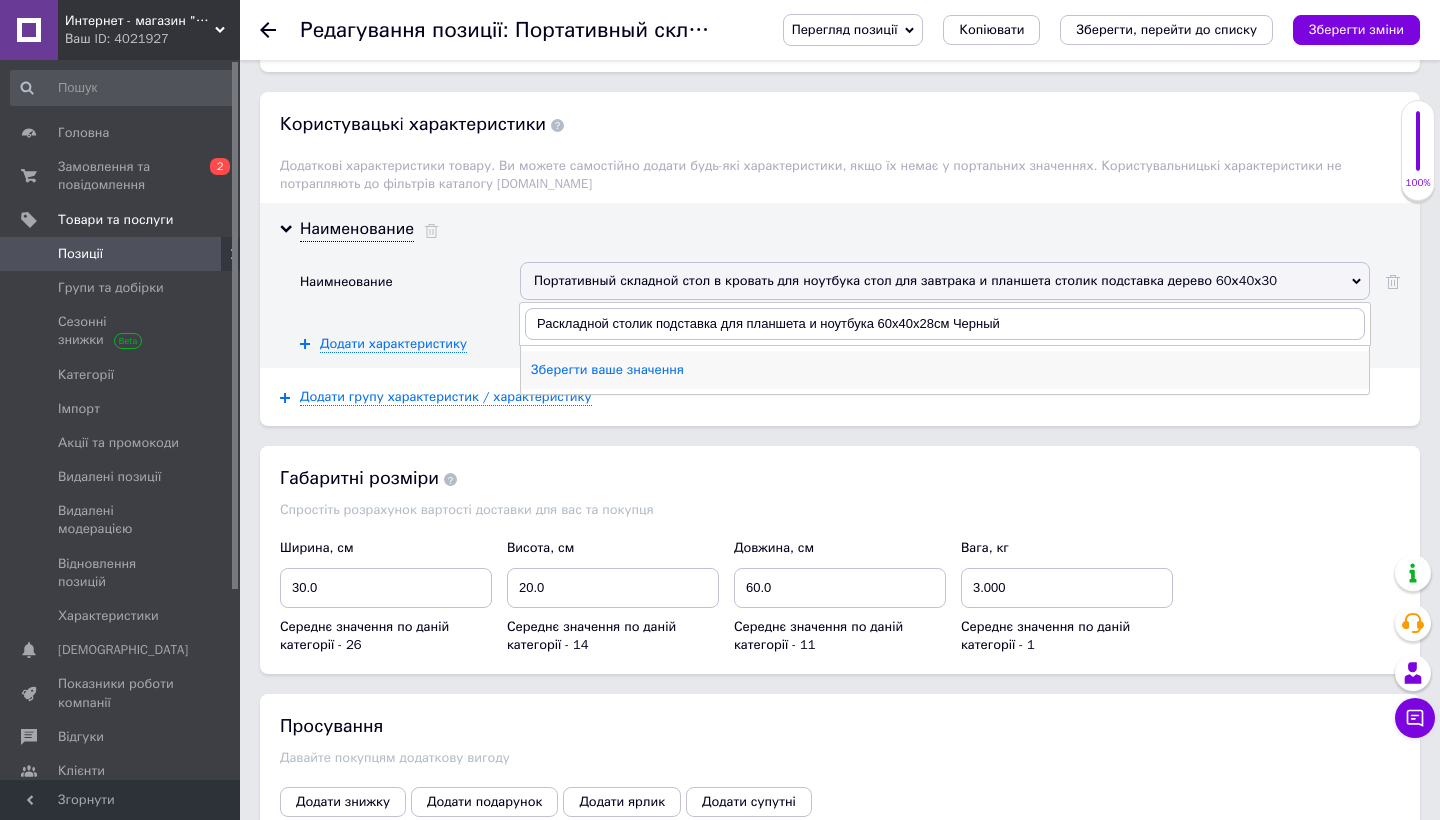 click on "Зберегти ваше значення" at bounding box center (945, 370) 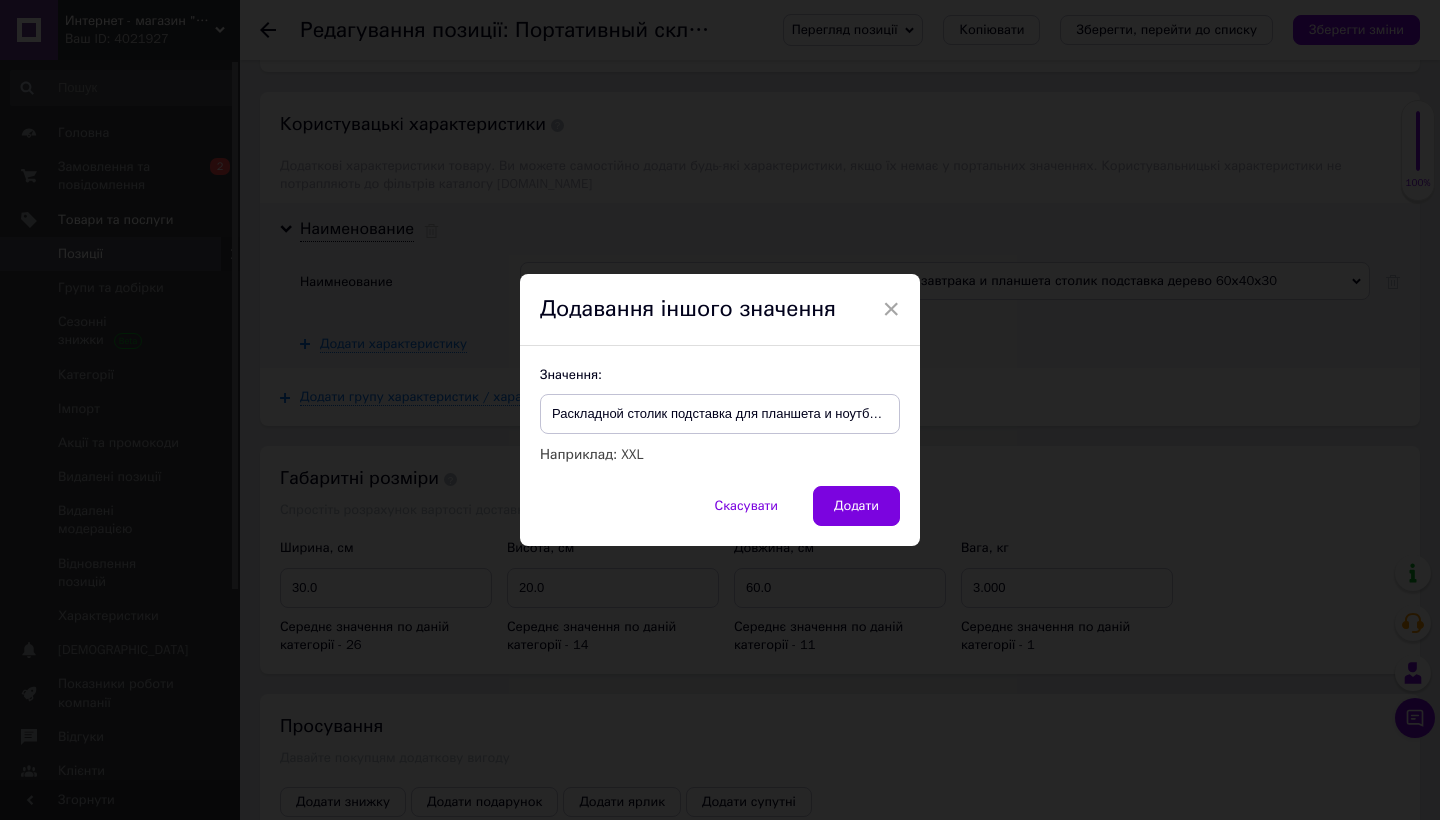 click on "Значення: Раскладной столик подставка для планшета и ноутбука 60х40х28см Черный Наприклад: XXL" at bounding box center [720, 416] 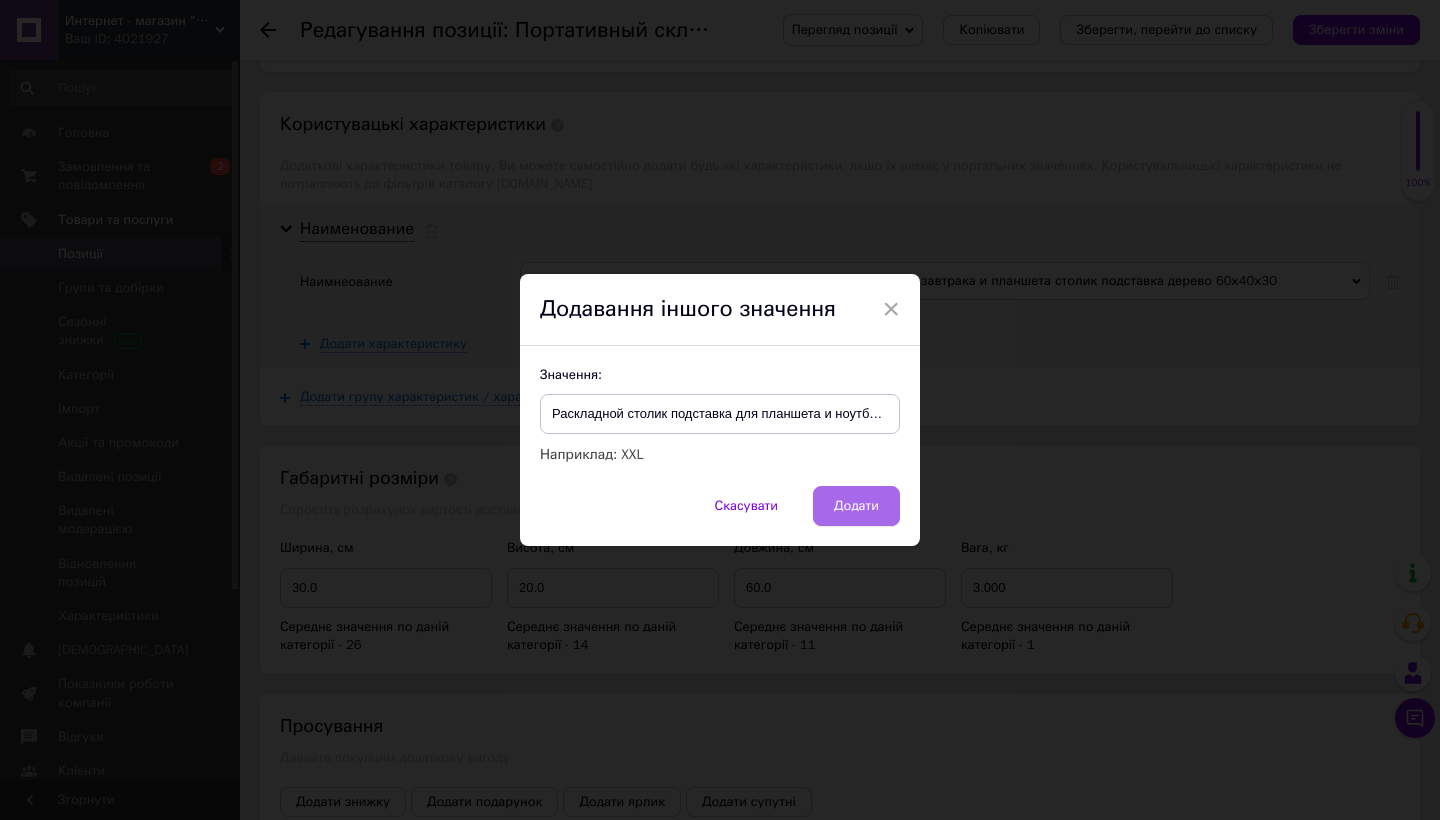 click on "Додати" at bounding box center (856, 506) 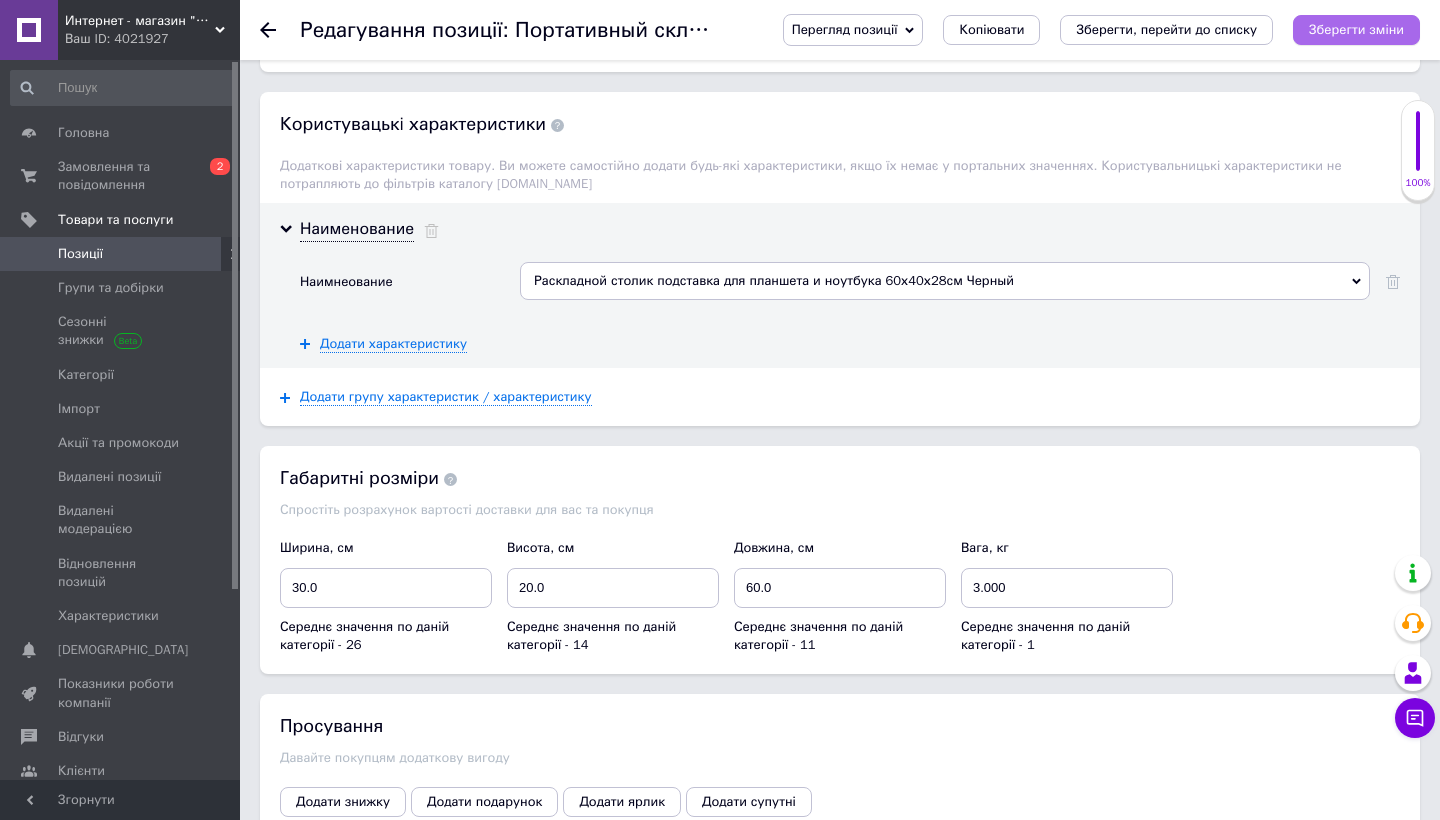 click on "Зберегти зміни" at bounding box center (1356, 29) 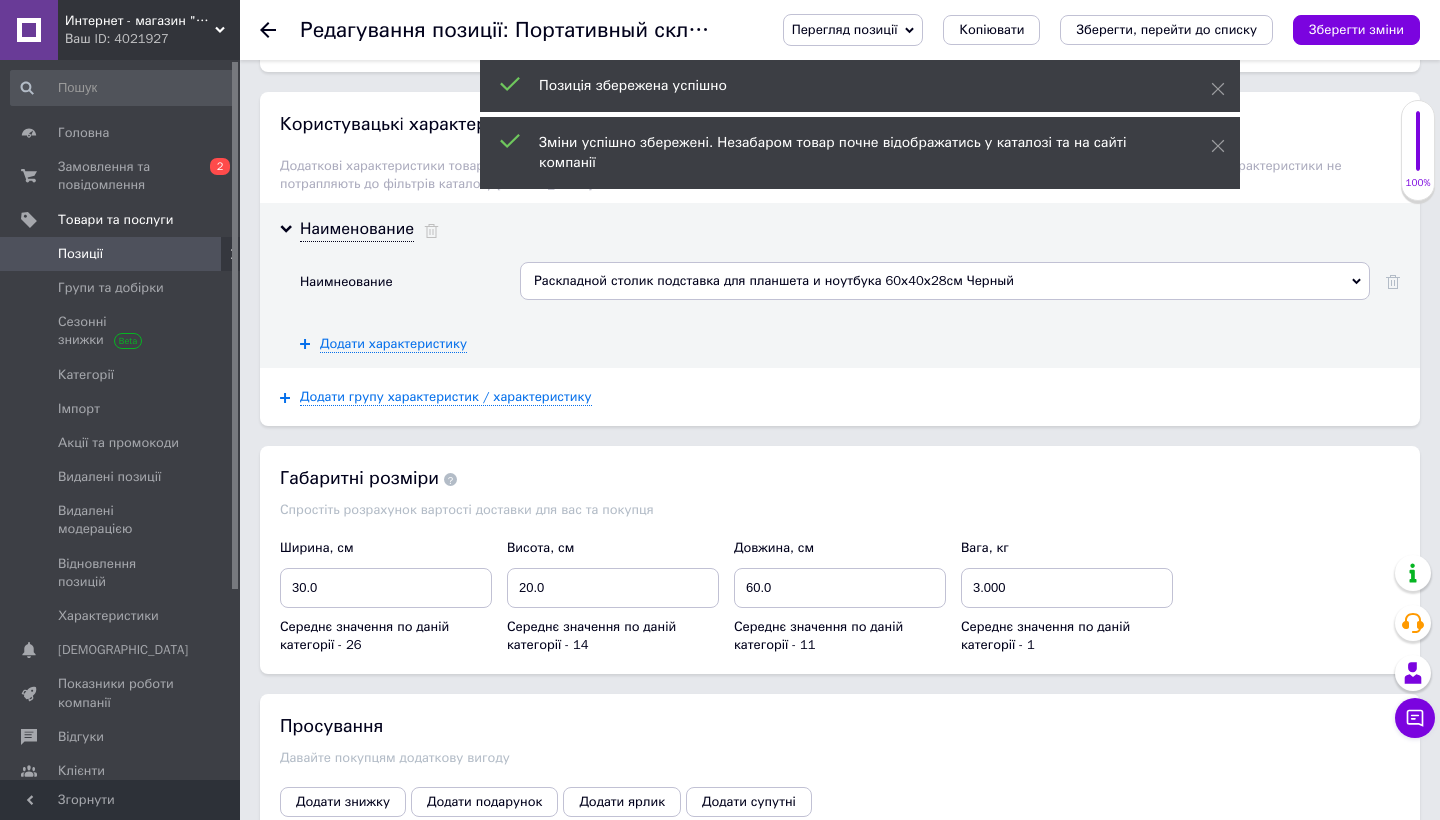 click 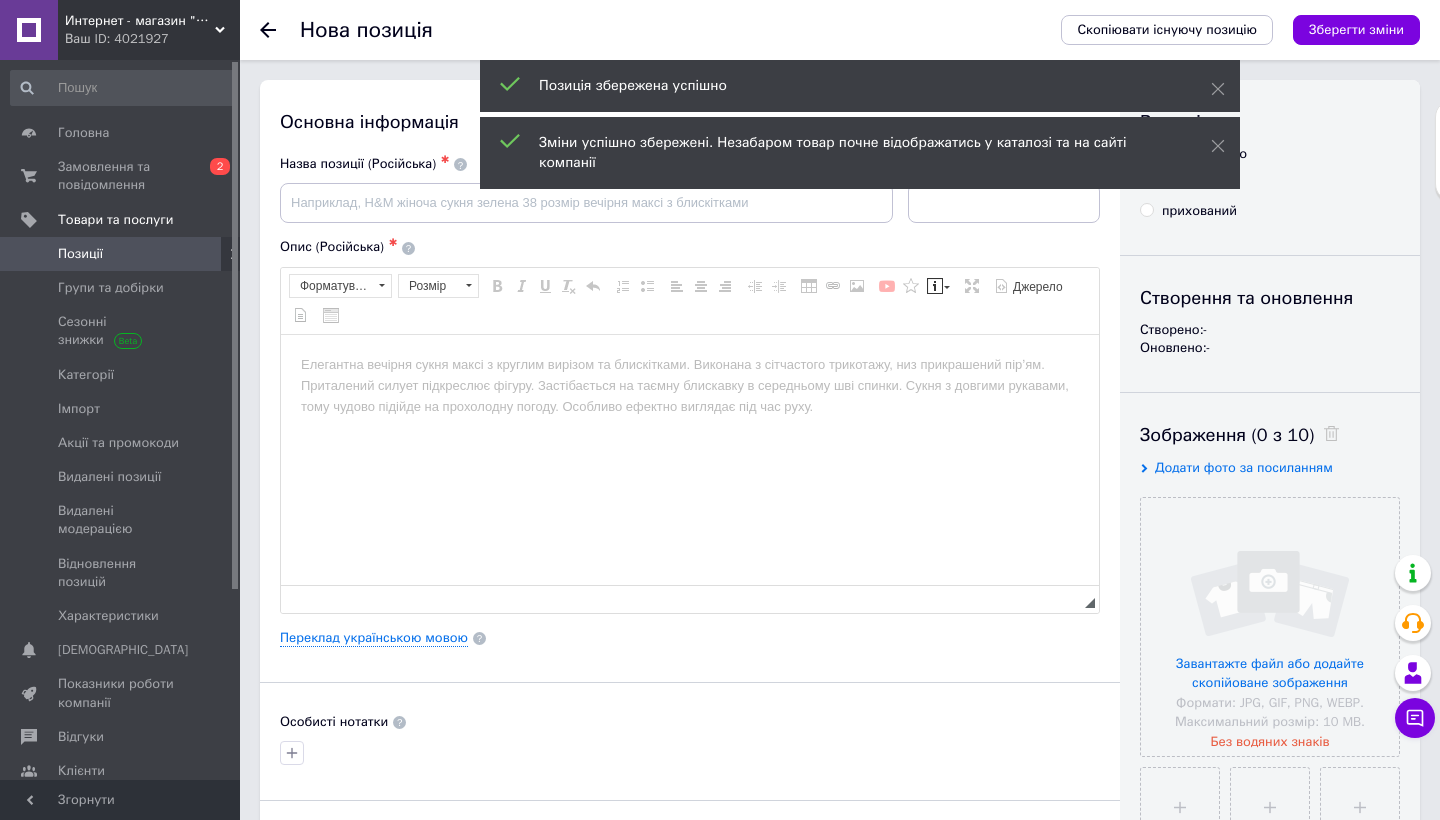scroll, scrollTop: 0, scrollLeft: 0, axis: both 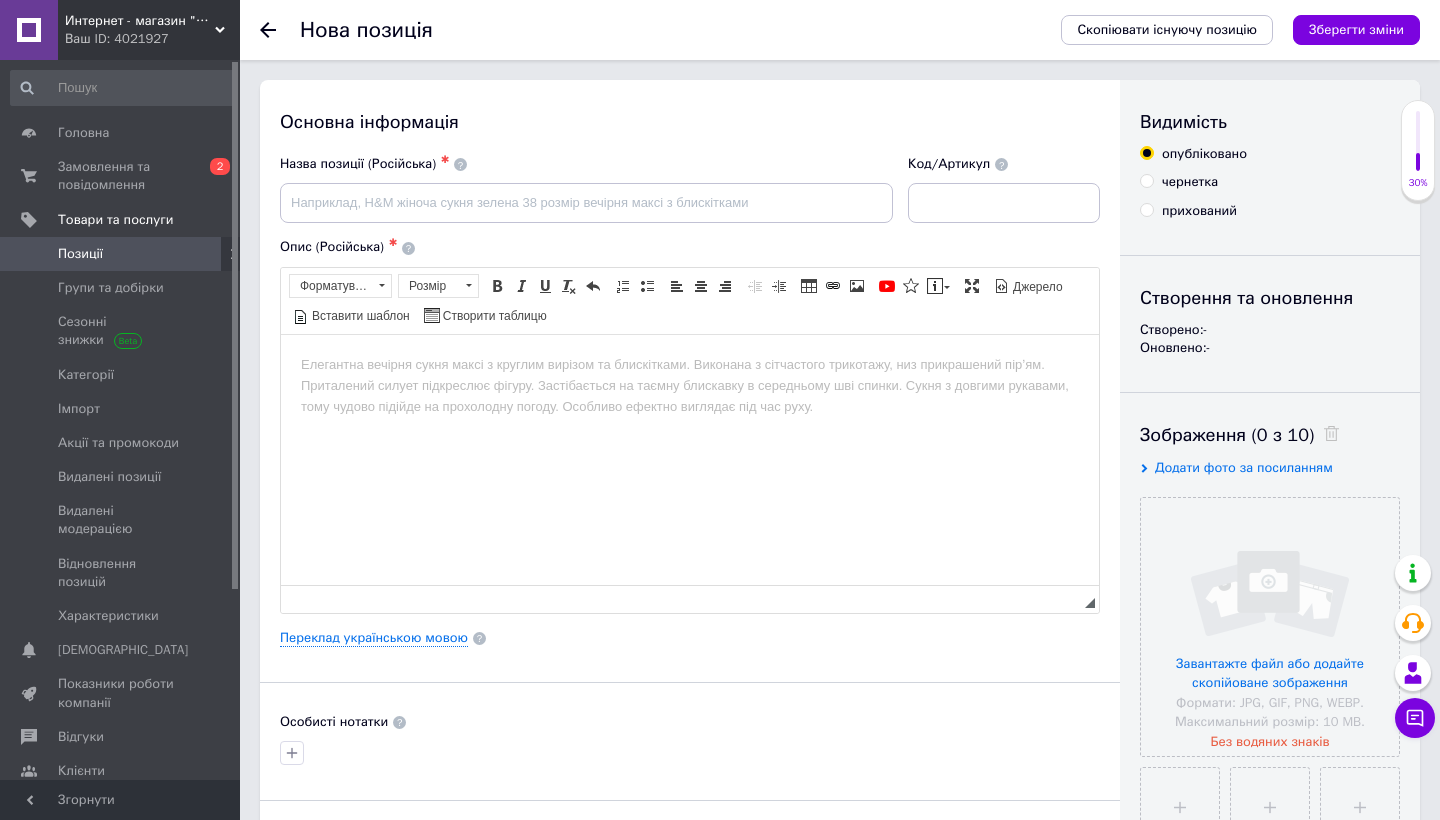click 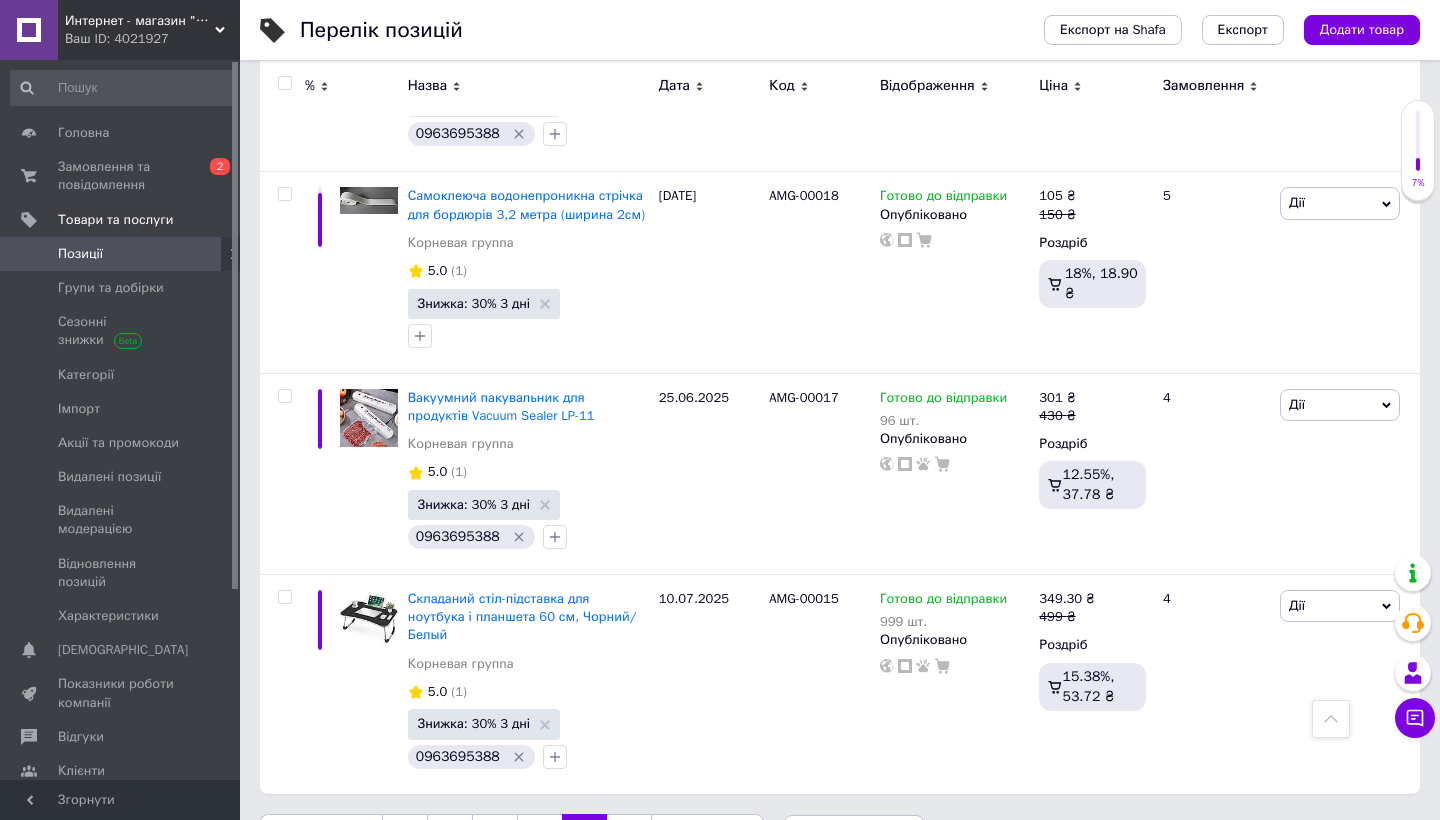 scroll, scrollTop: 9617, scrollLeft: 0, axis: vertical 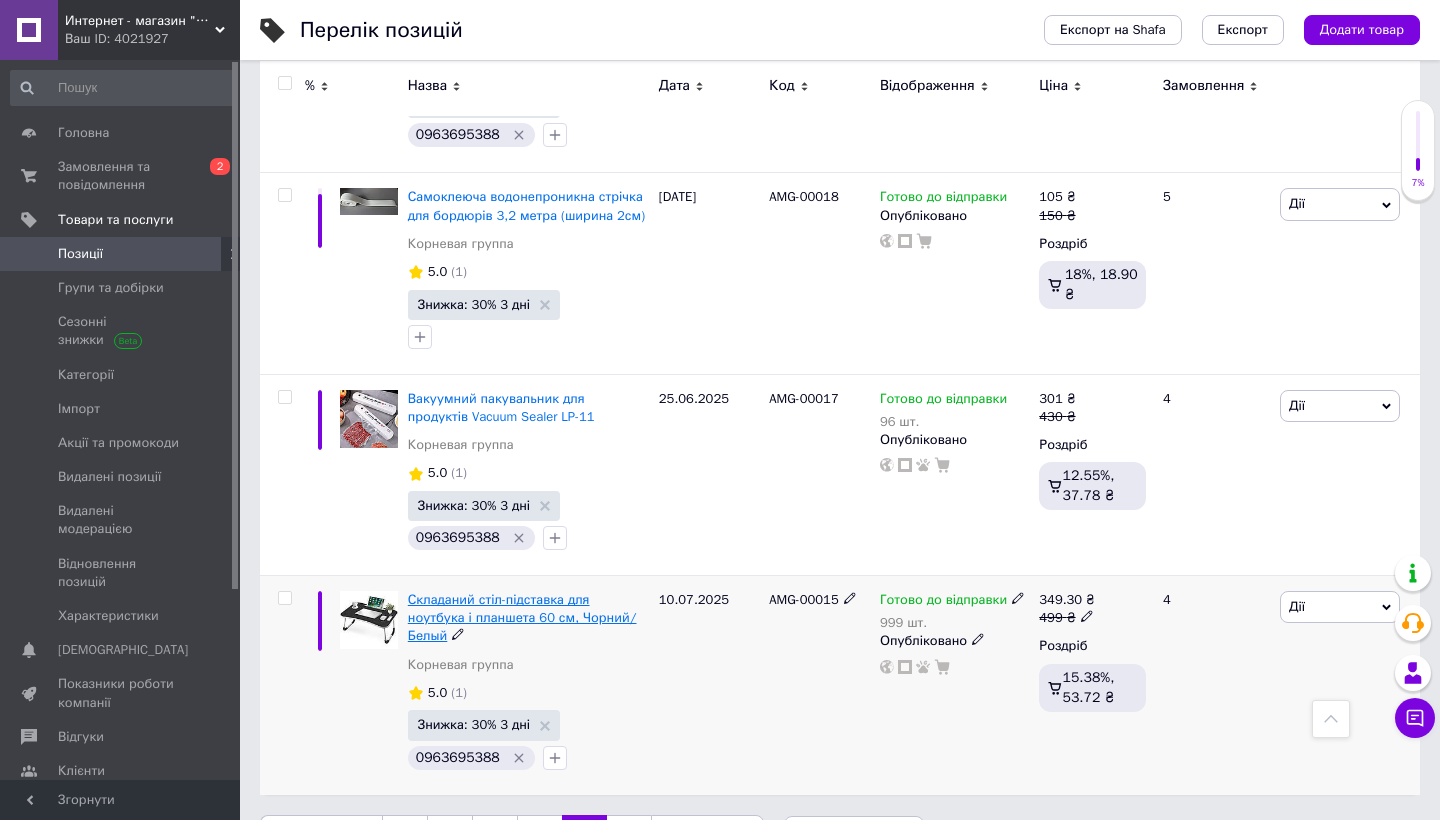 click on "Складаний стіл-підставка для ноутбука і планшета 60 см, Чорний/Белый" at bounding box center (522, 617) 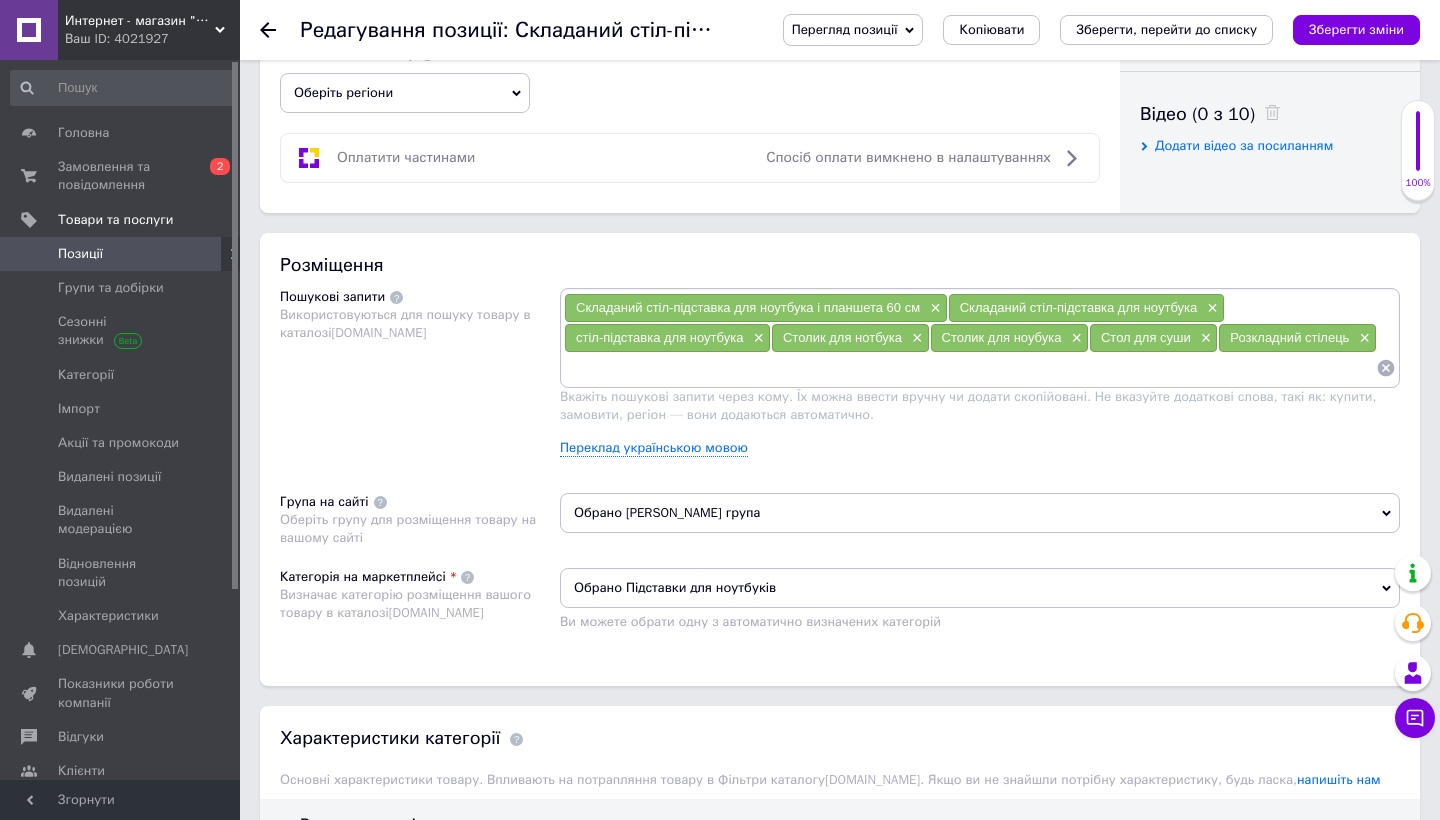 scroll, scrollTop: 954, scrollLeft: 0, axis: vertical 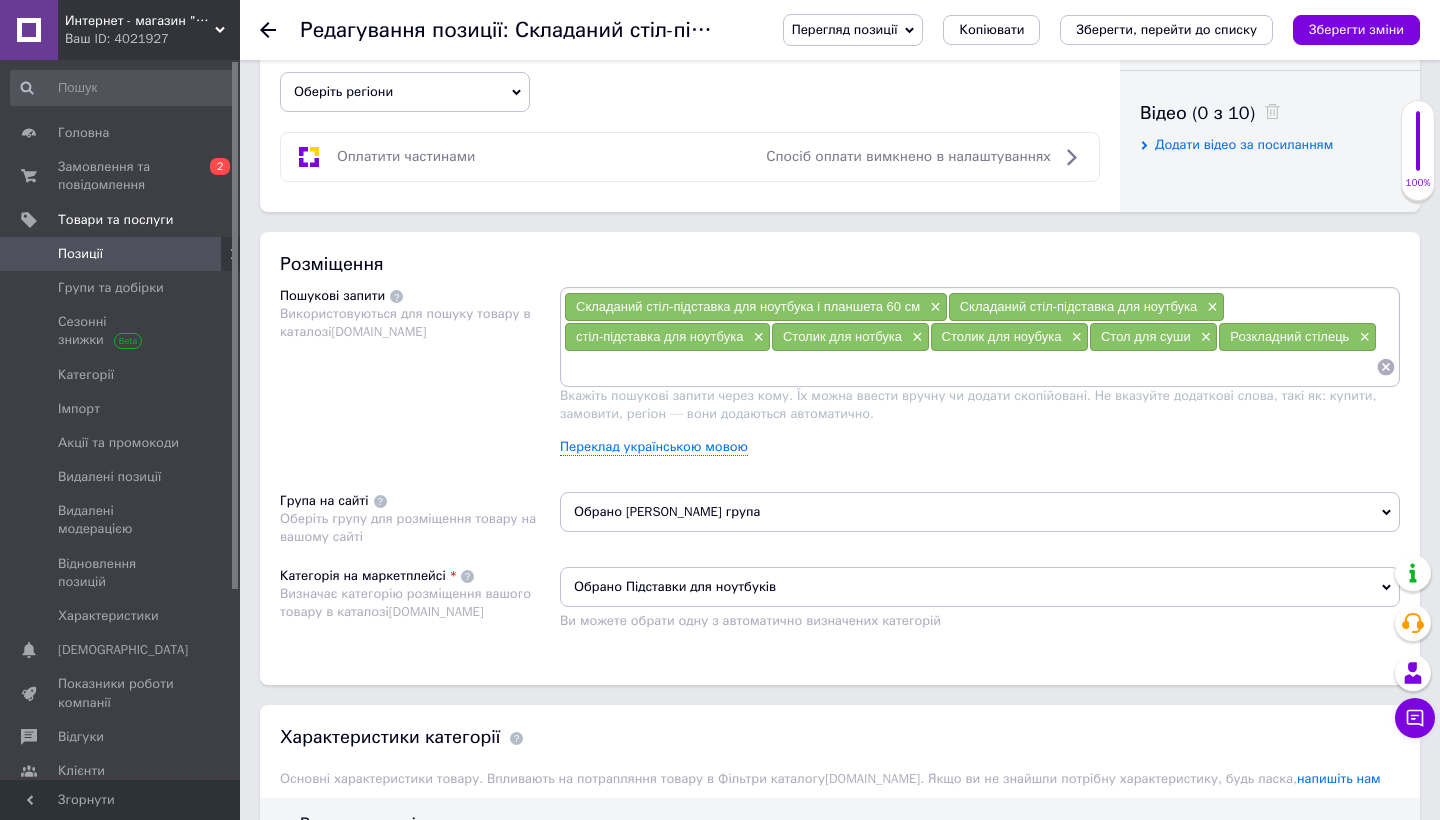 click on "Складаний стіл-підставка для ноутбука і планшета 60 см × Складаний стіл-підставка для ноутбука × стіл-підставка для ноутбука × Столик для нотбука × Столик для ноубука × Стол для суши × Розкладний стілець ×" at bounding box center [980, 337] 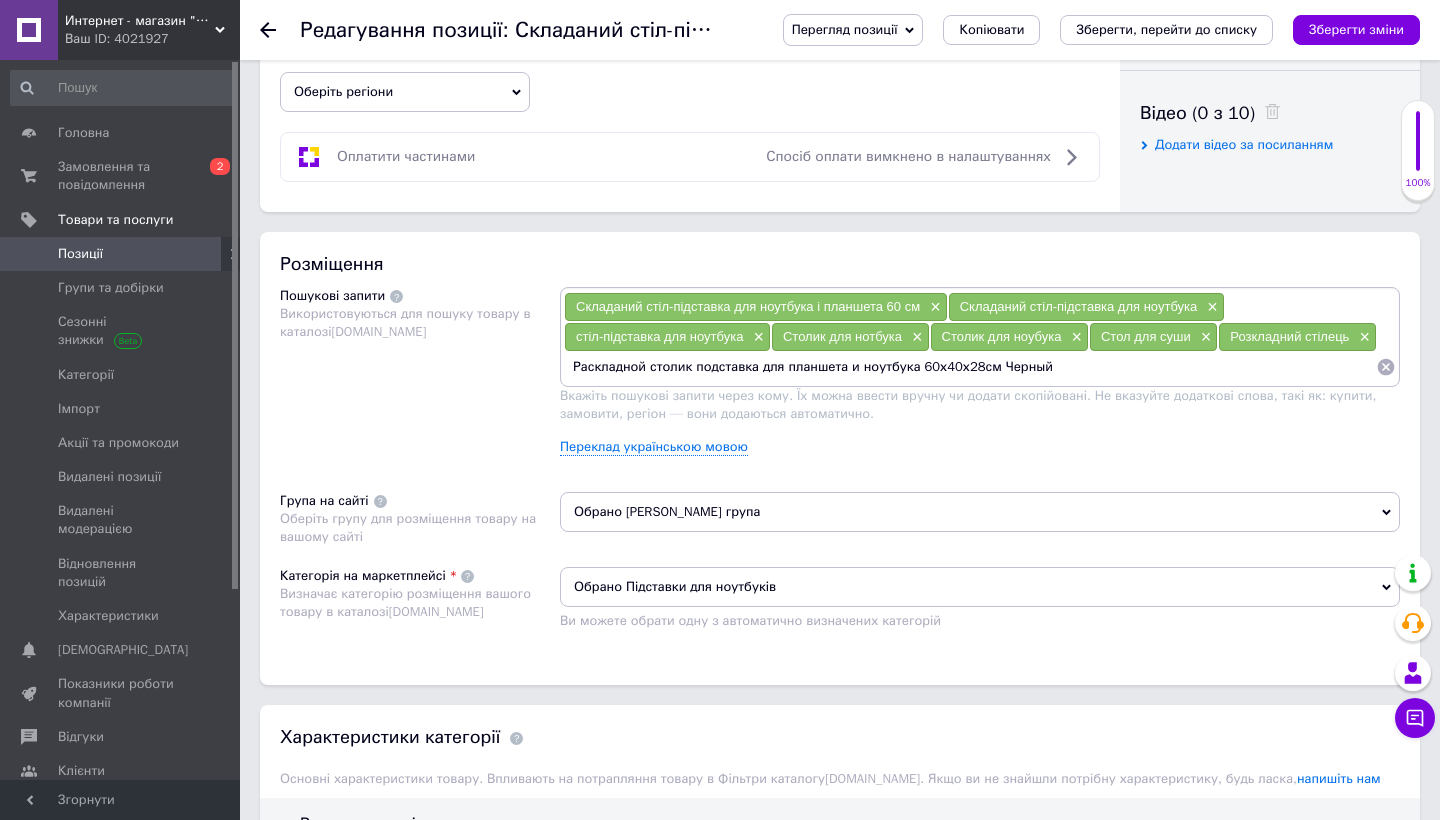 drag, startPoint x: 1083, startPoint y: 361, endPoint x: 500, endPoint y: 358, distance: 583.0077 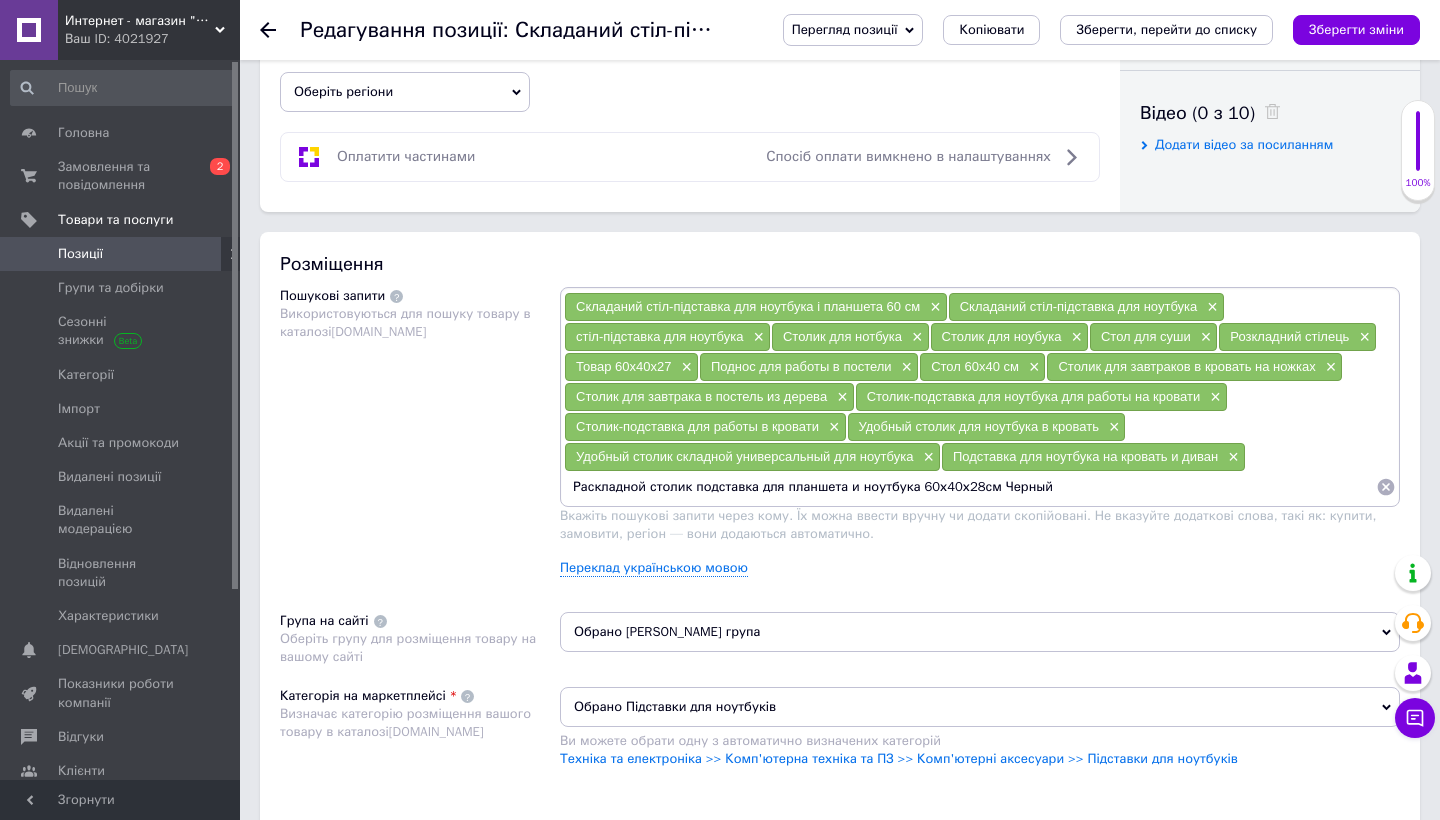 type 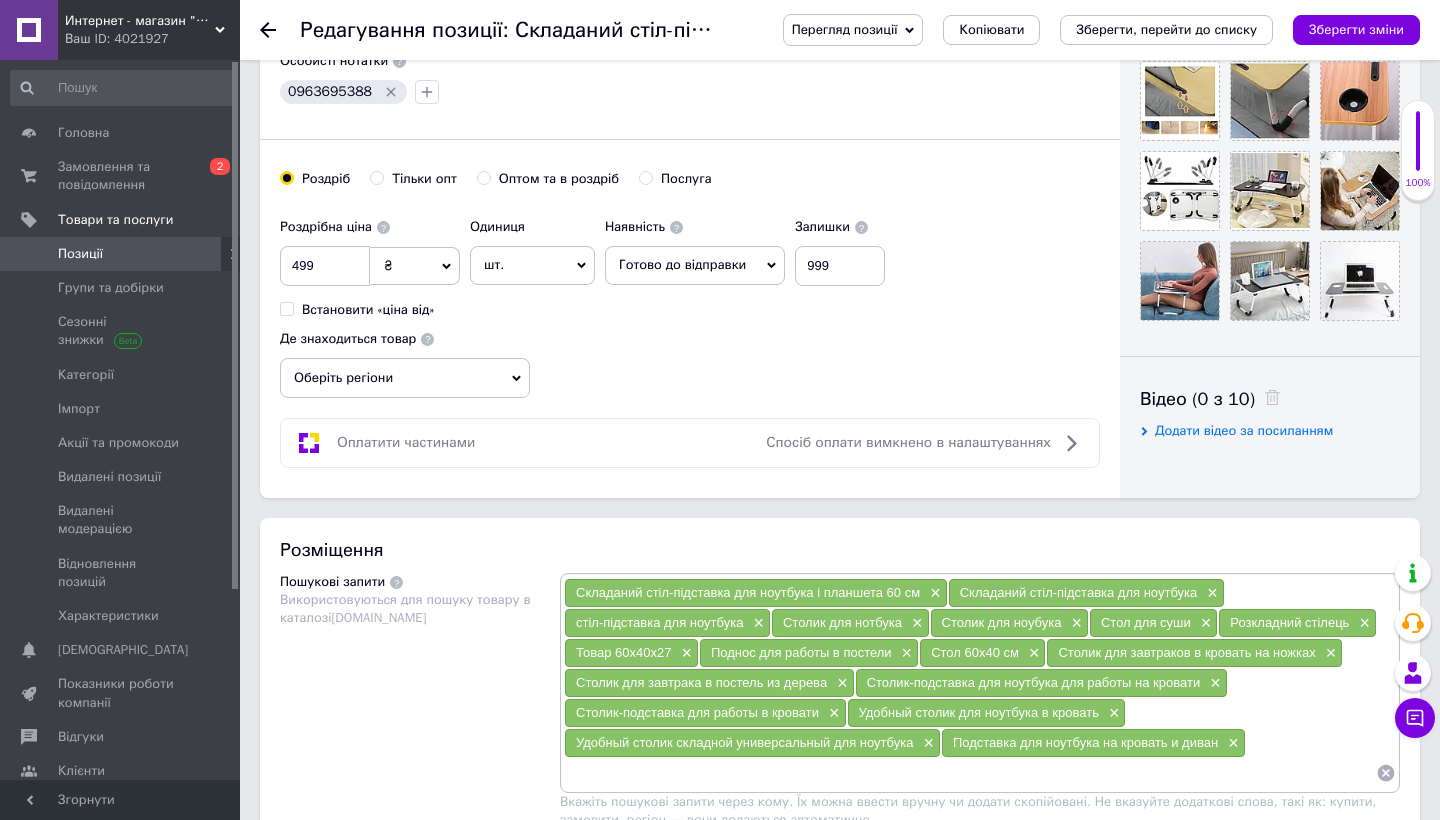 scroll, scrollTop: 611, scrollLeft: 0, axis: vertical 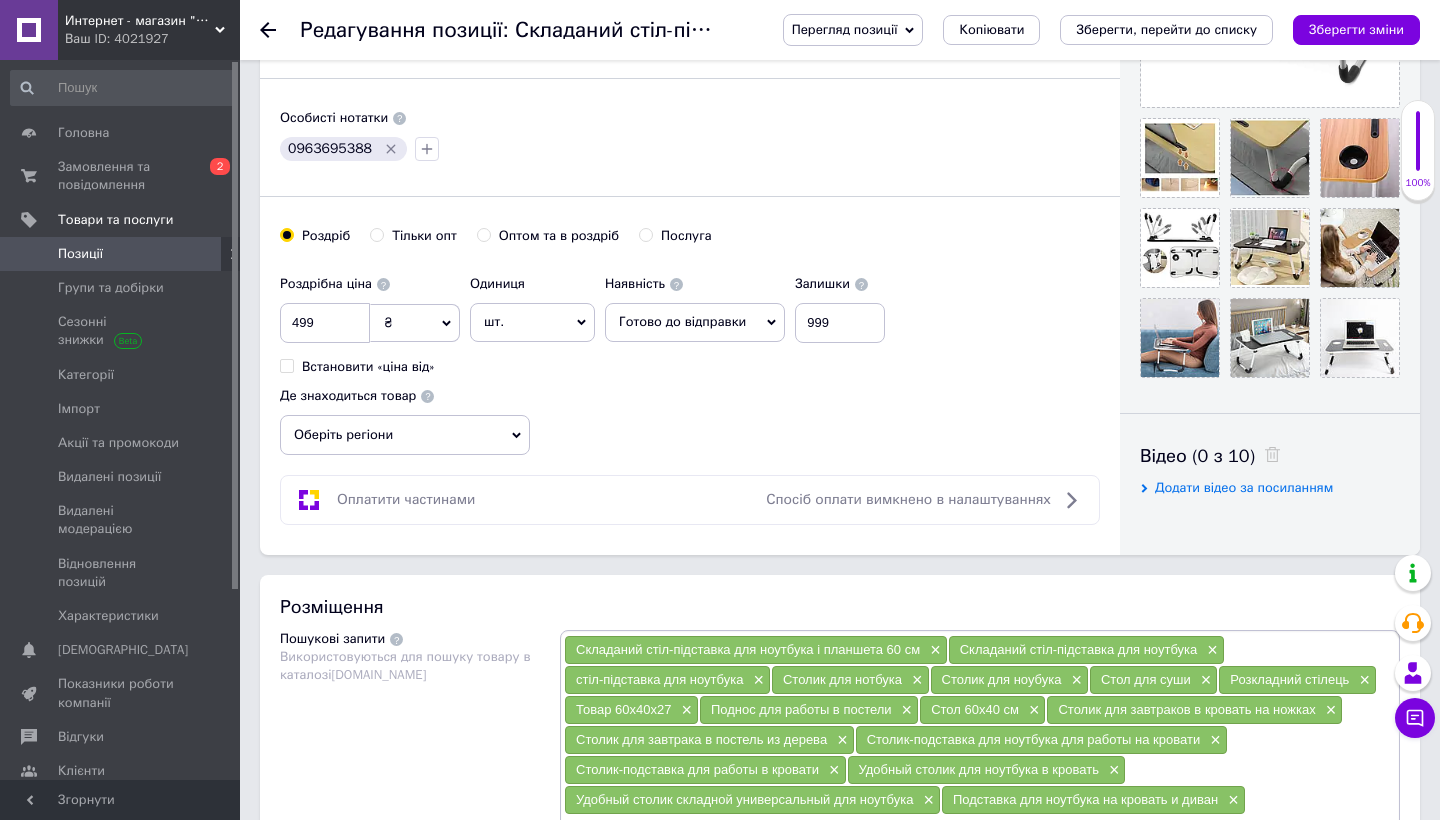 click on "Оберіть регіони" at bounding box center (405, 435) 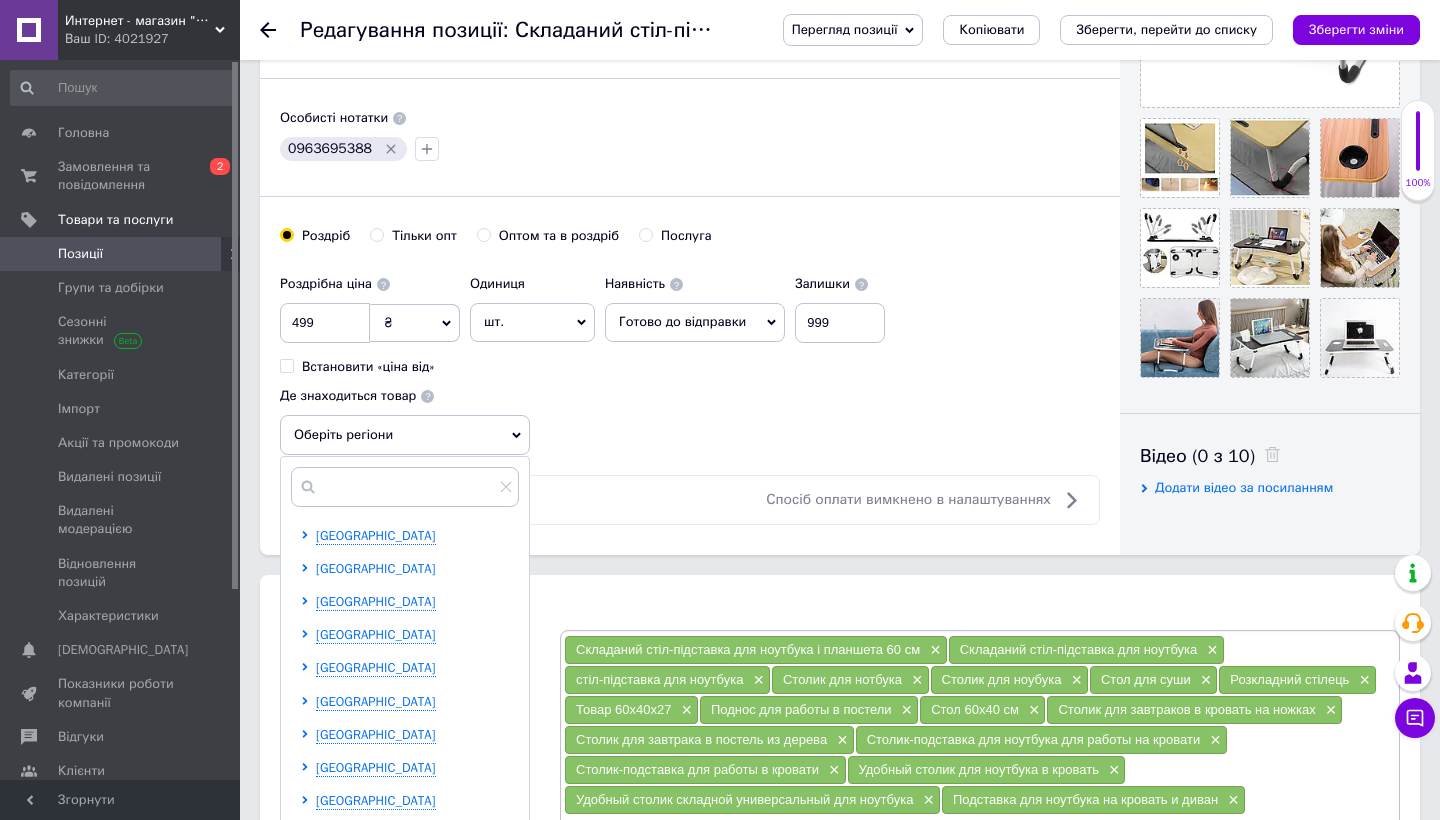 click on "Волинська область" at bounding box center [376, 568] 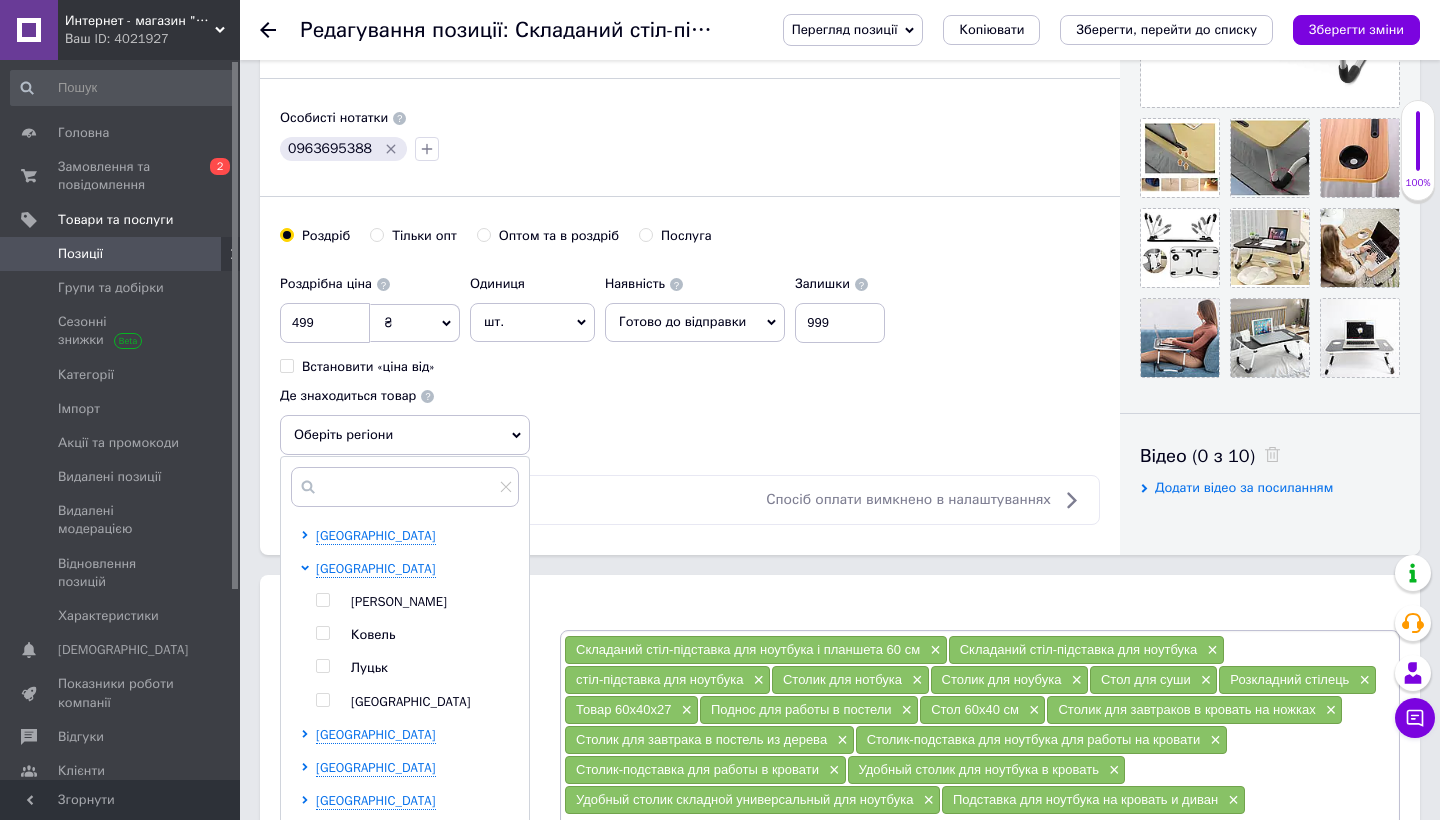 click on "Володимир Ковель Луцьк Нововолинськ" at bounding box center [417, 652] 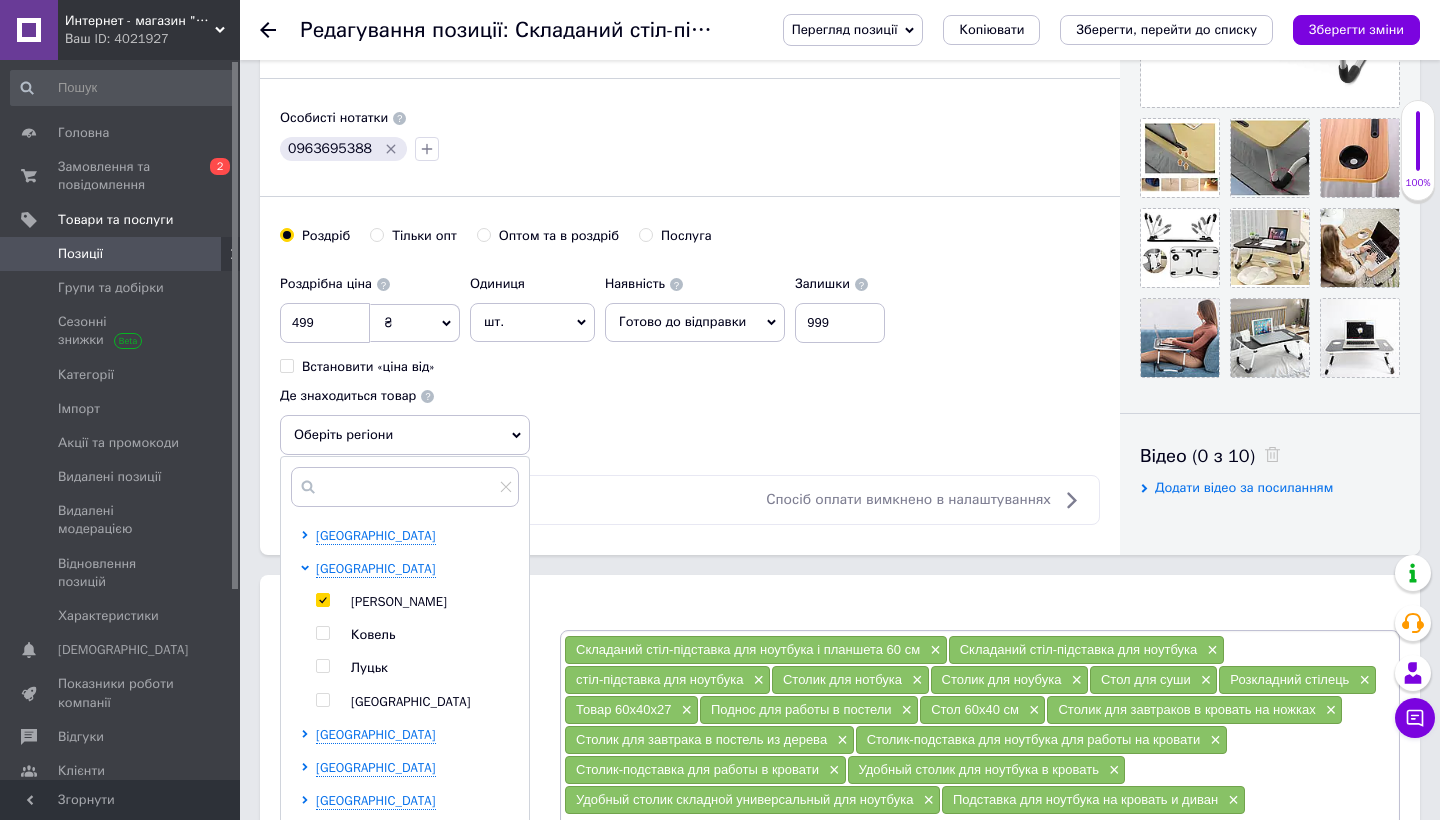checkbox on "true" 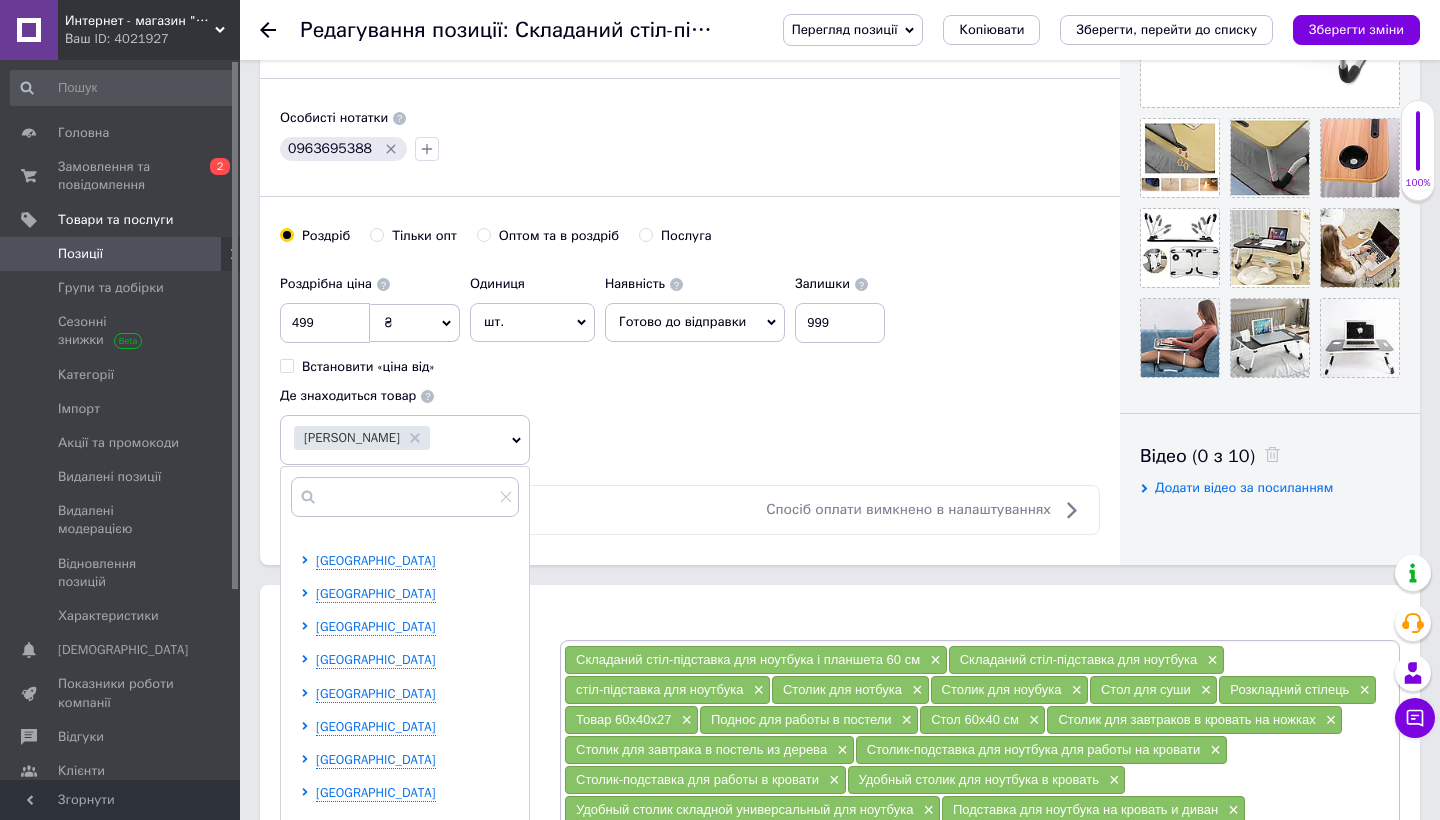 scroll, scrollTop: 351, scrollLeft: 0, axis: vertical 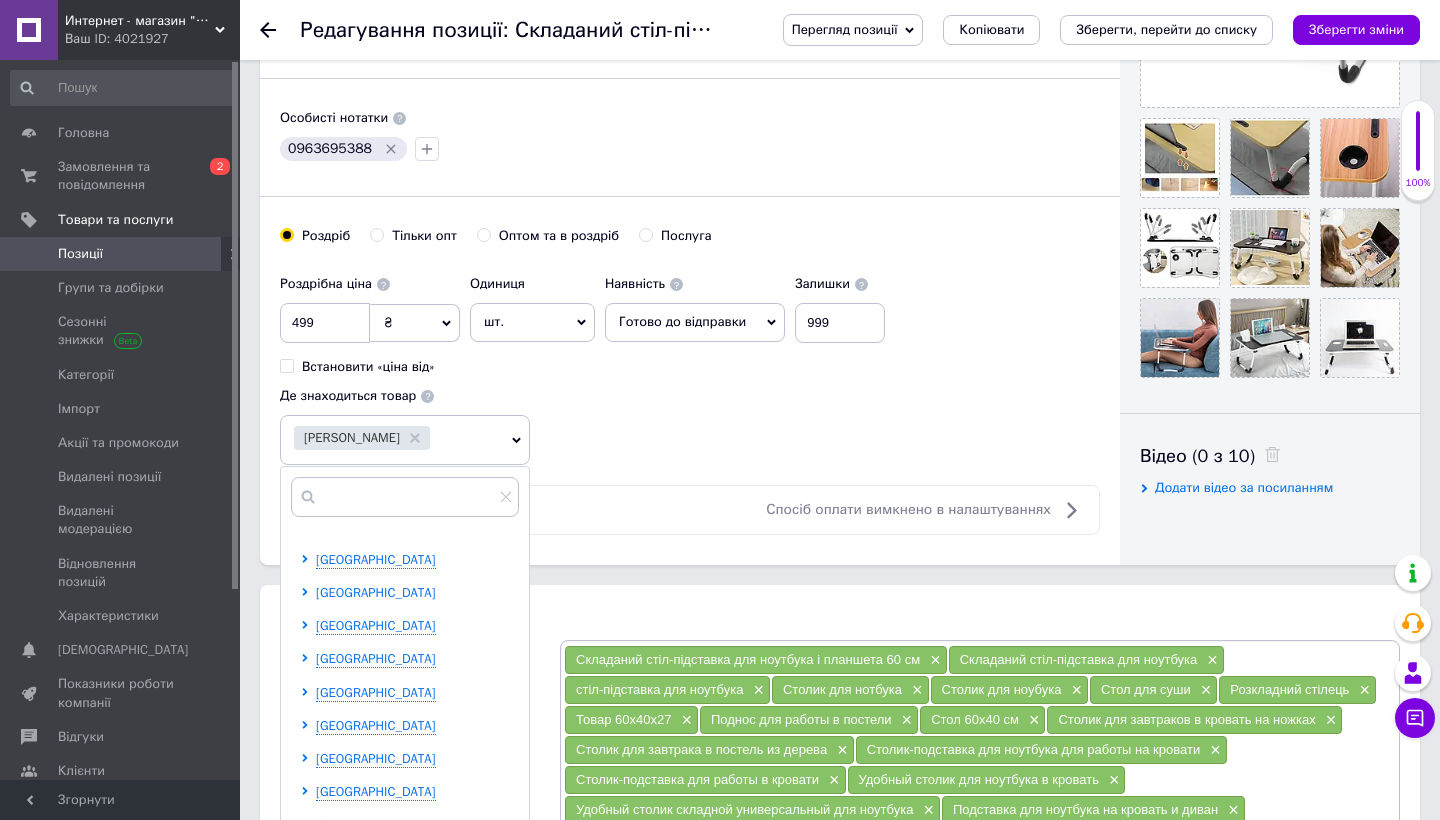 click on "Київська область" at bounding box center (376, 592) 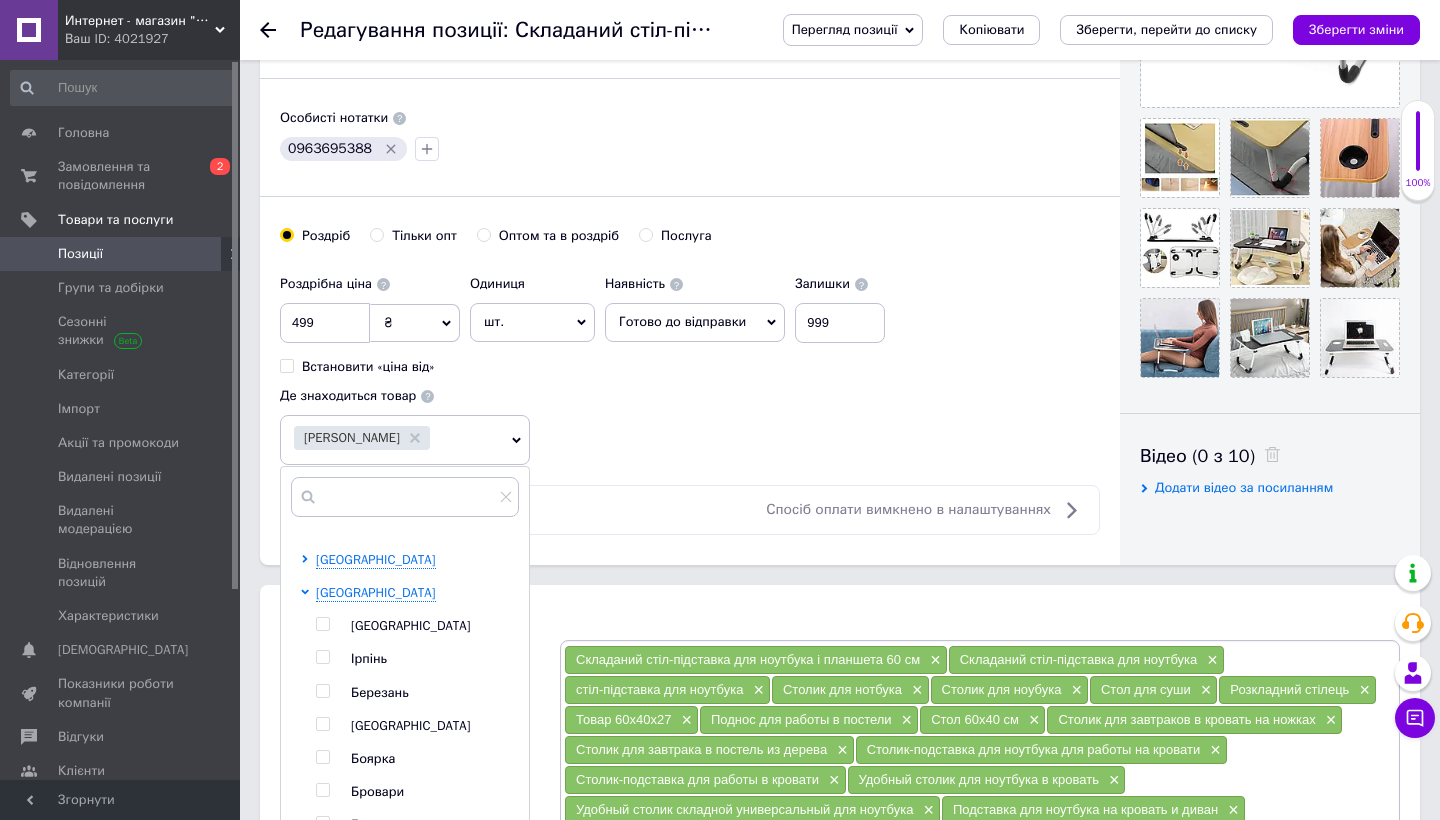 click on "Київ" at bounding box center (434, 626) 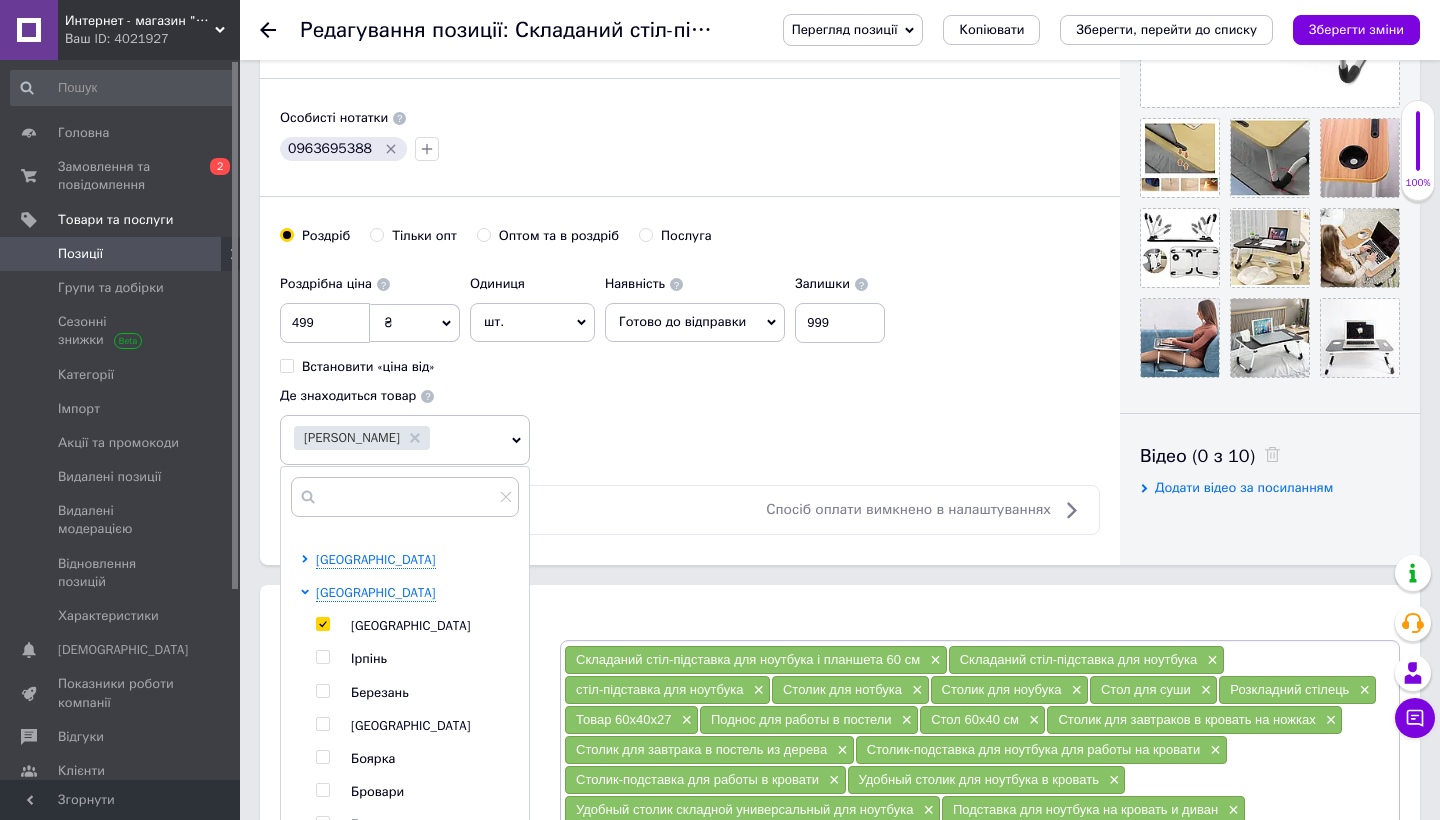checkbox on "true" 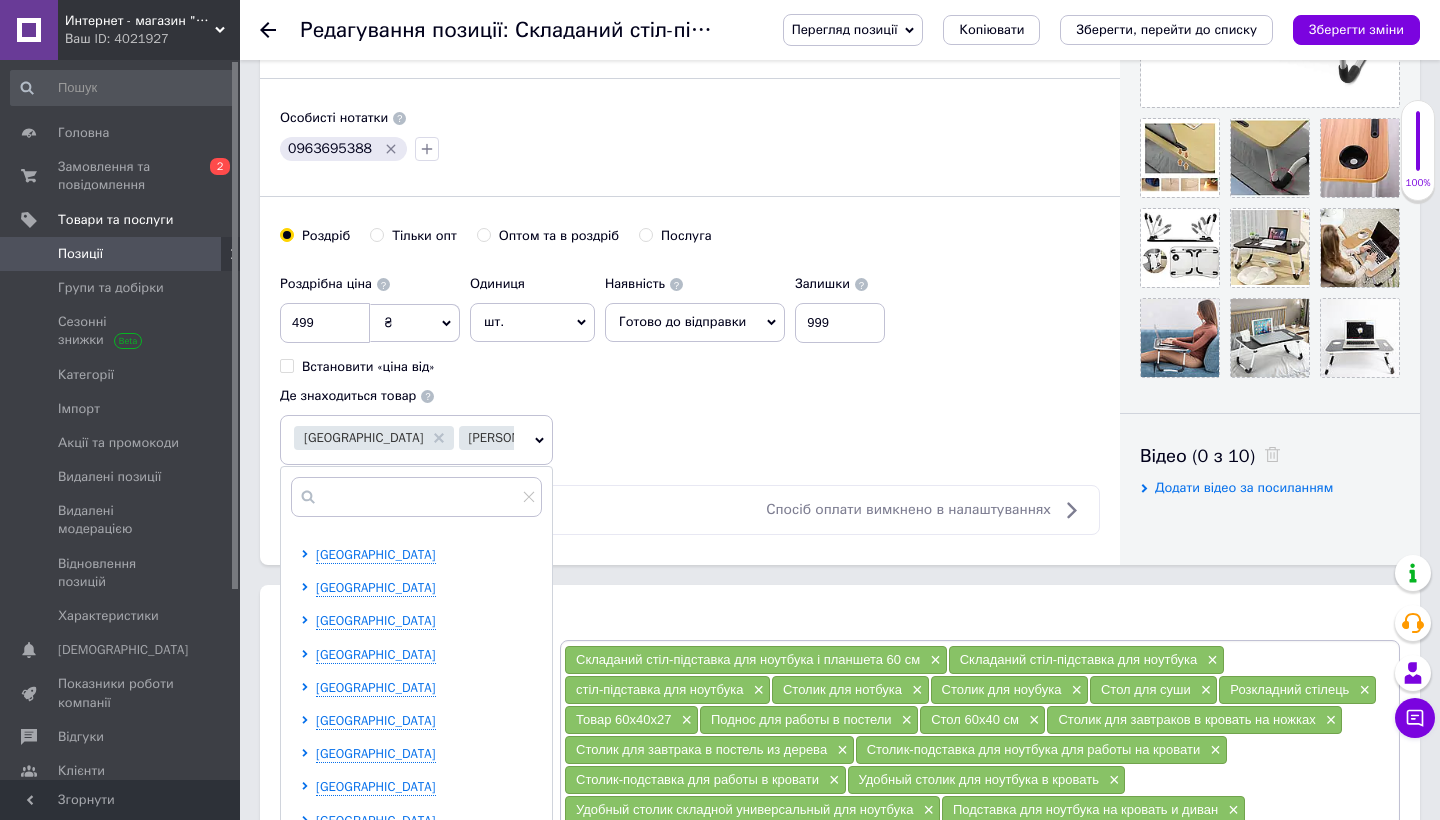 scroll, scrollTop: 1122, scrollLeft: 0, axis: vertical 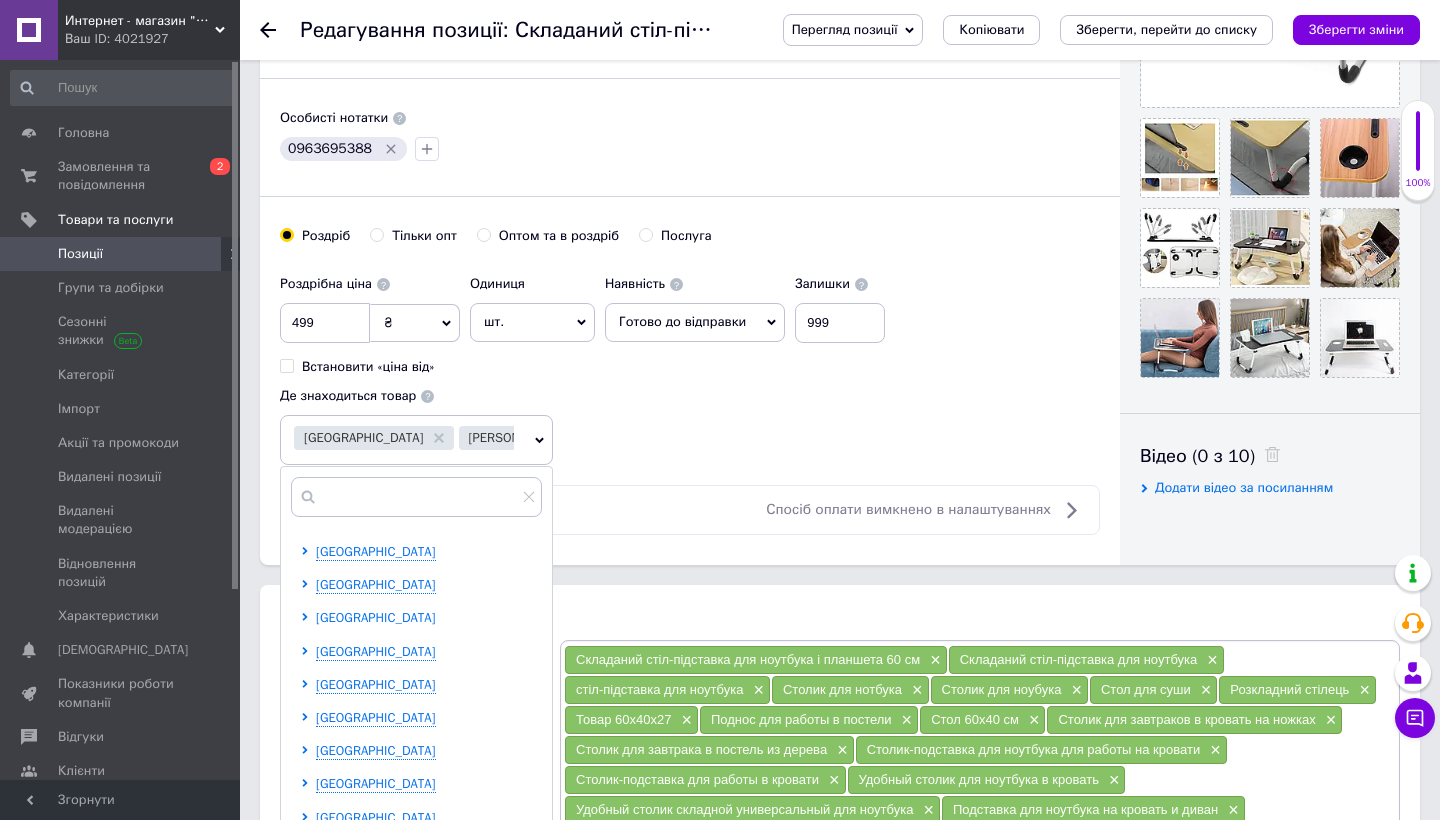 click on "Львівська область" at bounding box center [376, 617] 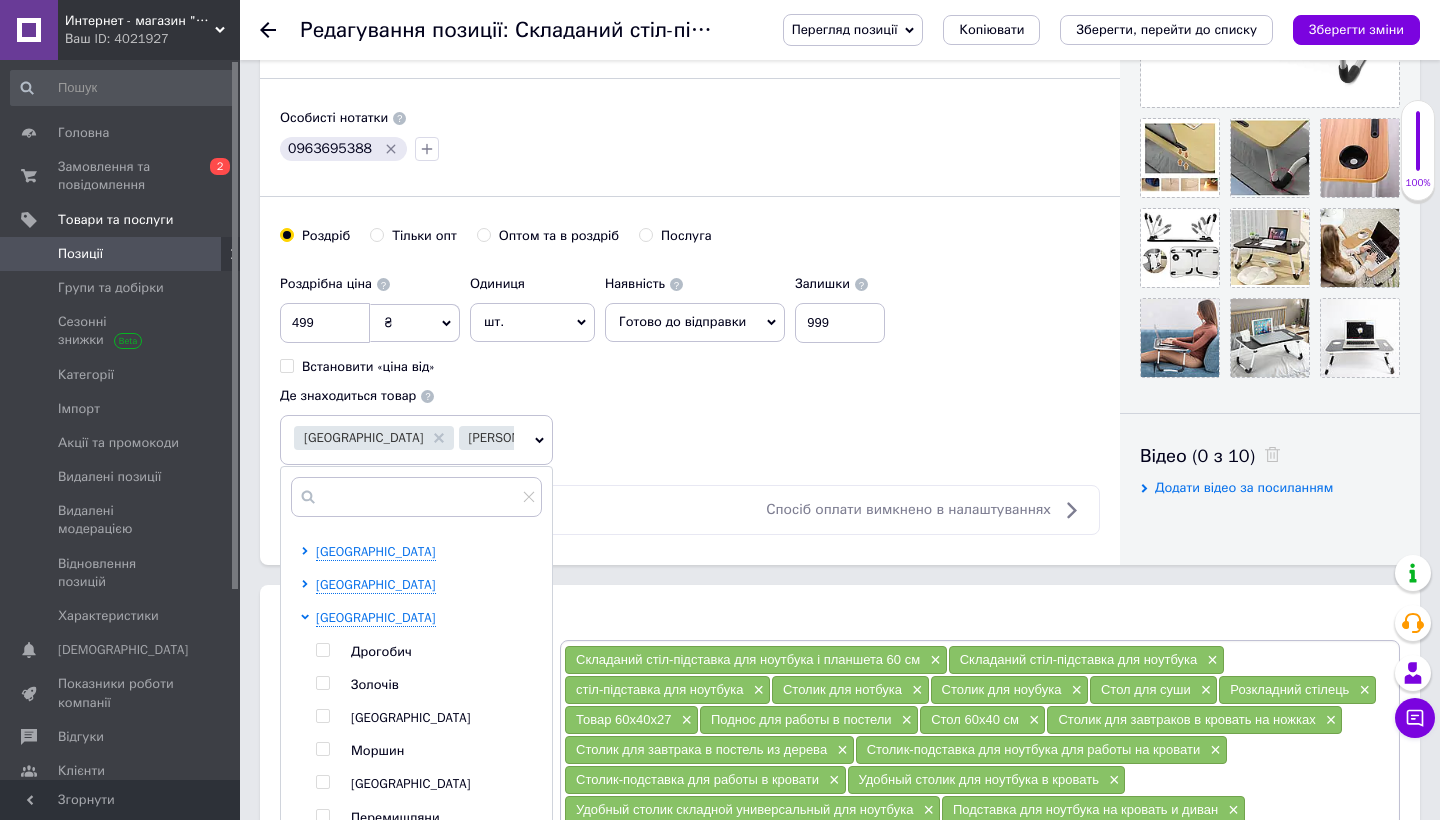 click on "Львів" at bounding box center [411, 717] 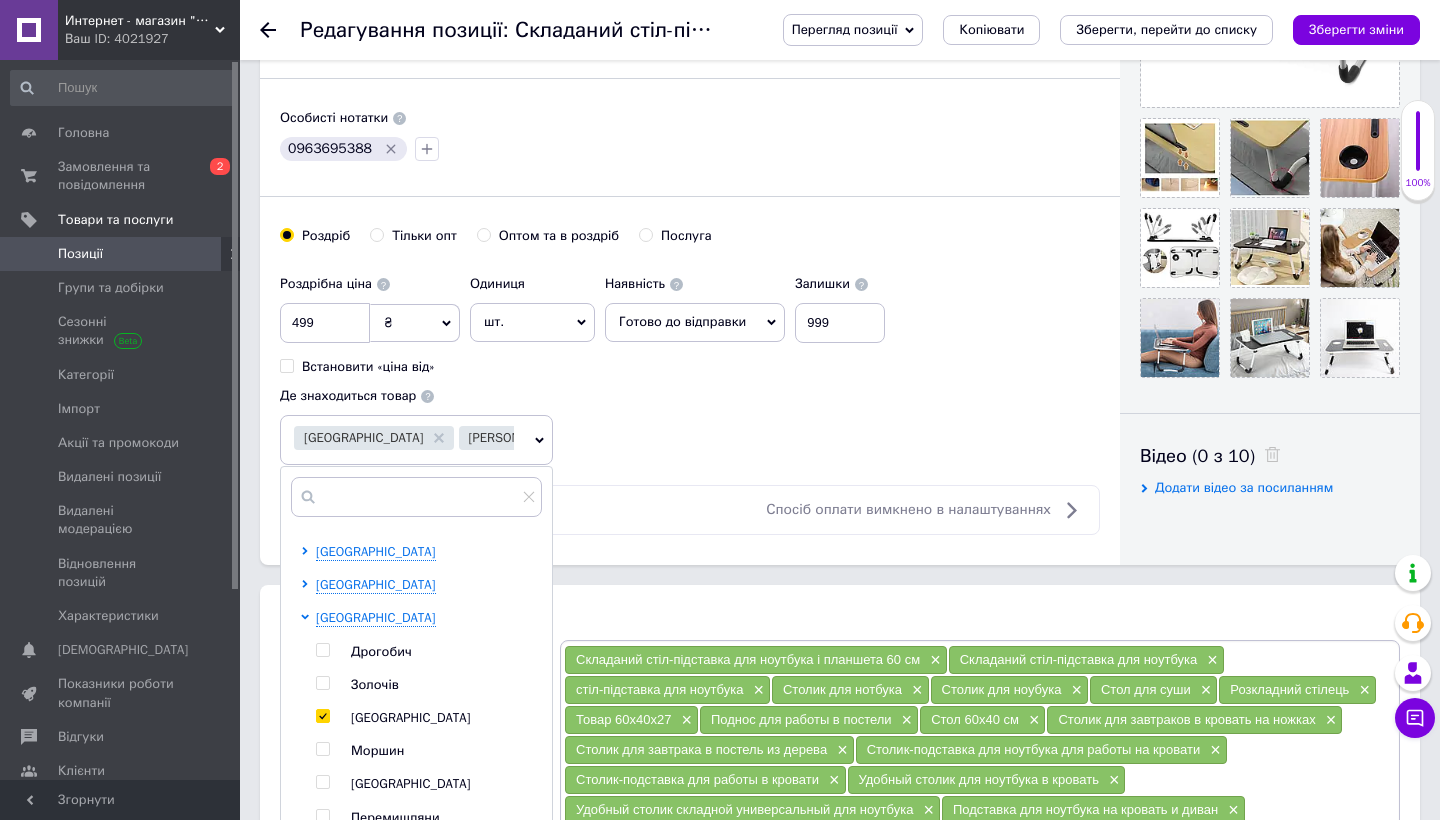 checkbox on "true" 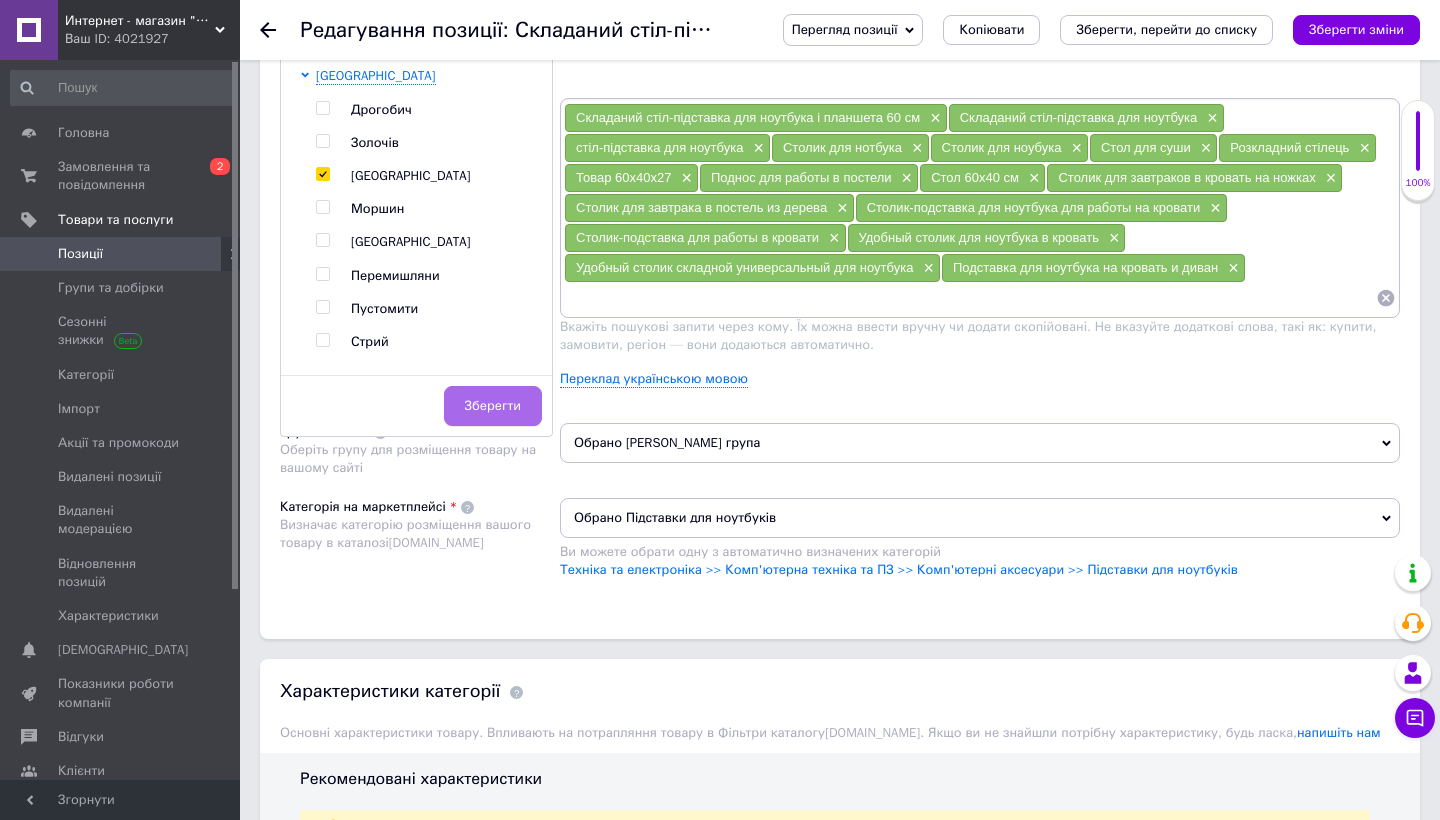 scroll, scrollTop: 1175, scrollLeft: 0, axis: vertical 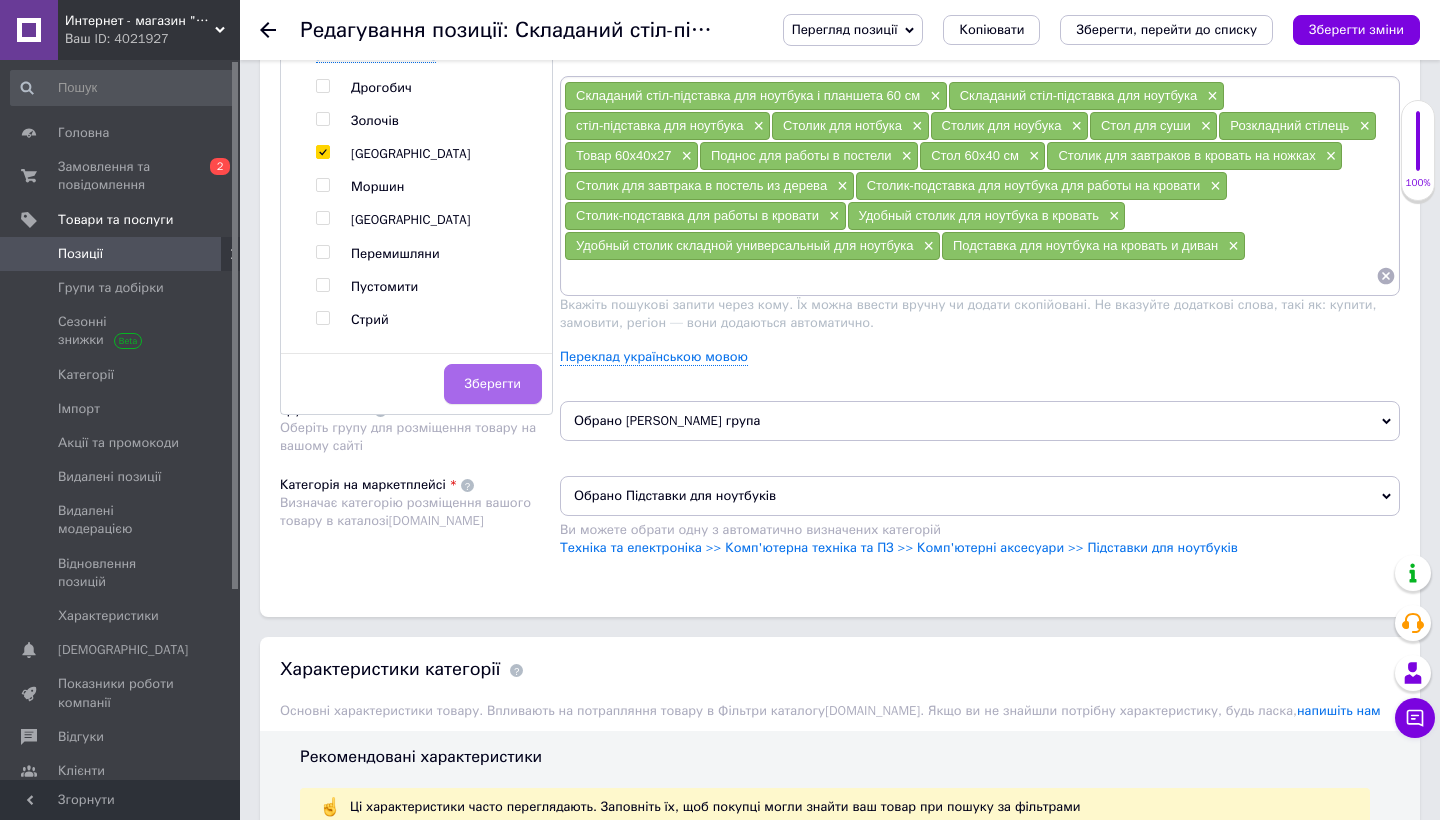 click on "Зберегти" at bounding box center [493, 384] 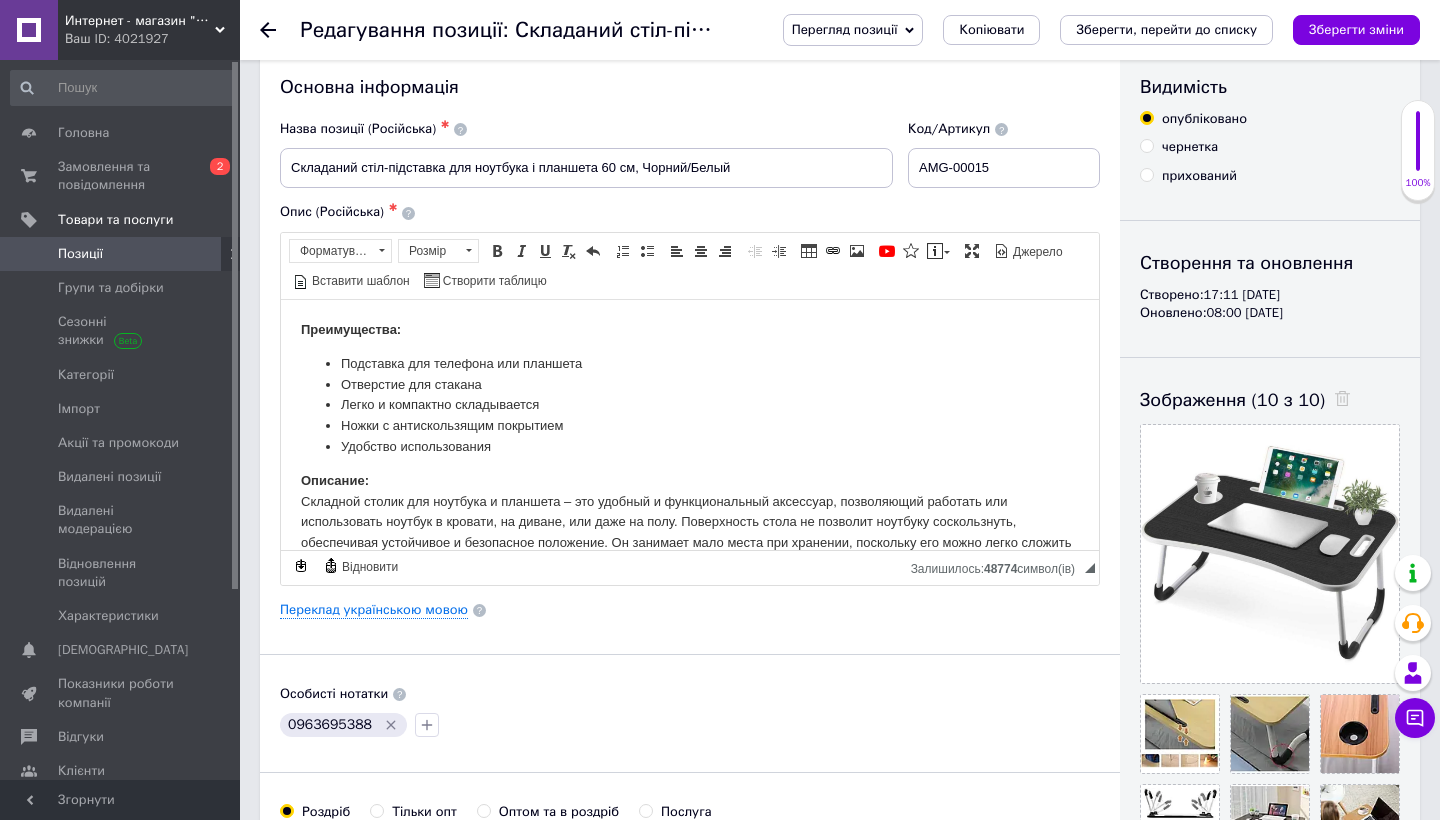 scroll, scrollTop: 0, scrollLeft: 0, axis: both 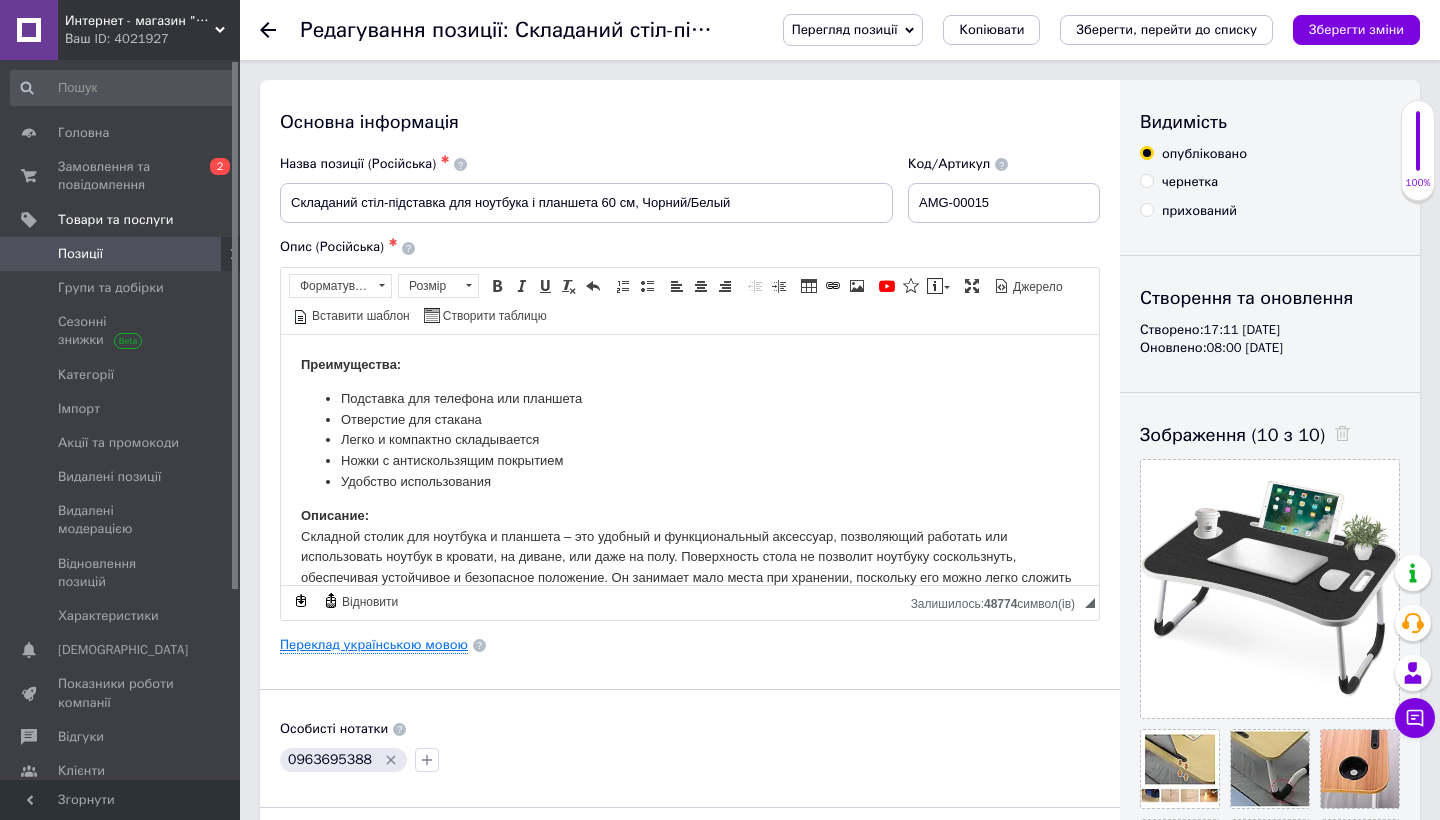 click on "Переклад українською мовою" at bounding box center [374, 645] 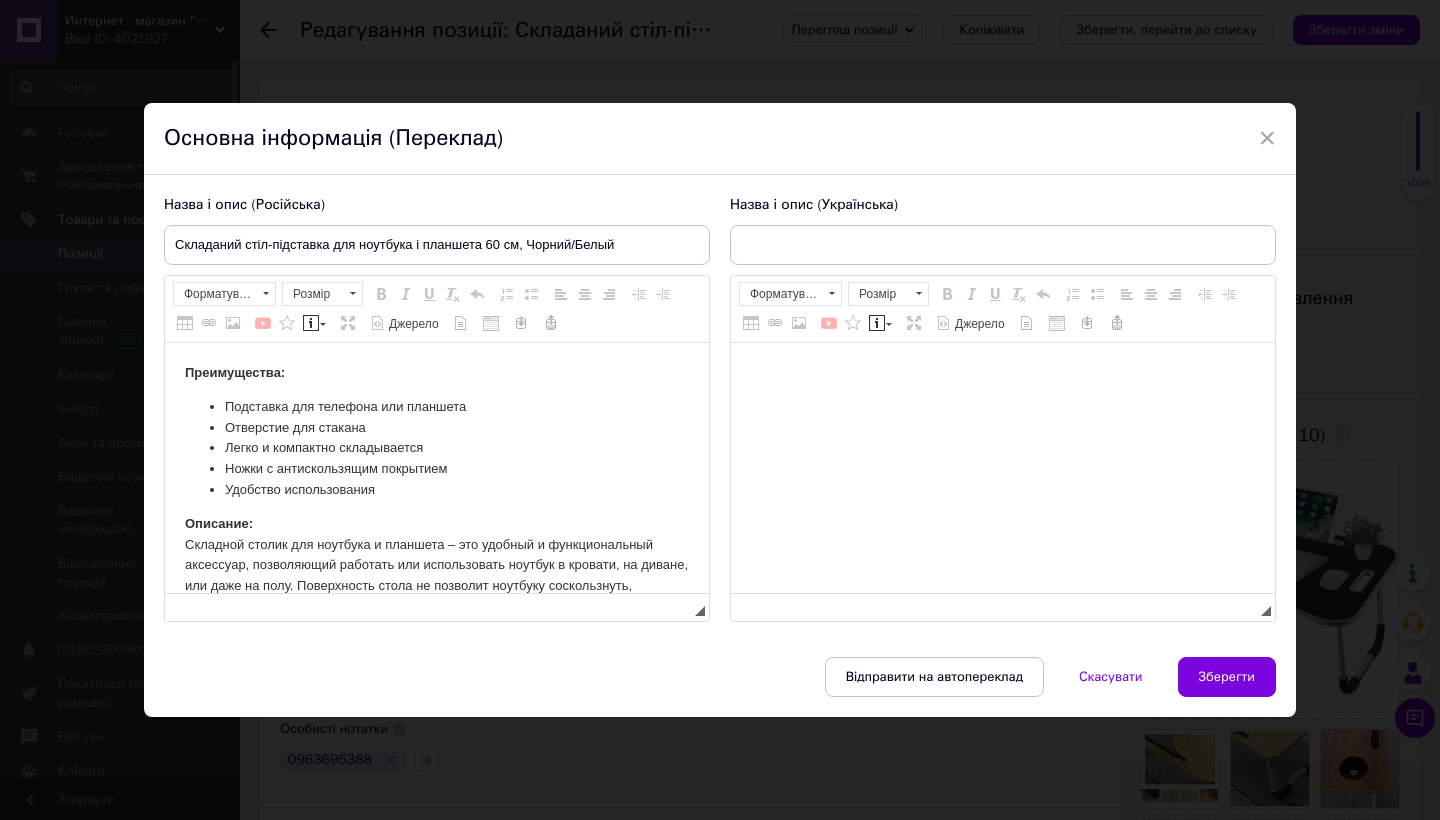 scroll, scrollTop: 0, scrollLeft: 0, axis: both 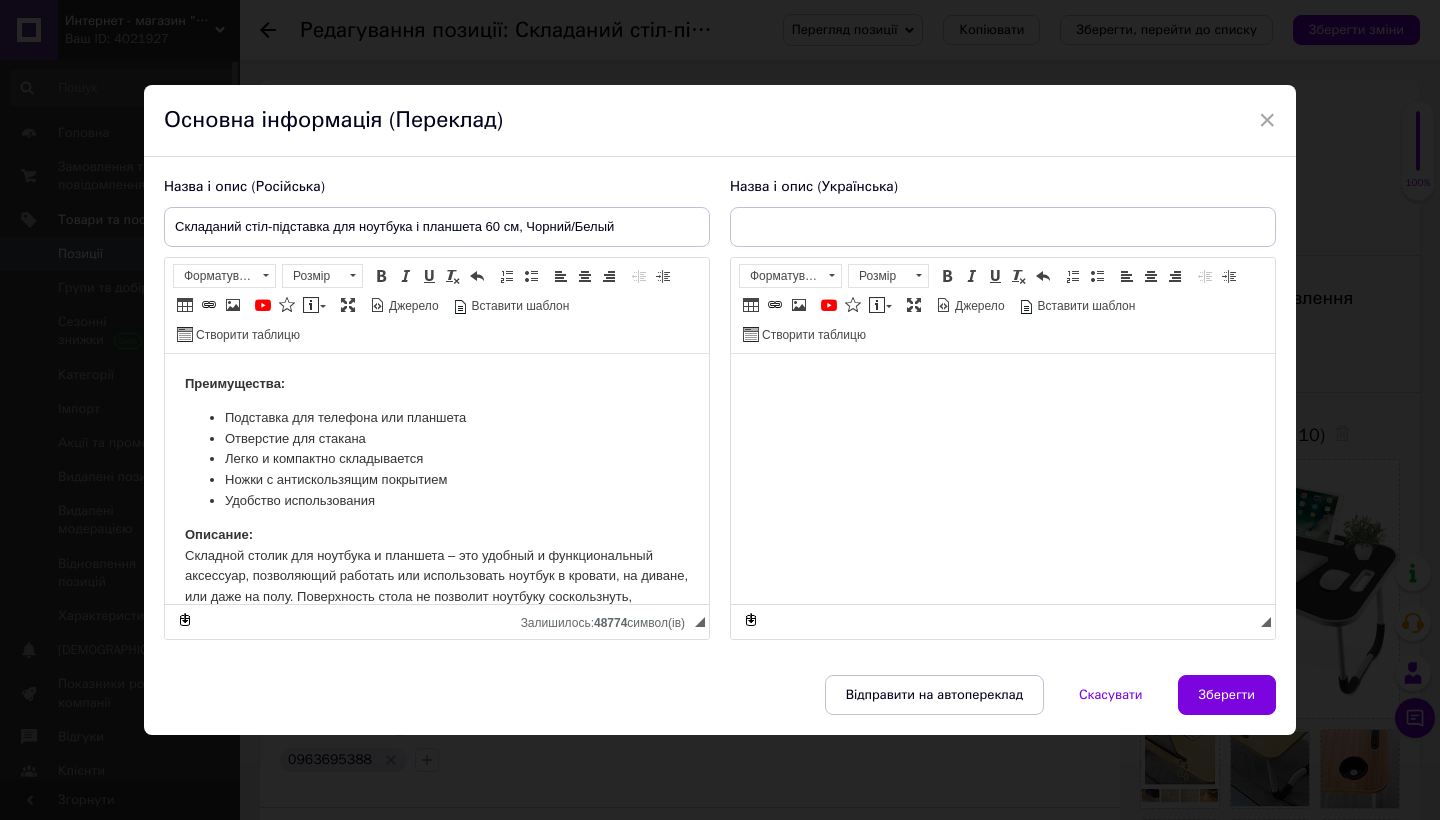 type on "Складаний стіл-підставка для ноутбука і планшета 60 см, Чорний/Белый" 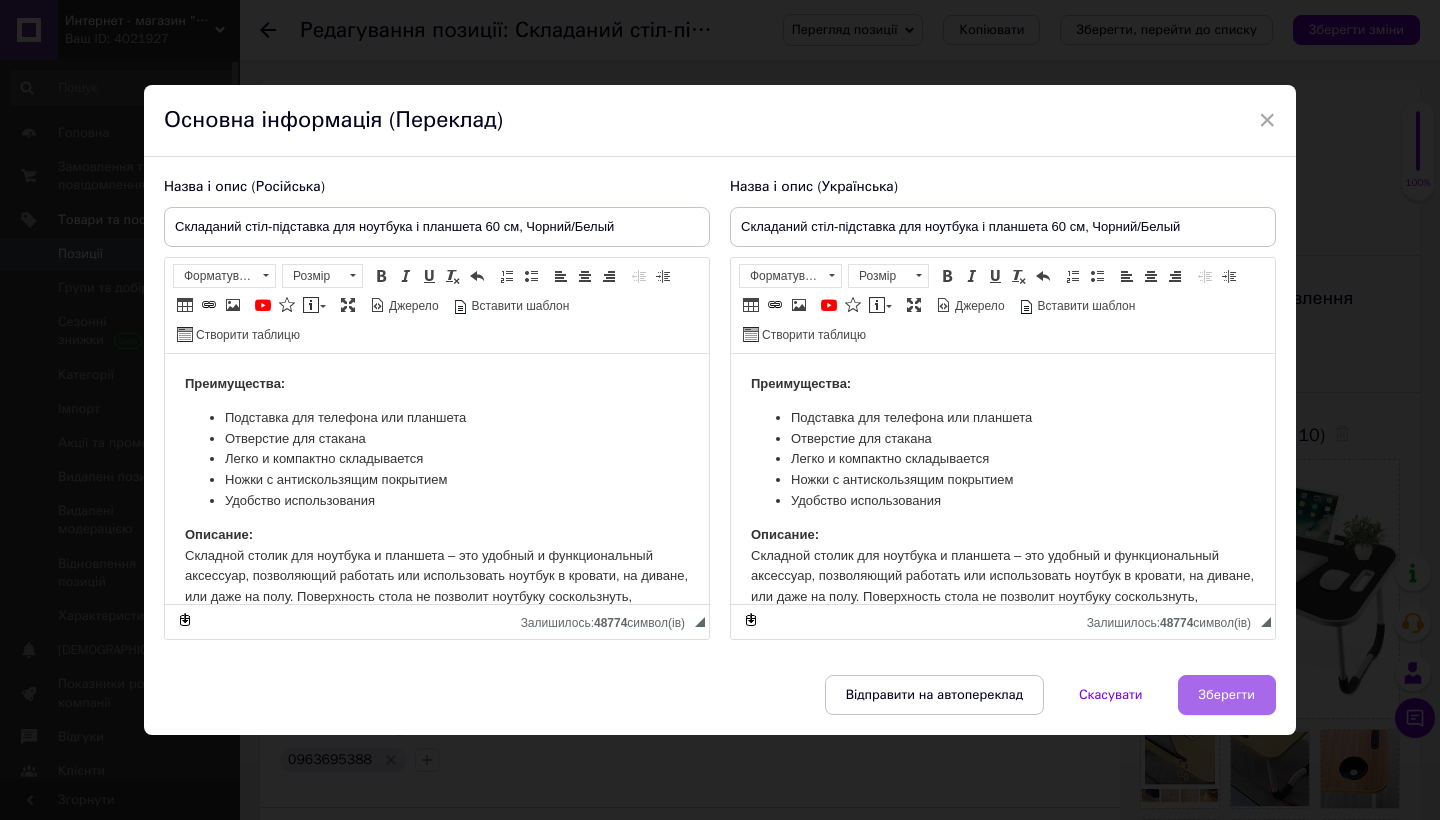 click on "Зберегти" at bounding box center [1227, 695] 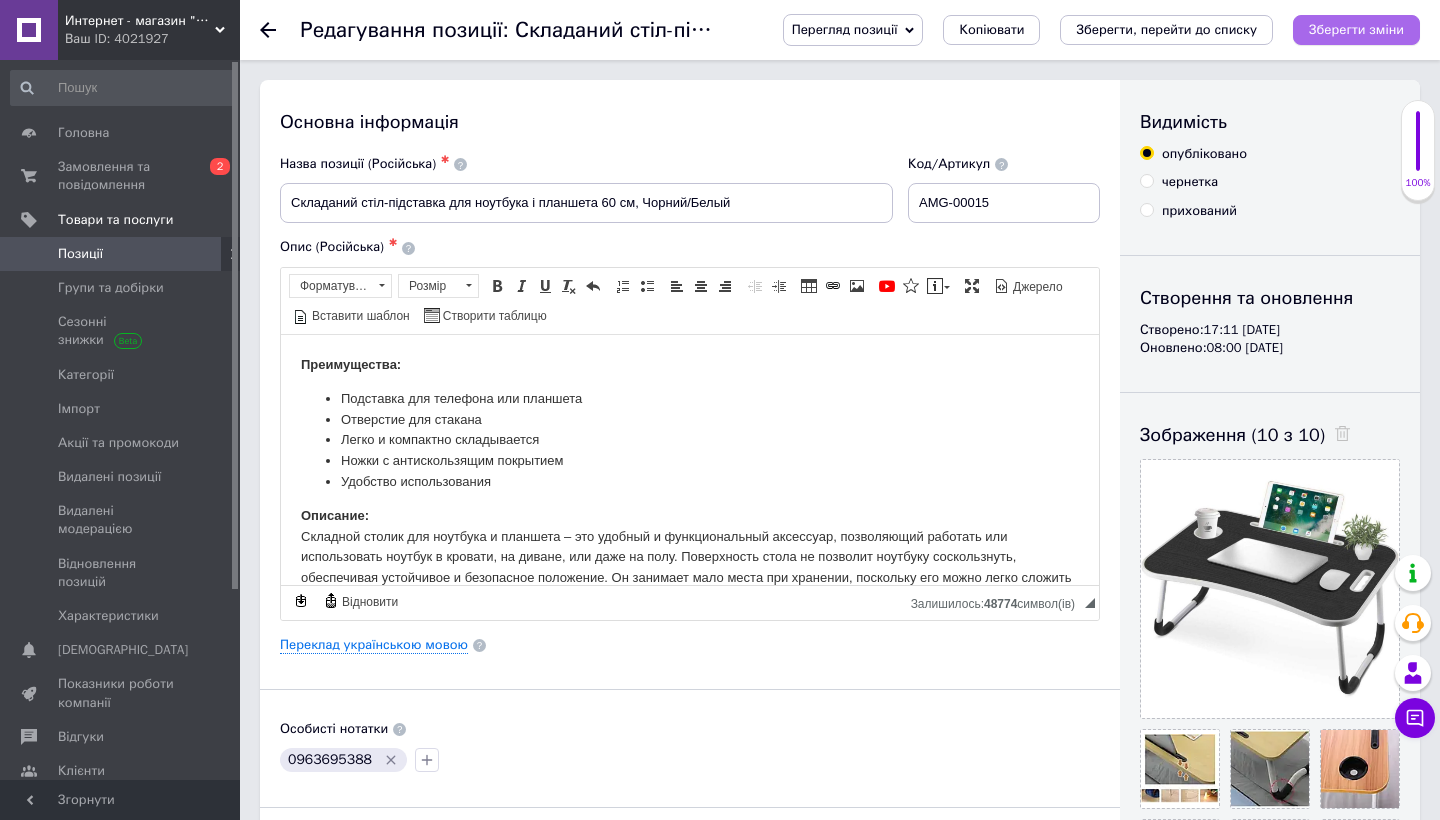 click on "Зберегти зміни" at bounding box center (1356, 29) 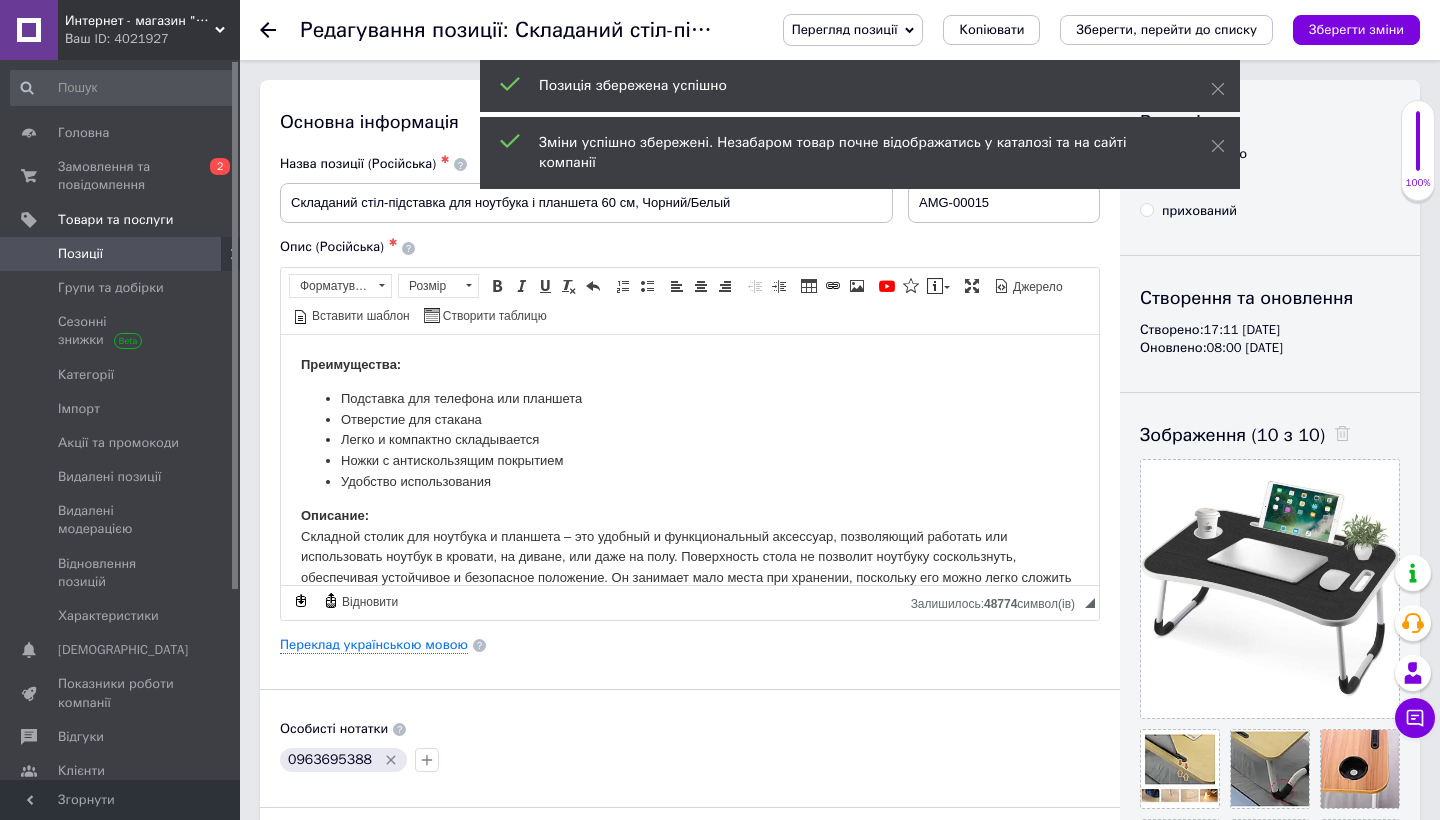 click 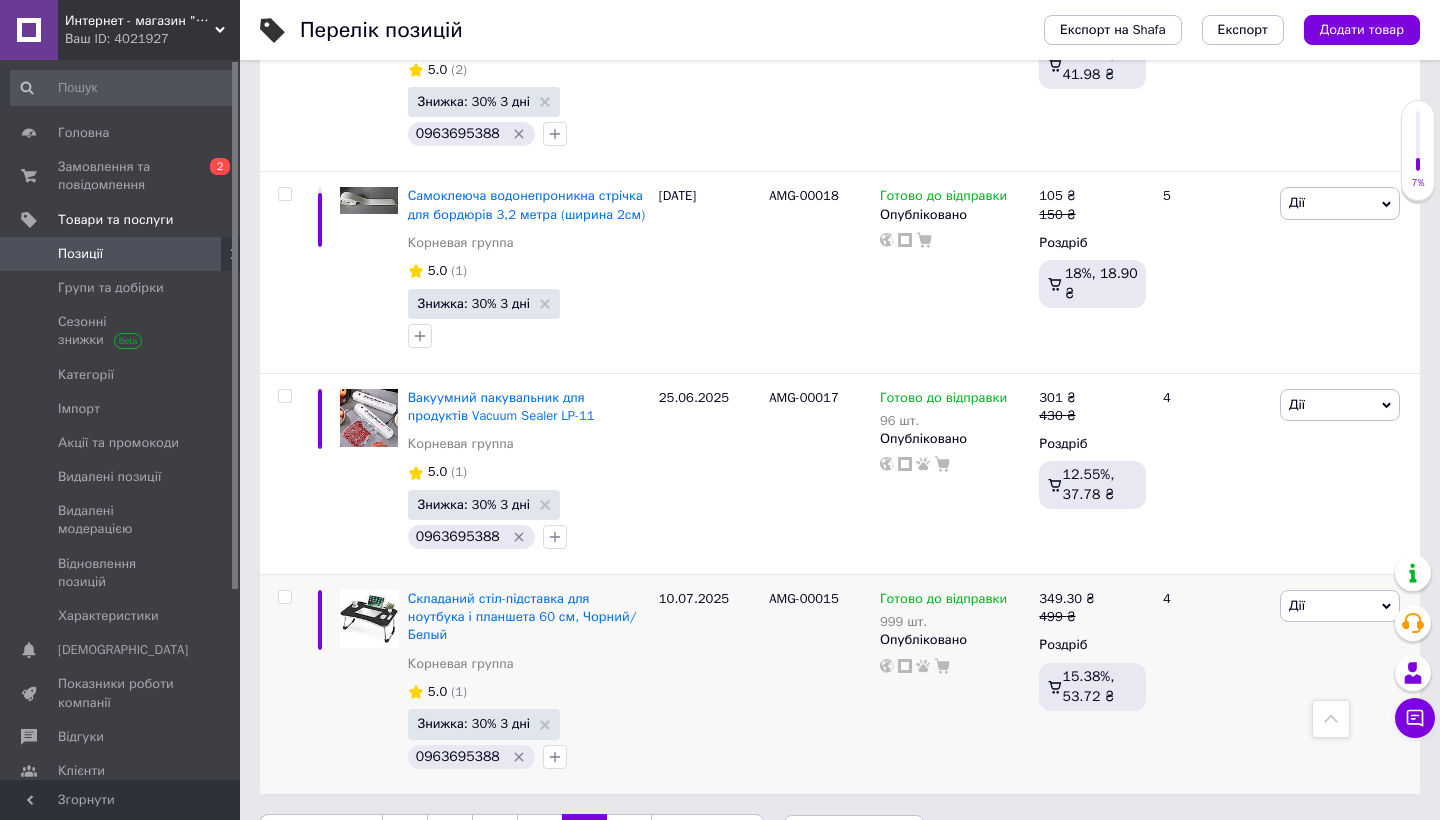 scroll, scrollTop: 9617, scrollLeft: 0, axis: vertical 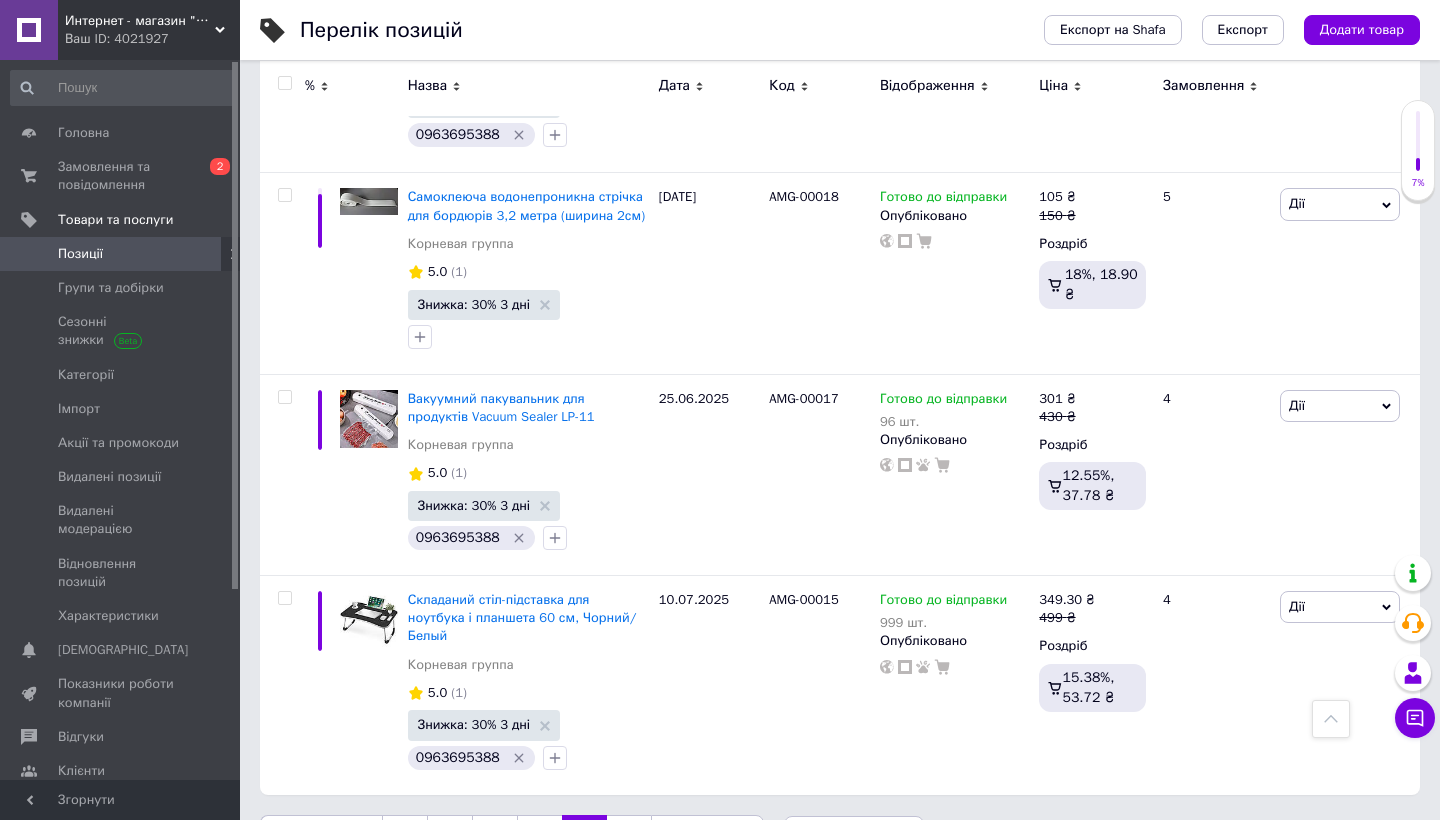 click on "1" at bounding box center (405, 836) 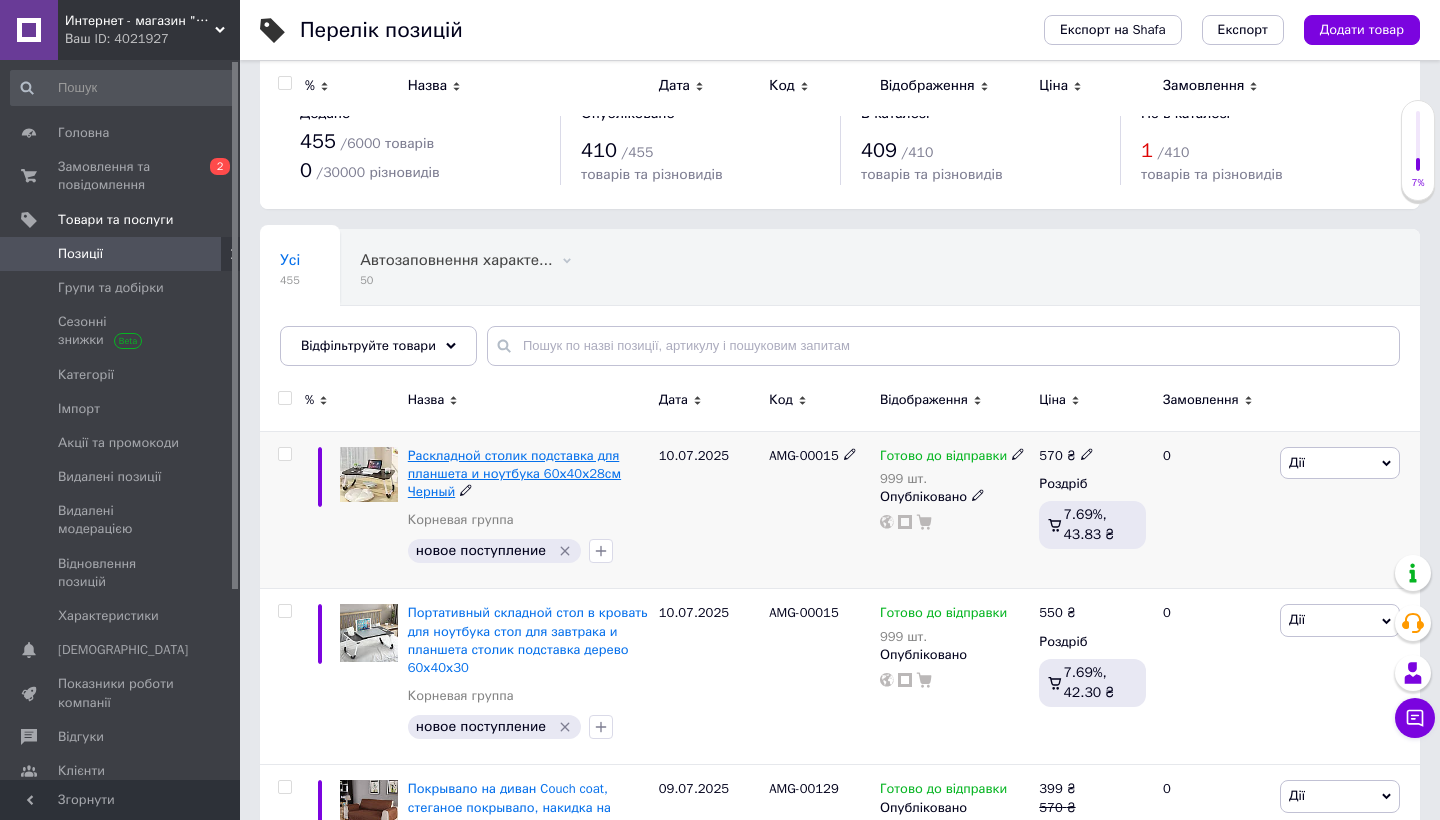 scroll, scrollTop: 0, scrollLeft: 0, axis: both 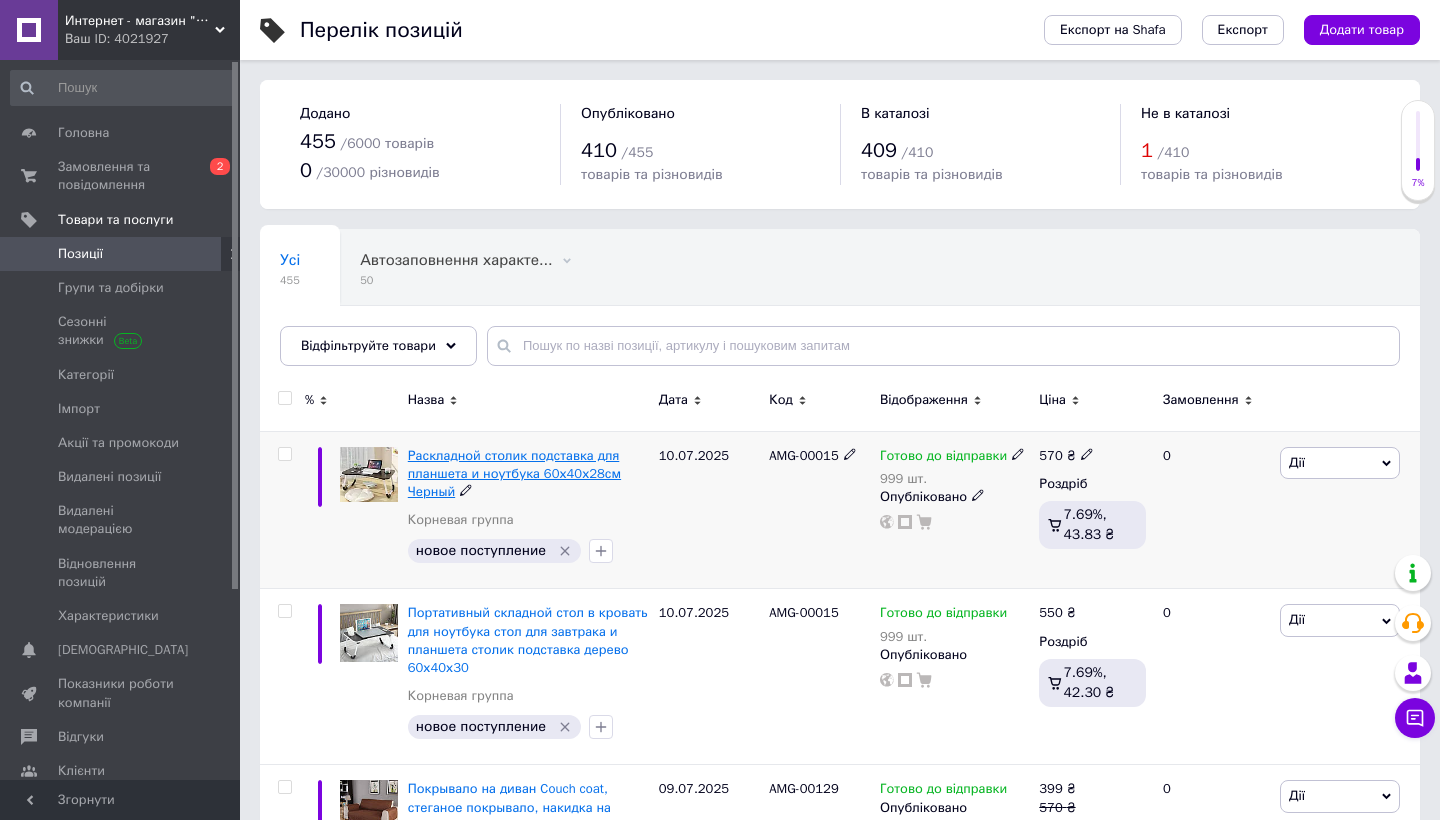 click on "Раскладной столик подставка для планшета и ноутбука 60х40х28см Черный" at bounding box center [514, 473] 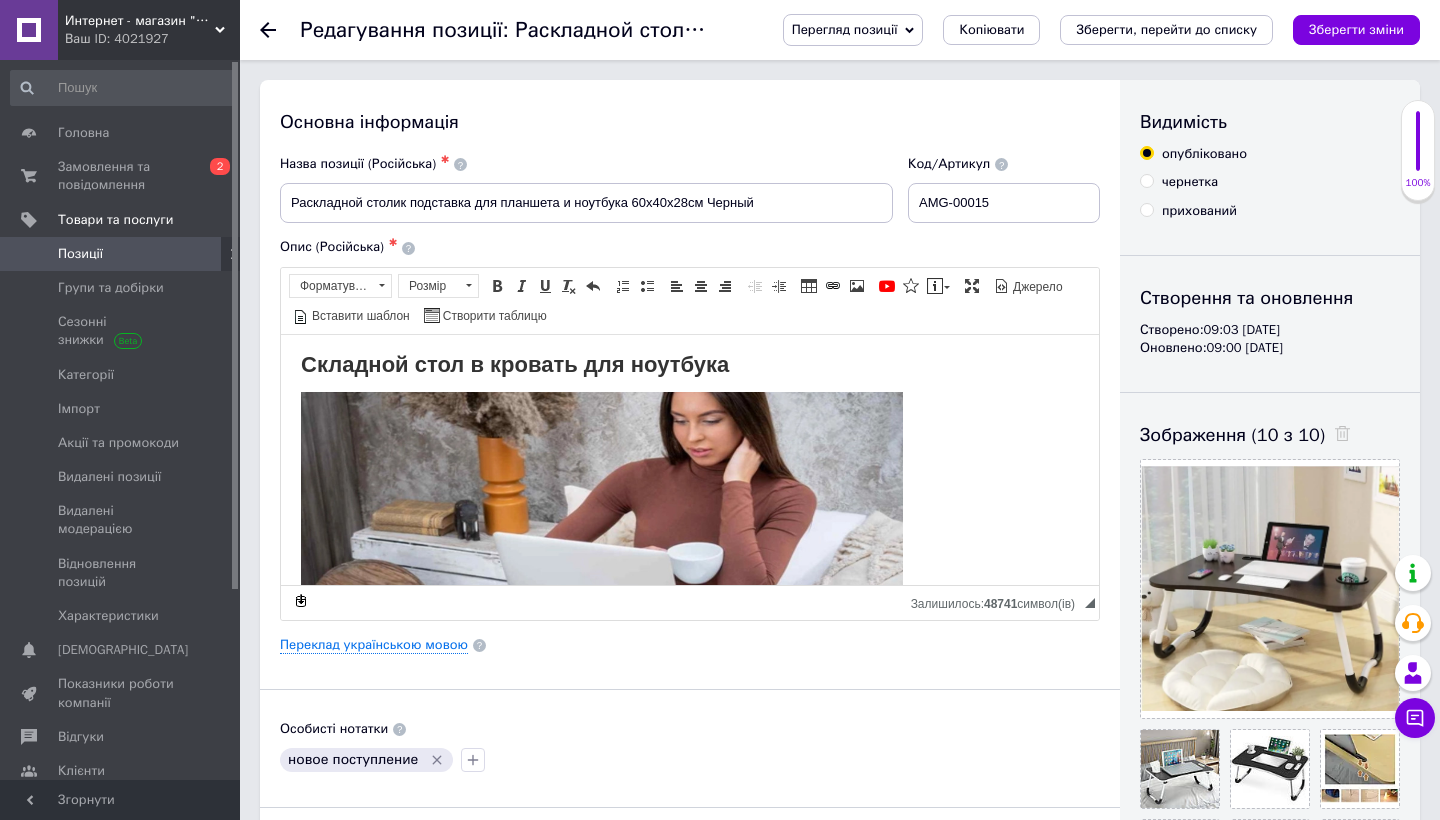 scroll, scrollTop: 0, scrollLeft: 0, axis: both 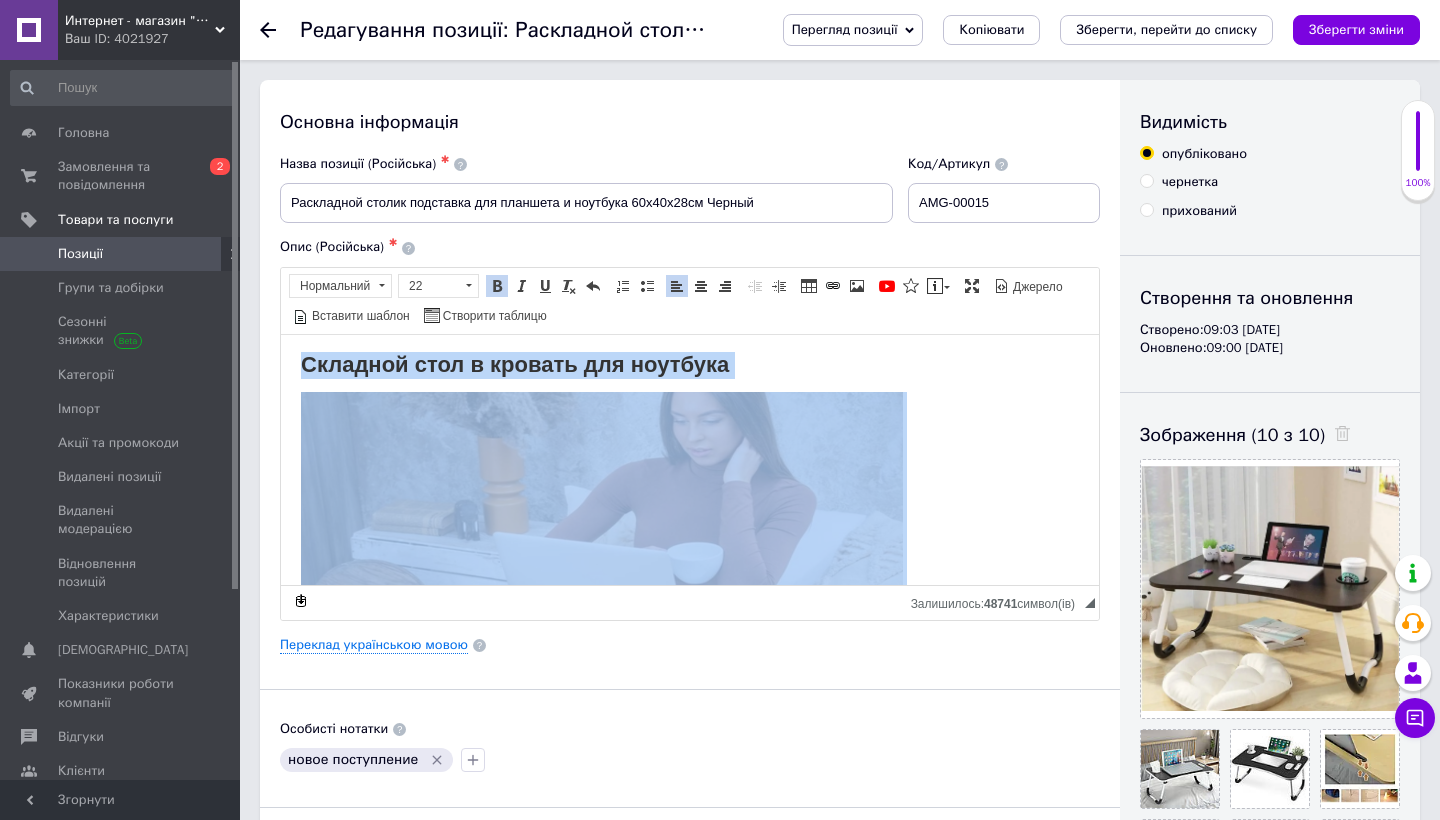 copy on "Складной стол в кровать для ноутбука Складной столик для ноутбука и планшета – это удобный и функциональный аксессуар, позволяющий работать или использовать ноутбук в кровати, на диване, или даже на полу. Поверхность стола не позволит ноутбуку соскользнуть, обеспечивая устойчивое и безопасное положение. Он занимает мало места при хранении, поскольку его можно легко сложить и хранить в любом месте, где есть свободное место. Столик имеет встроенный подстаканник, позволяющий избегать опрокидывания стакана или чашки, так же есть фиксатор-углубление для планшета или смартфона. Оснащен противоскользящими ножками, которые зафиксируют положение стола практически на любой поверхности. Это практичный и удобный аксессуар, который придает комфорт и мобильность в вашей повседневной жизни. Преимущества: Подставка для телефона или планшета Отверстие для стакана Легко и компактно складывается Ножки с антискользящим покрытием Удобство использования Характеристики: Тип: столик для ноутбука Материал: ДСП Ножки: металлические..." 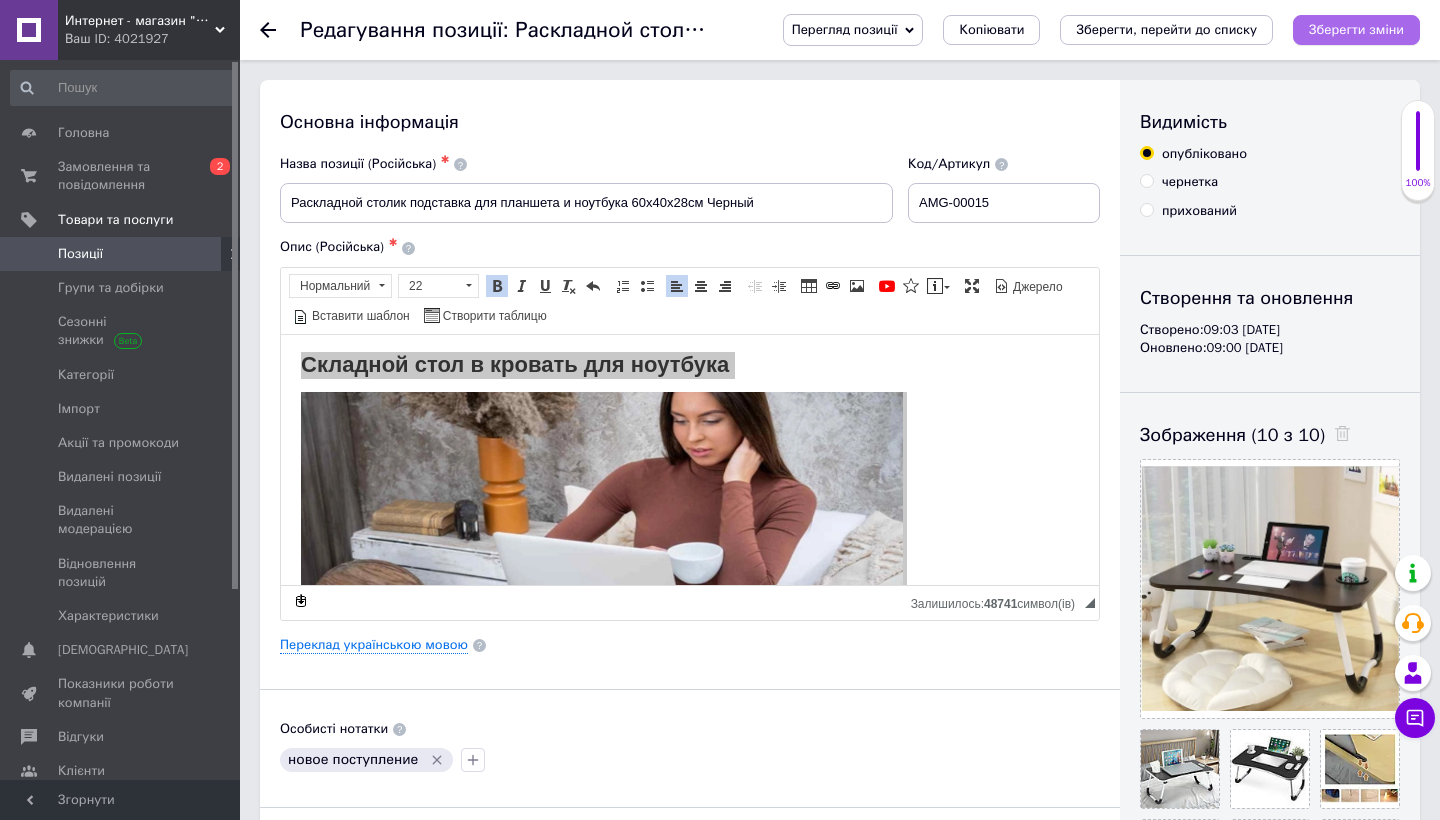 click on "Зберегти зміни" at bounding box center [1356, 30] 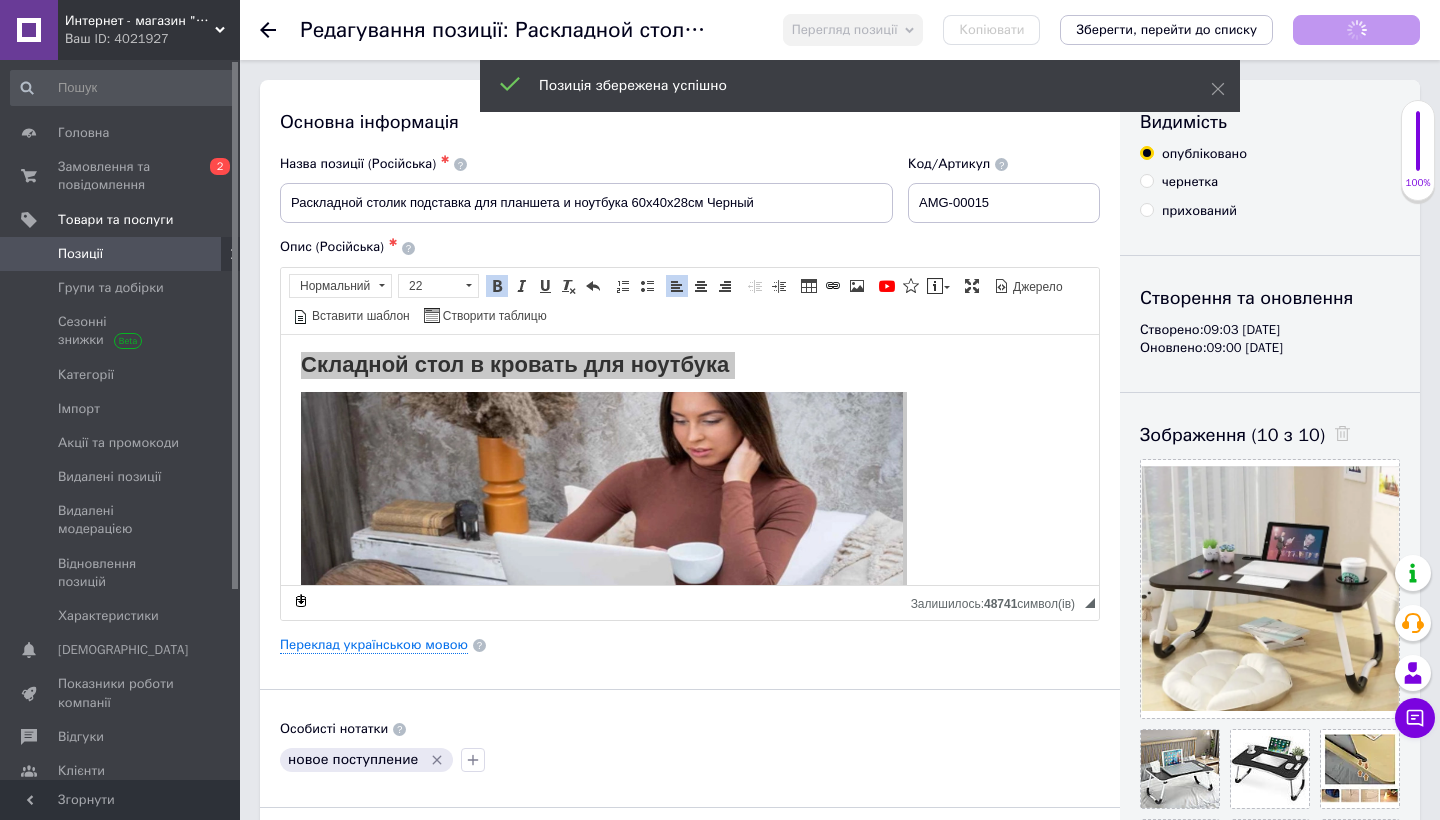 click 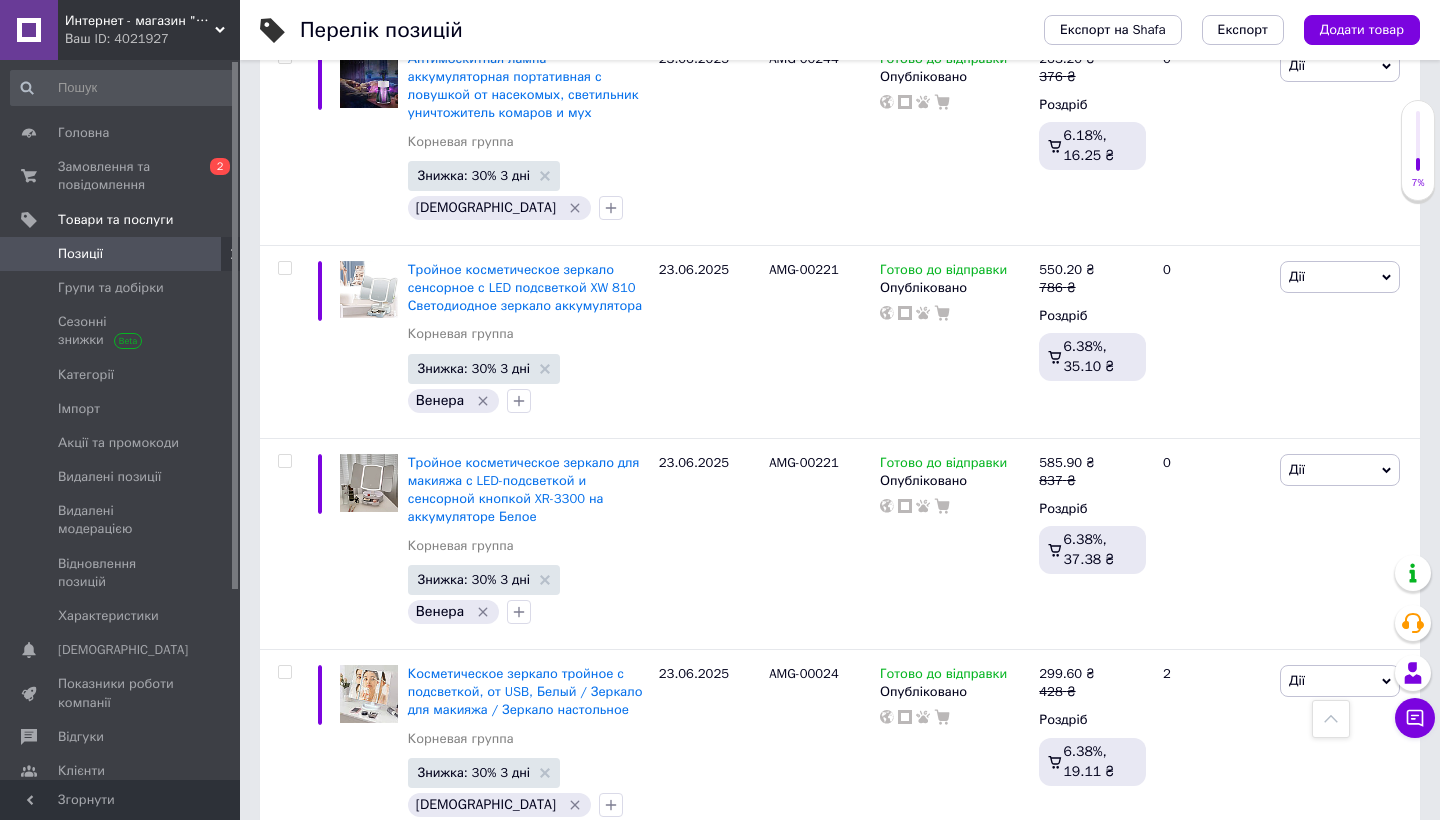 scroll, scrollTop: 9500, scrollLeft: 0, axis: vertical 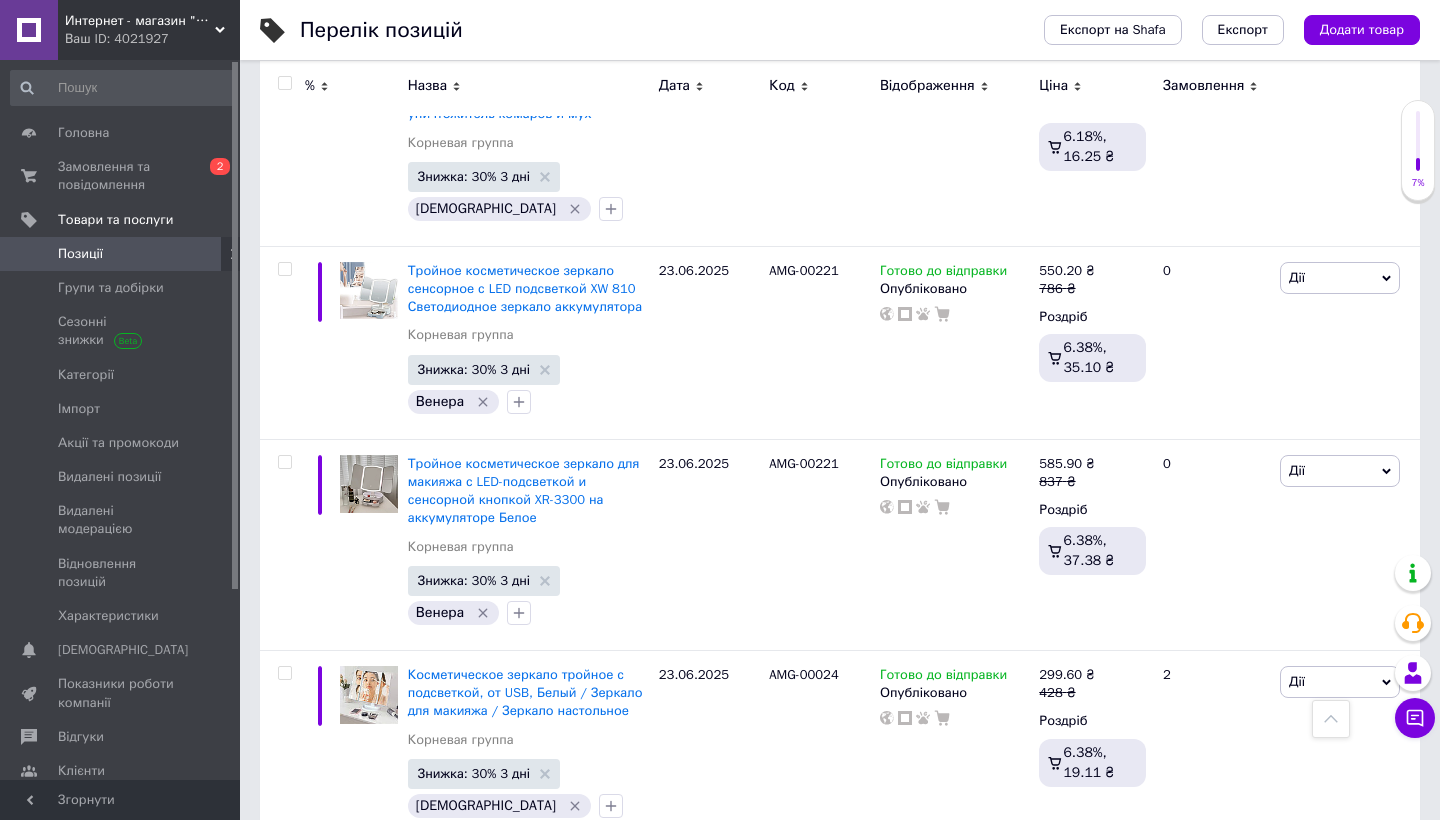 click on "10" at bounding box center (461, 884) 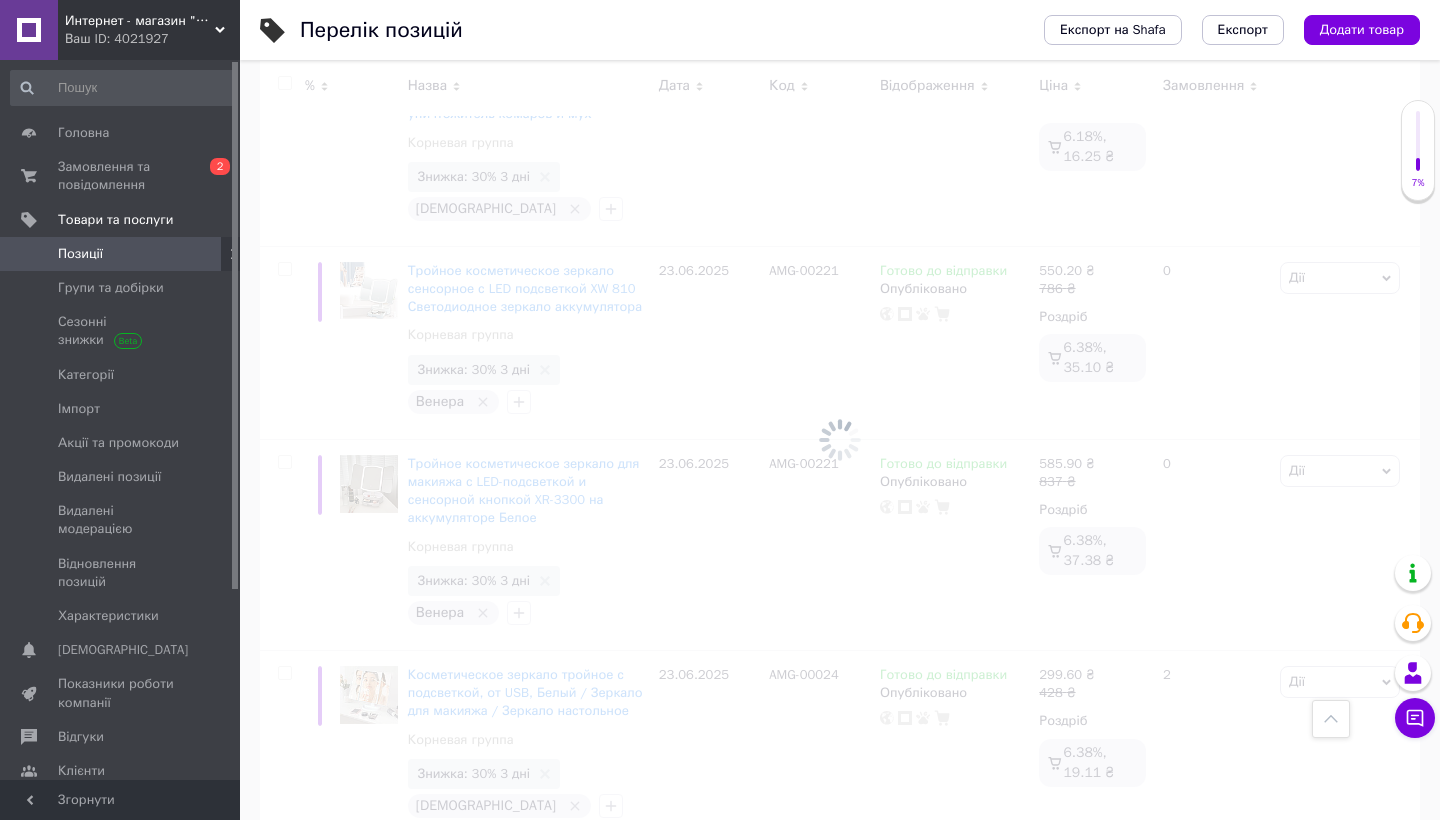 scroll, scrollTop: 793, scrollLeft: 0, axis: vertical 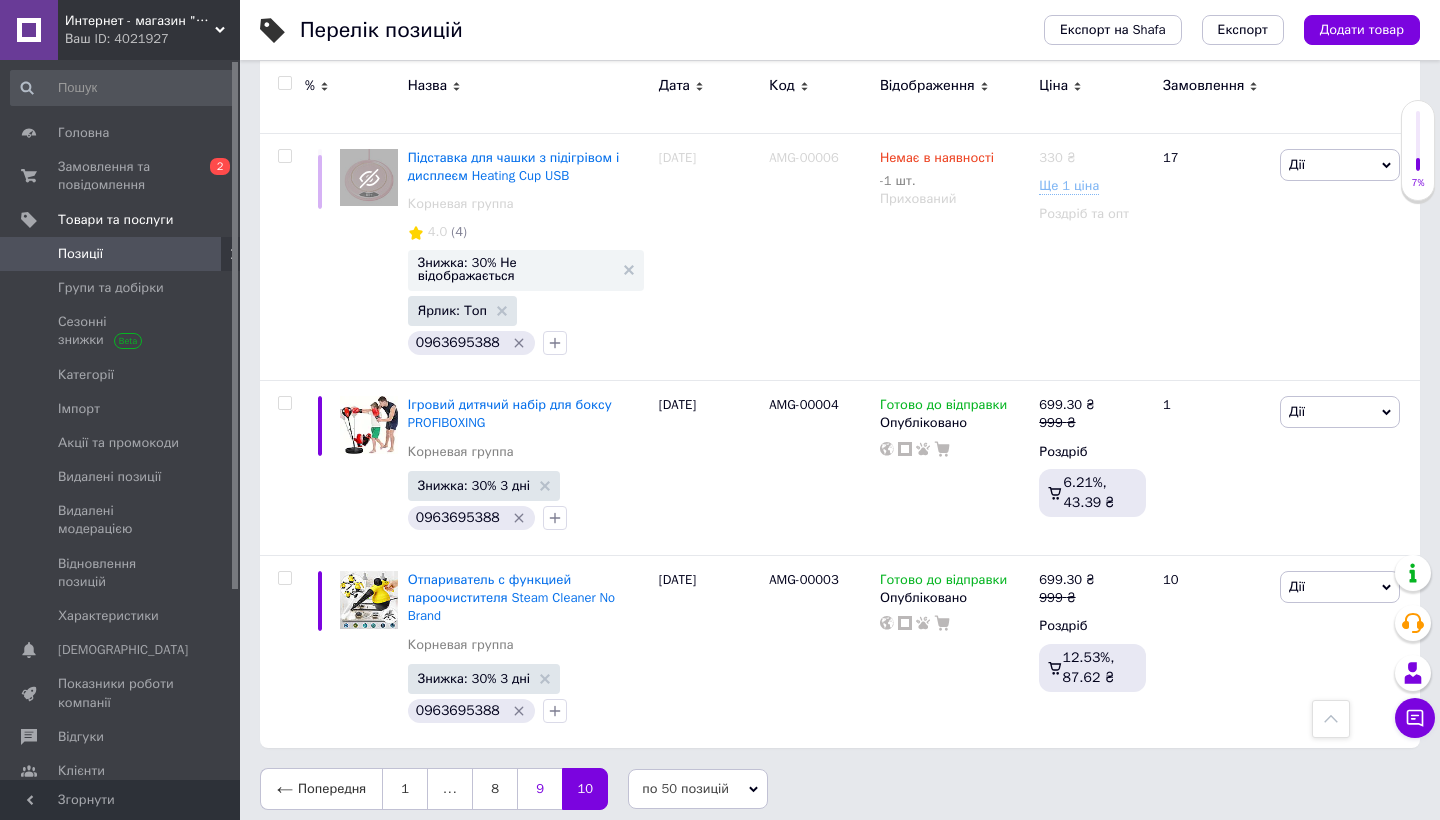 click on "9" at bounding box center [539, 789] 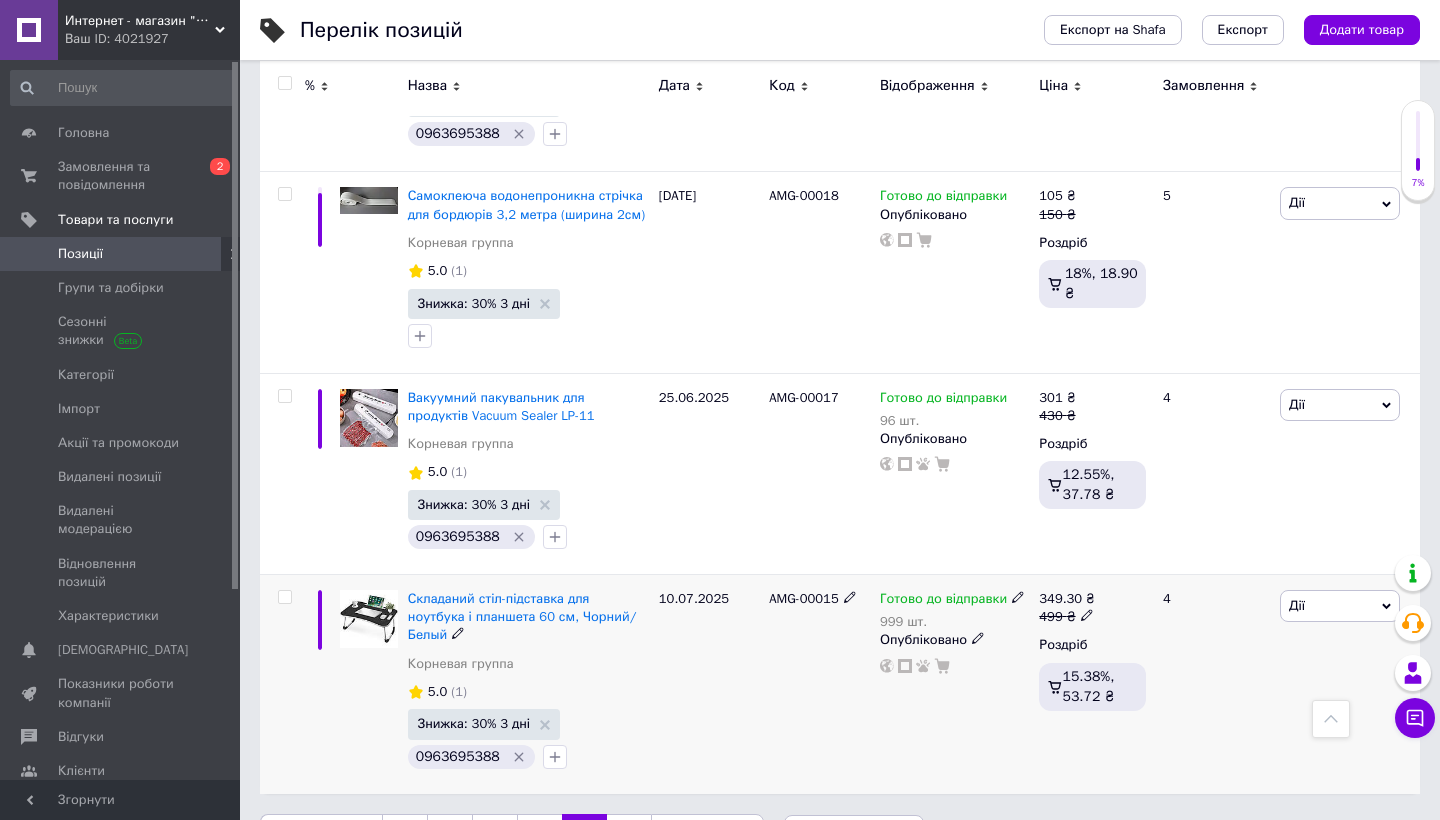 scroll, scrollTop: 9617, scrollLeft: 0, axis: vertical 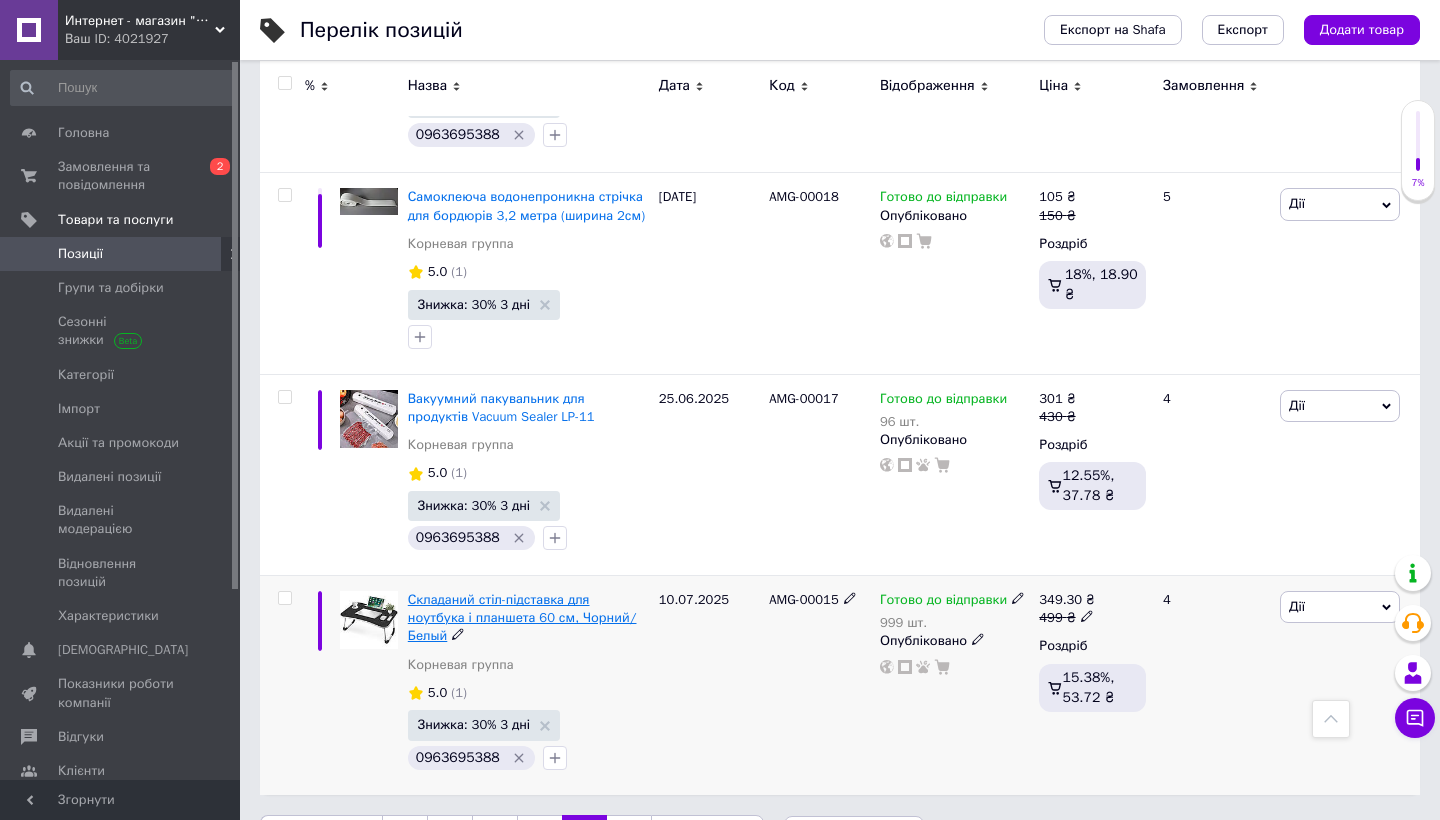 click on "Складаний стіл-підставка для ноутбука і планшета 60 см, Чорний/Белый" at bounding box center (522, 617) 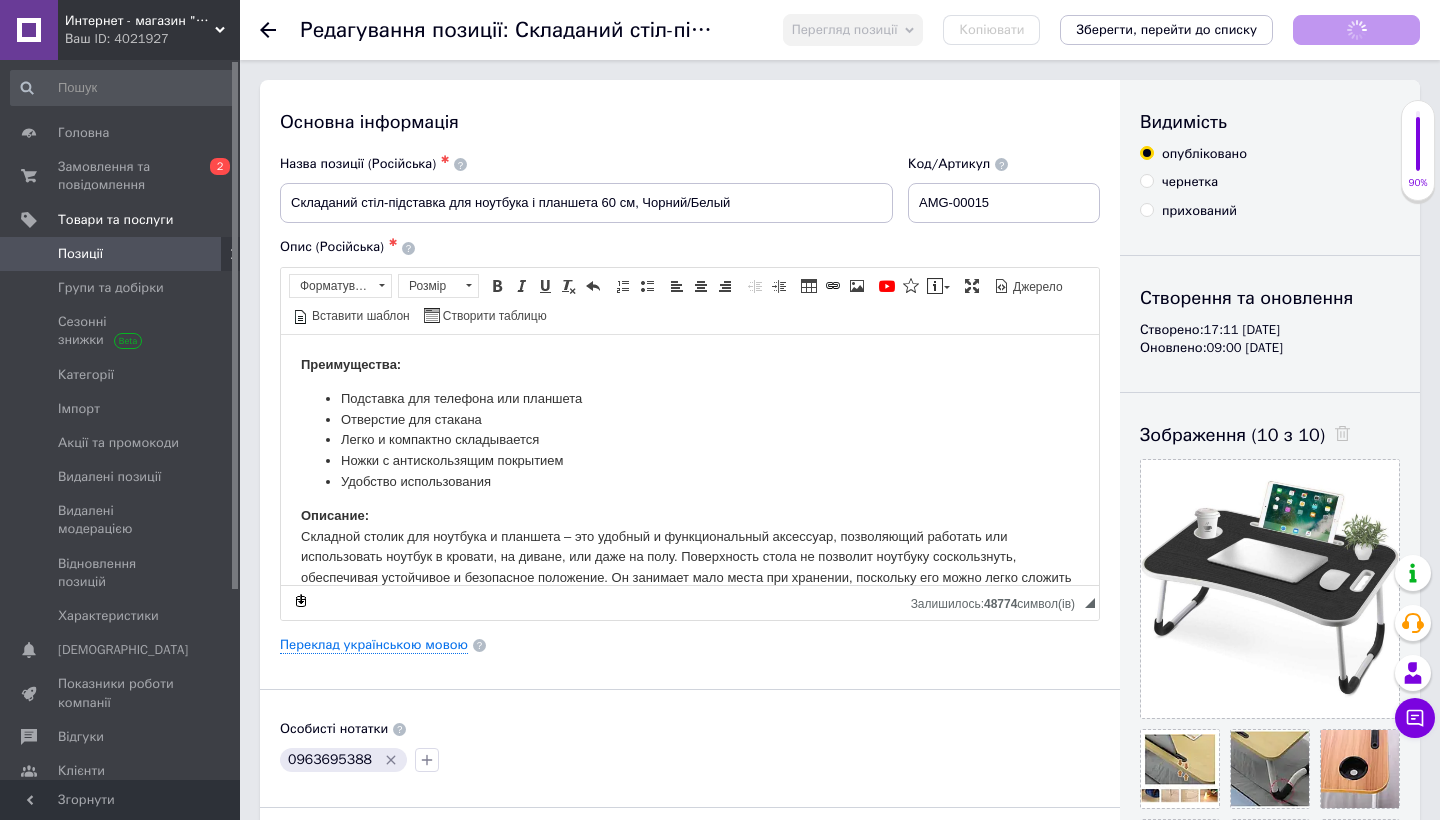 scroll, scrollTop: 0, scrollLeft: 0, axis: both 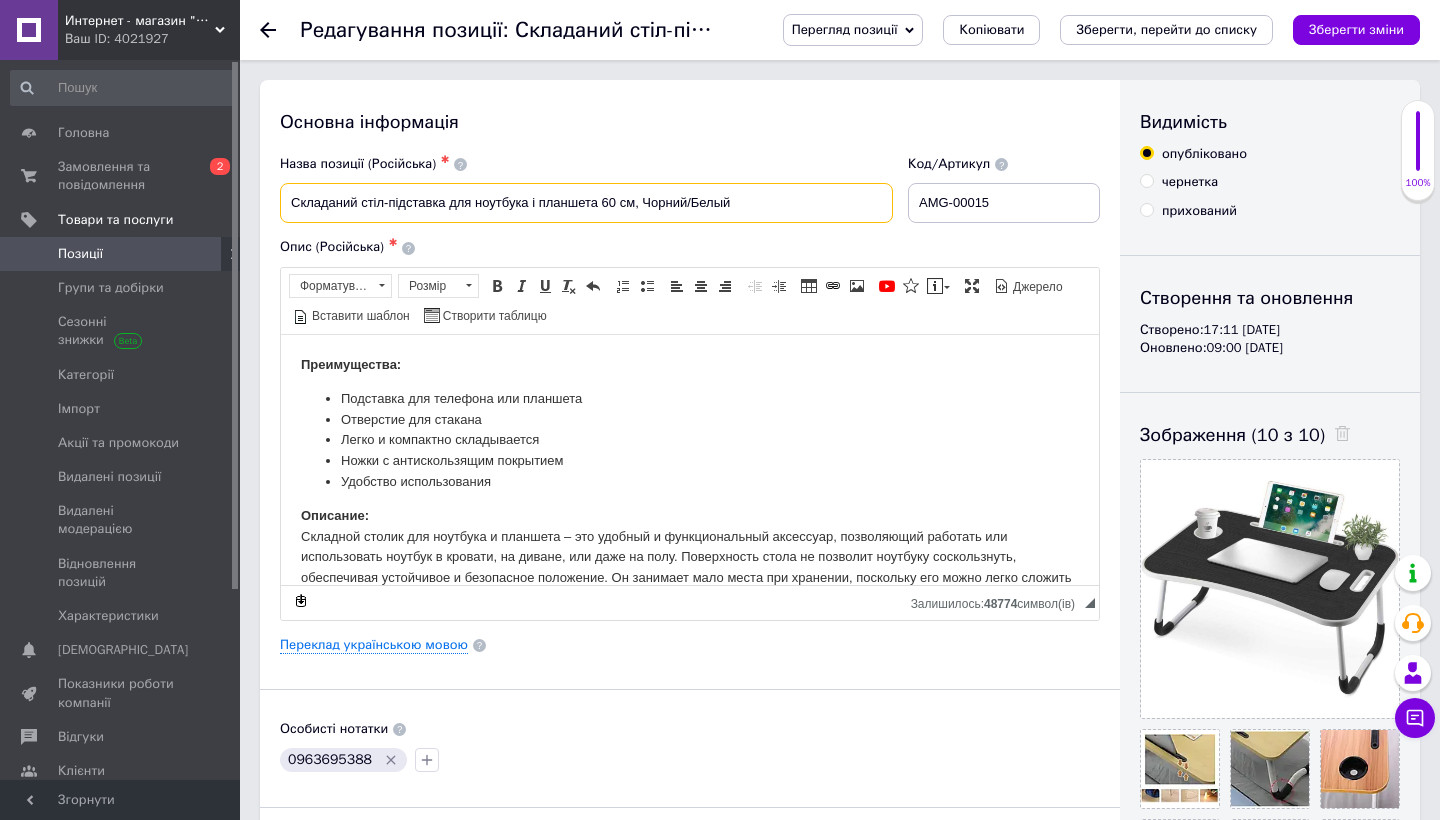 click on "Складаний стіл-підставка для ноутбука і планшета 60 см, Чорний/Белый" at bounding box center (586, 203) 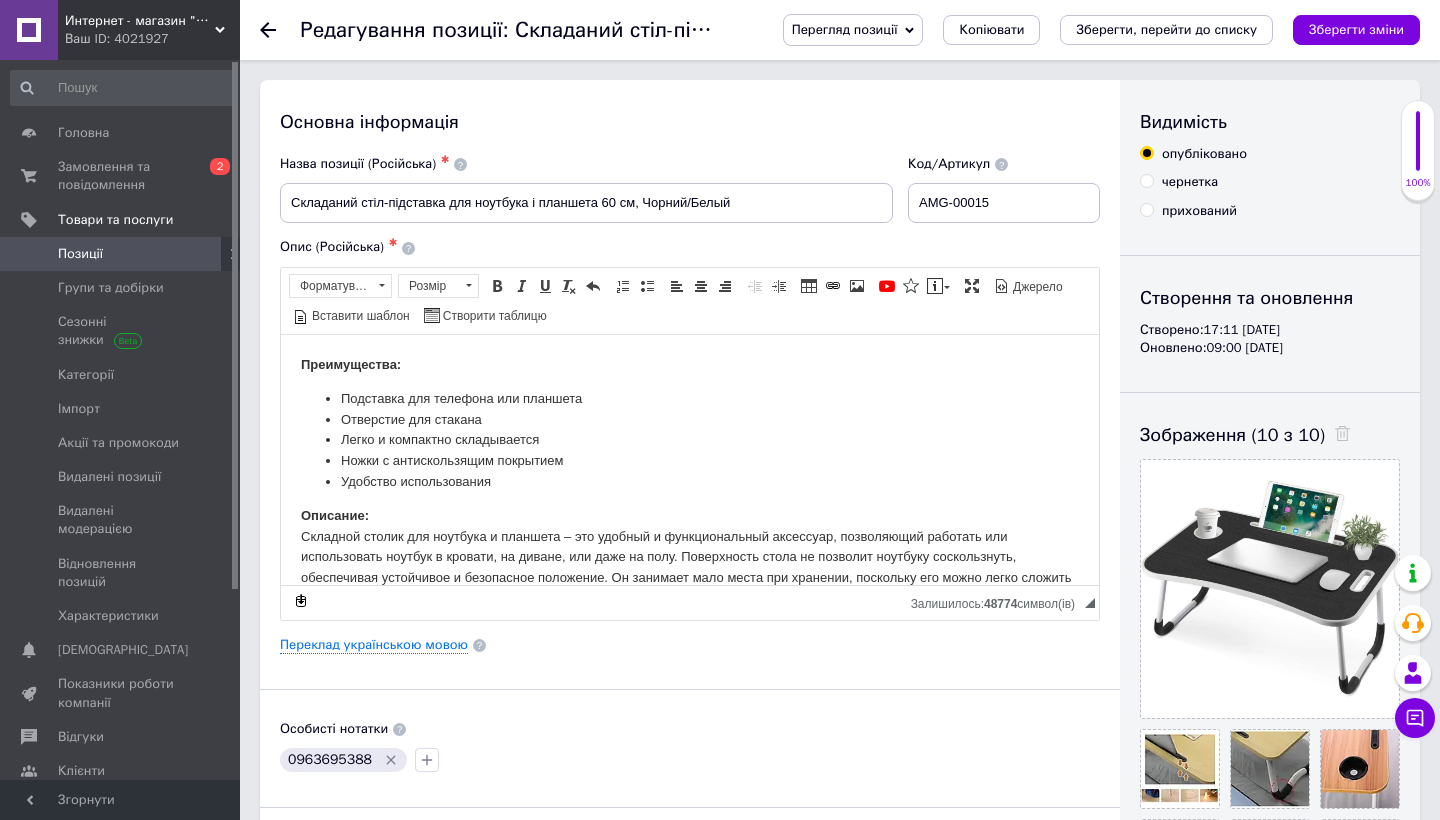 click on "Подставка для телефона или планшета" at bounding box center (690, 398) 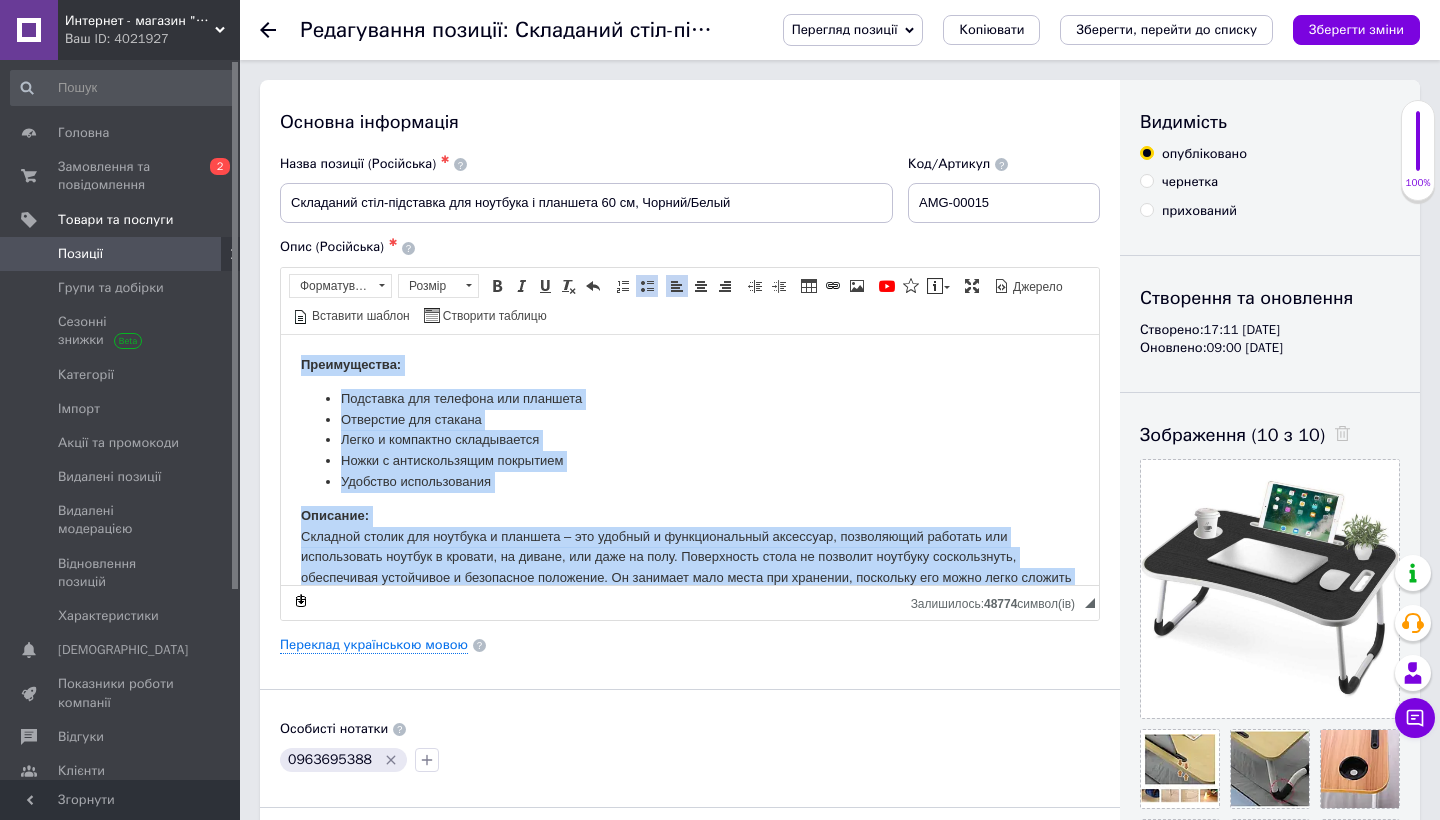 scroll, scrollTop: 2151, scrollLeft: 0, axis: vertical 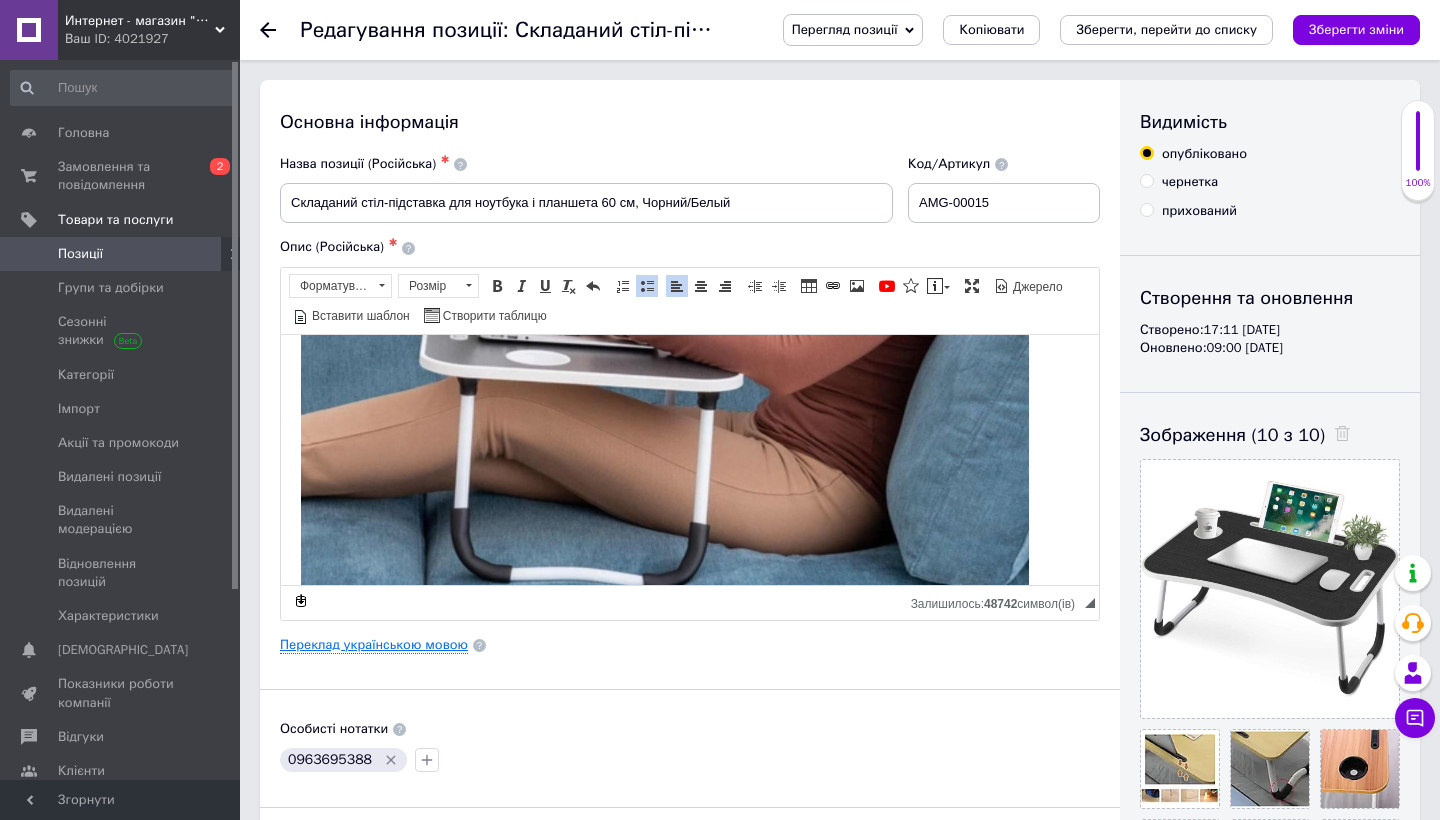 click on "Переклад українською мовою" at bounding box center (374, 645) 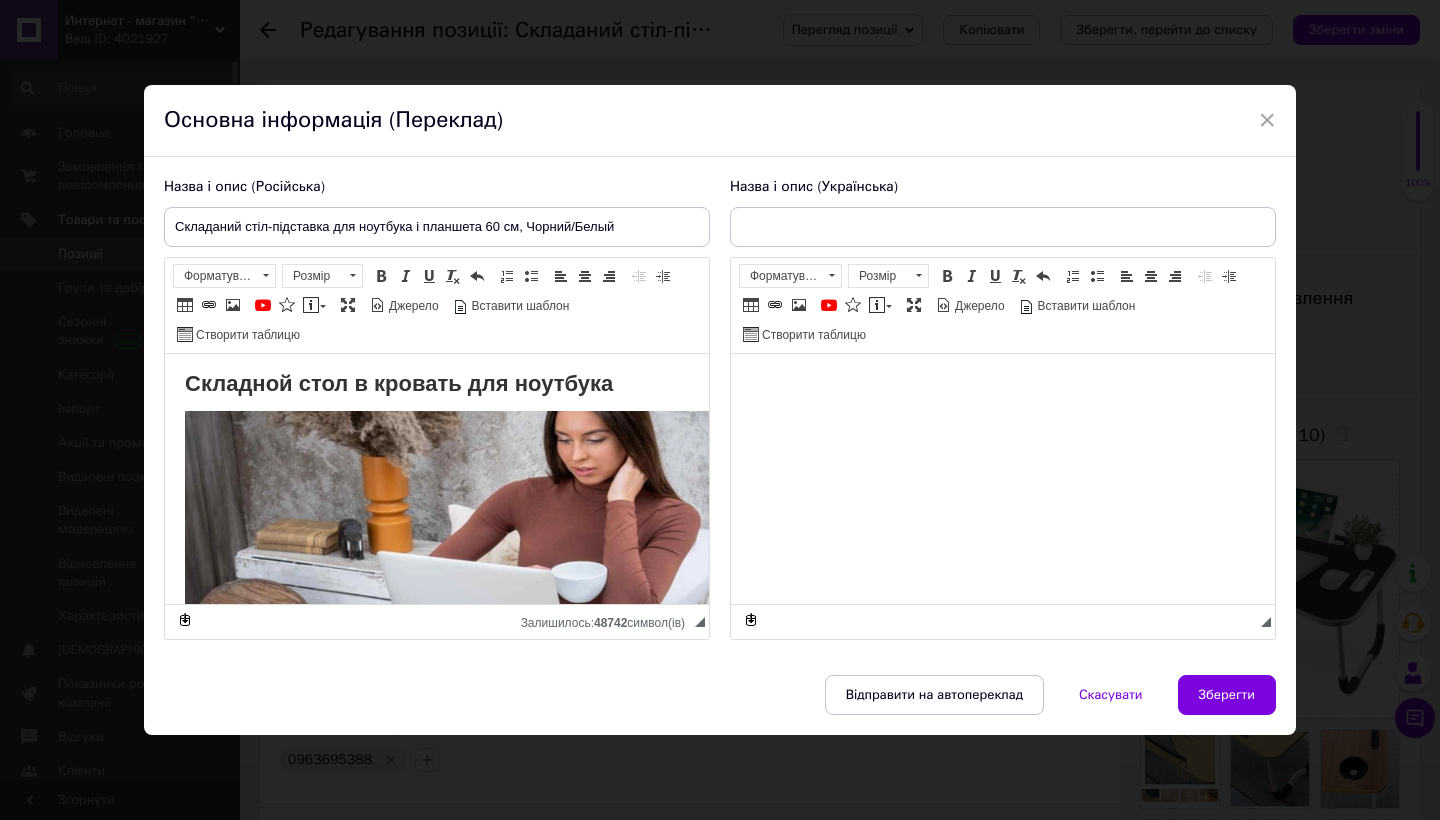 scroll, scrollTop: 0, scrollLeft: 0, axis: both 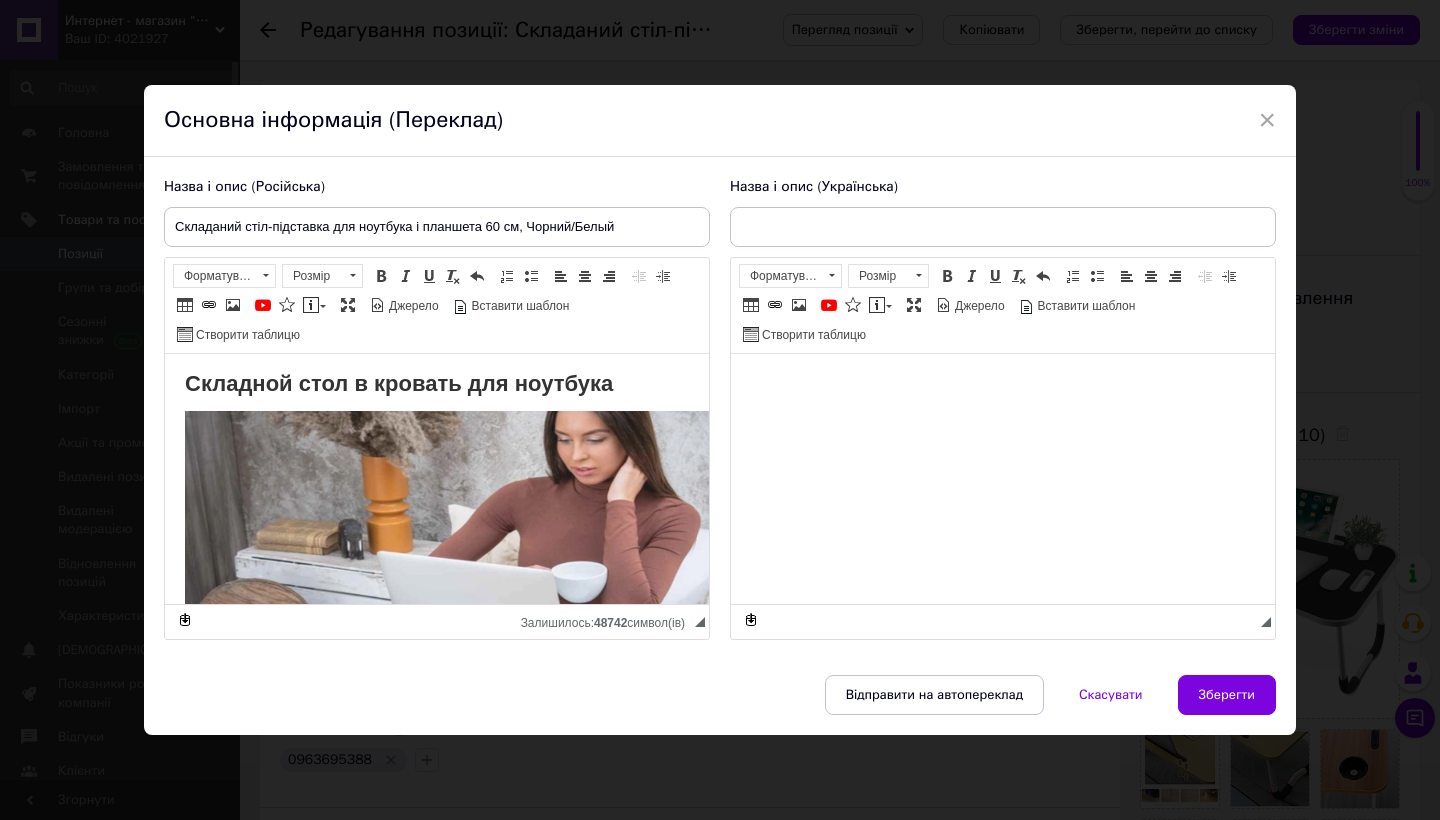 type on "Складаний стіл-підставка для ноутбука і планшета 60 см, Чорний/Белый" 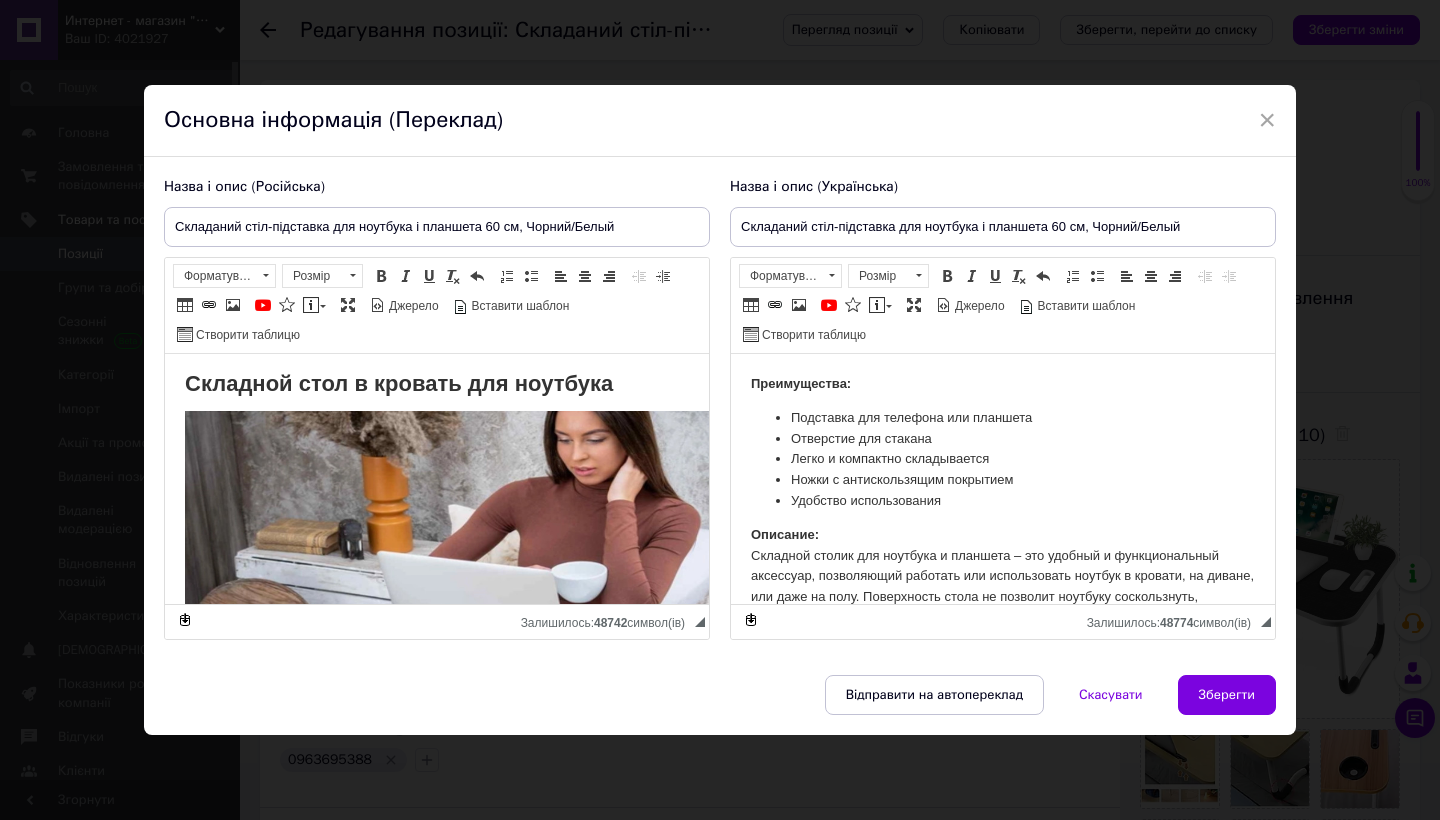 click on "Ножки с антискользящим покрытием" at bounding box center (1003, 479) 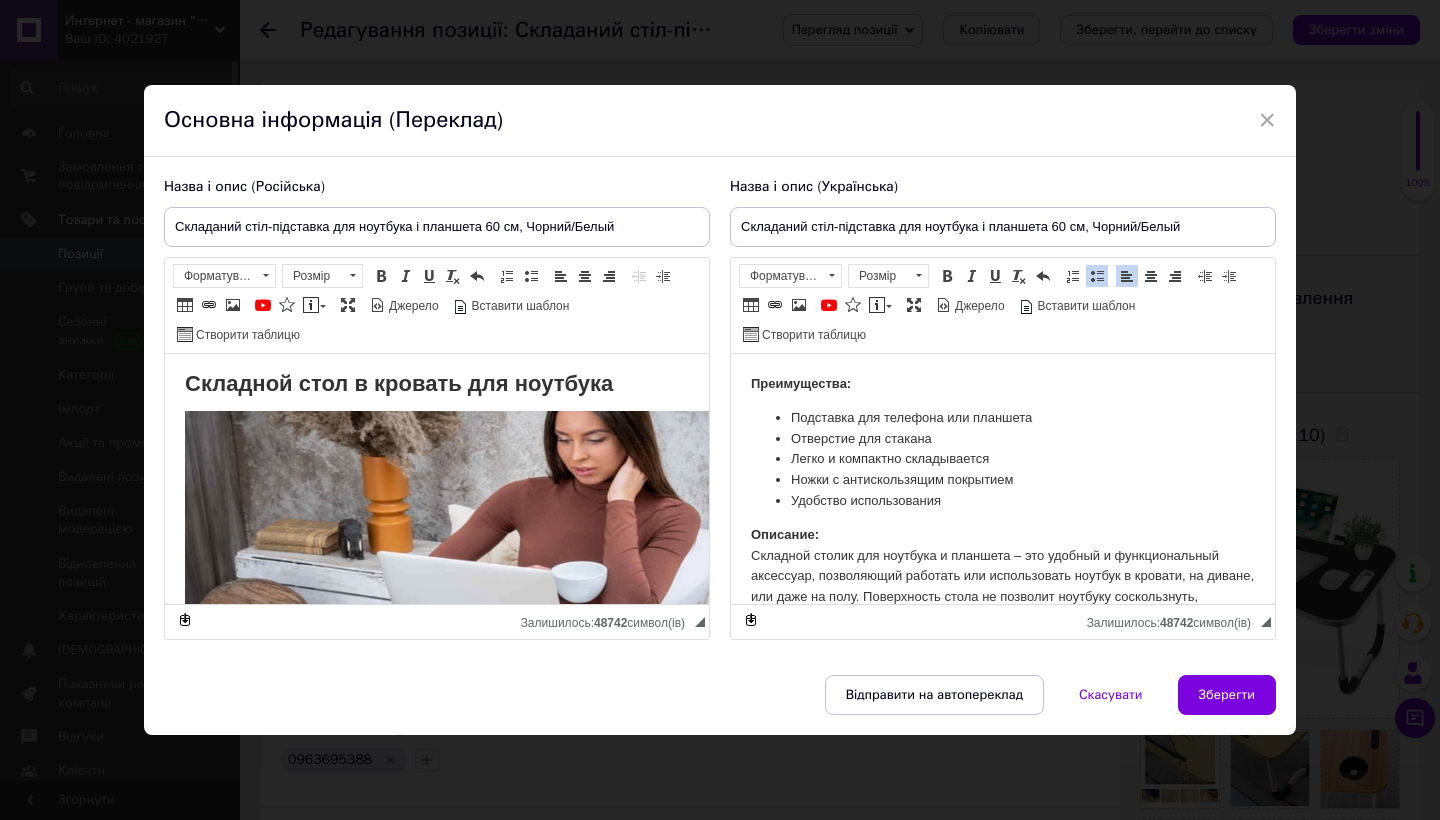 scroll, scrollTop: 2231, scrollLeft: 0, axis: vertical 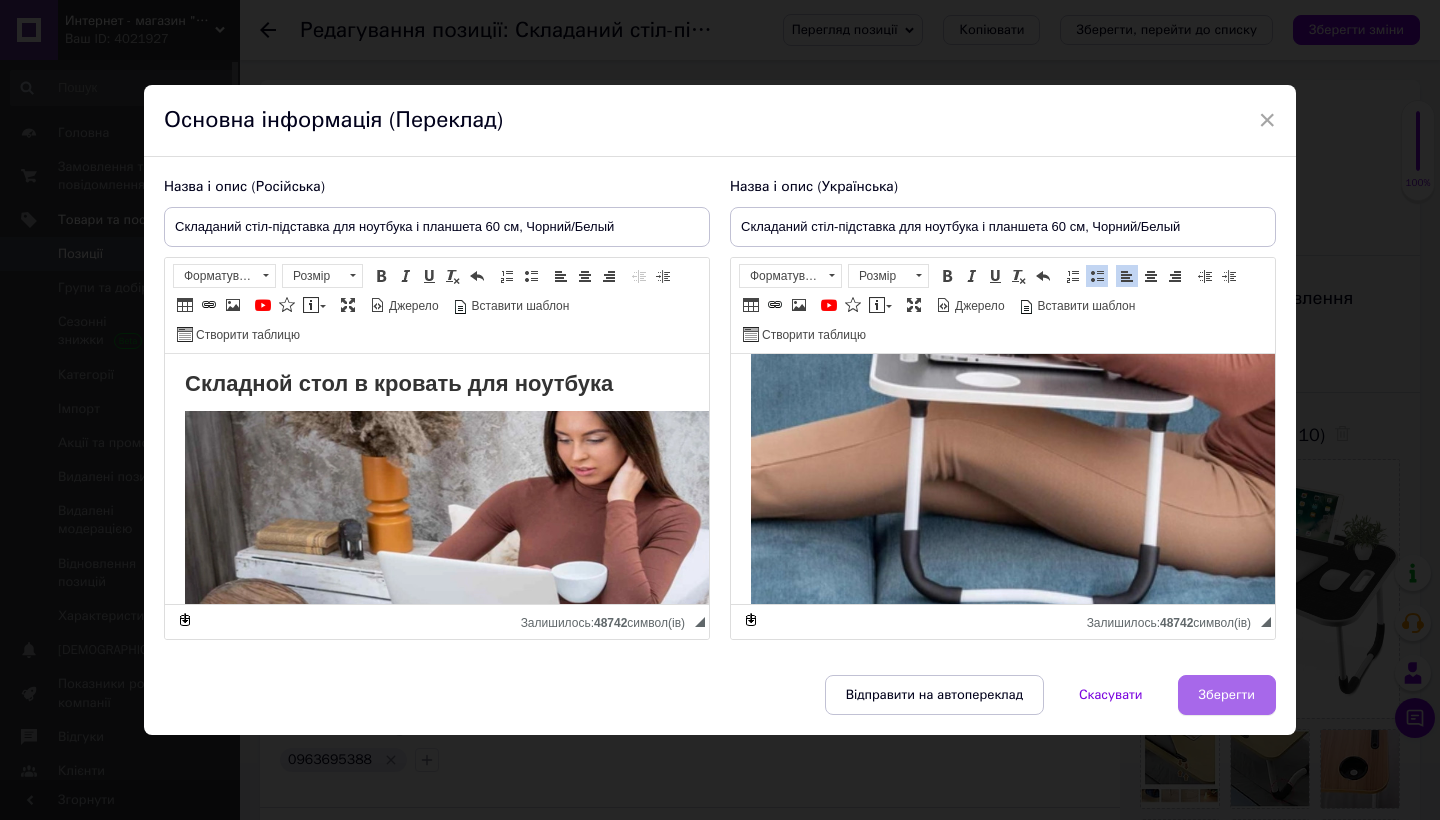 click on "Зберегти" at bounding box center (1227, 695) 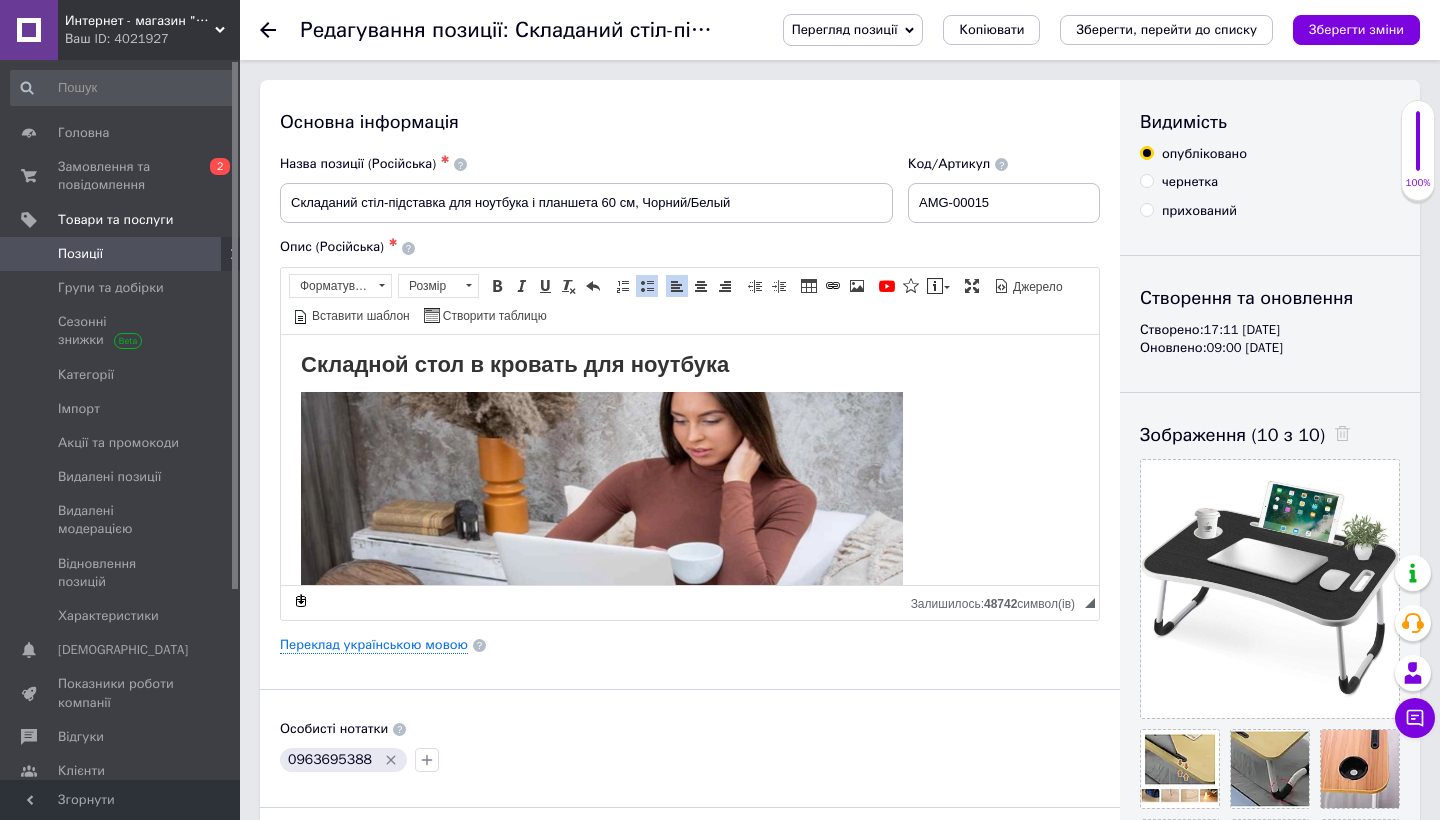 scroll, scrollTop: 0, scrollLeft: 0, axis: both 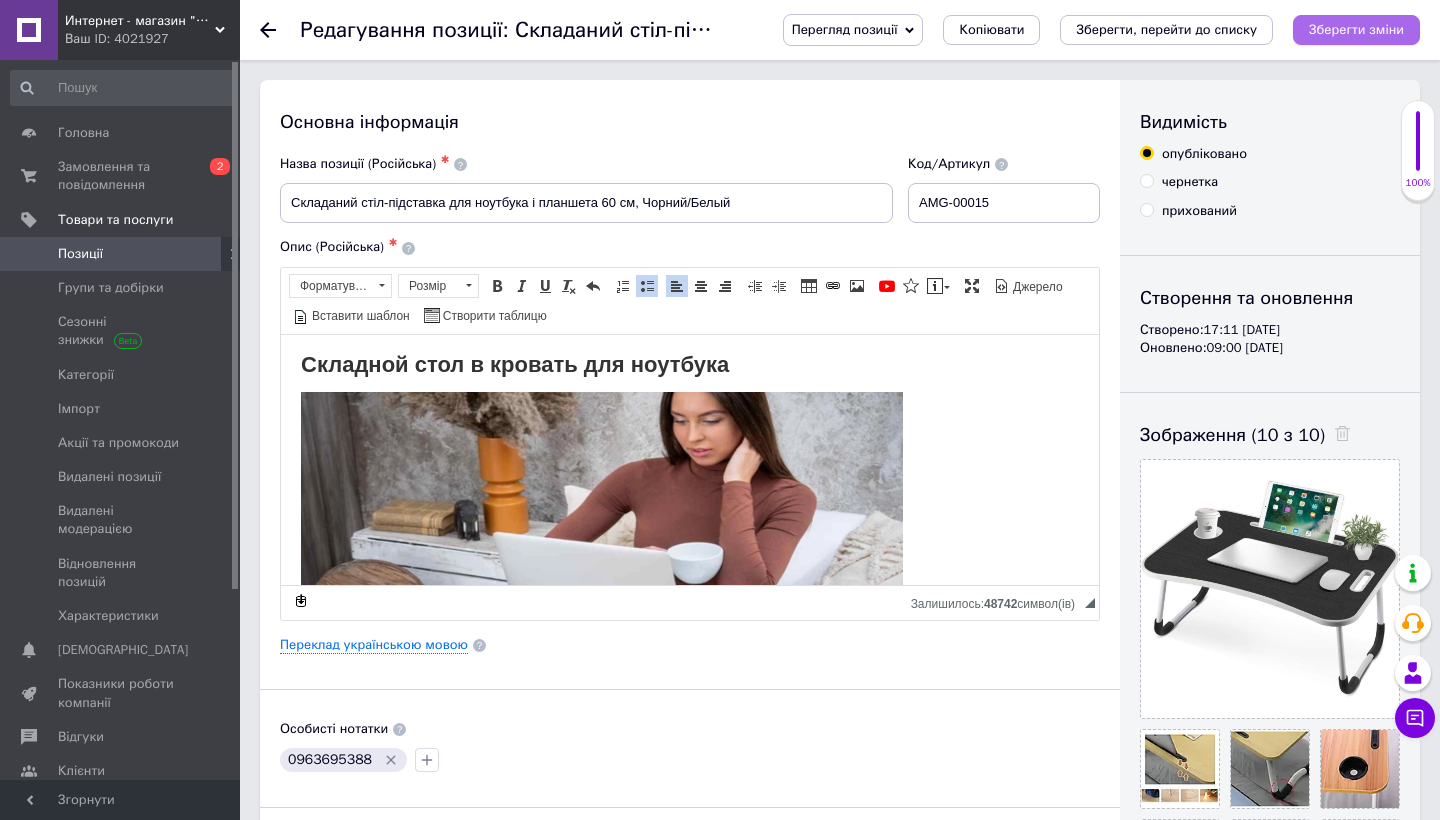 click on "Зберегти зміни" at bounding box center (1356, 29) 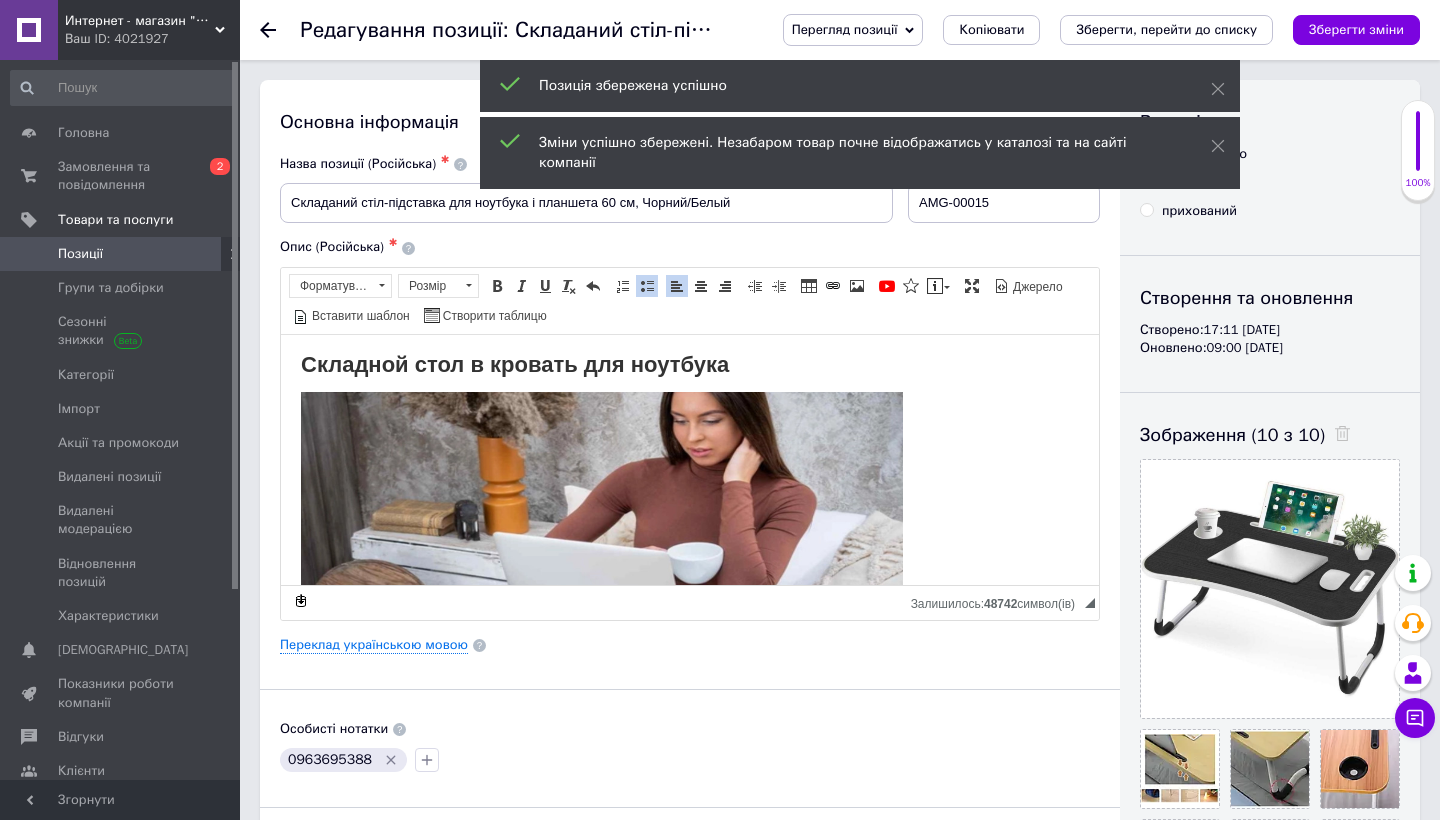 click 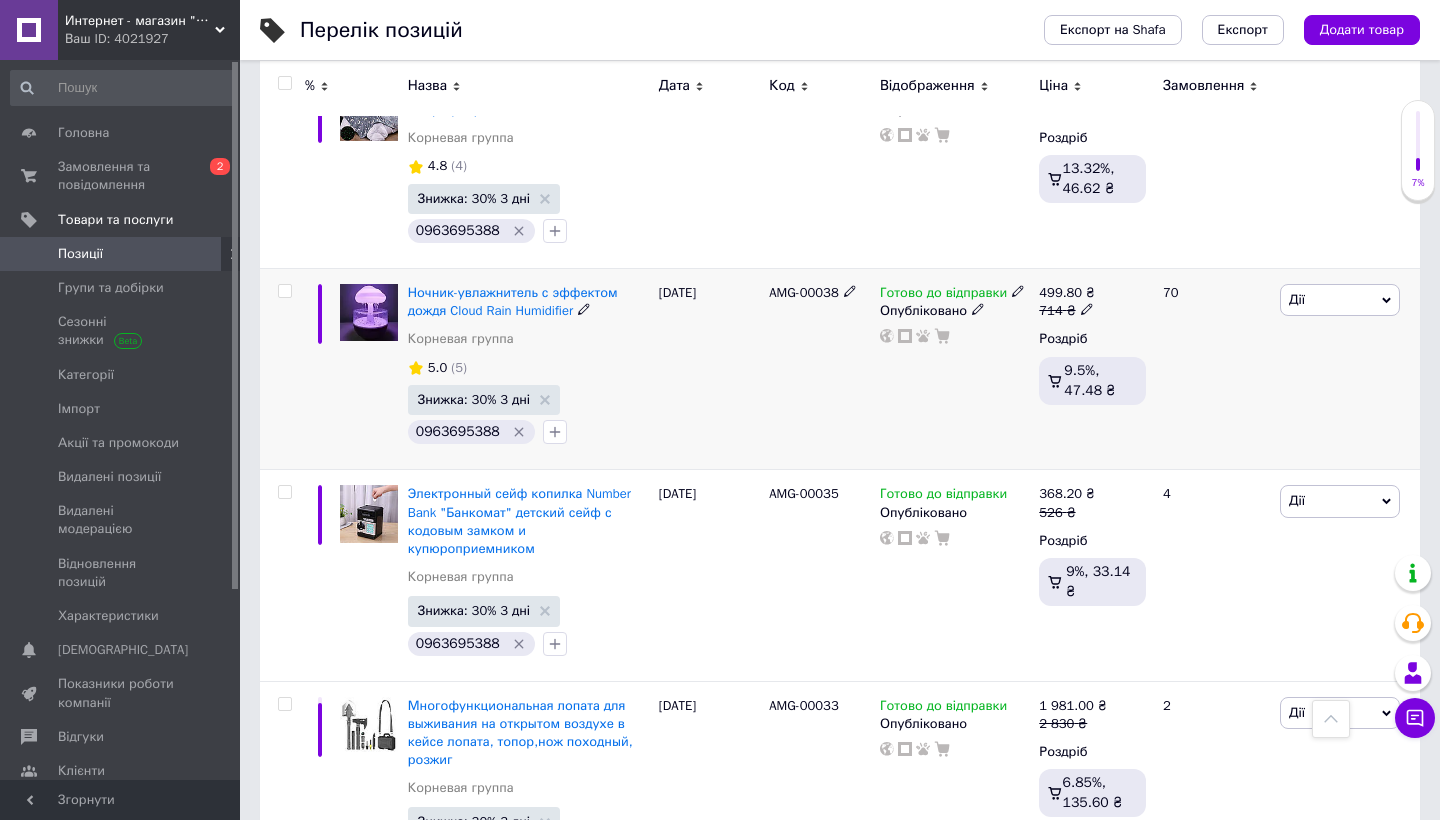 scroll, scrollTop: 7147, scrollLeft: 0, axis: vertical 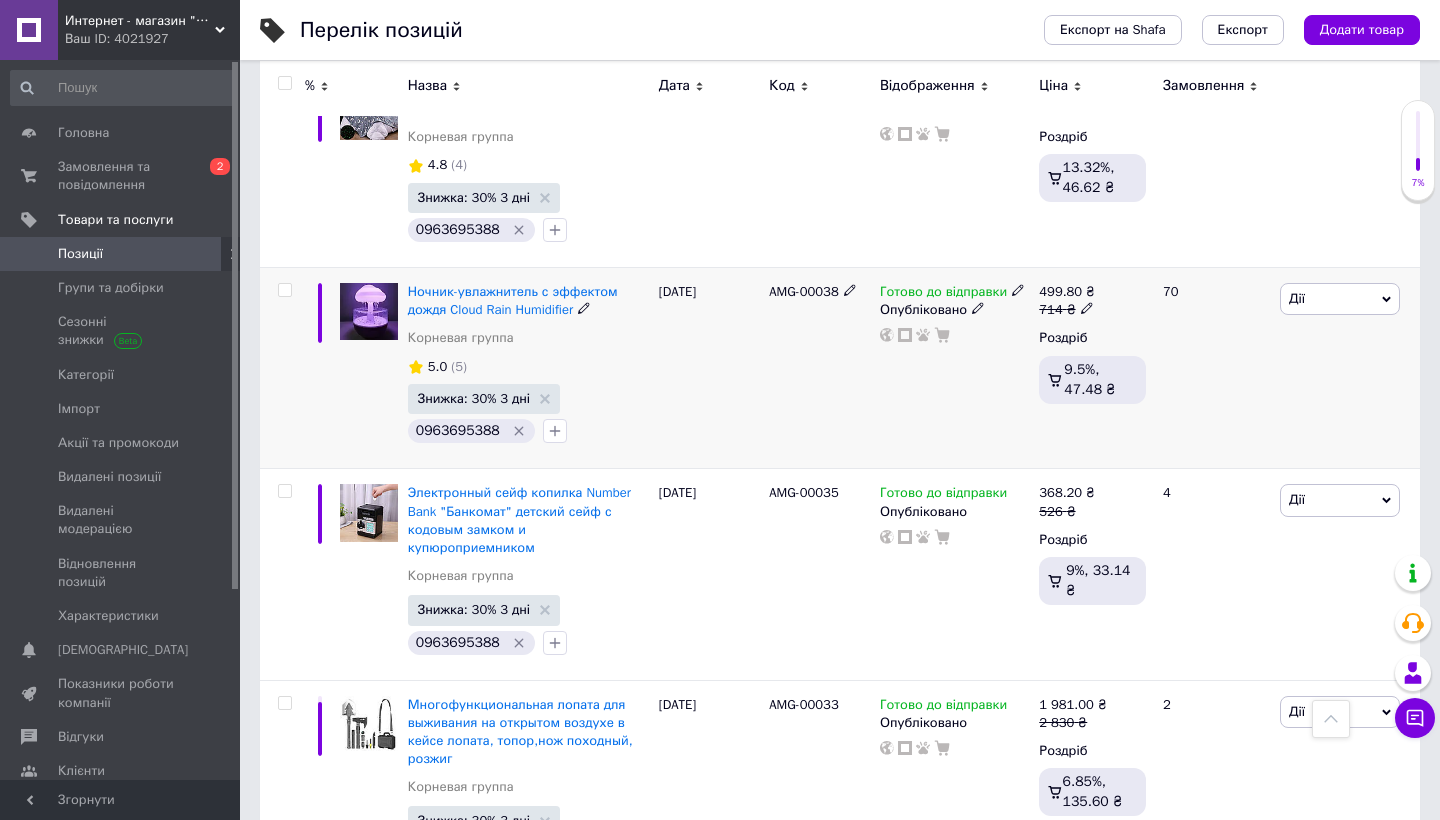 click 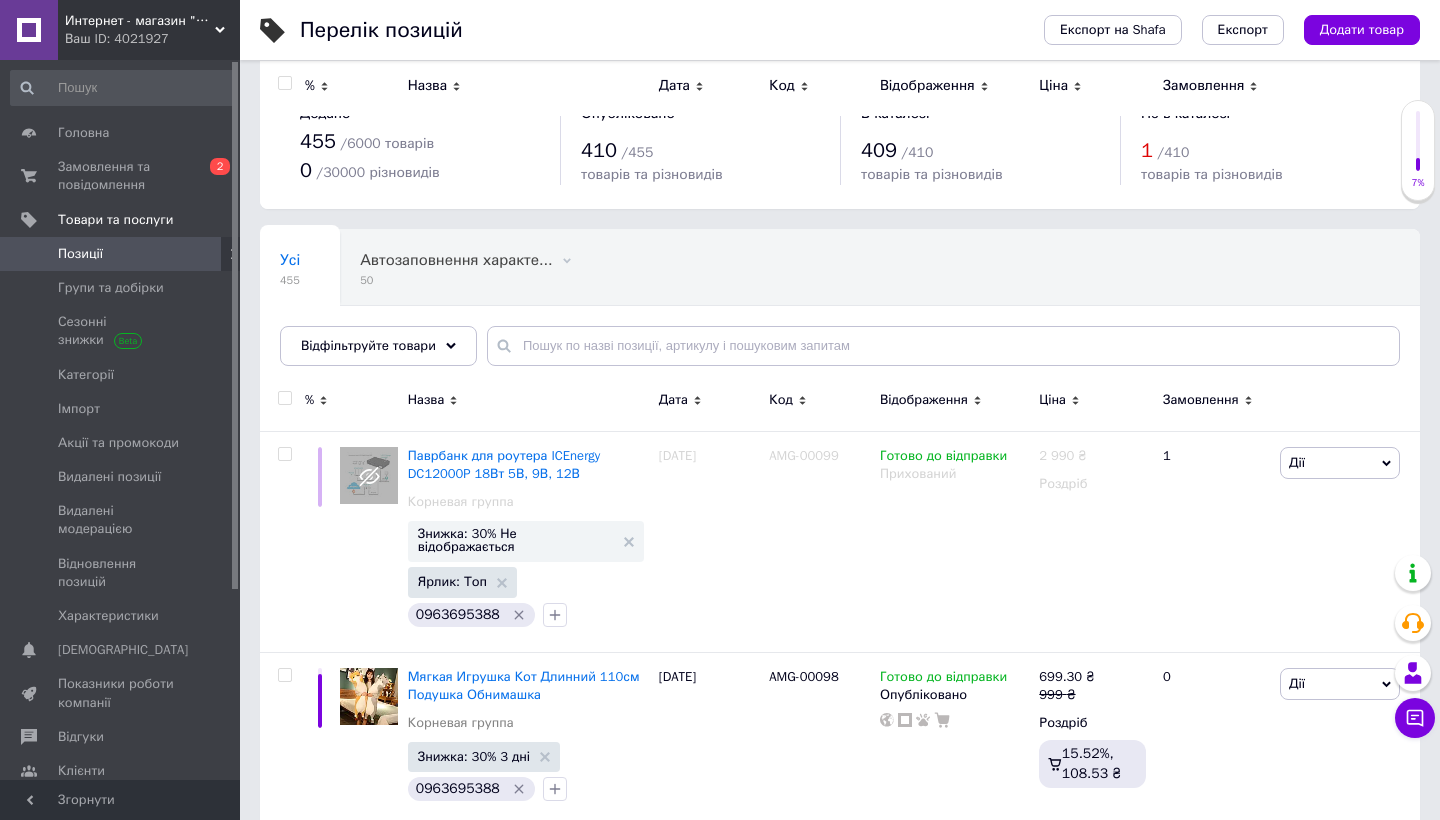 scroll, scrollTop: 0, scrollLeft: 0, axis: both 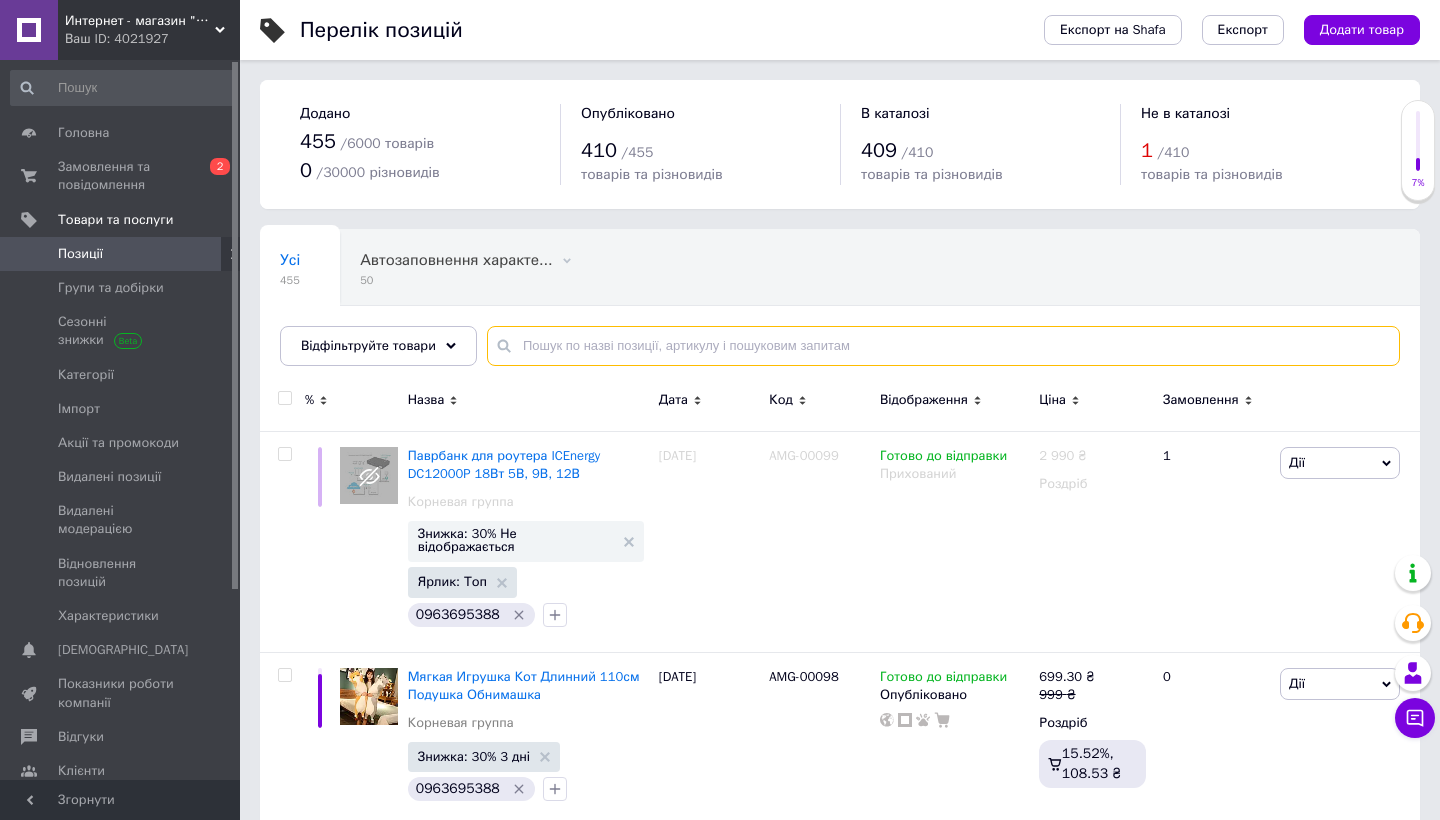 click at bounding box center [943, 346] 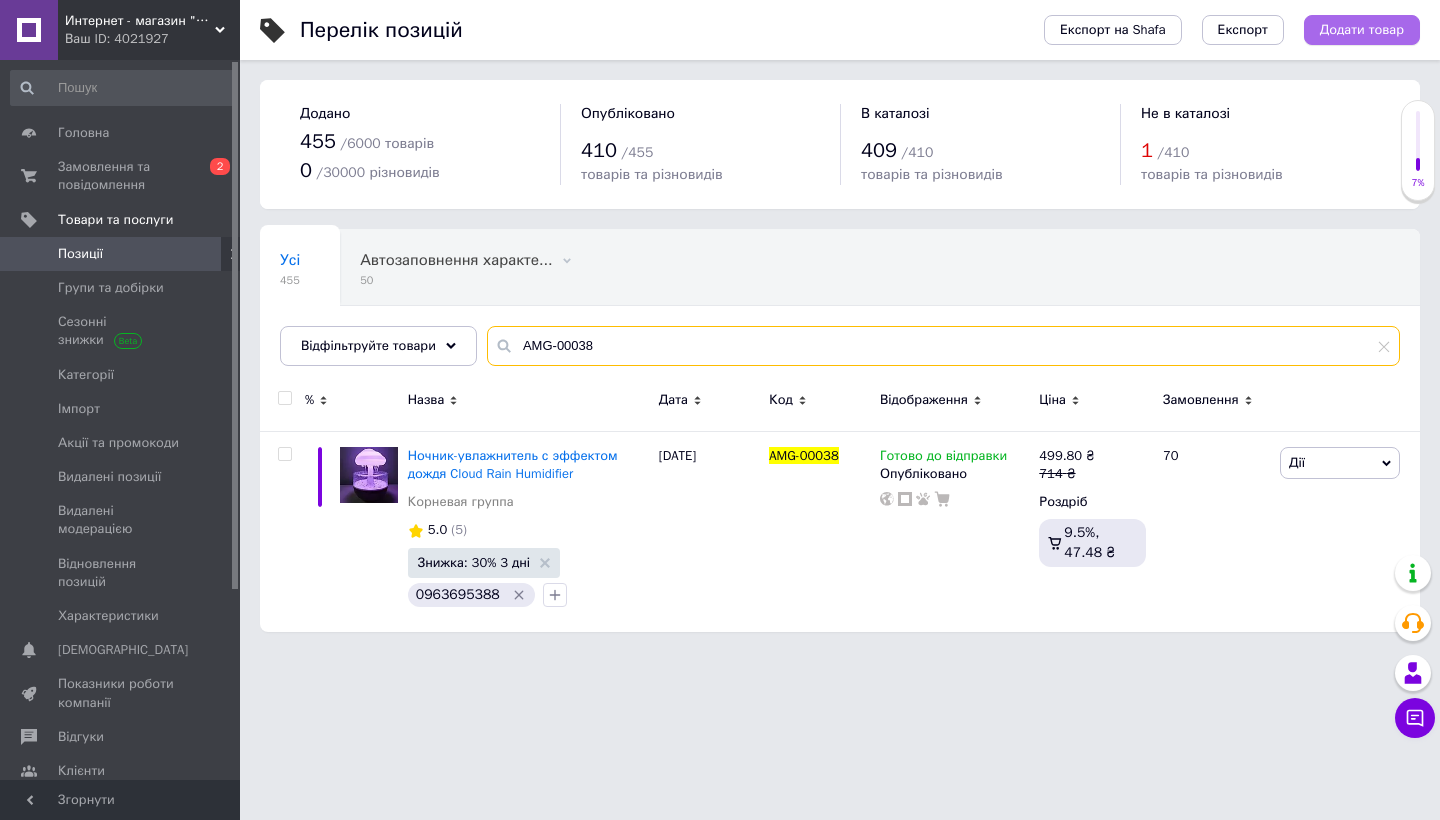 type on "AMG-00038" 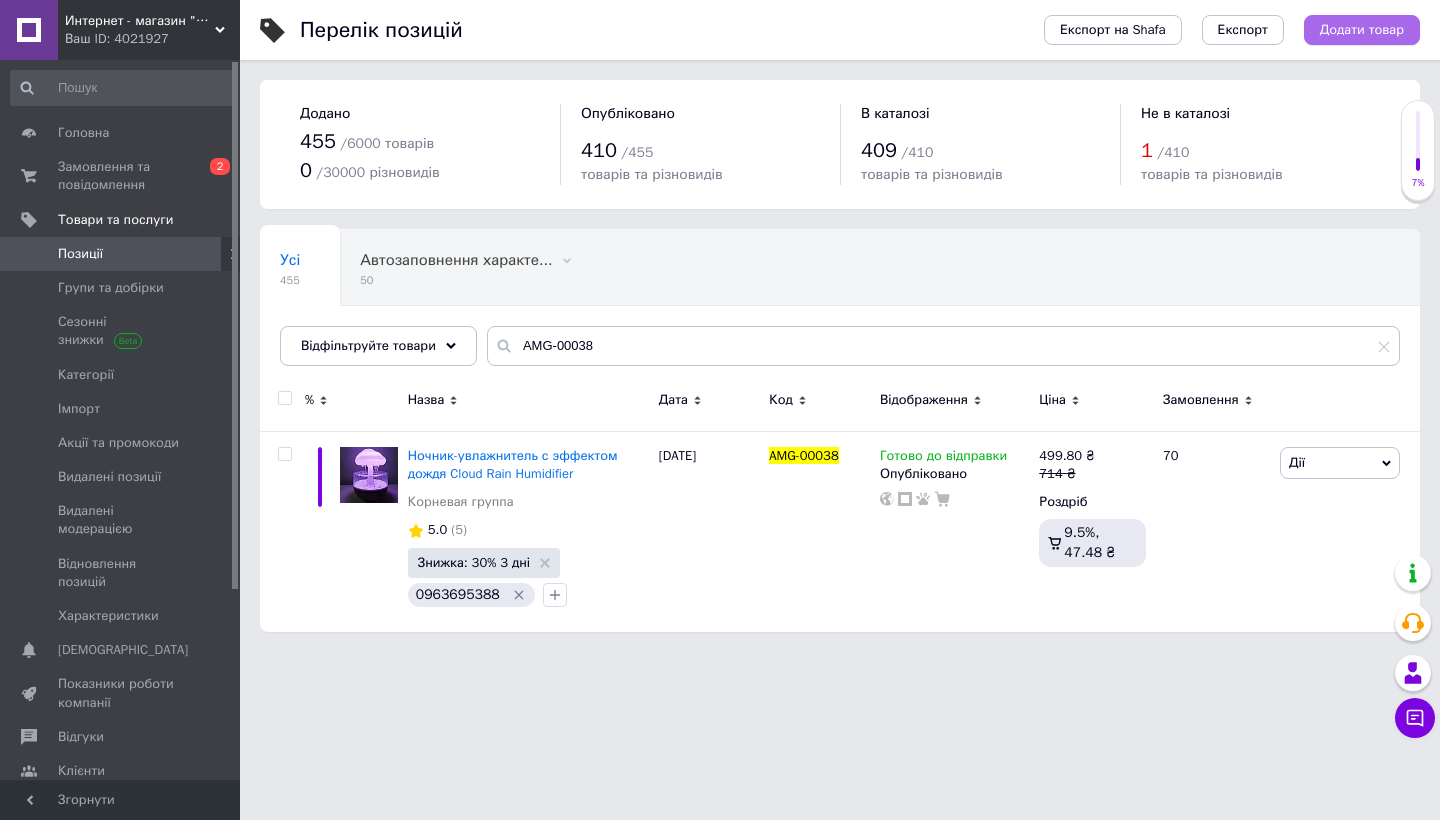 click on "Додати товар" at bounding box center [1362, 30] 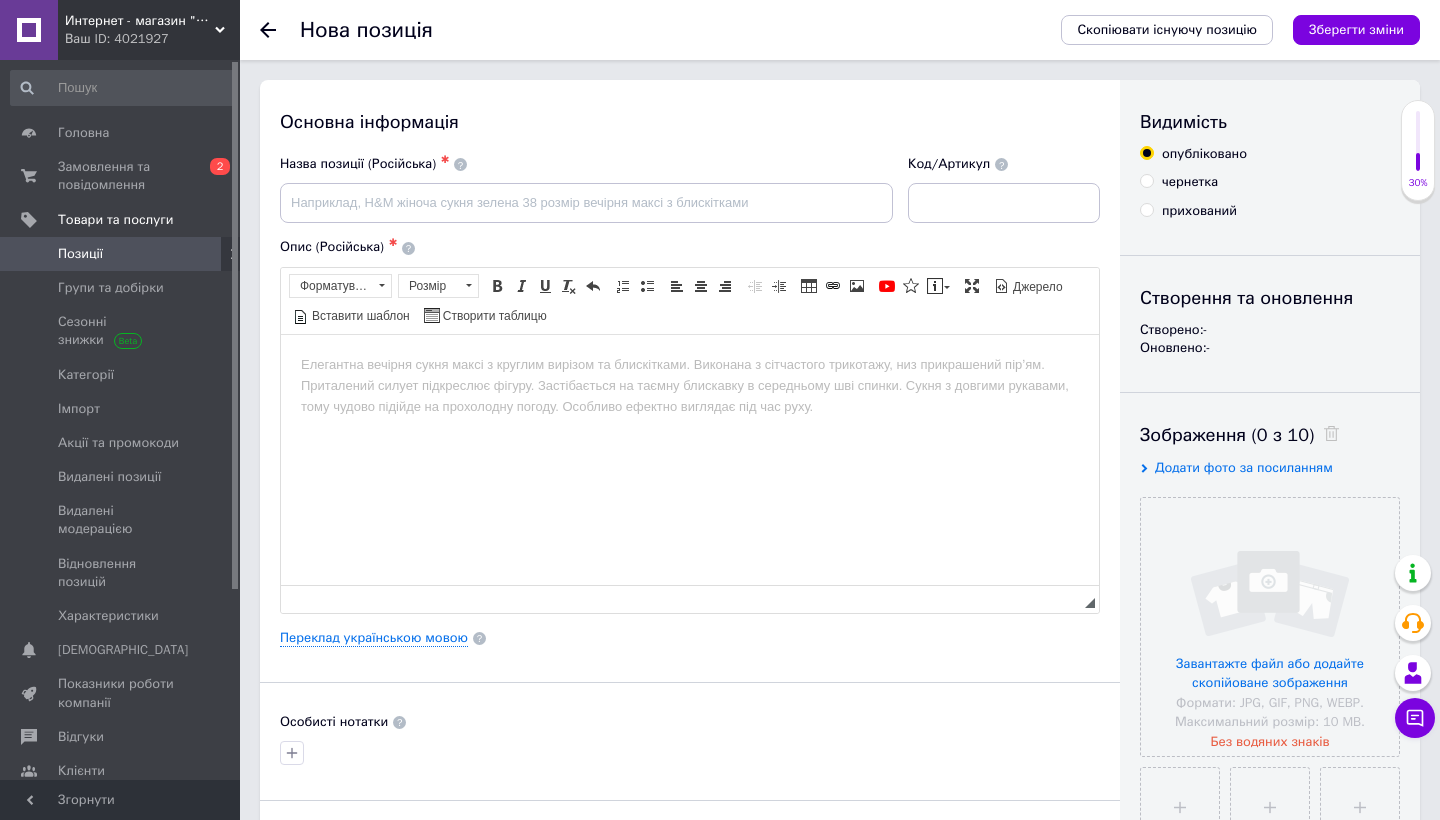 scroll, scrollTop: 0, scrollLeft: 0, axis: both 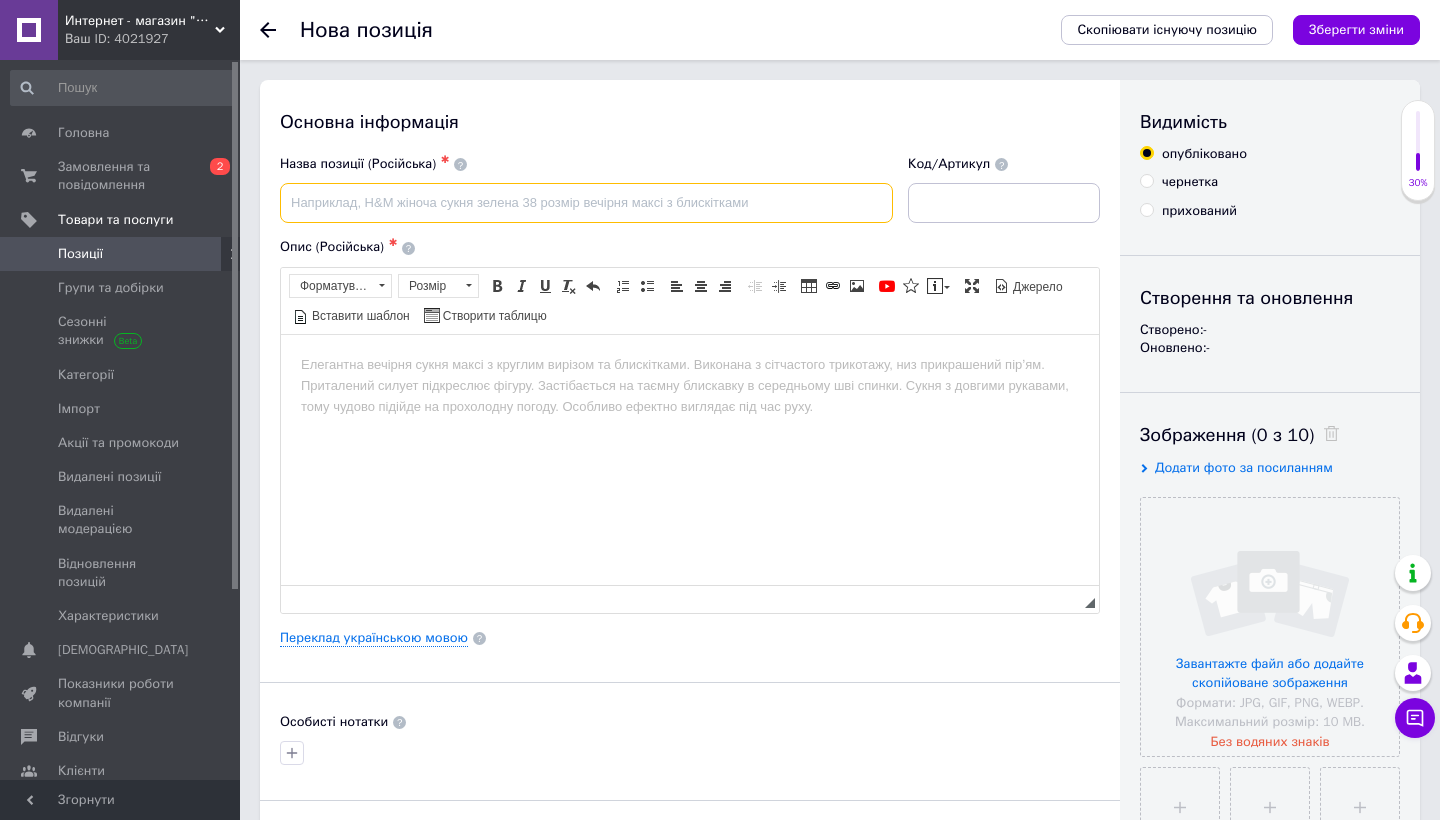 click at bounding box center [586, 203] 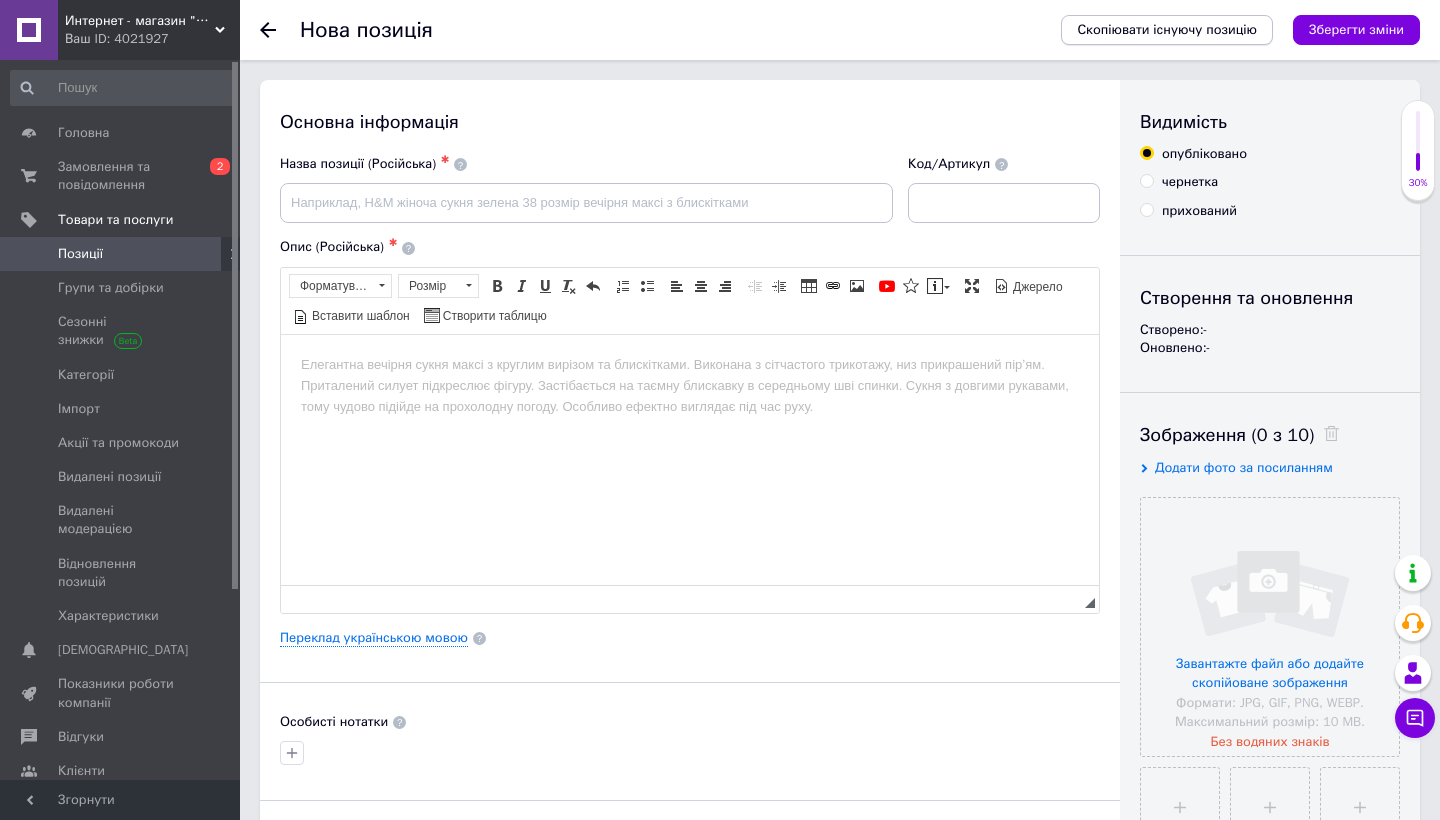 click on "Скопіювати існуючу позицію" at bounding box center [1167, 30] 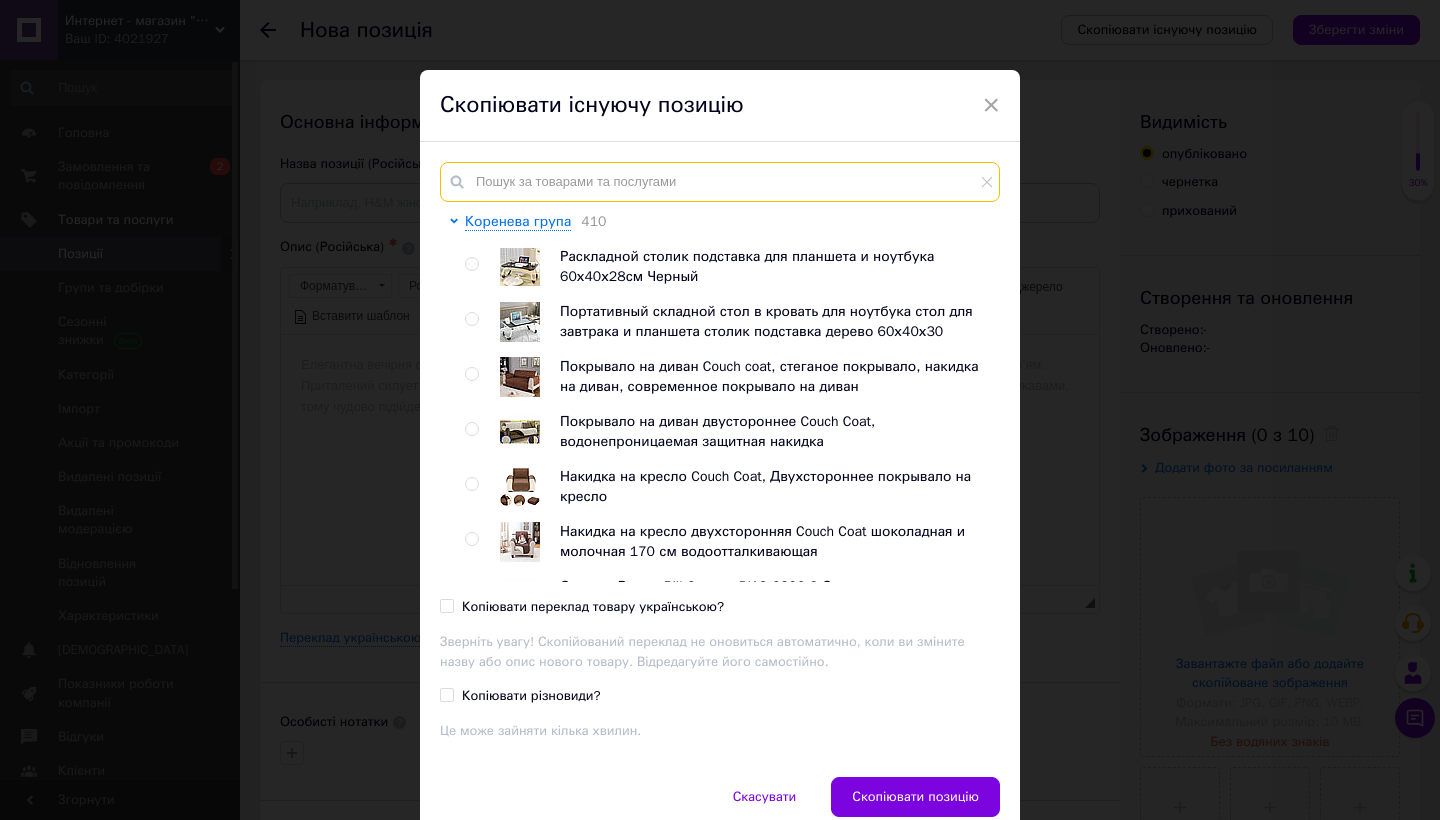 click at bounding box center [720, 182] 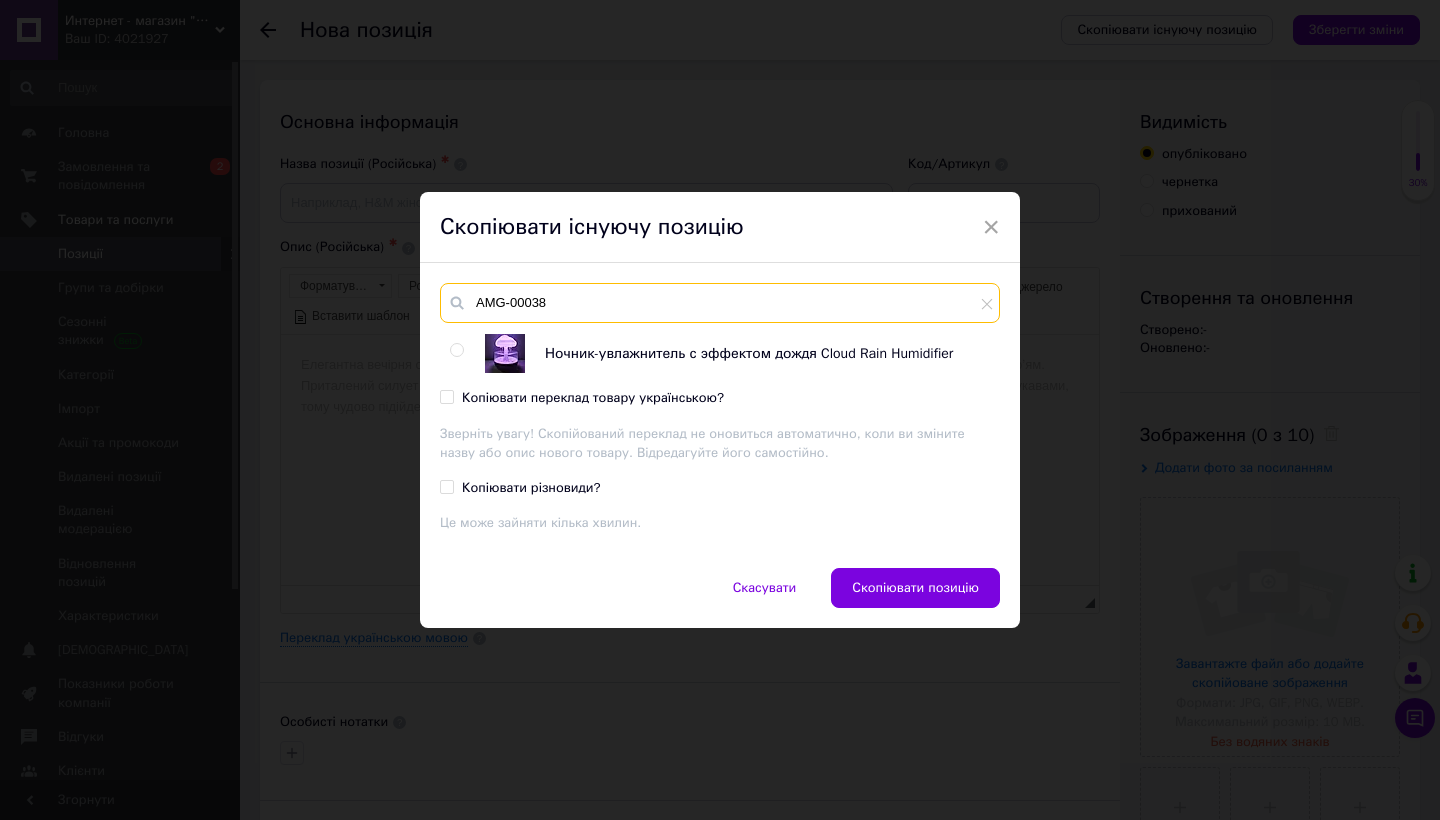 type on "AMG-00038" 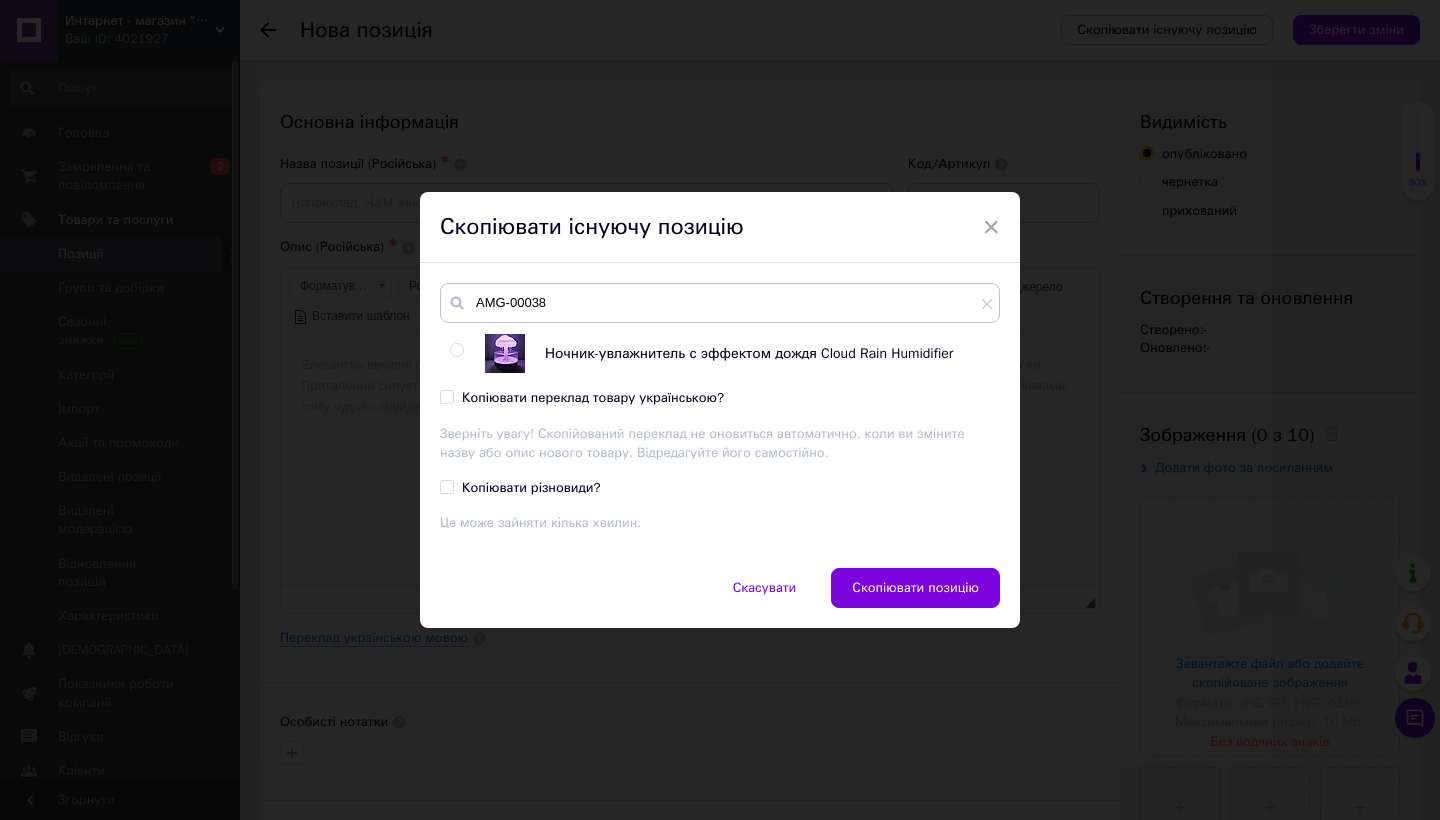 click on "Ночник-увлажнитель с эффектом дождя Cloud Rain Humidifier" at bounding box center (749, 353) 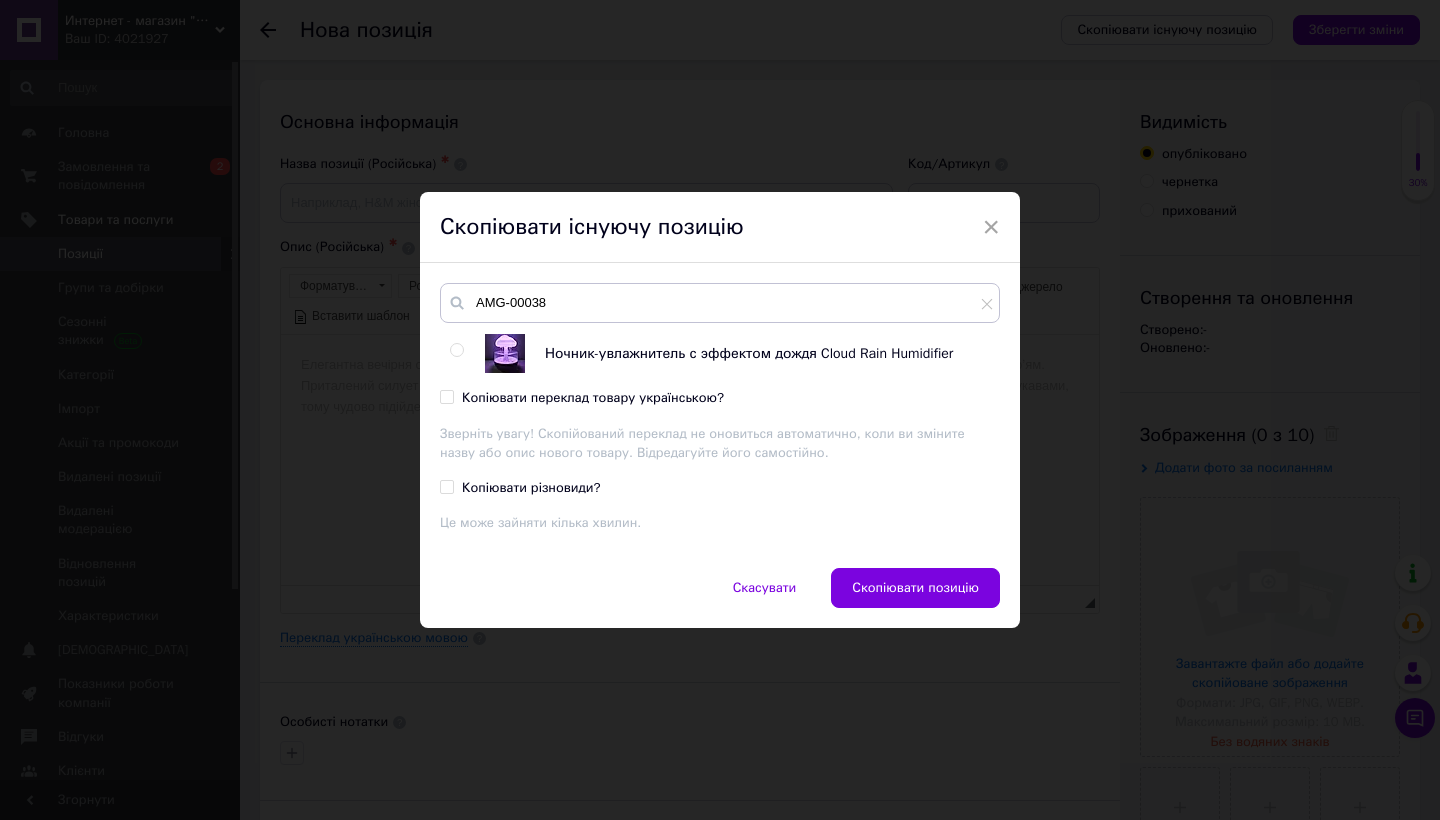 click at bounding box center (515, 353) 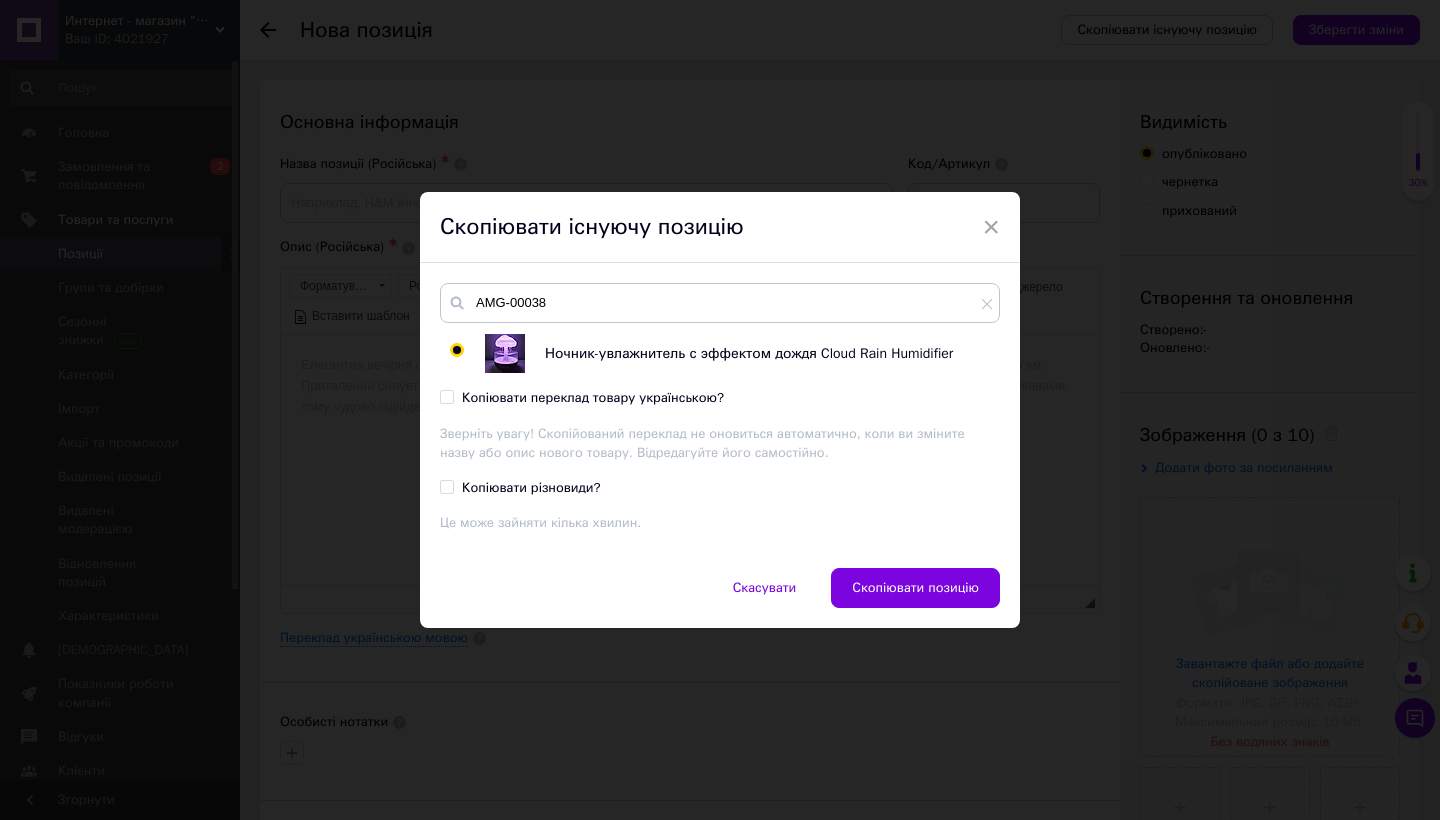 radio on "true" 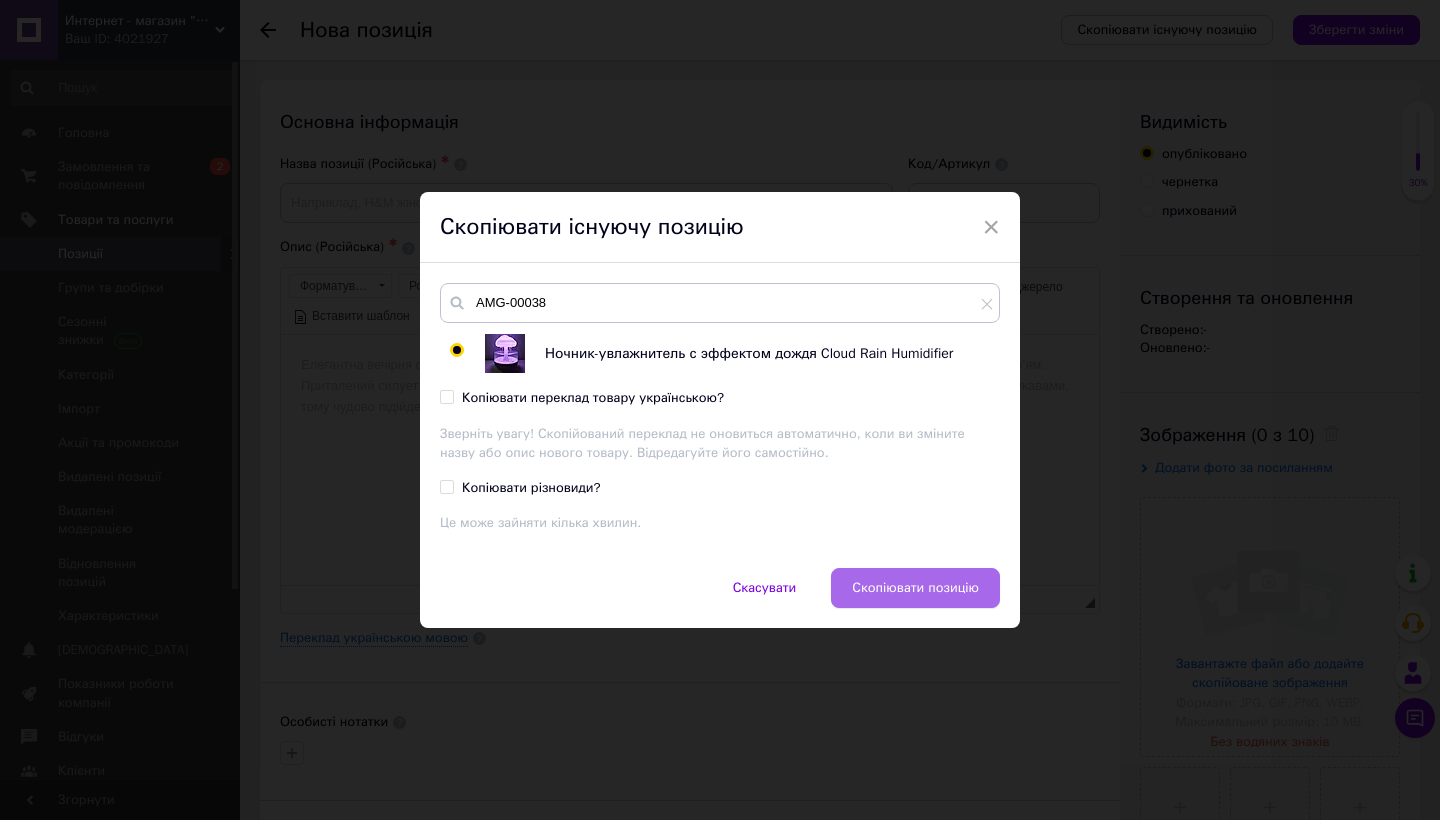 click on "Скопіювати позицію" at bounding box center (915, 588) 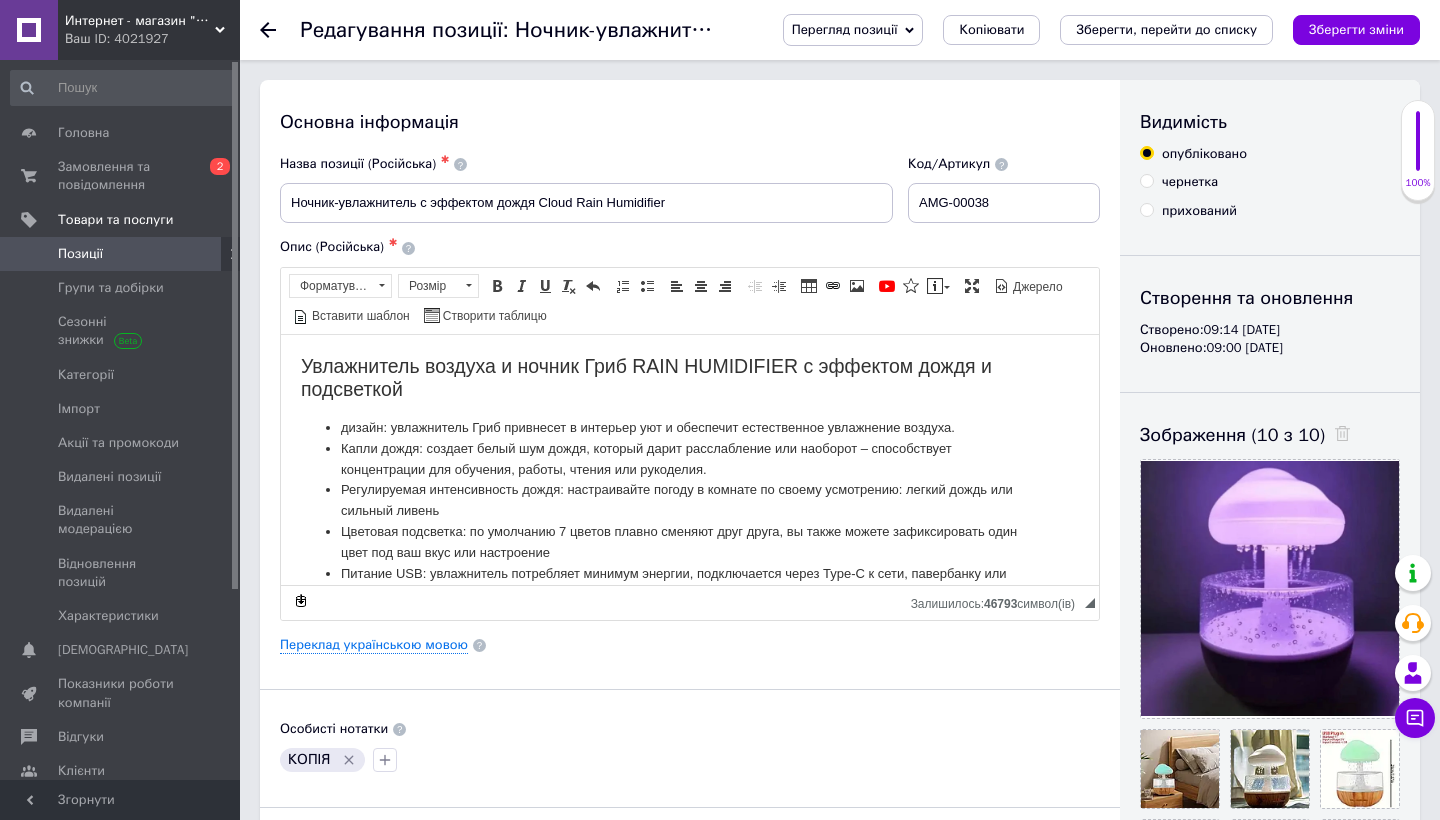 scroll, scrollTop: 0, scrollLeft: 0, axis: both 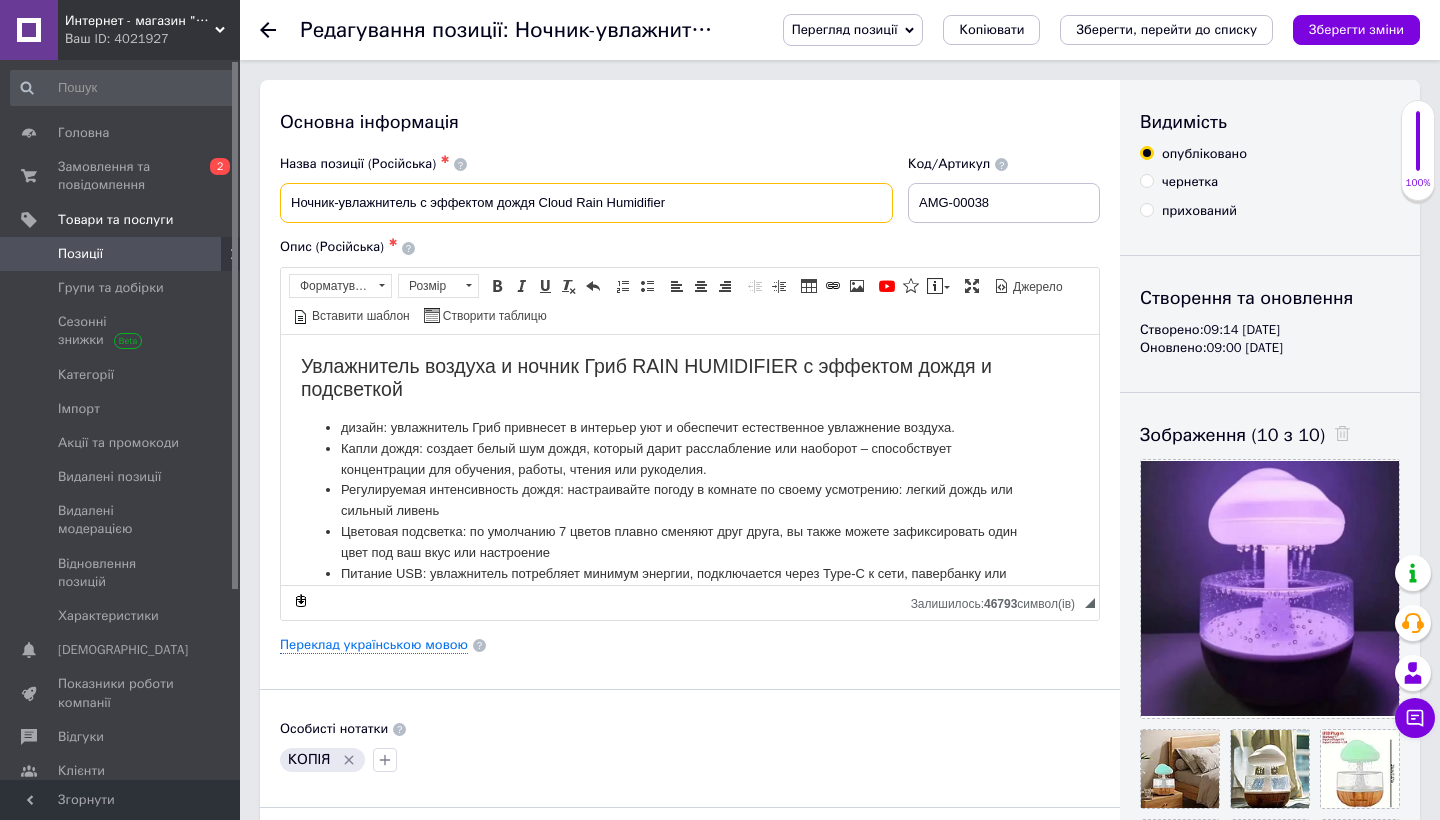 click on "Ночник-увлажнитель с эффектом дождя Cloud Rain Humidifier" at bounding box center (586, 203) 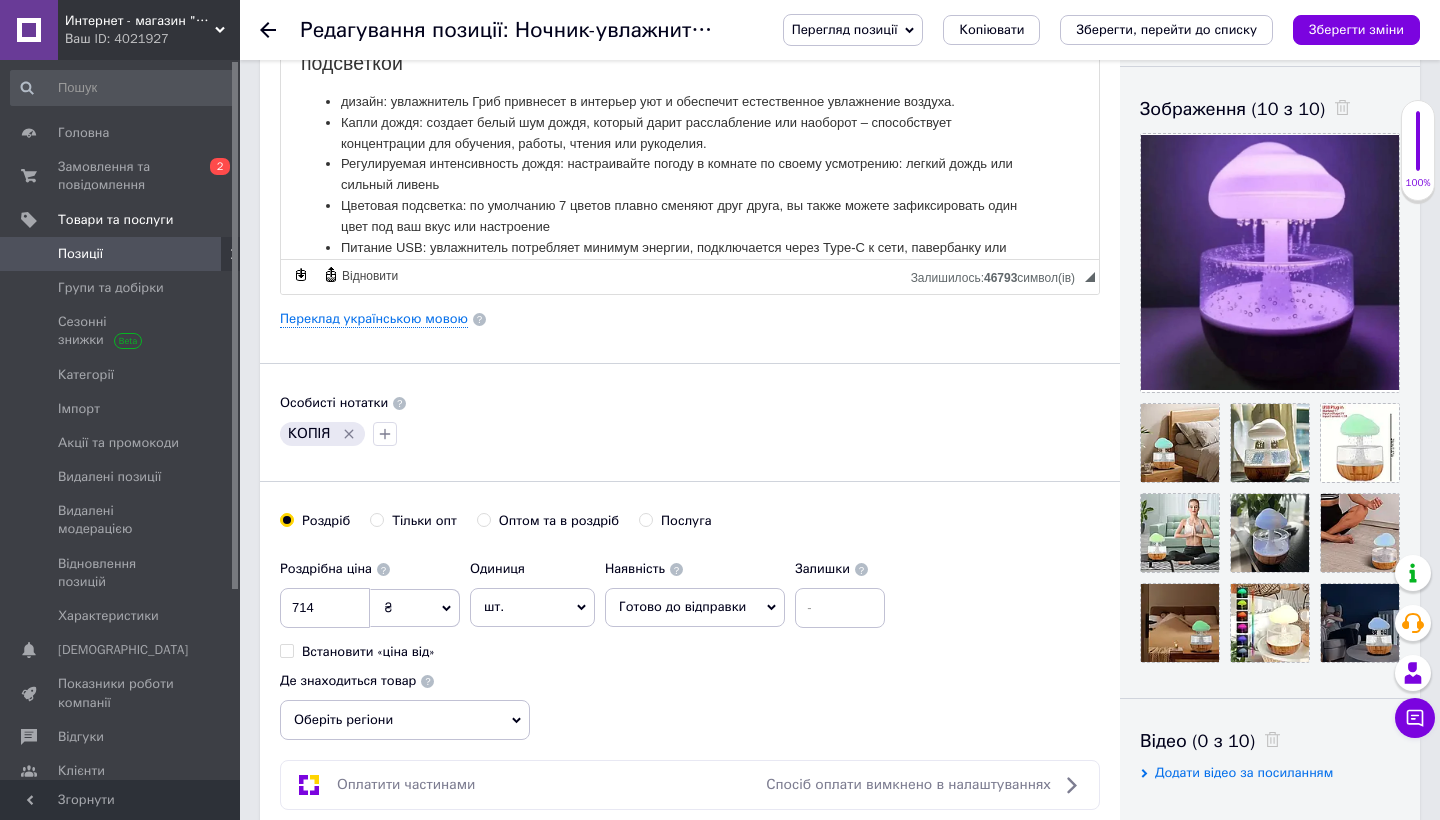 scroll, scrollTop: 331, scrollLeft: 0, axis: vertical 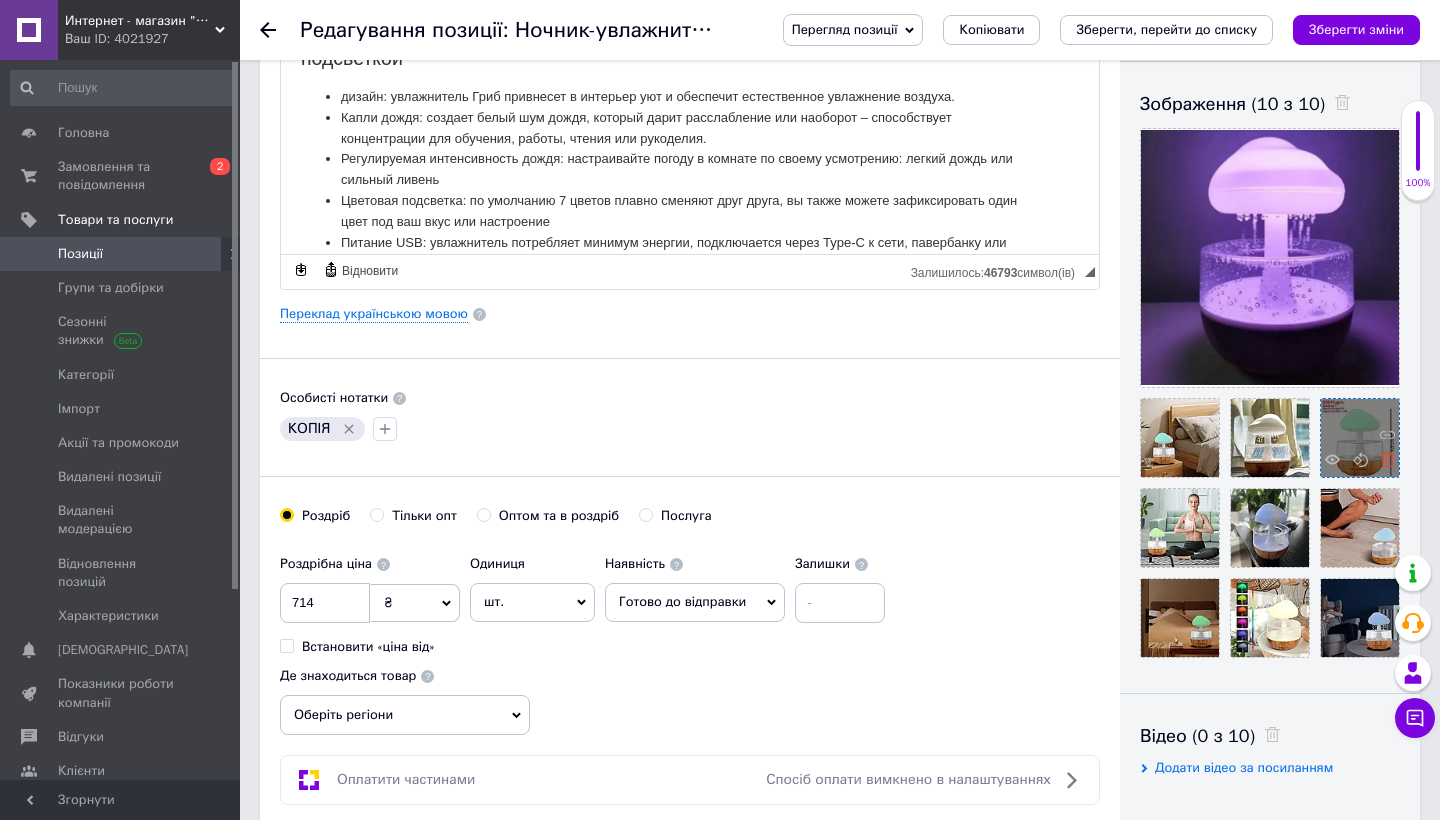 click 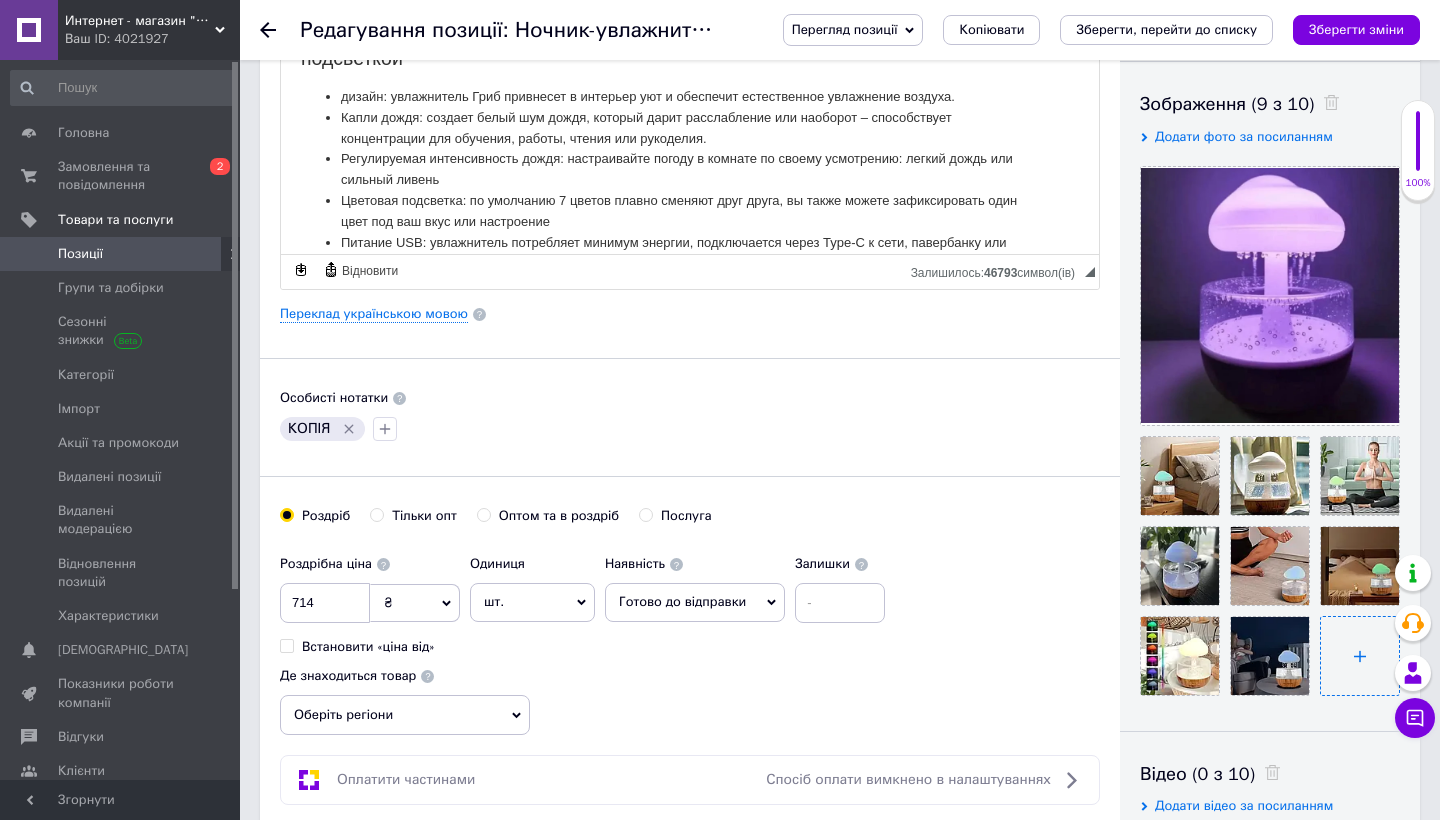 click at bounding box center (1360, 656) 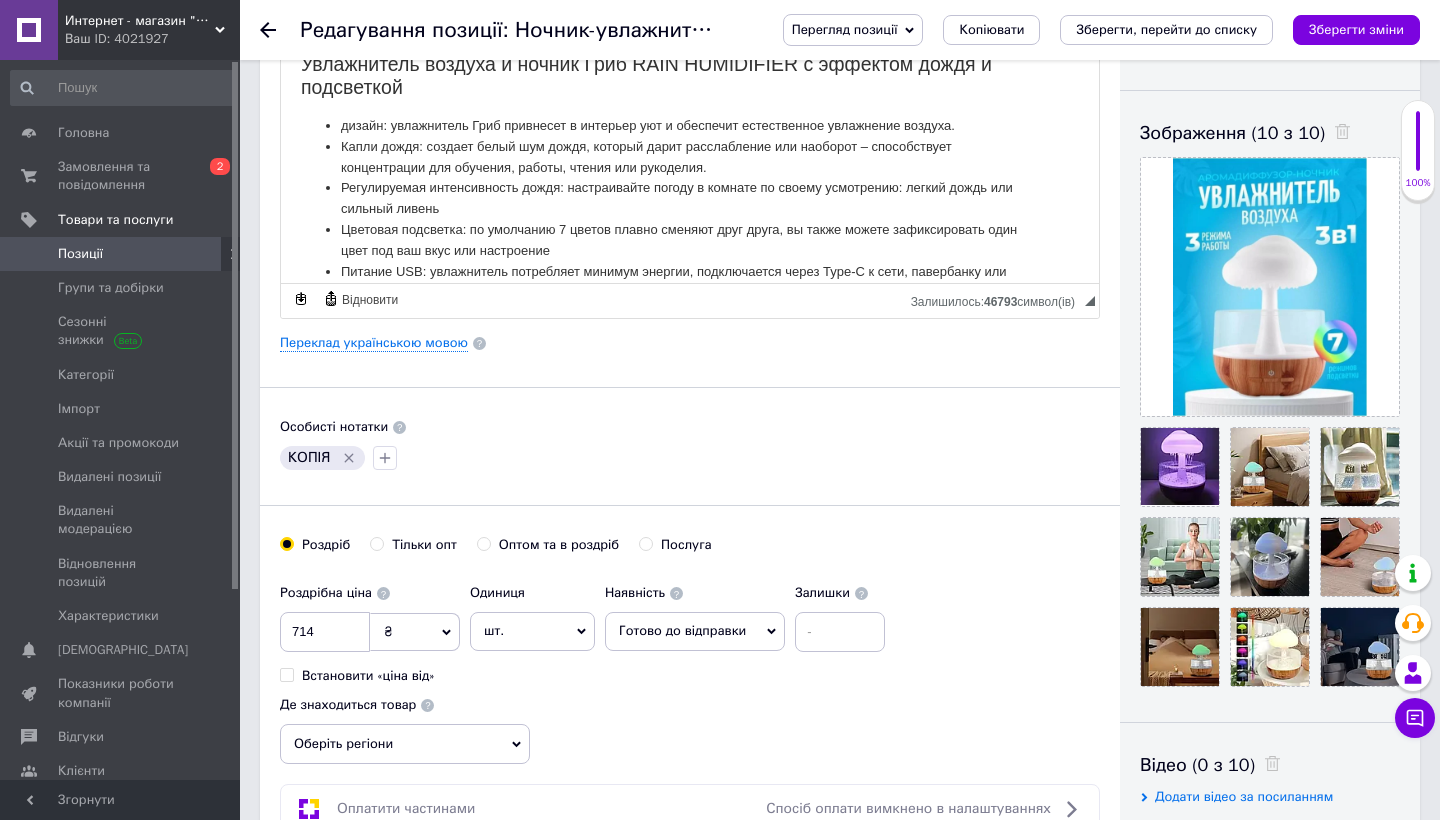scroll, scrollTop: 303, scrollLeft: 0, axis: vertical 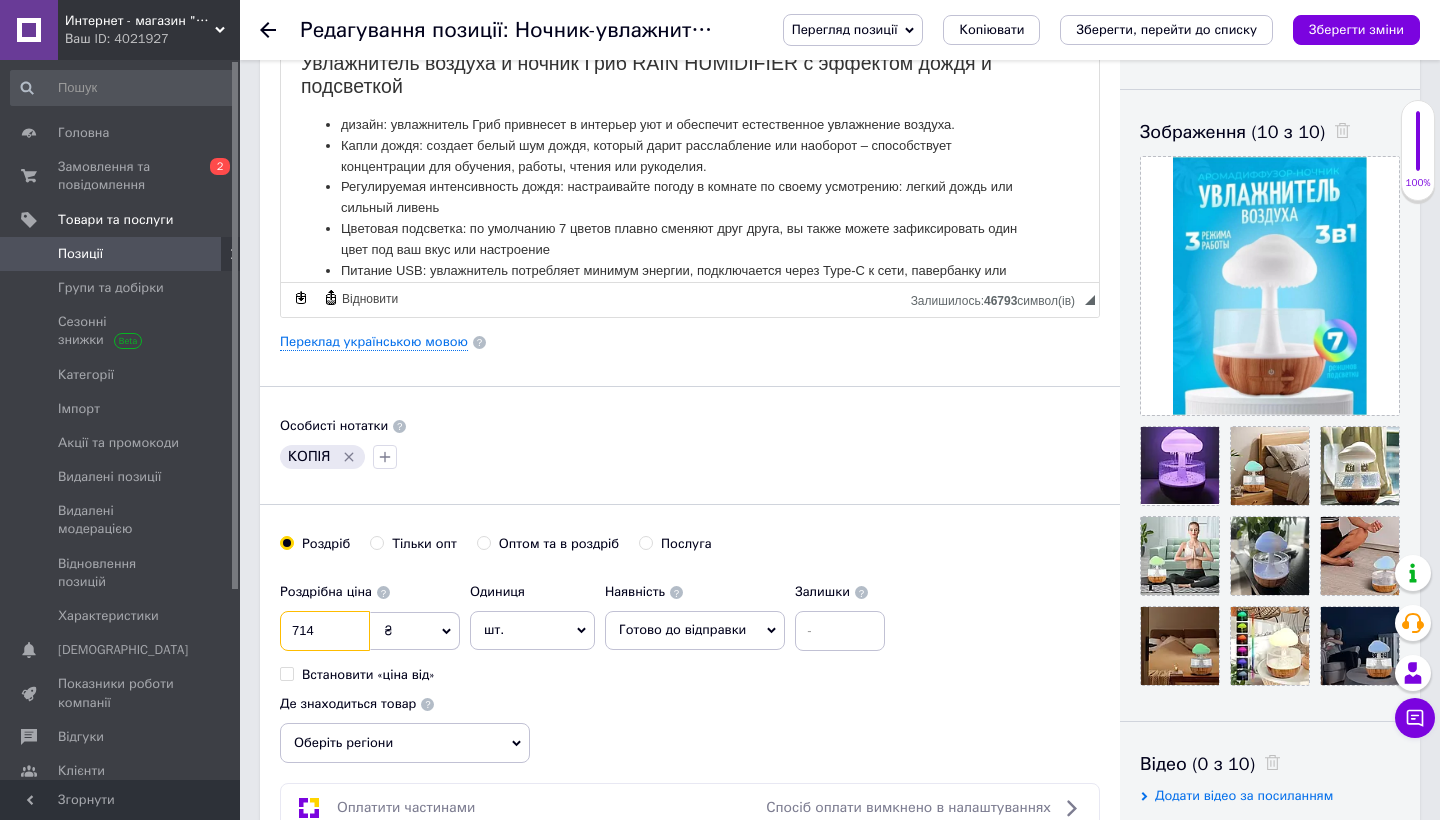 click on "714" at bounding box center (325, 631) 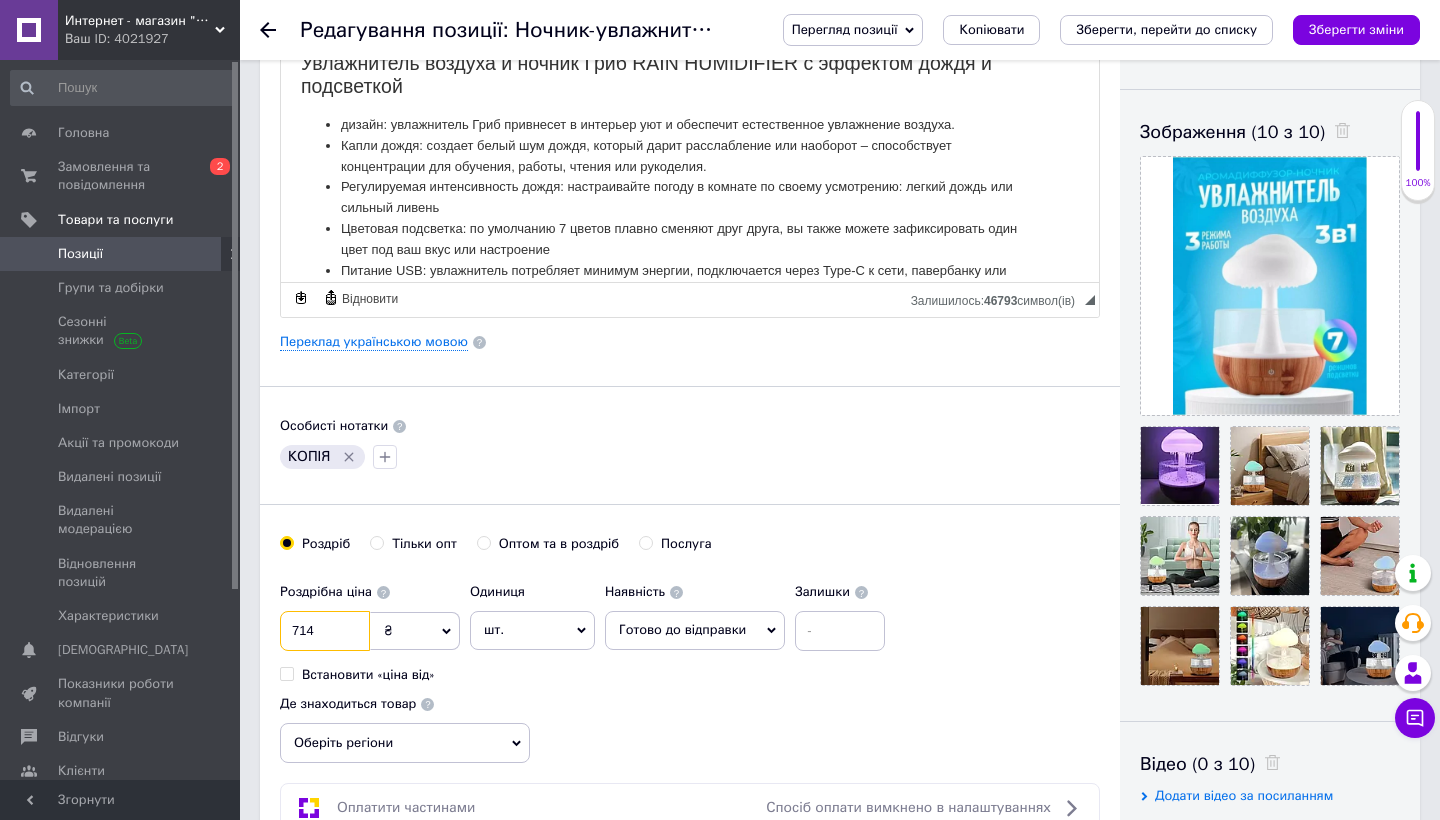 click on "714" at bounding box center (325, 631) 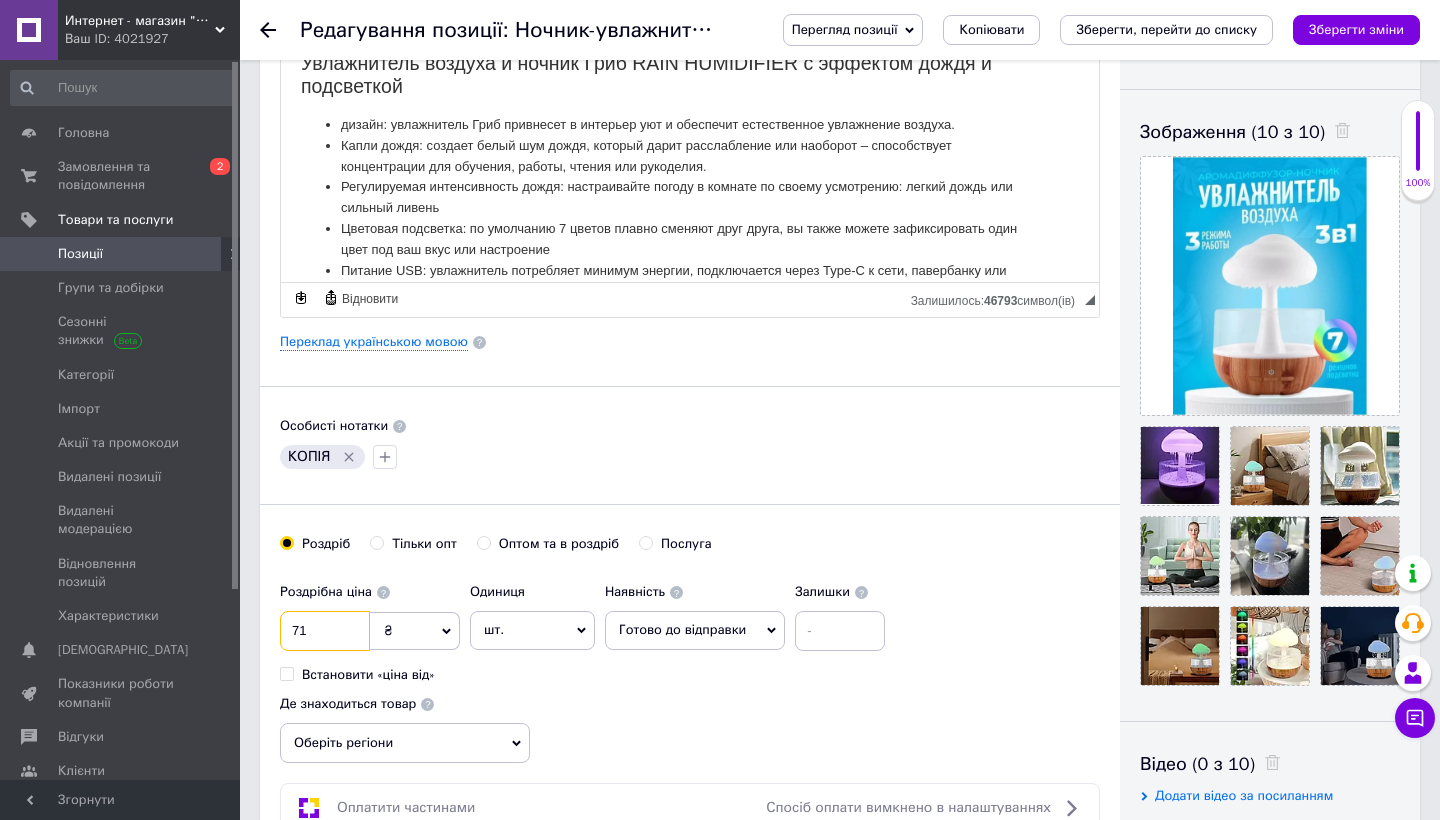 type on "7" 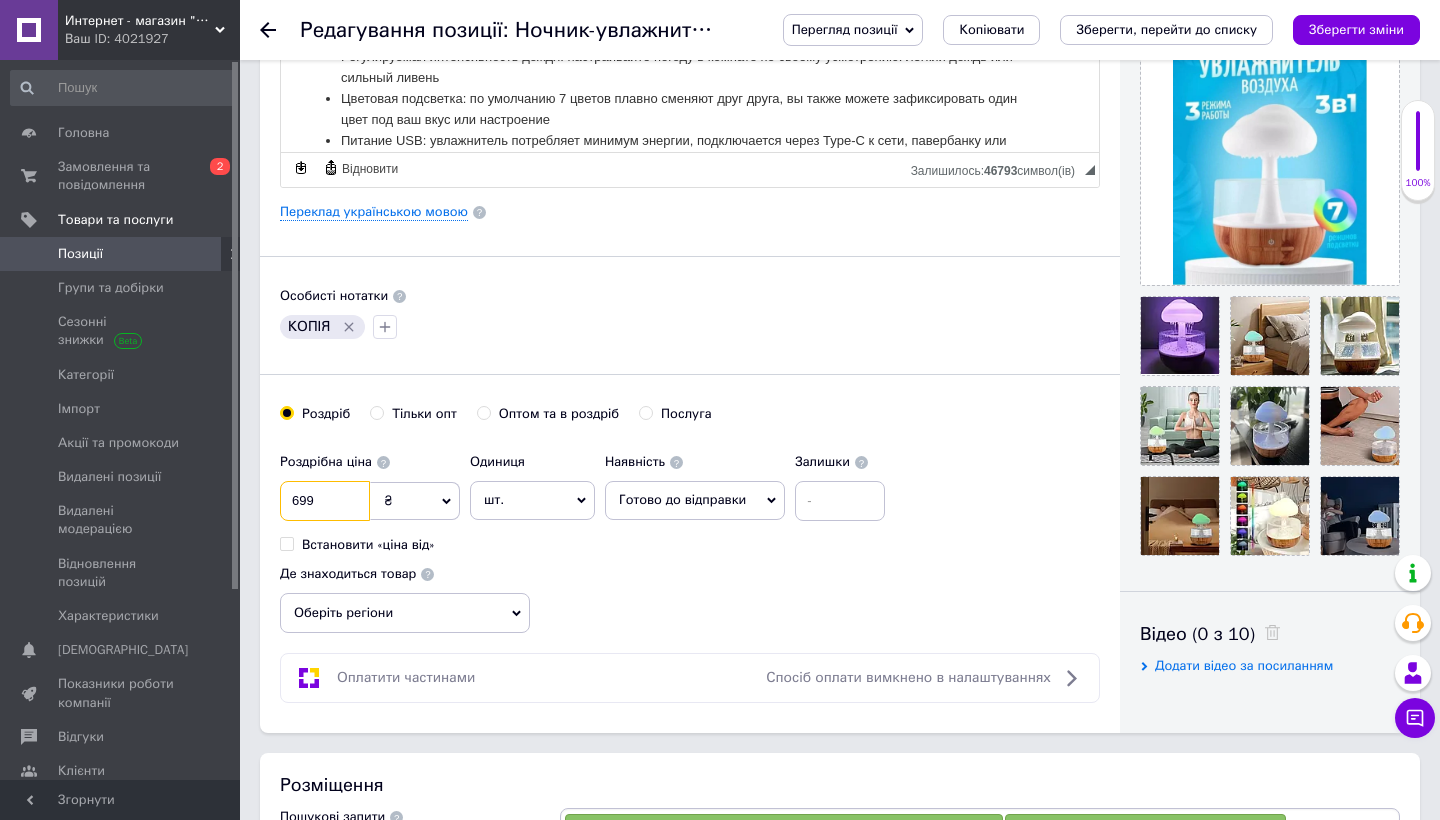scroll, scrollTop: 444, scrollLeft: 0, axis: vertical 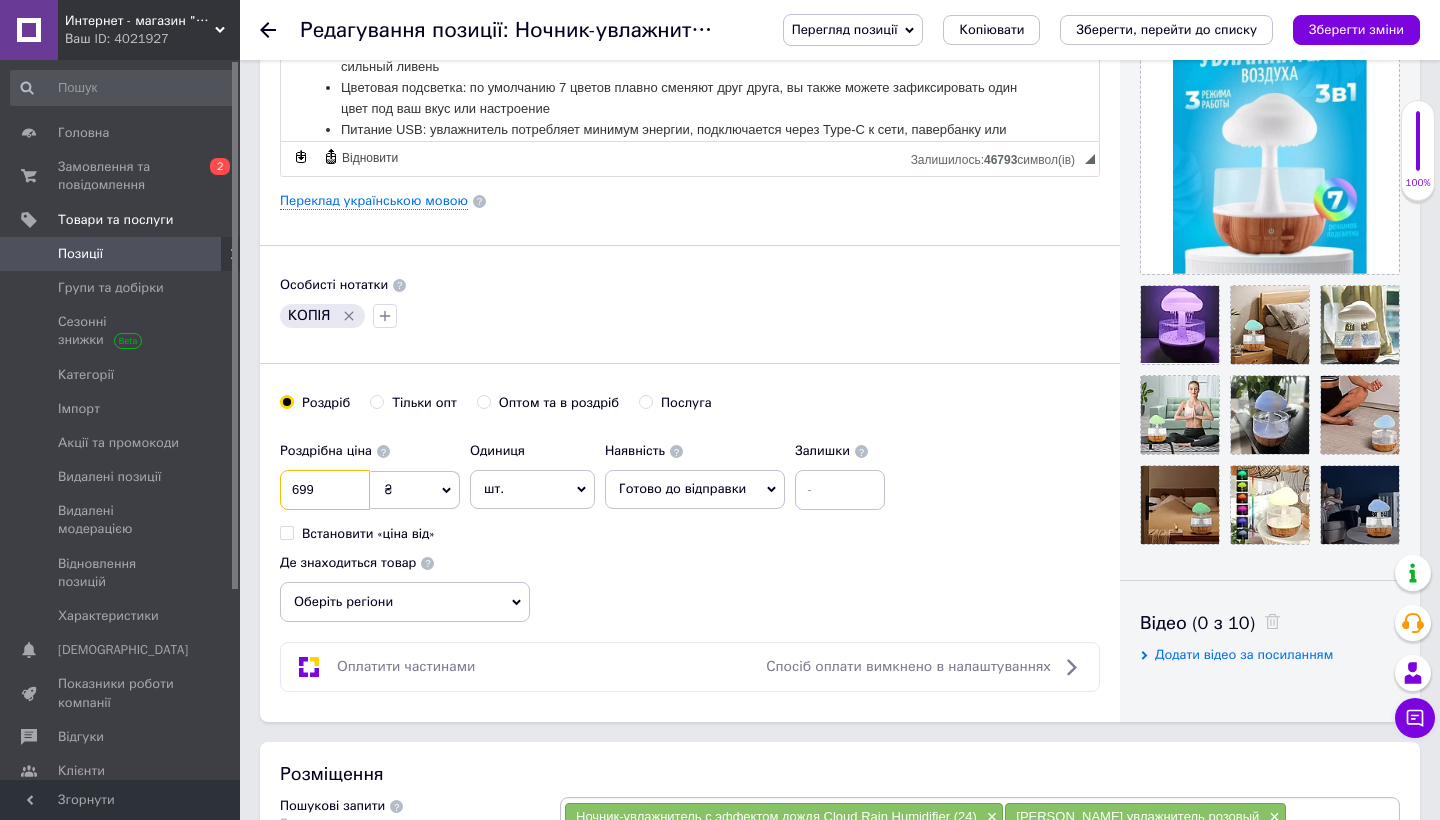 type on "699" 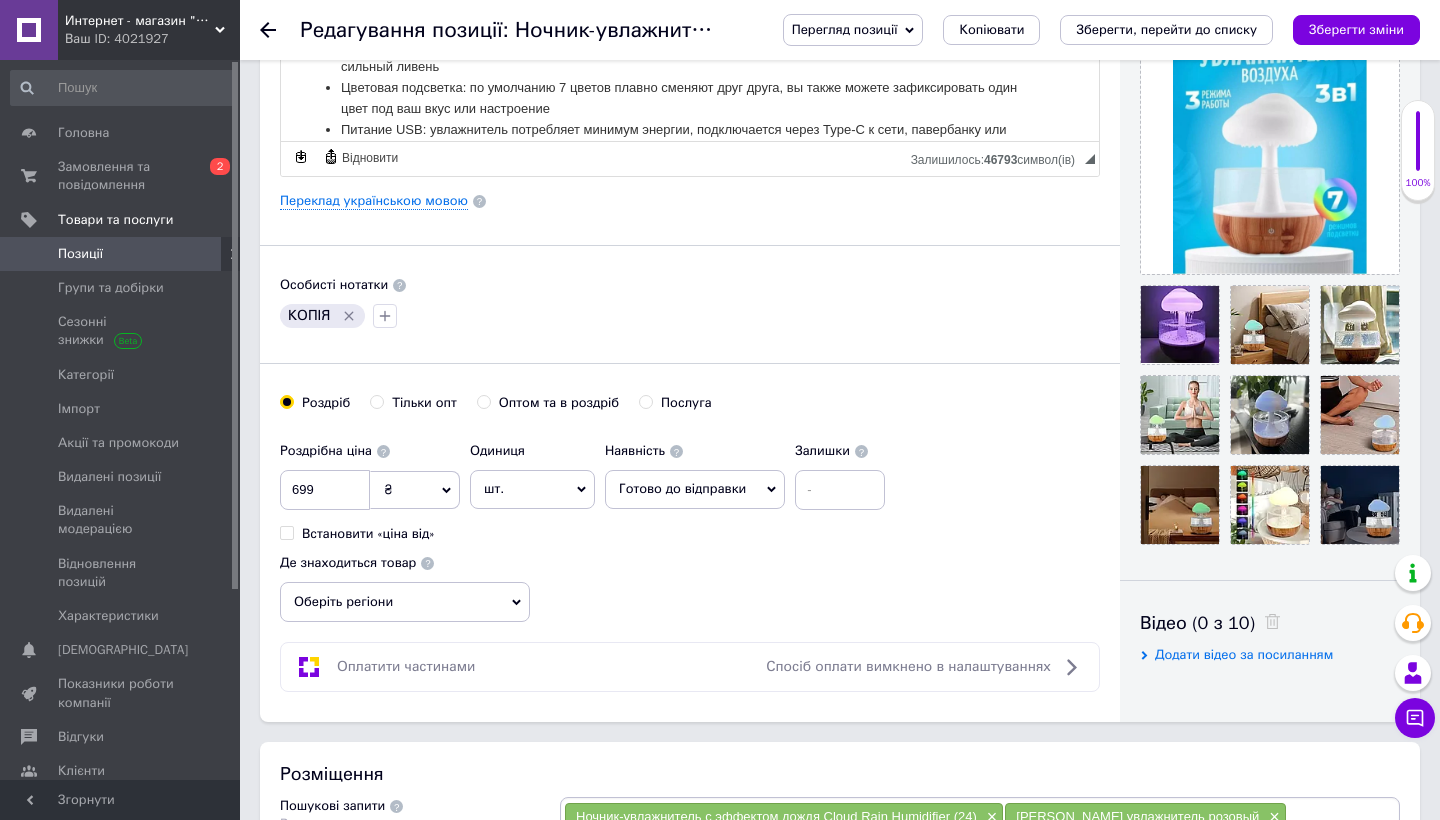 click on "Оберіть регіони" at bounding box center [405, 602] 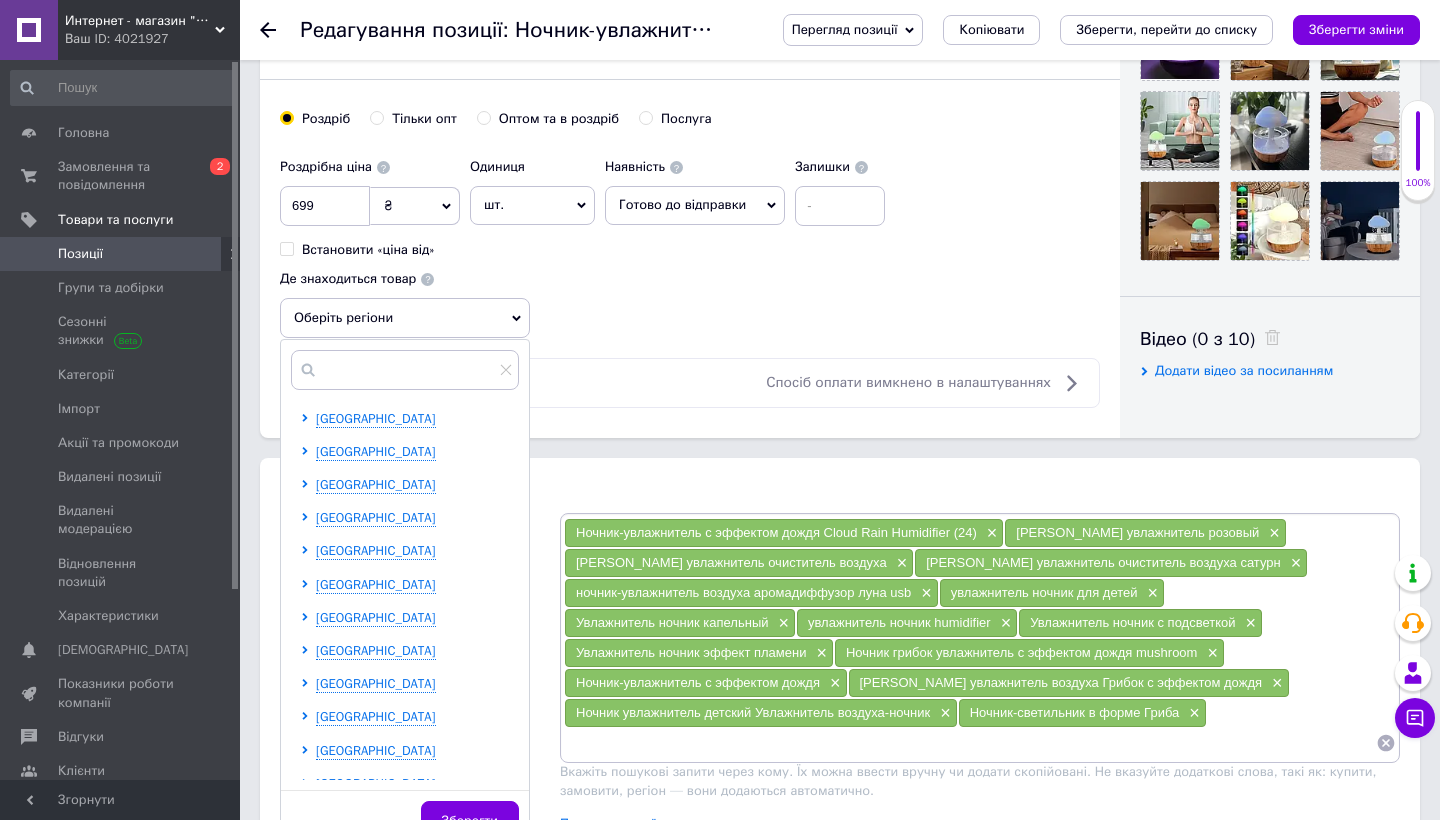 scroll, scrollTop: 732, scrollLeft: 0, axis: vertical 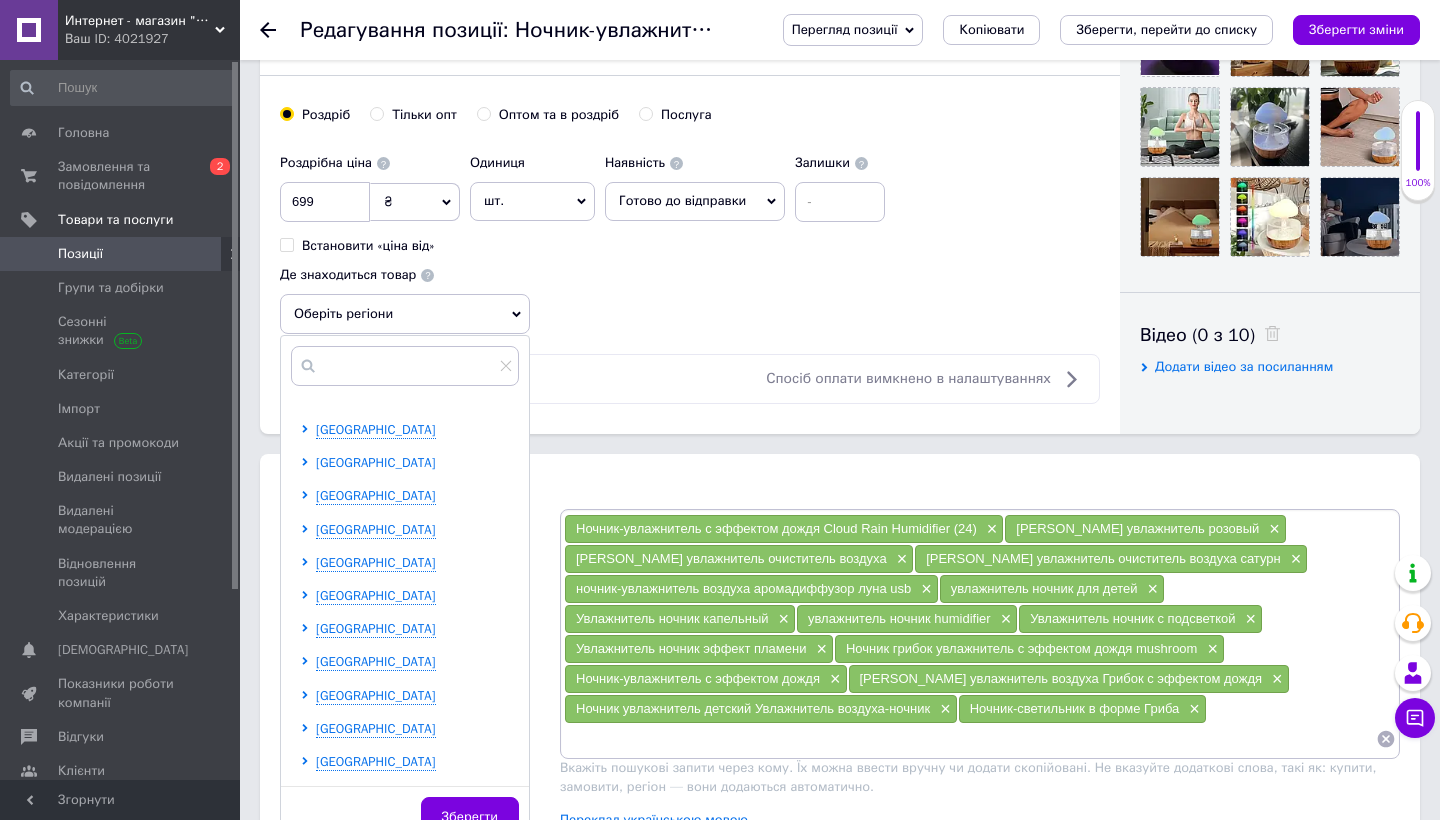 click on "Дніпропетровська область" at bounding box center [376, 462] 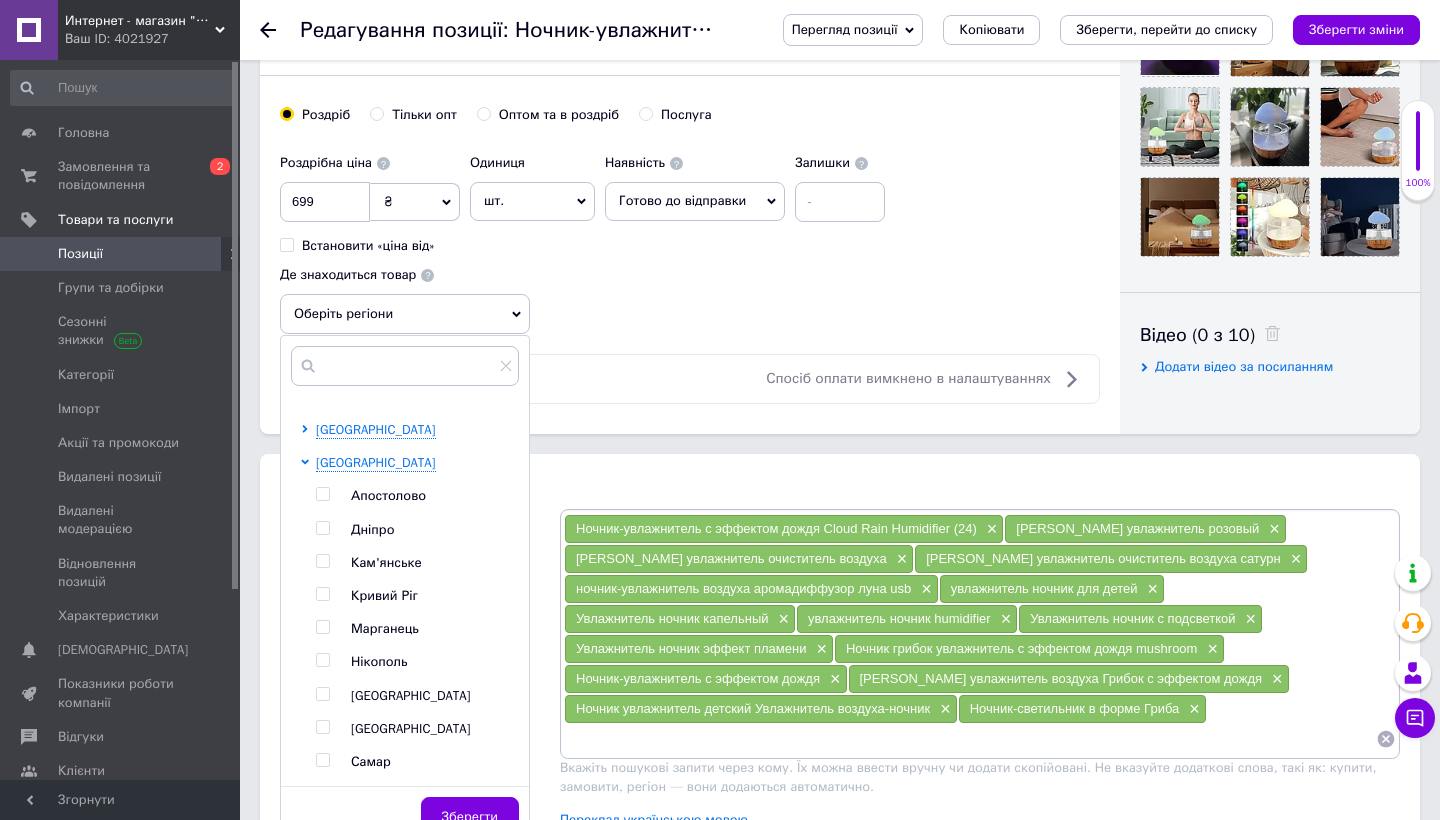 click on "Дніпро" at bounding box center (372, 529) 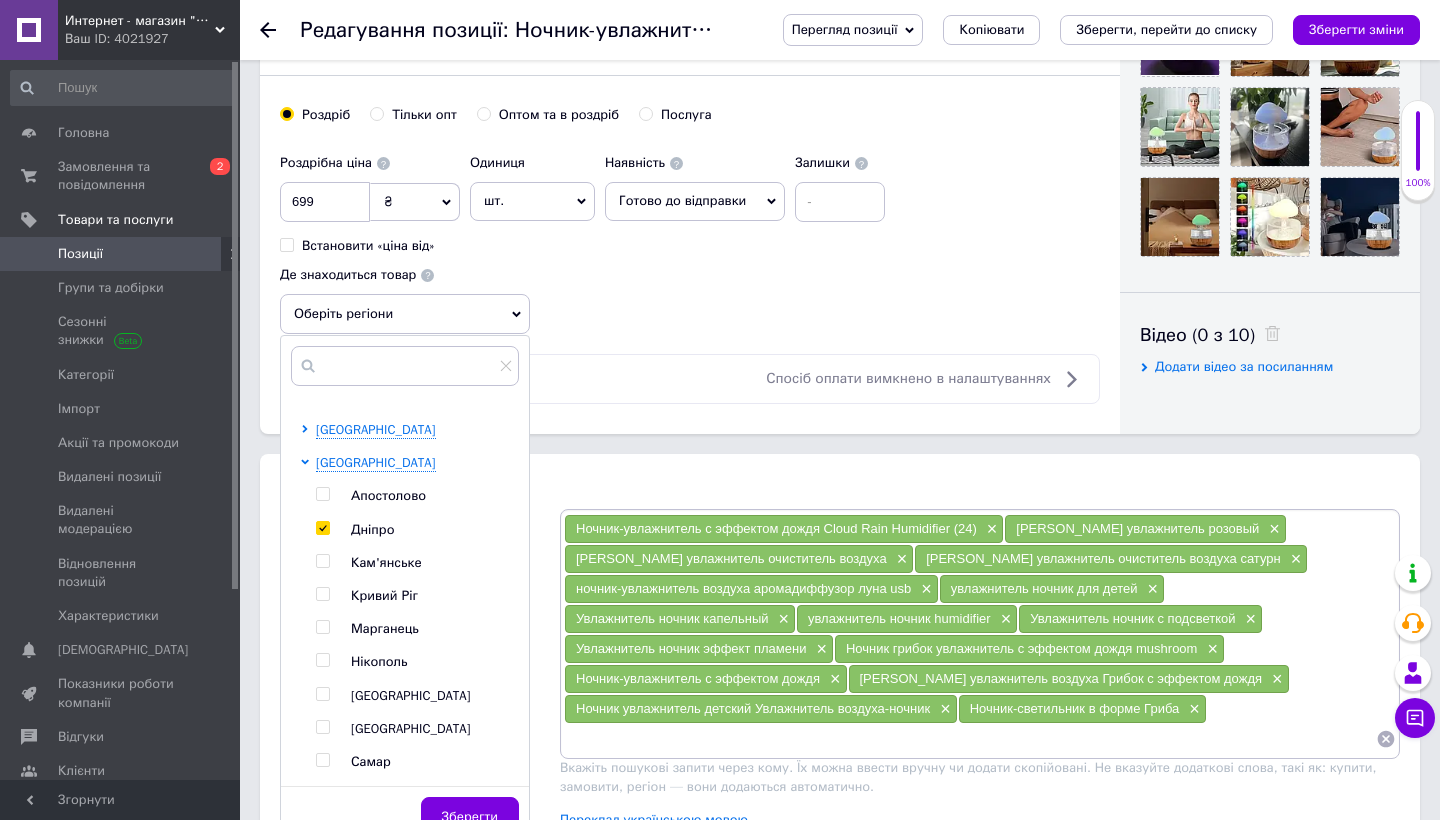 checkbox on "true" 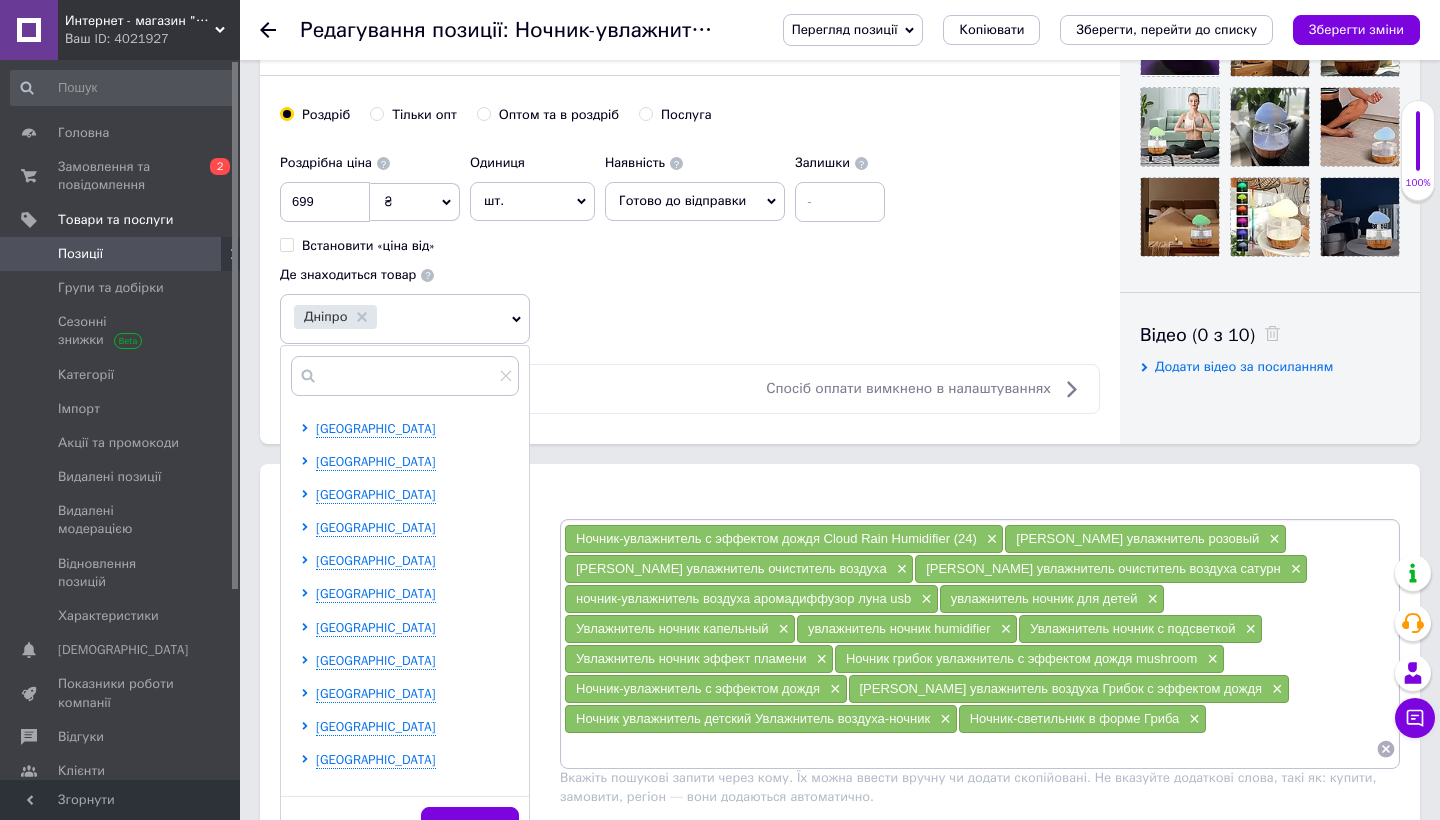 scroll, scrollTop: 487, scrollLeft: 0, axis: vertical 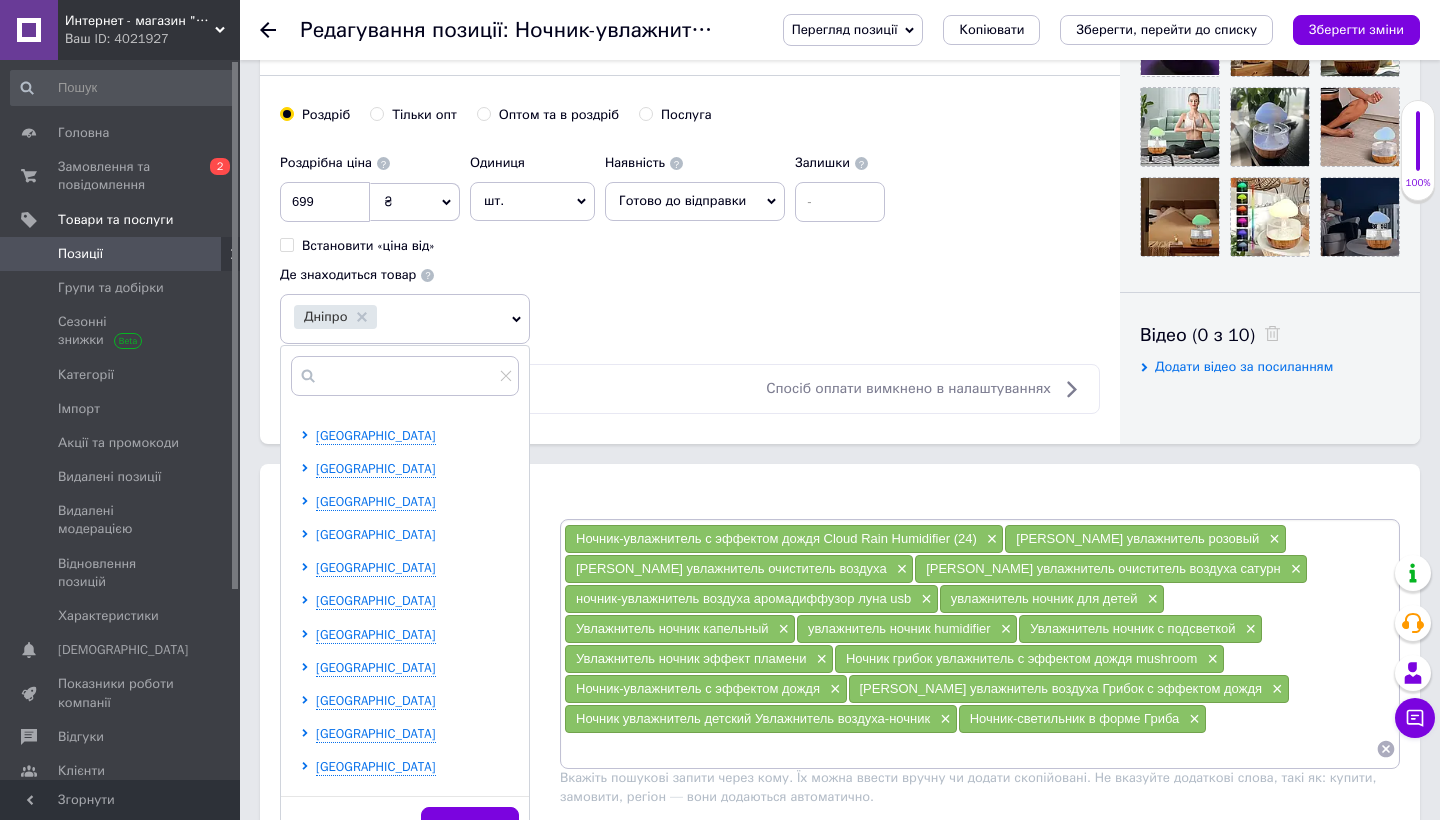 click on "Київська область" at bounding box center [376, 534] 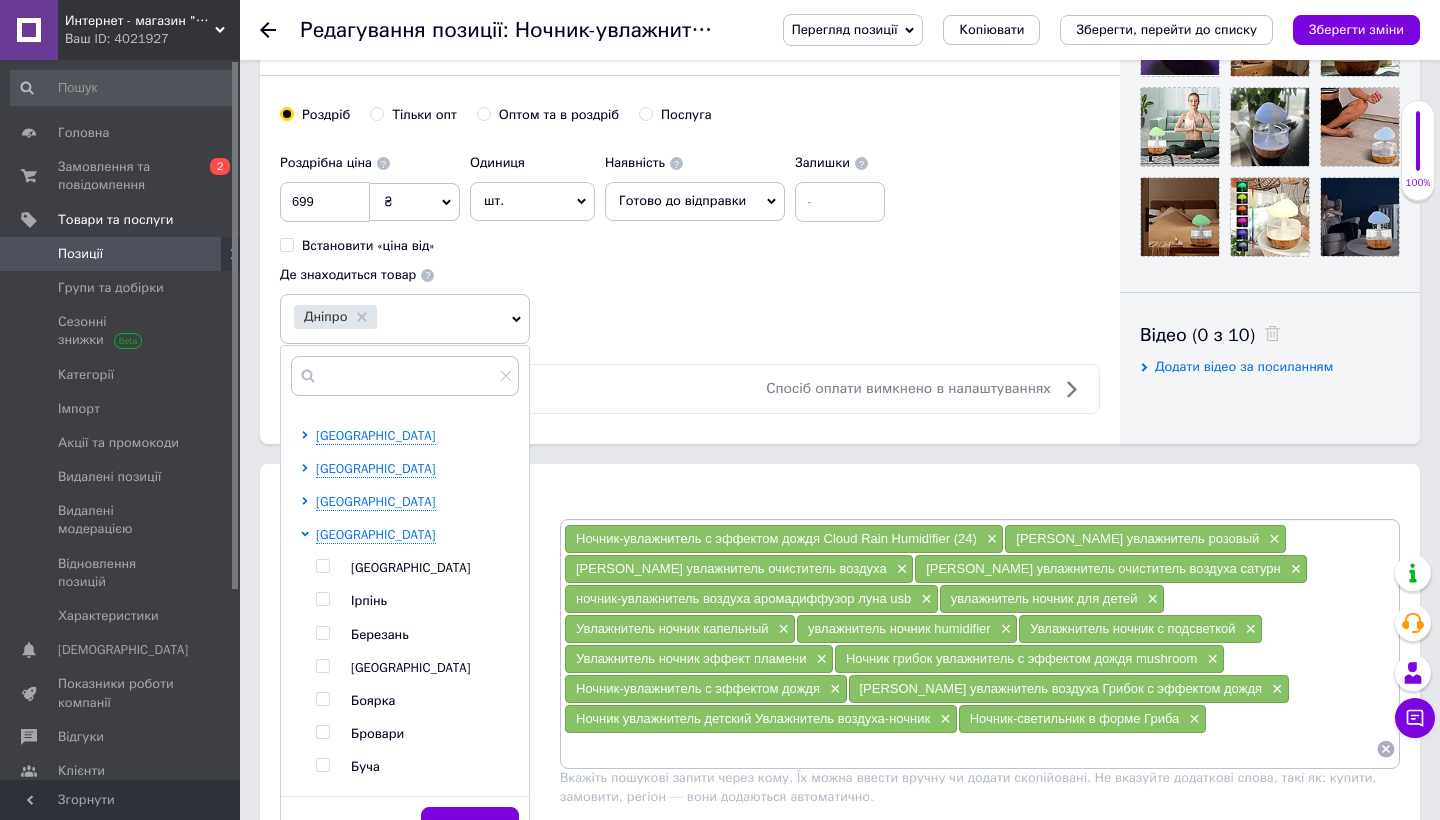 click on "Київ" at bounding box center (411, 567) 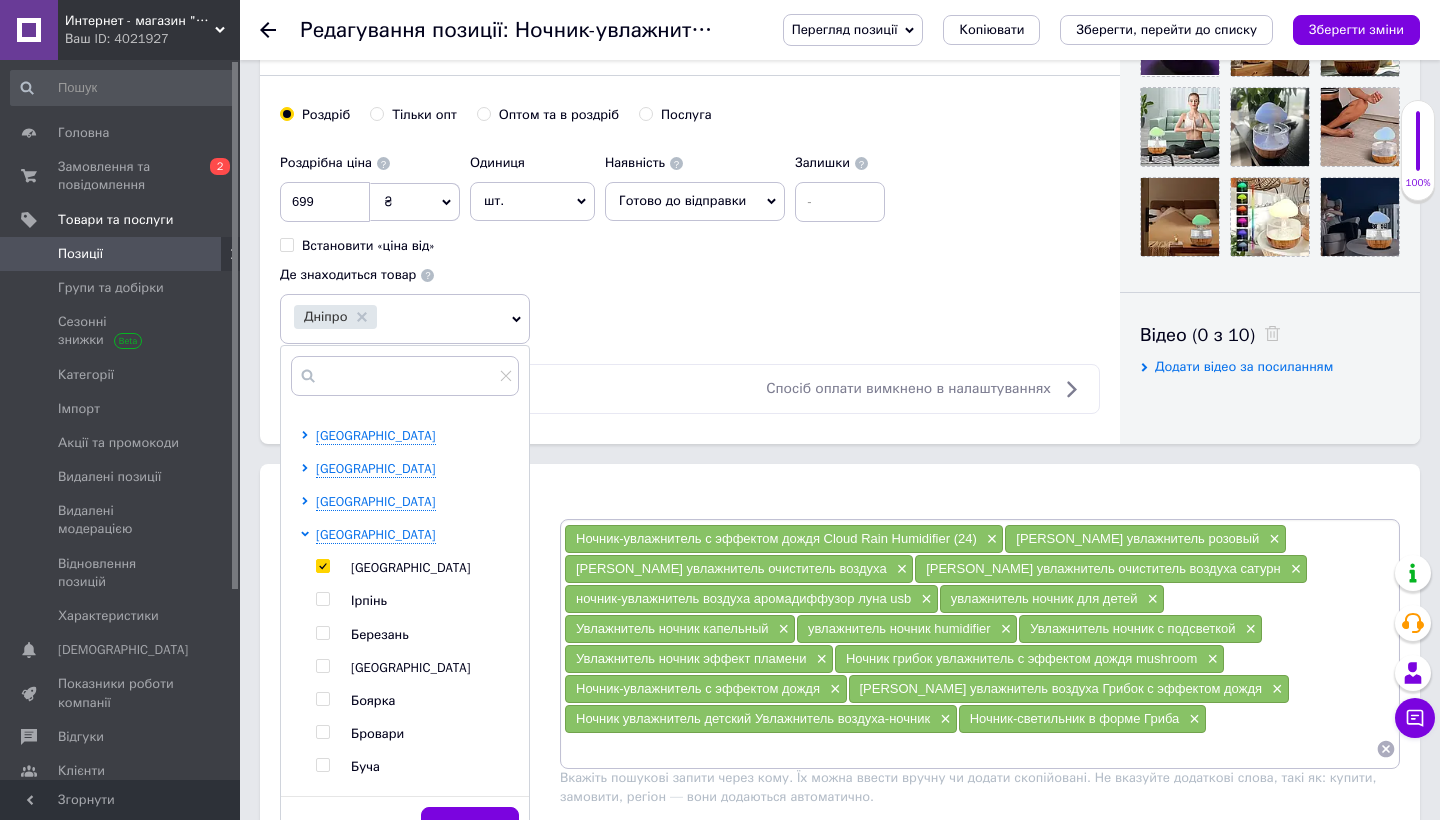 checkbox on "true" 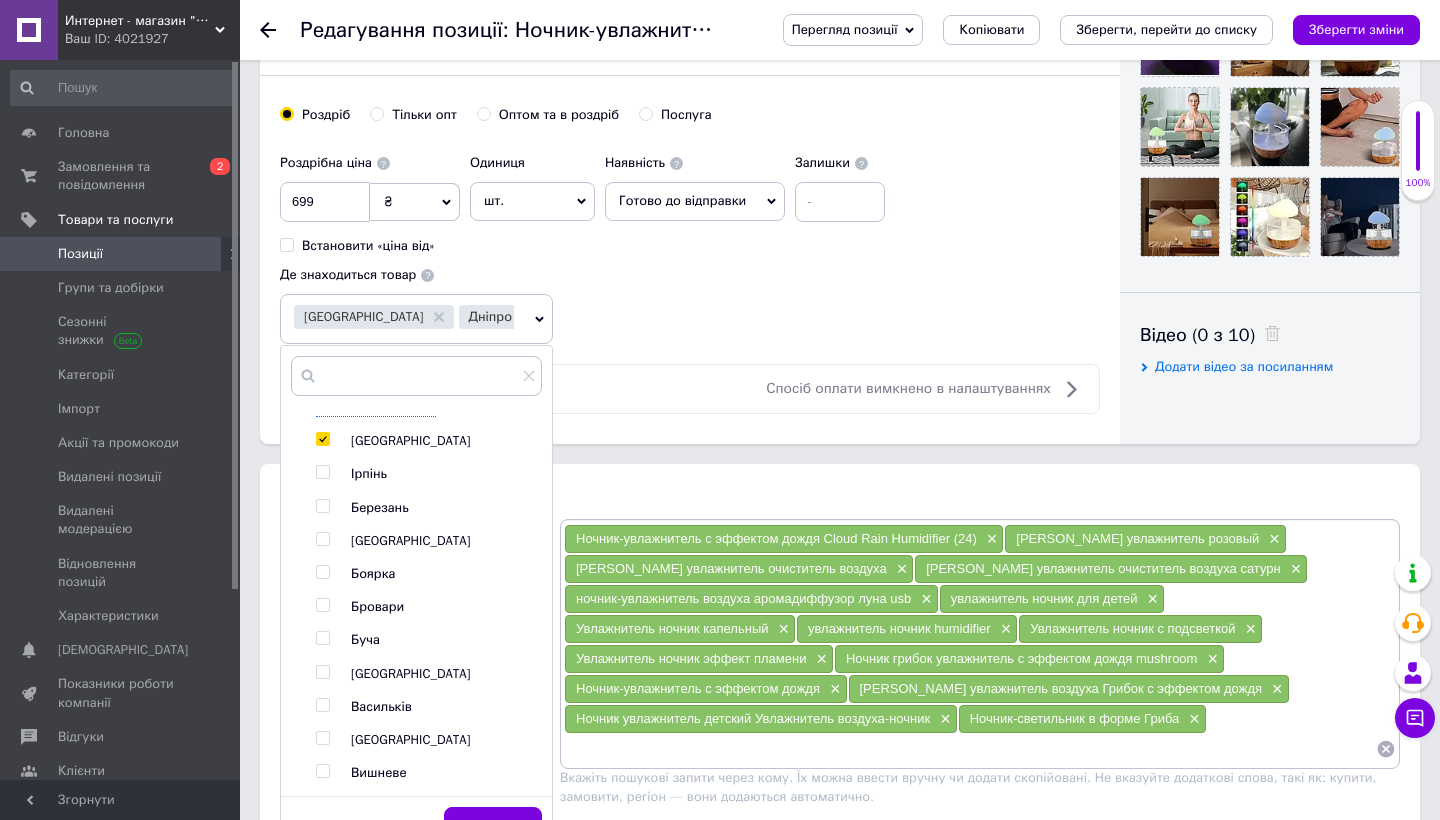 scroll, scrollTop: 624, scrollLeft: 0, axis: vertical 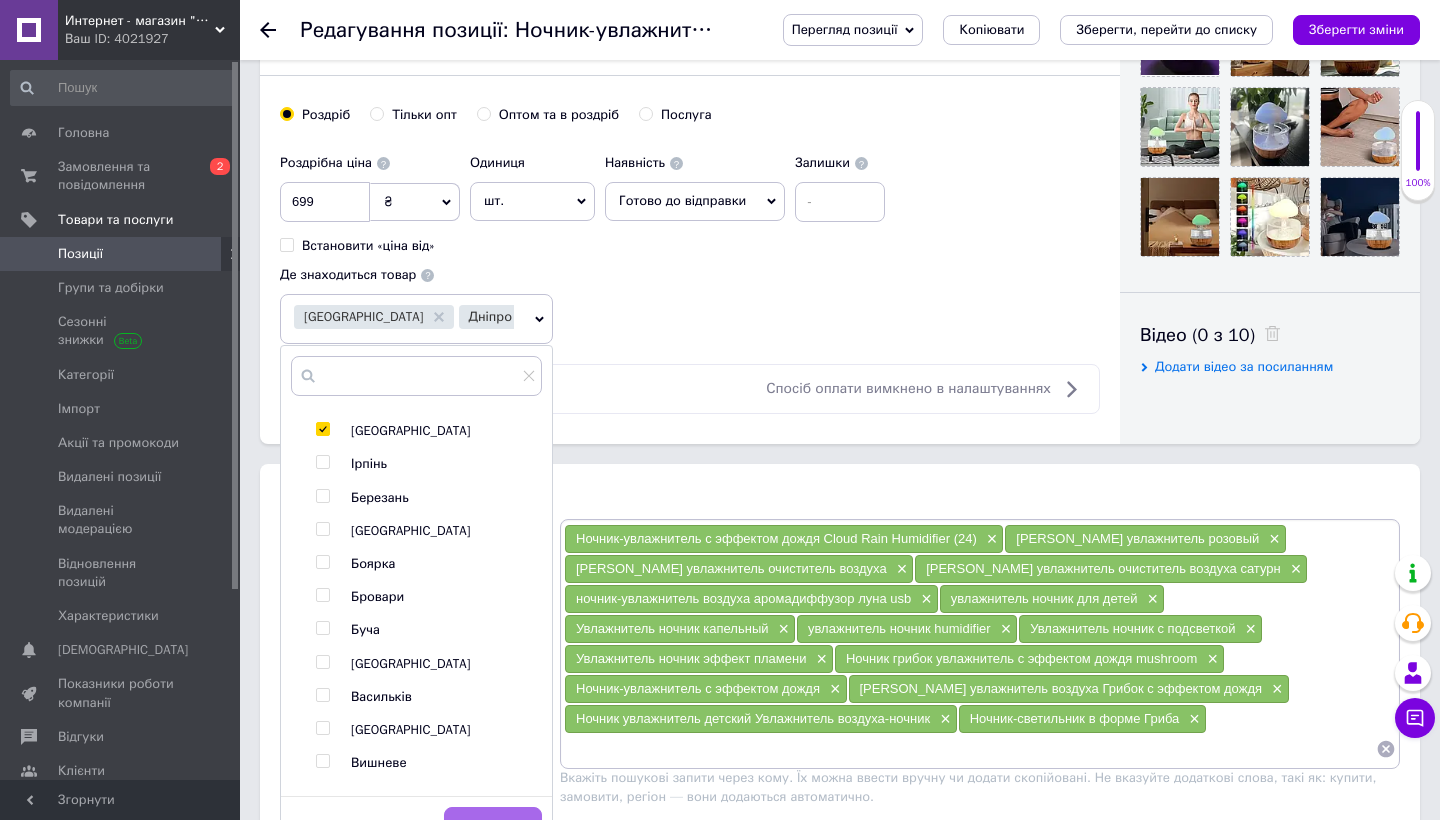 click on "Зберегти" at bounding box center [493, 827] 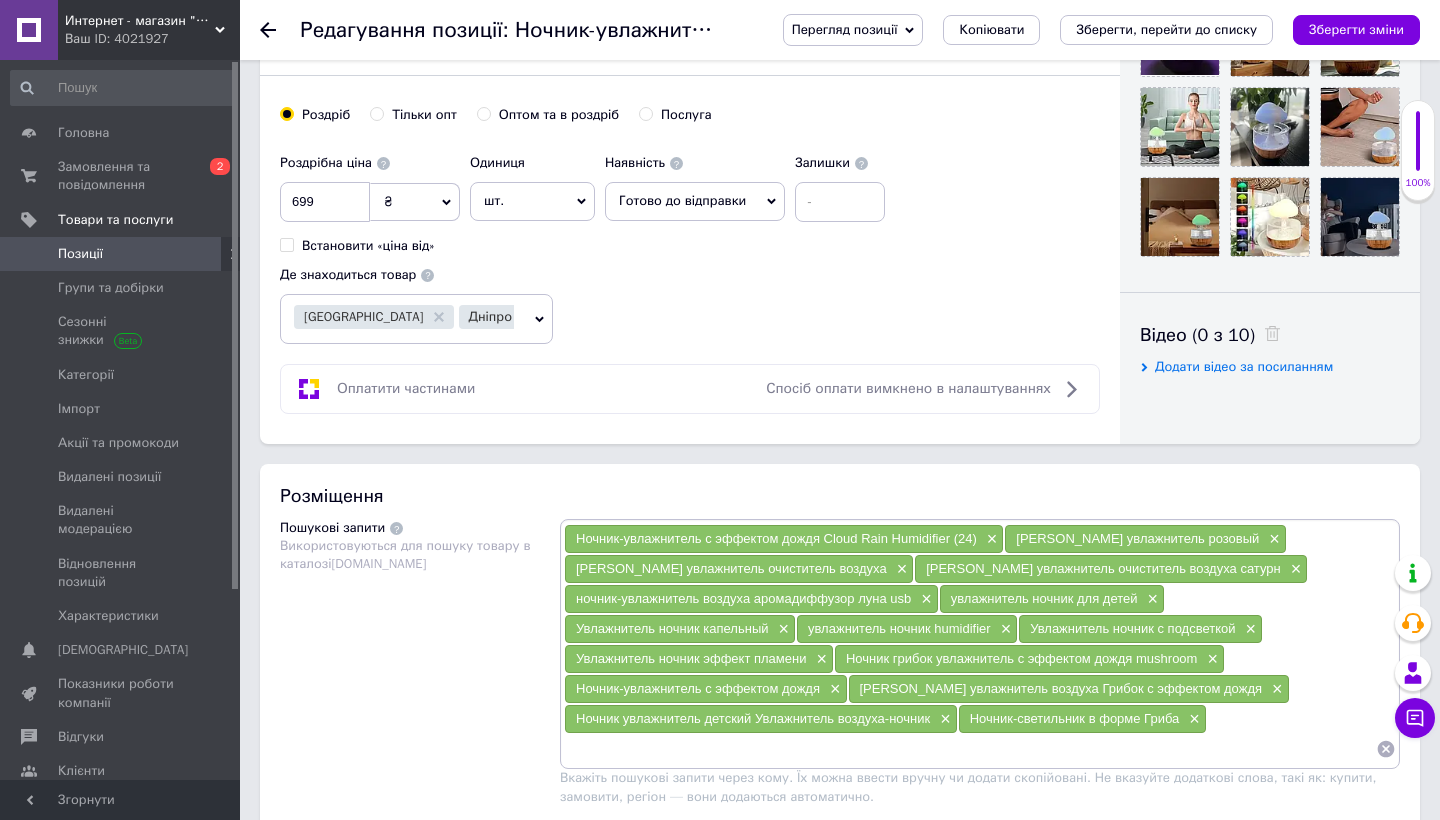 click on "Київ Дніпро" at bounding box center [404, 319] 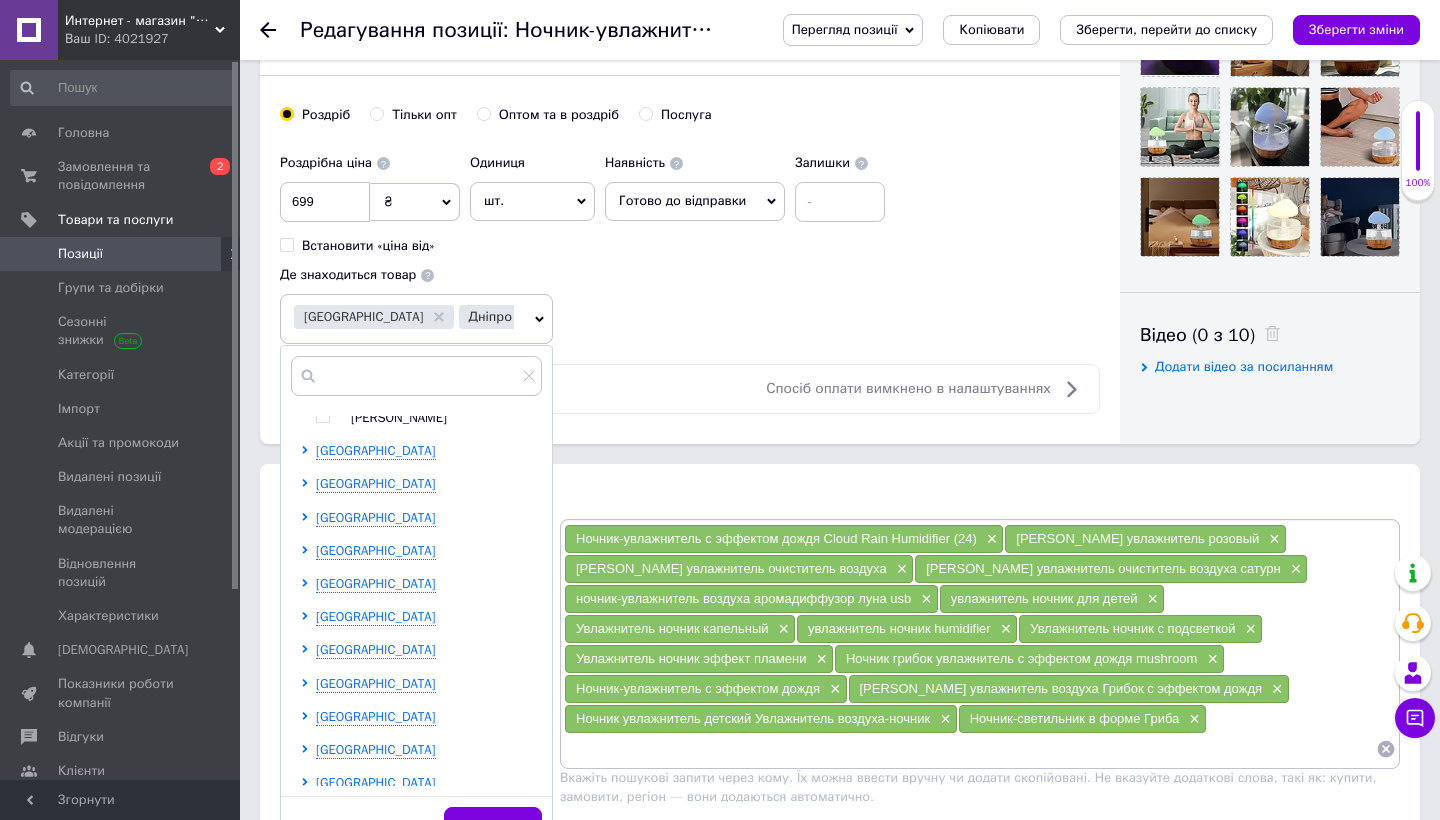 scroll, scrollTop: 1290, scrollLeft: 0, axis: vertical 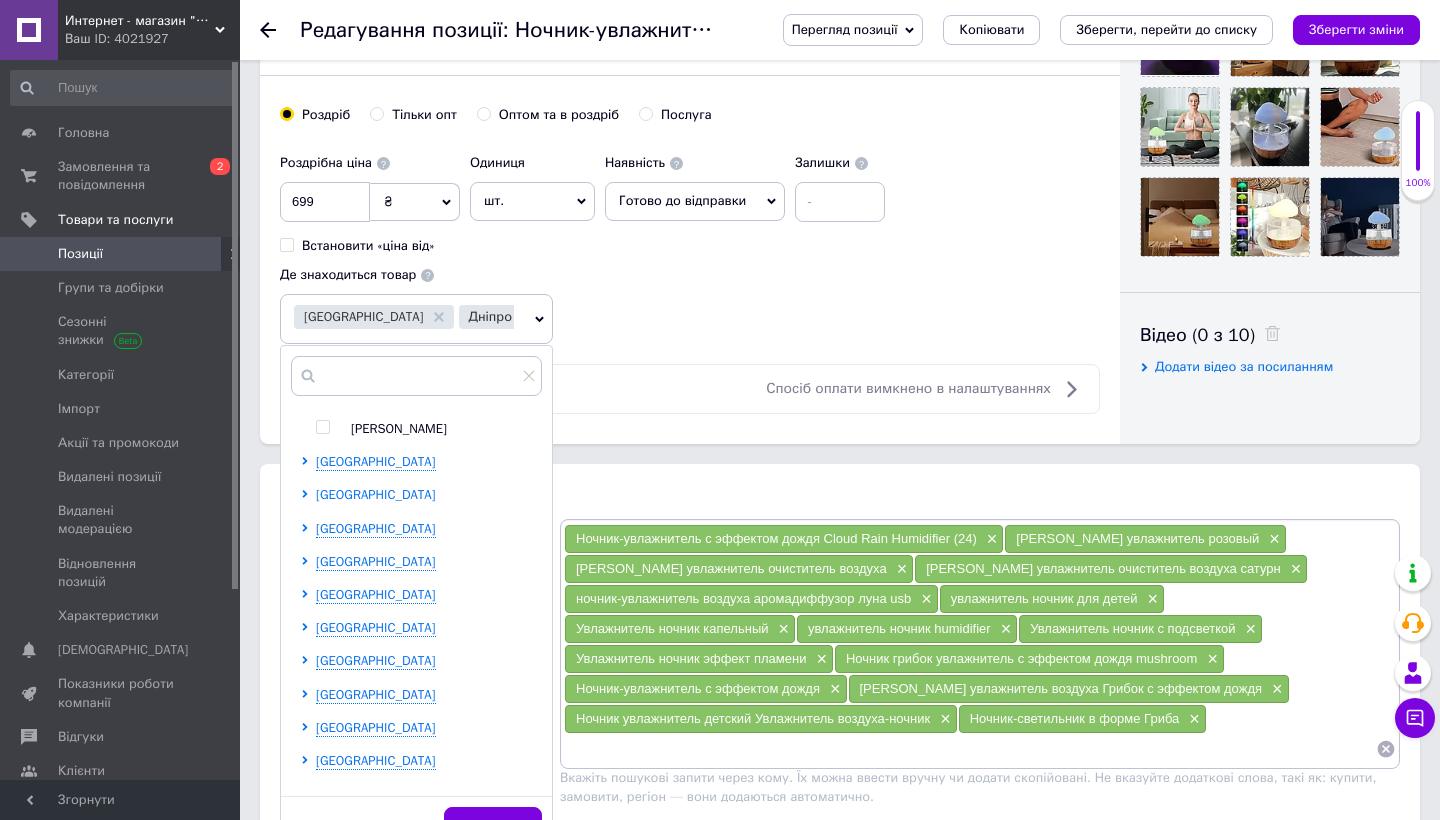 click on "Луганська область" at bounding box center [376, 494] 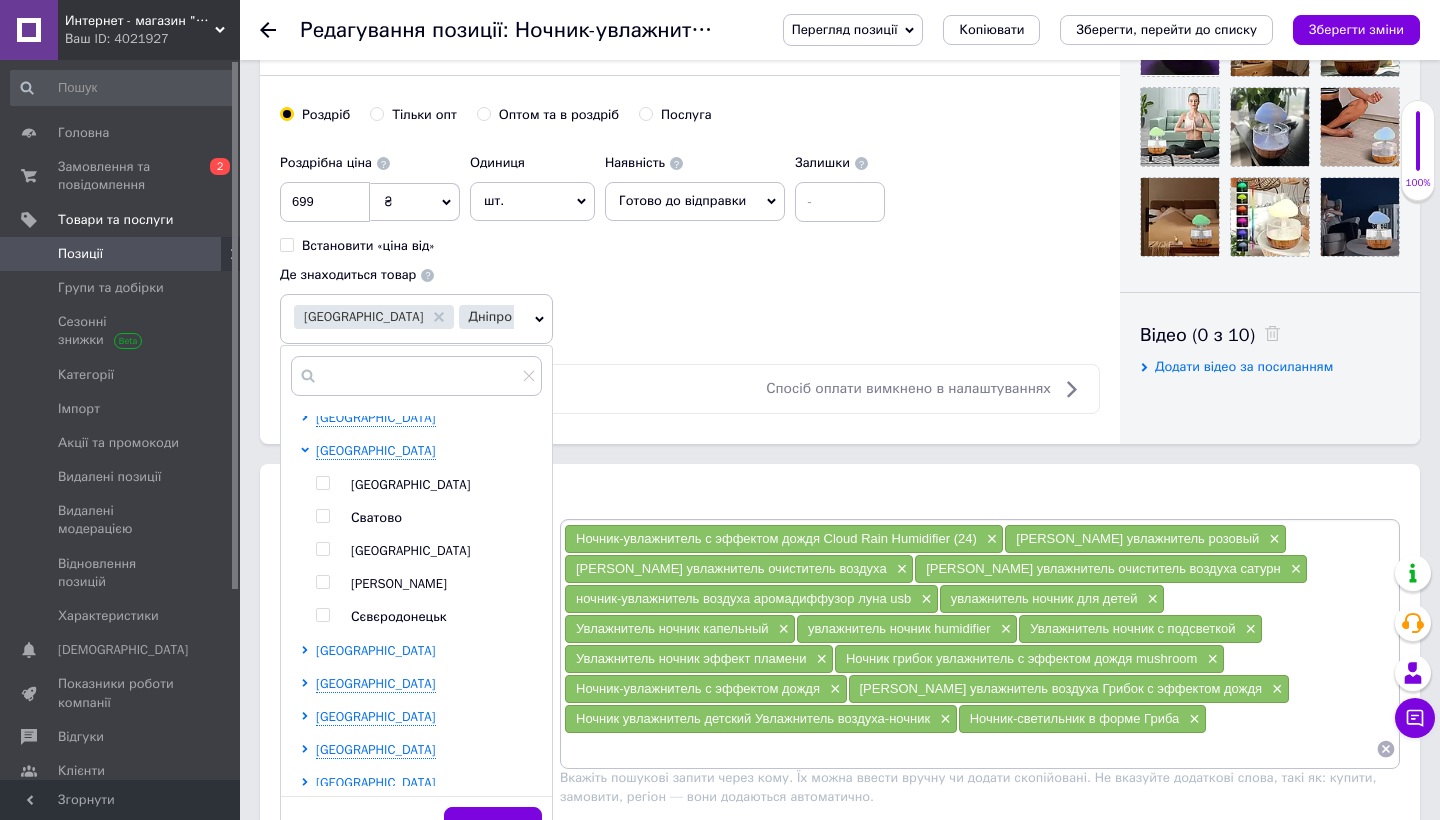 scroll, scrollTop: 1367, scrollLeft: 0, axis: vertical 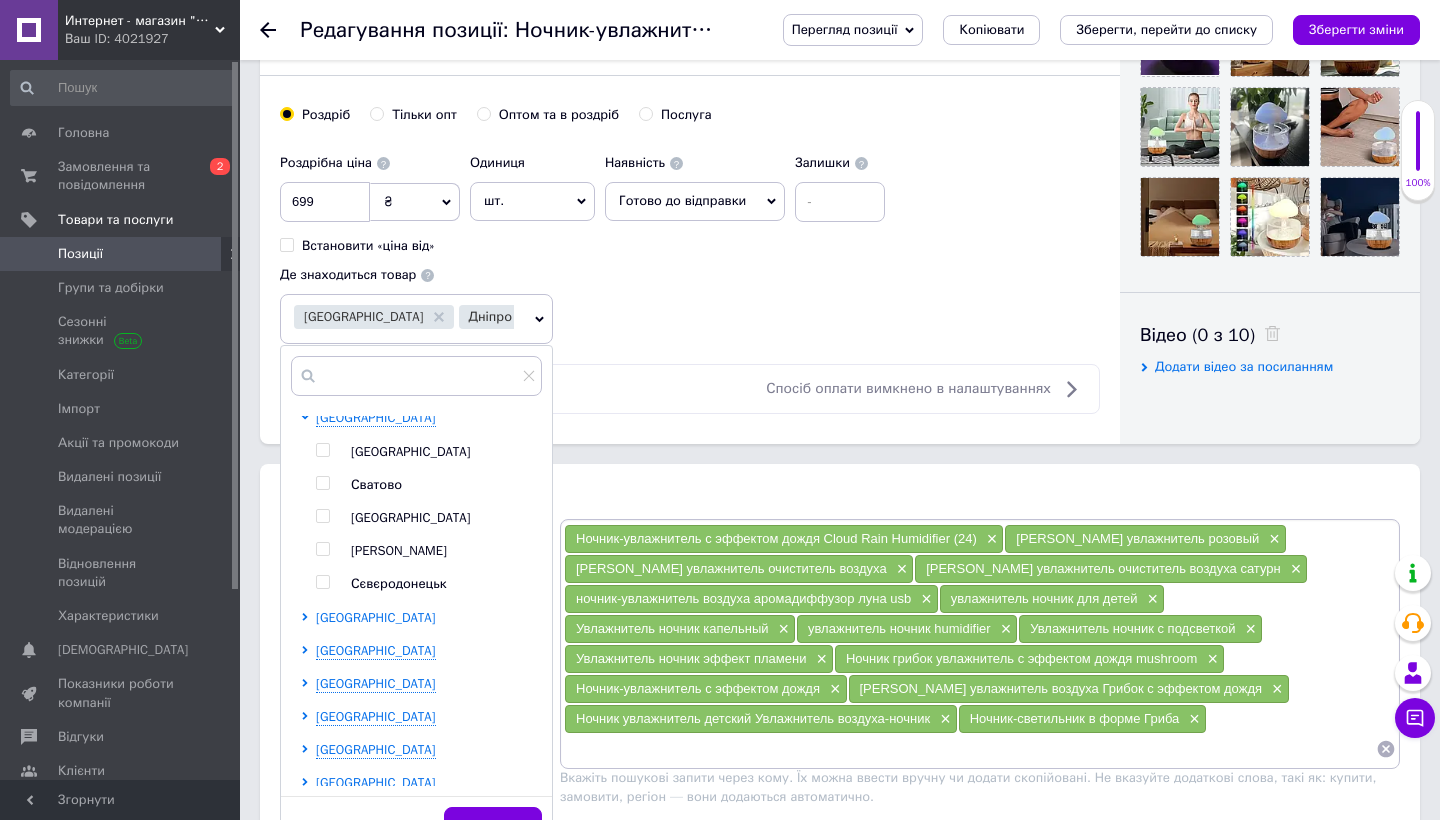 click on "Львівська область" at bounding box center [376, 617] 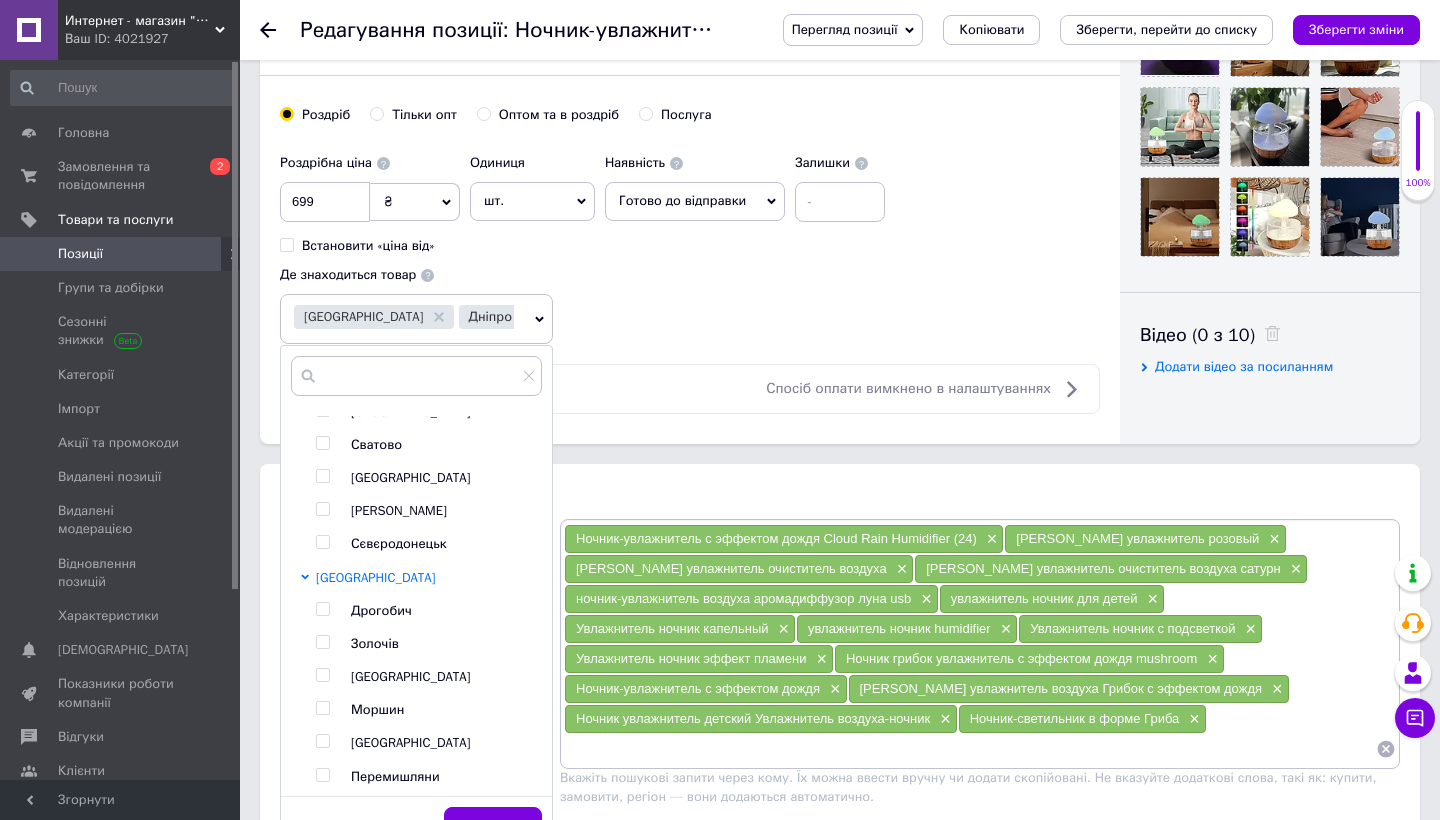 scroll, scrollTop: 1409, scrollLeft: 0, axis: vertical 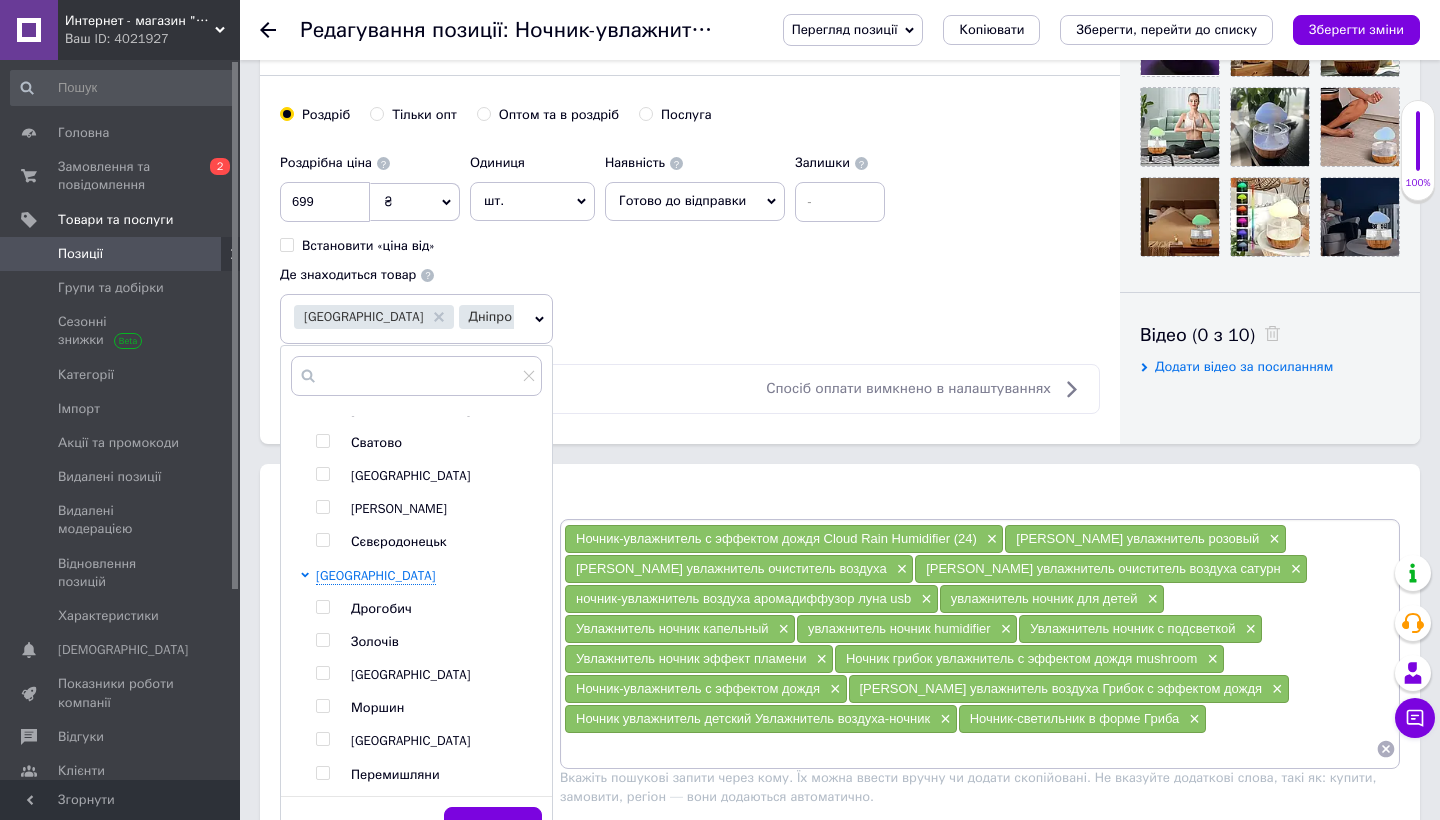 click on "Дрогобич Золочів Львів Моршин Новояворівськ Перемишляни Пустомити Стрий Шептицький" at bounding box center [428, 742] 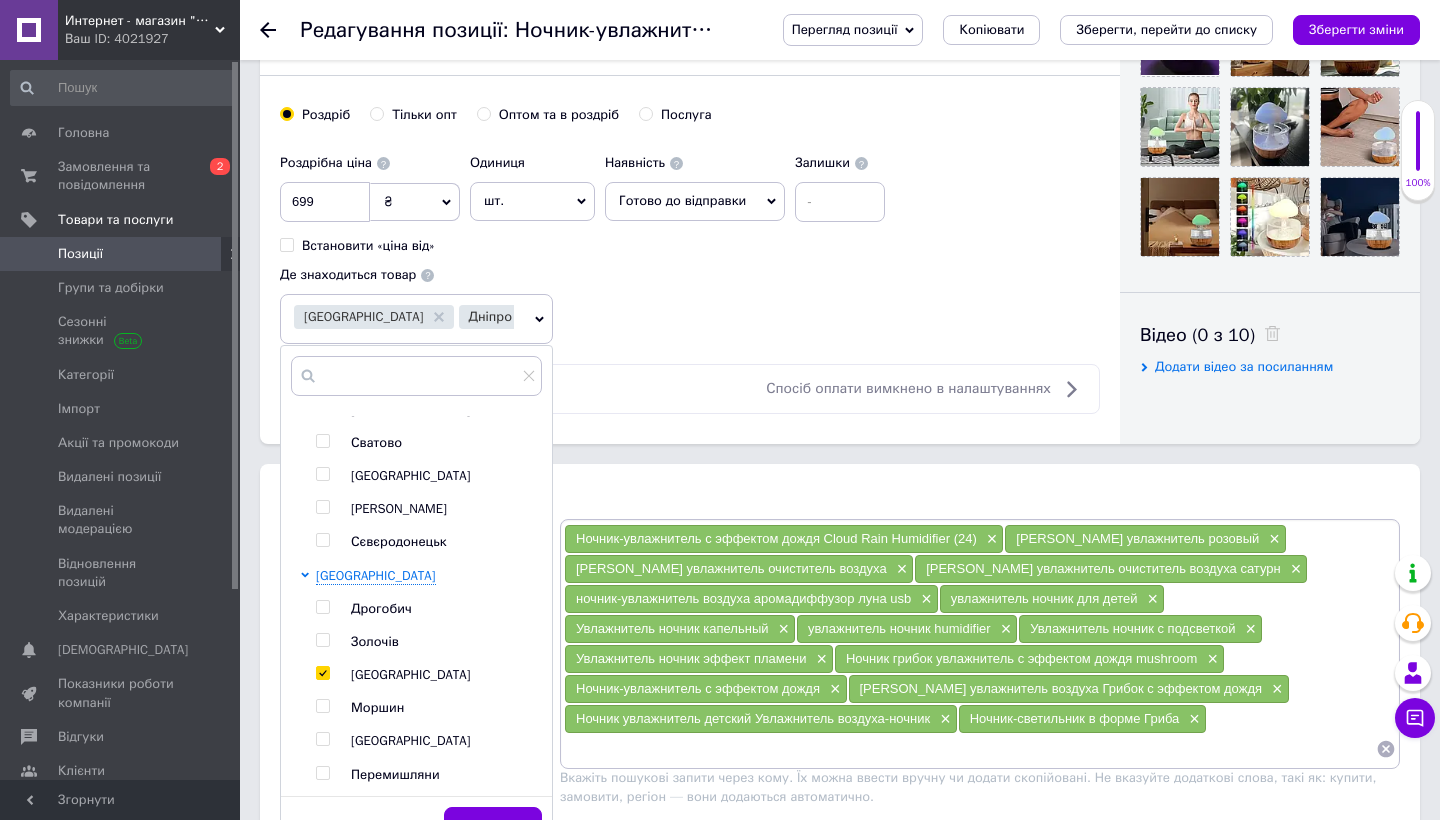 checkbox on "true" 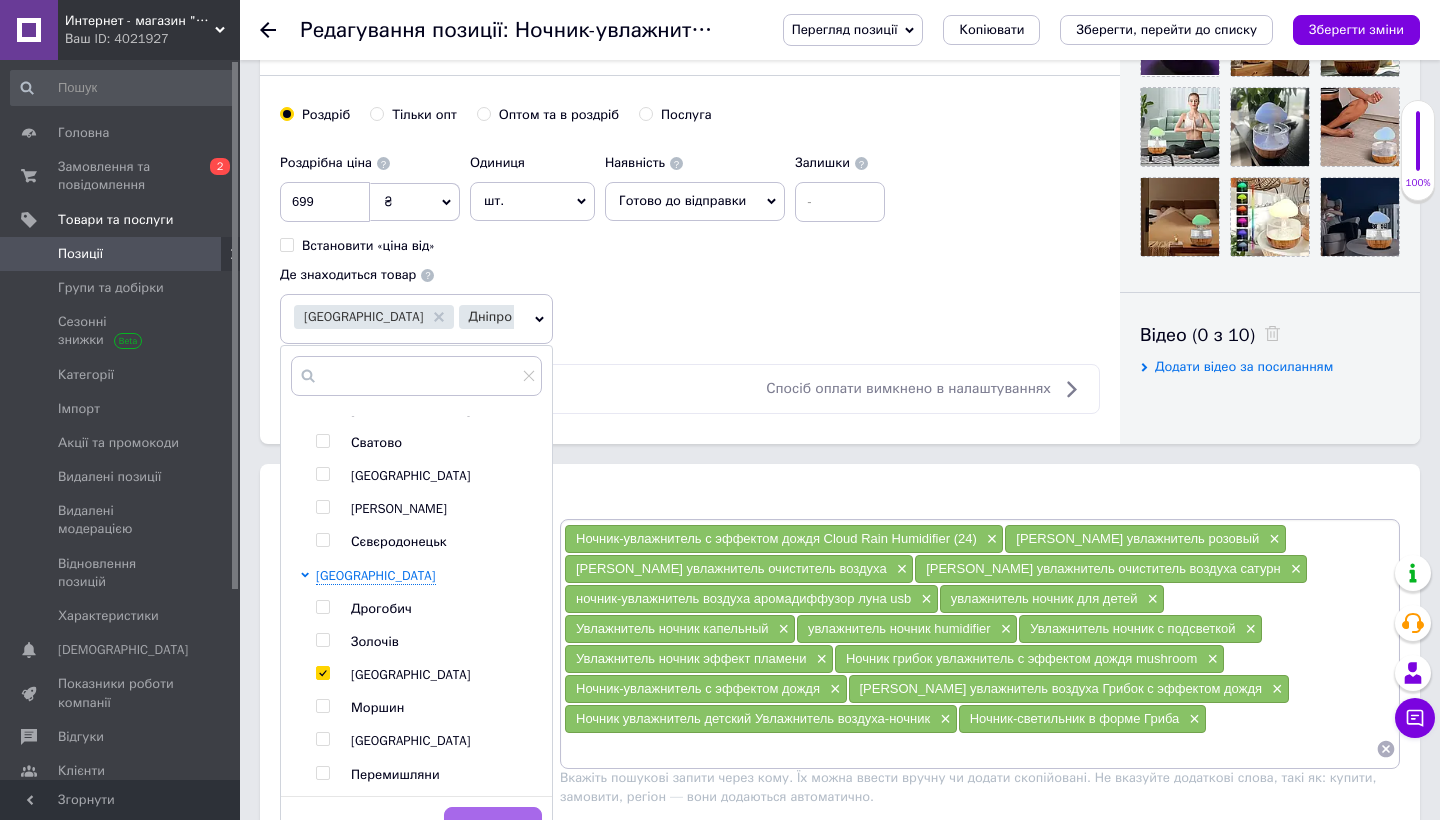 click on "Зберегти" at bounding box center (493, 827) 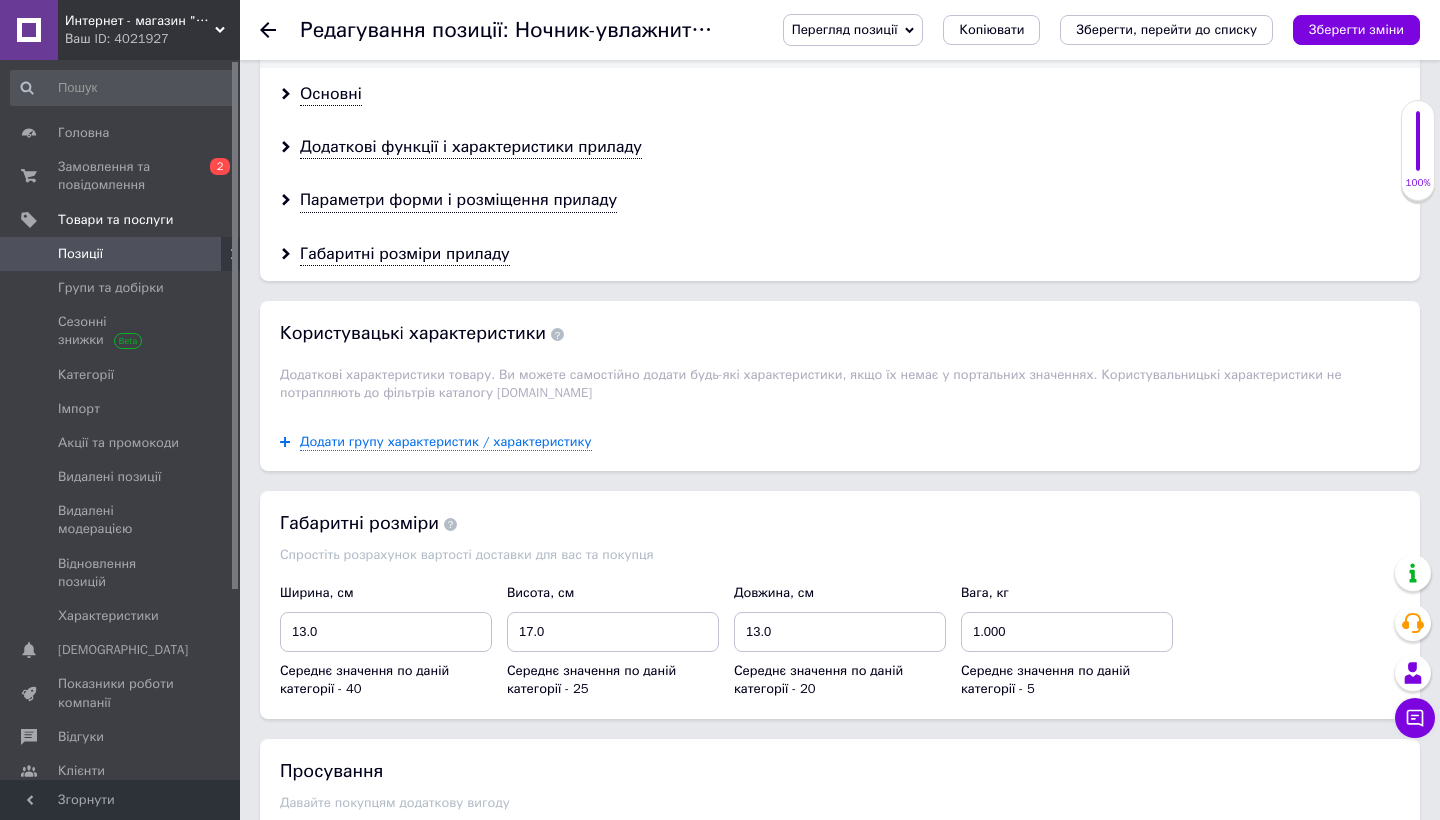 scroll, scrollTop: 2108, scrollLeft: 0, axis: vertical 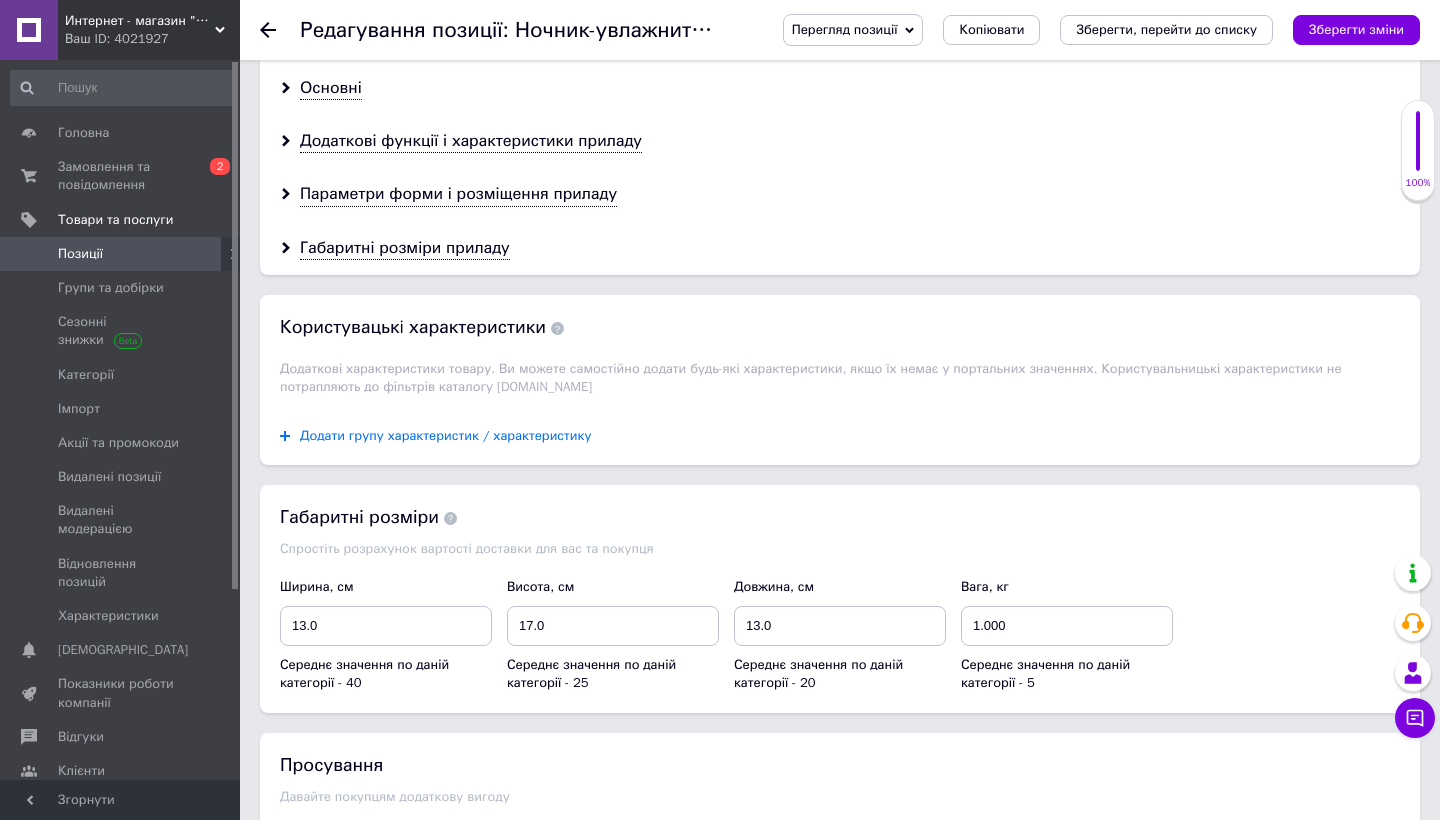 click on "Додати групу характеристик / характеристику" at bounding box center [446, 436] 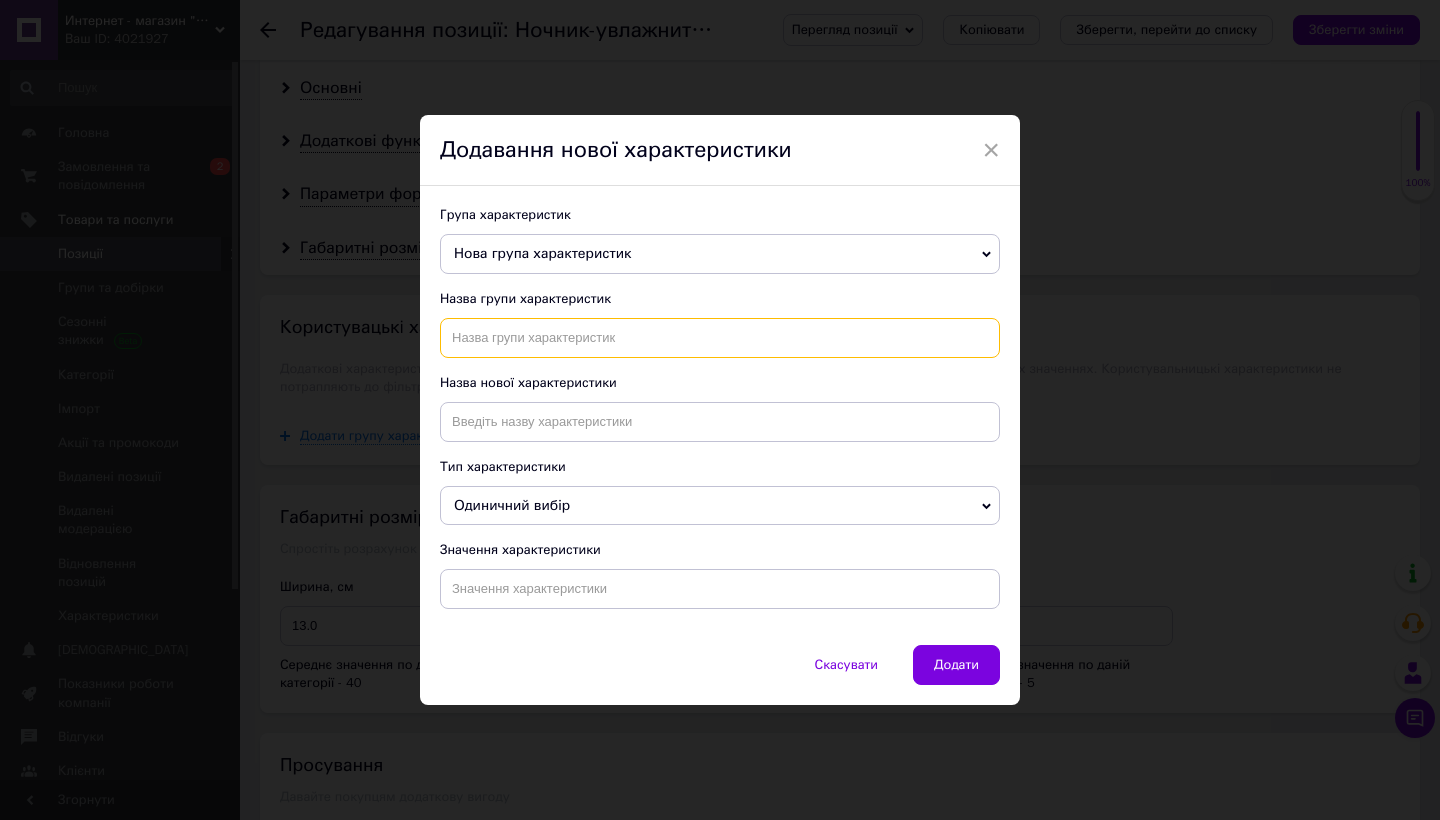 click at bounding box center [720, 338] 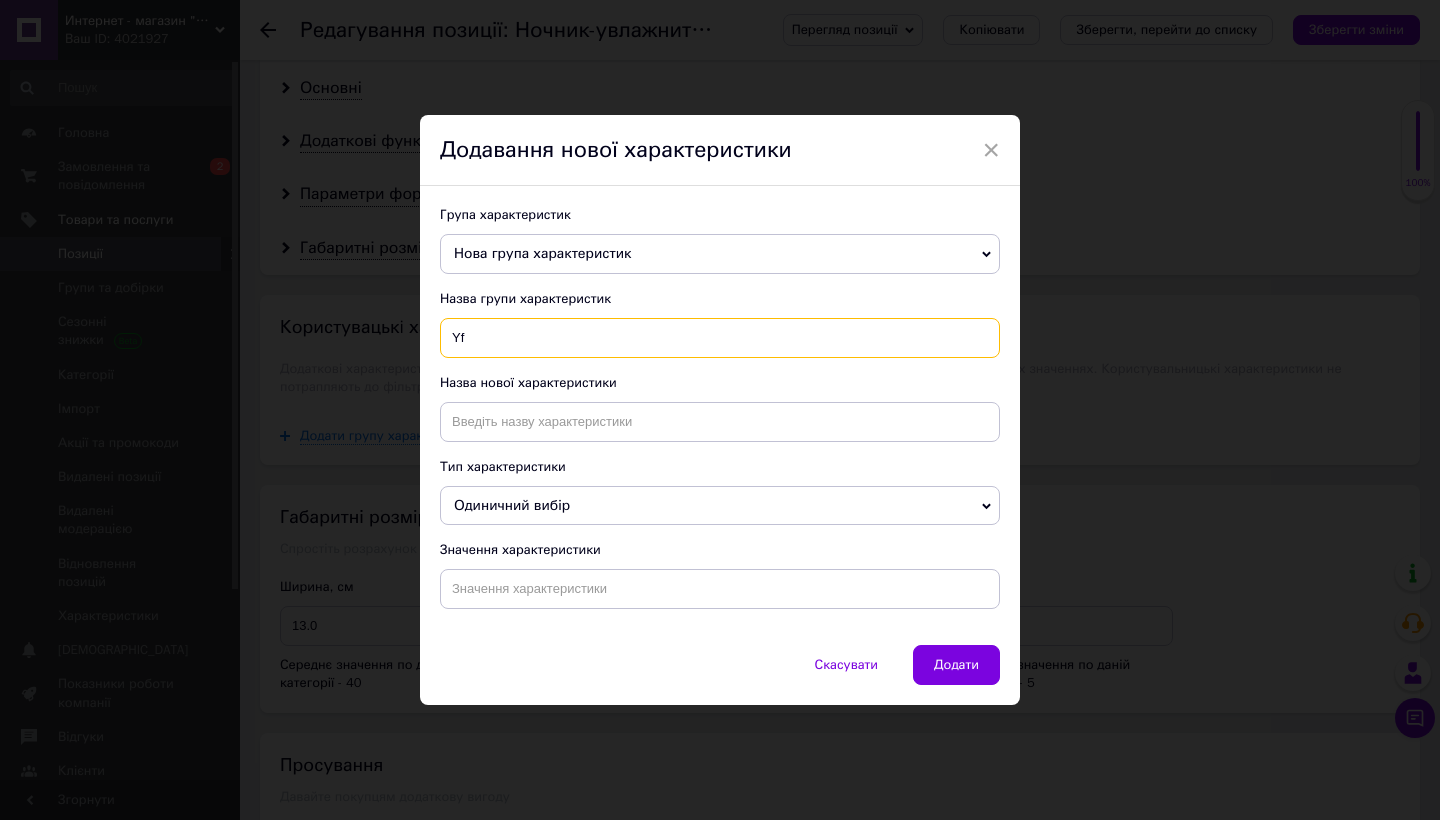 type on "Y" 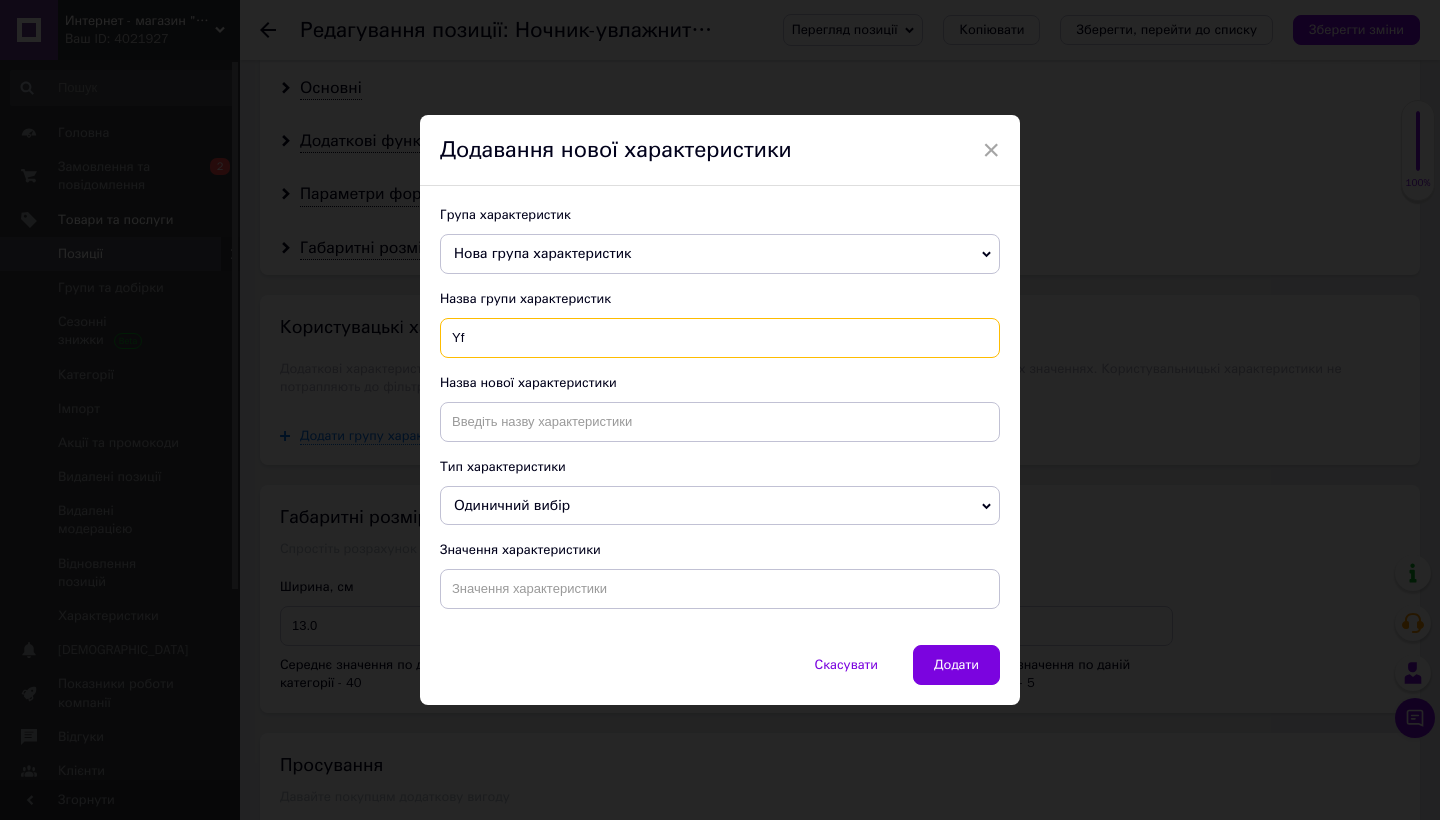 type on "Y" 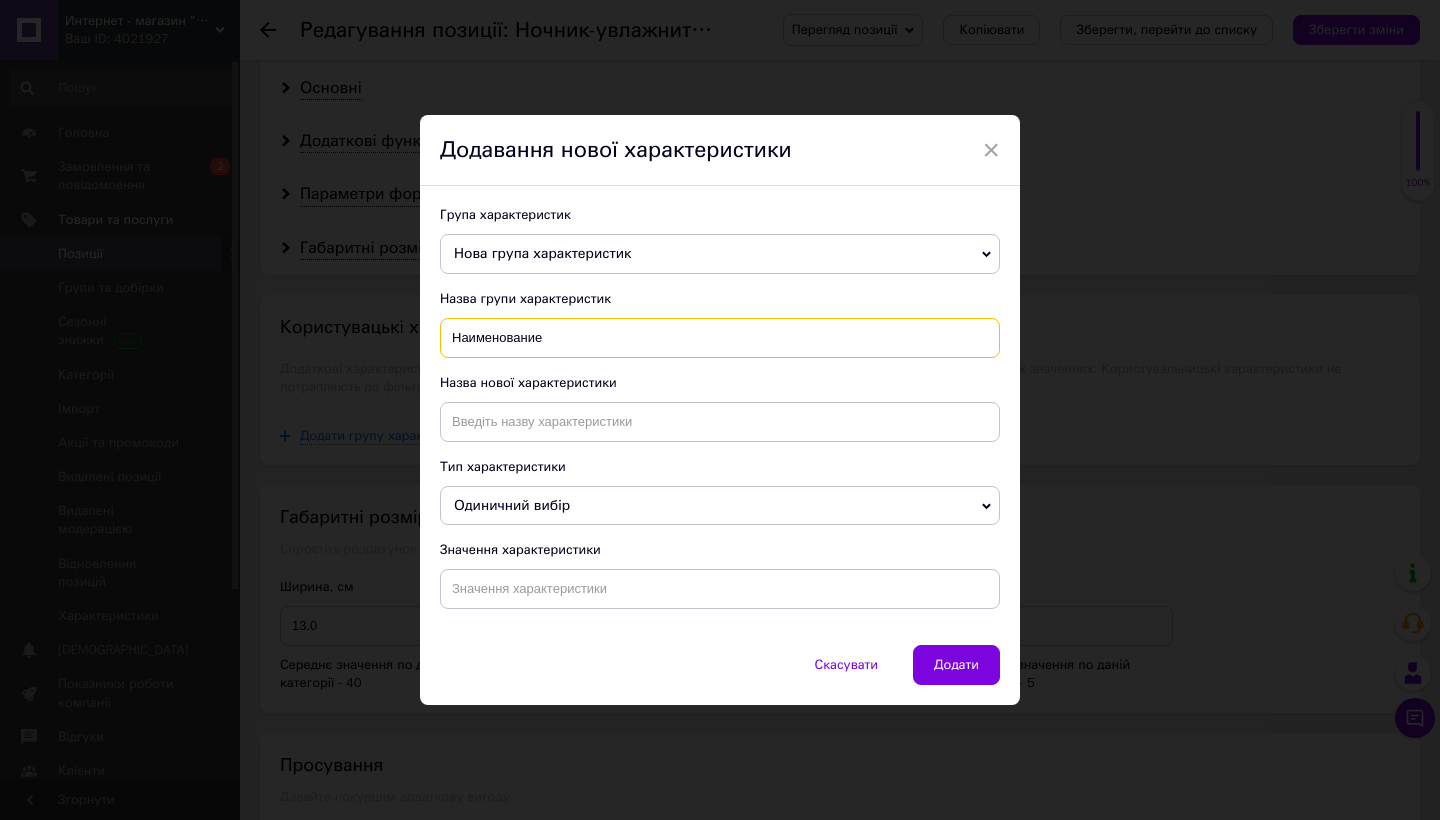 type on "Наименование" 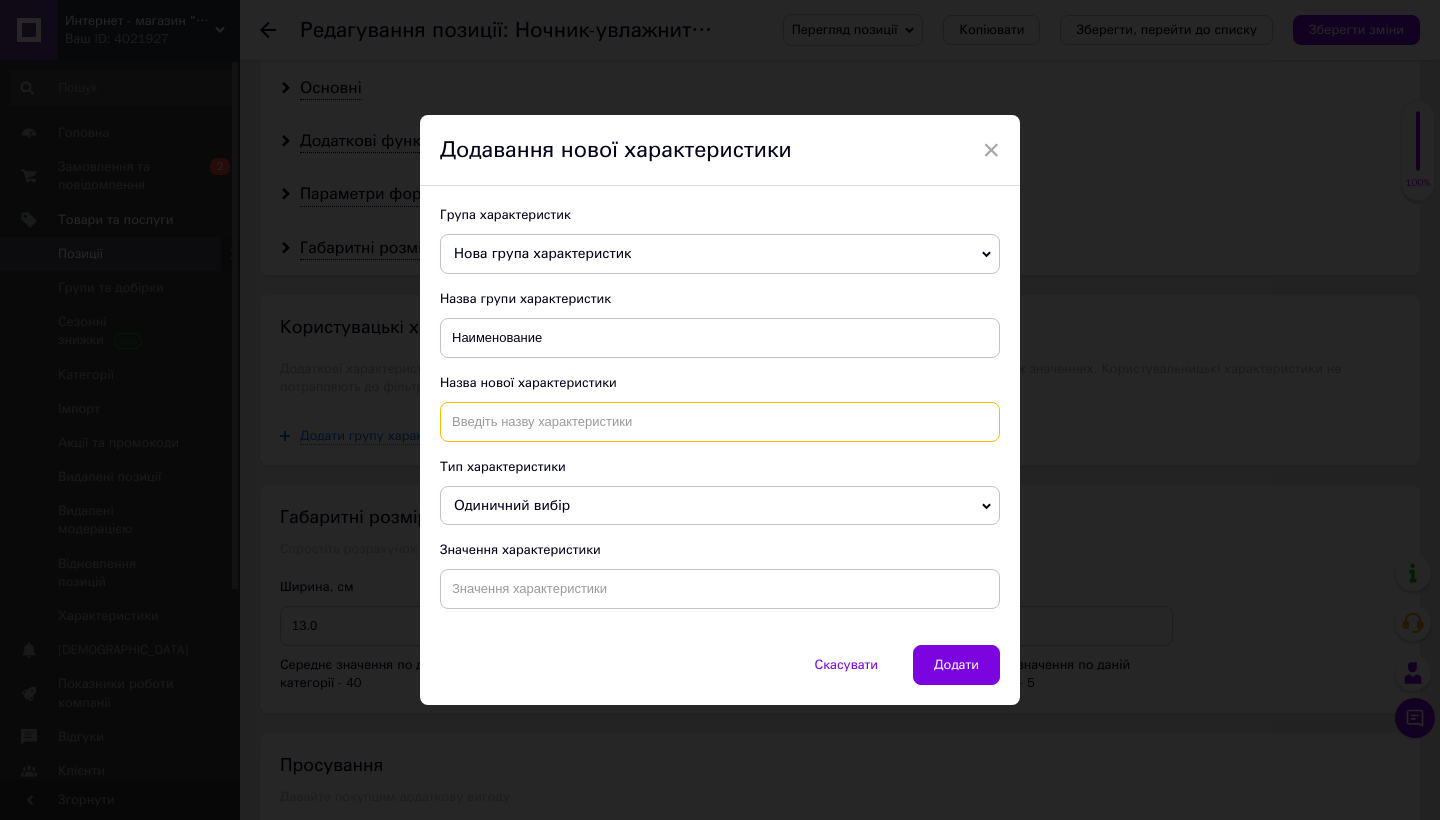 click at bounding box center (720, 422) 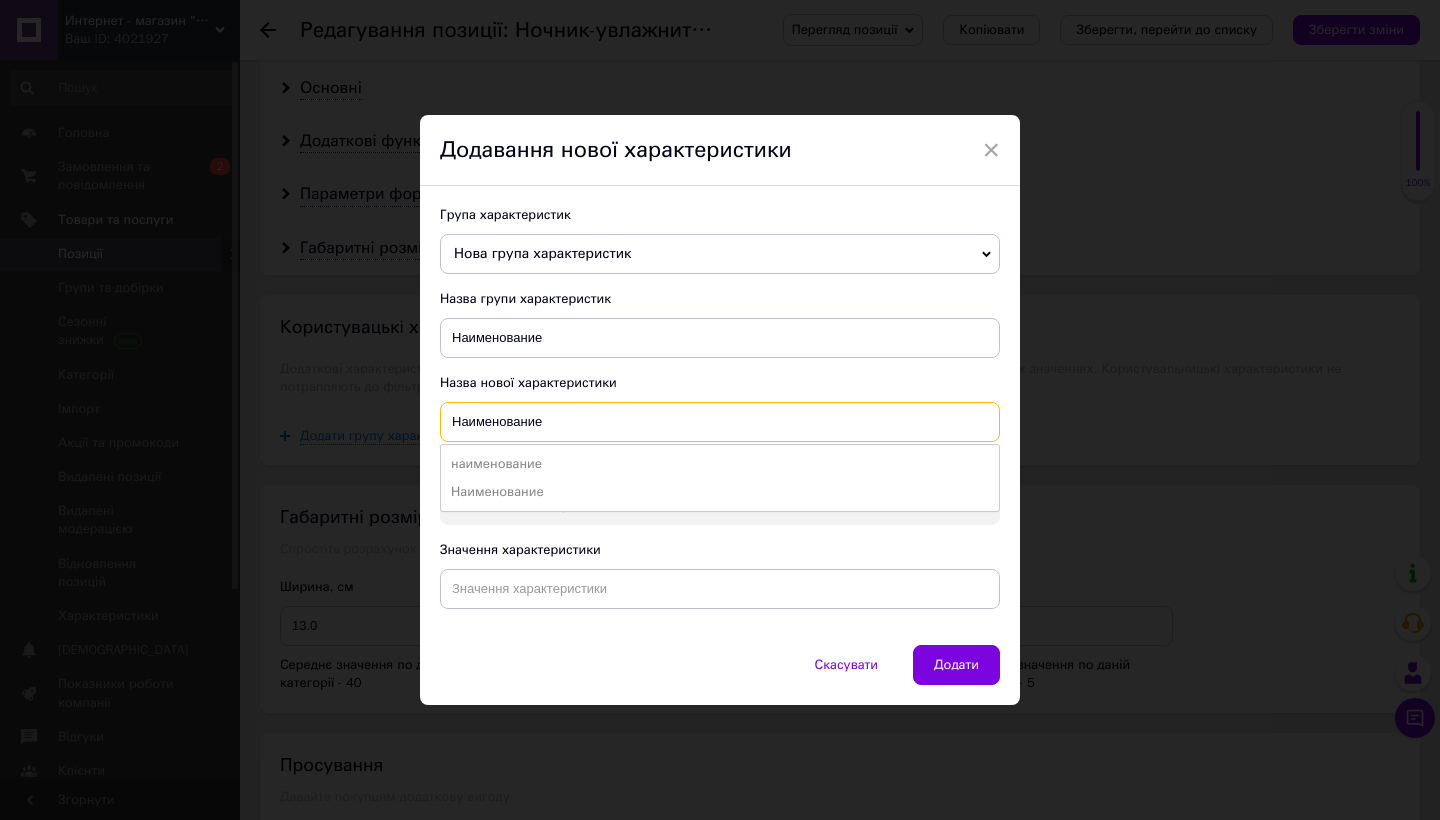 type on "Наименование" 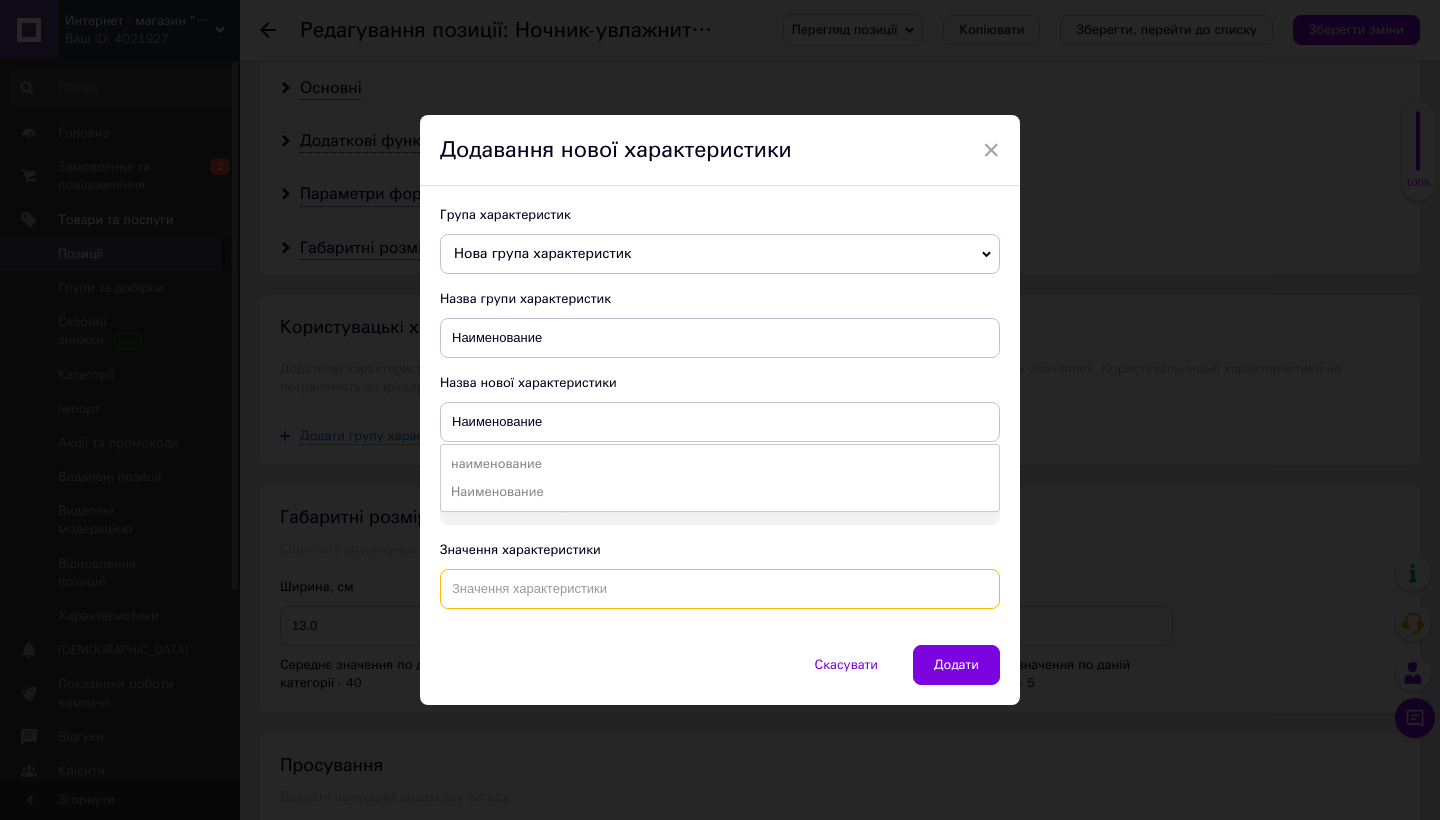 click at bounding box center [720, 589] 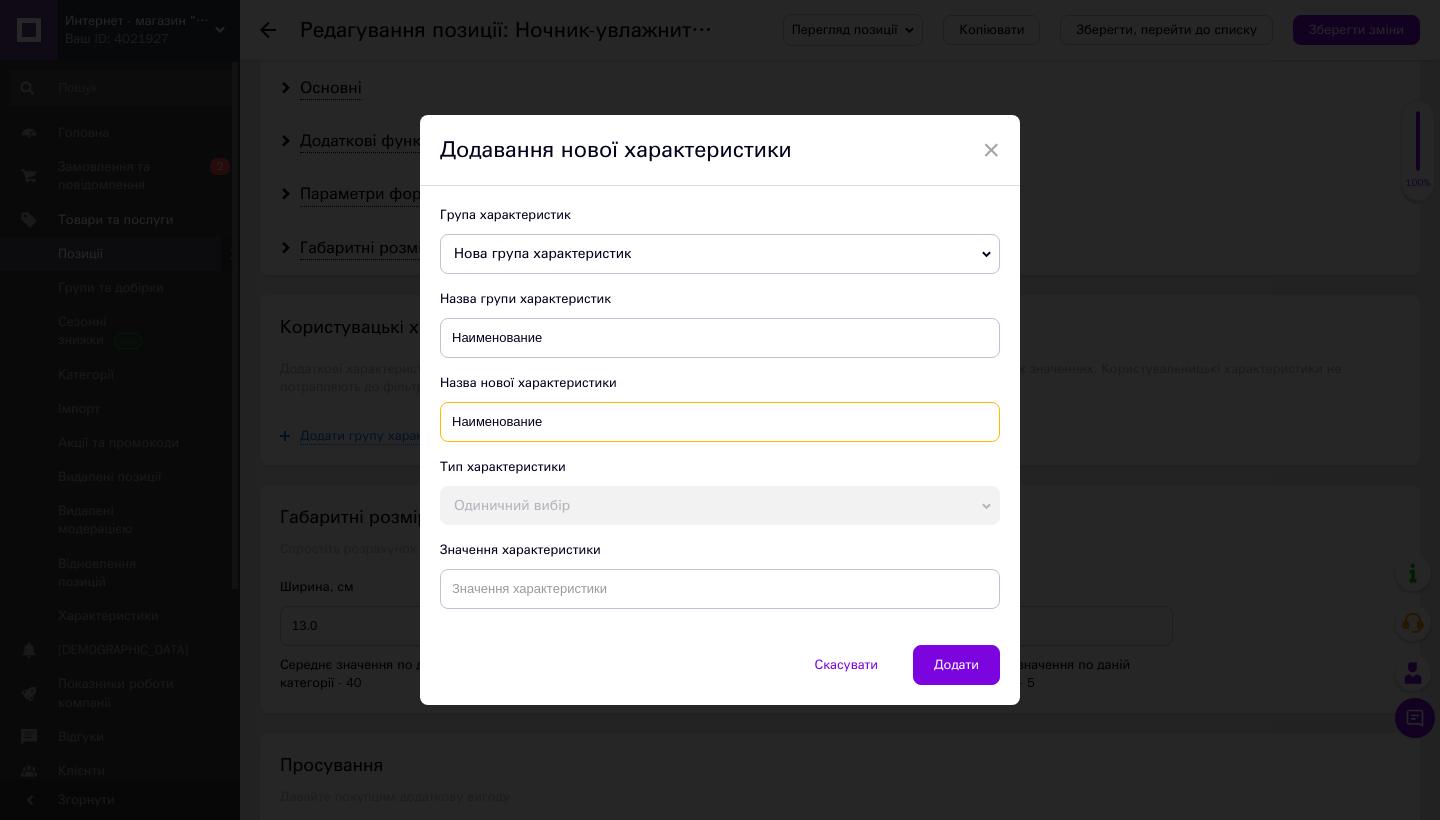 click on "Наименование" at bounding box center [720, 422] 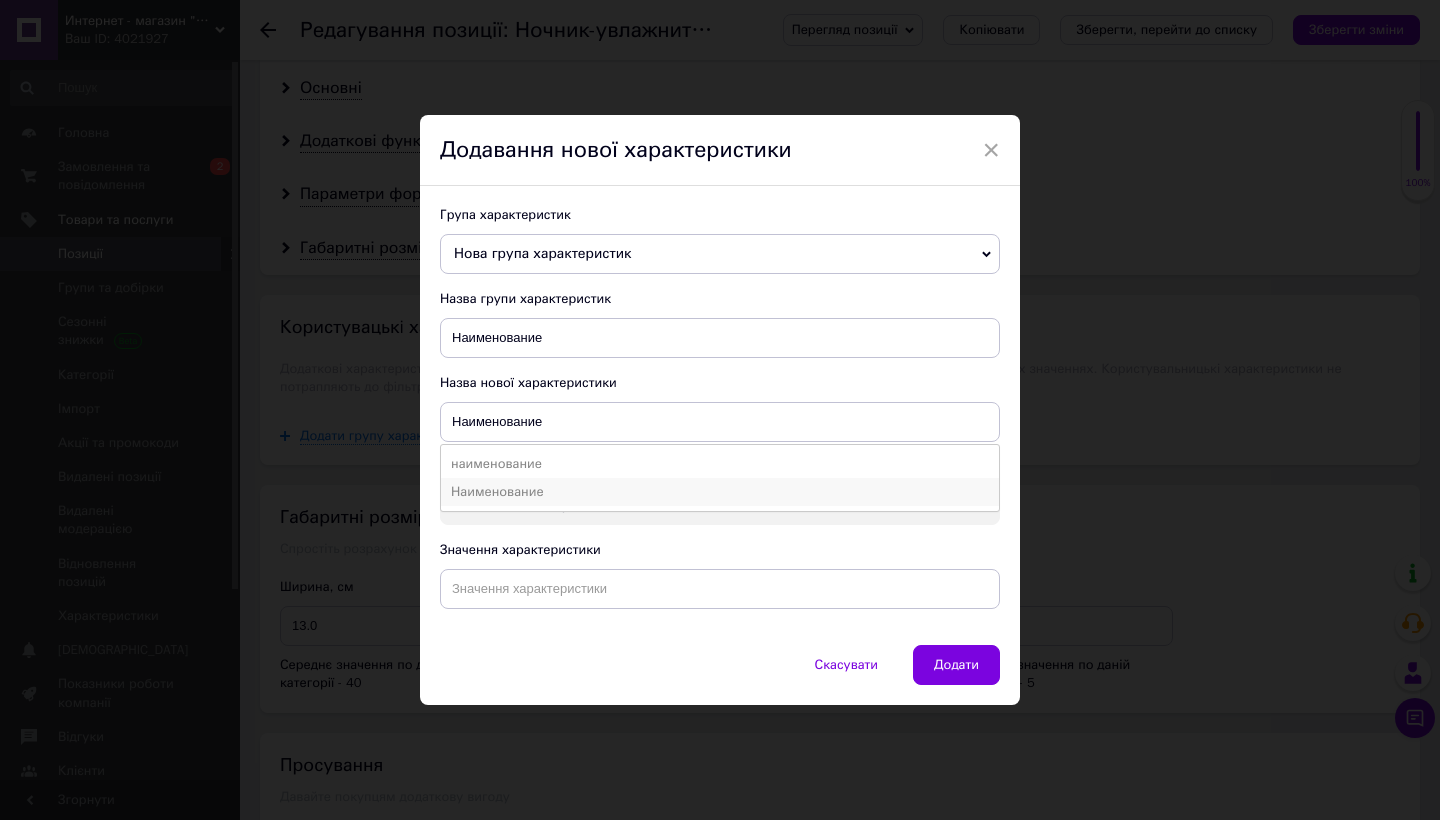 click on "Наименование" at bounding box center [720, 492] 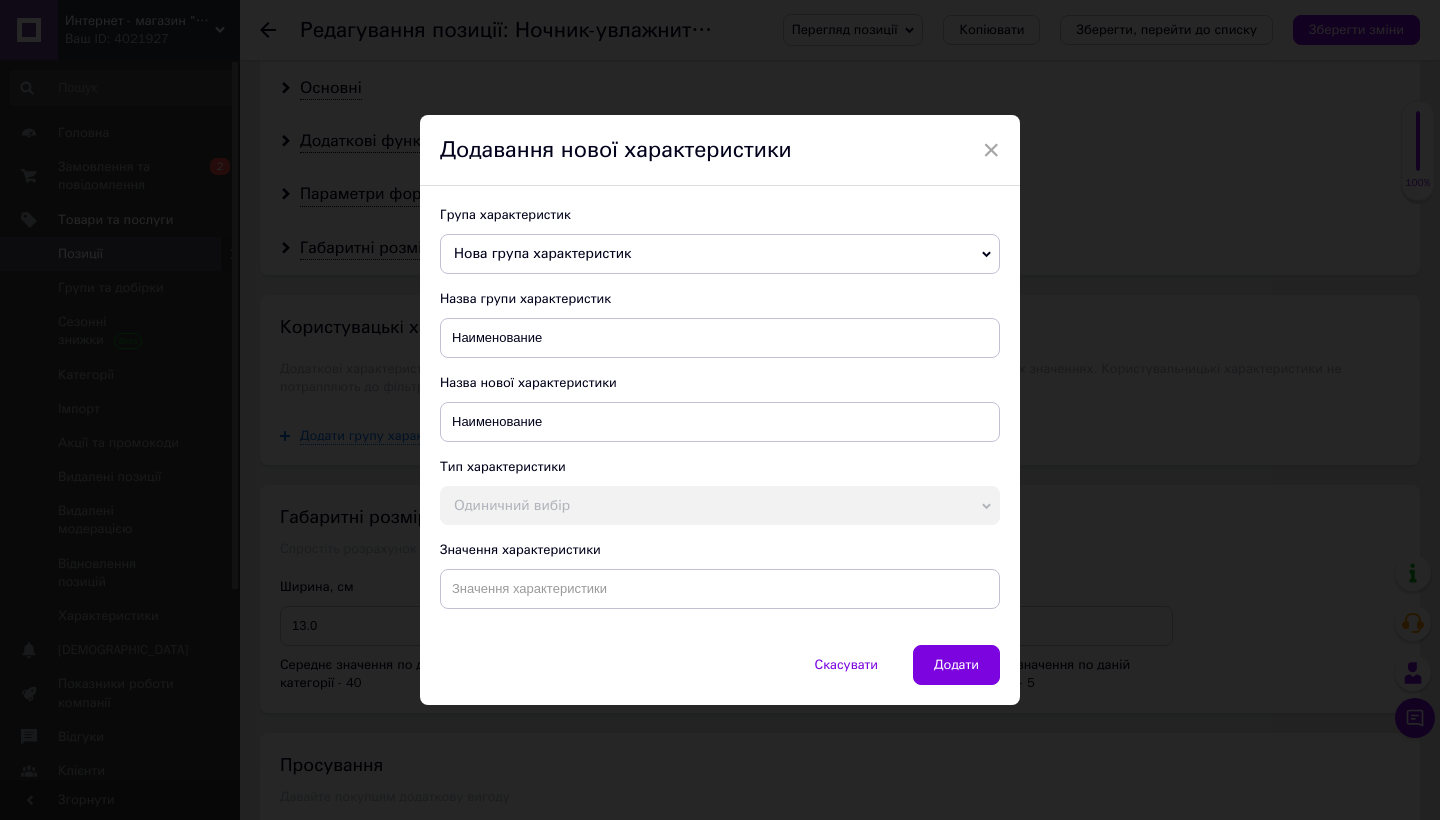 click on "Значення характеристики" at bounding box center (720, 575) 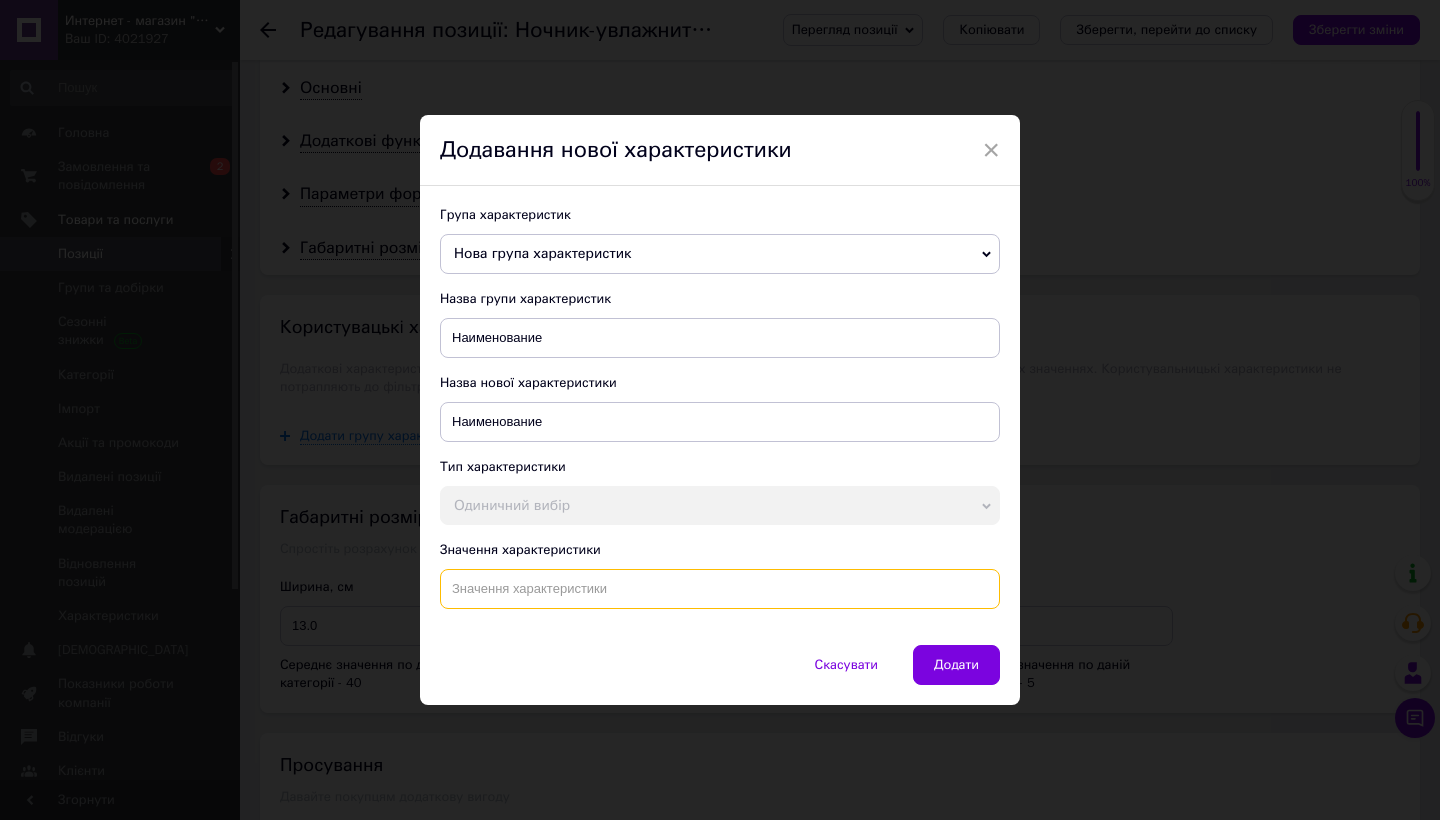 click at bounding box center (720, 589) 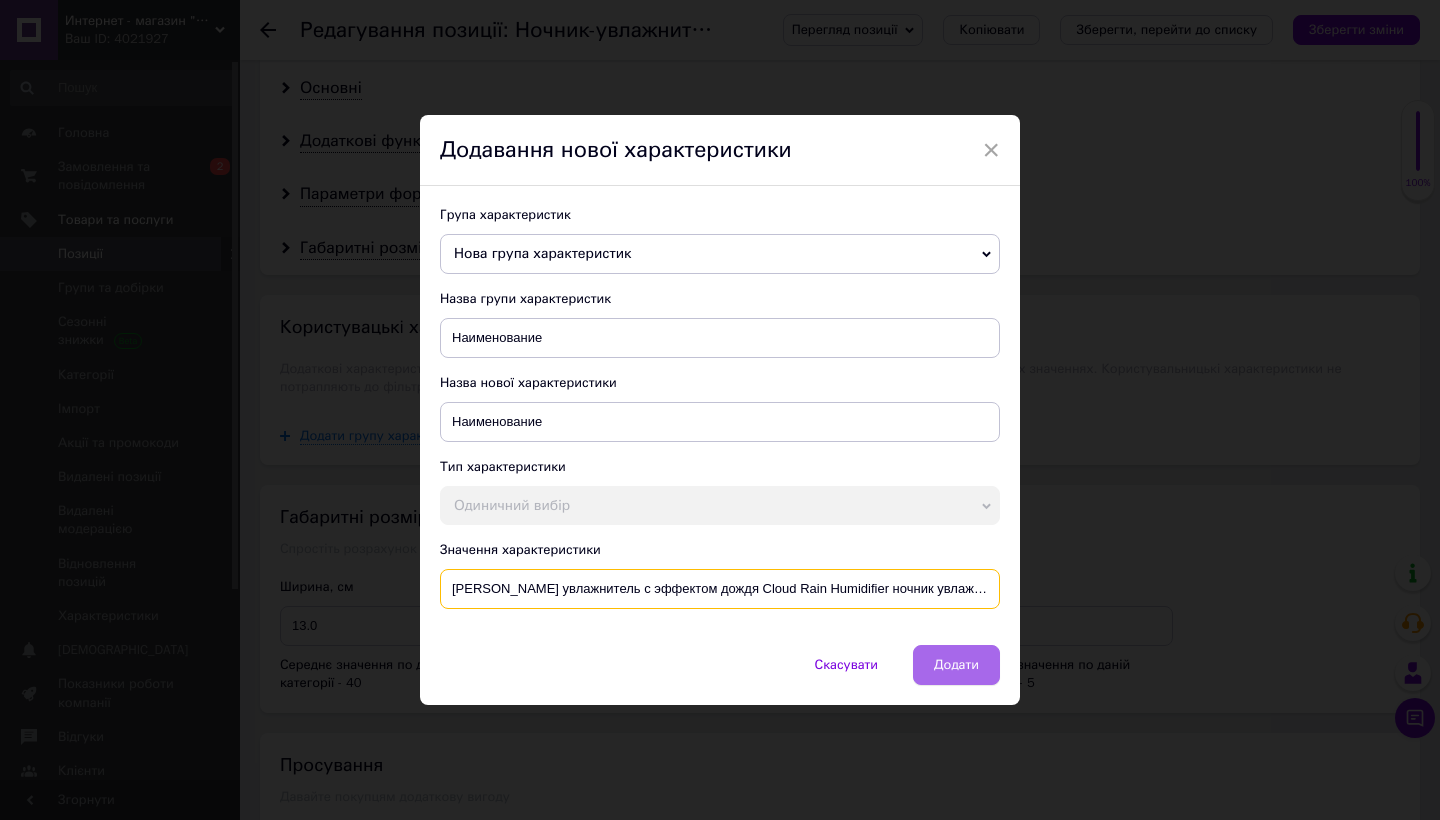 type on "Ночник увлажнитель с эффектом дождя Cloud Rain Humidifier ночник увлажнитель с эффектом дождя" 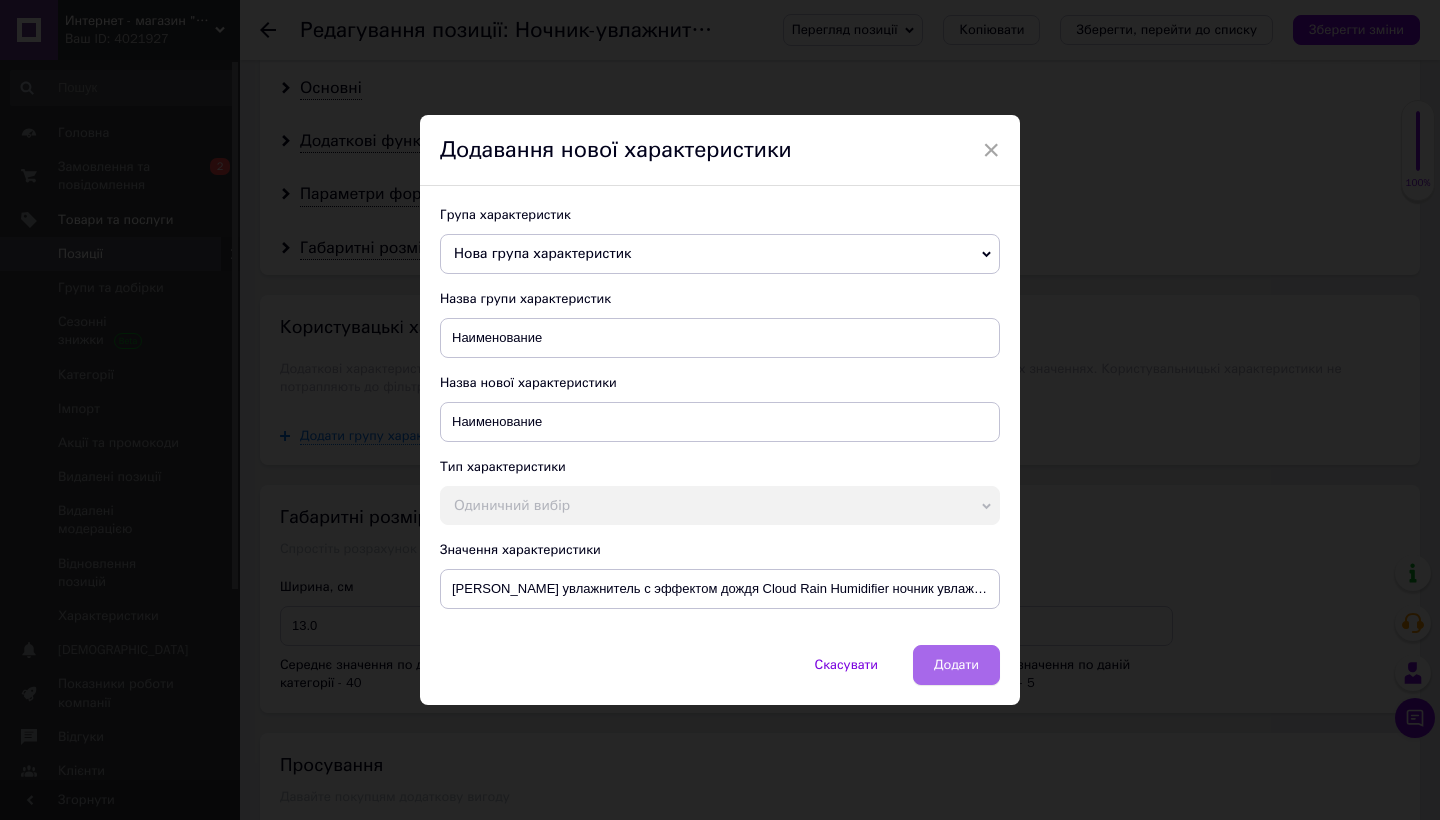 click on "Додати" at bounding box center [956, 665] 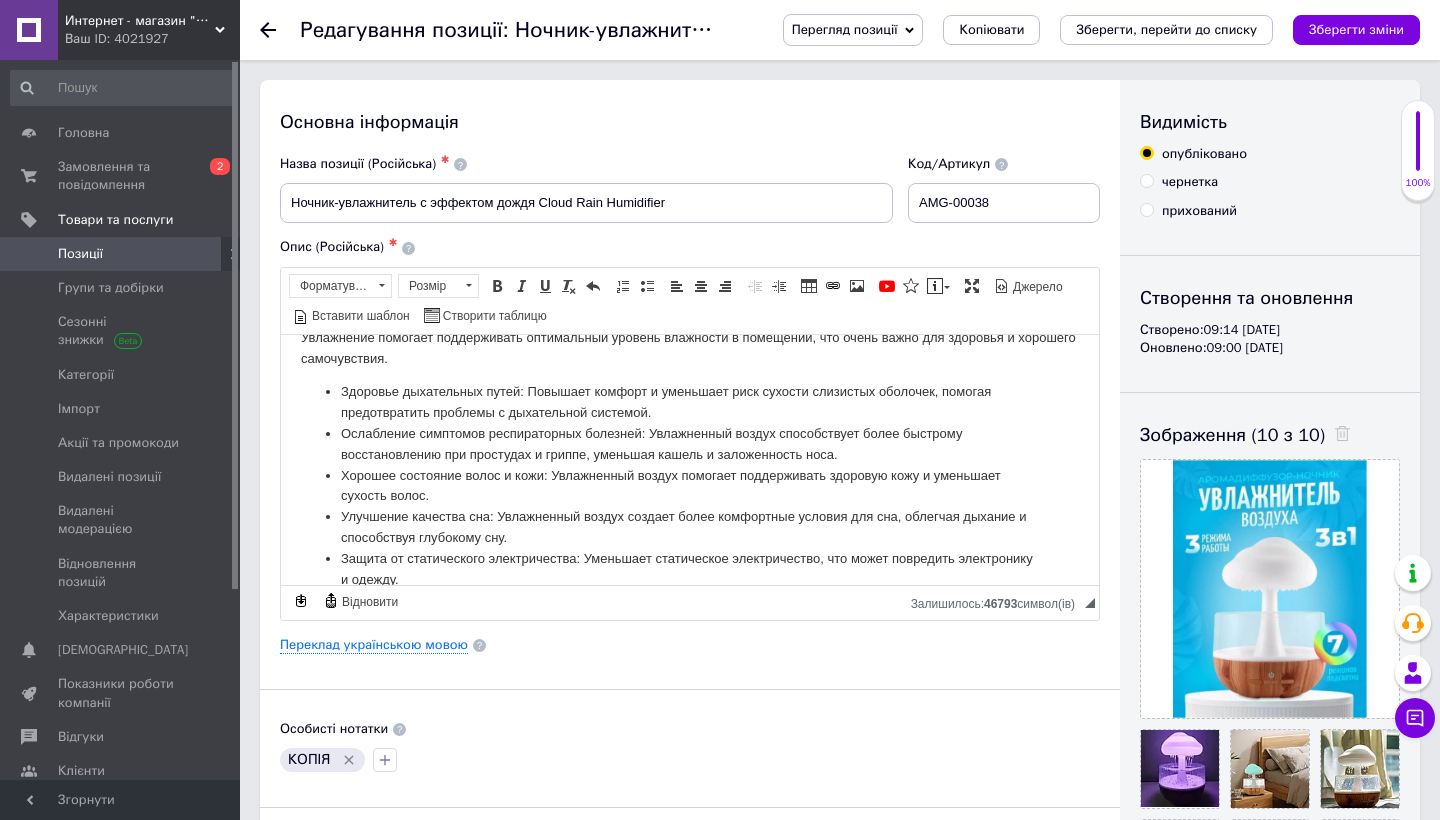 scroll, scrollTop: 0, scrollLeft: 0, axis: both 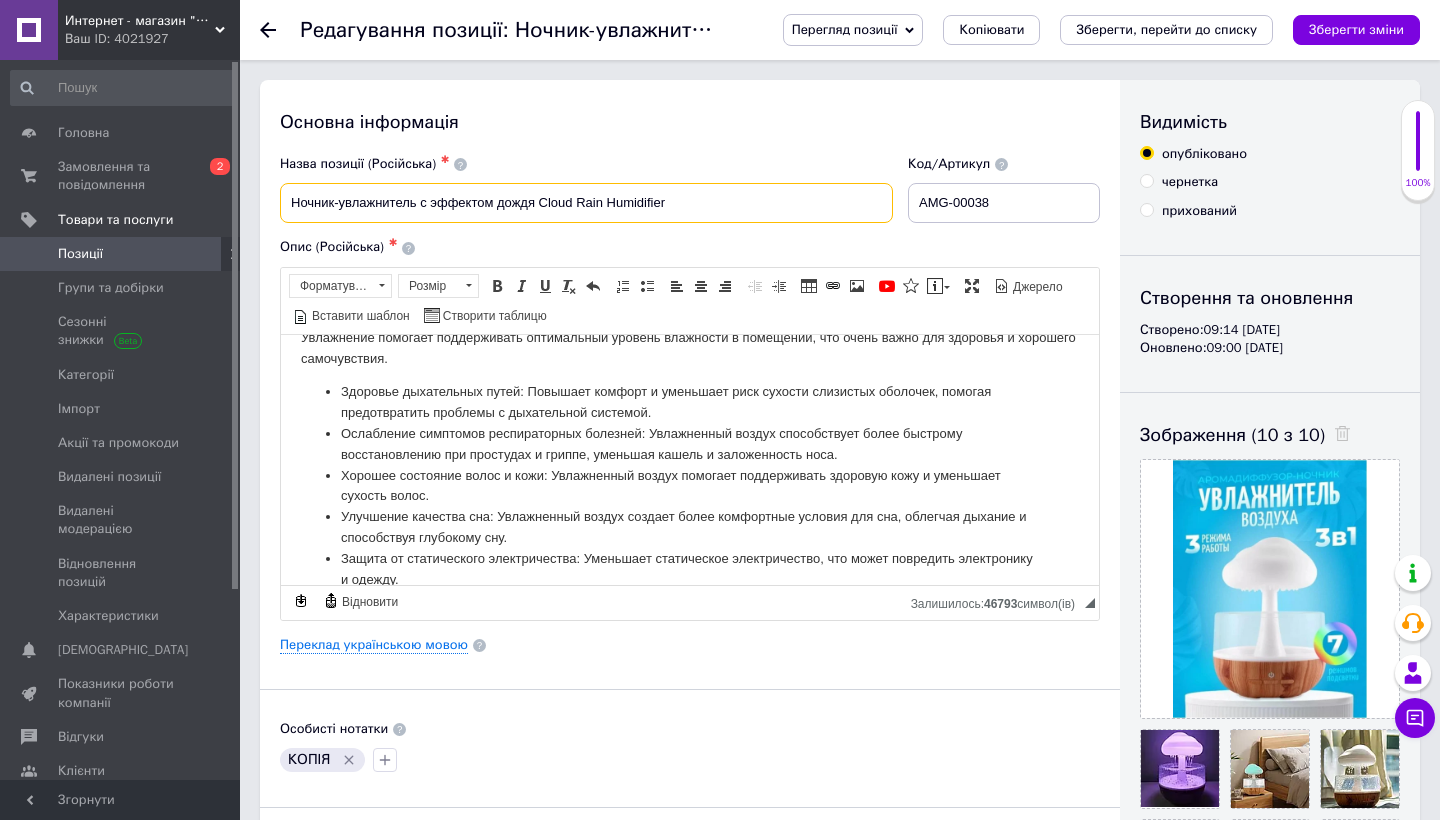 click on "Ночник-увлажнитель с эффектом дождя Cloud Rain Humidifier" at bounding box center (586, 203) 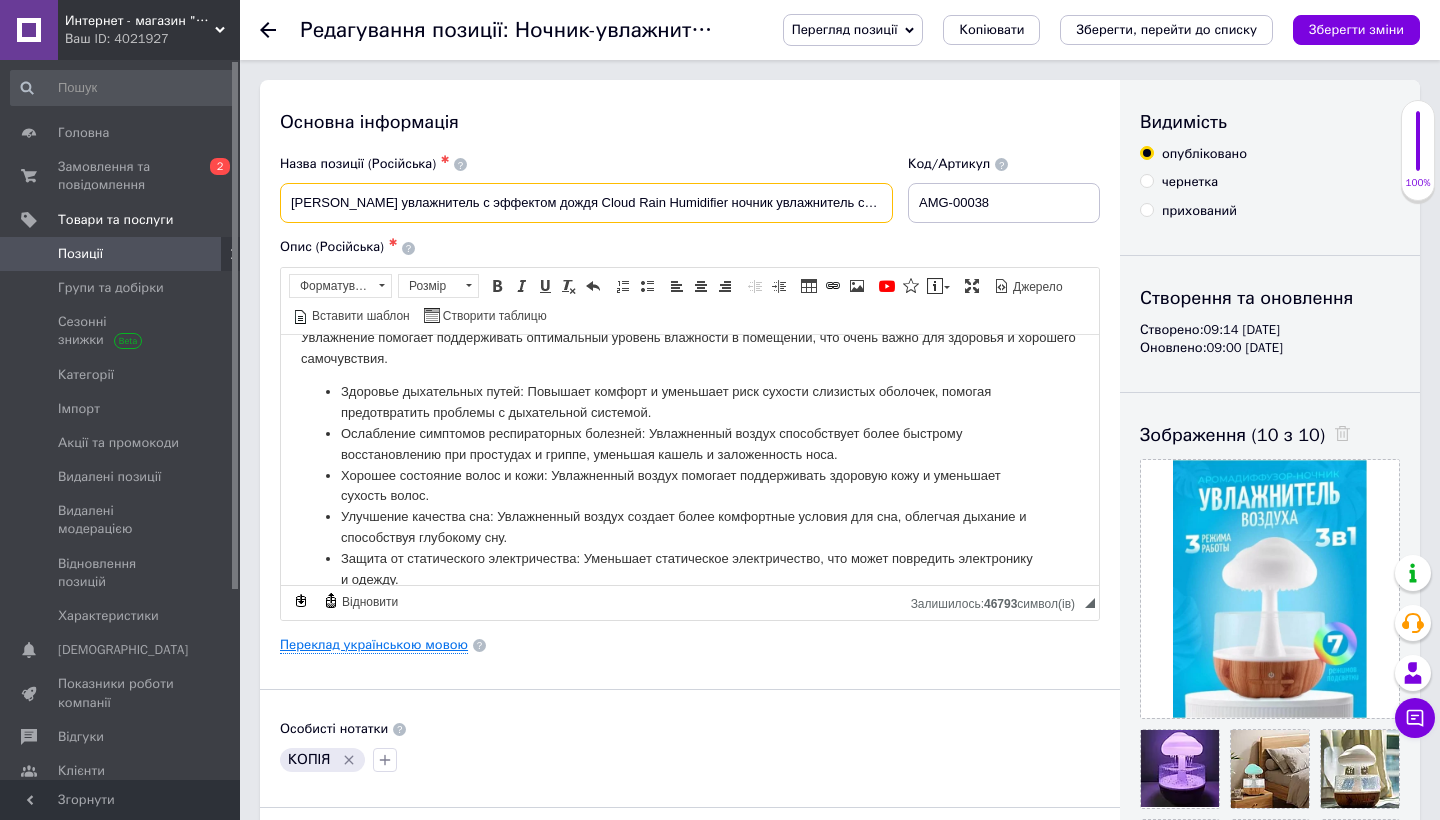 type on "Ночник увлажнитель с эффектом дождя Cloud Rain Humidifier ночник увлажнитель с эффектом дождя" 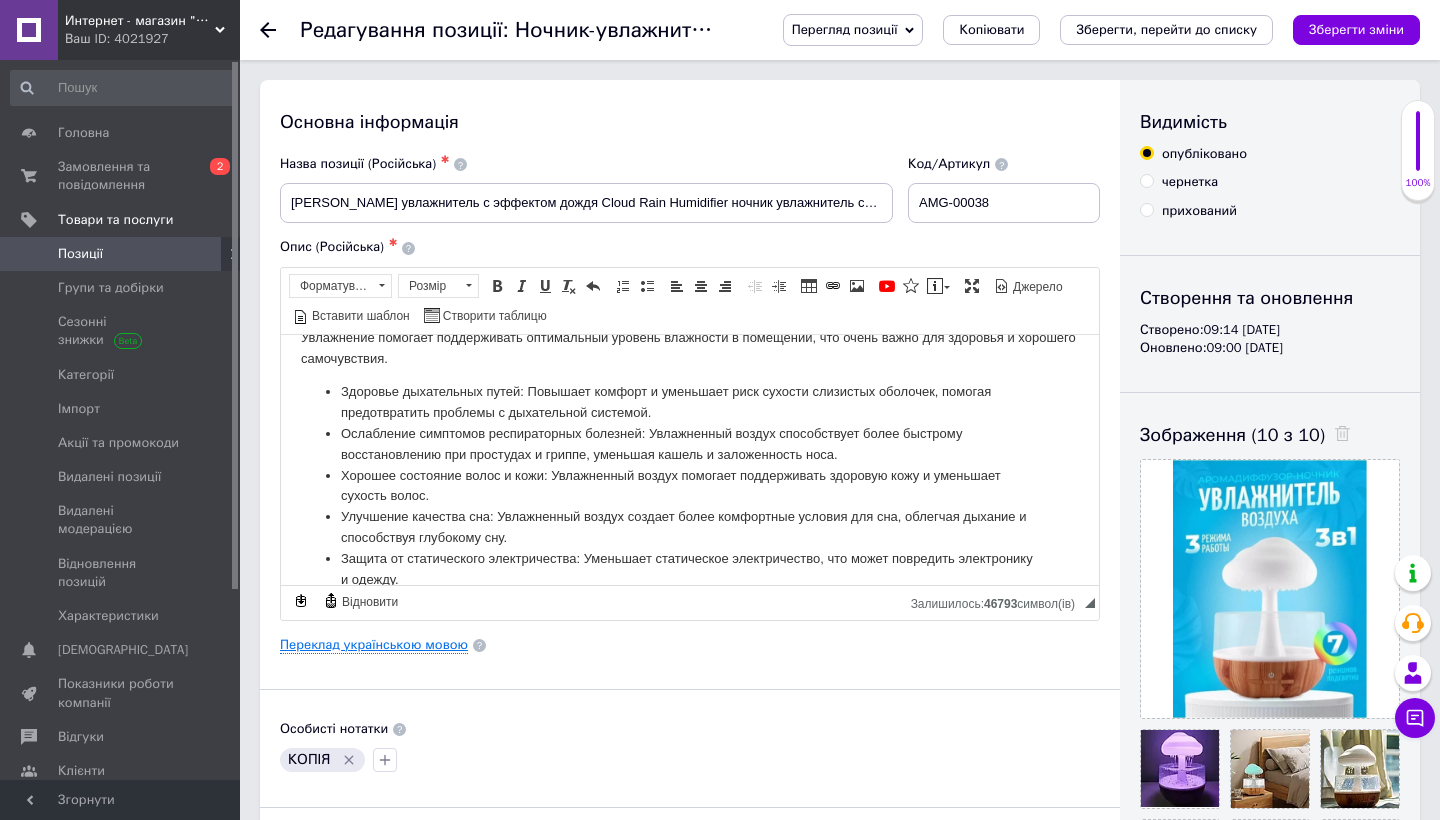 click on "Переклад українською мовою" at bounding box center (374, 645) 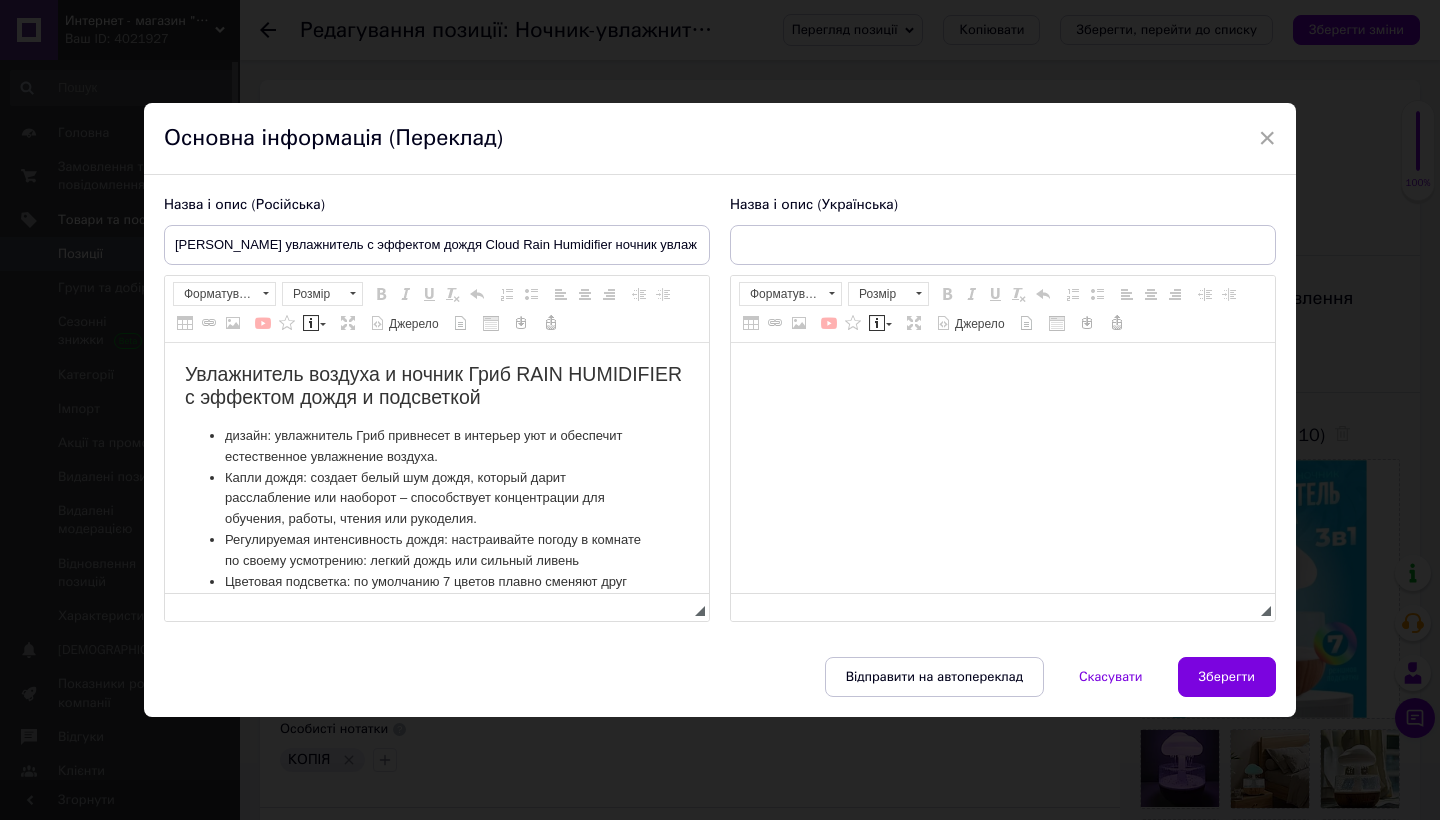 scroll, scrollTop: 0, scrollLeft: 0, axis: both 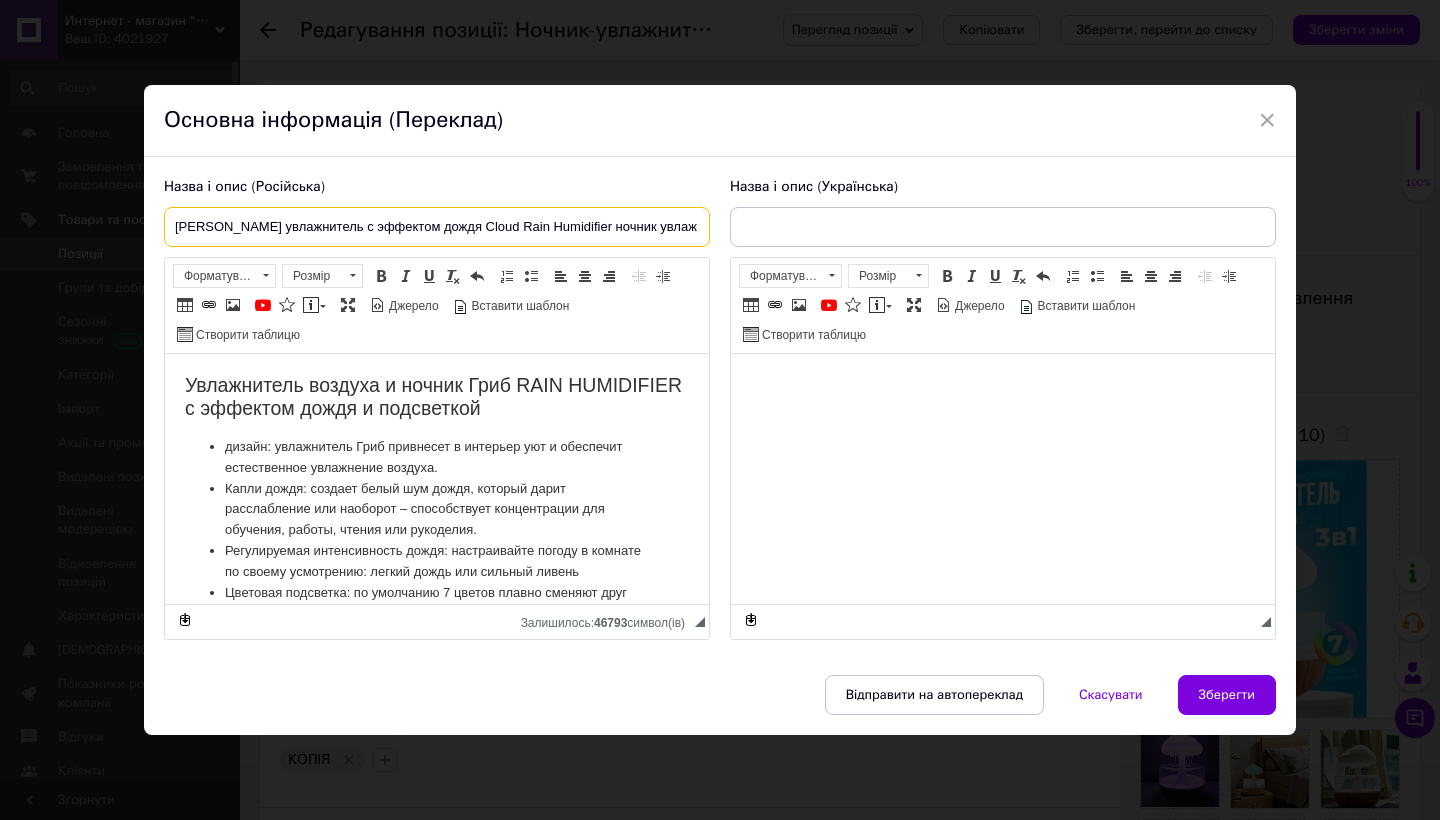click on "Ночник увлажнитель с эффектом дождя Cloud Rain Humidifier ночник увлажнитель с эффектом дождя" at bounding box center [437, 227] 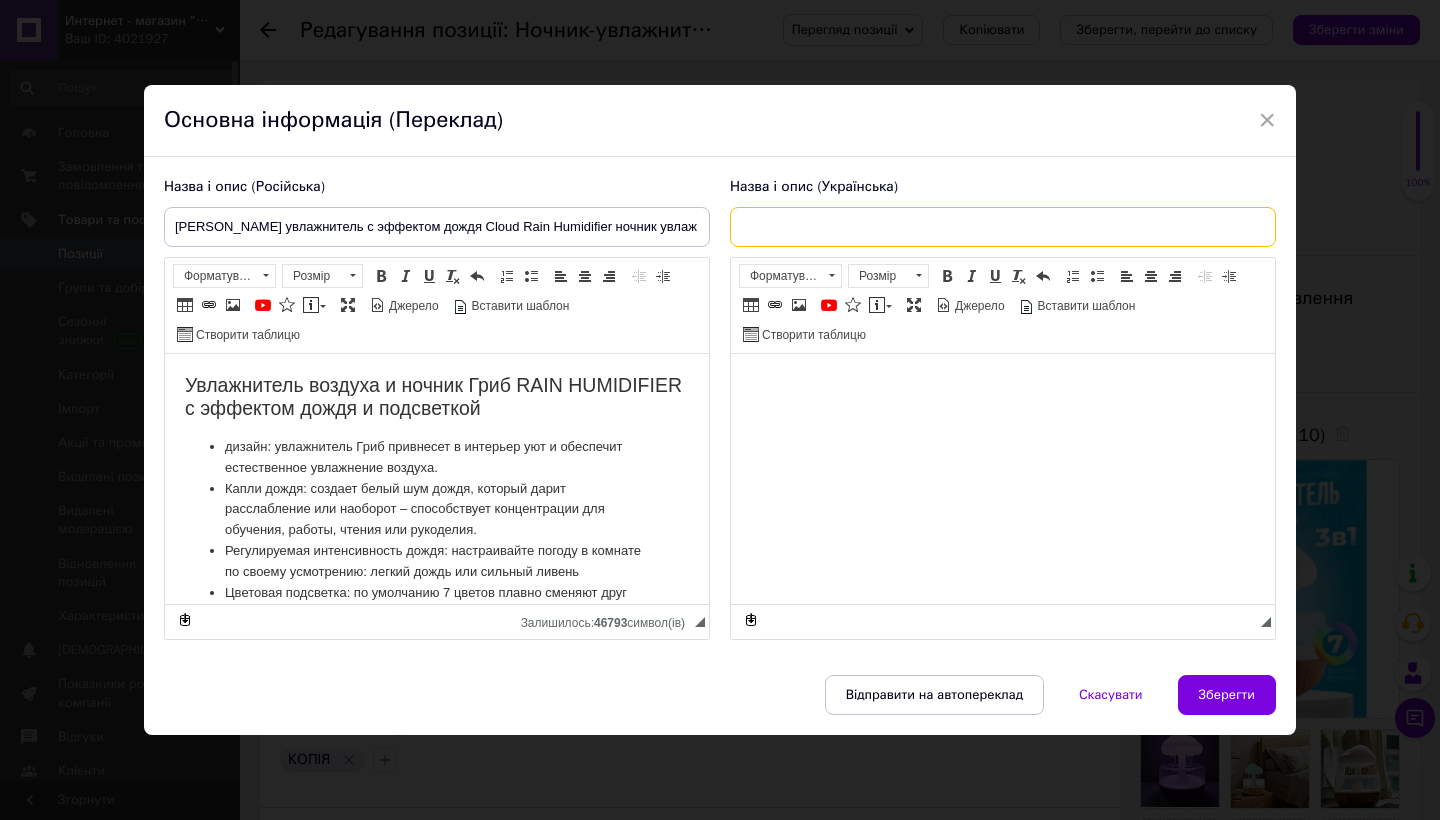click at bounding box center [1003, 227] 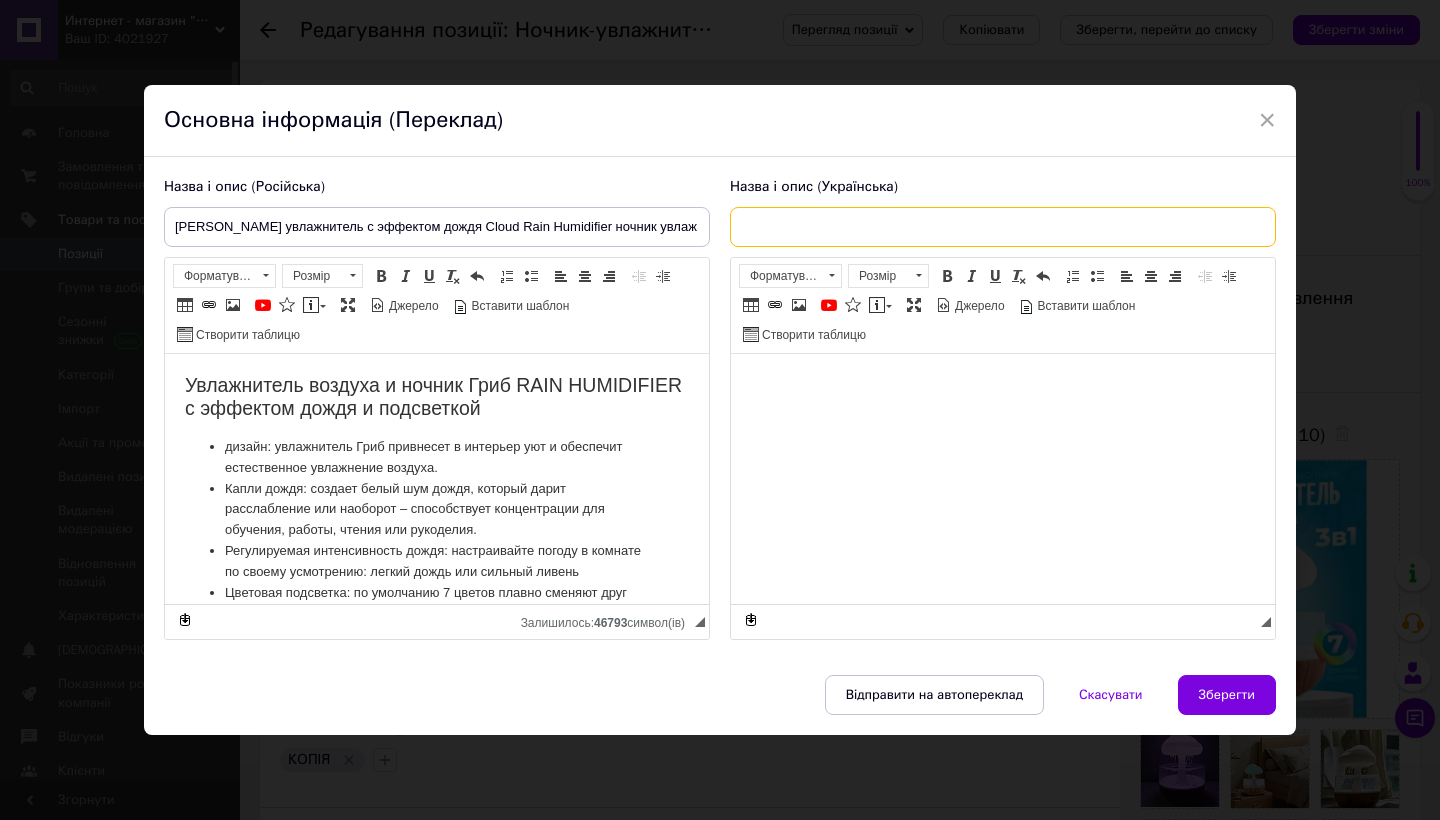 paste on "Ночник увлажнитель с эффектом дождя Cloud Rain Humidifier ночник увлажнитель с эффектом дождя" 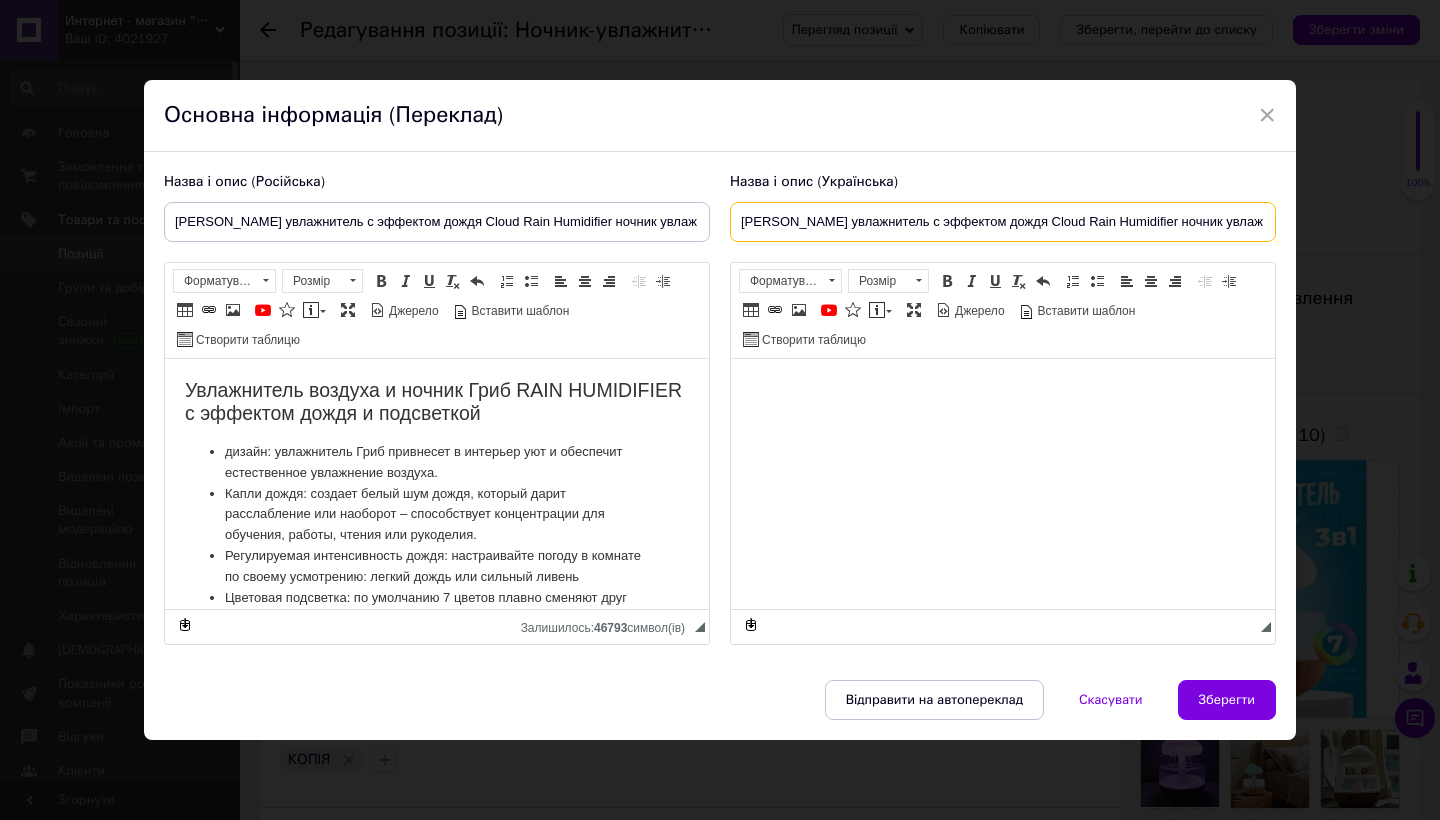 type on "Ночник увлажнитель с эффектом дождя Cloud Rain Humidifier ночник увлажнитель с эффектом дождя" 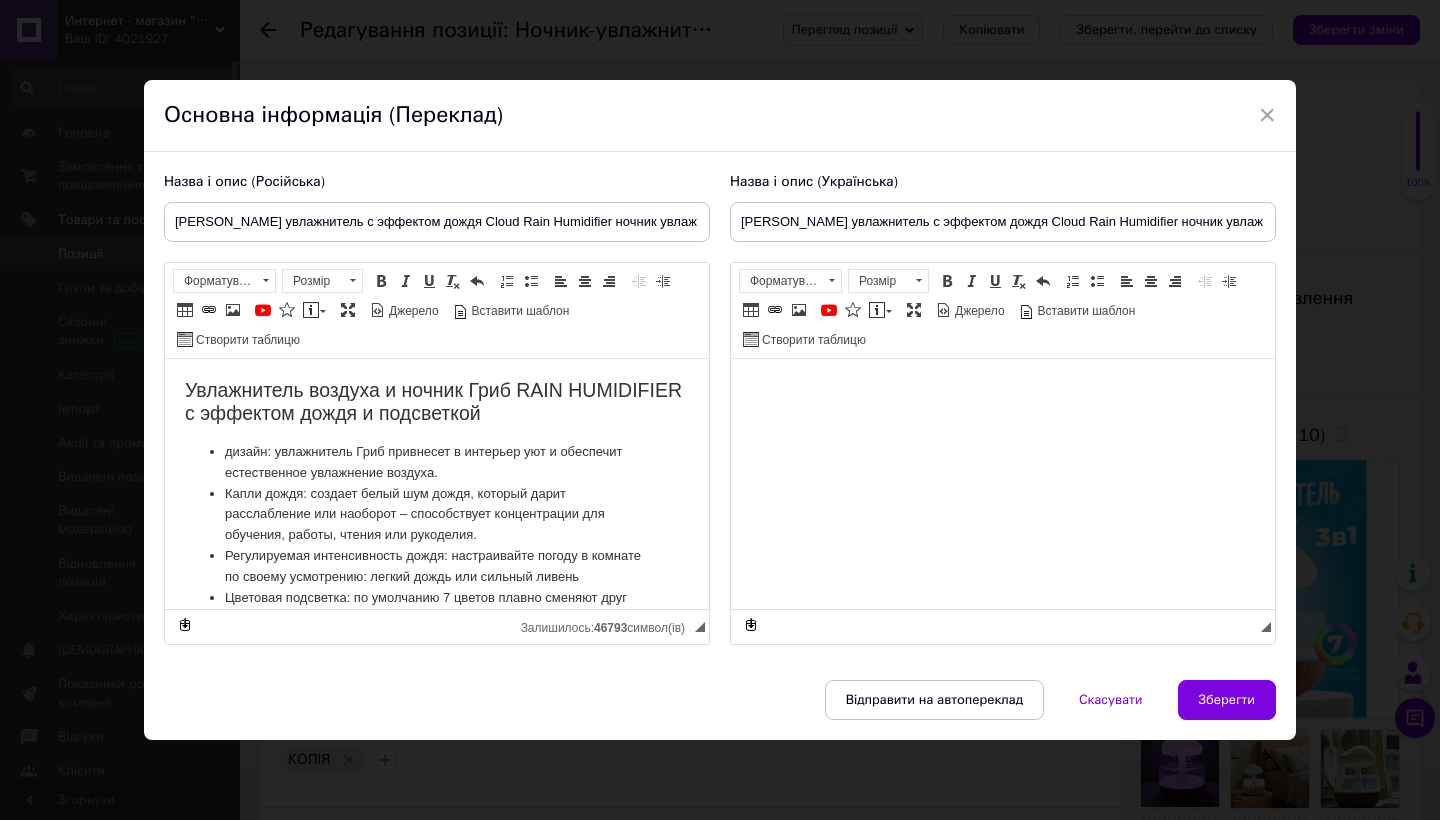click on "Увлажнитель воздуха и ночник Гриб RAIN HUMIDIFIER с эффектом дождя и подсветкой" at bounding box center [437, 401] 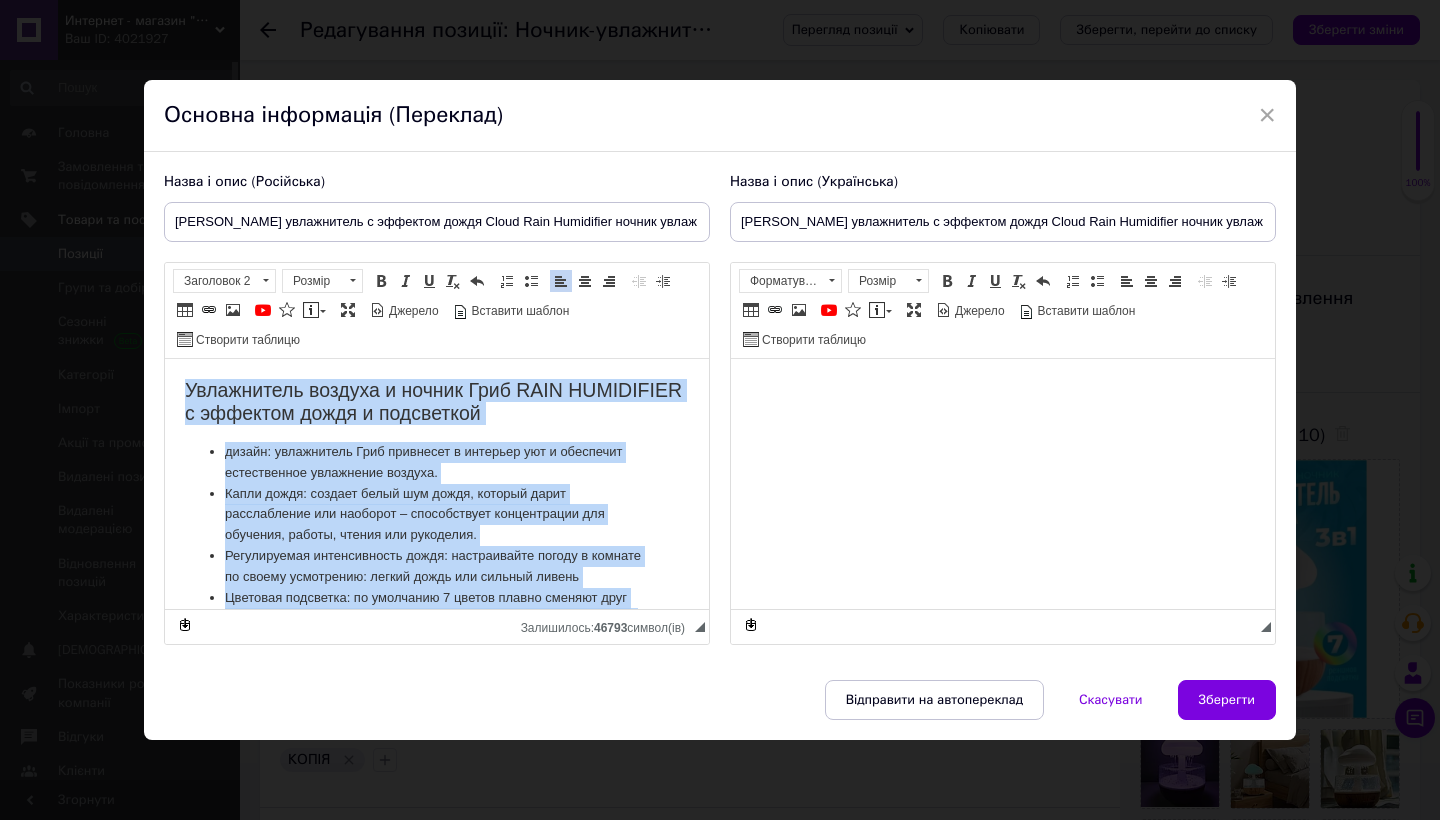 copy on "Увлажнитель воздуха и ночник Гриб RAIN HUMIDIFIER с эффектом дождя и подсветкой  дизайн: увлажнитель Гриб привнесет в интерьер уют и обеспечит естественное увлажнение воздуха. Капли дождя: создает белый шум дождя, который дарит расслабление или наоборот – способствует концентрации для обучения, работы, чтения или рукоделия. Регулируемая интенсивность дождя: настраивайте погоду в комнате по своему усмотрению: легкий дождь или сильный ливень Цветовая подсветка: по умолчанию 7 цветов плавно сменяют друг друга, вы также можете зафиксировать один цвет под ваш вкус или настроение Питание USB: увлажнитель потребляет минимум энергии, подключается через Type-C к сети, павербанку или ноутбуку Резервуар для воды 300 мл: удобный верхний залив воды, прозрачная вставка на корпусе полностью защищает стол от капель и брызг воды. Увлажнитель воздуха – цветной ночник Еще одной волшебной особенностью этого увлажнителя является цветная подсветка. Облако подсвечивается 7 разными цветами, которые поочередно сменяются друг друга..." 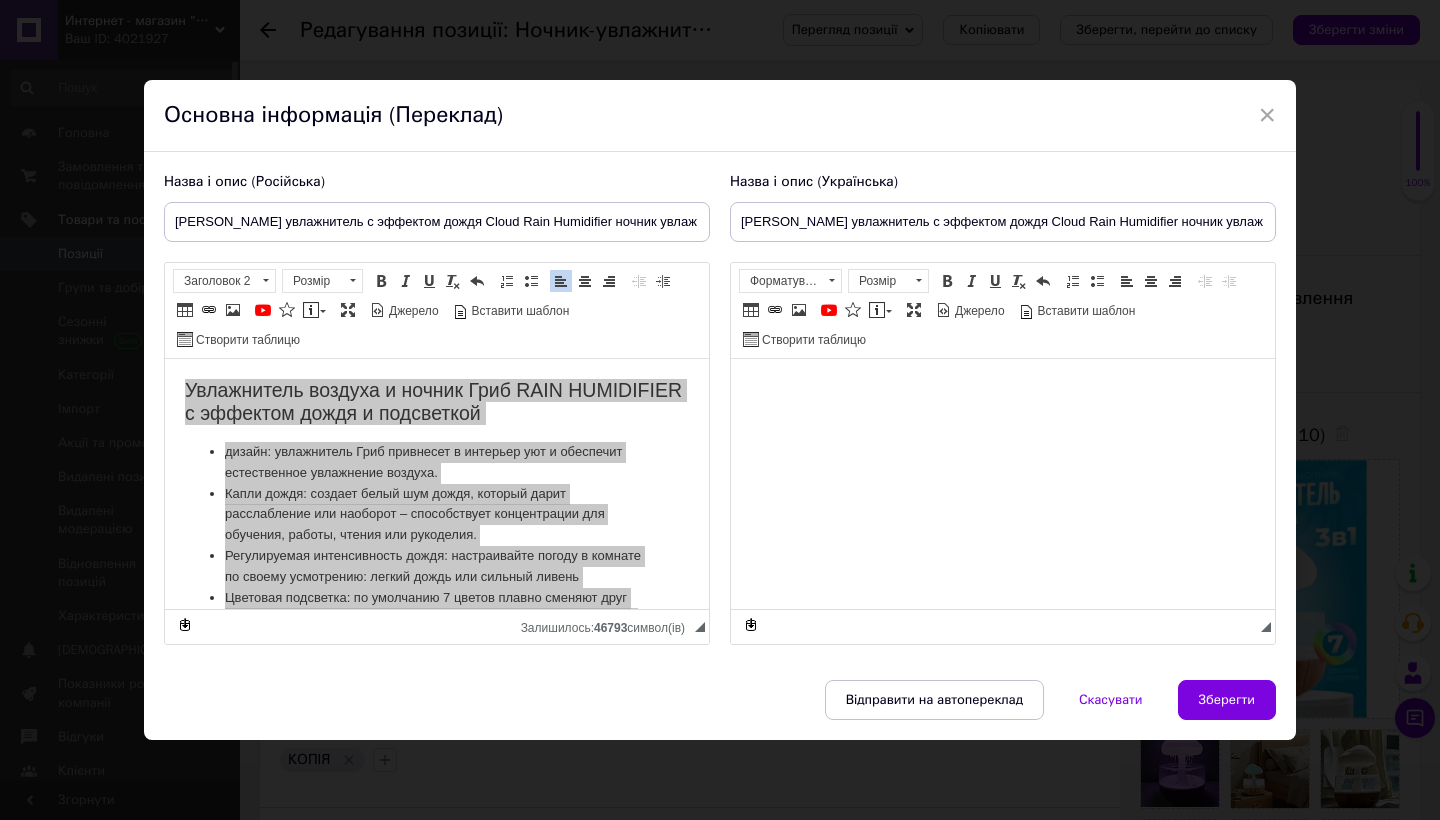 click at bounding box center (1003, 388) 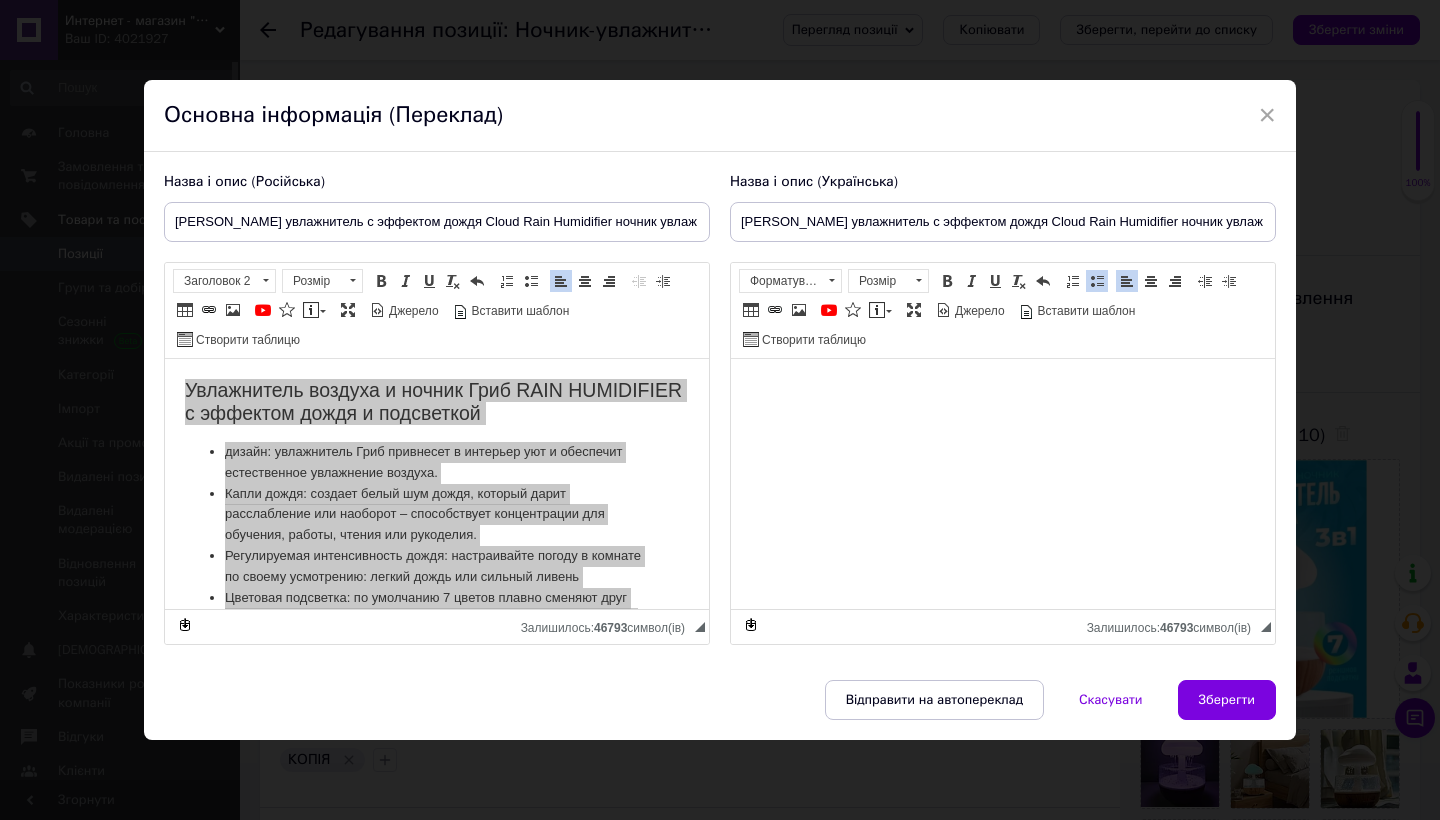 scroll, scrollTop: 3761, scrollLeft: 0, axis: vertical 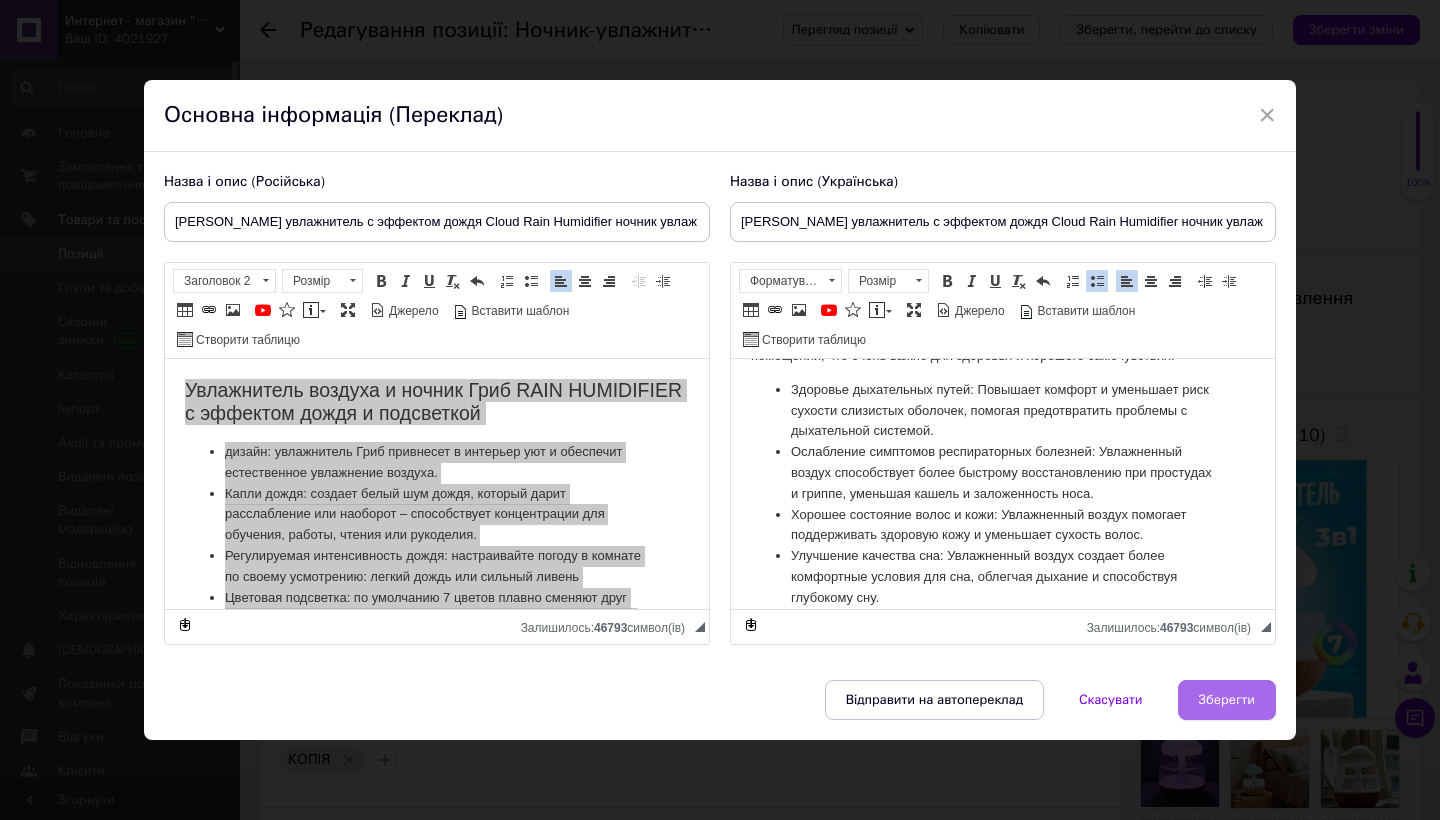 click on "Зберегти" at bounding box center (1227, 700) 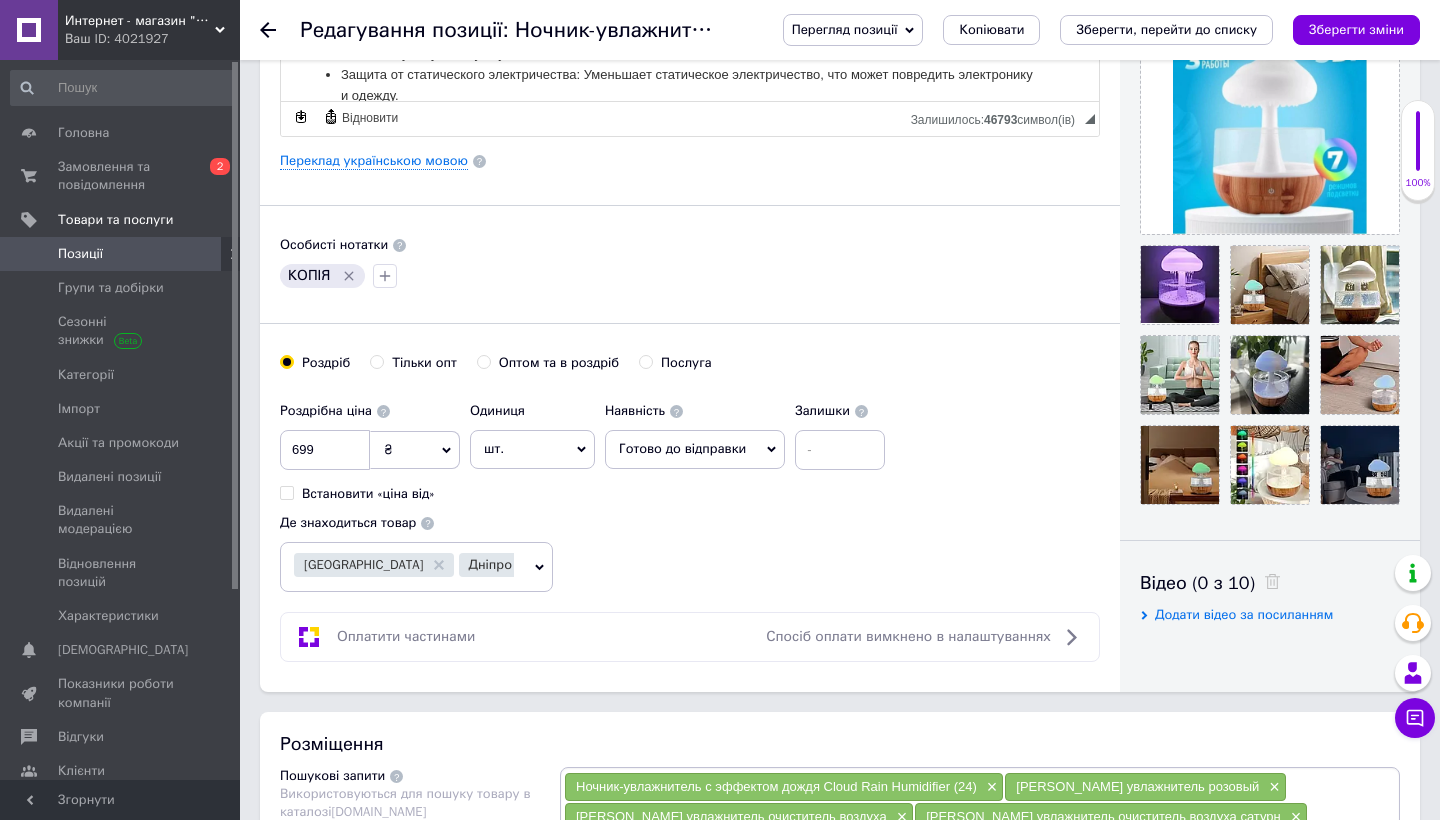 scroll, scrollTop: 488, scrollLeft: 0, axis: vertical 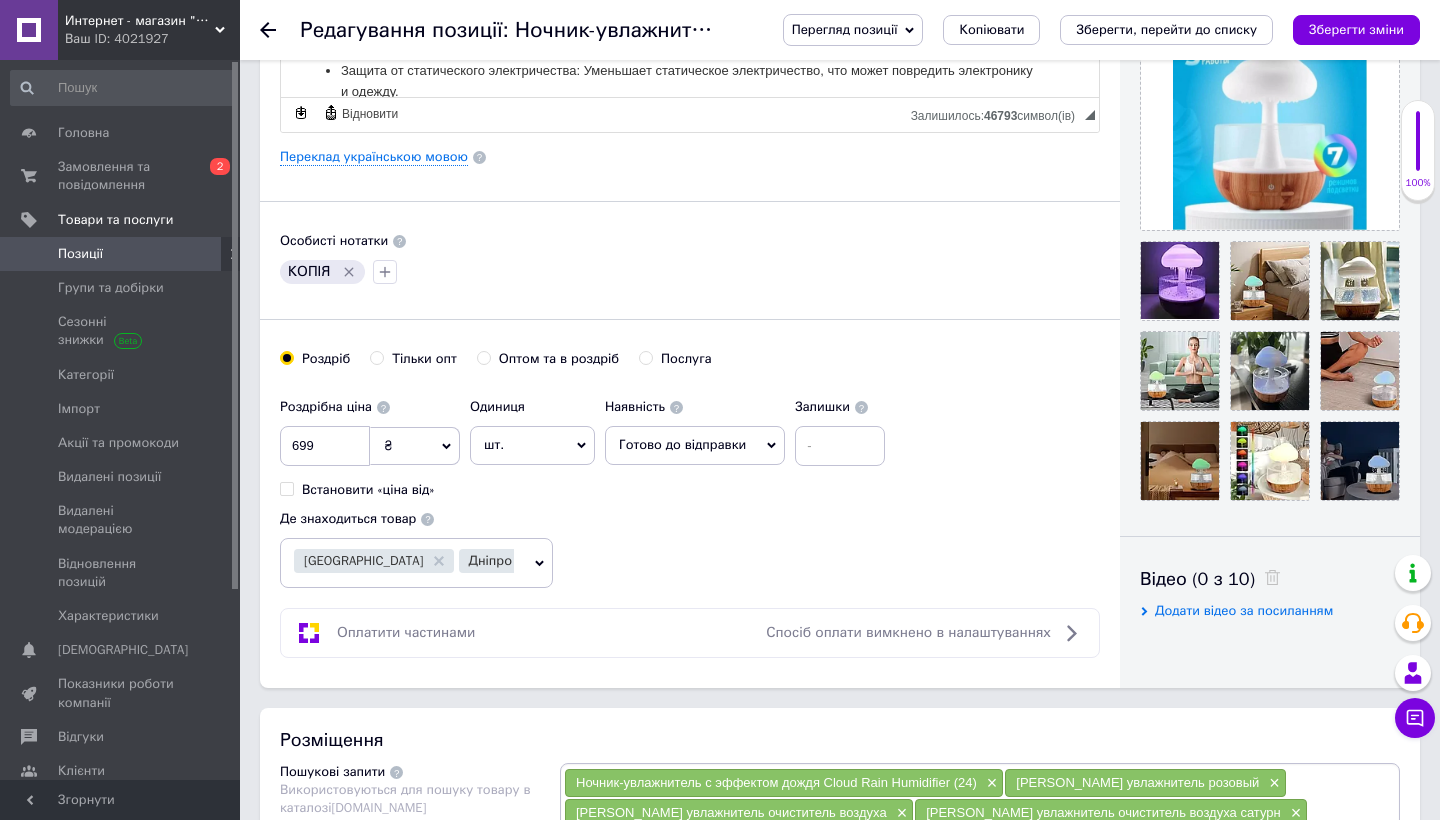 click 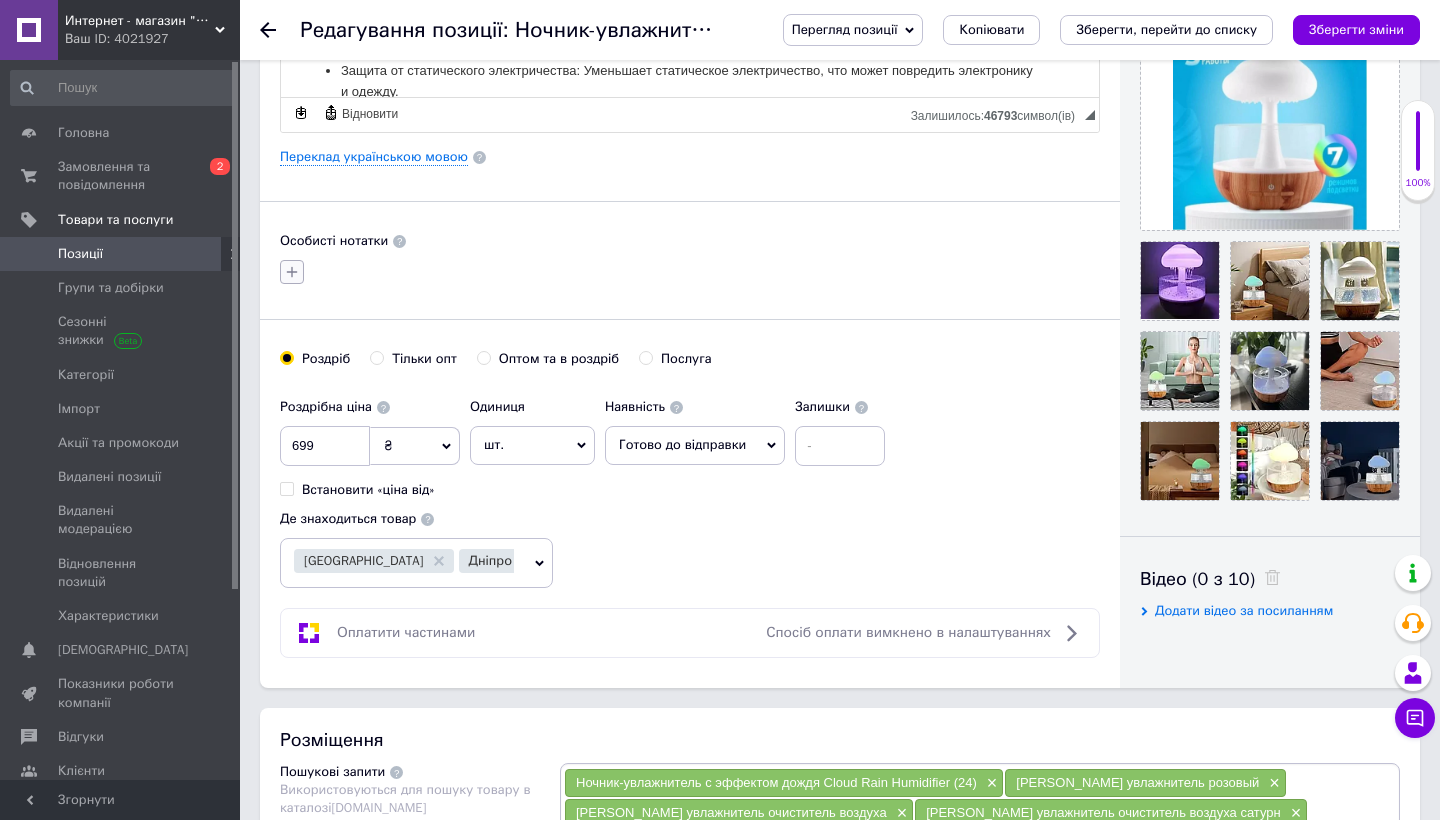 click at bounding box center [292, 272] 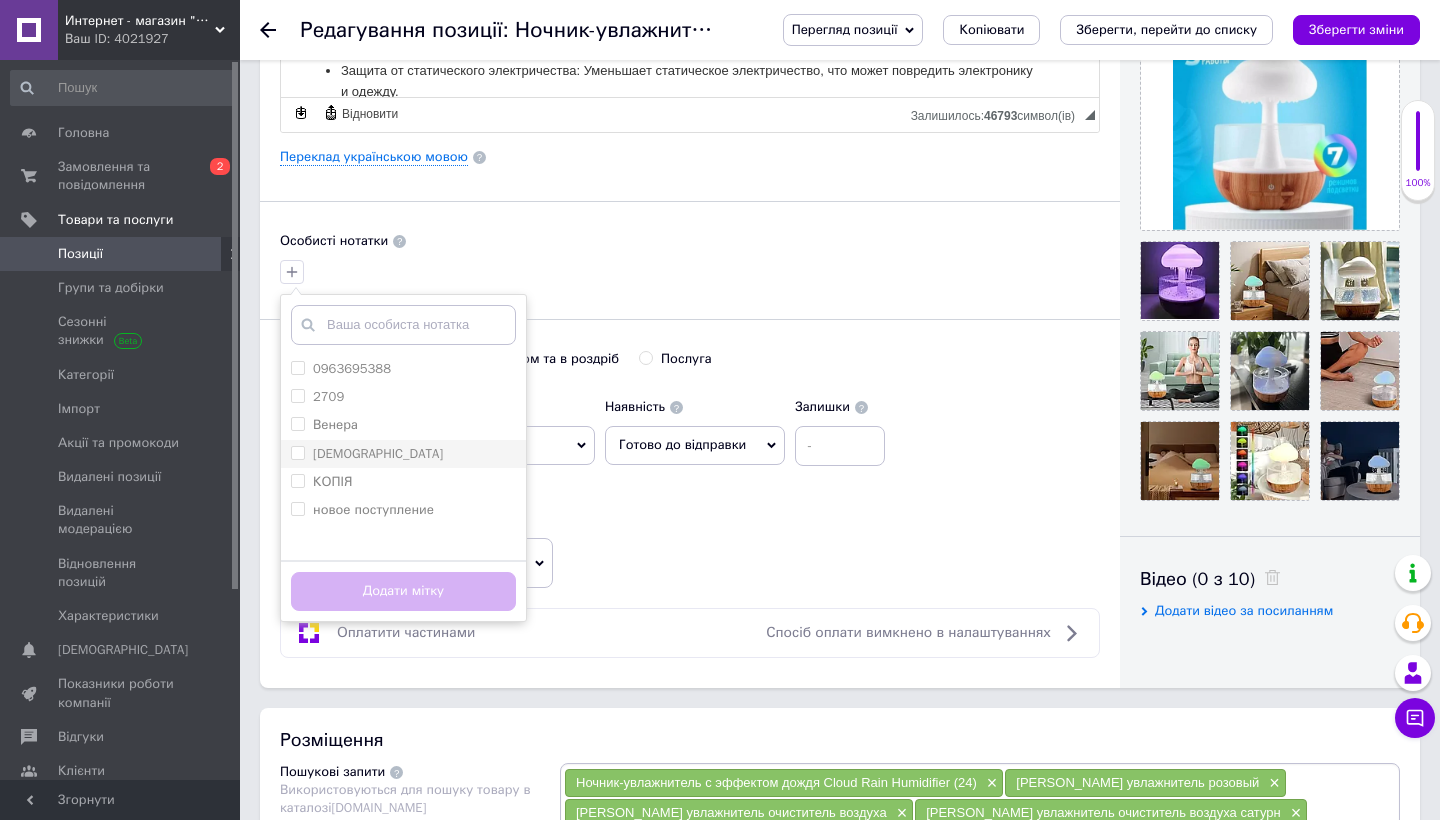 click on "джамиль" at bounding box center (403, 454) 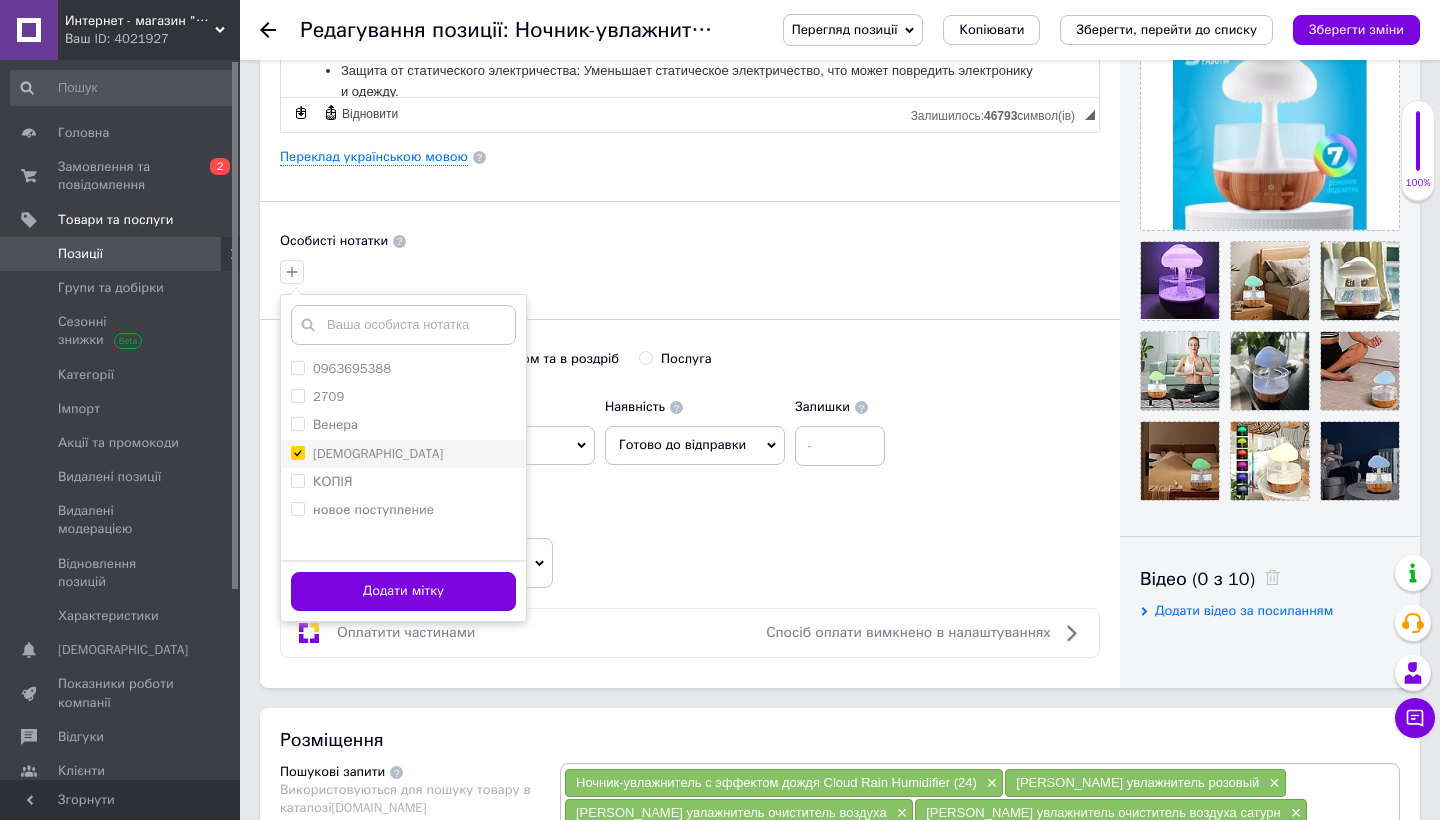 click on "джамиль" at bounding box center (403, 454) 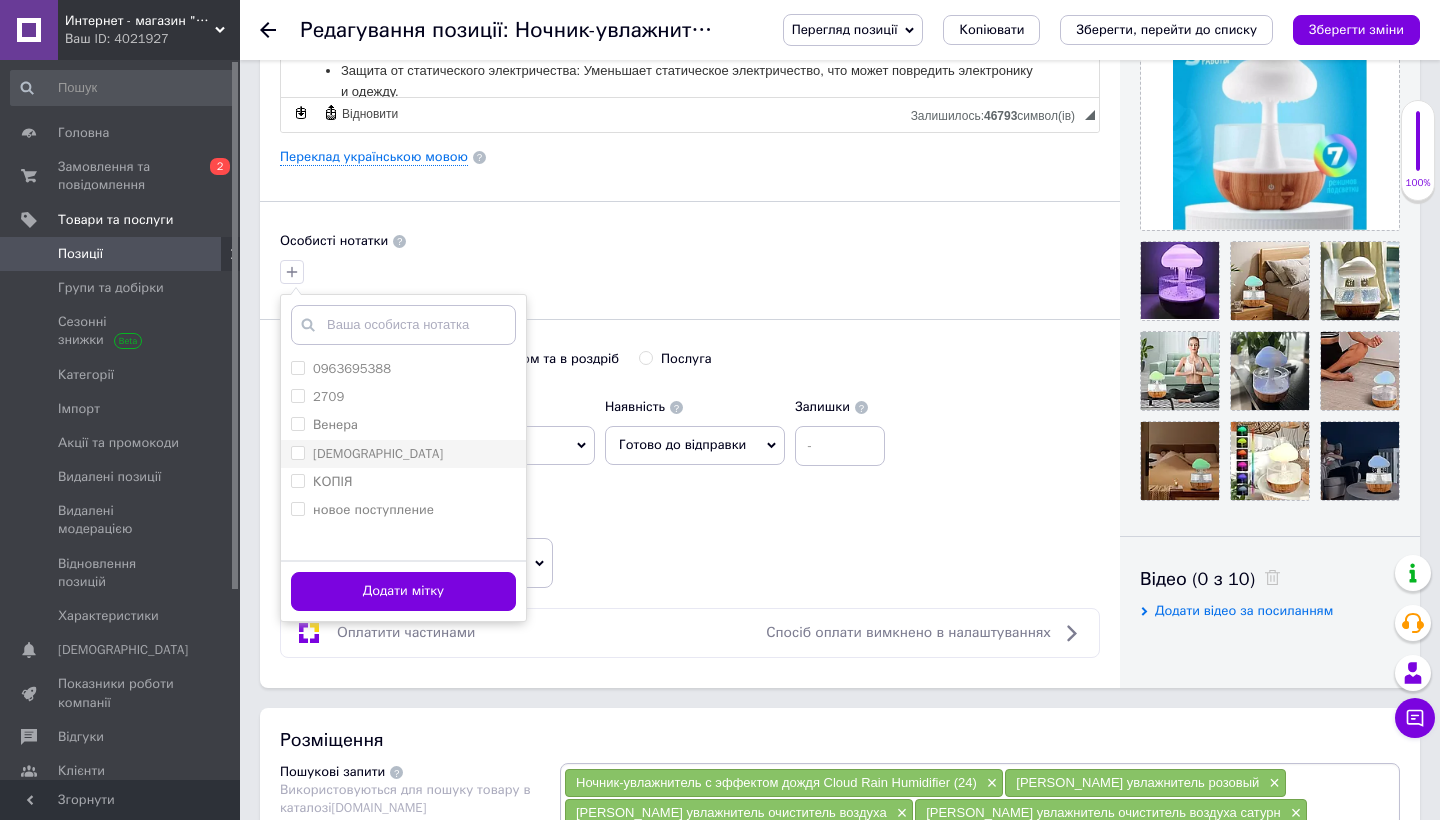 click on "джамиль" at bounding box center [403, 454] 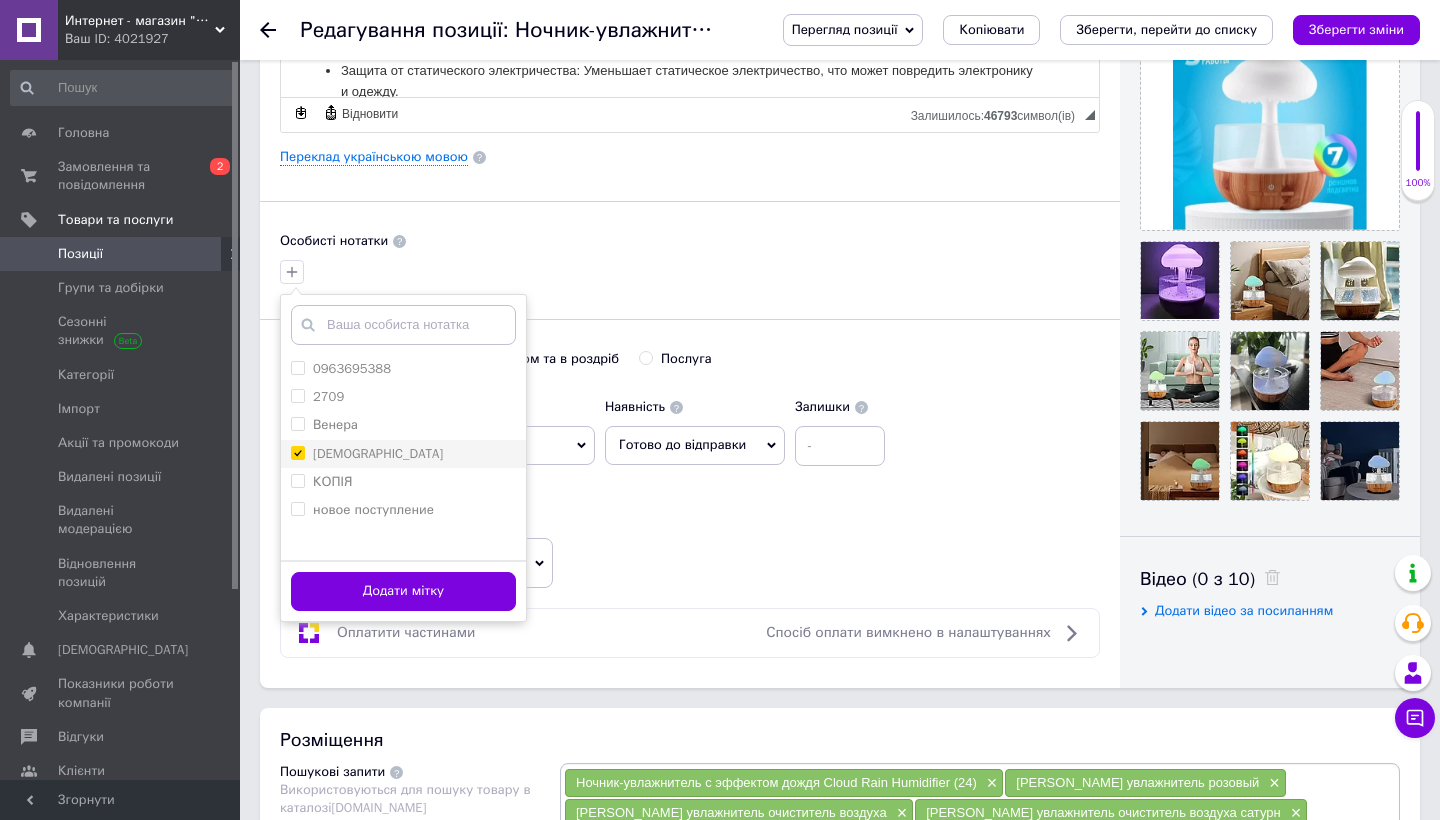 checkbox on "true" 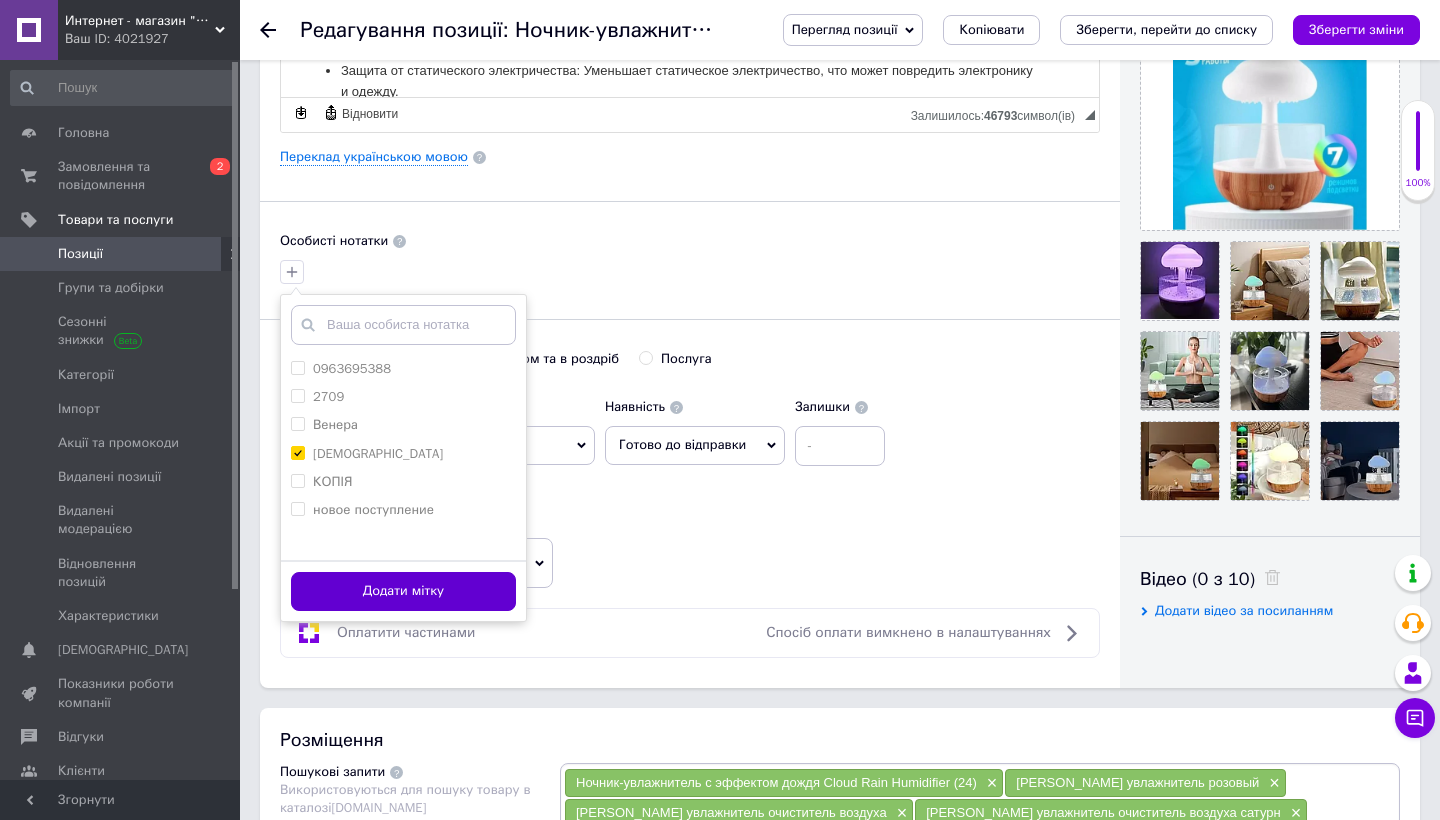 click on "Додати мітку" at bounding box center (403, 591) 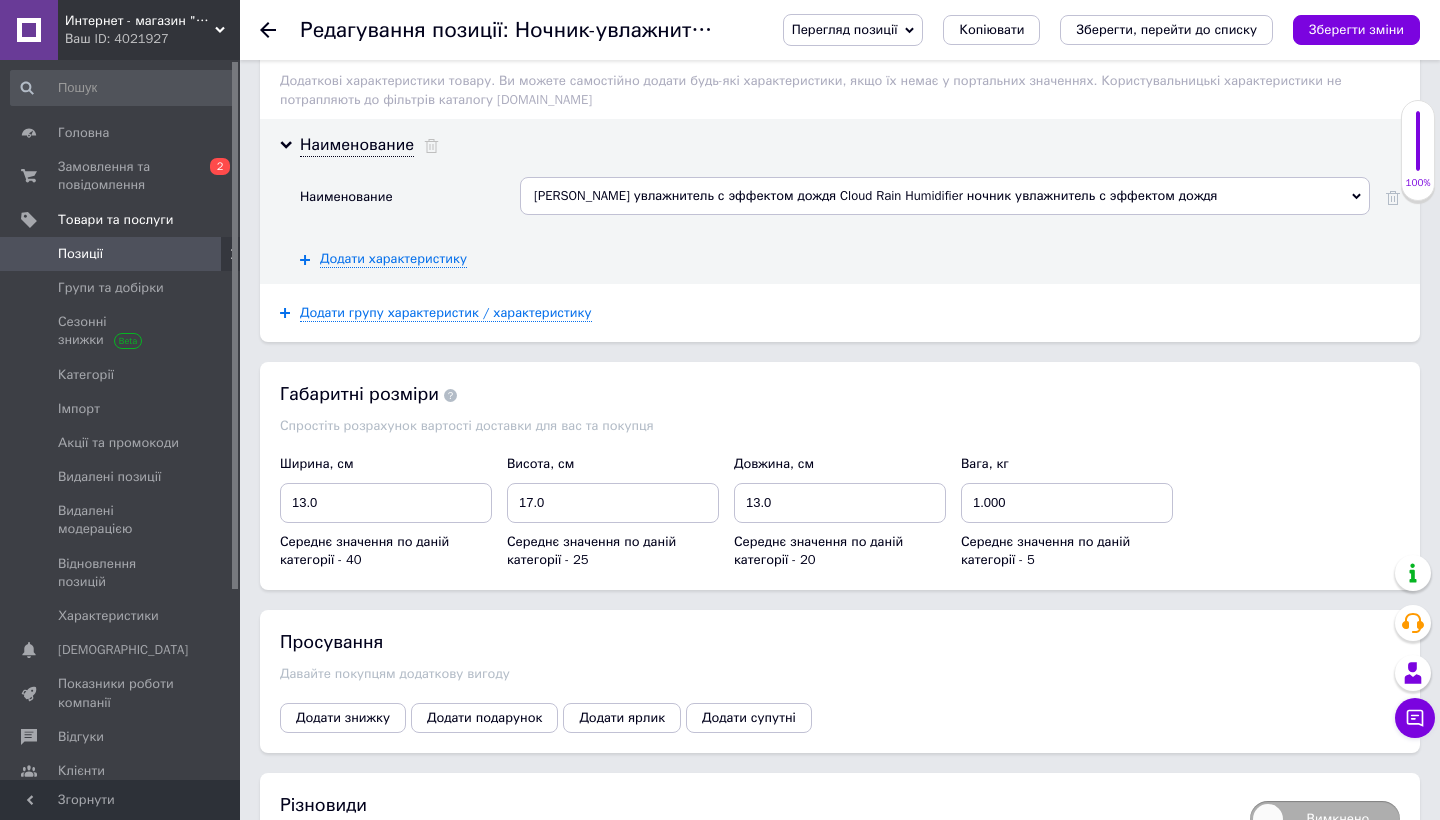 scroll, scrollTop: 2435, scrollLeft: 0, axis: vertical 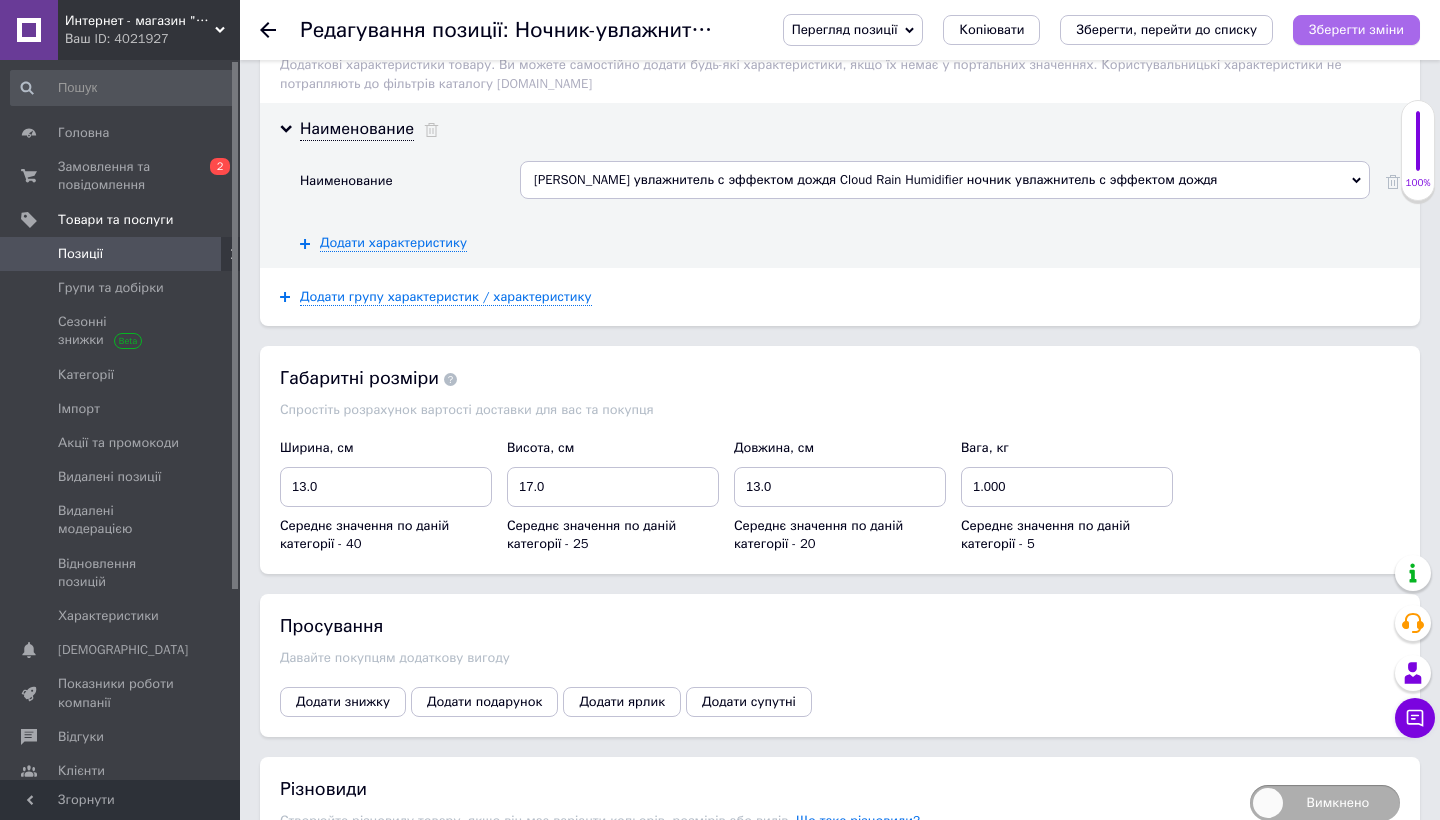 click on "Зберегти зміни" at bounding box center [1356, 29] 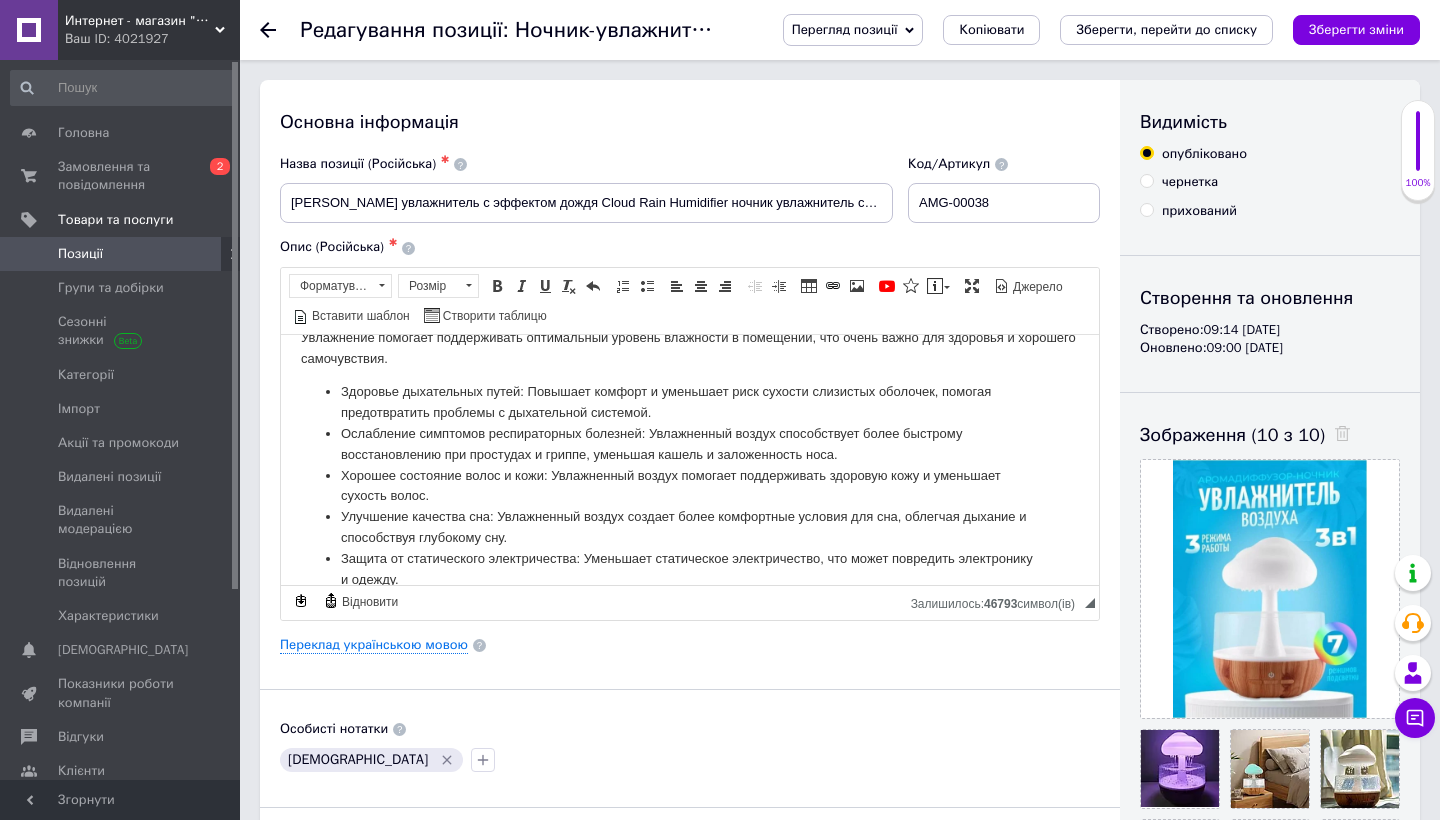 scroll, scrollTop: 0, scrollLeft: 0, axis: both 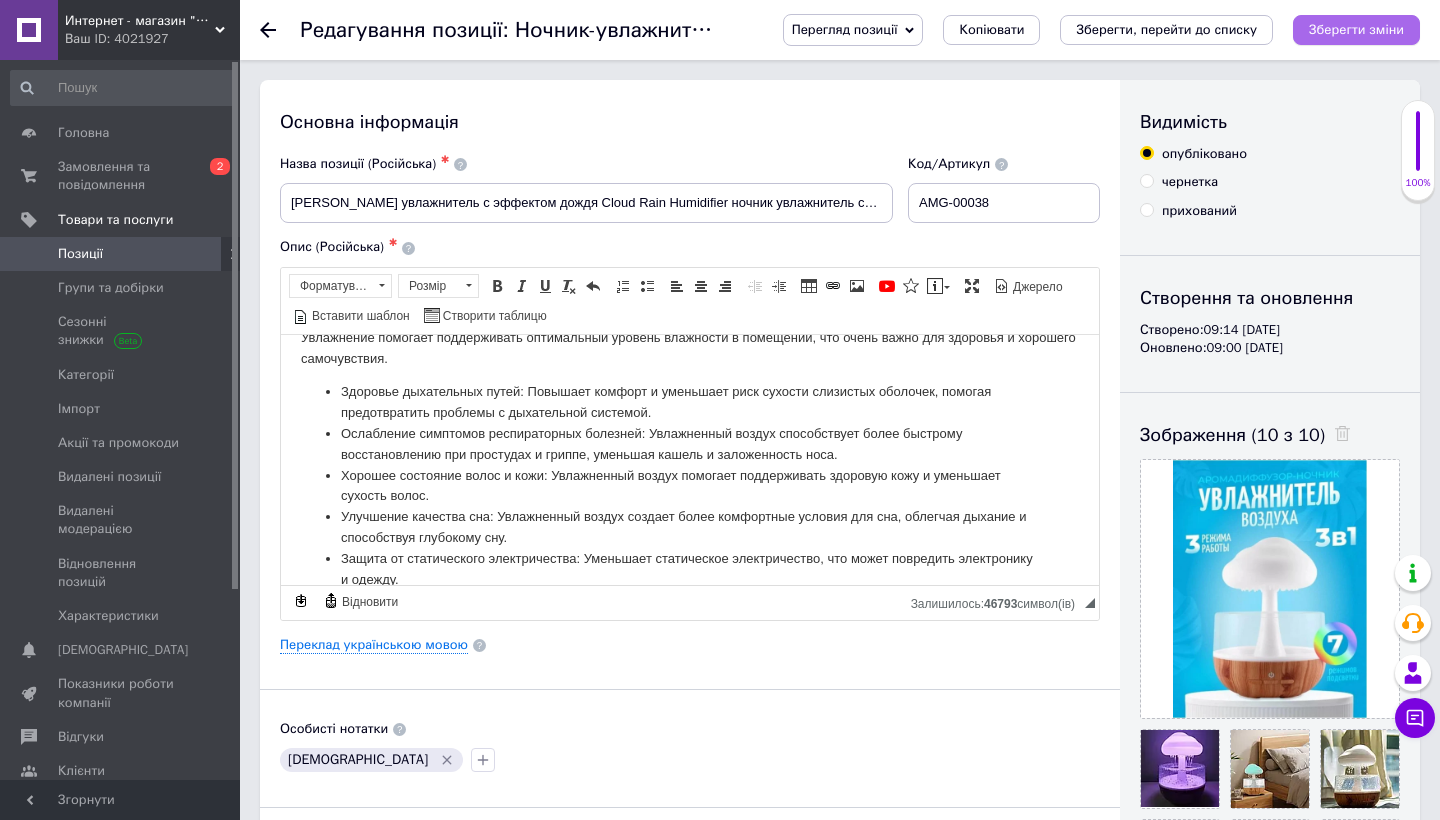 click on "Зберегти зміни" at bounding box center (1356, 29) 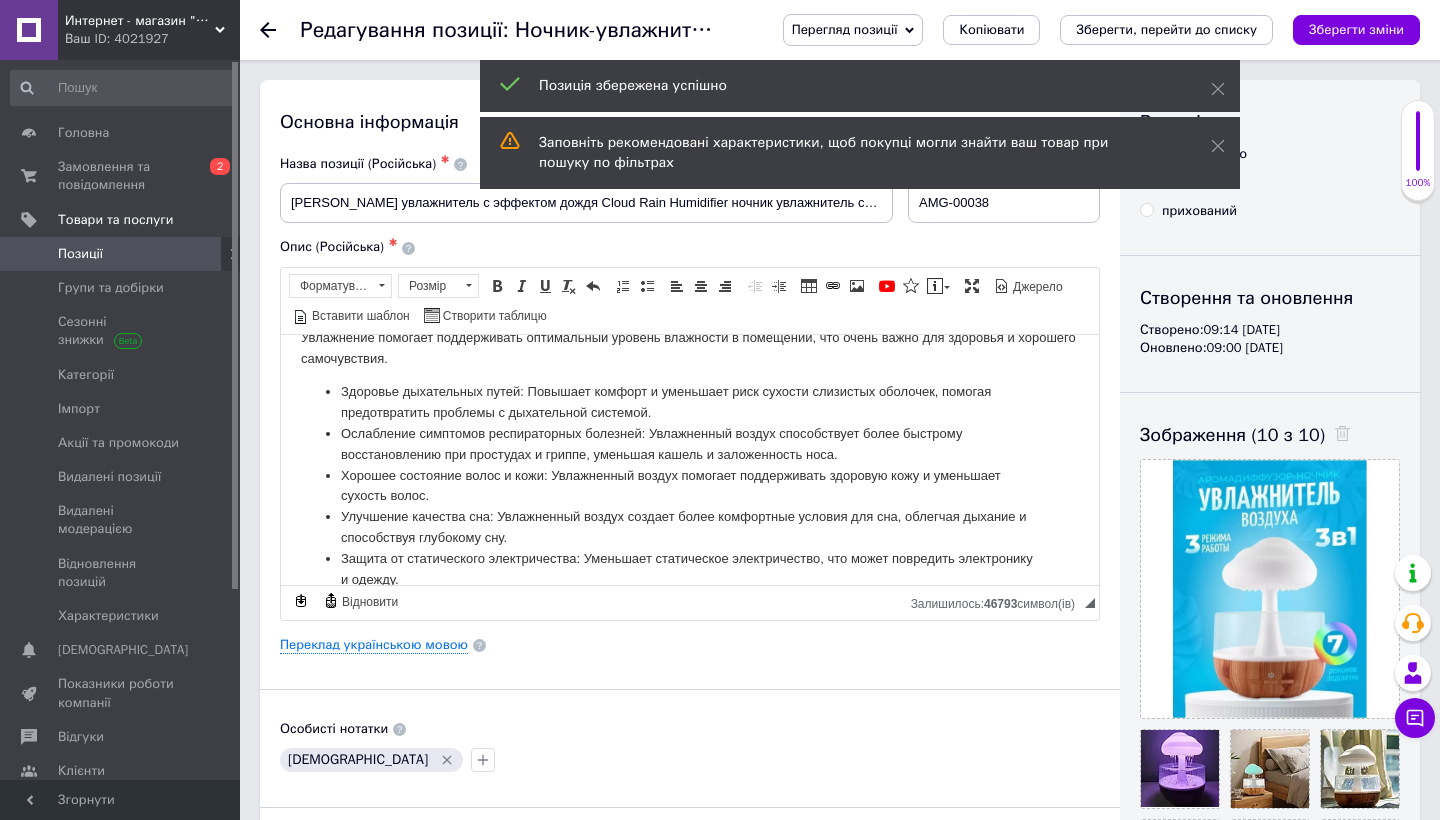 click 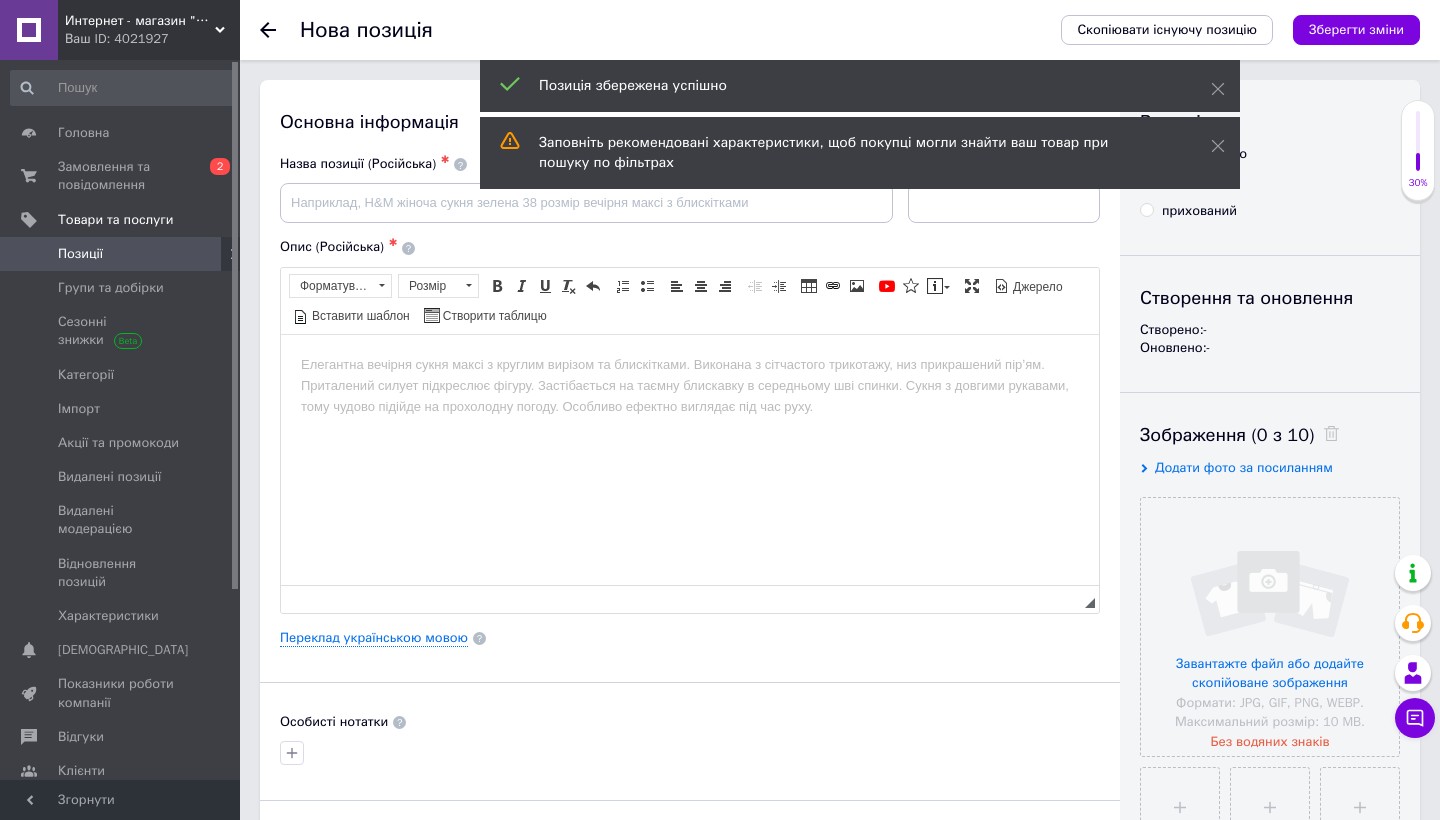 scroll, scrollTop: 0, scrollLeft: 0, axis: both 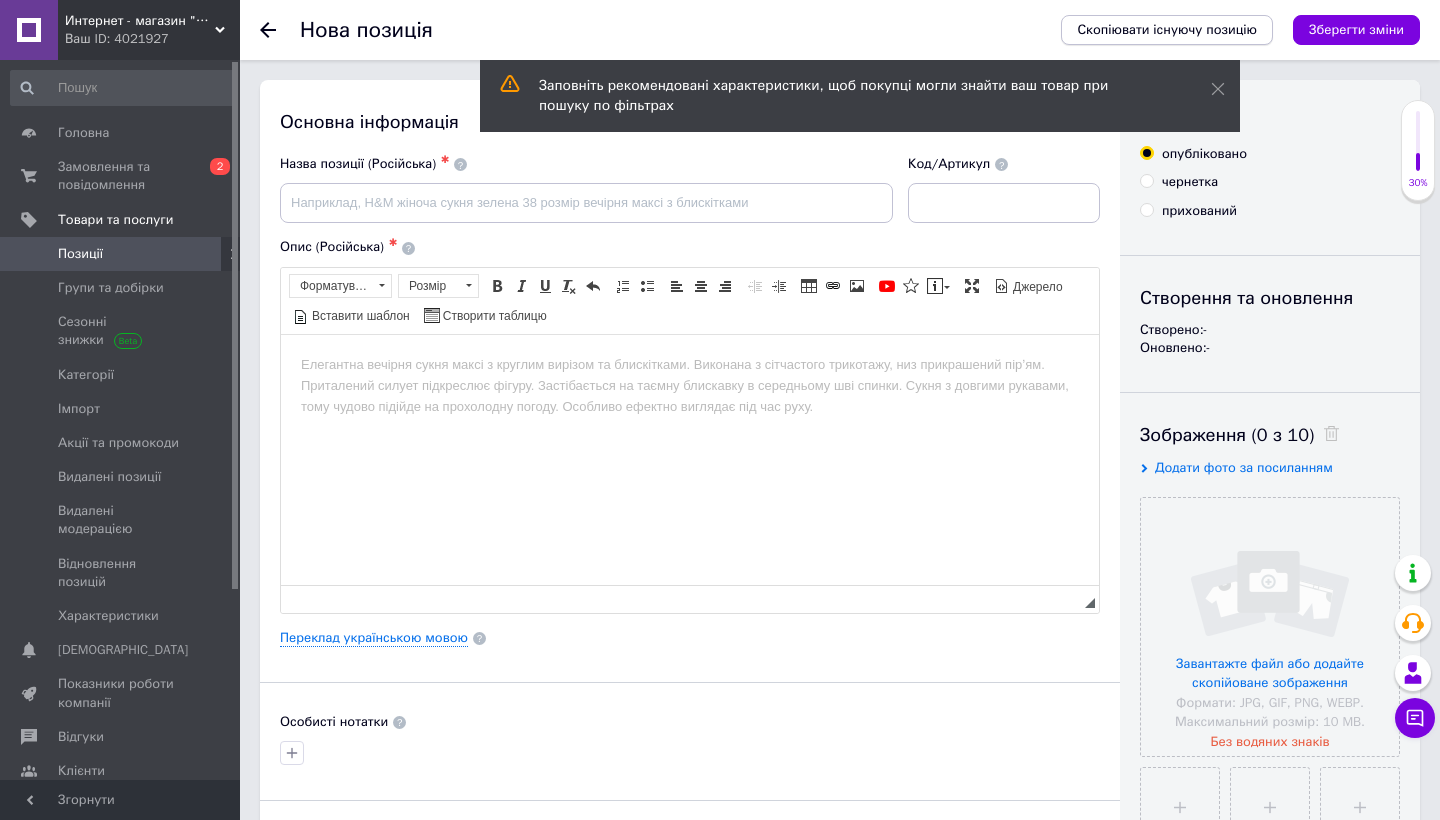 click on "Скопіювати існуючу позицію" at bounding box center [1167, 30] 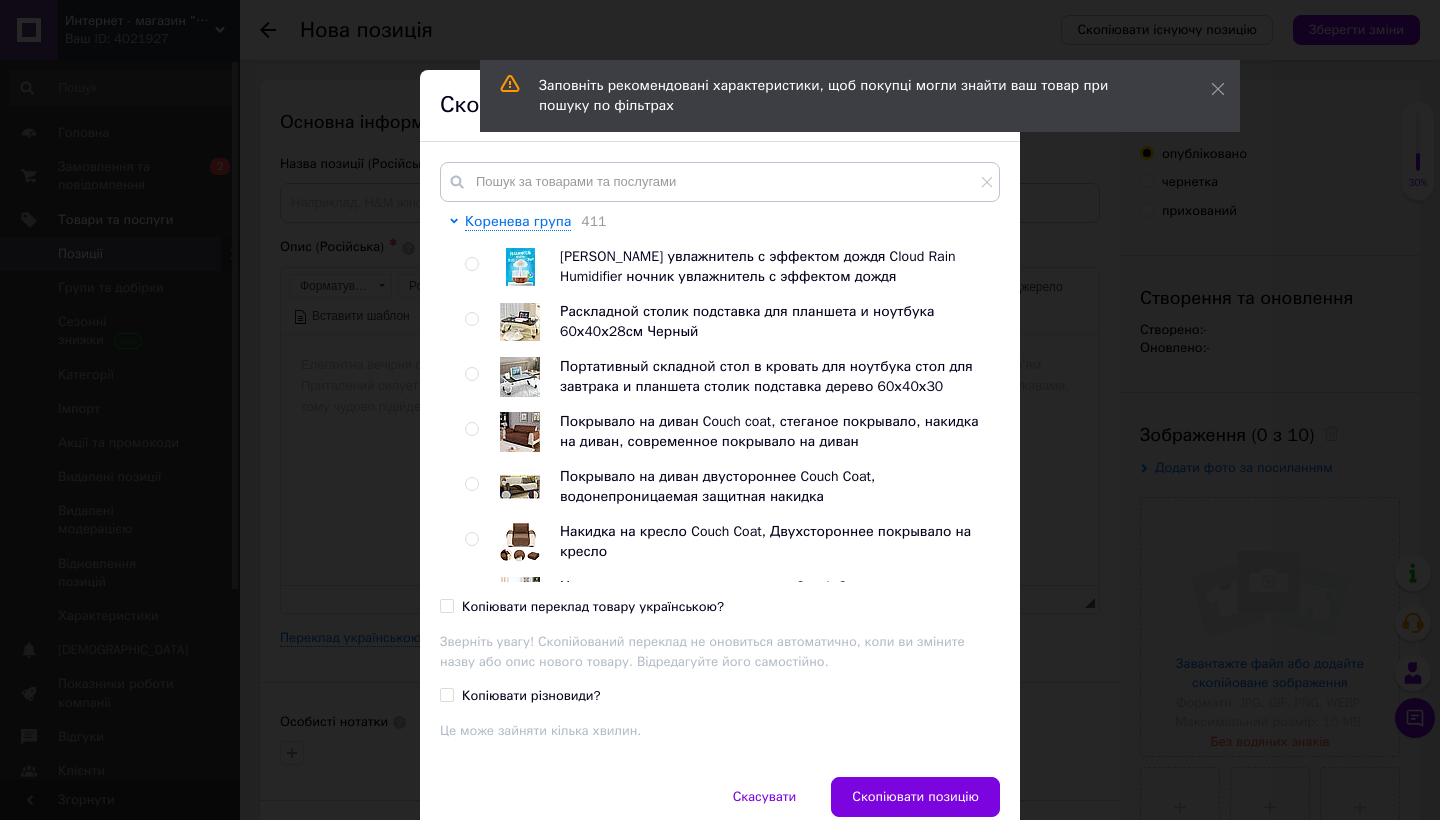 click at bounding box center [520, 267] 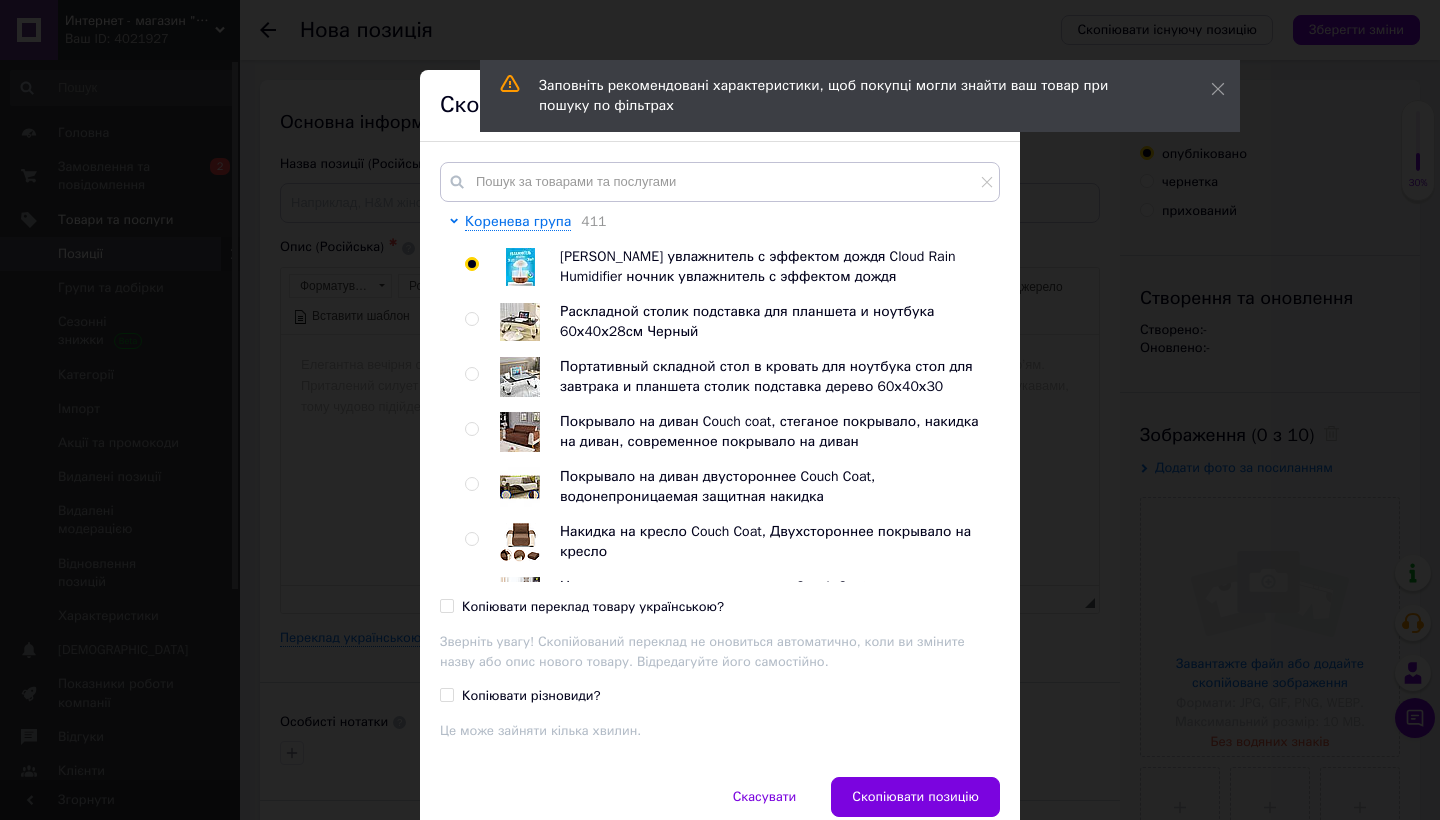 radio on "true" 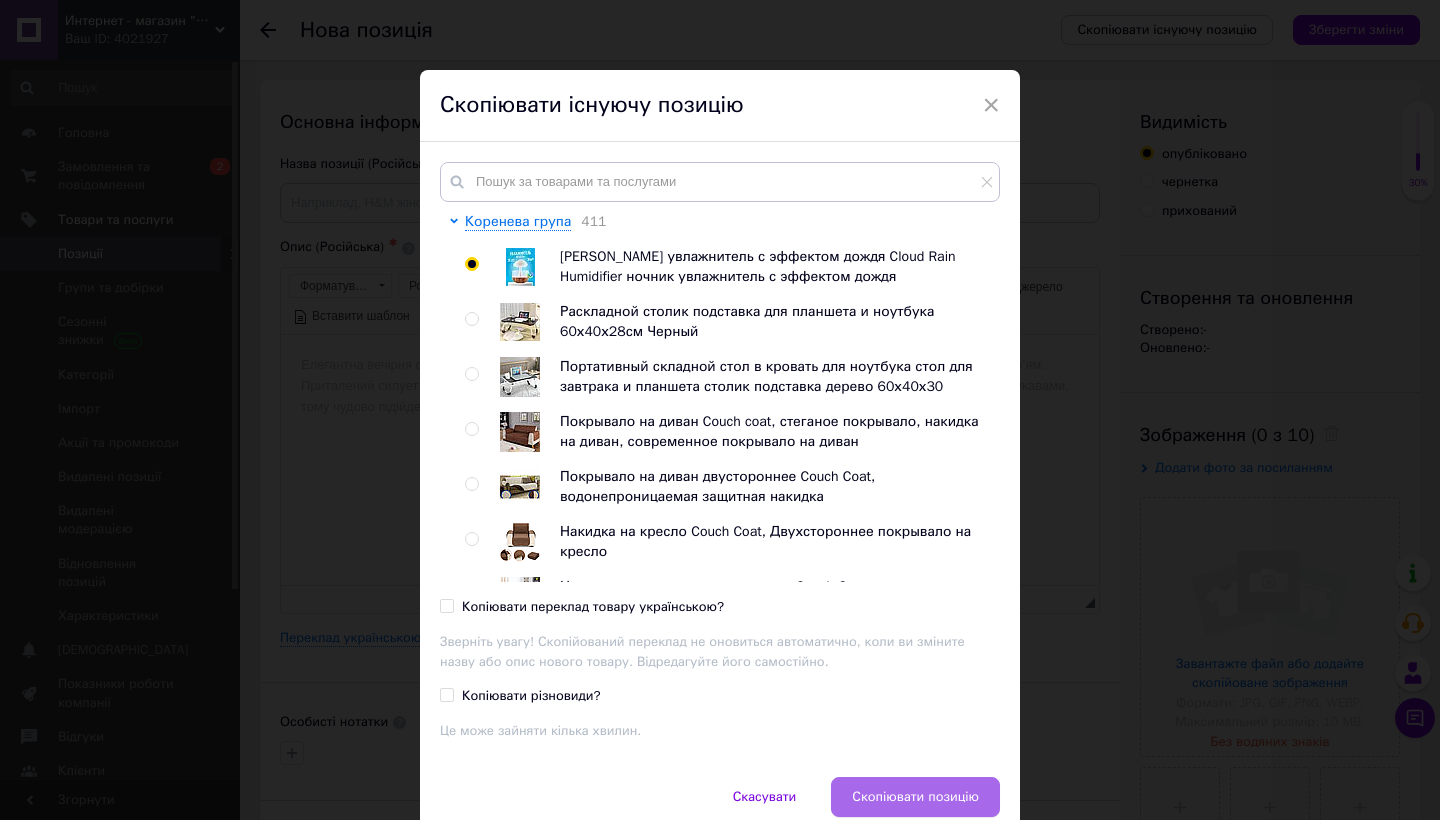 click on "Скопіювати позицію" at bounding box center (915, 797) 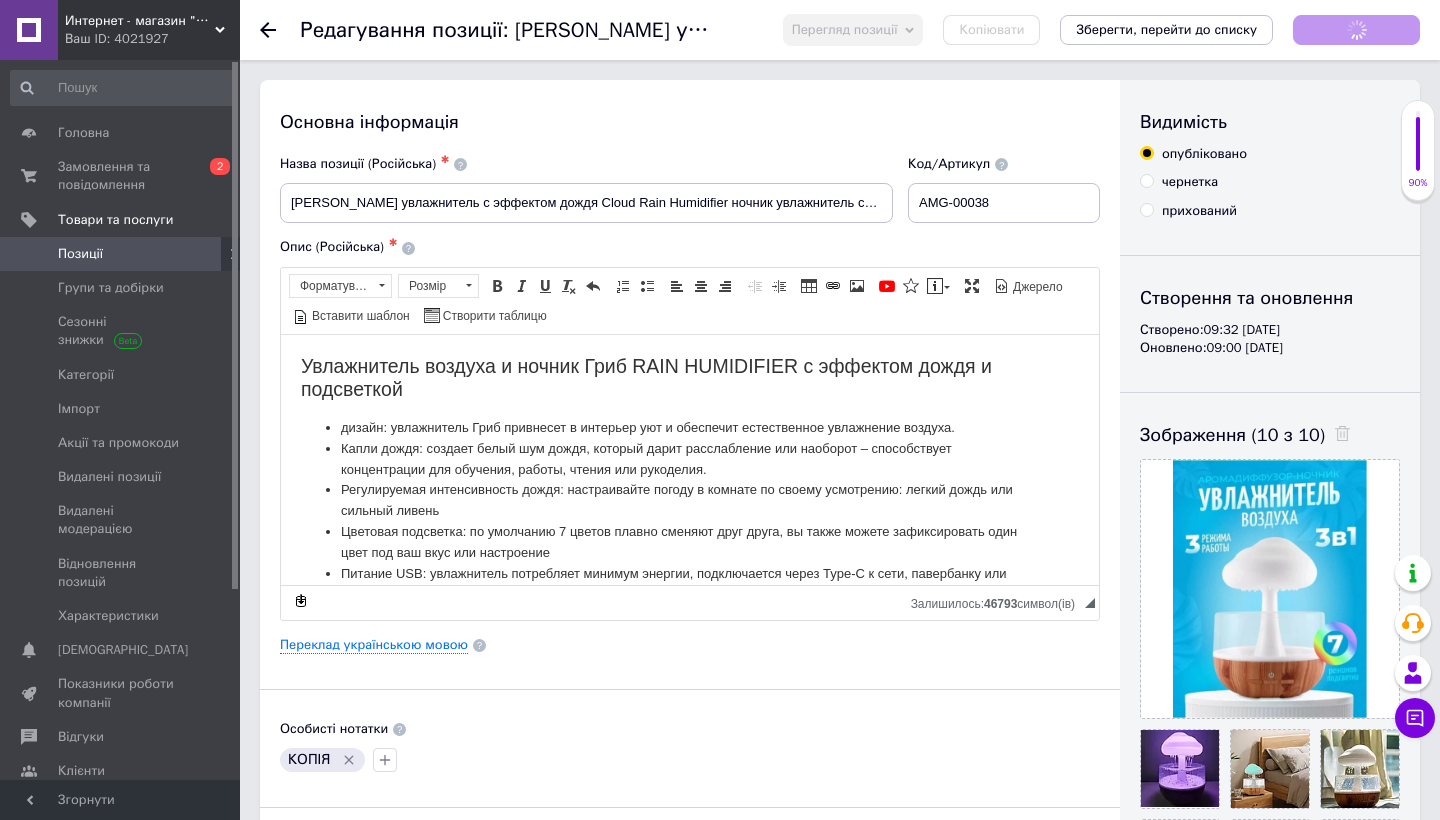 scroll, scrollTop: 0, scrollLeft: 0, axis: both 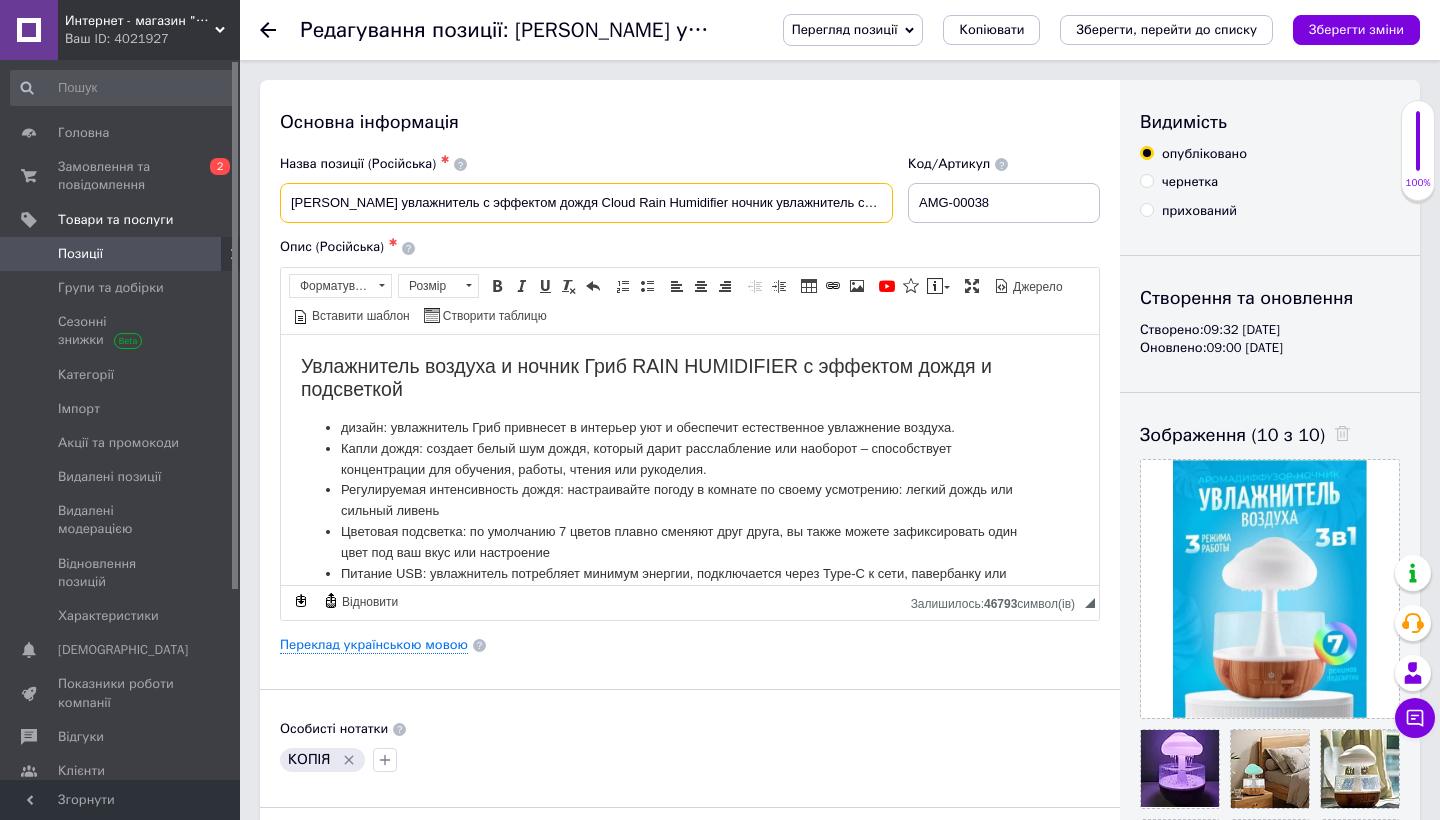 click on "Ночник увлажнитель с эффектом дождя Cloud Rain Humidifier ночник увлажнитель с эффектом дождя" at bounding box center [586, 203] 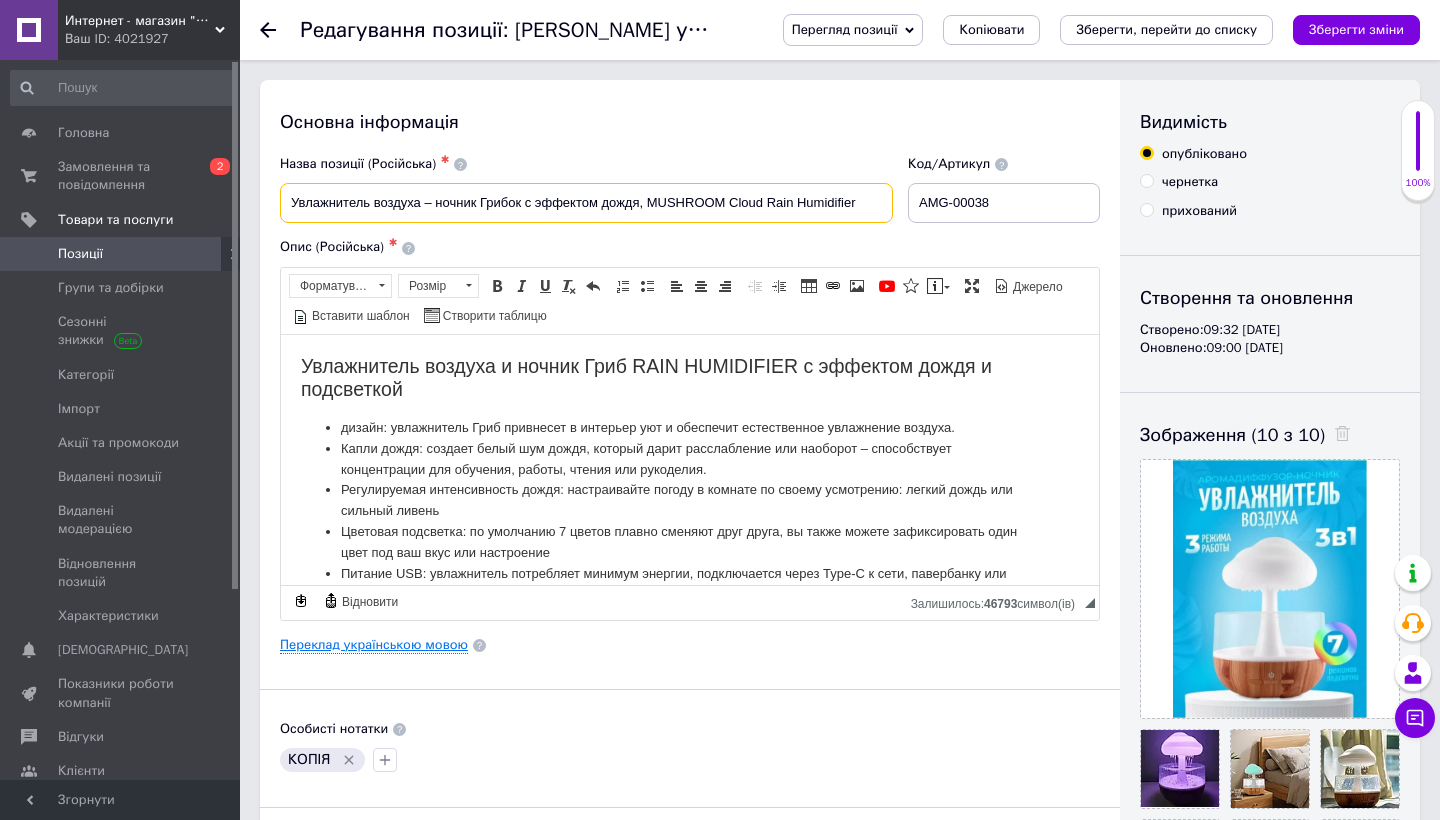 type on "Увлажнитель воздуха – ночник Грибок с эффектом дождя, MUSHROOM Cloud Rain Humidifier" 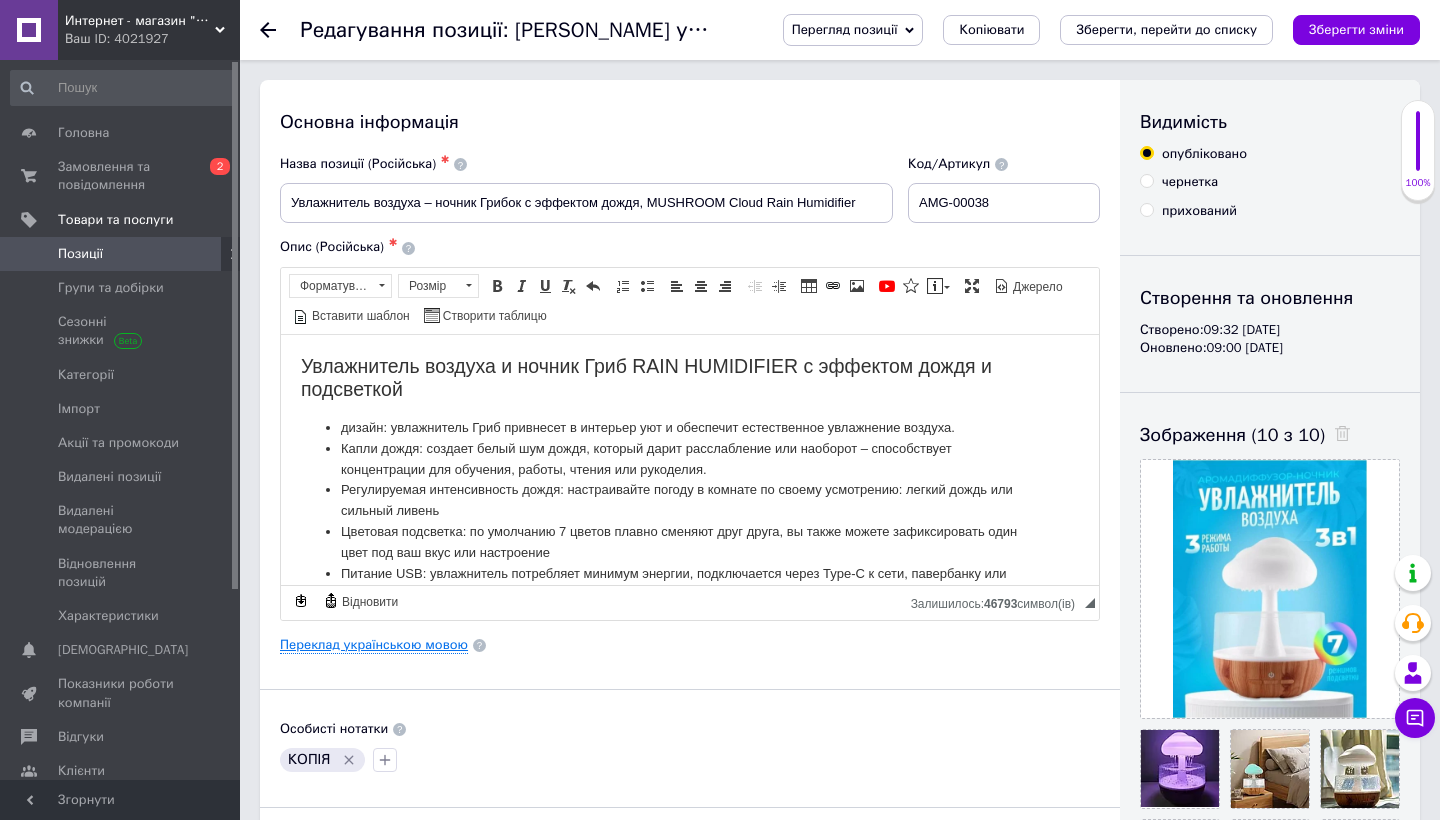 click on "Переклад українською мовою" at bounding box center [374, 645] 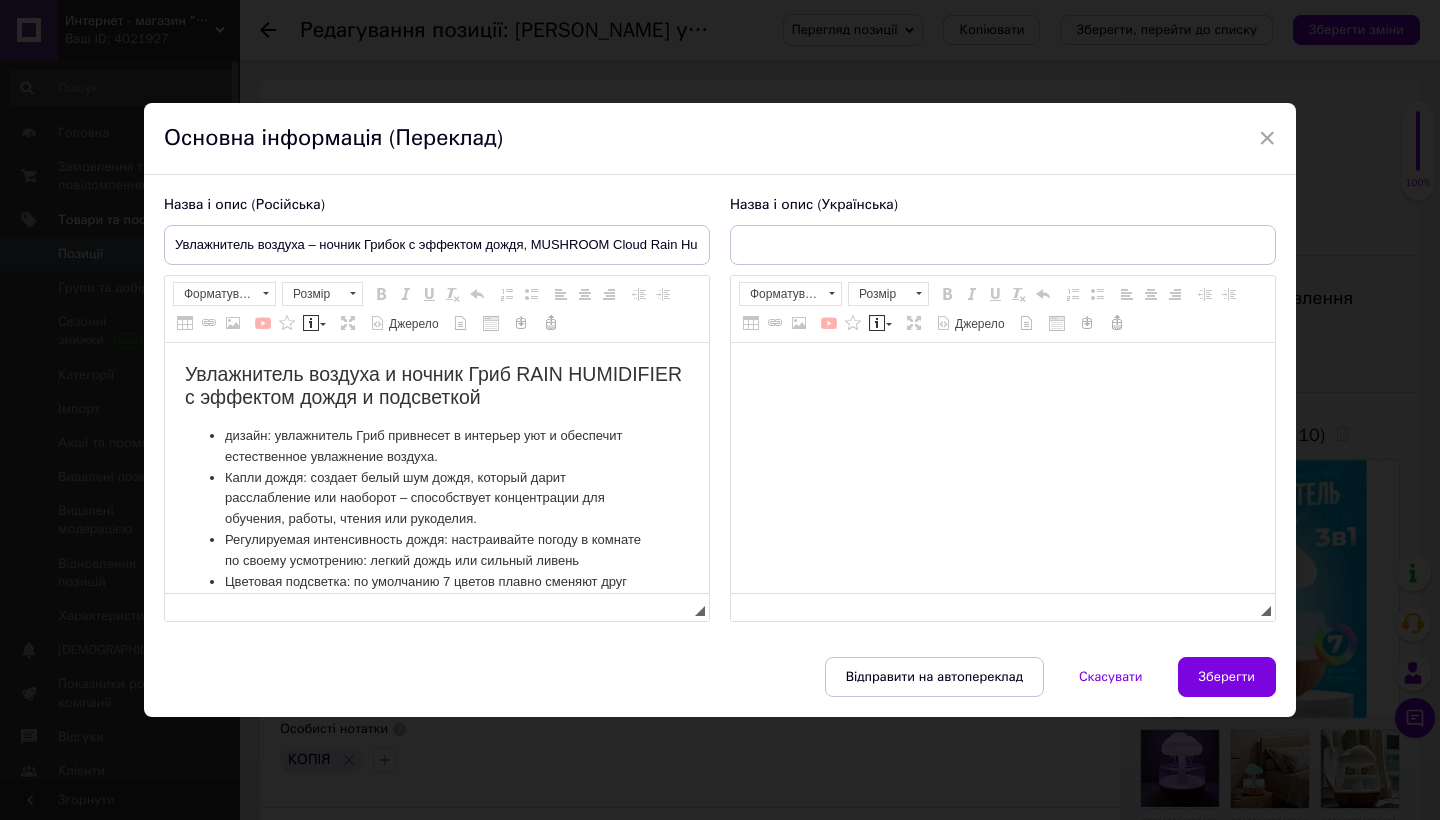 scroll, scrollTop: 0, scrollLeft: 0, axis: both 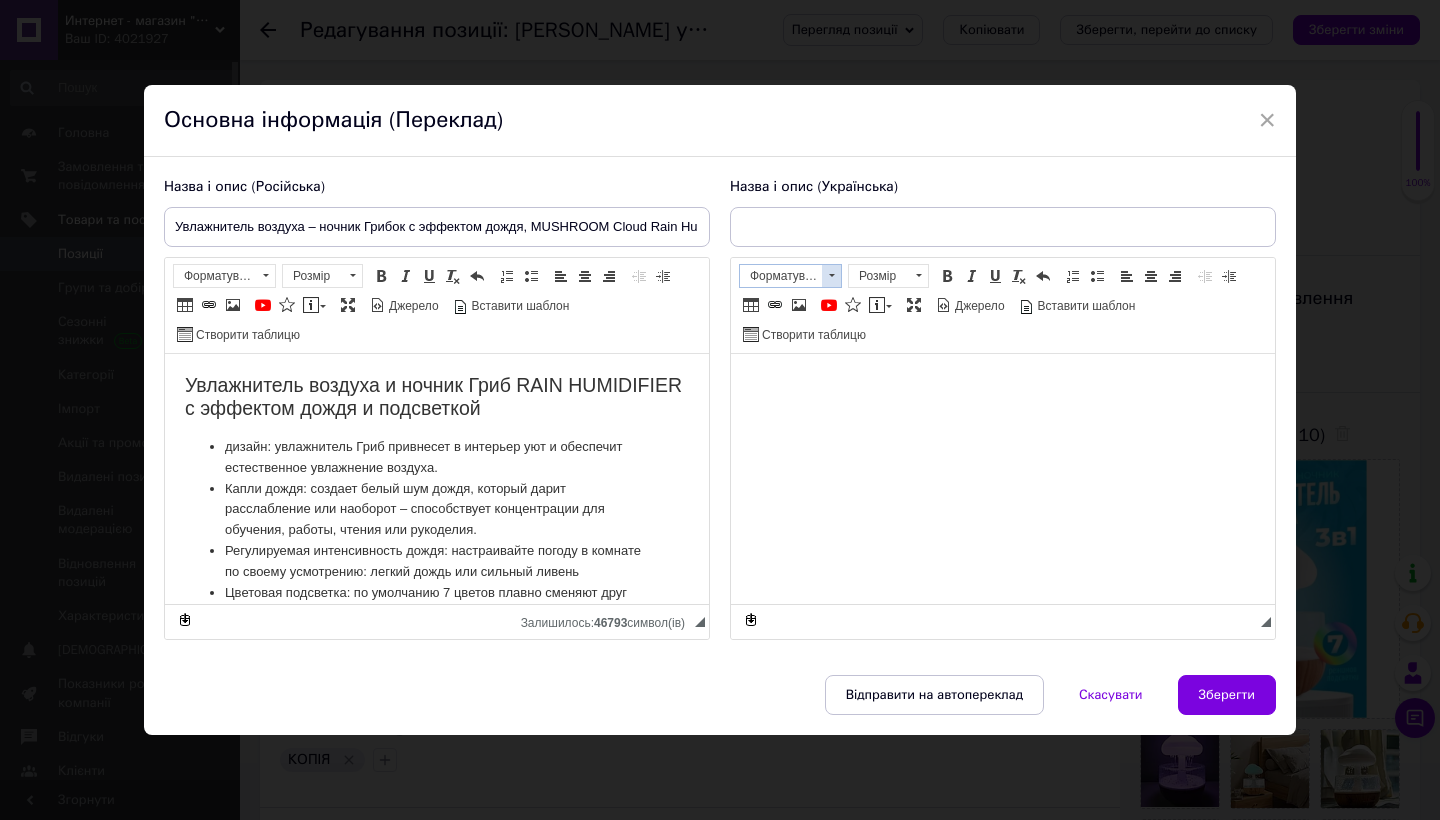 drag, startPoint x: 815, startPoint y: 279, endPoint x: 820, endPoint y: 270, distance: 10.29563 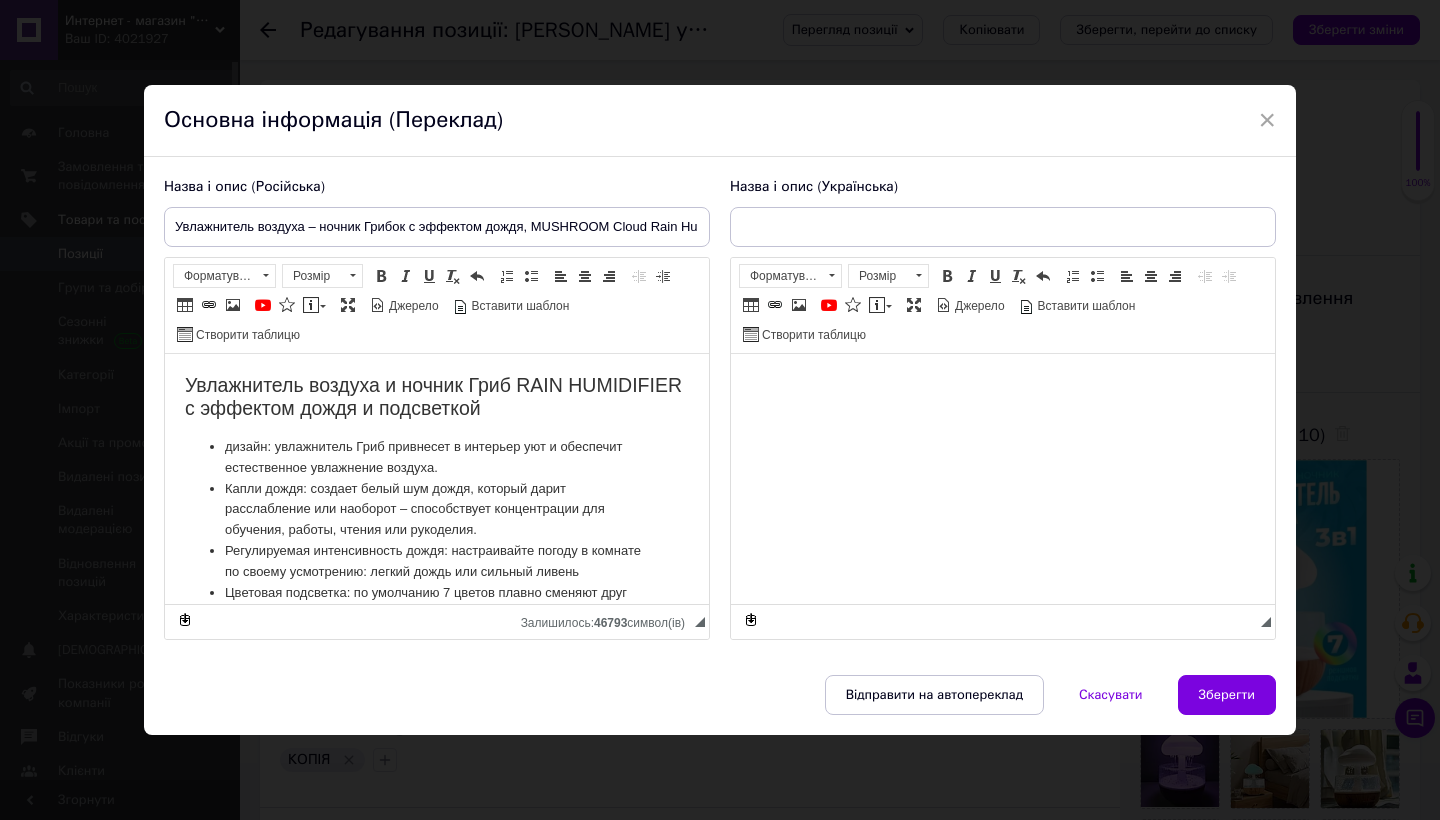scroll, scrollTop: 0, scrollLeft: 0, axis: both 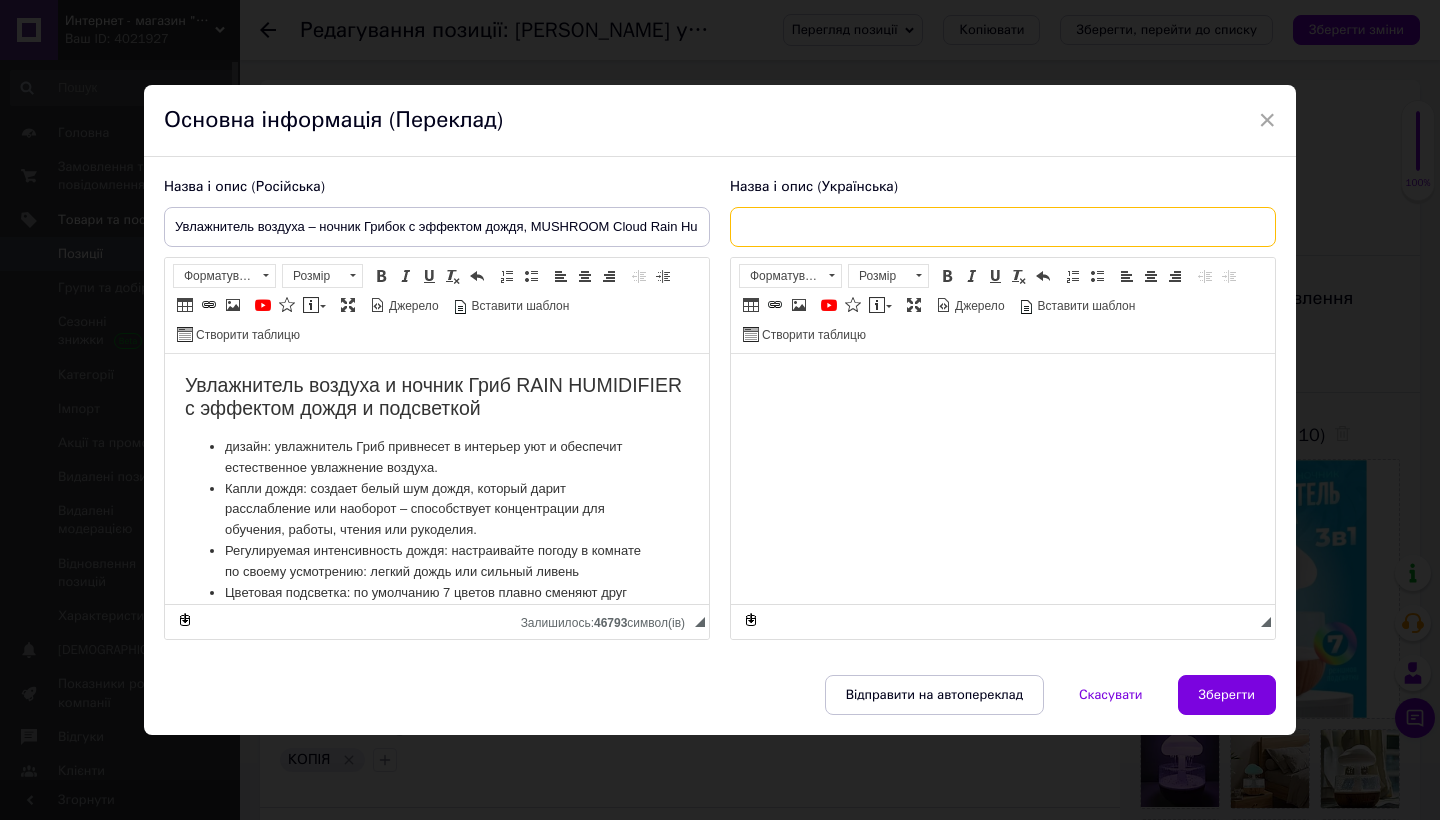 click at bounding box center [1003, 227] 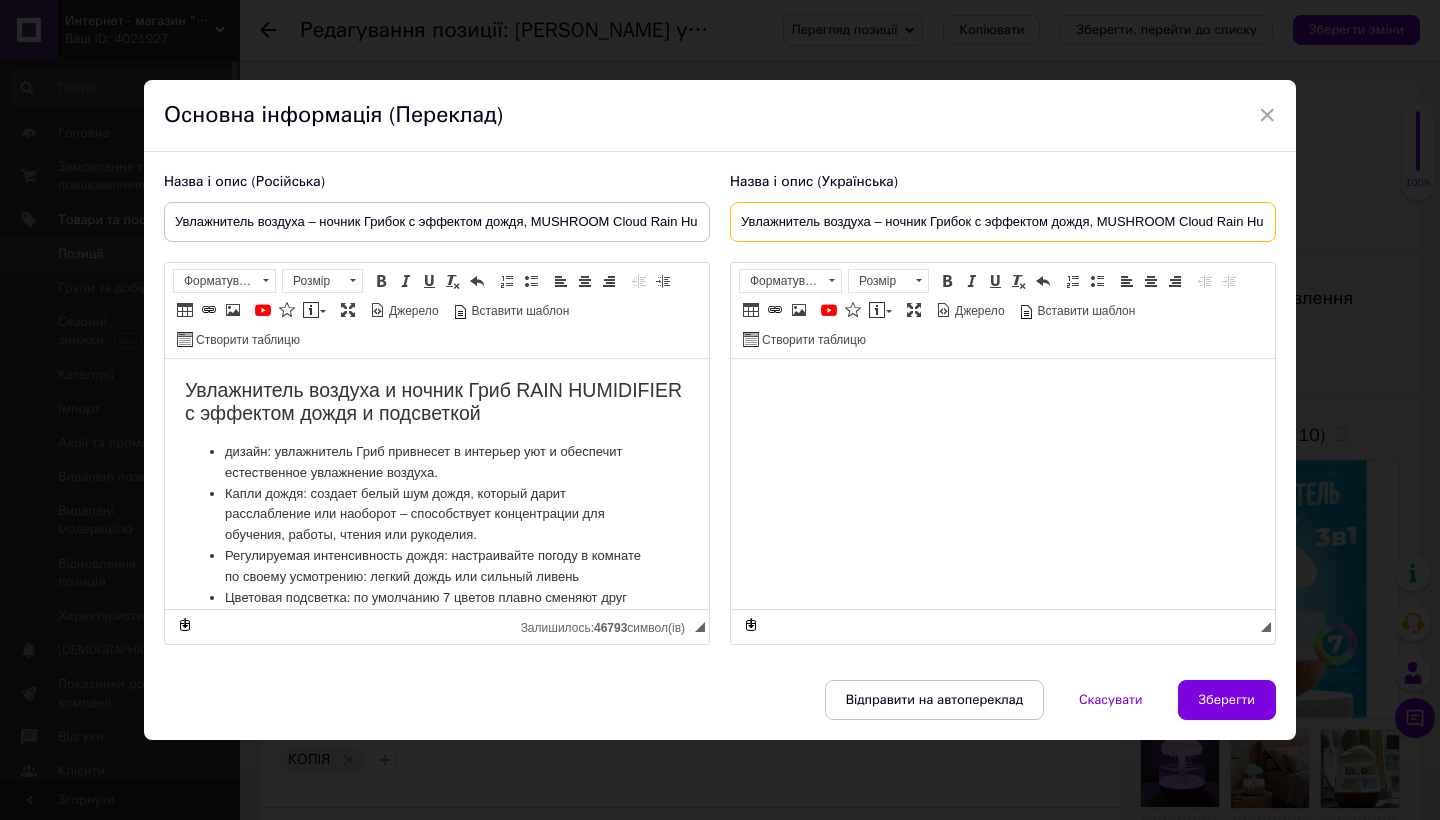 type on "Увлажнитель воздуха – ночник Грибок с эффектом дождя, MUSHROOM Cloud Rain Humidifier" 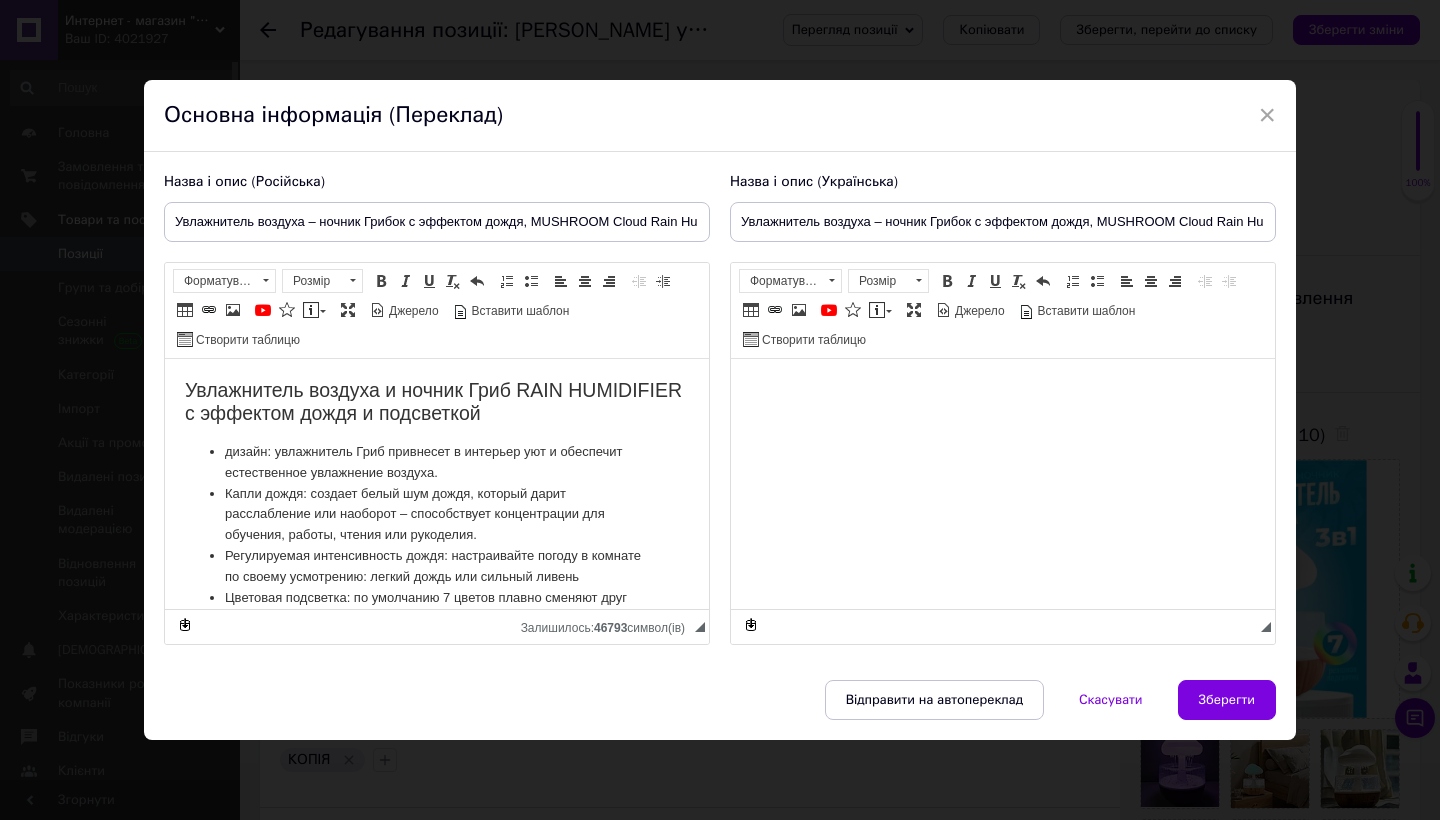 click on "Увлажнитель воздуха и ночник Гриб RAIN HUMIDIFIER с эффектом дождя и подсветкой" at bounding box center [437, 401] 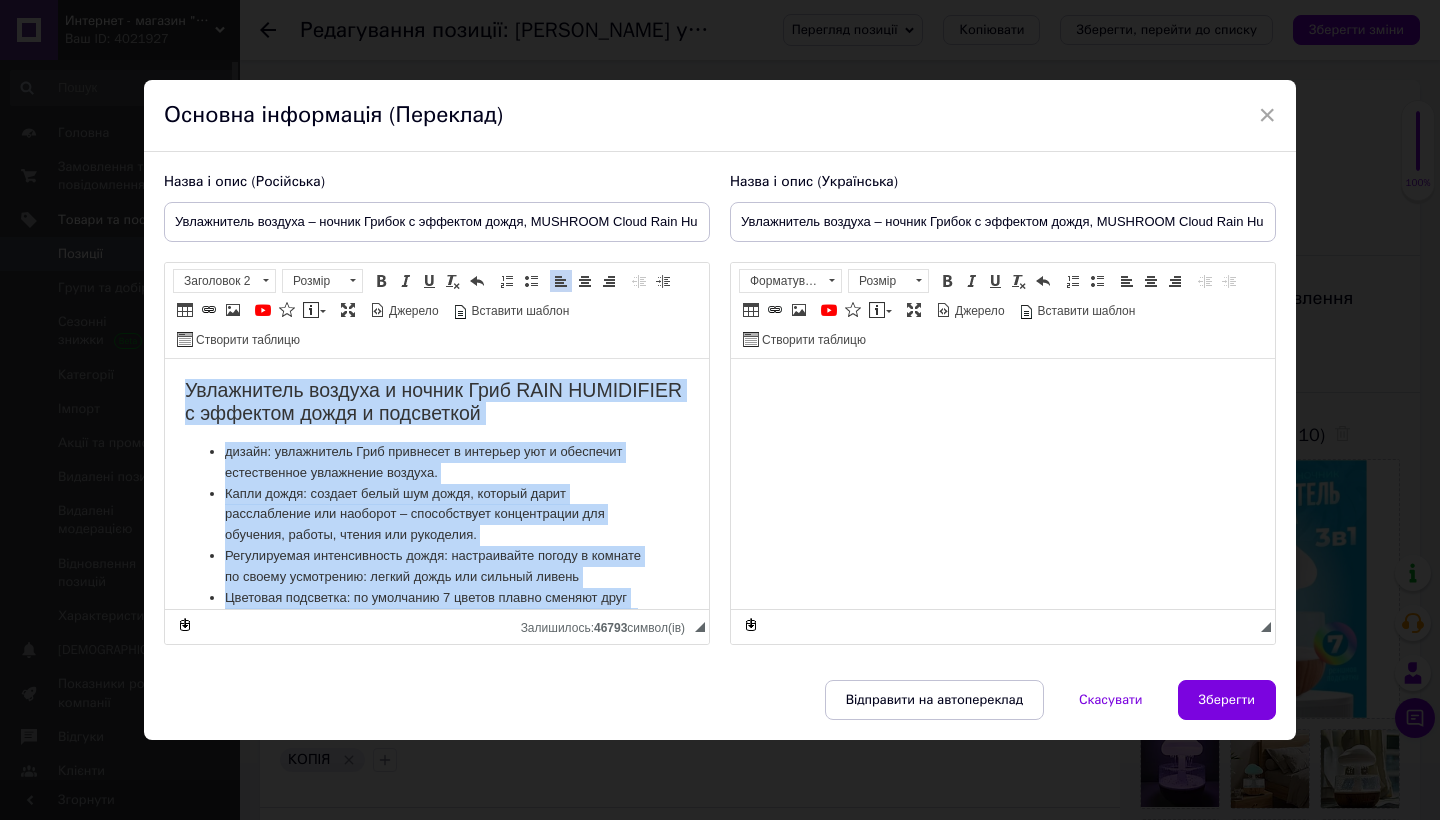copy on "Увлажнитель воздуха и ночник Гриб RAIN HUMIDIFIER с эффектом дождя и подсветкой  дизайн: увлажнитель Гриб привнесет в интерьер уют и обеспечит естественное увлажнение воздуха. Капли дождя: создает белый шум дождя, который дарит расслабление или наоборот – способствует концентрации для обучения, работы, чтения или рукоделия. Регулируемая интенсивность дождя: настраивайте погоду в комнате по своему усмотрению: легкий дождь или сильный ливень Цветовая подсветка: по умолчанию 7 цветов плавно сменяют друг друга, вы также можете зафиксировать один цвет под ваш вкус или настроение Питание USB: увлажнитель потребляет минимум энергии, подключается через Type-C к сети, павербанку или ноутбуку Резервуар для воды 300 мл: удобный верхний залив воды, прозрачная вставка на корпусе полностью защищает стол от капель и брызг воды. Увлажнитель воздуха – цветной ночник Еще одной волшебной особенностью этого увлажнителя является цветная подсветка. Облако подсвечивается 7 разными цветами, которые поочередно сменяются друг друга..." 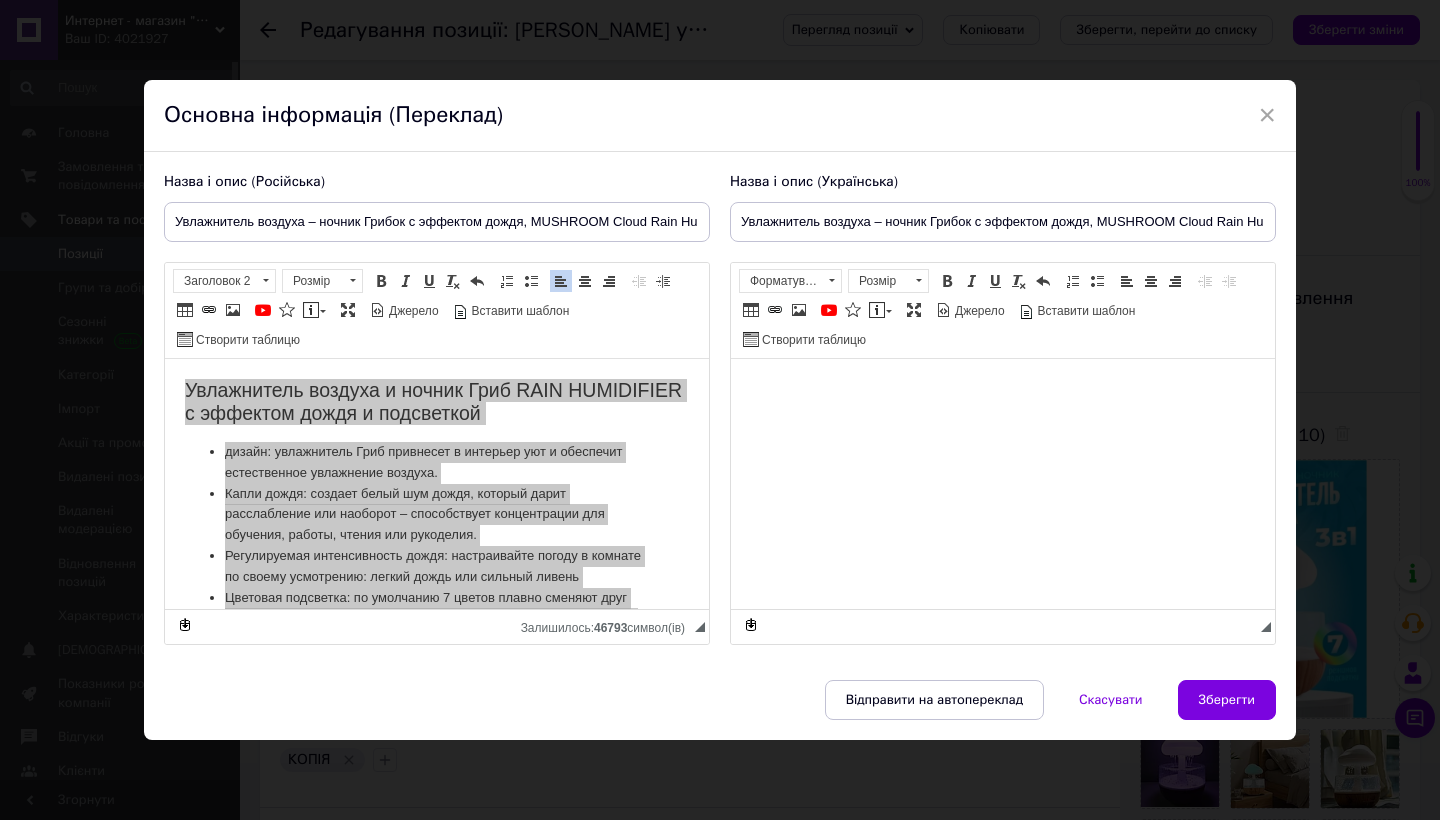 click at bounding box center (1003, 388) 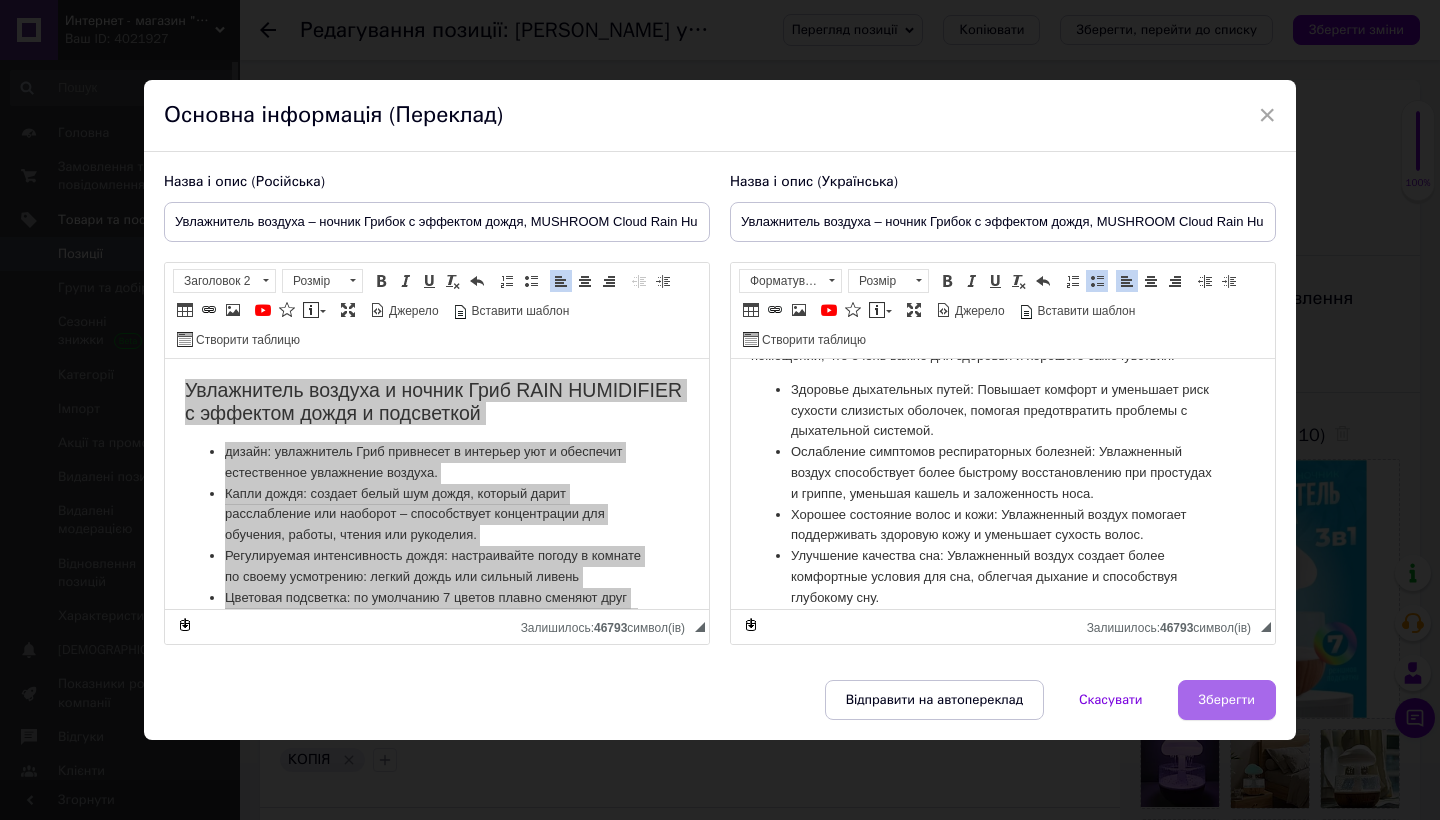 click on "Зберегти" at bounding box center [1227, 700] 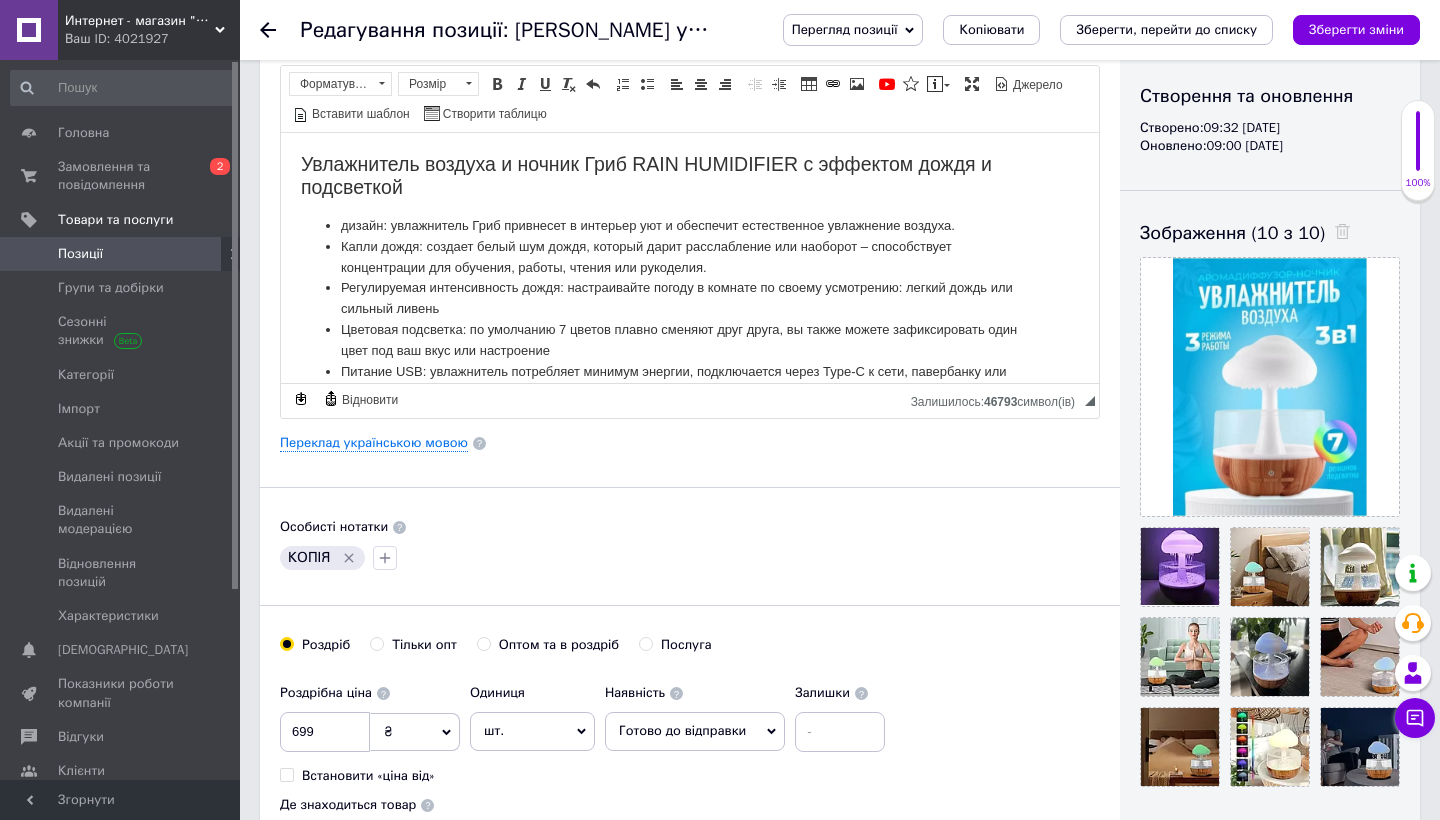 scroll, scrollTop: 433, scrollLeft: 0, axis: vertical 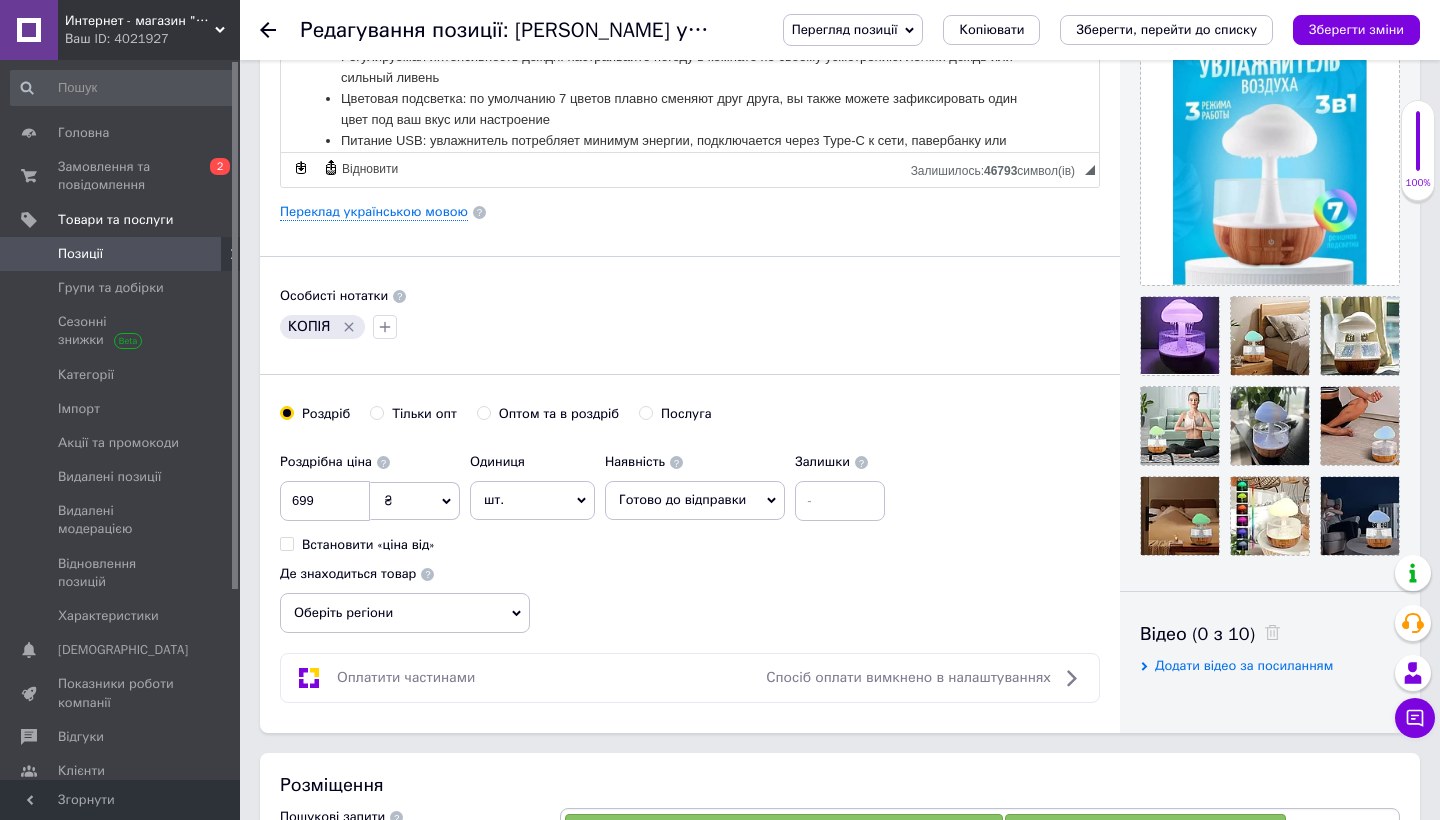 click 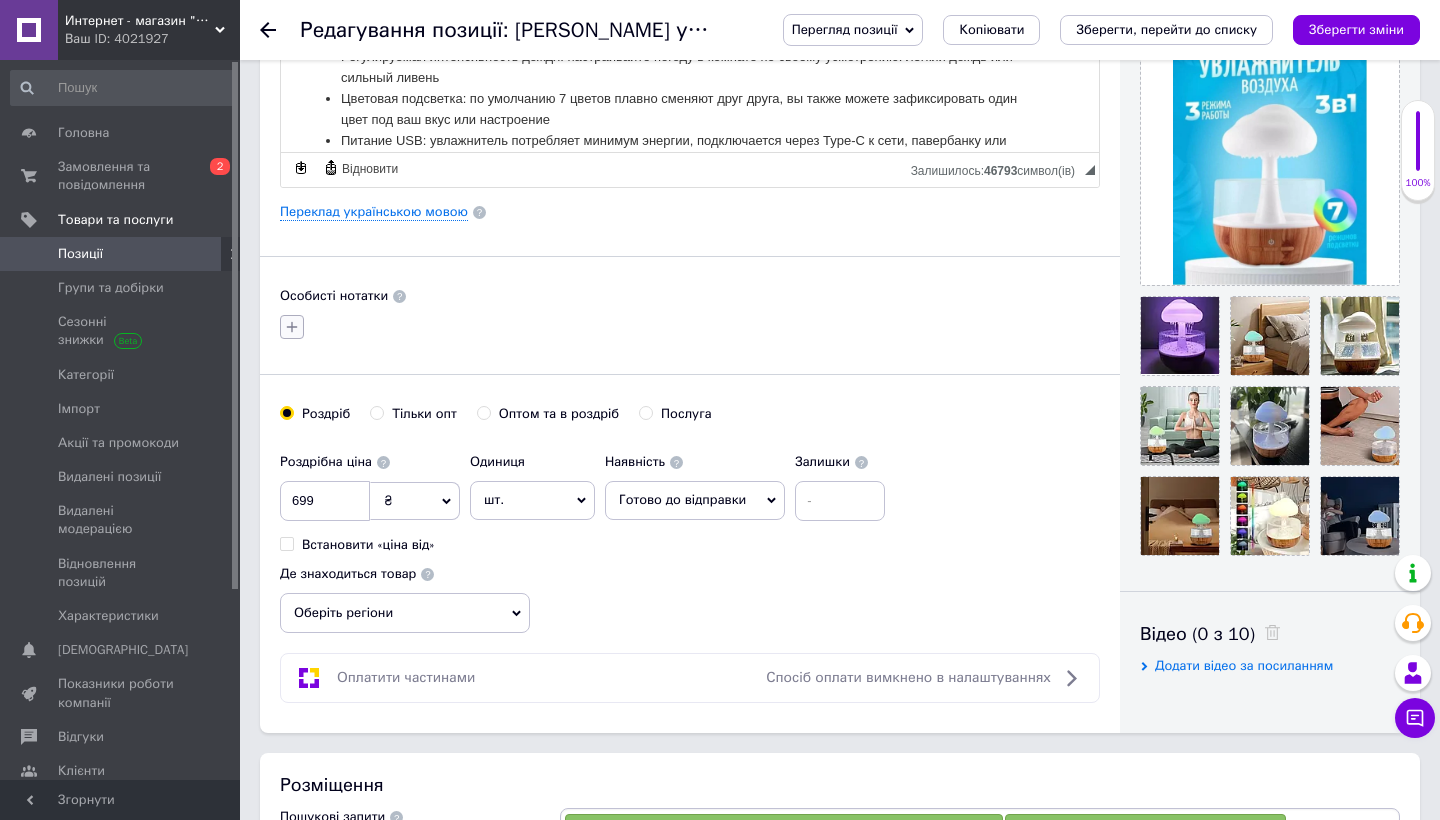 click 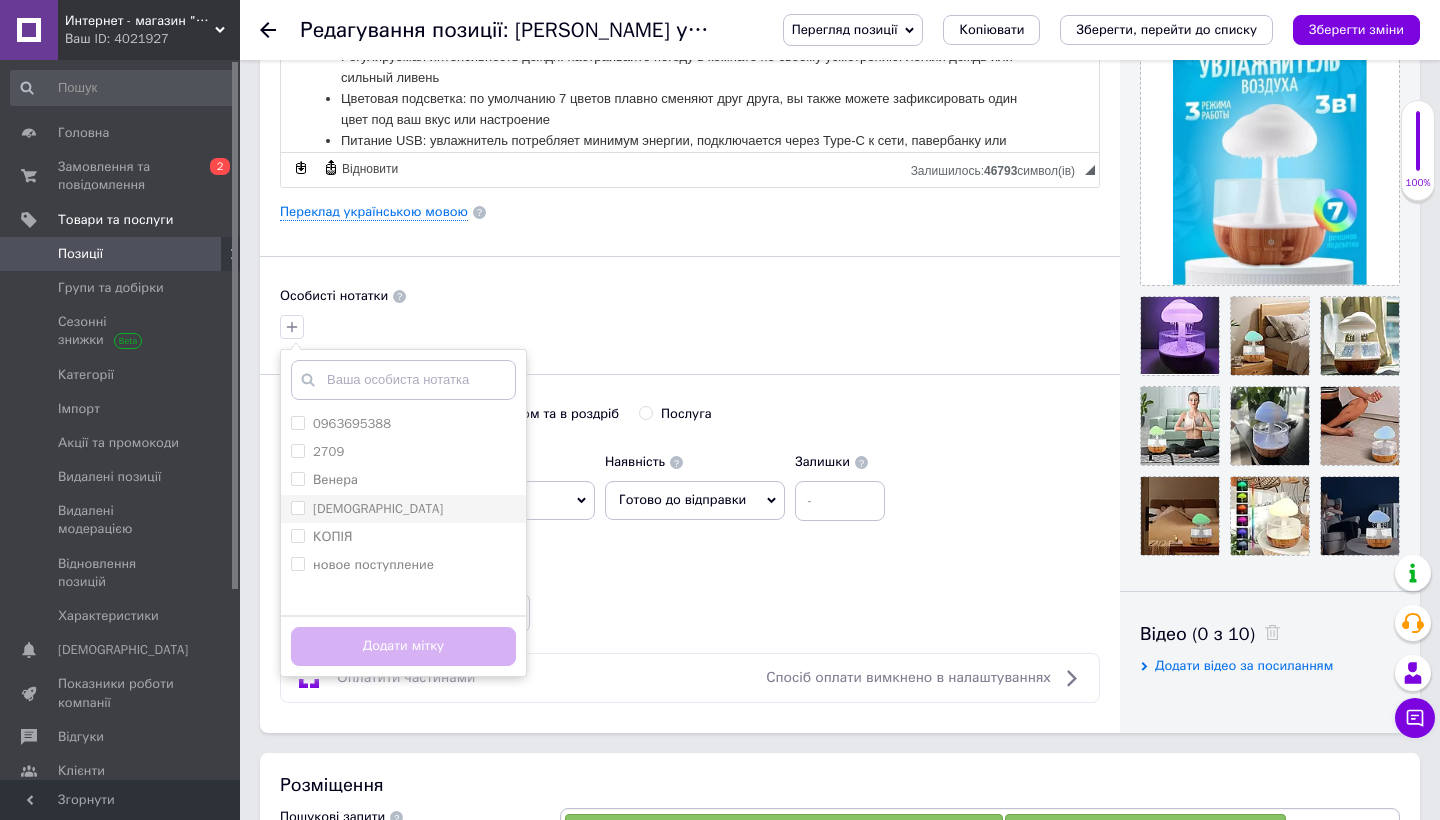 click on "джамиль" at bounding box center (403, 509) 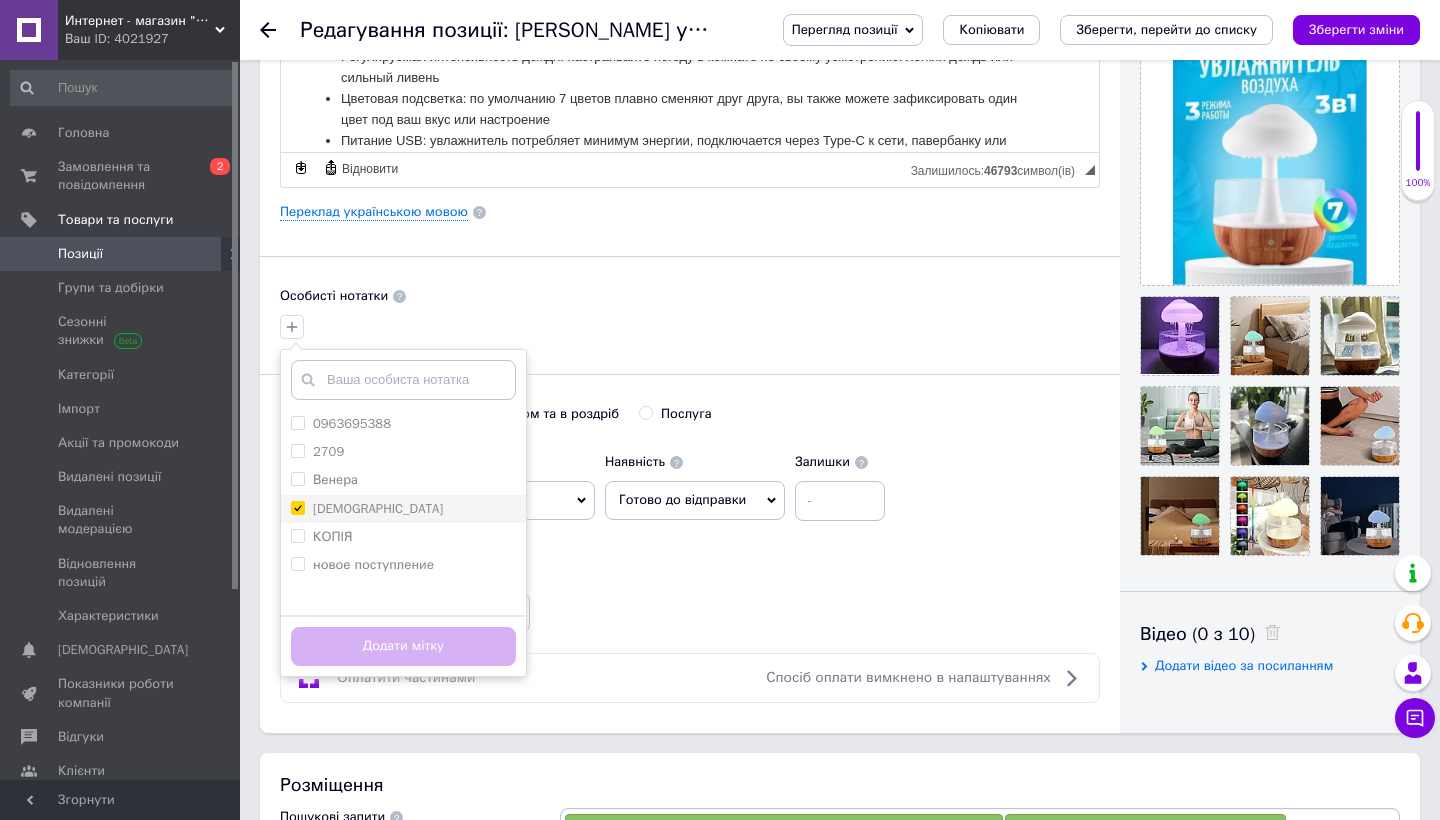 checkbox on "true" 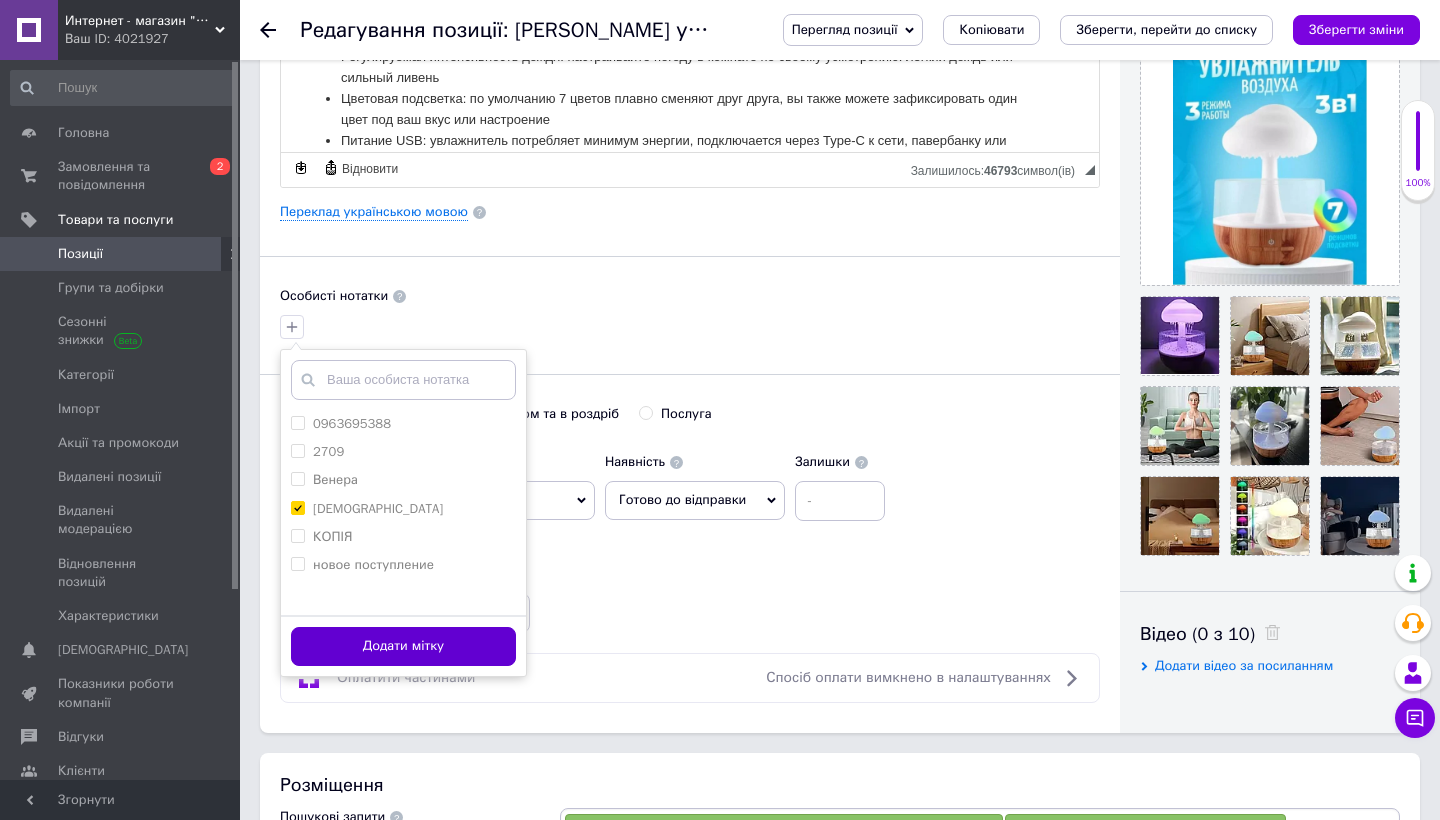 click on "Додати мітку" at bounding box center [403, 646] 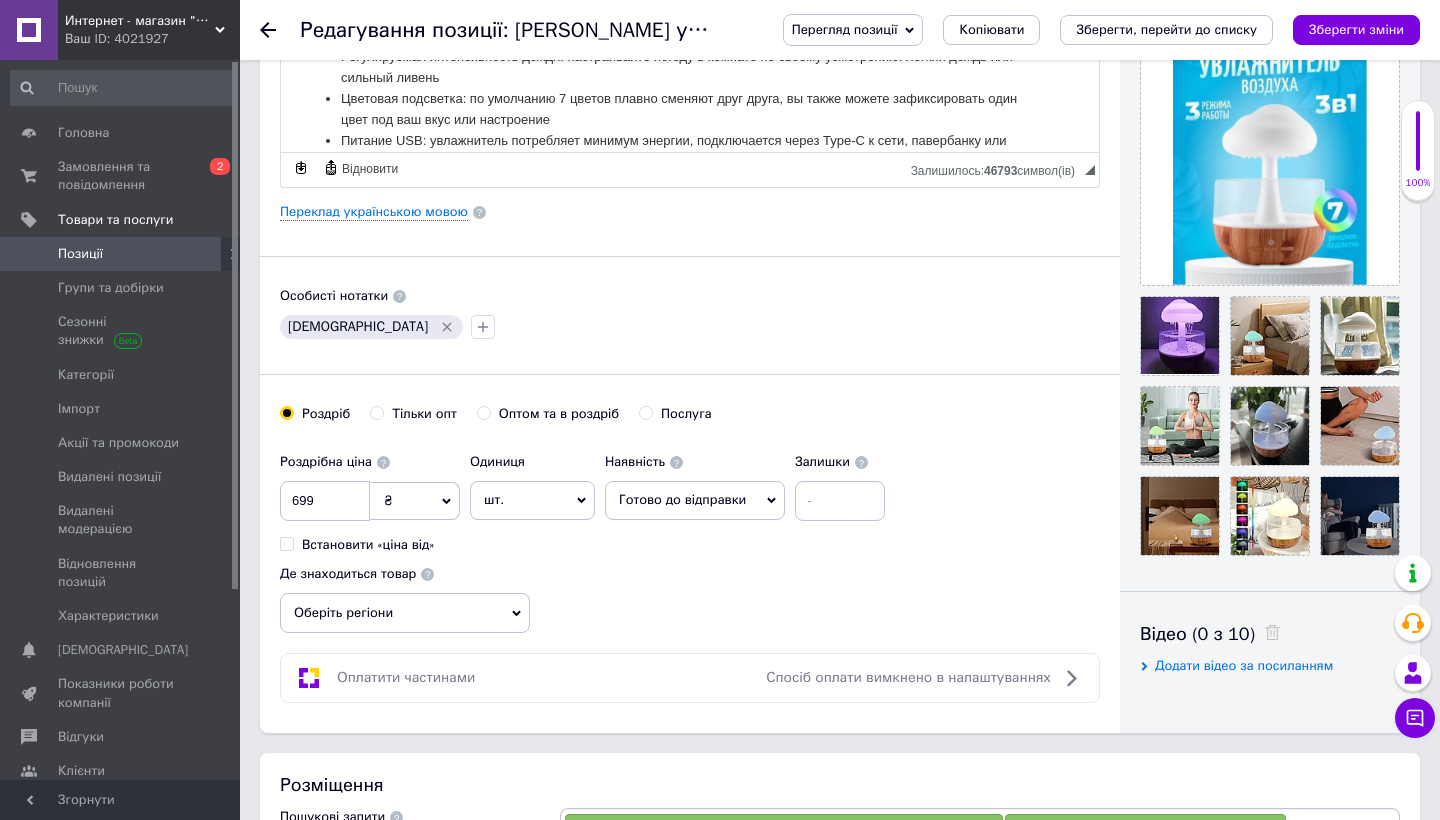 click on "Оберіть регіони" at bounding box center [405, 613] 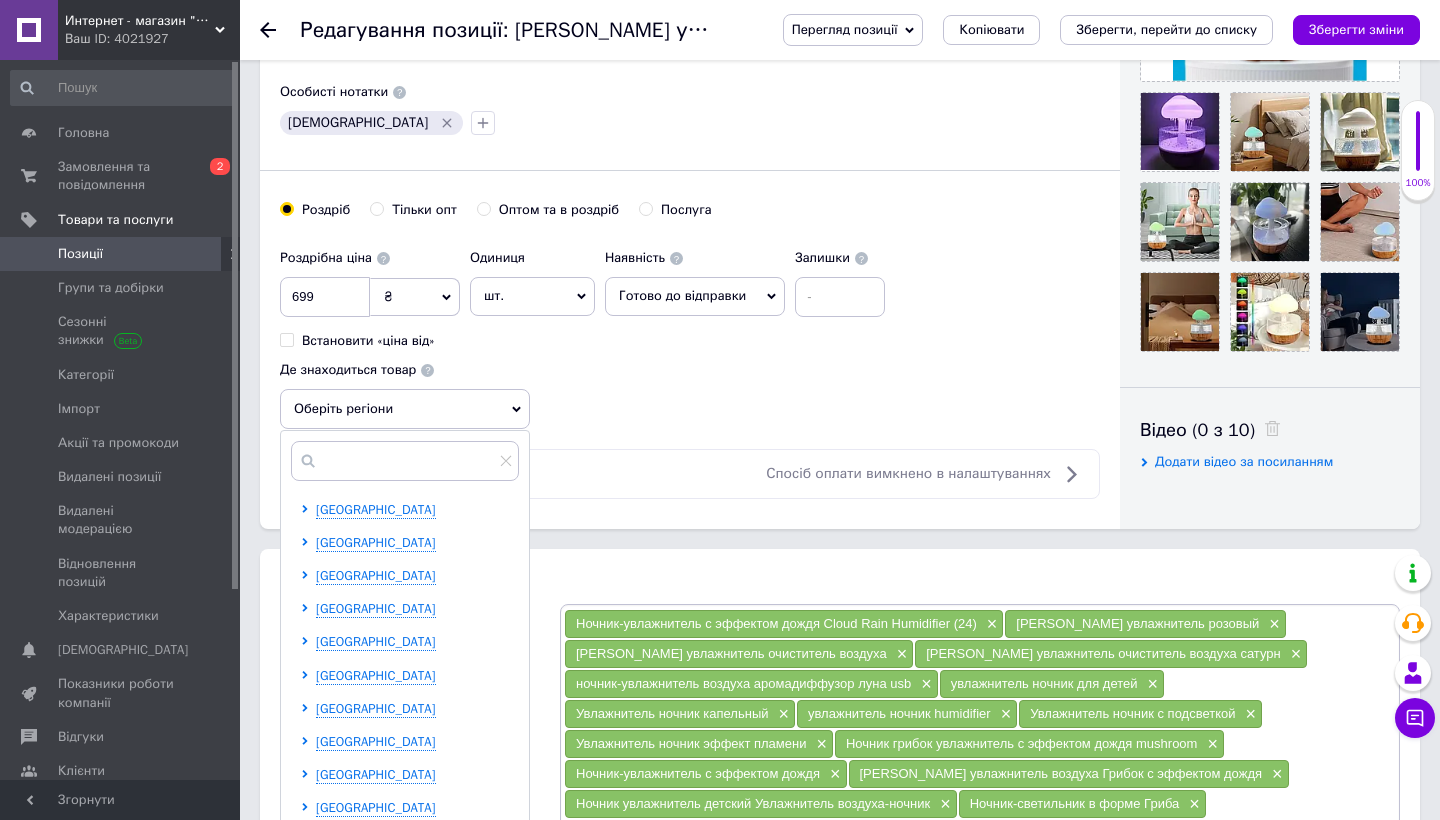scroll, scrollTop: 673, scrollLeft: 0, axis: vertical 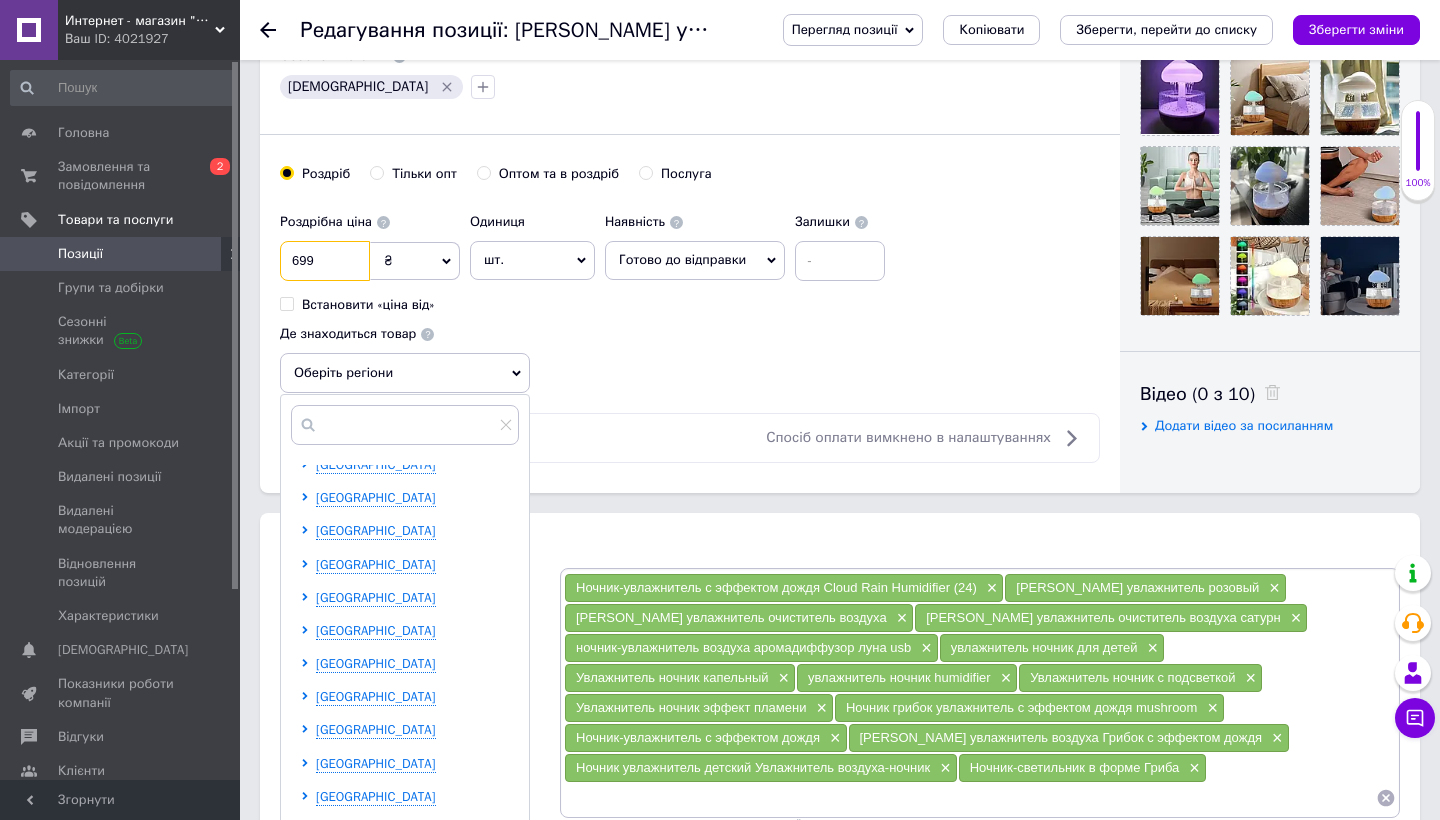 click on "699" at bounding box center [325, 261] 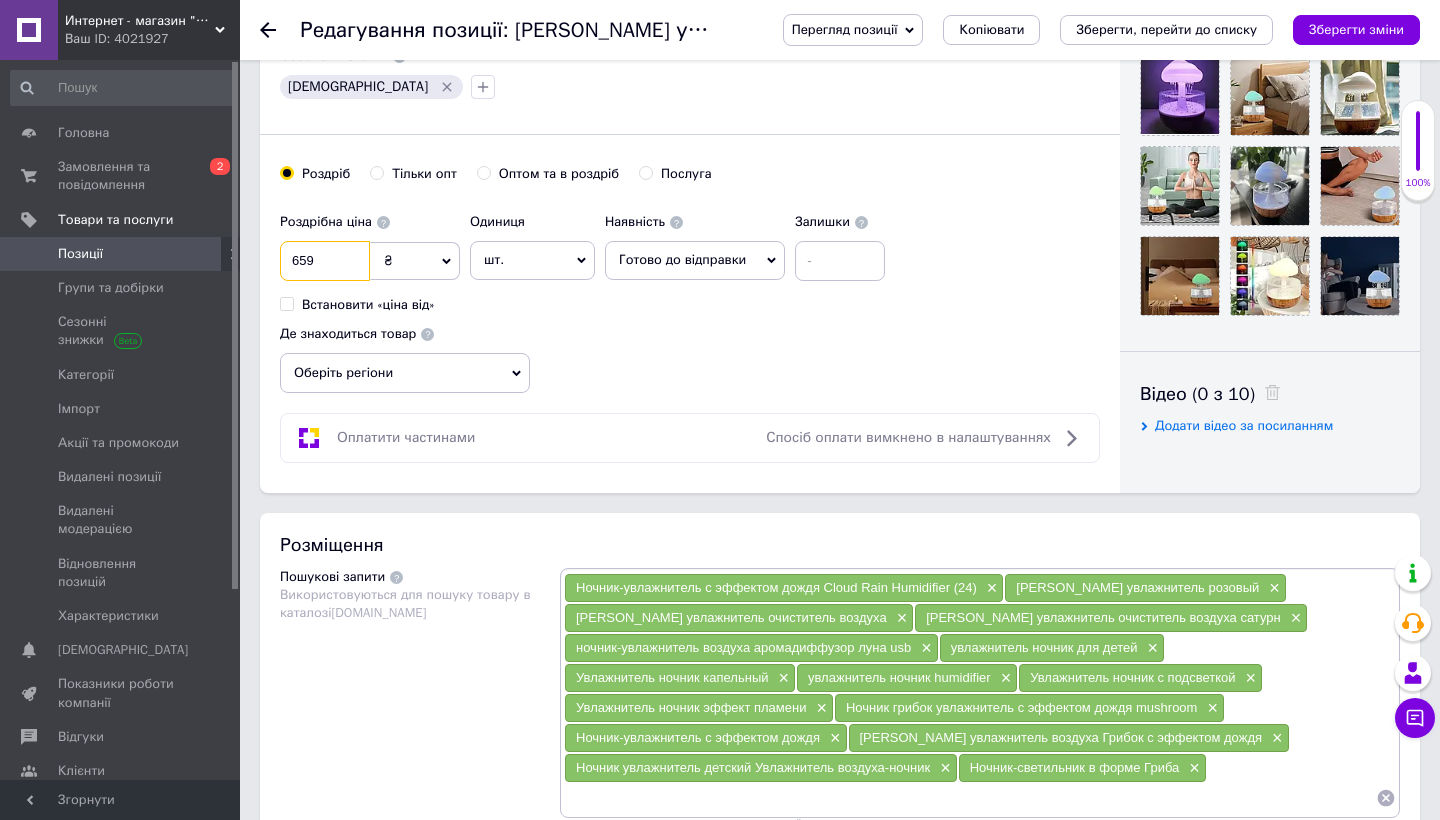 type on "659" 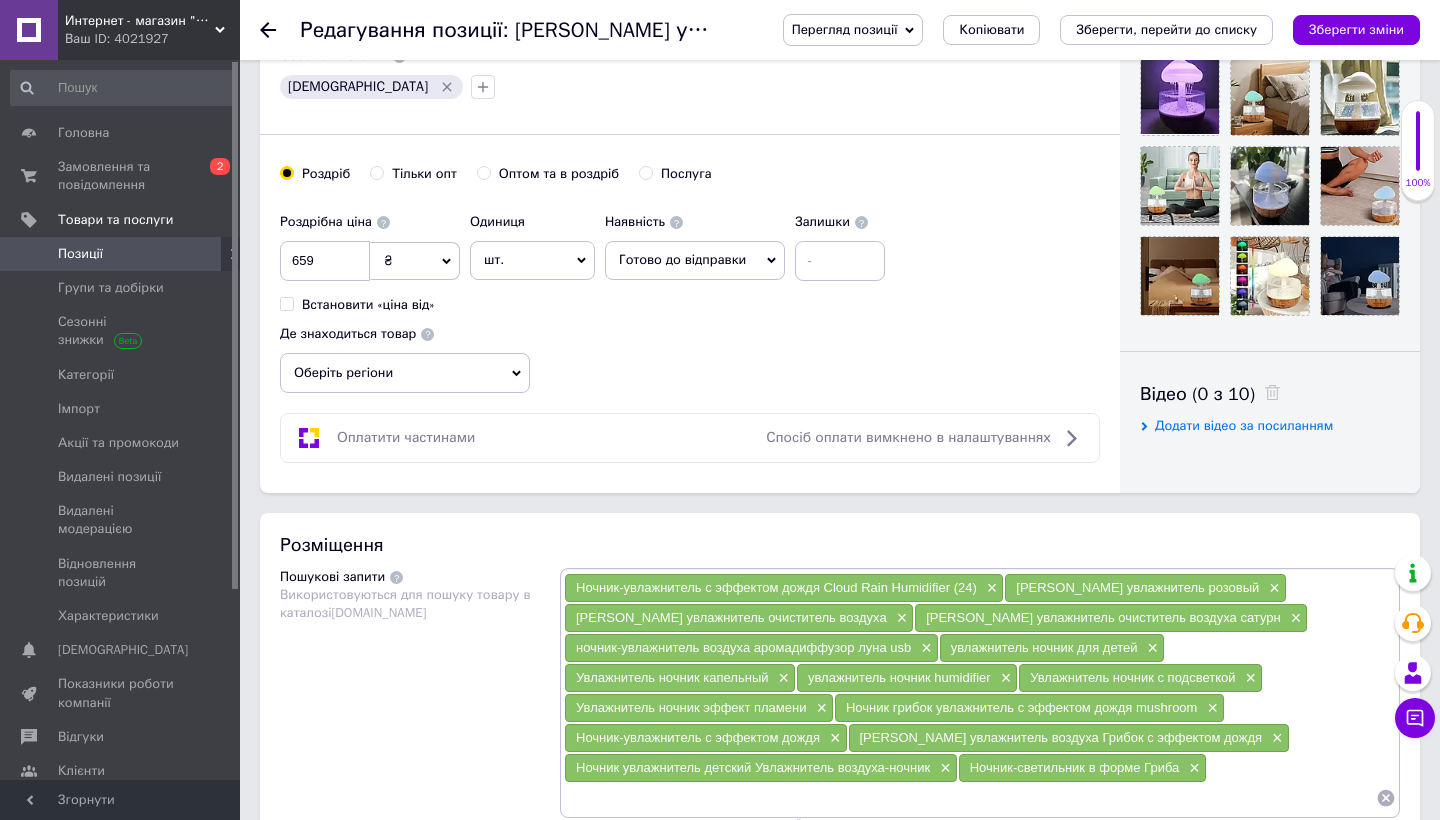 click on "Оберіть регіони" at bounding box center (405, 373) 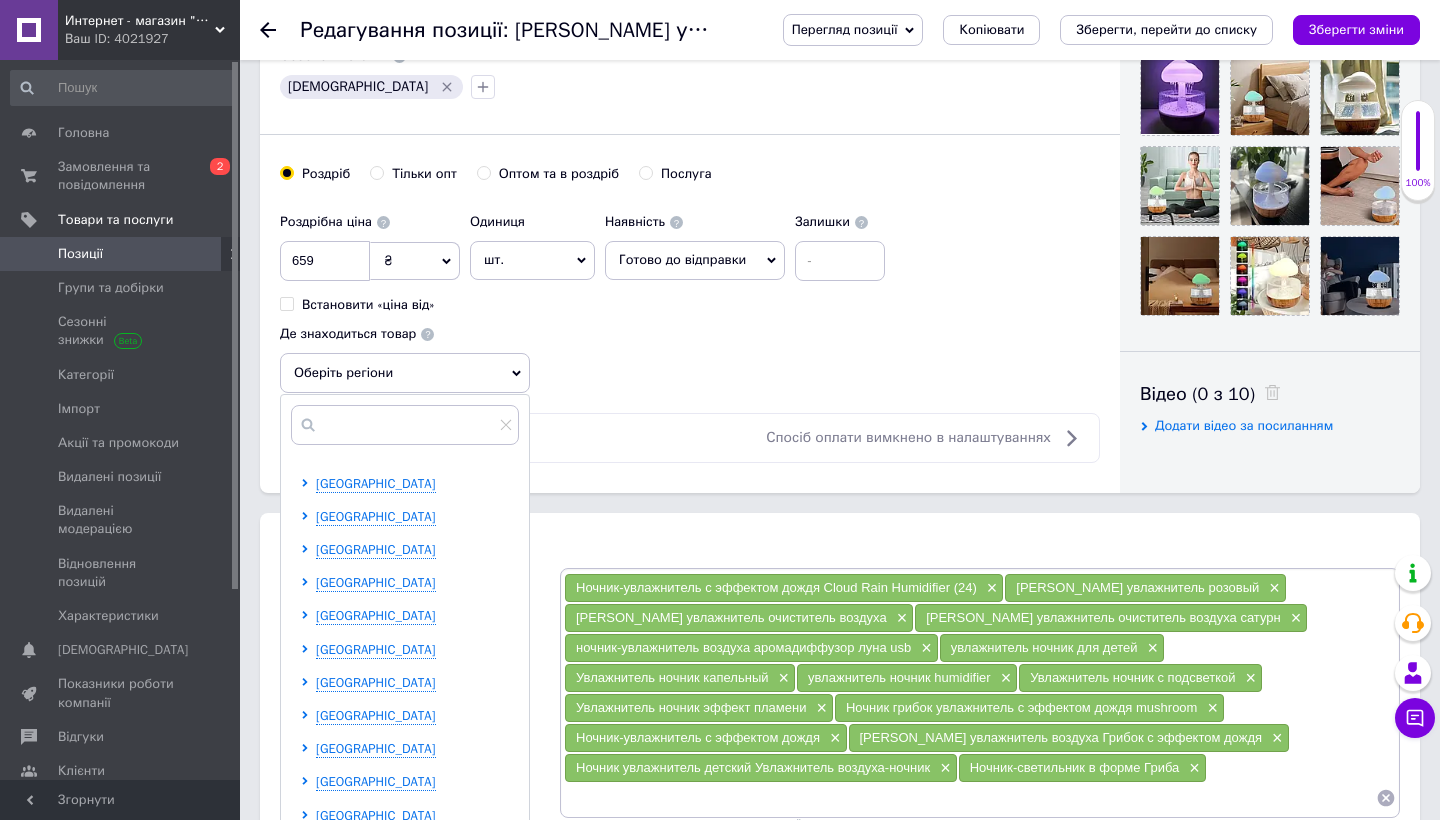 scroll, scrollTop: 164, scrollLeft: 0, axis: vertical 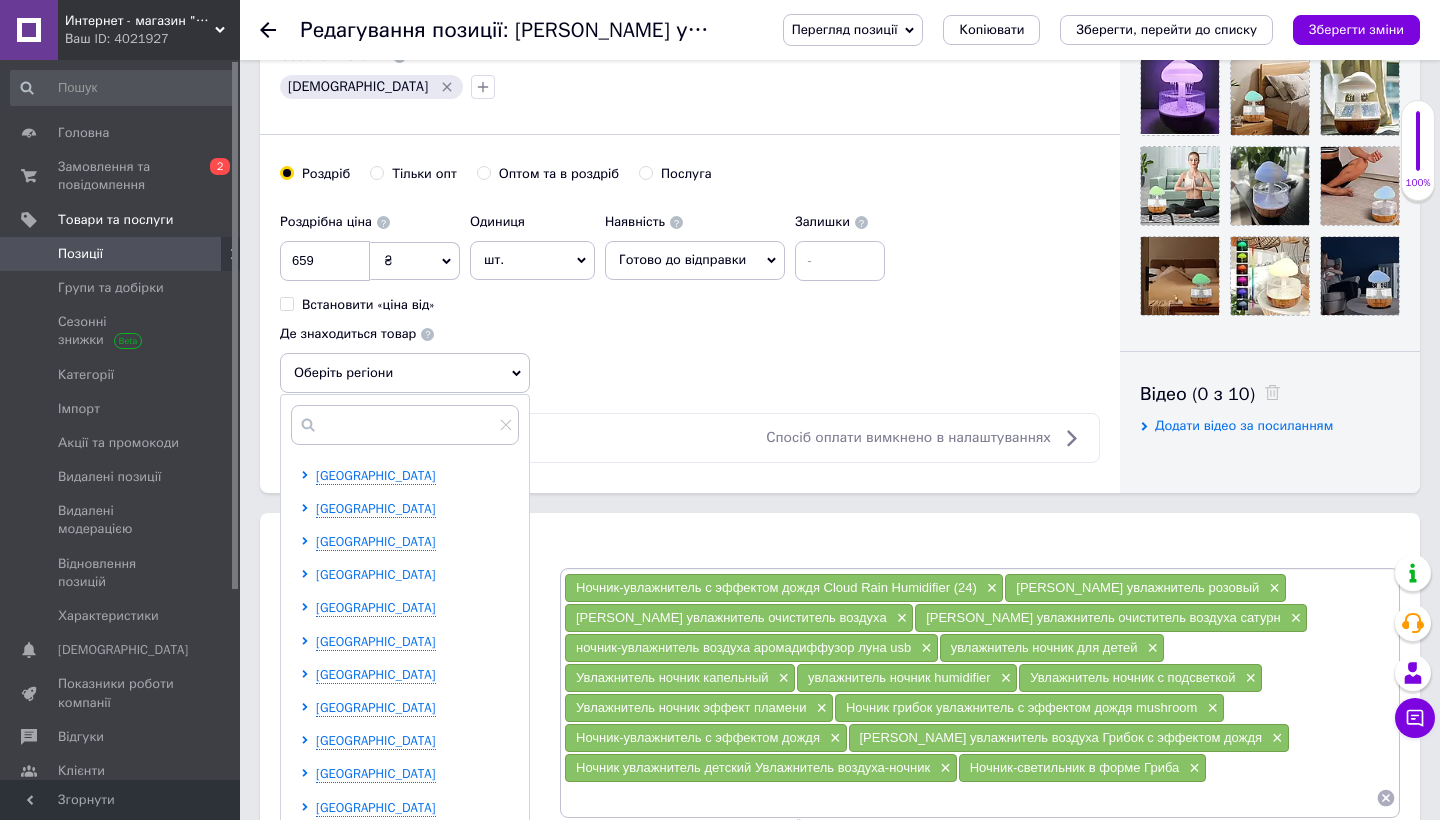 click on "Київська область" at bounding box center [376, 574] 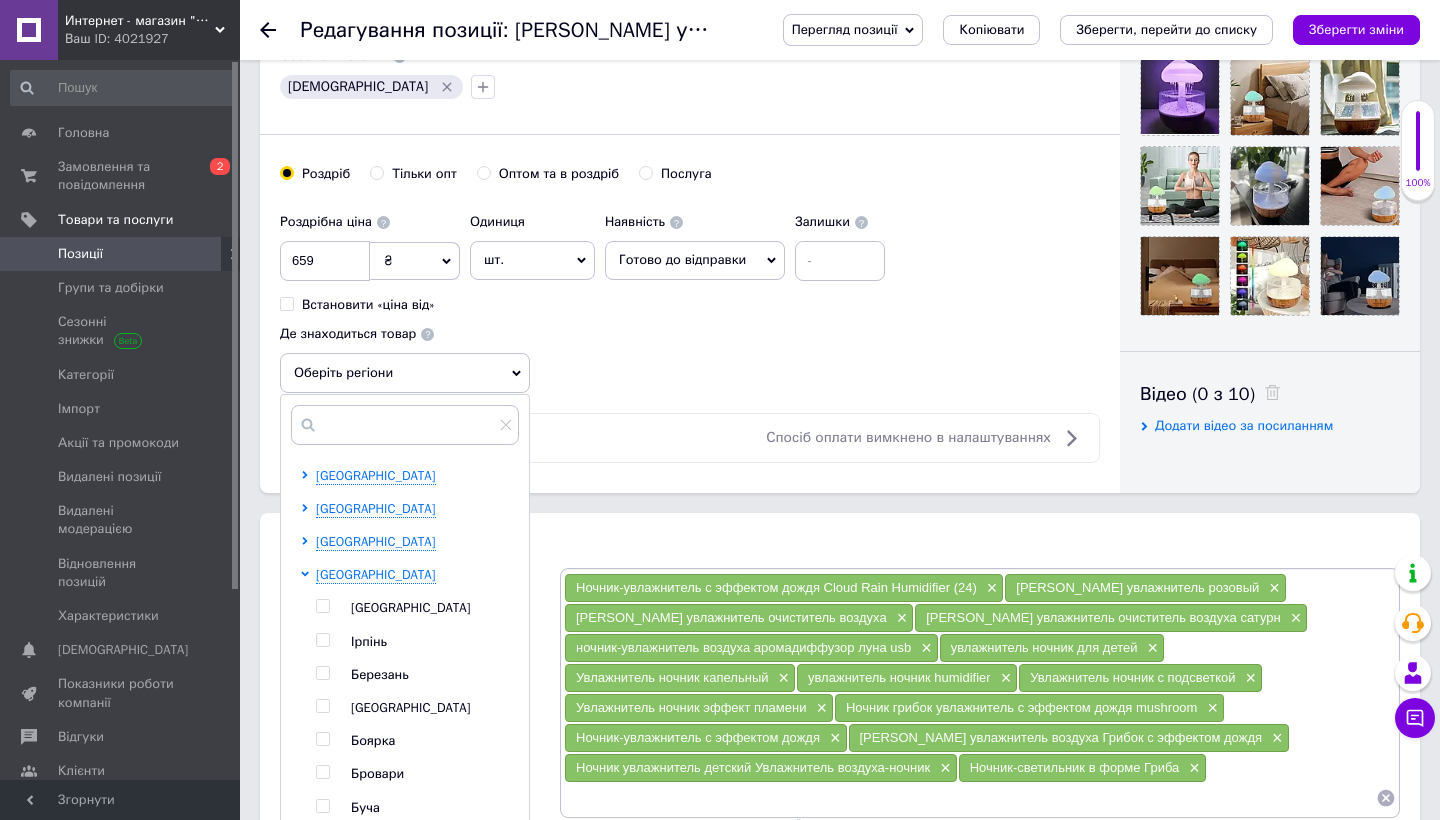 click on "Київ" at bounding box center (411, 607) 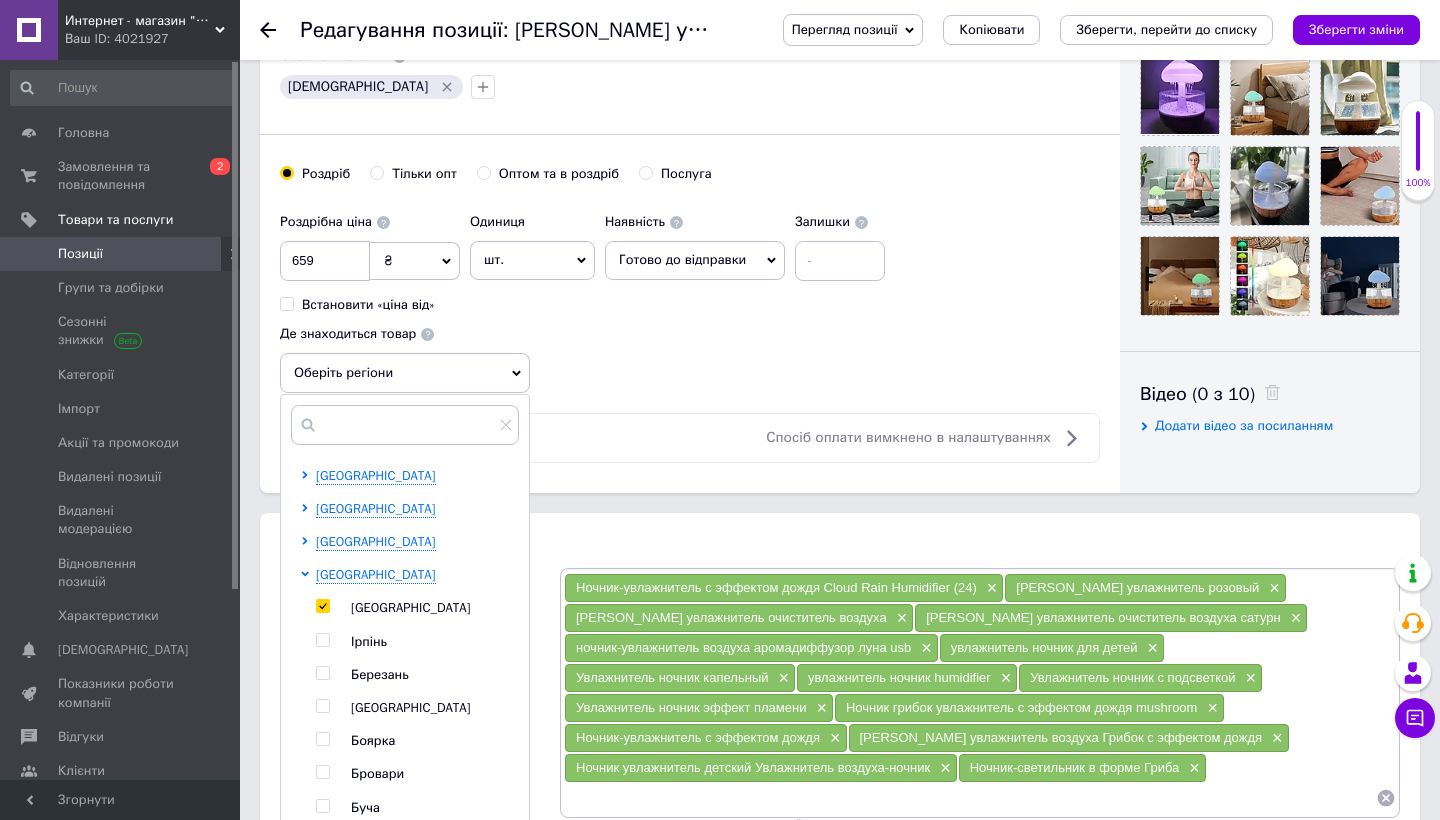 checkbox on "true" 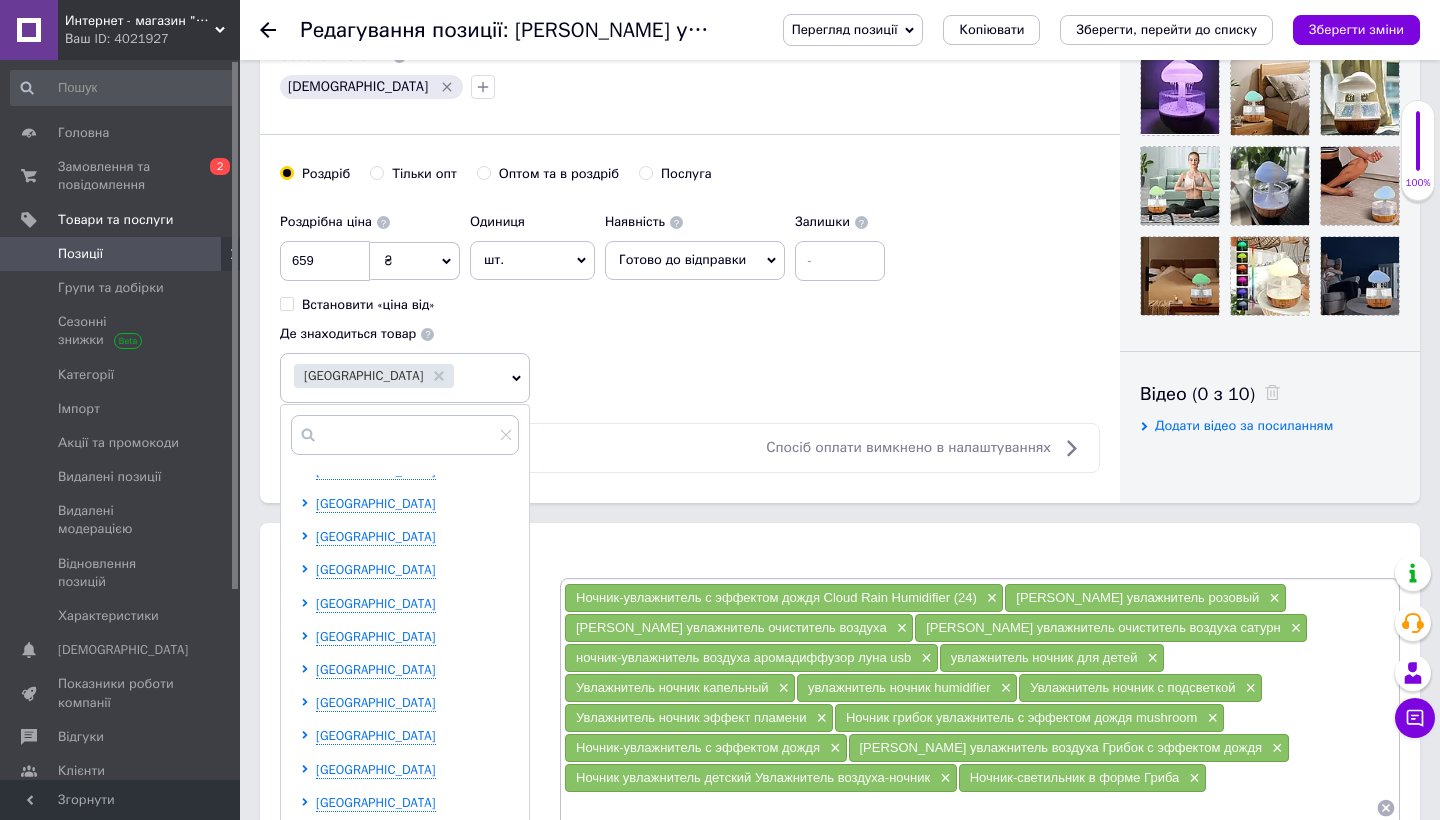 scroll, scrollTop: 1118, scrollLeft: 0, axis: vertical 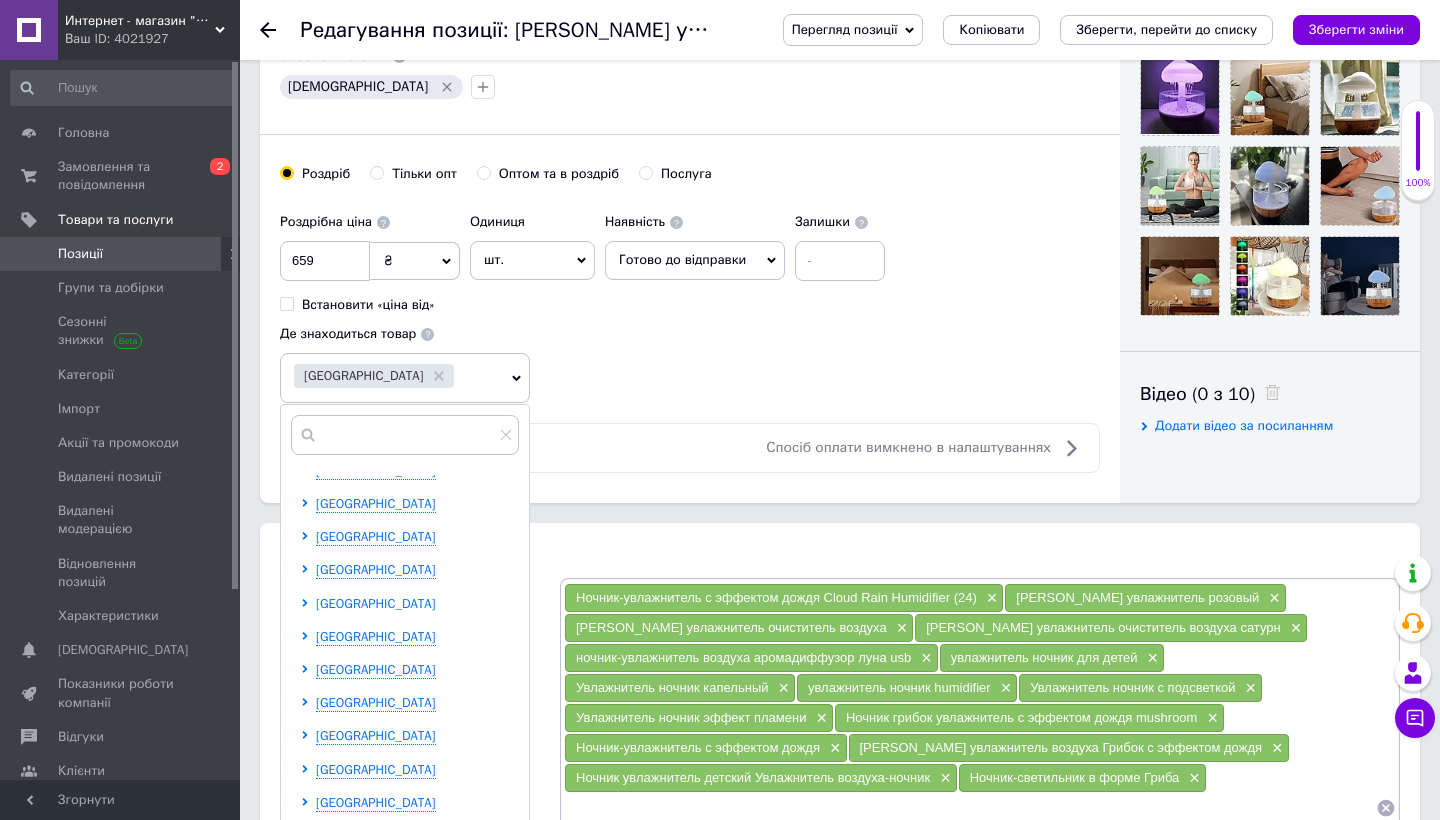 click on "Сумська область" at bounding box center (376, 603) 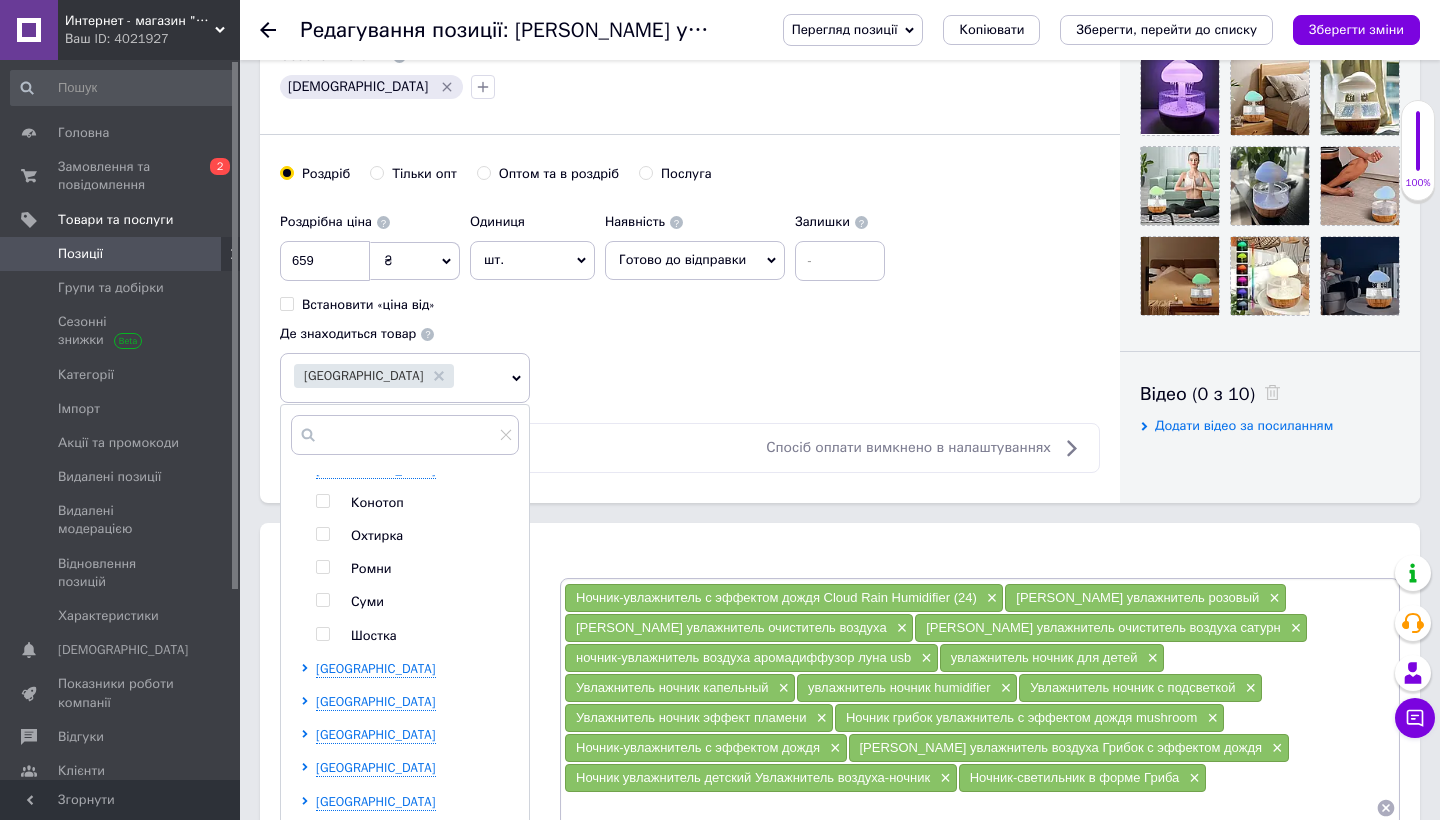 scroll, scrollTop: 1251, scrollLeft: 0, axis: vertical 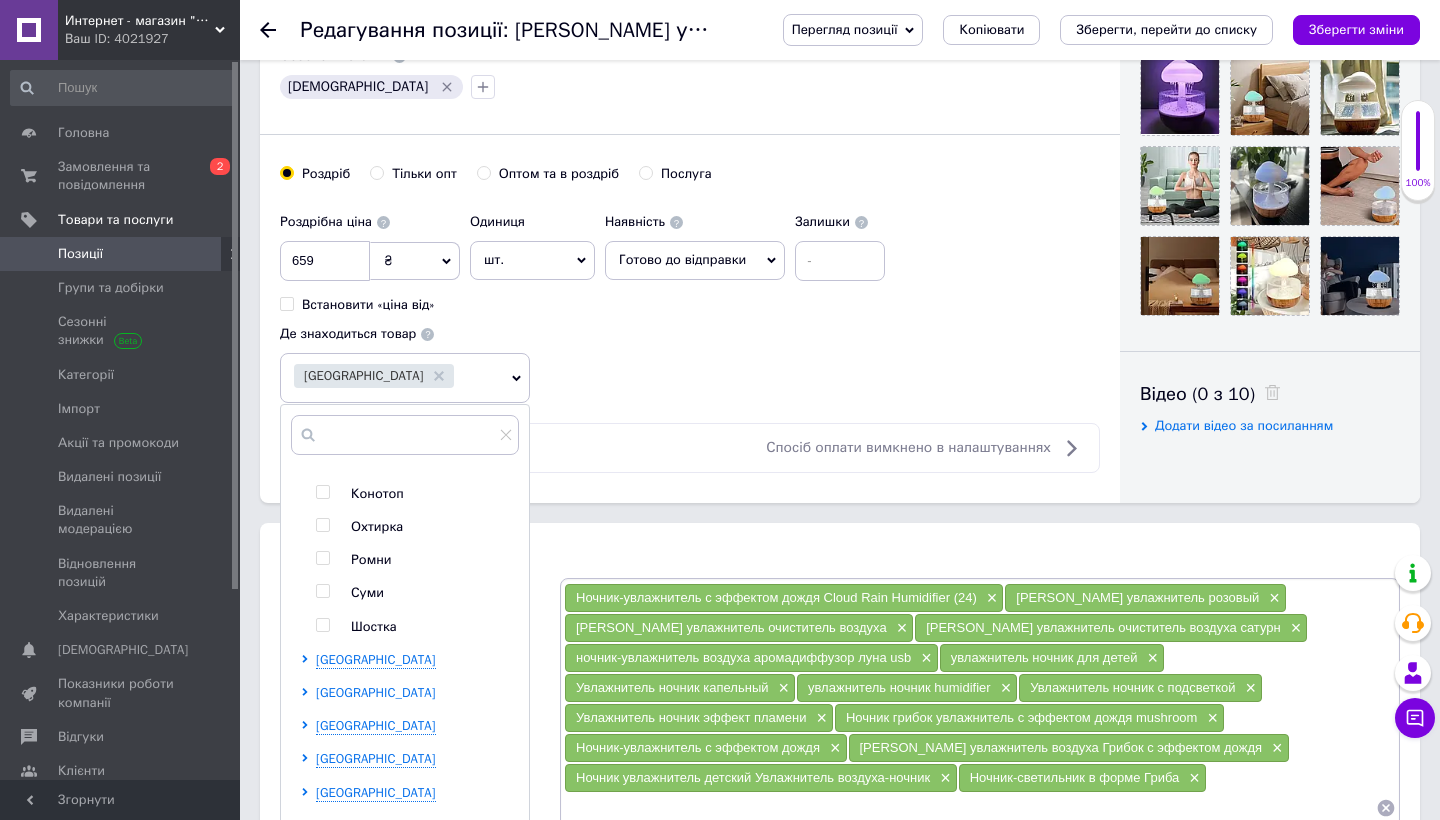 click on "Харківська область" at bounding box center (376, 692) 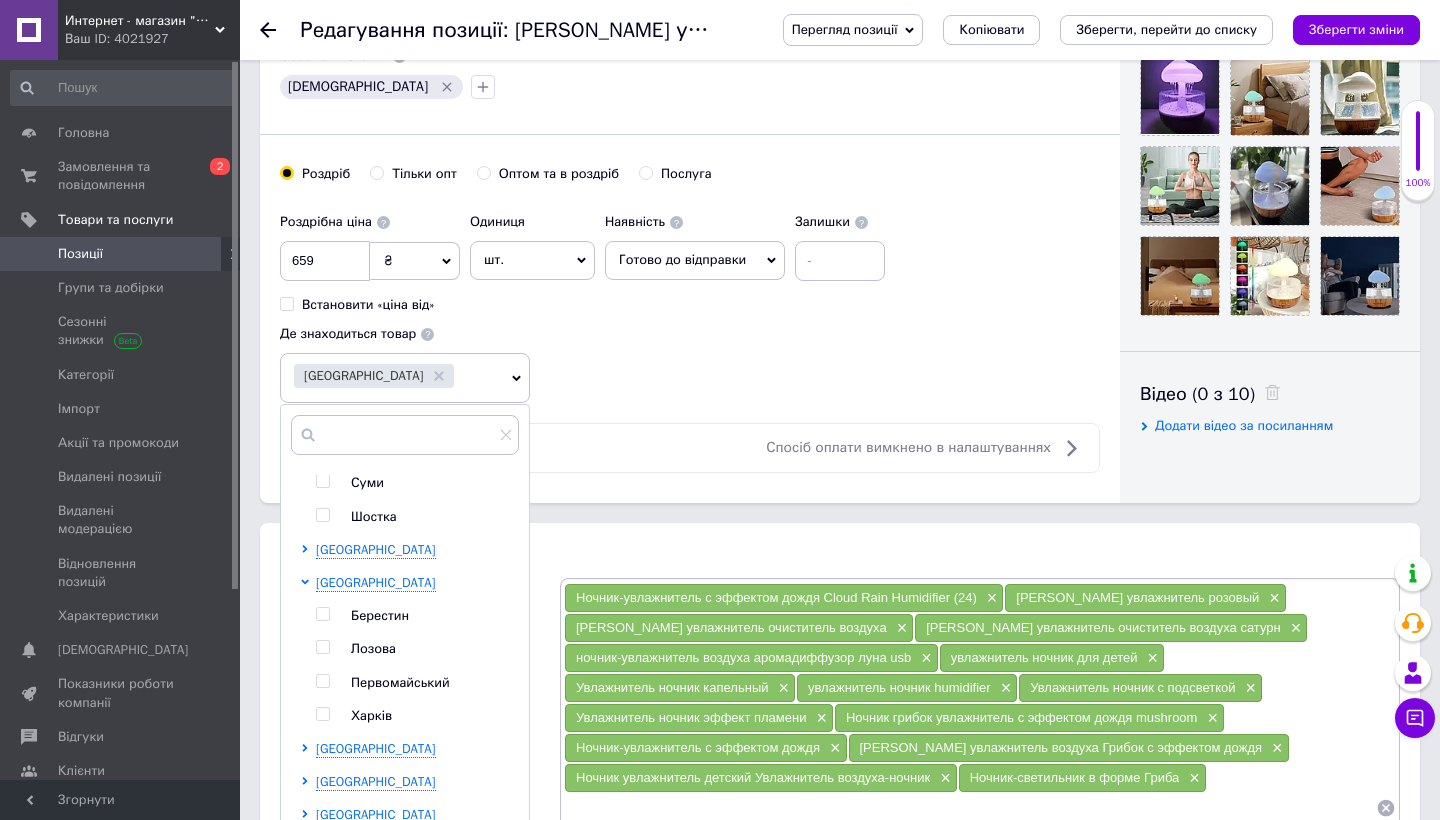 scroll, scrollTop: 1371, scrollLeft: 0, axis: vertical 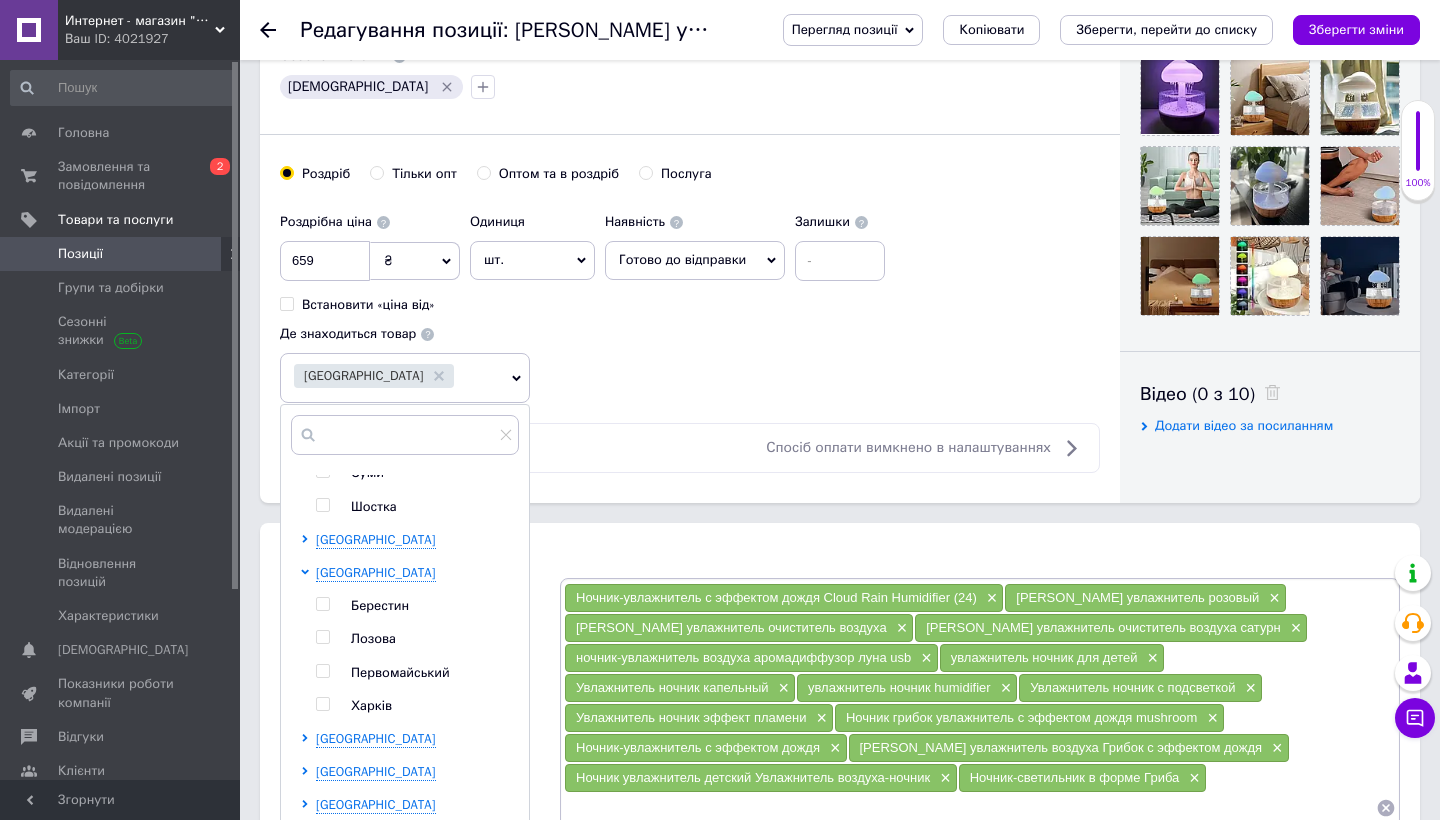 click on "Харків" at bounding box center [371, 705] 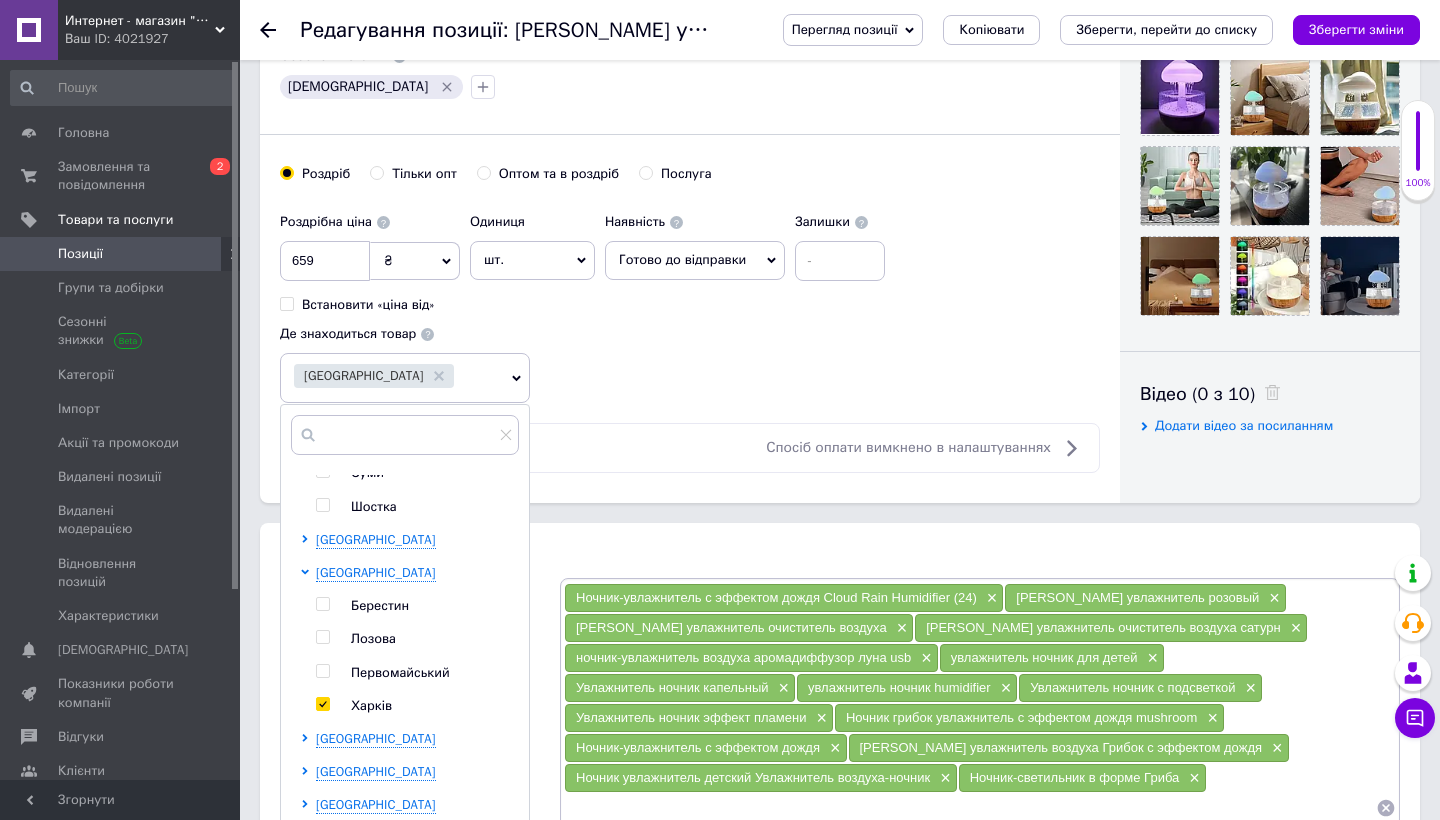checkbox on "true" 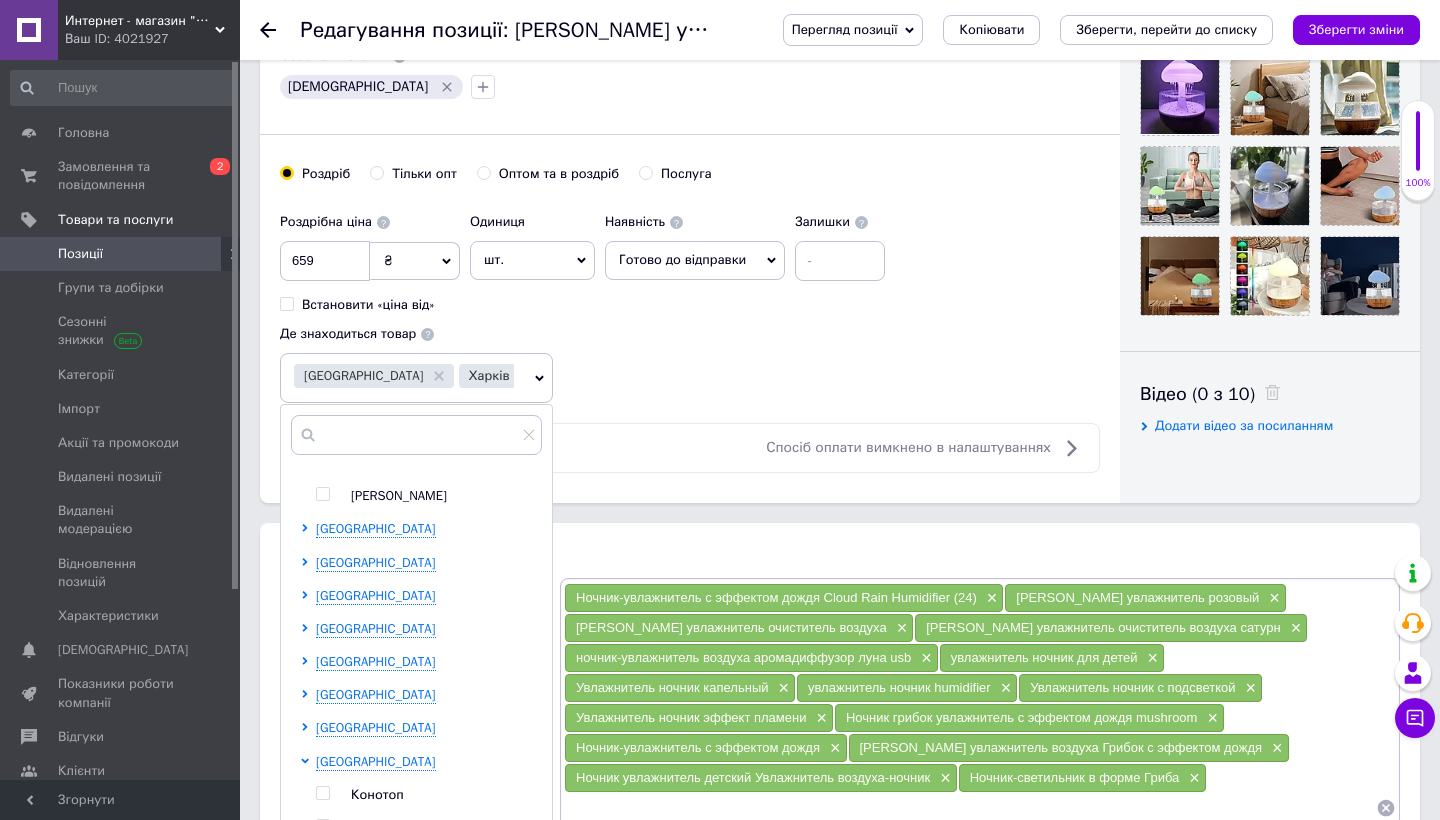 scroll, scrollTop: 952, scrollLeft: 0, axis: vertical 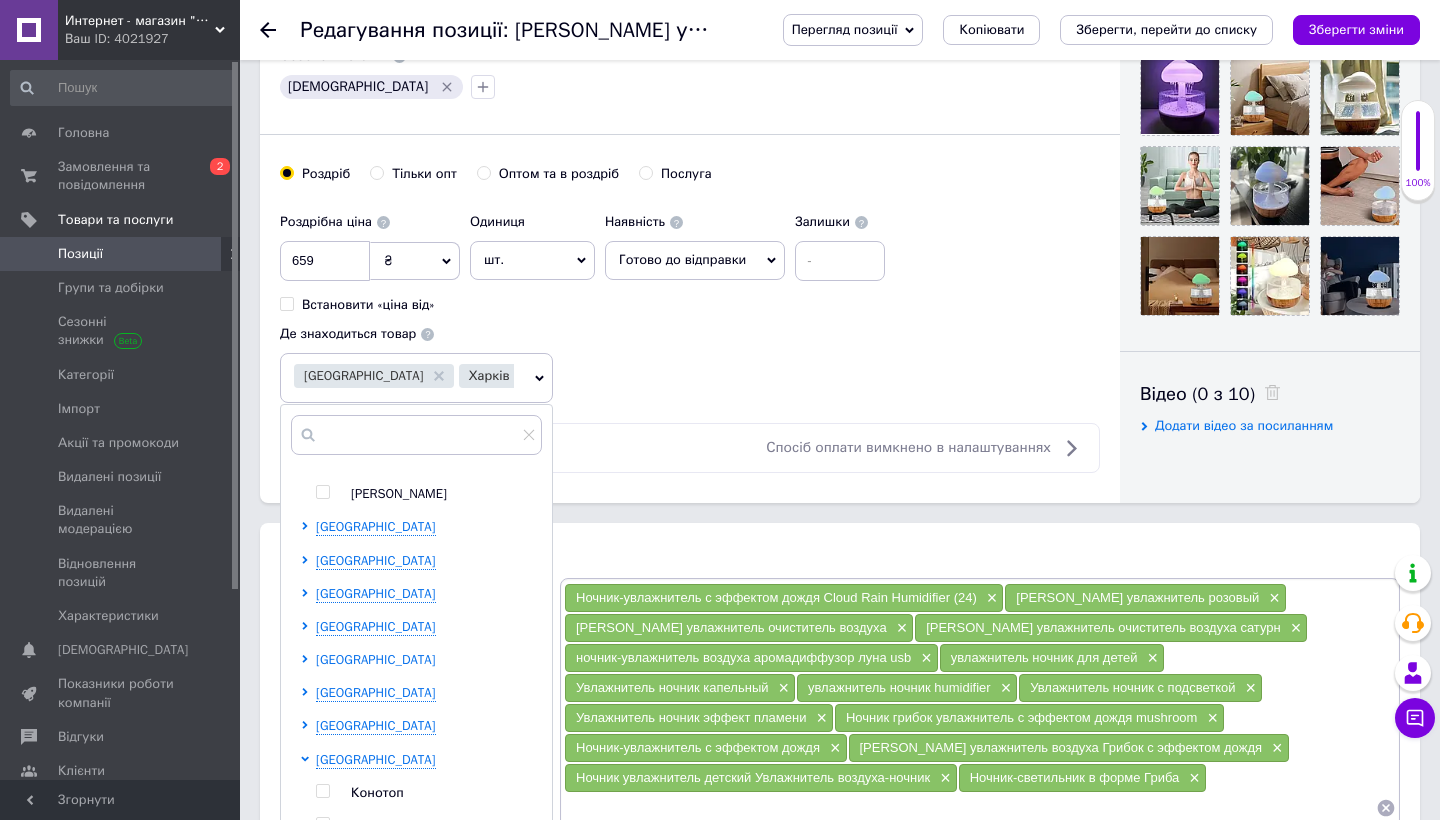 click on "Одеська область" at bounding box center [376, 659] 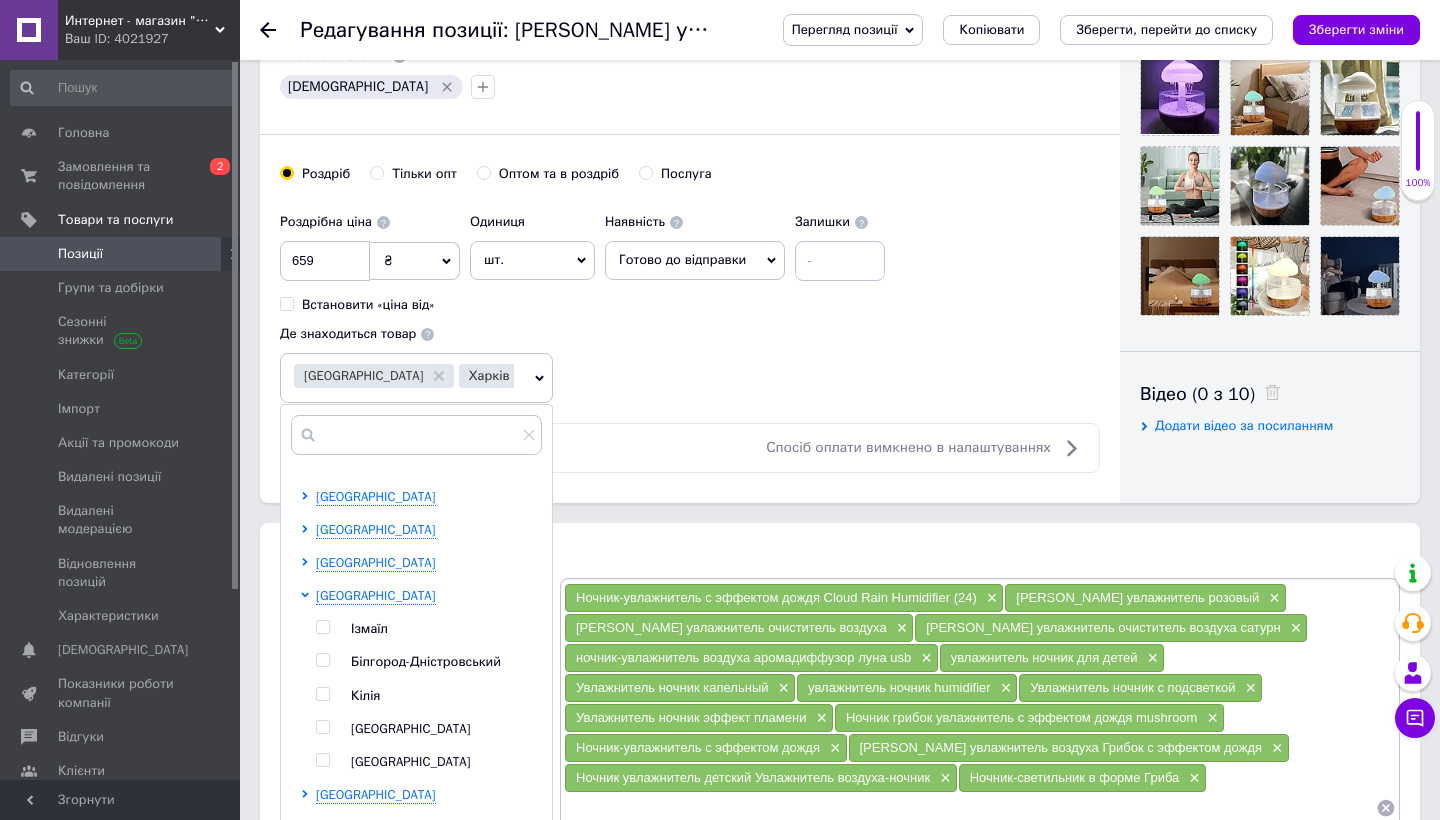 scroll, scrollTop: 1039, scrollLeft: 0, axis: vertical 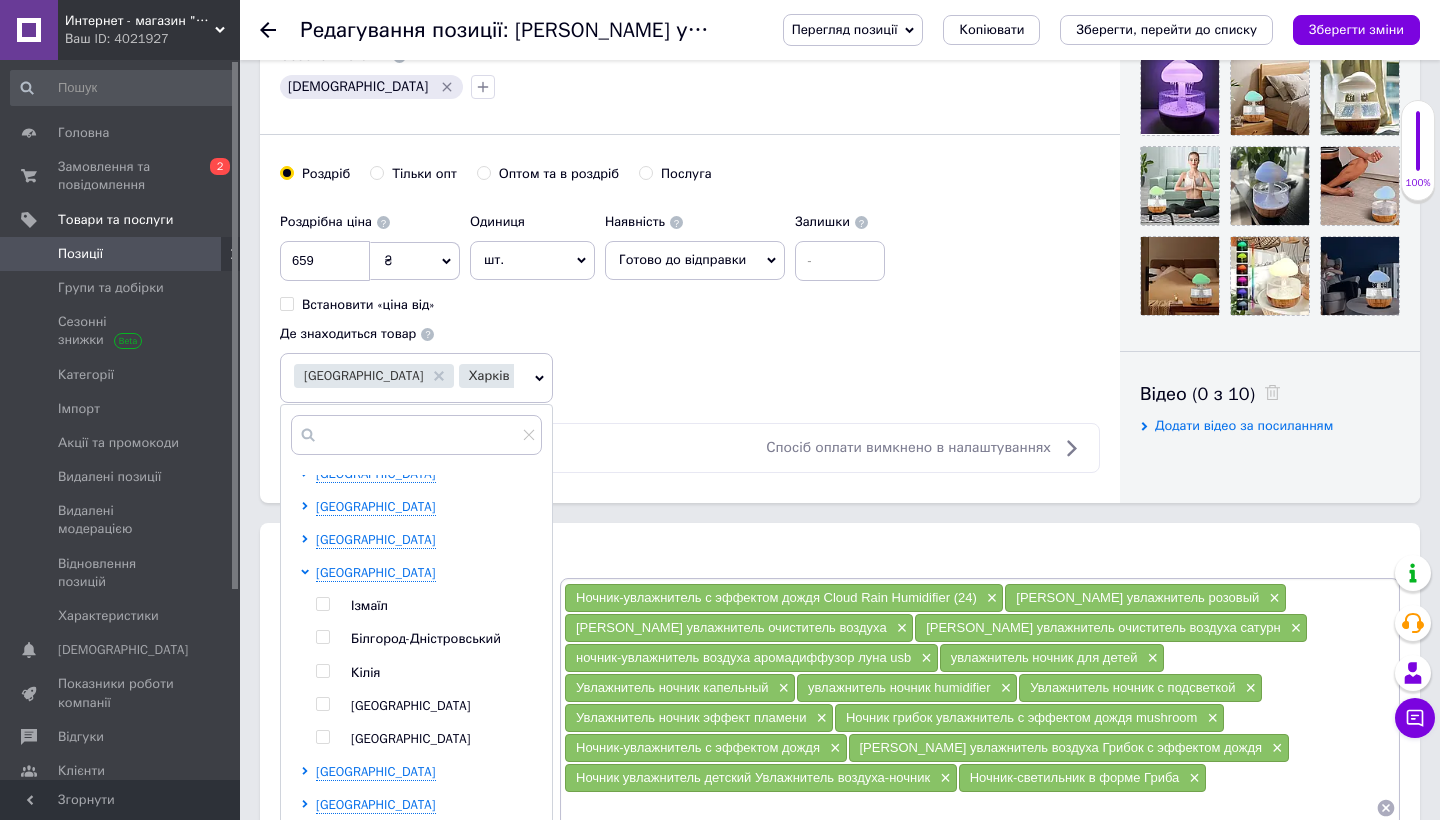 click on "Одеса" at bounding box center (411, 705) 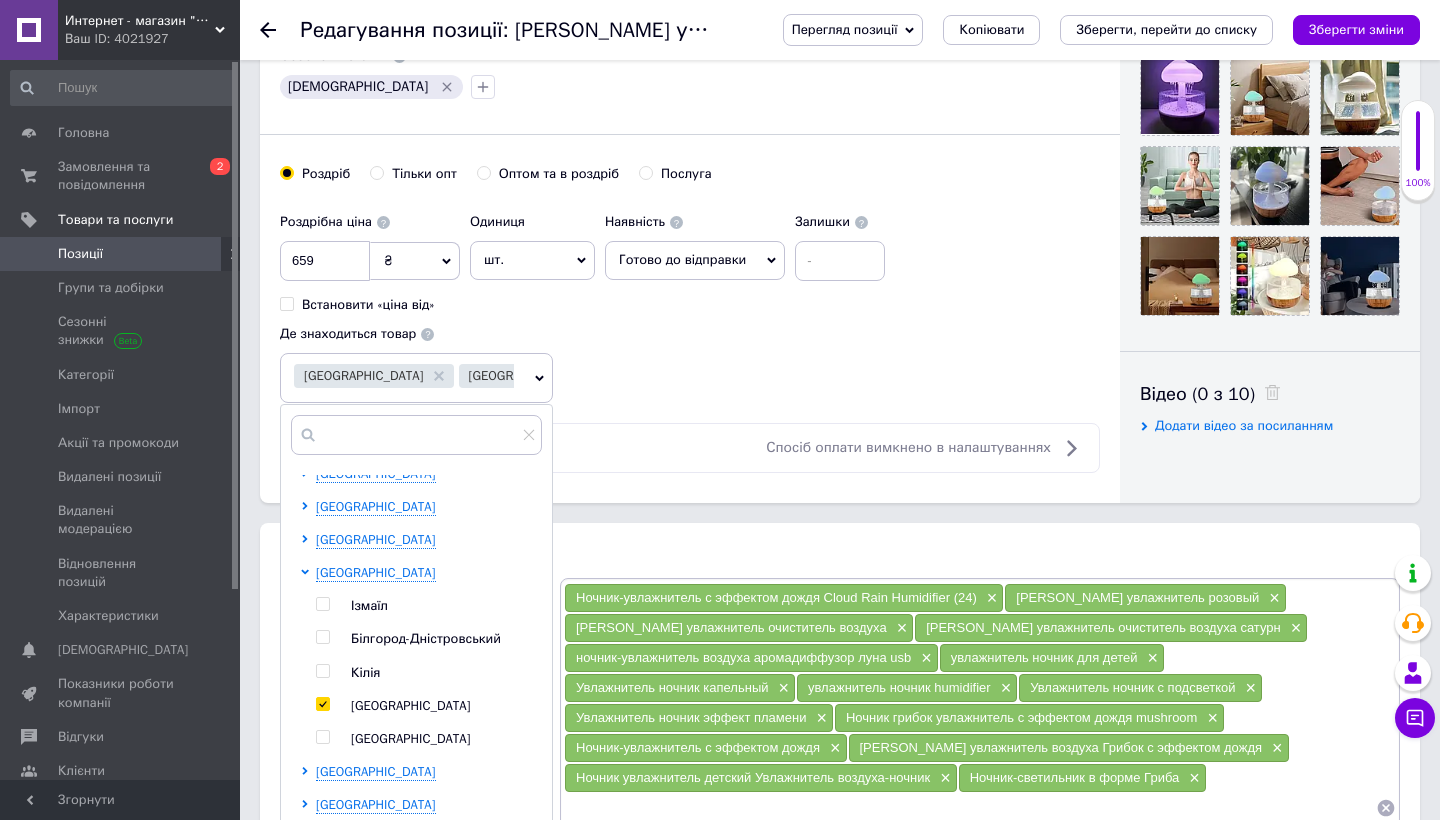 checkbox on "true" 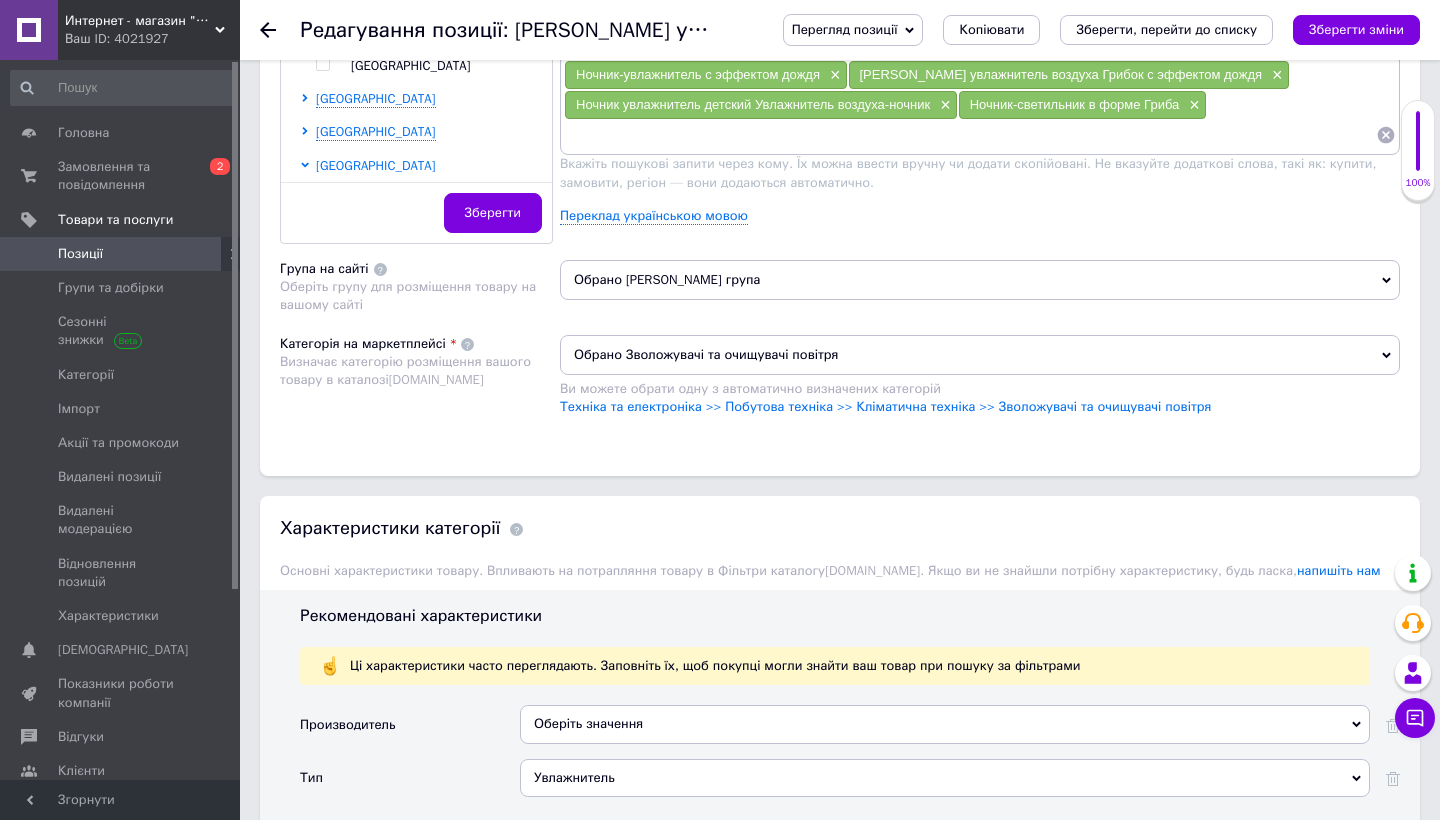 scroll, scrollTop: 1301, scrollLeft: 0, axis: vertical 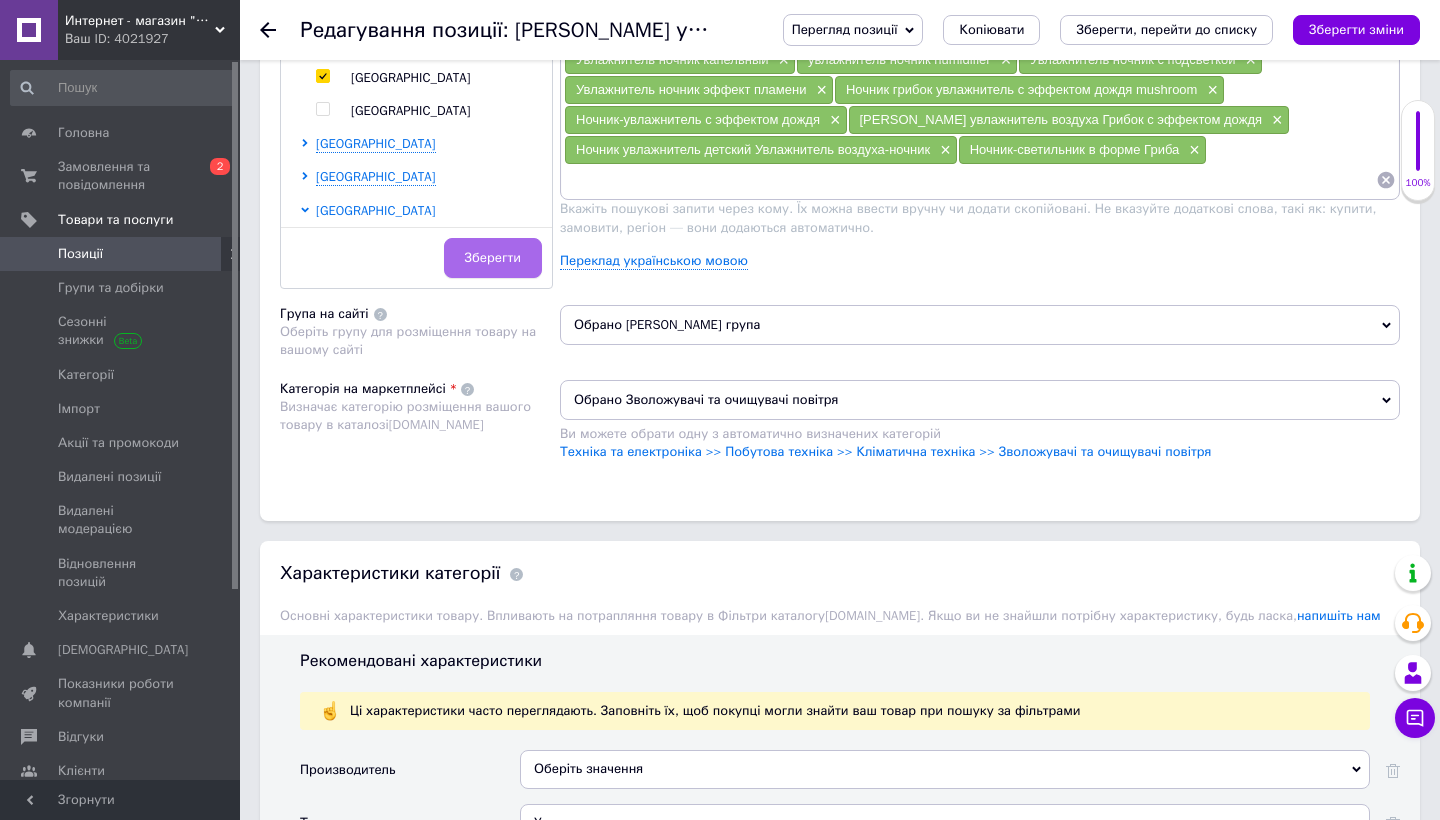 click on "Зберегти" at bounding box center (493, 258) 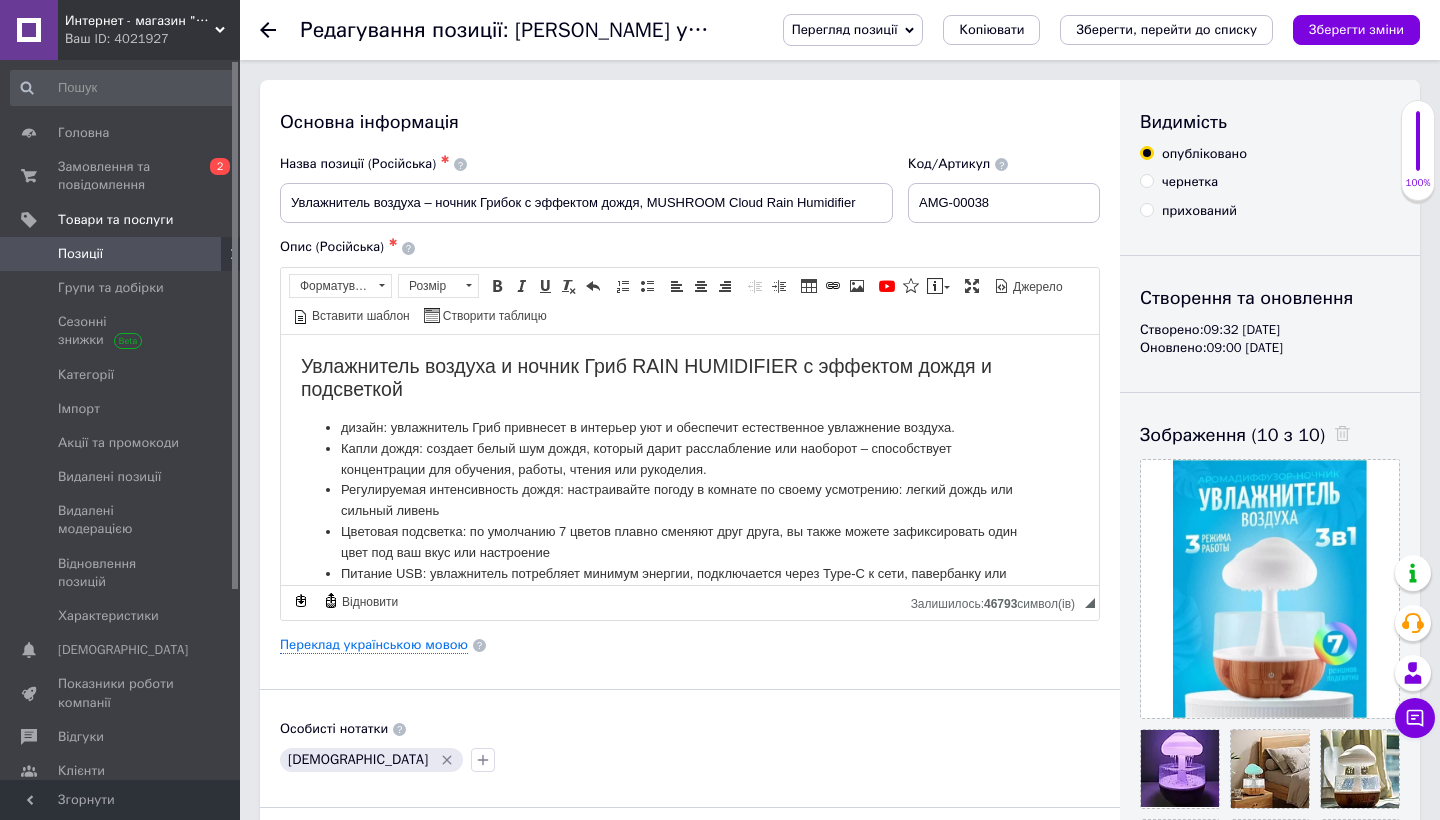 scroll, scrollTop: 0, scrollLeft: 0, axis: both 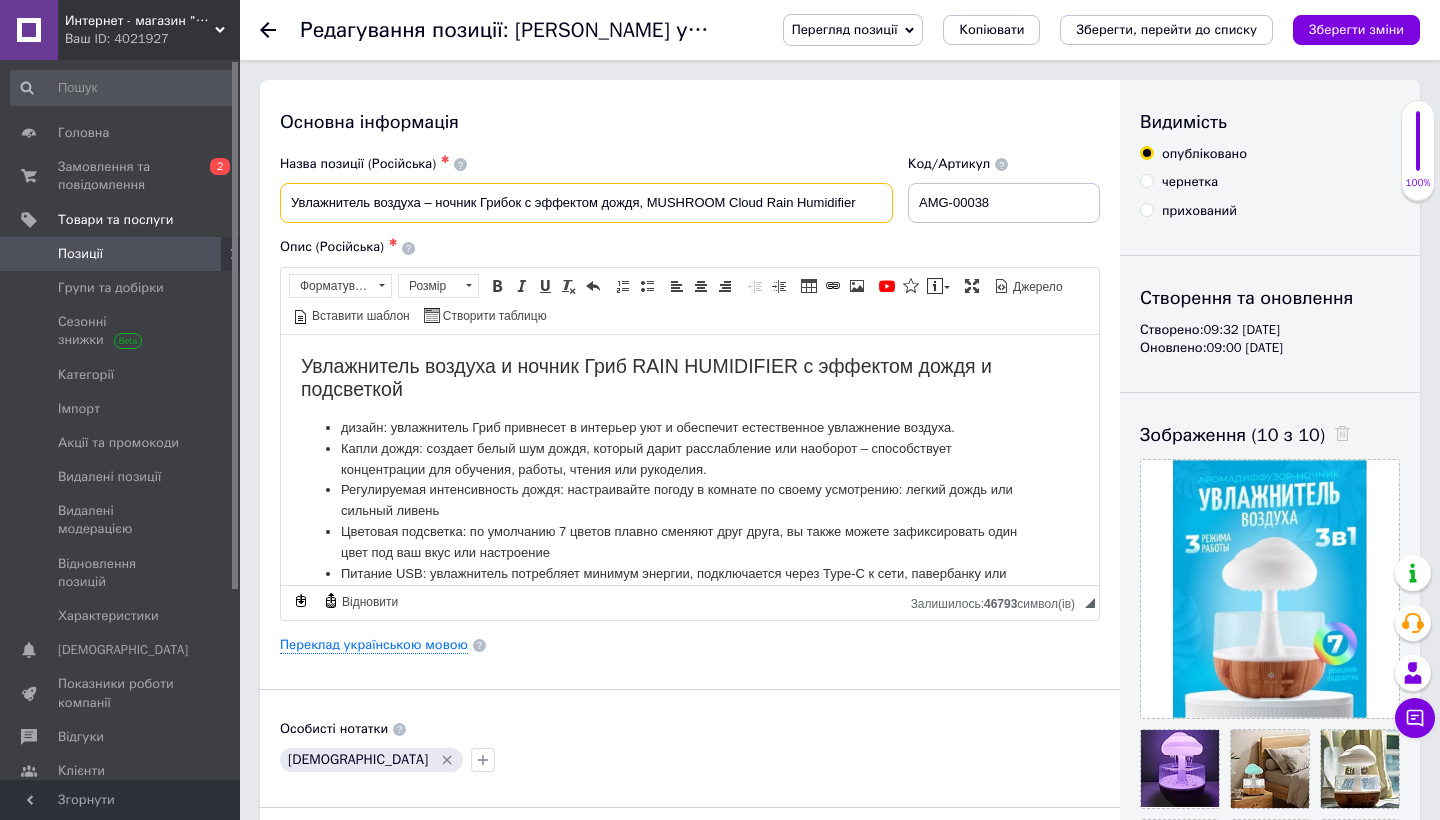 click on "Увлажнитель воздуха – ночник Грибок с эффектом дождя, MUSHROOM Cloud Rain Humidifier" at bounding box center (586, 203) 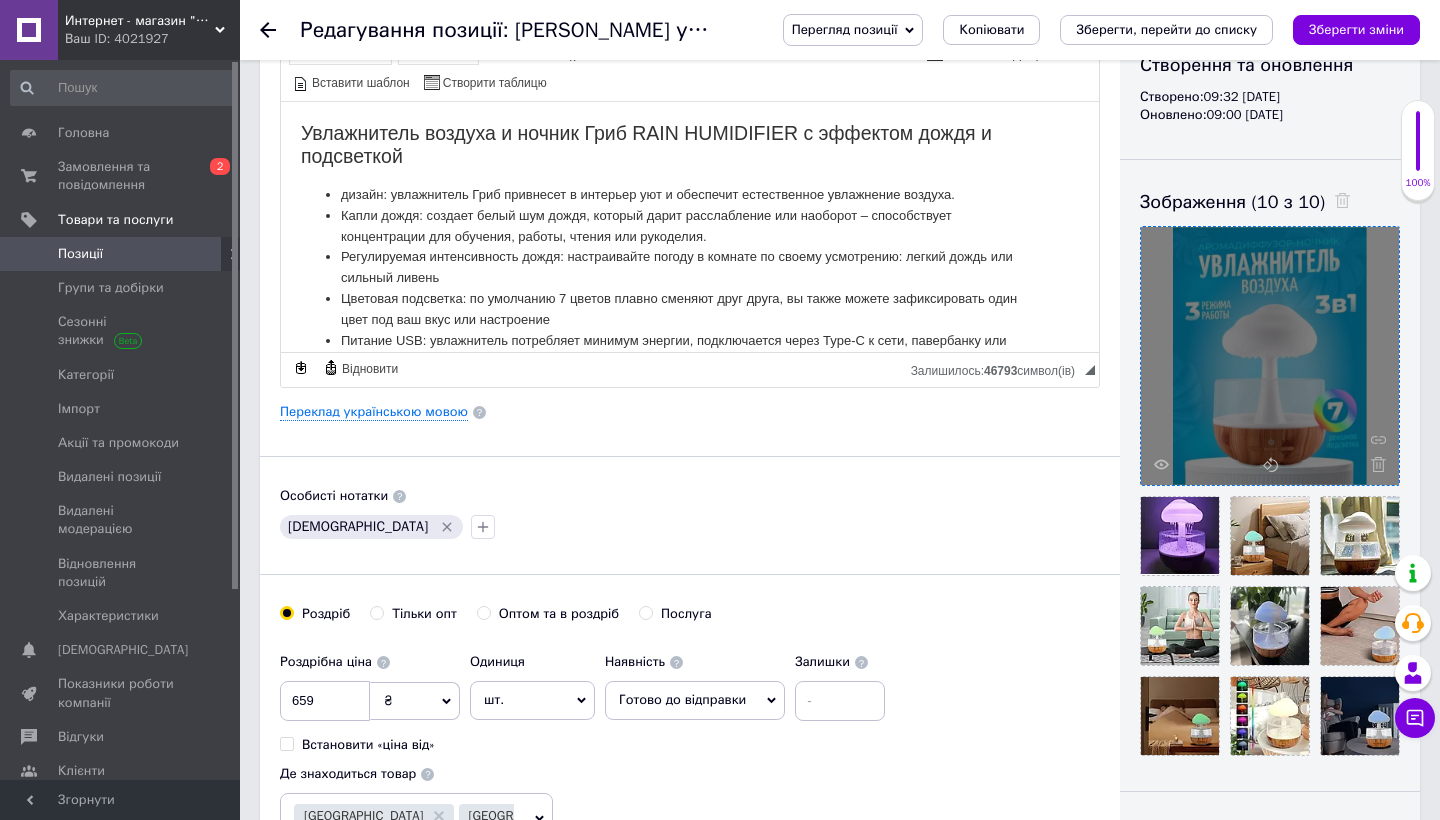 scroll, scrollTop: 254, scrollLeft: 0, axis: vertical 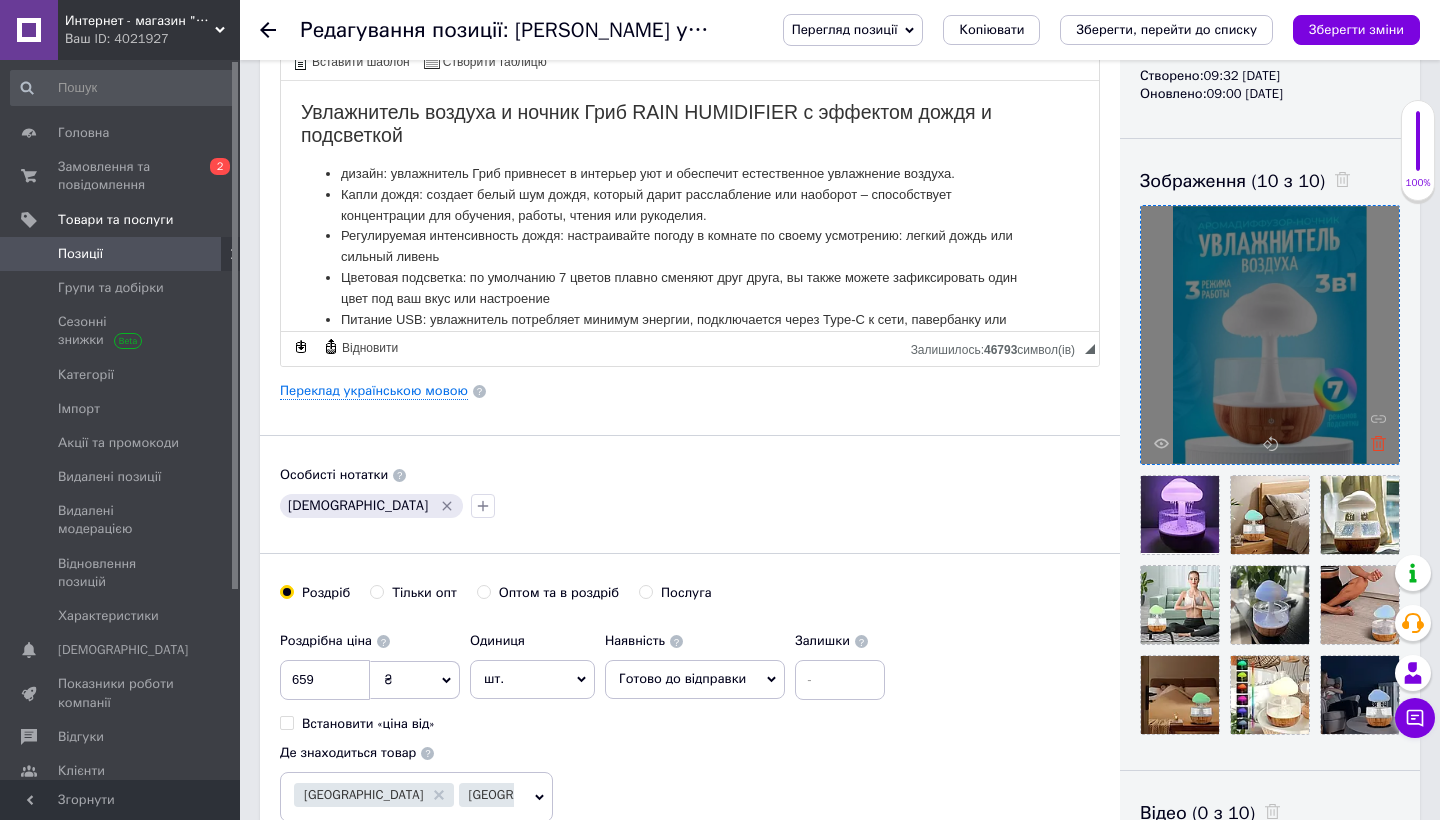 click 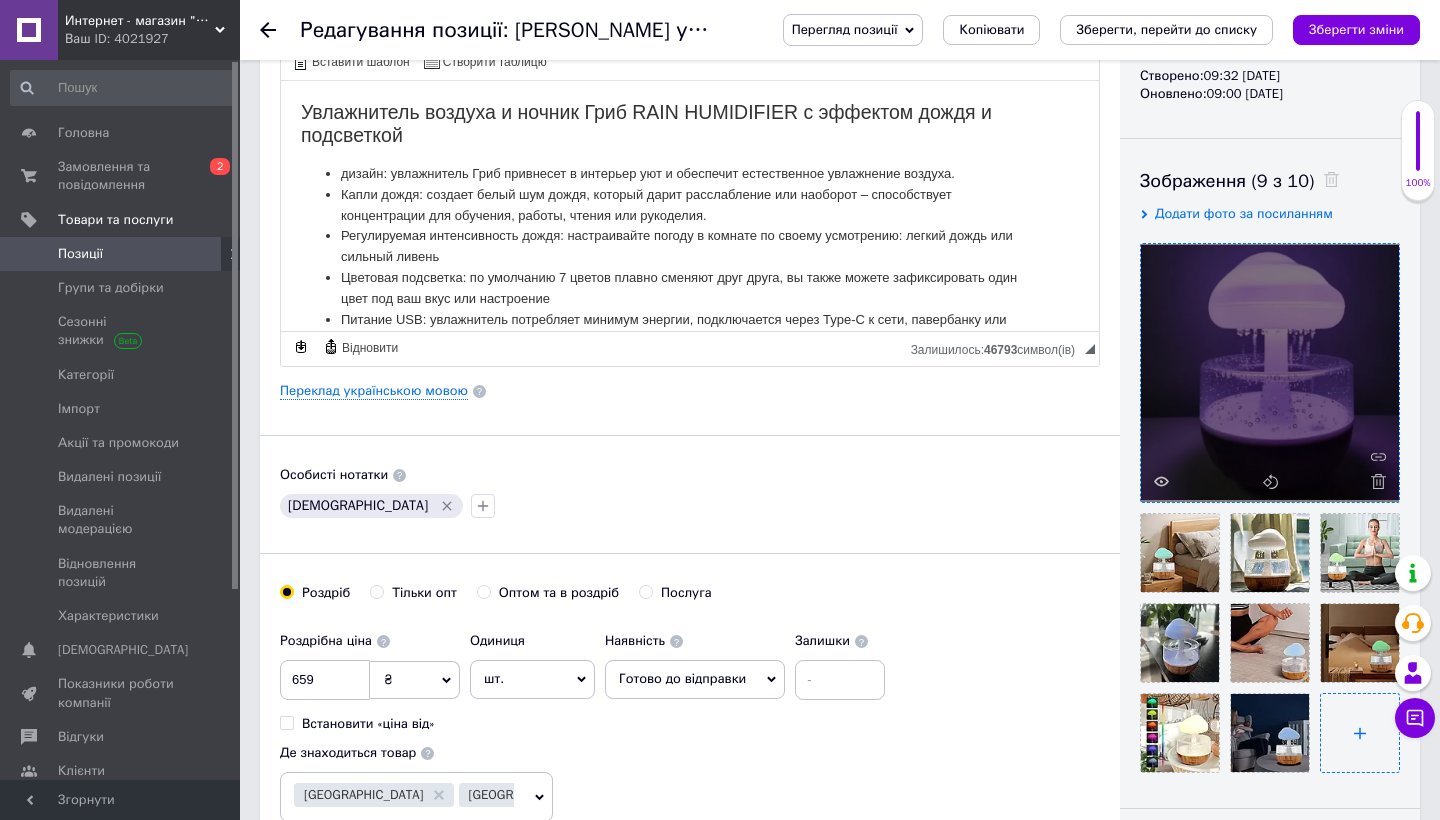click at bounding box center (1360, 733) 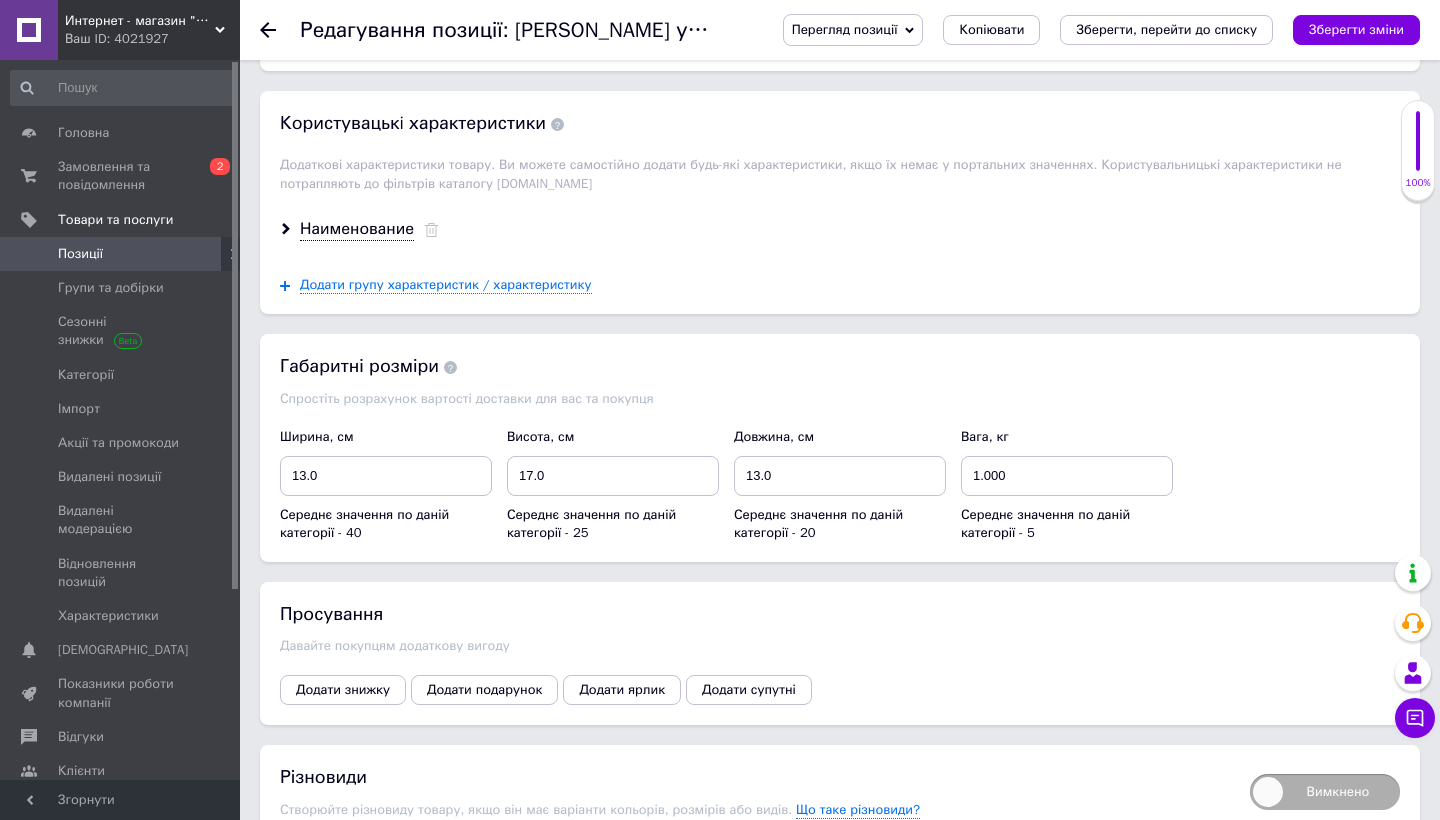 scroll, scrollTop: 2394, scrollLeft: 0, axis: vertical 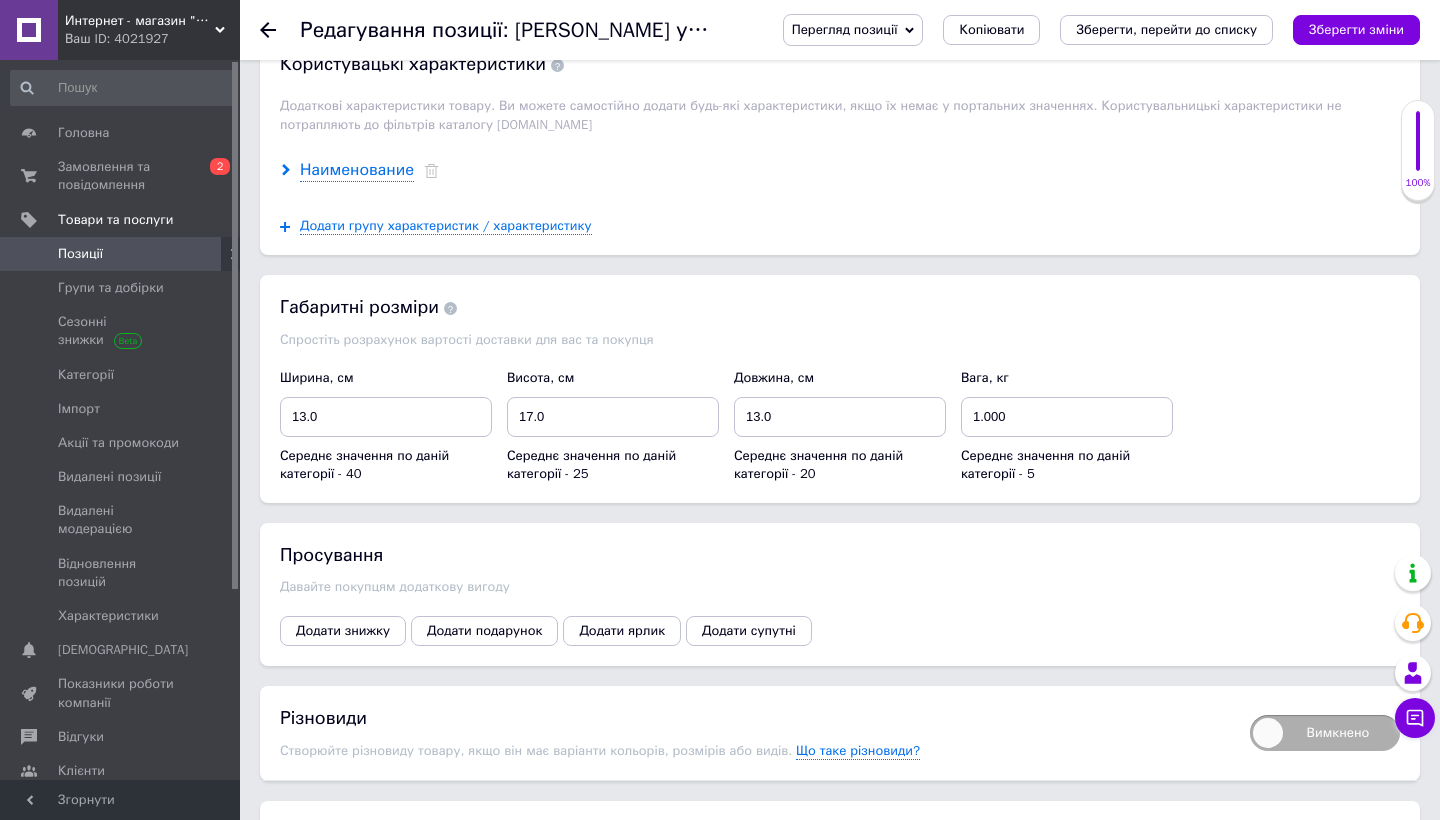 click on "Наименование" at bounding box center [357, 170] 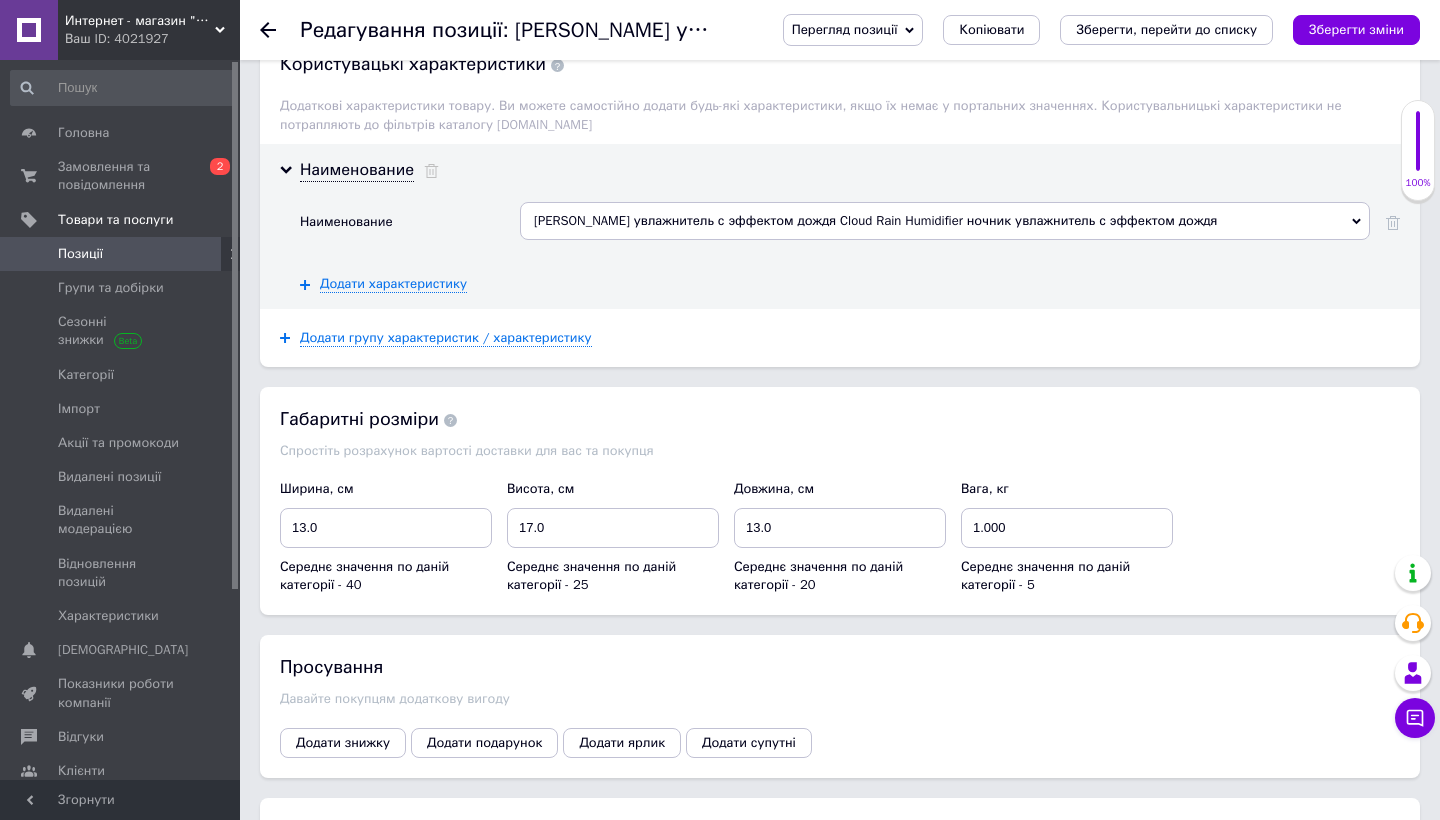 click on "Ночник увлажнитель с эффектом дождя Cloud Rain Humidifier ночник увлажнитель с эффектом дождя" at bounding box center [945, 221] 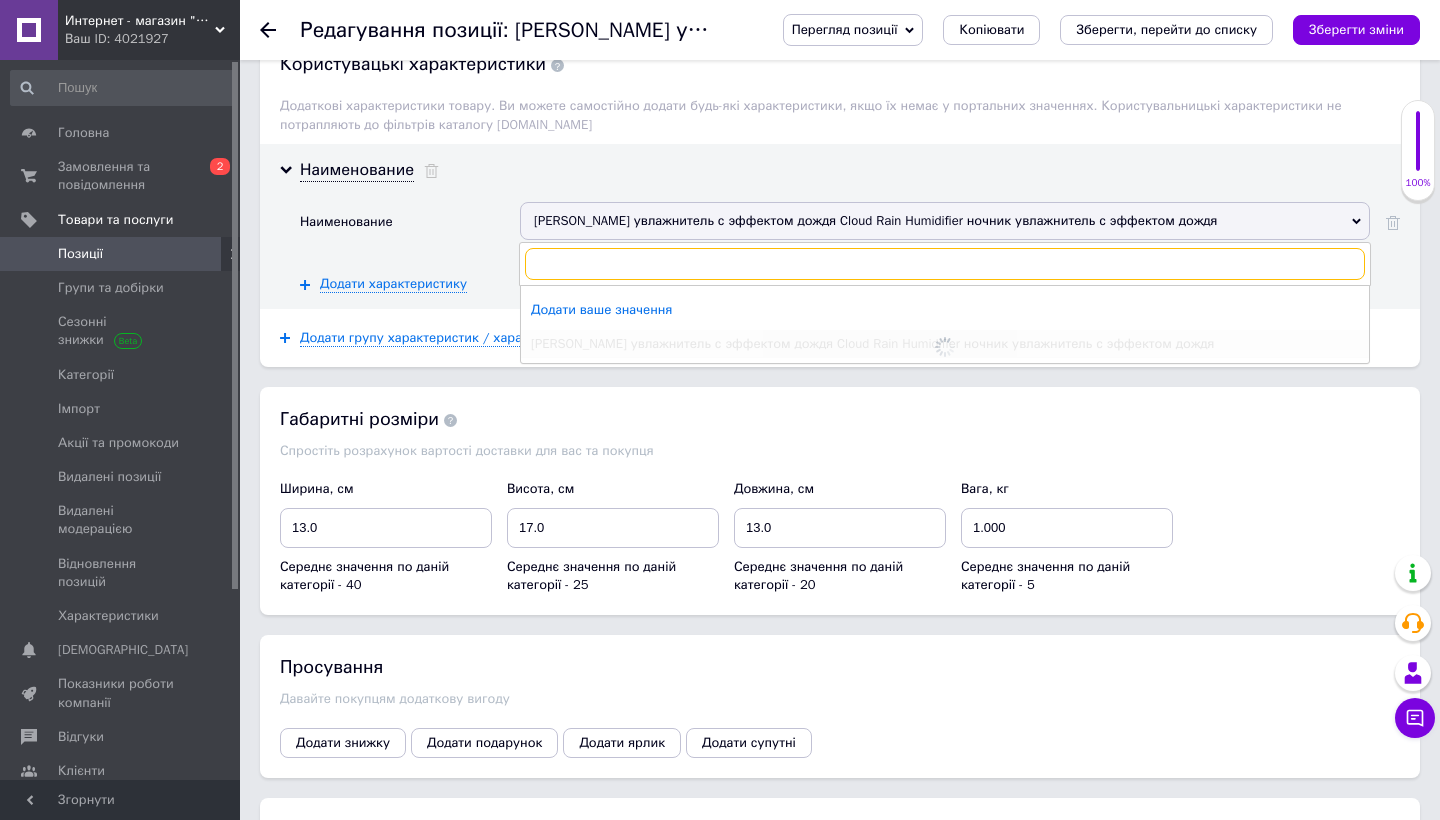 paste on "Увлажнитель воздуха – ночник Грибок с эффектом дождя, MUSHROOM Cloud Rain Humidifier" 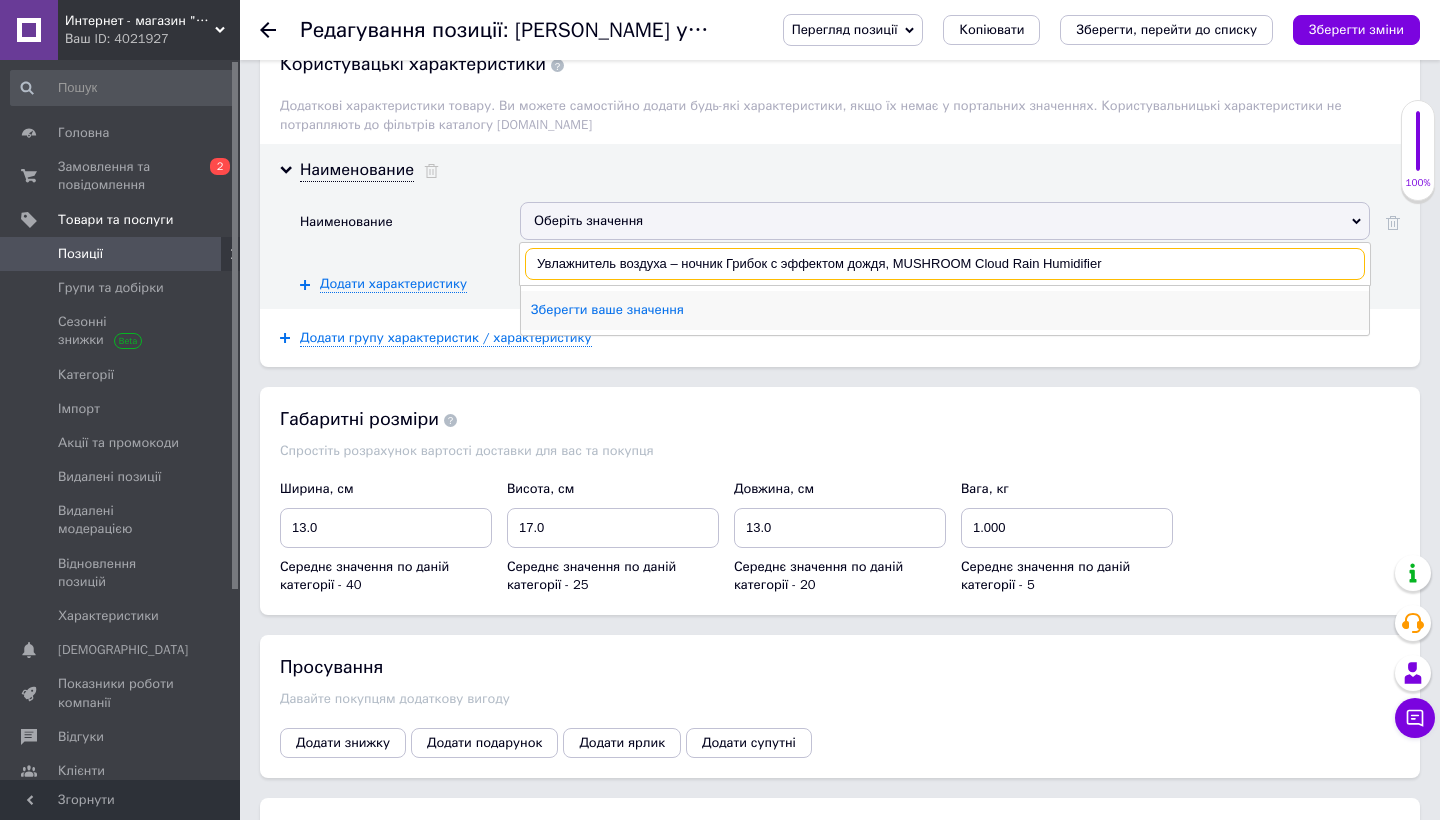 type on "Увлажнитель воздуха – ночник Грибок с эффектом дождя, MUSHROOM Cloud Rain Humidifier" 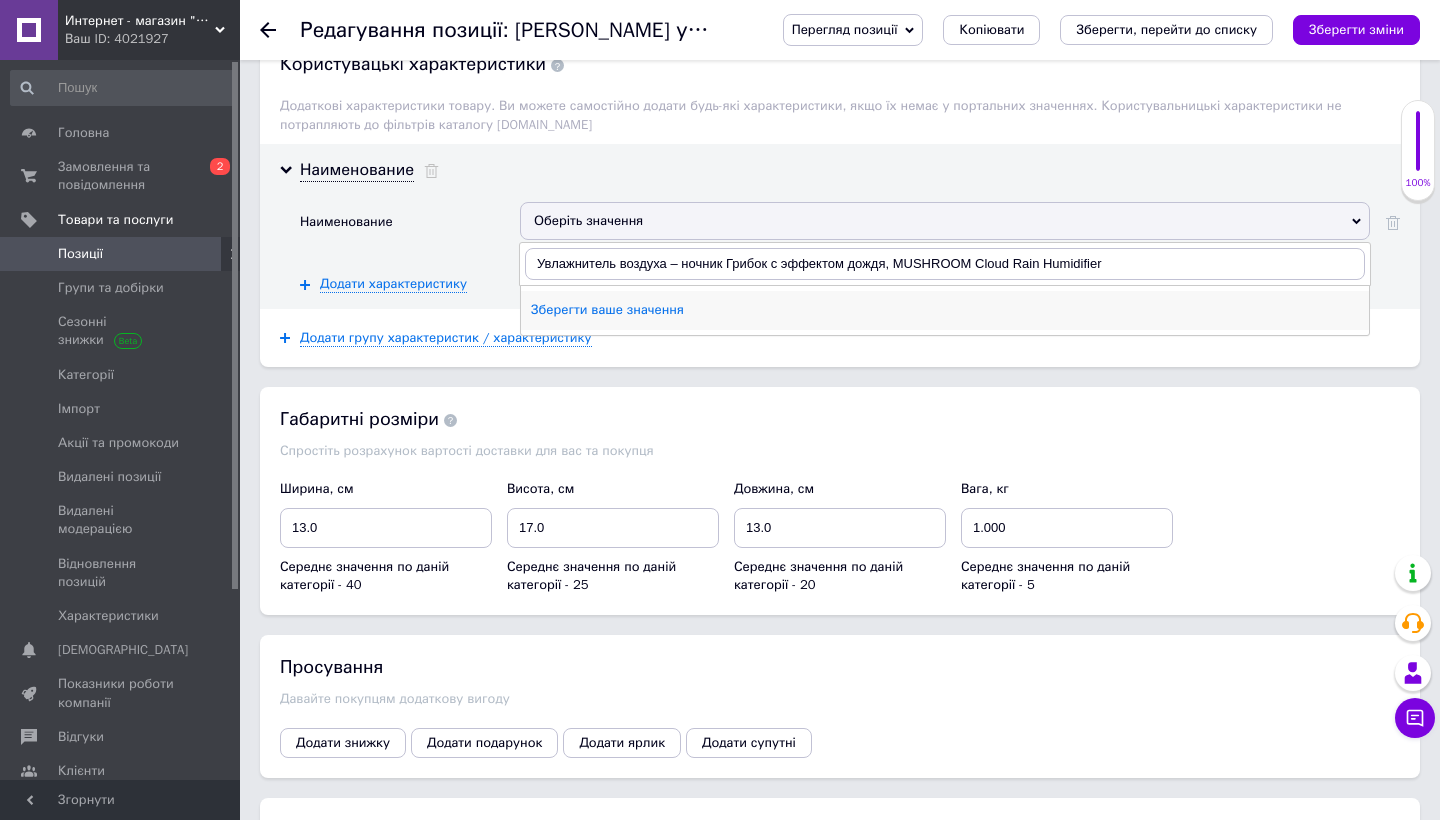 click on "Зберегти ваше значення" at bounding box center [945, 310] 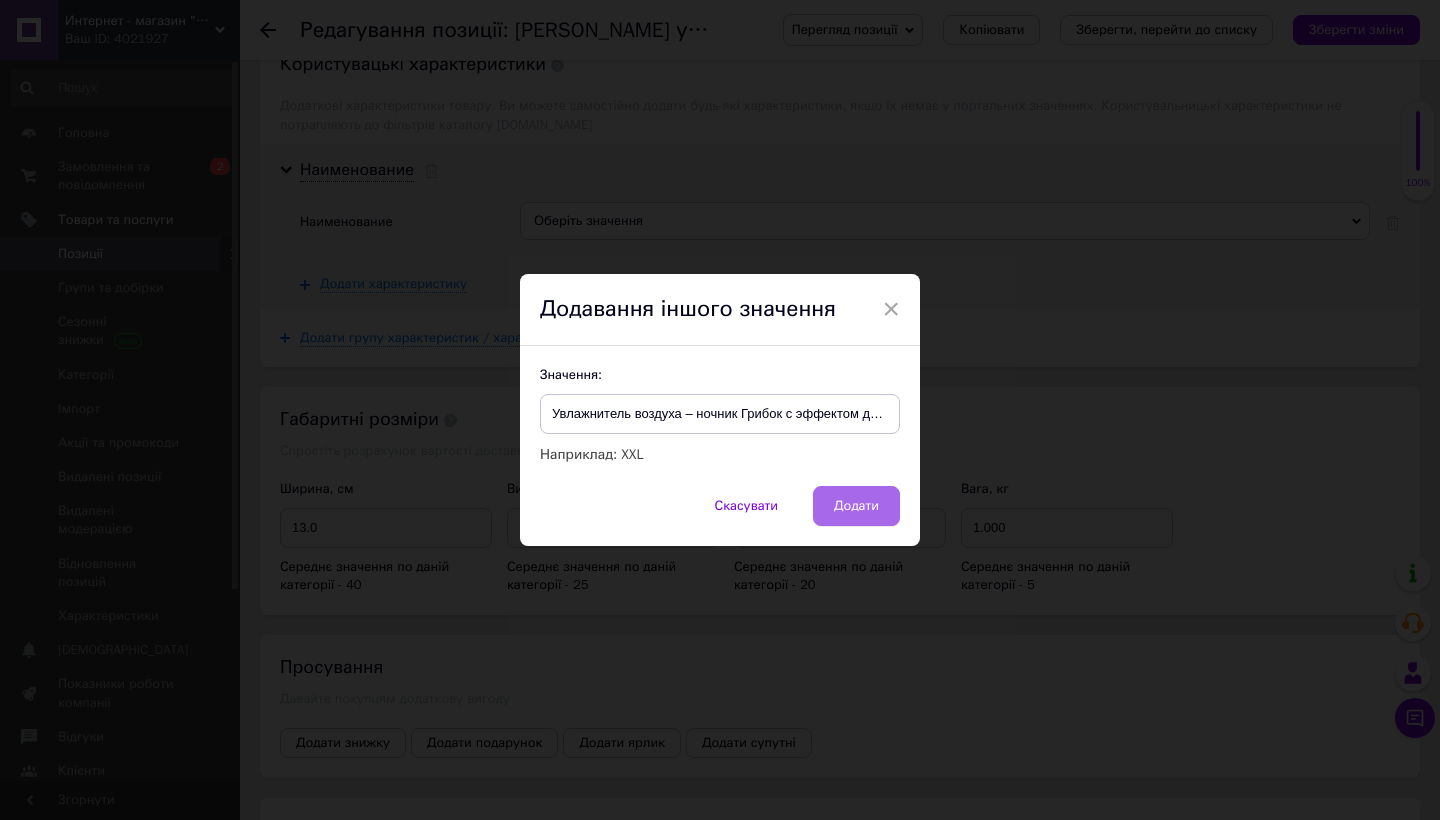 click on "Додати" at bounding box center [856, 506] 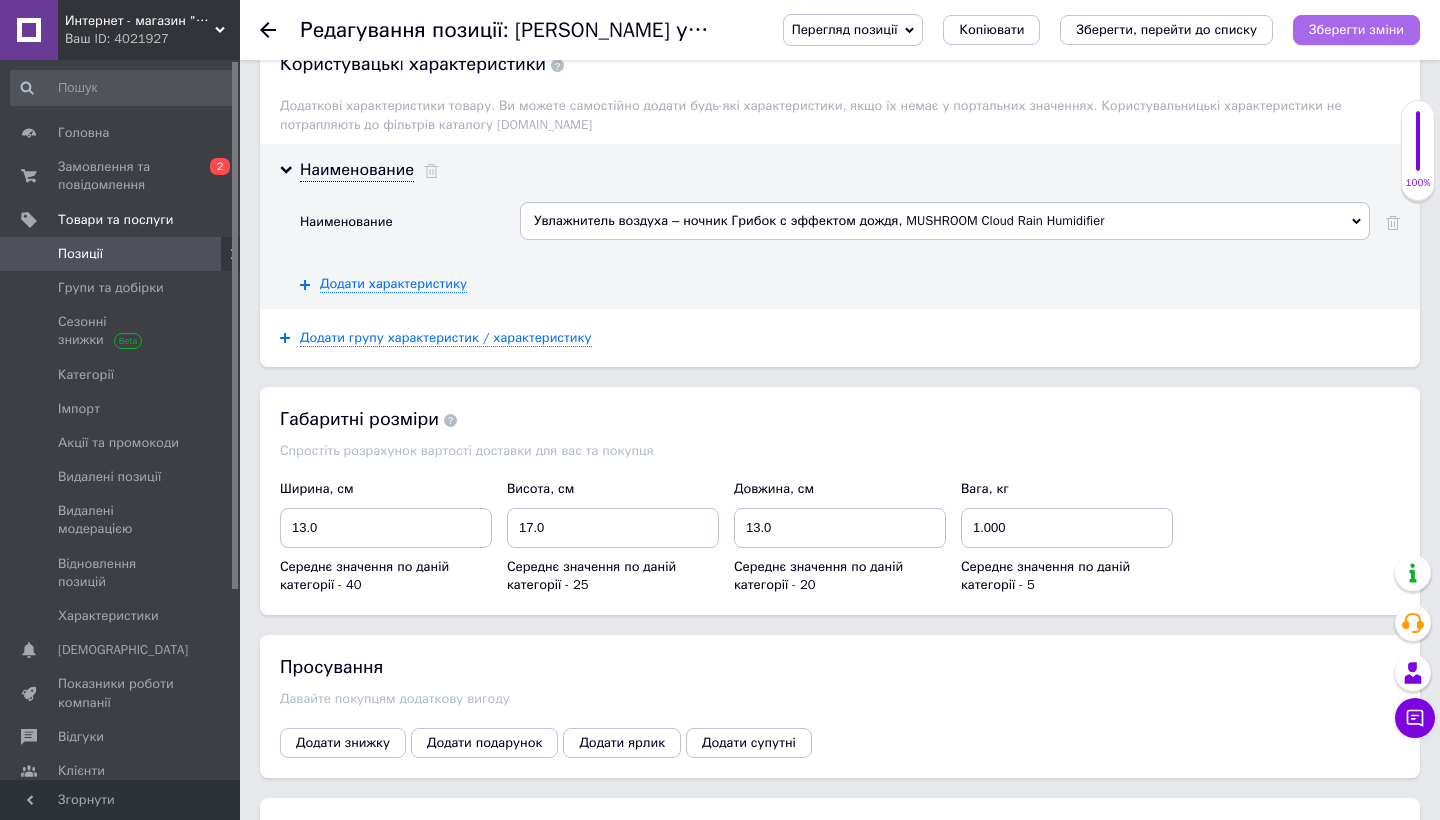 click on "Зберегти зміни" at bounding box center [1356, 29] 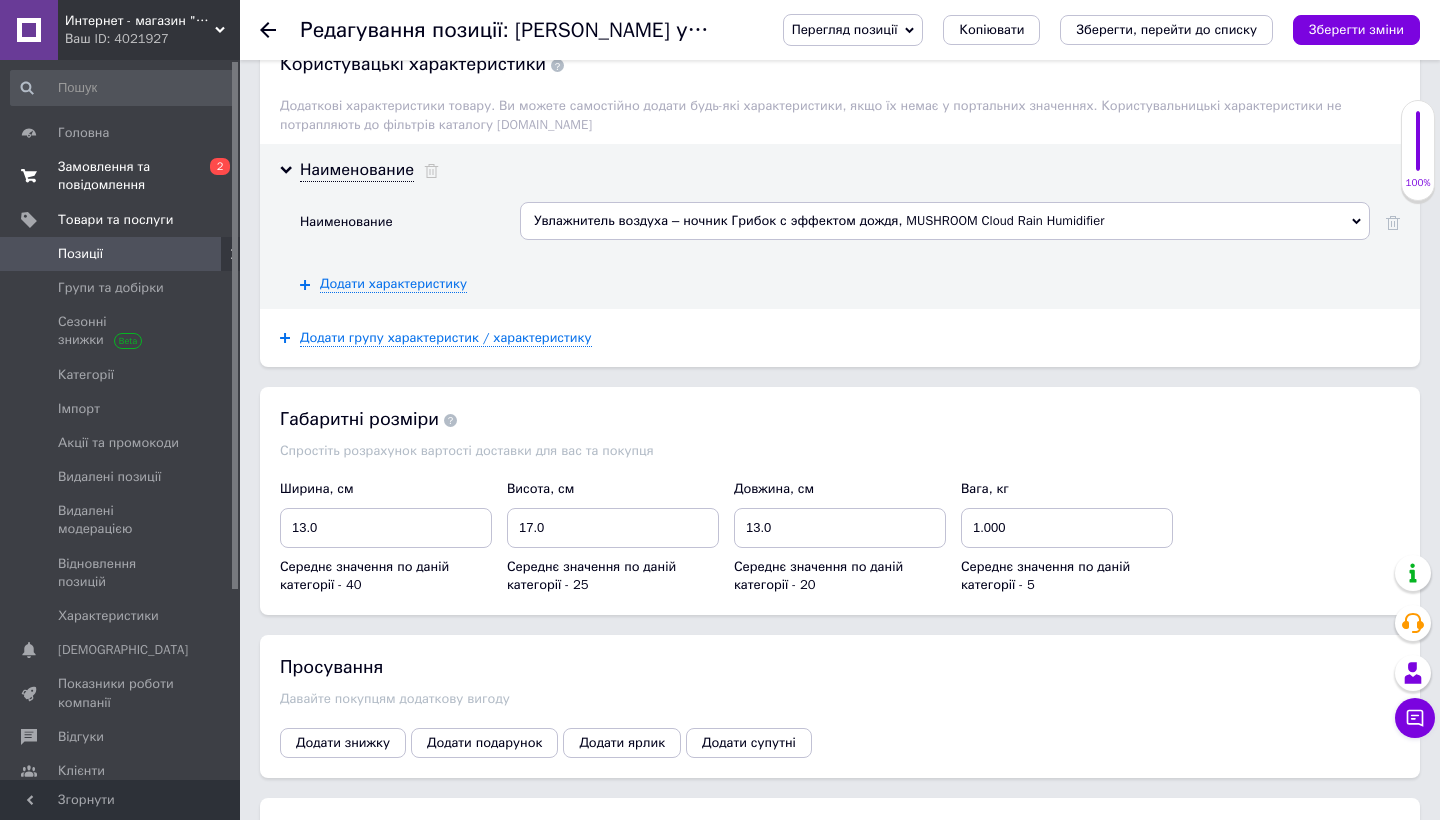 click on "Замовлення та повідомлення" at bounding box center [121, 176] 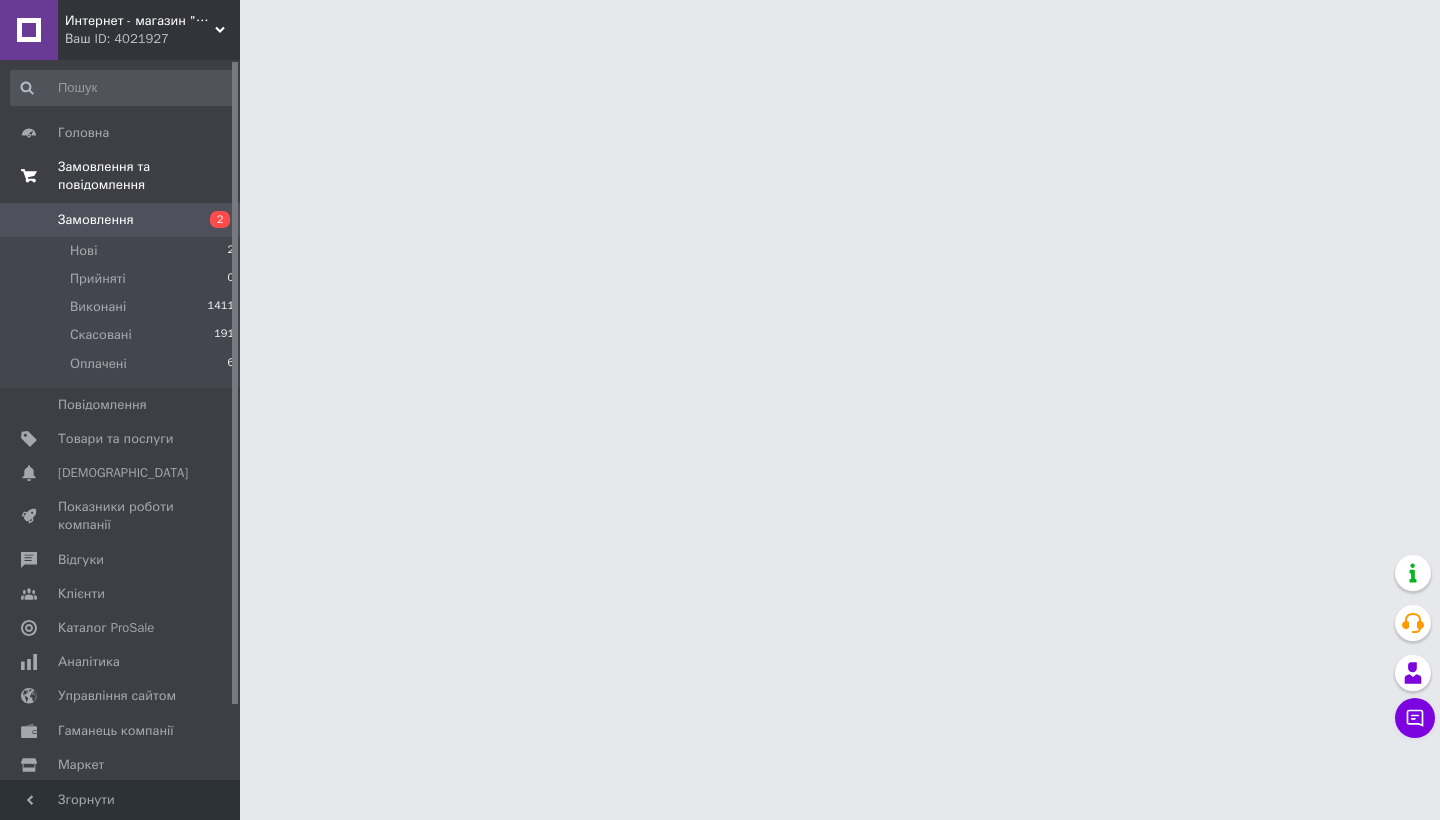 scroll, scrollTop: 0, scrollLeft: 0, axis: both 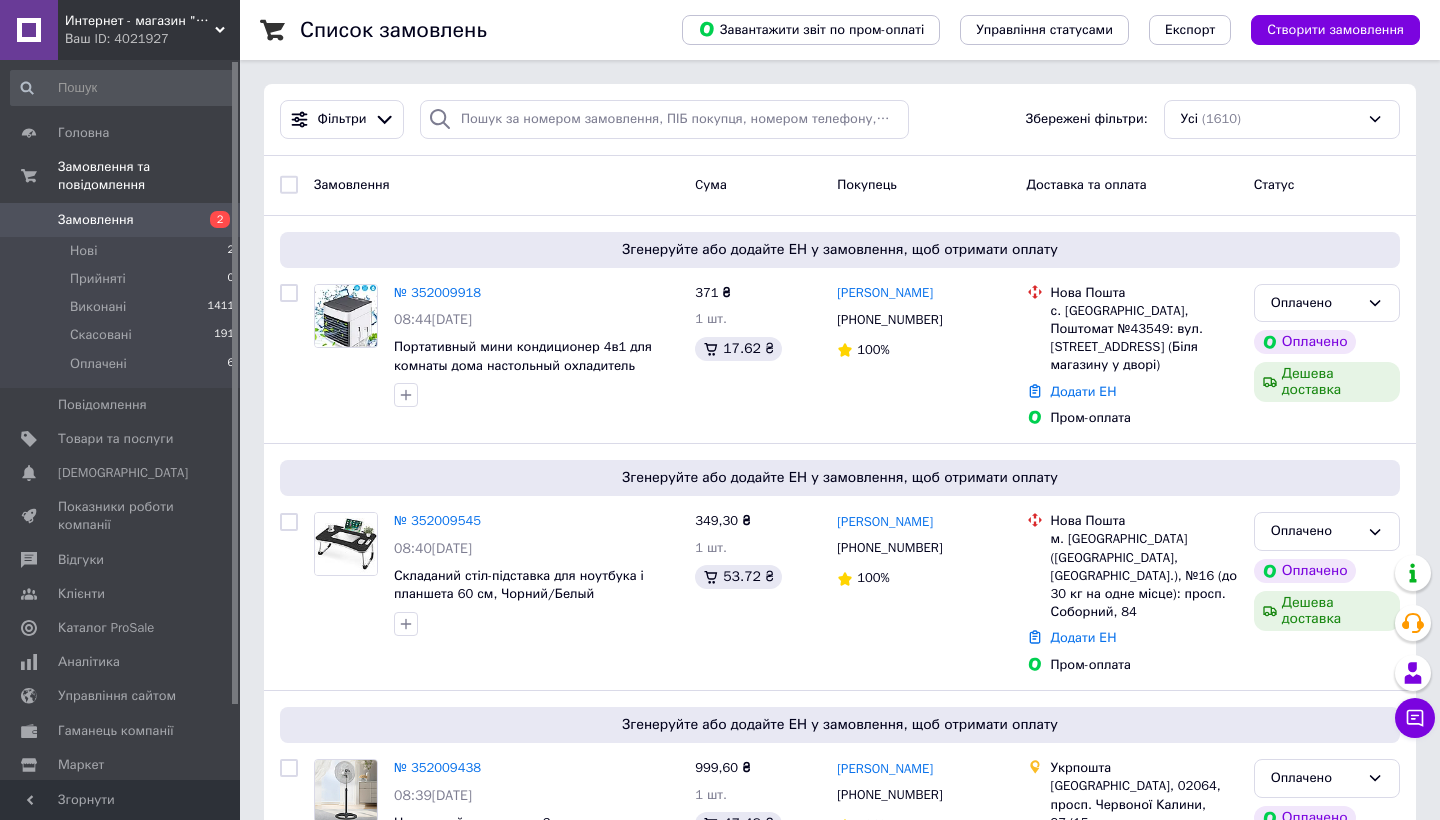click on "Интернет - магазин "Грядка" Ваш ID: 4021927" at bounding box center (149, 30) 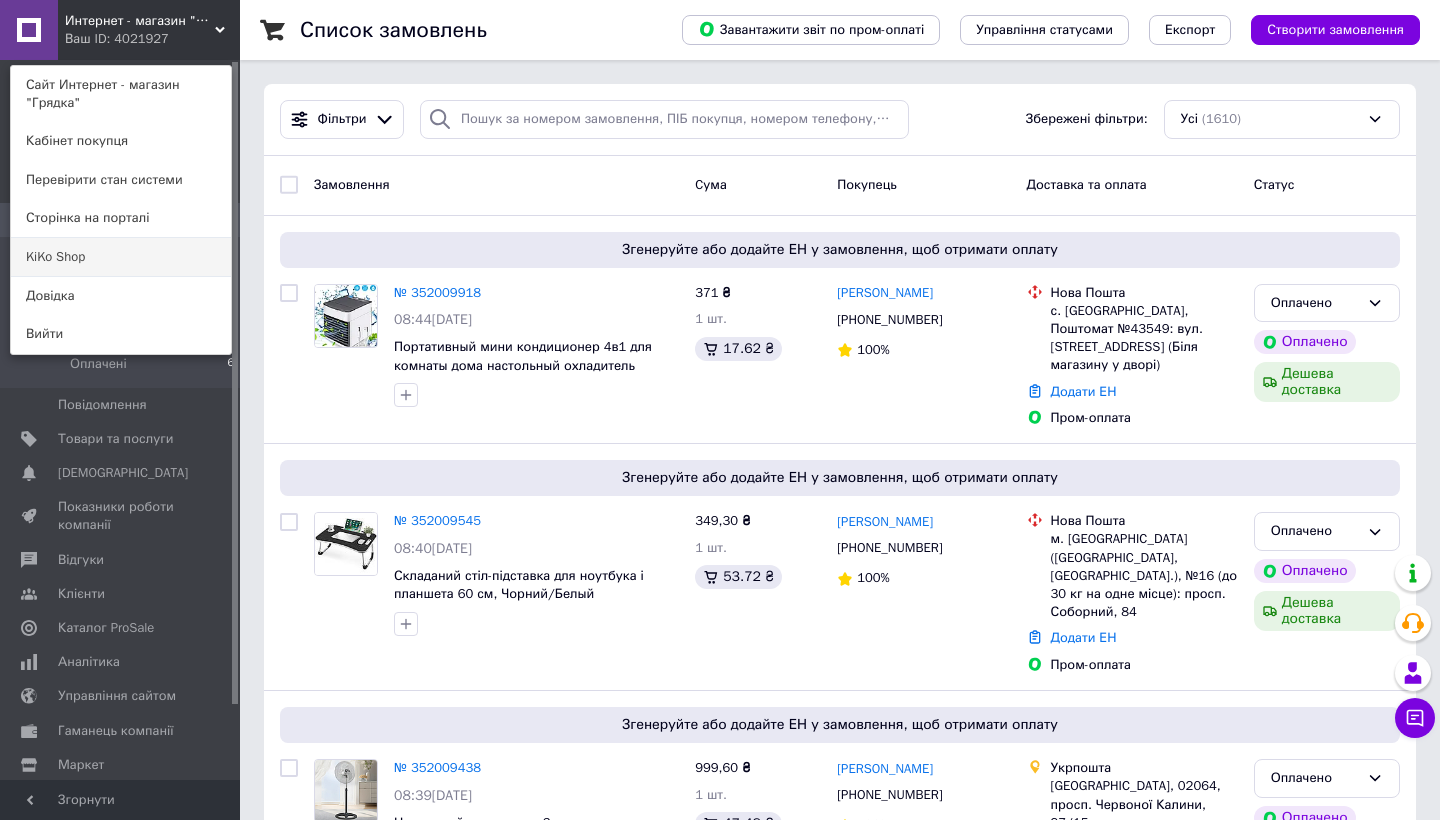 click on "KiKo Shop" at bounding box center (121, 257) 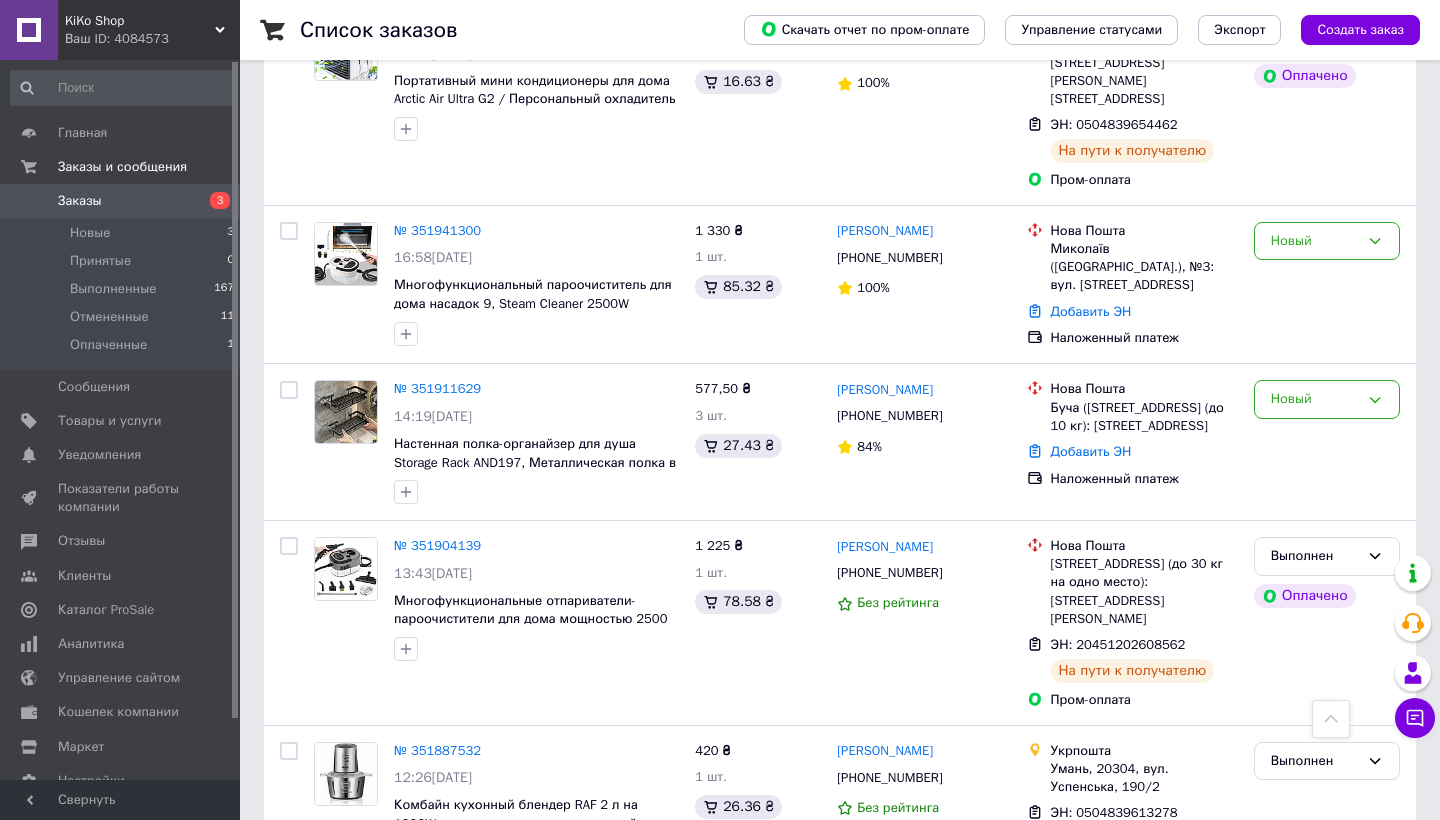 scroll, scrollTop: 646, scrollLeft: 0, axis: vertical 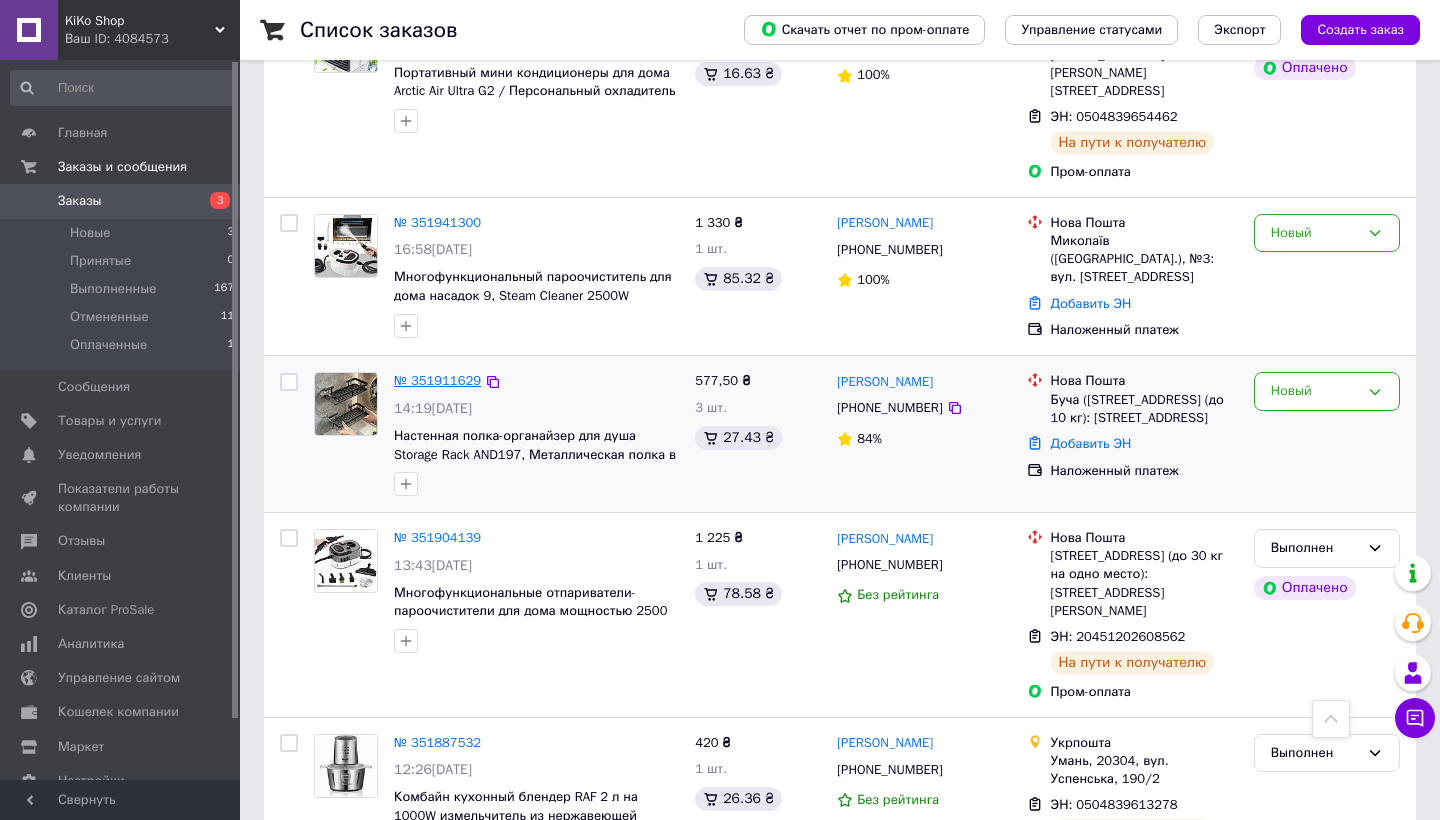 click on "№ 351911629" at bounding box center [437, 380] 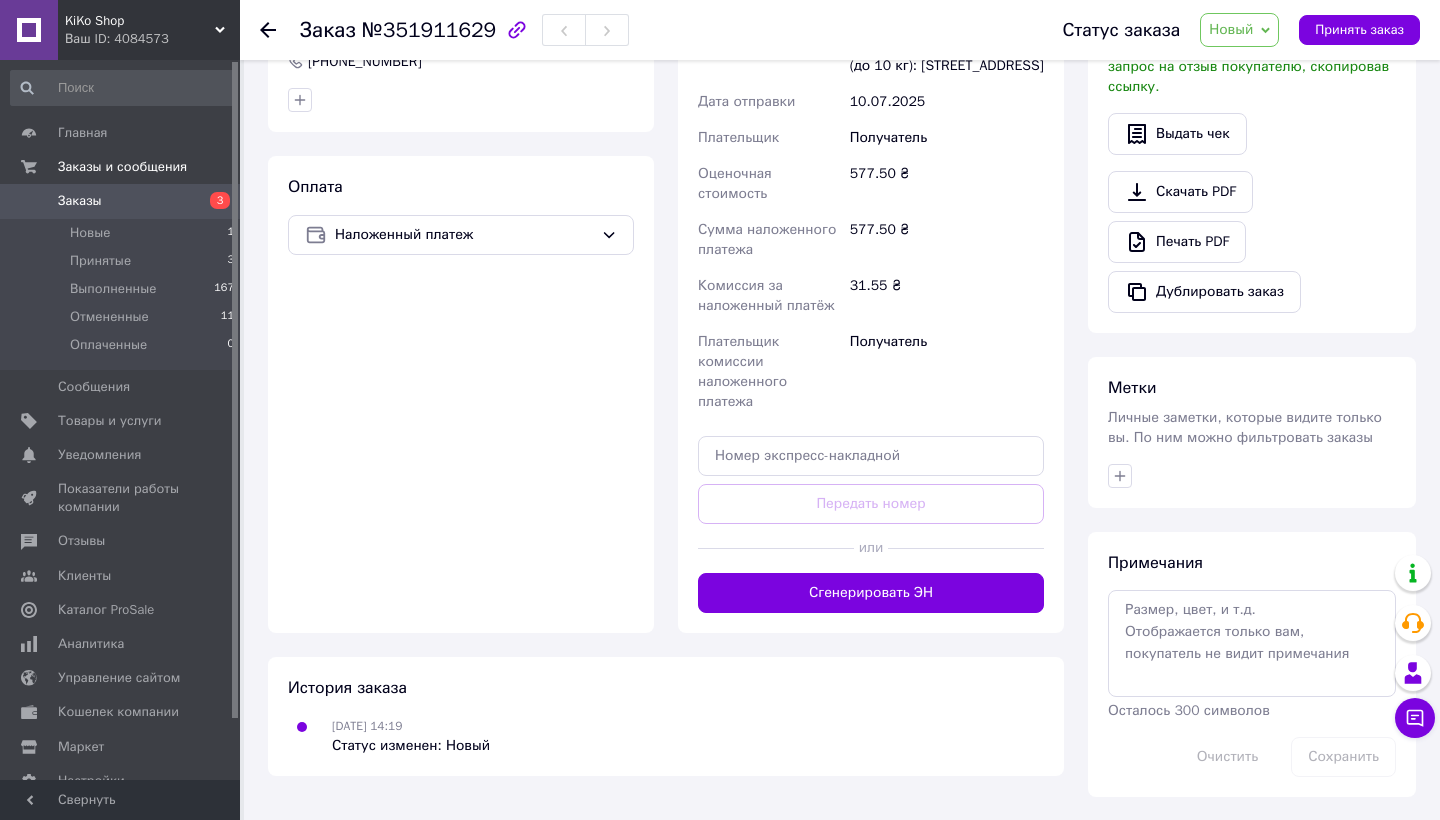 scroll, scrollTop: 632, scrollLeft: 0, axis: vertical 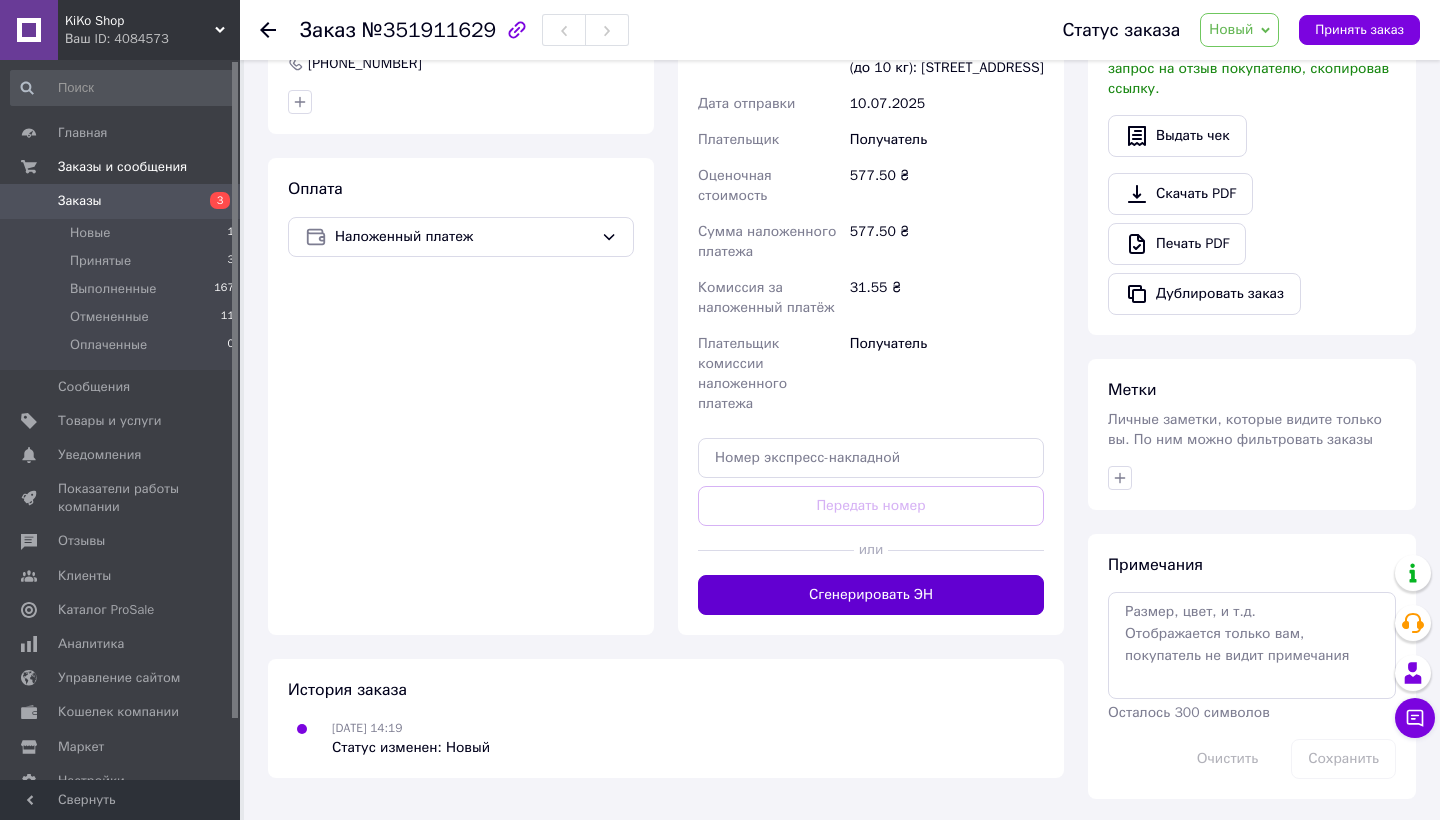 click on "Сгенерировать ЭН" at bounding box center (871, 595) 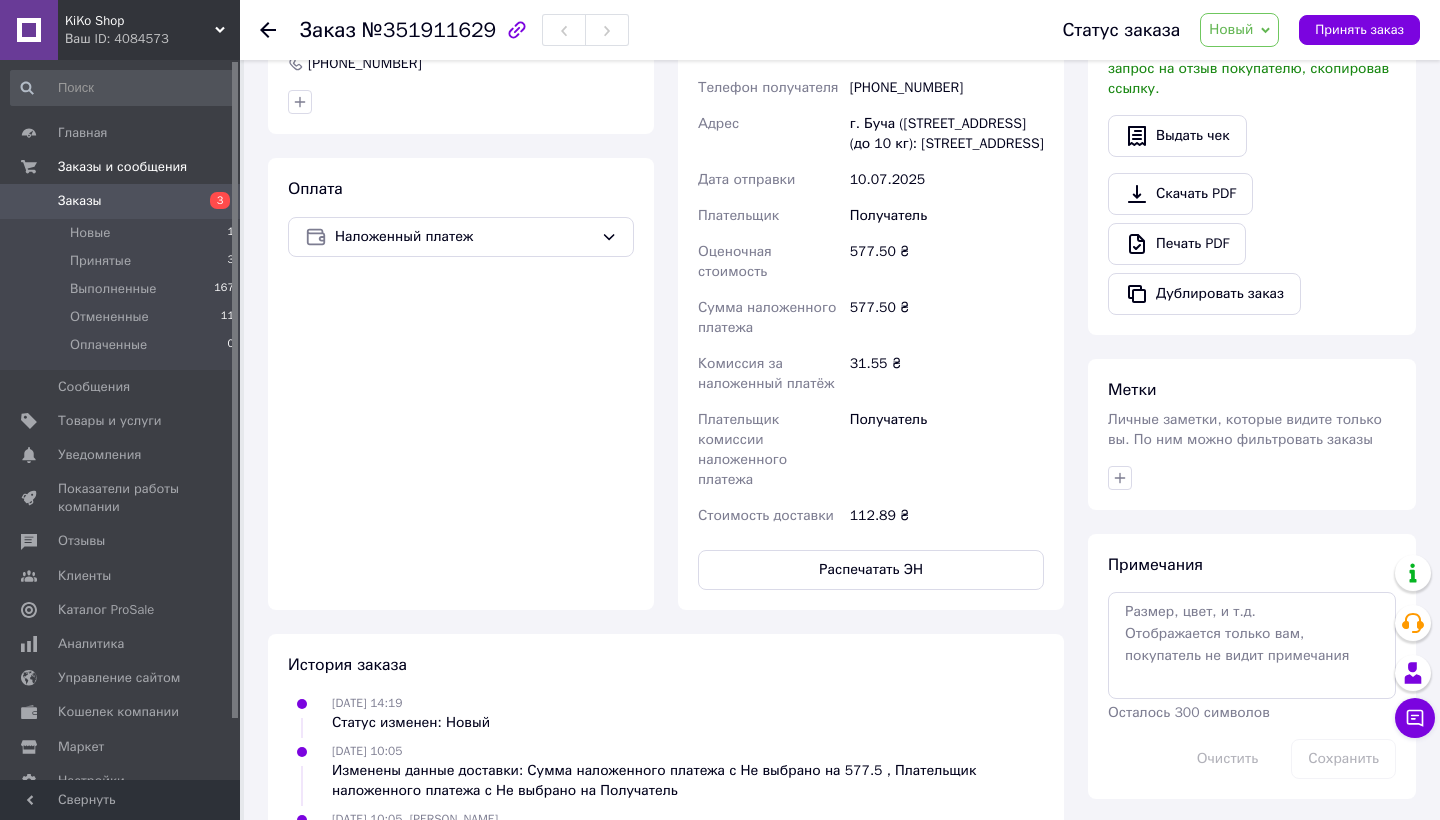 click 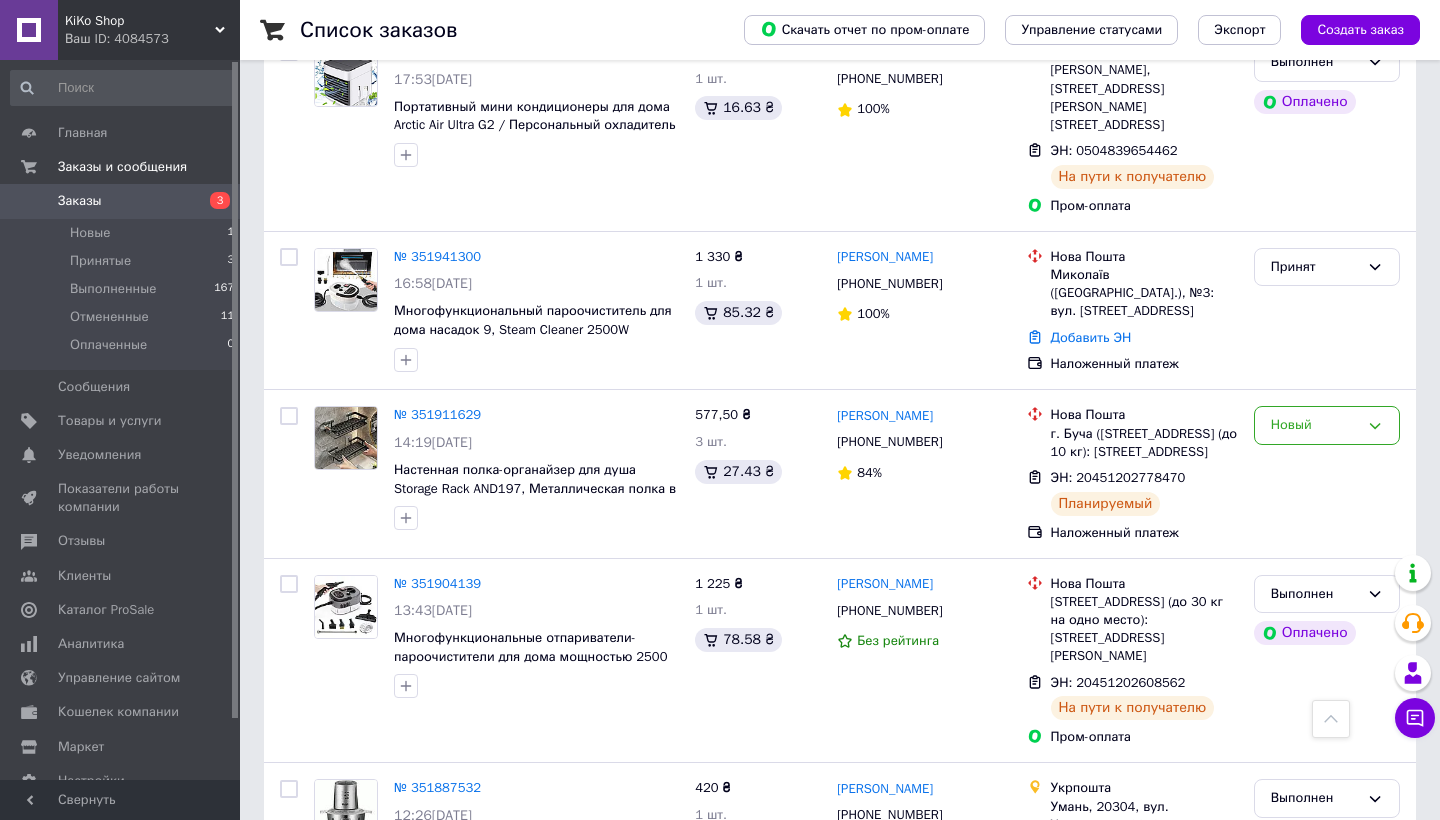 scroll, scrollTop: 616, scrollLeft: 0, axis: vertical 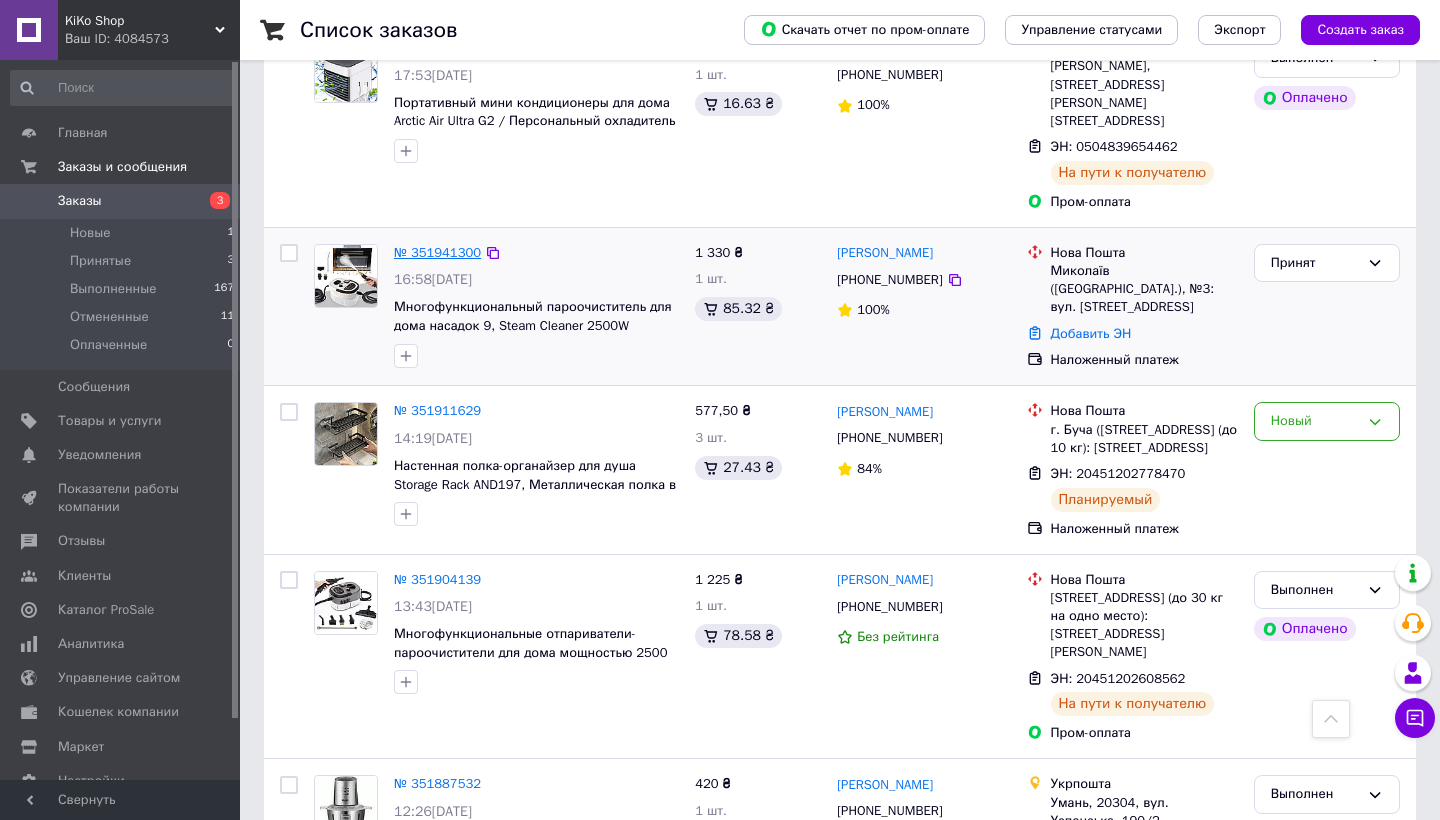 click on "№ 351941300" at bounding box center [437, 252] 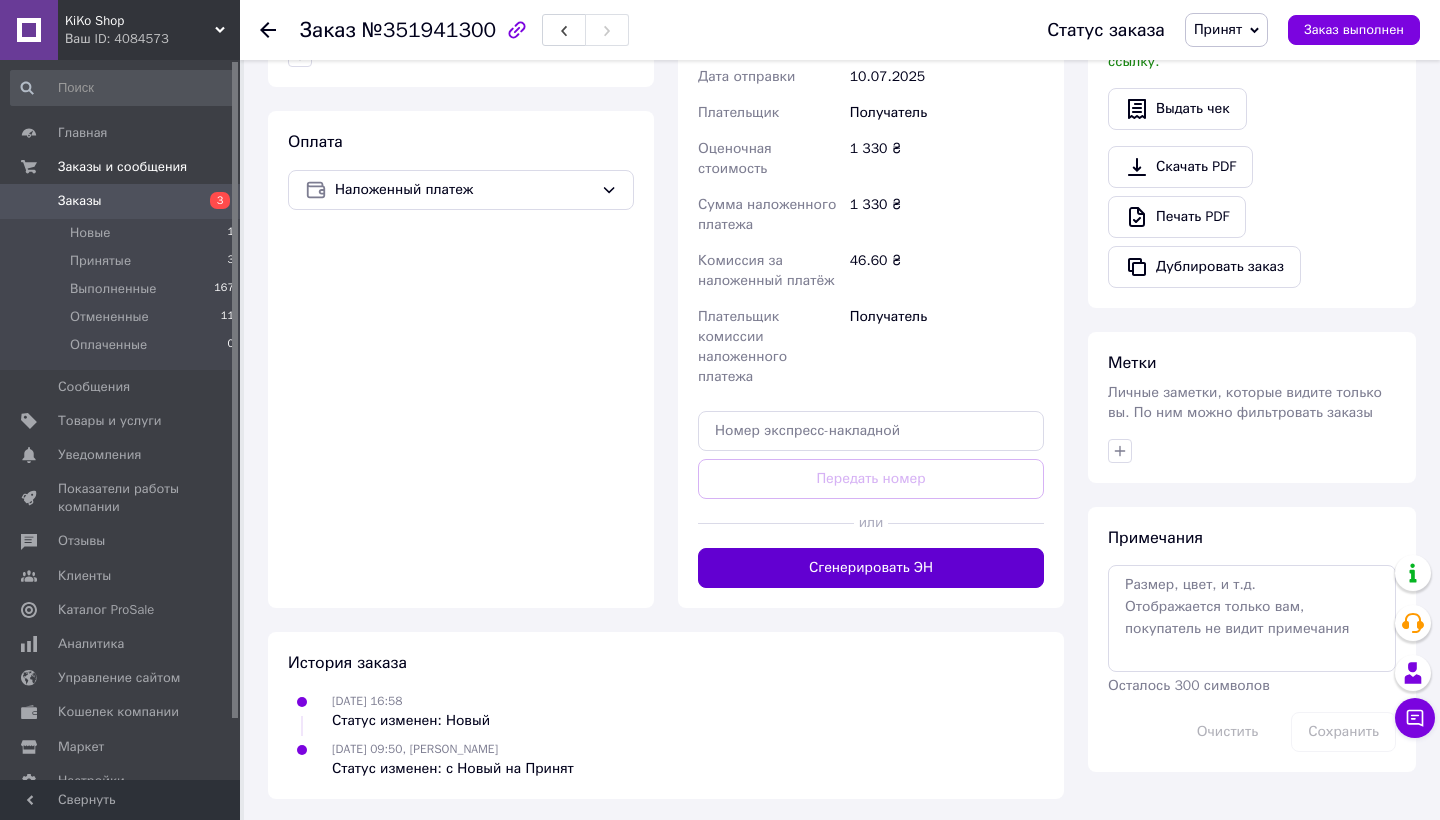 click on "Сгенерировать ЭН" at bounding box center [871, 568] 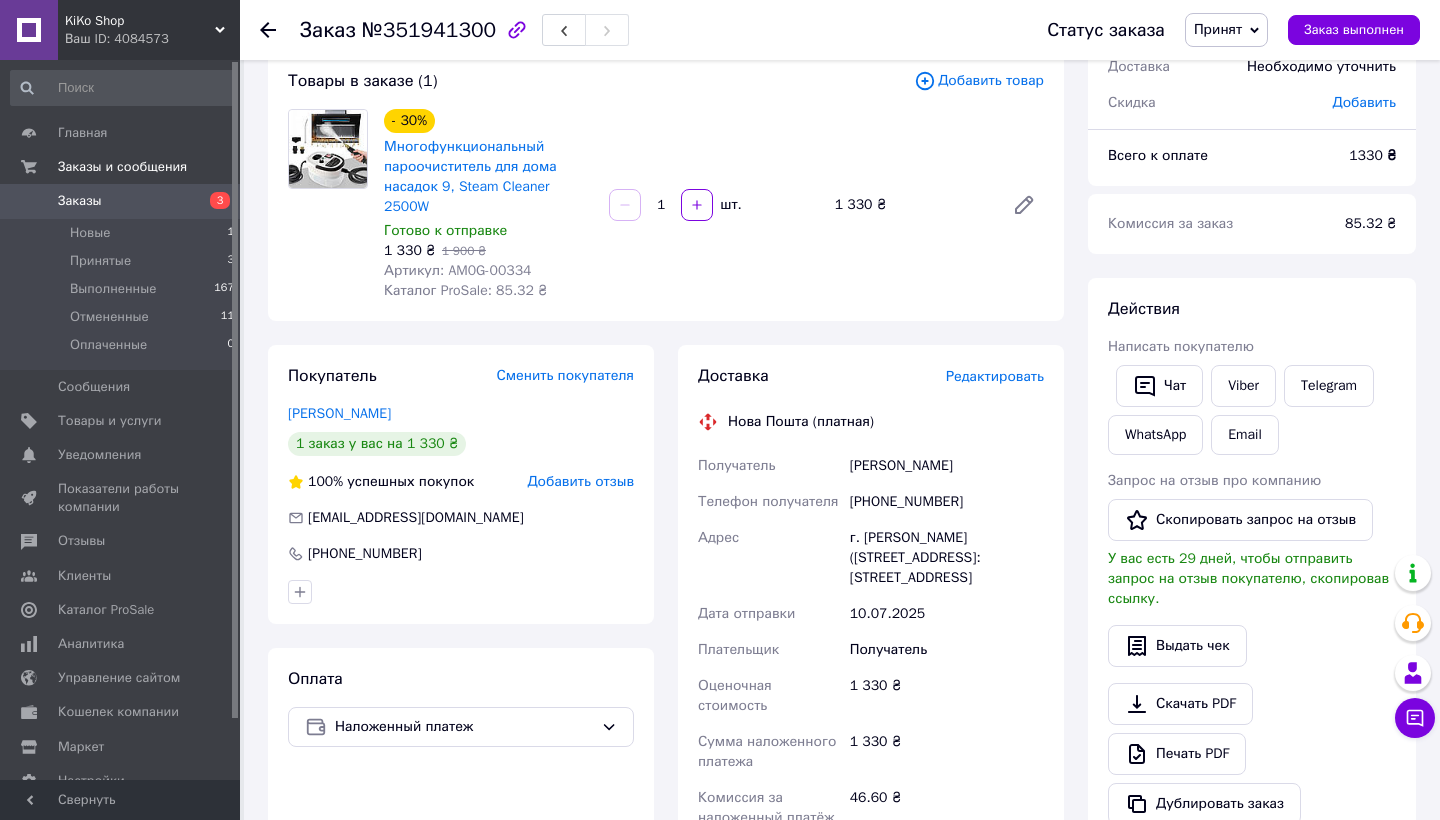 scroll, scrollTop: 121, scrollLeft: 0, axis: vertical 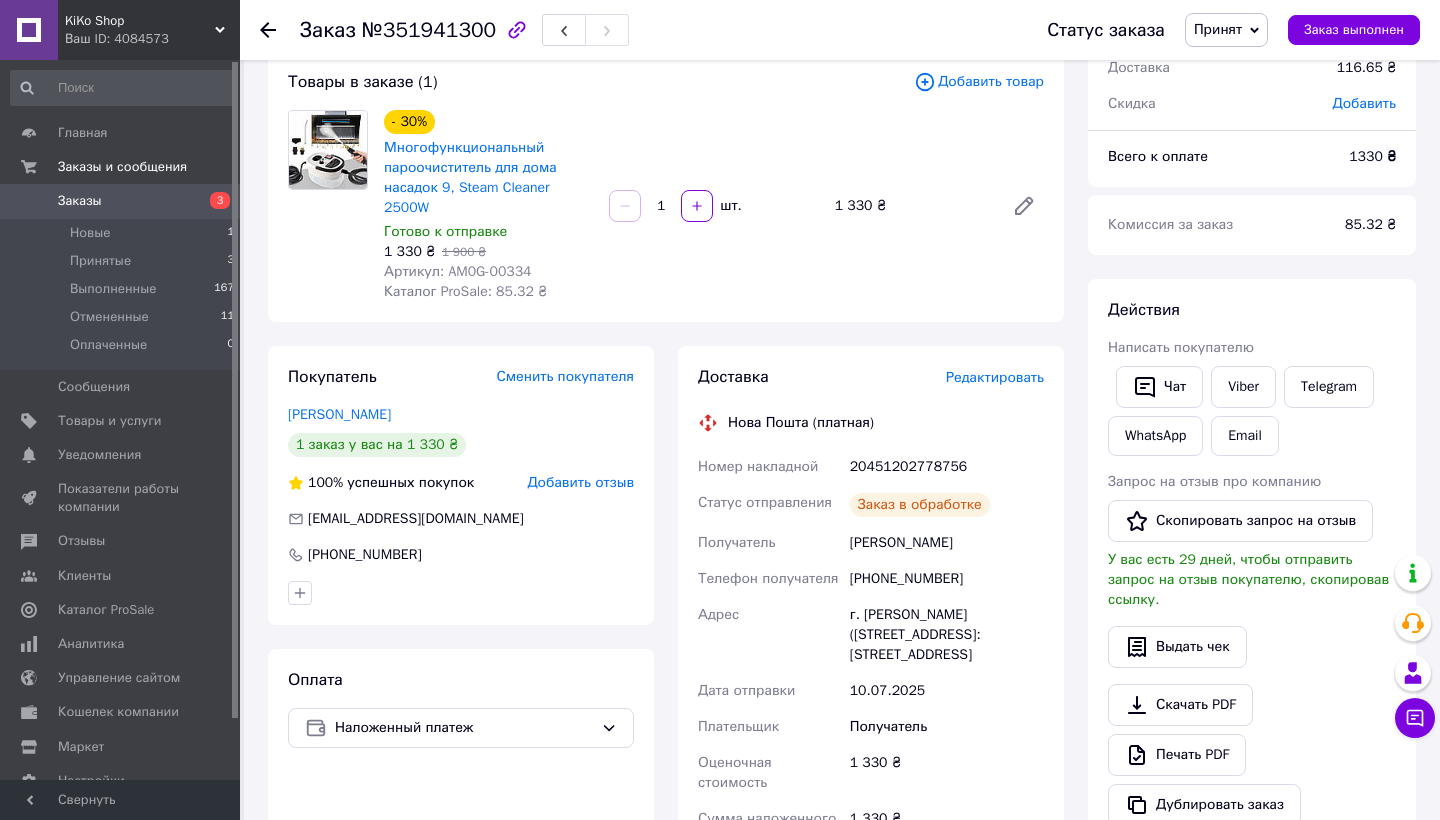 click 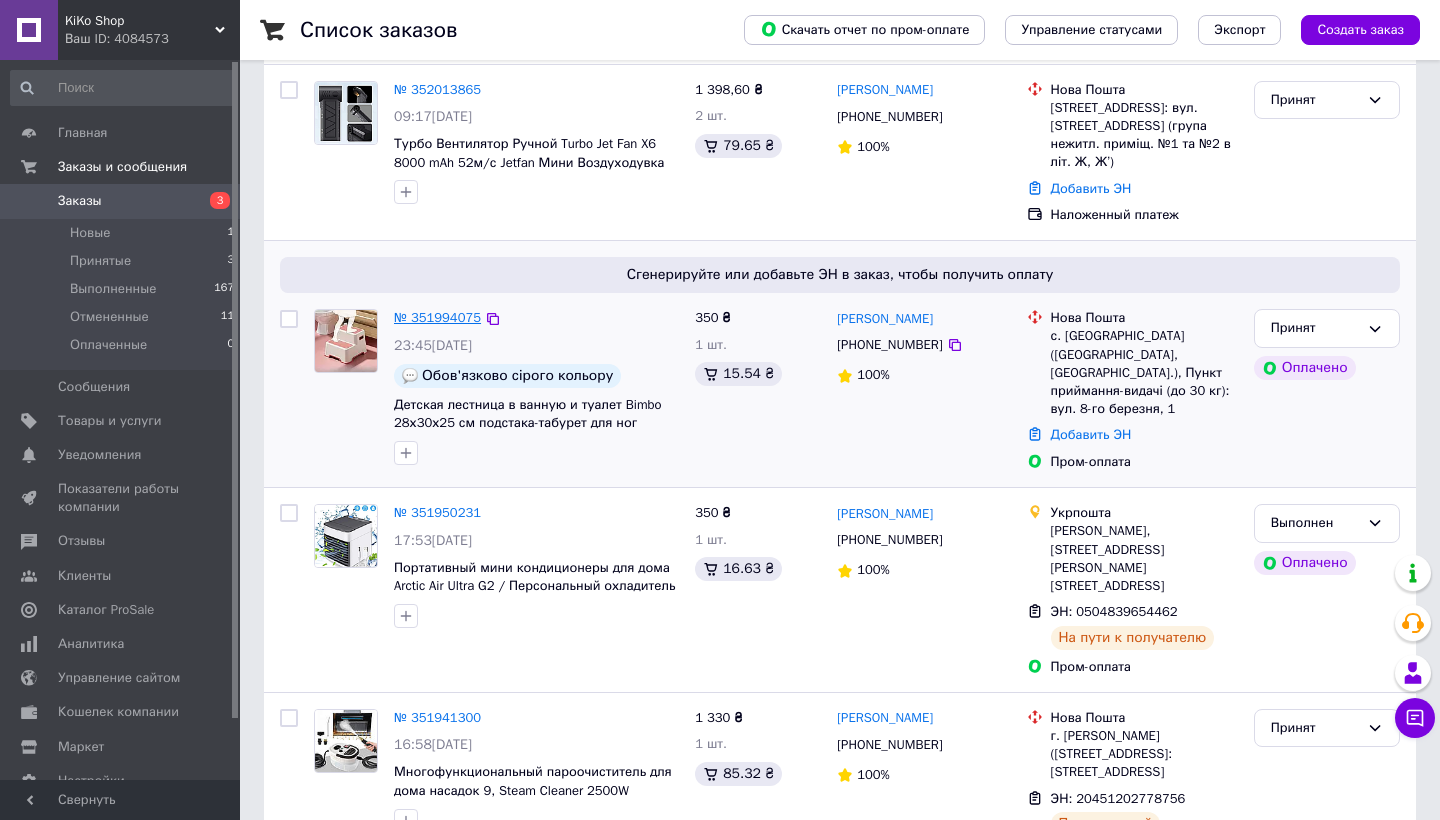 scroll, scrollTop: 150, scrollLeft: 0, axis: vertical 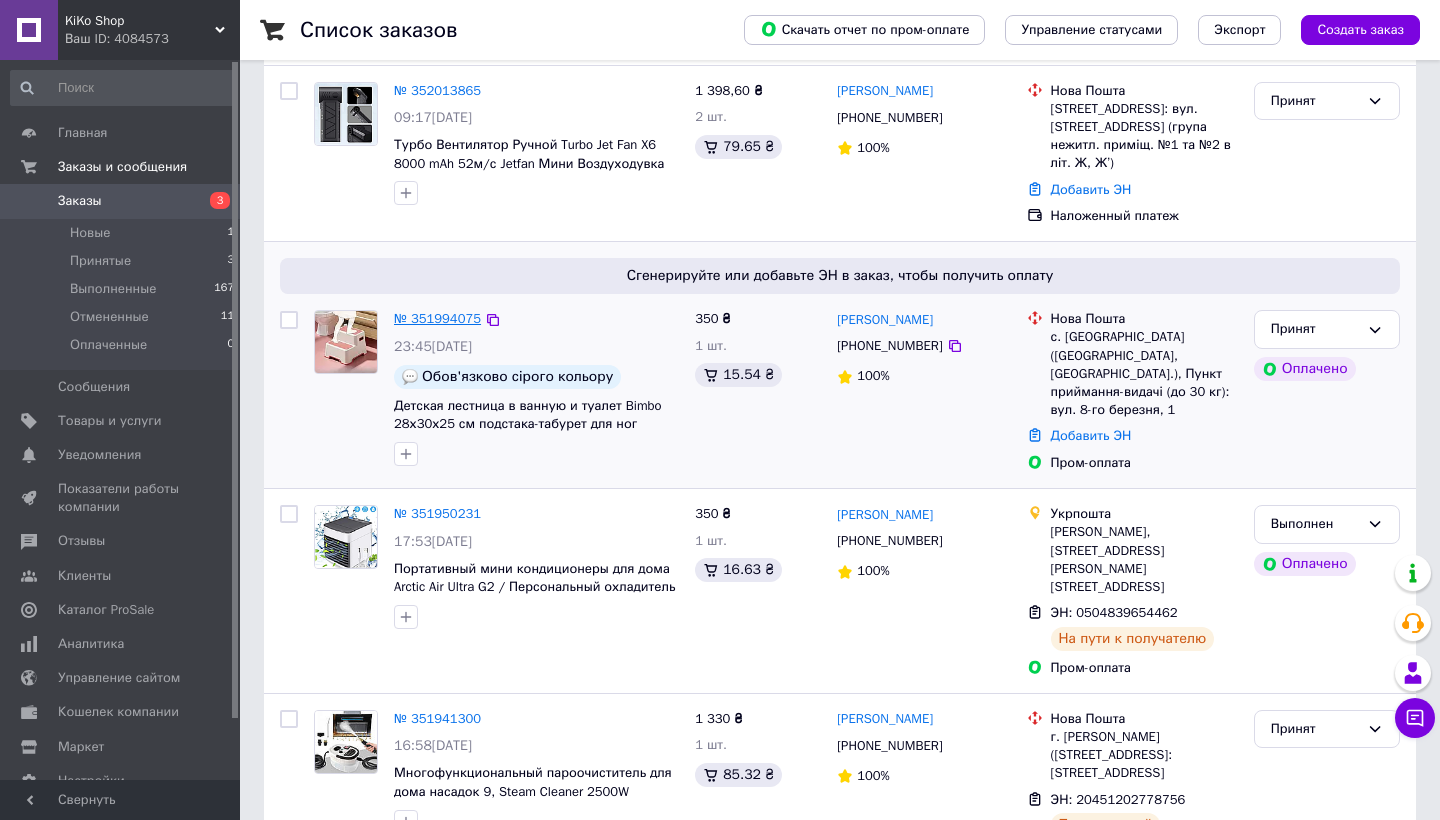 click on "№ 351994075" at bounding box center [437, 318] 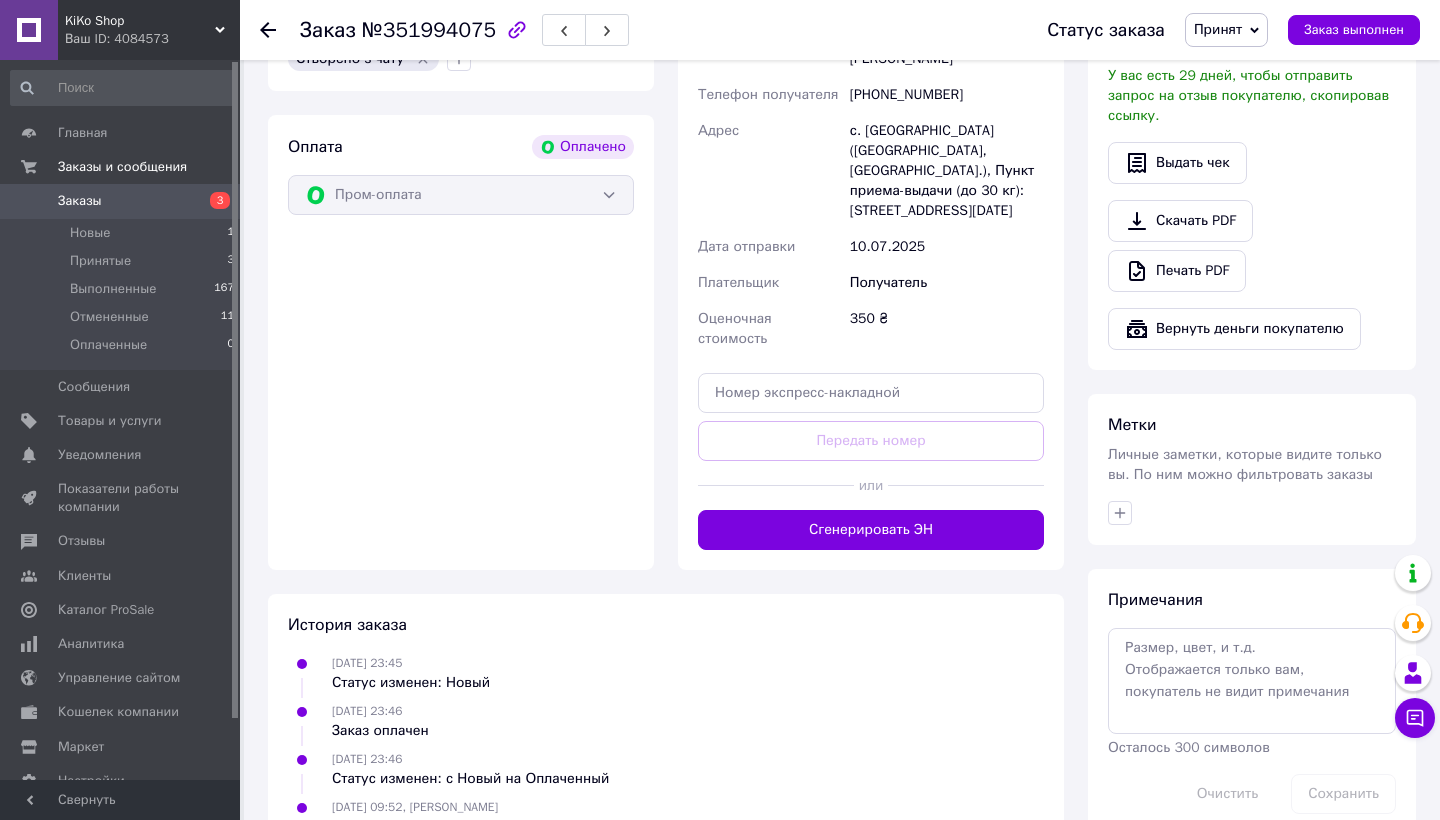 scroll, scrollTop: 680, scrollLeft: 0, axis: vertical 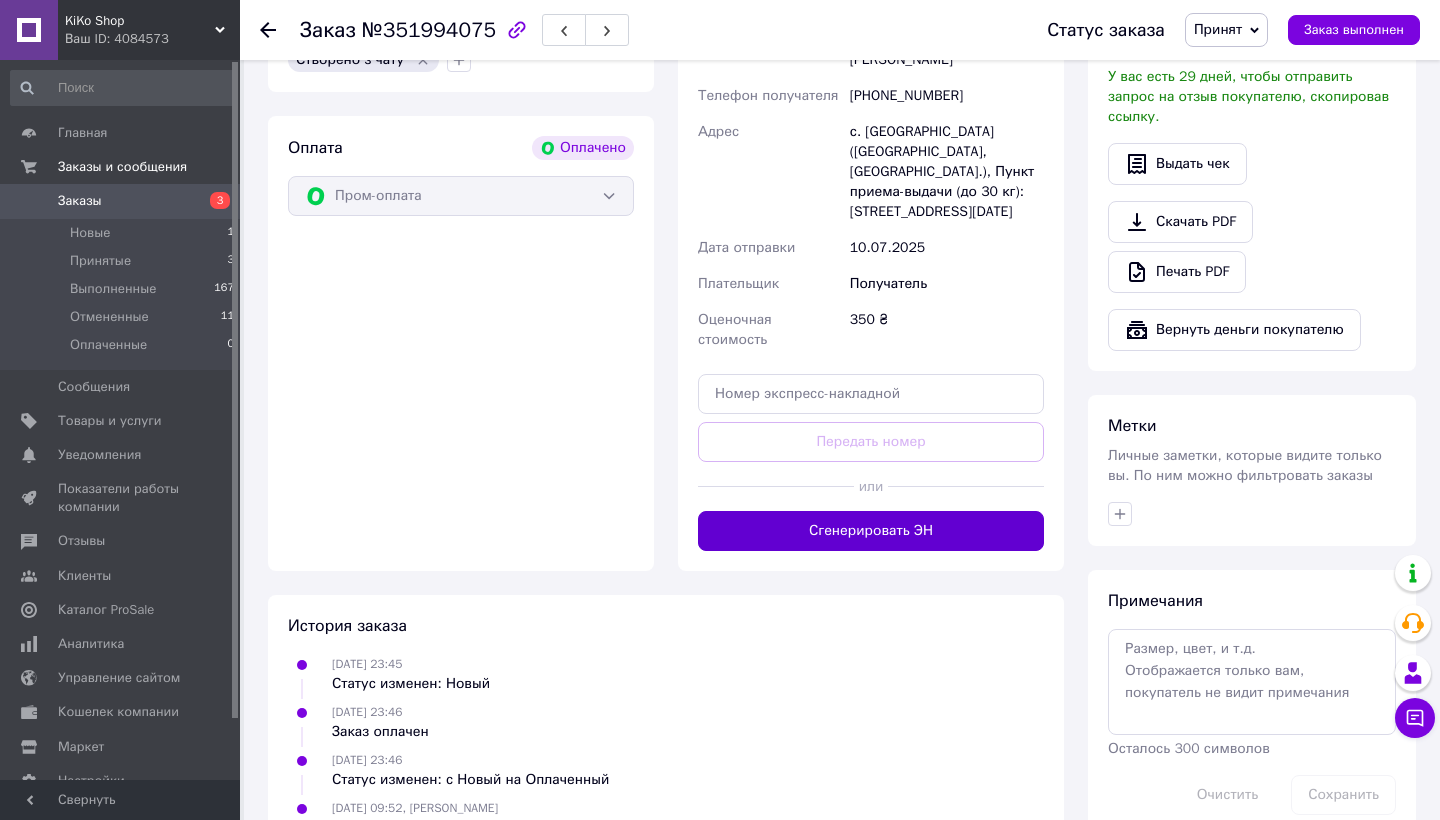 click on "Сгенерировать ЭН" at bounding box center (871, 531) 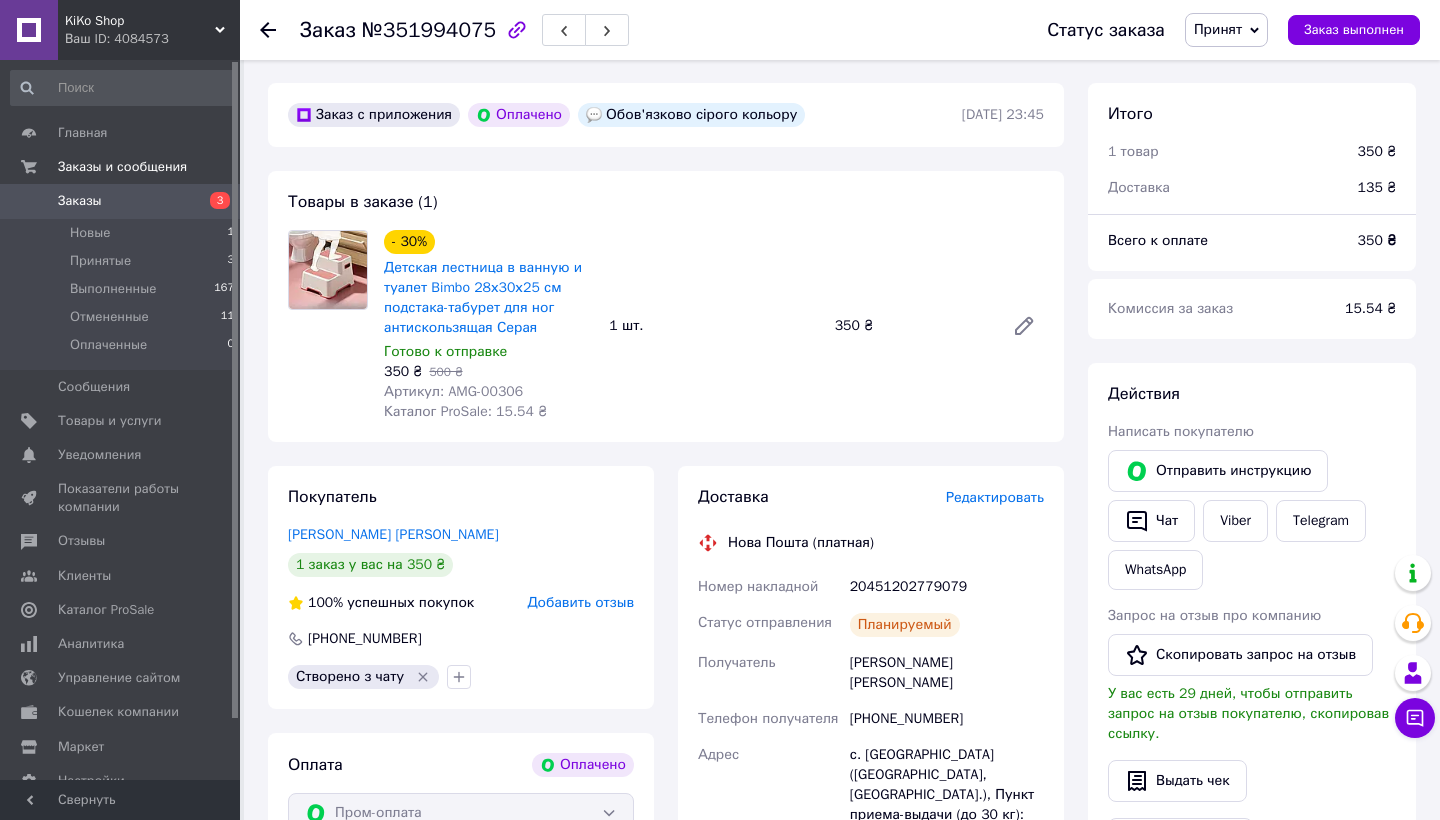 scroll, scrollTop: 39, scrollLeft: 0, axis: vertical 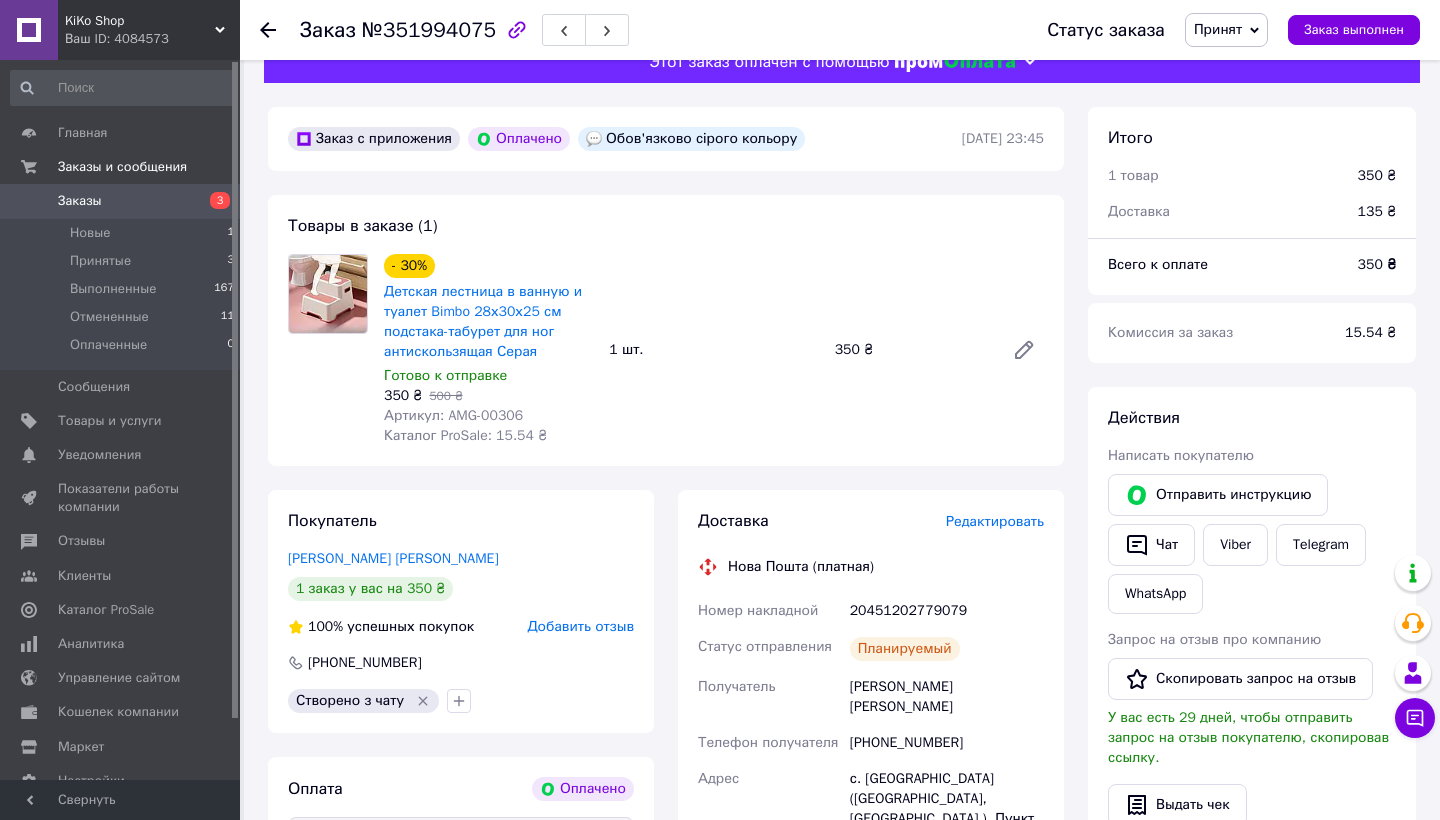click 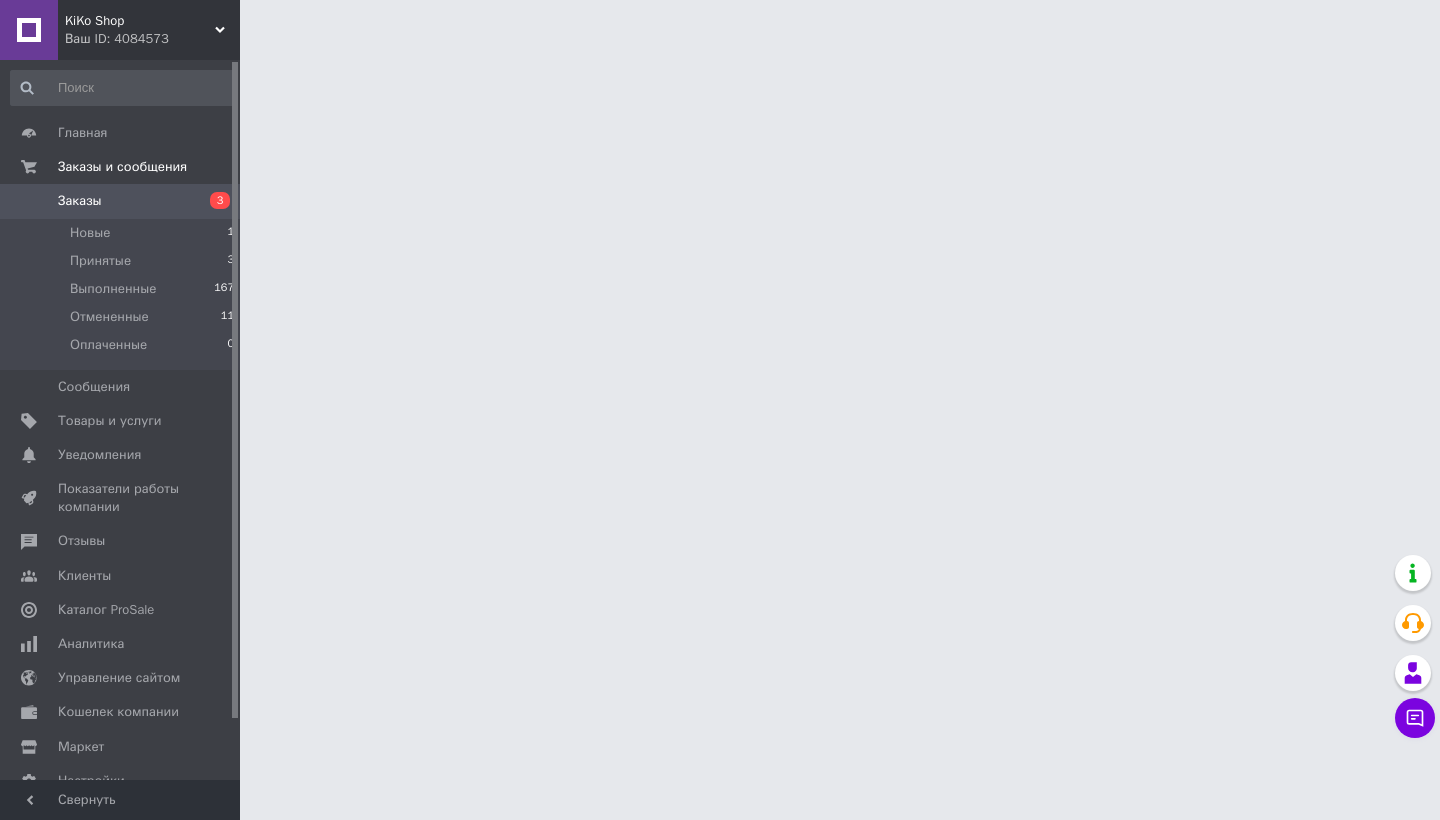 scroll, scrollTop: 0, scrollLeft: 0, axis: both 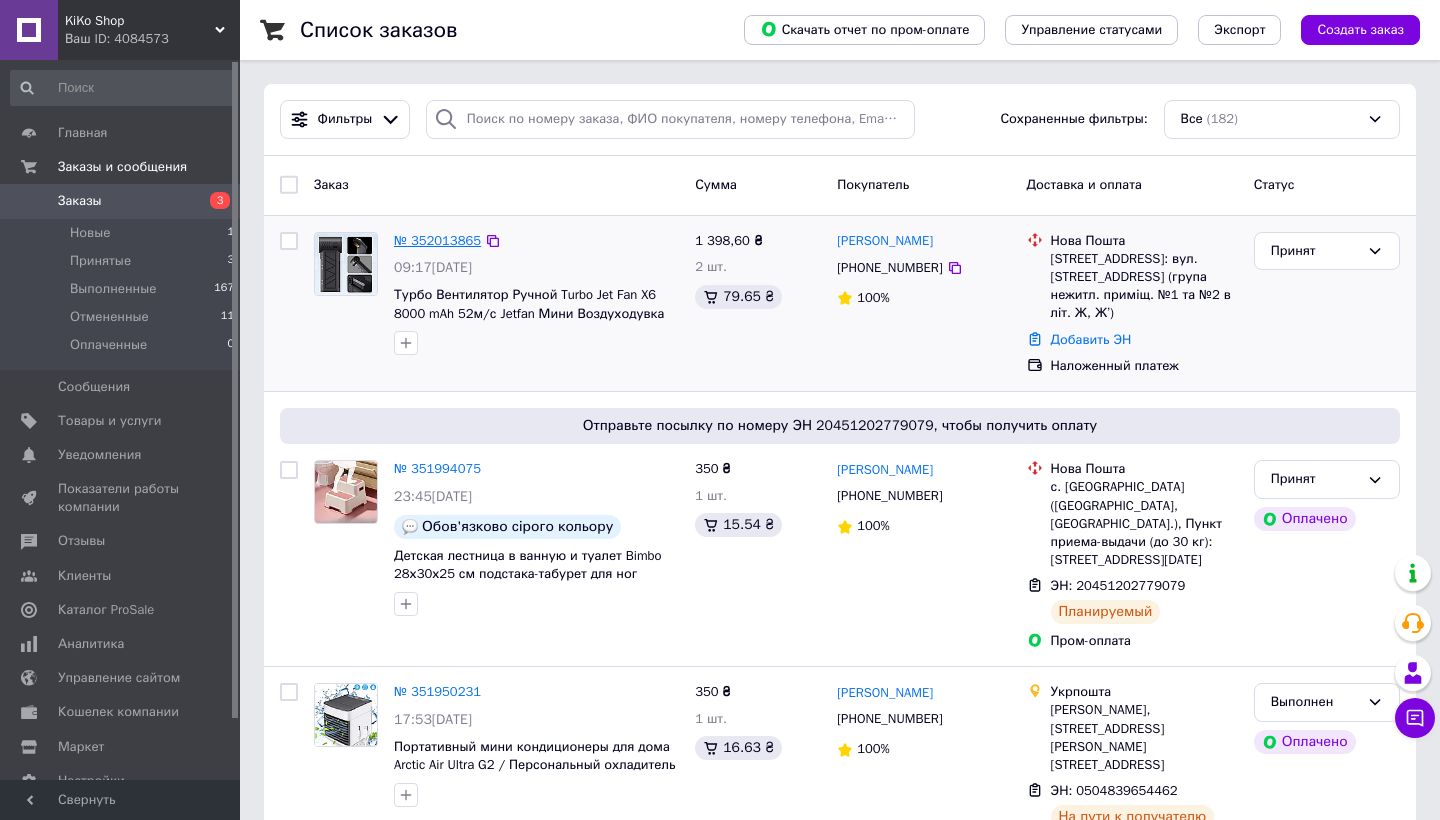click on "№ 352013865" at bounding box center (437, 240) 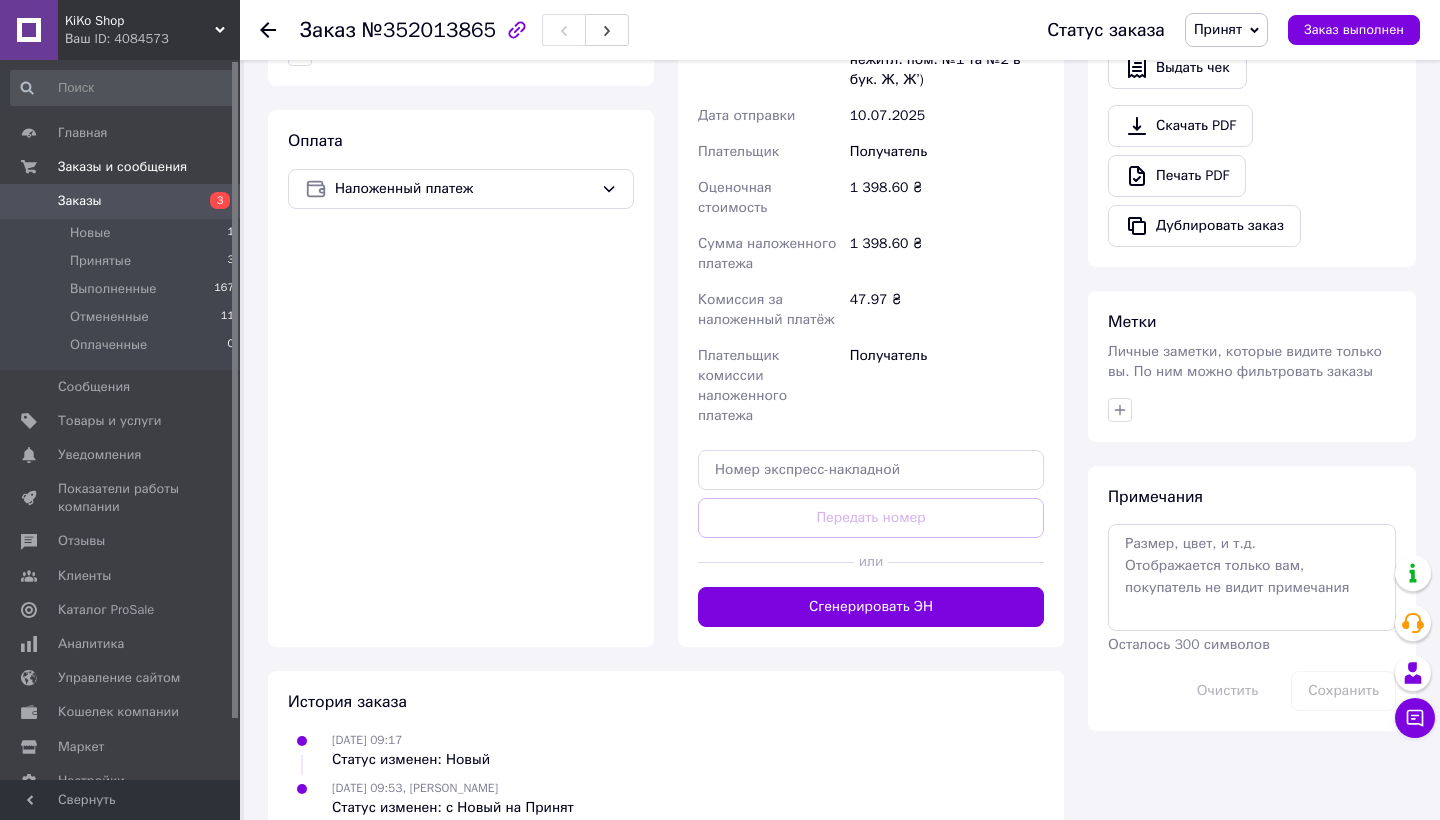 scroll, scrollTop: 699, scrollLeft: 0, axis: vertical 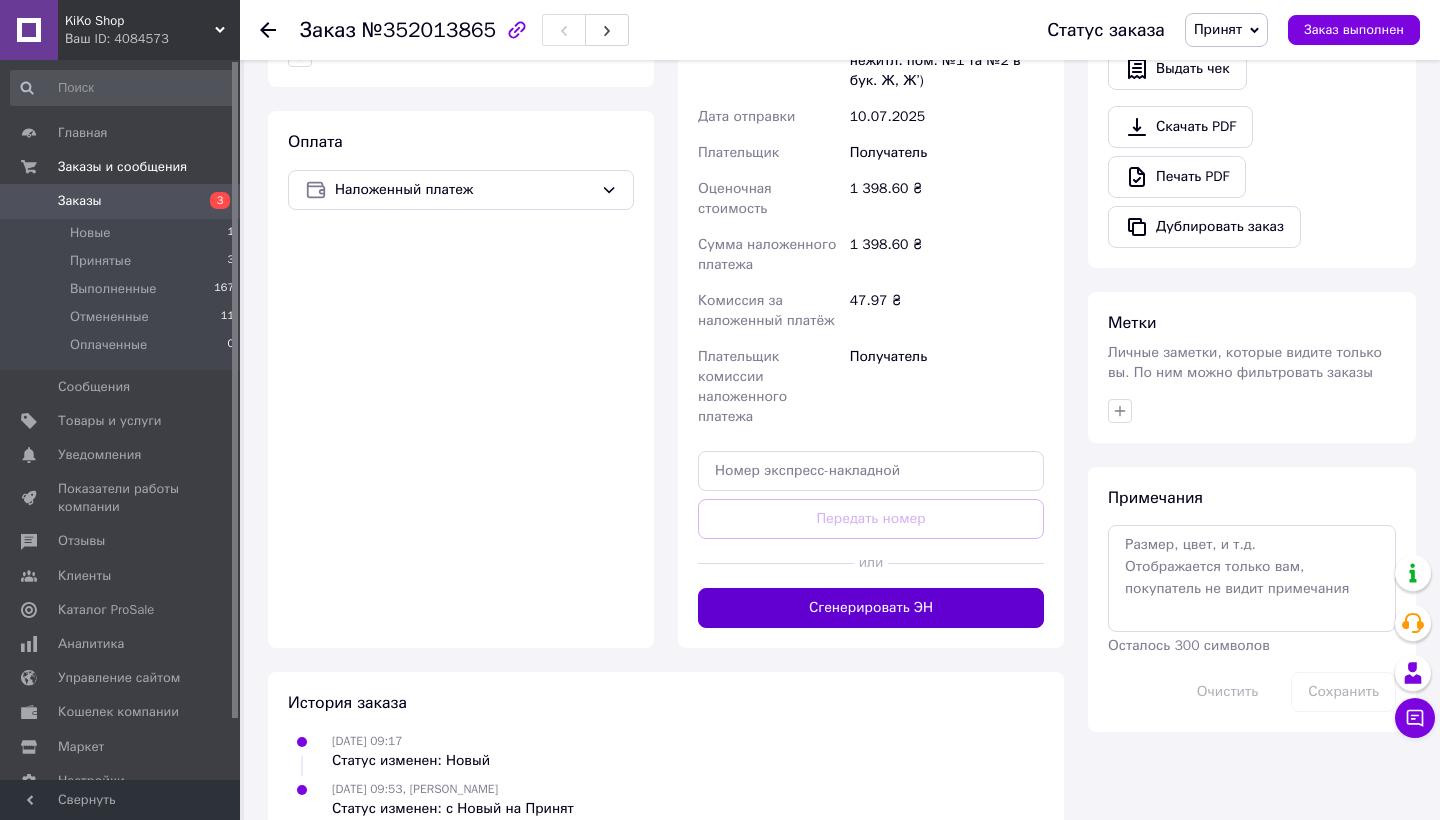 click on "Сгенерировать ЭН" at bounding box center [871, 608] 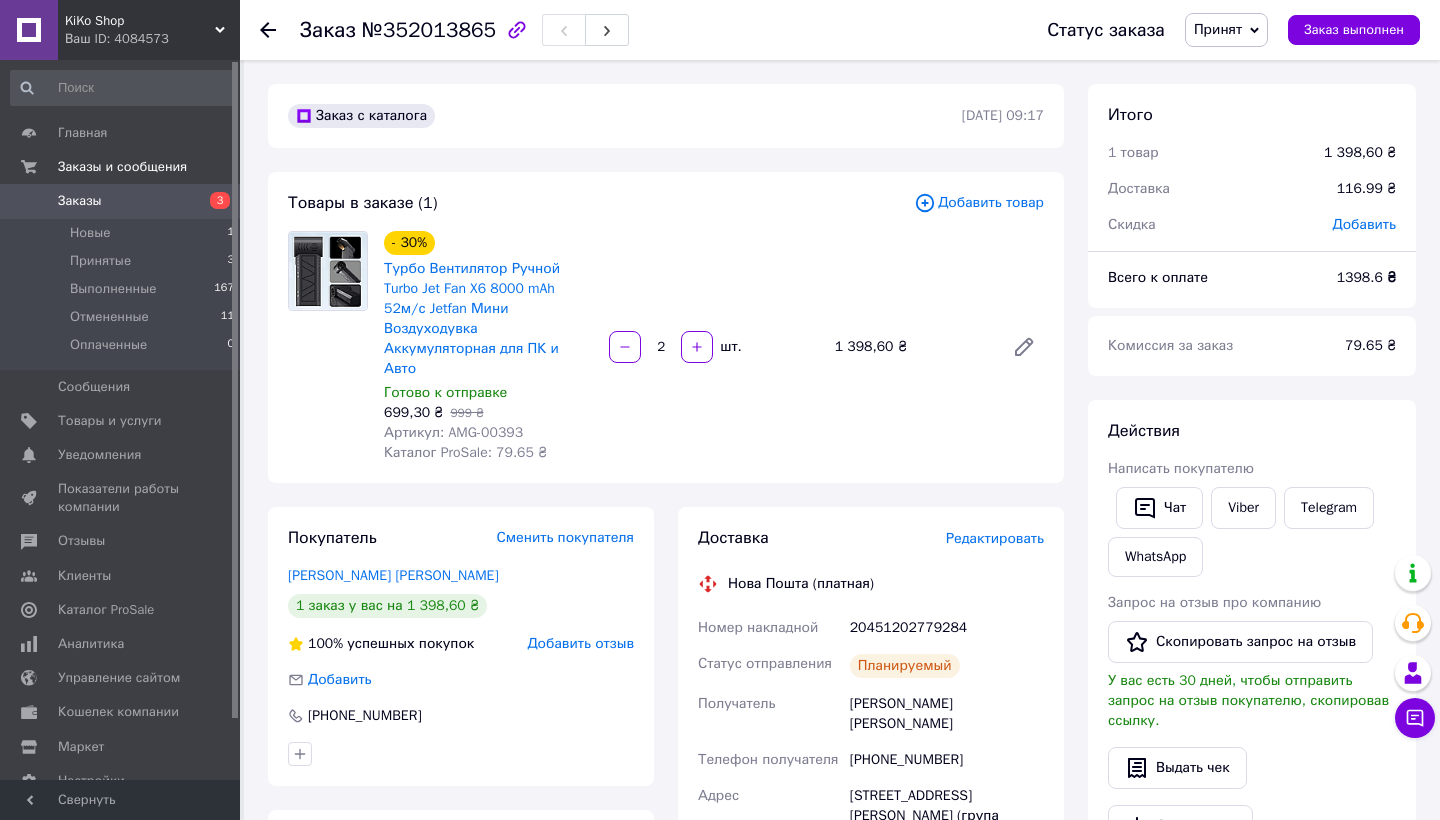 scroll, scrollTop: 0, scrollLeft: 0, axis: both 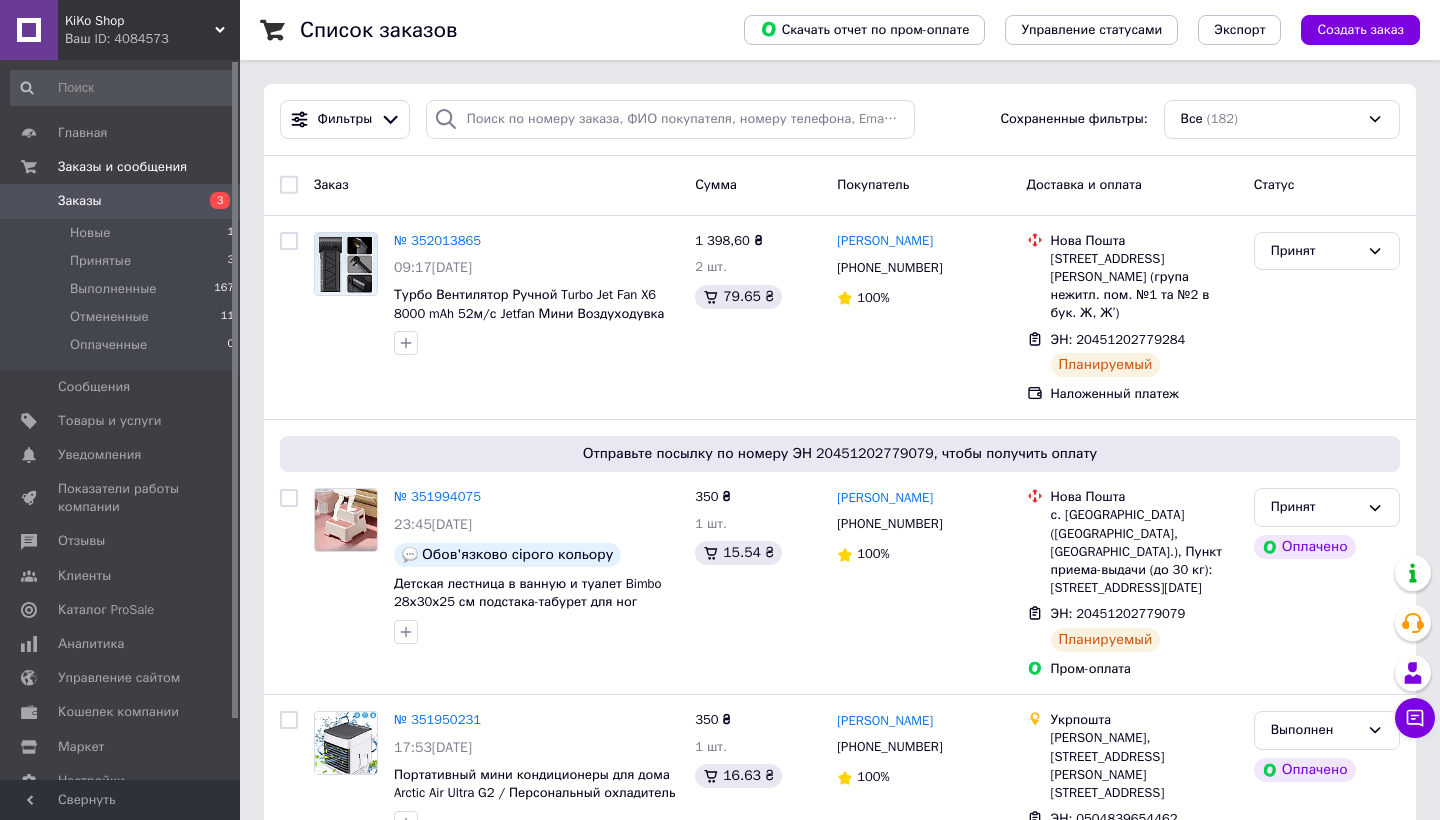 click 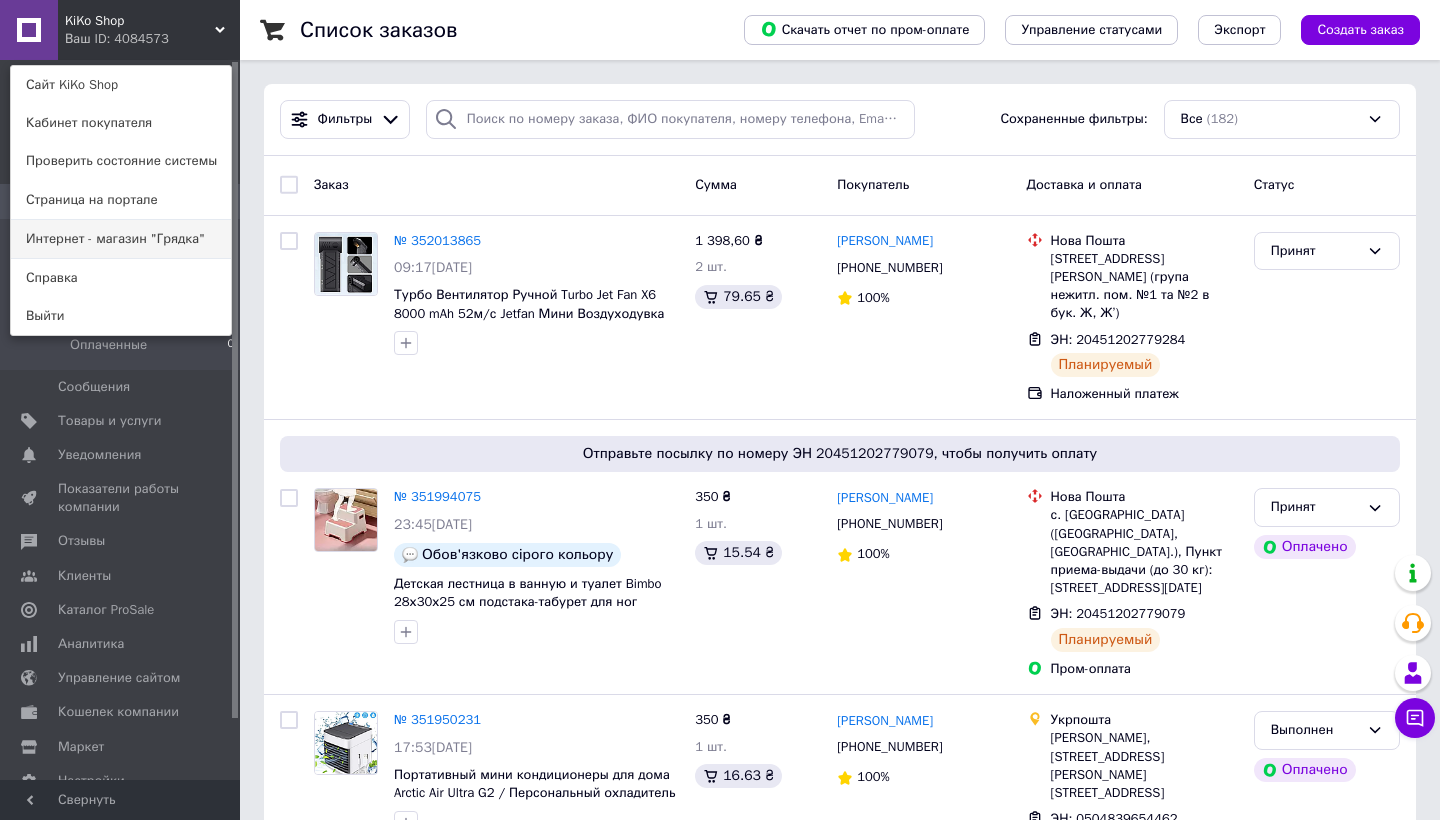 click on "Интернет - магазин "Грядка"" at bounding box center [121, 239] 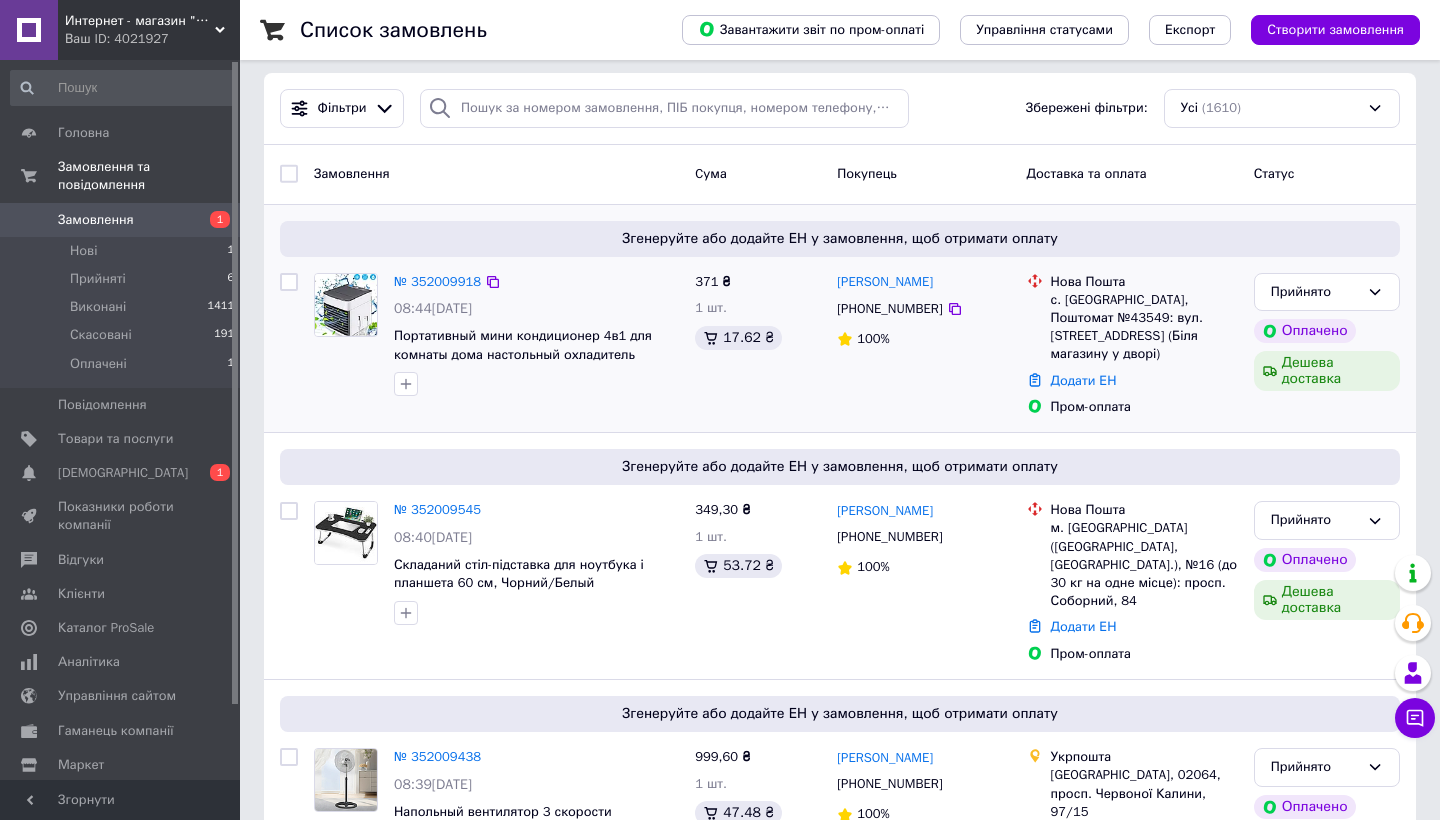 scroll, scrollTop: 11, scrollLeft: 0, axis: vertical 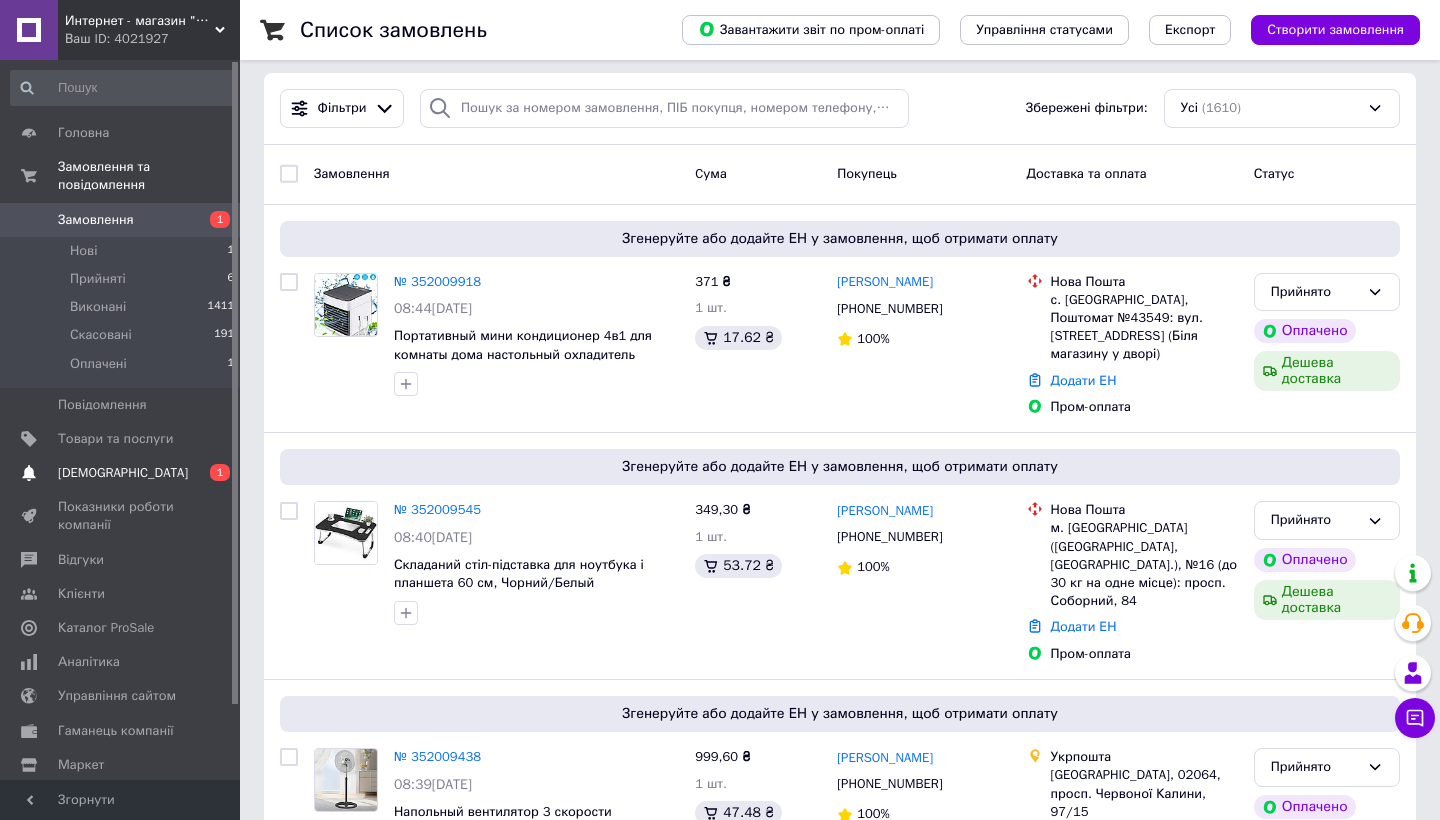 click on "0 1" at bounding box center (212, 473) 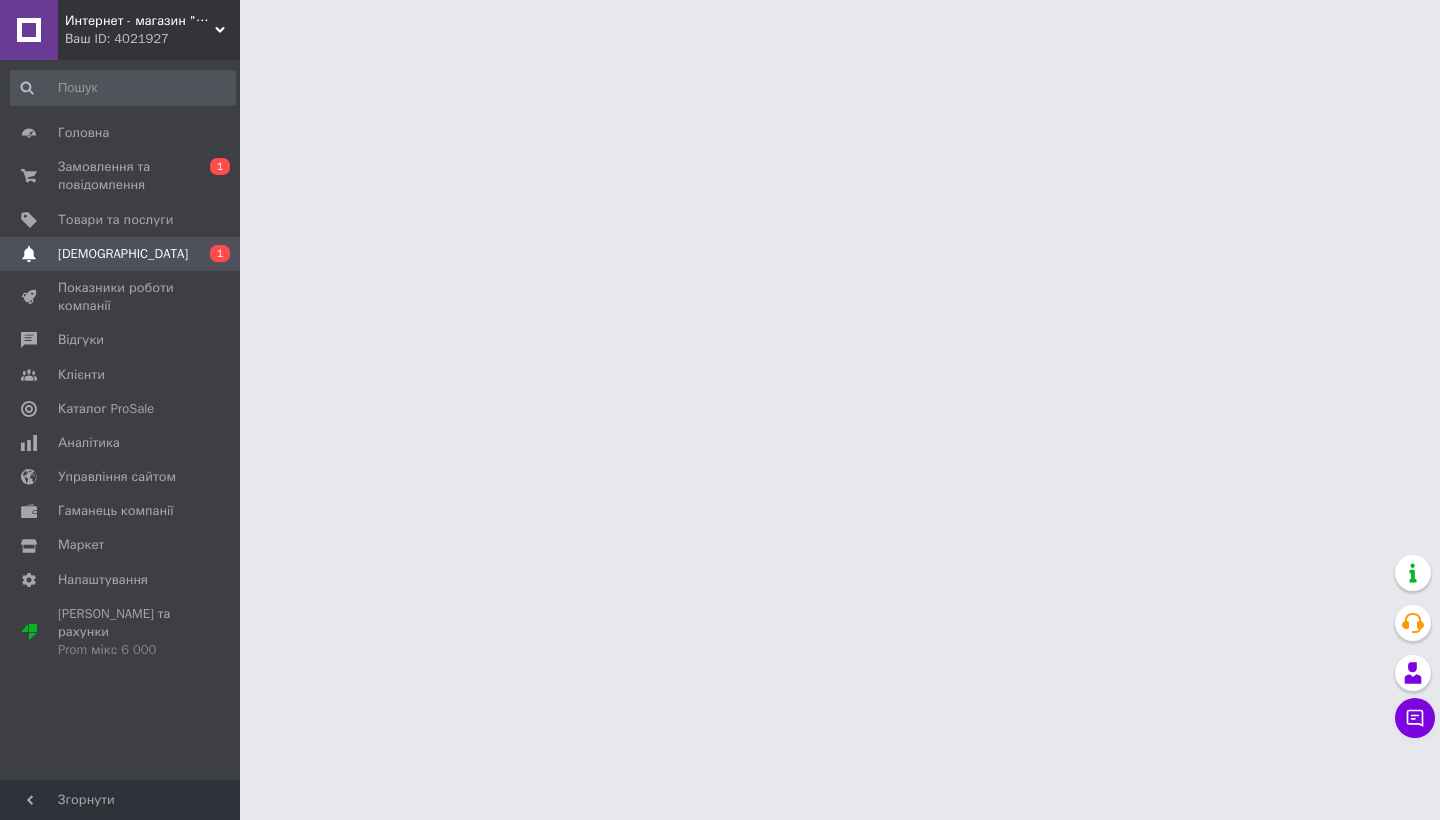 scroll, scrollTop: 0, scrollLeft: 0, axis: both 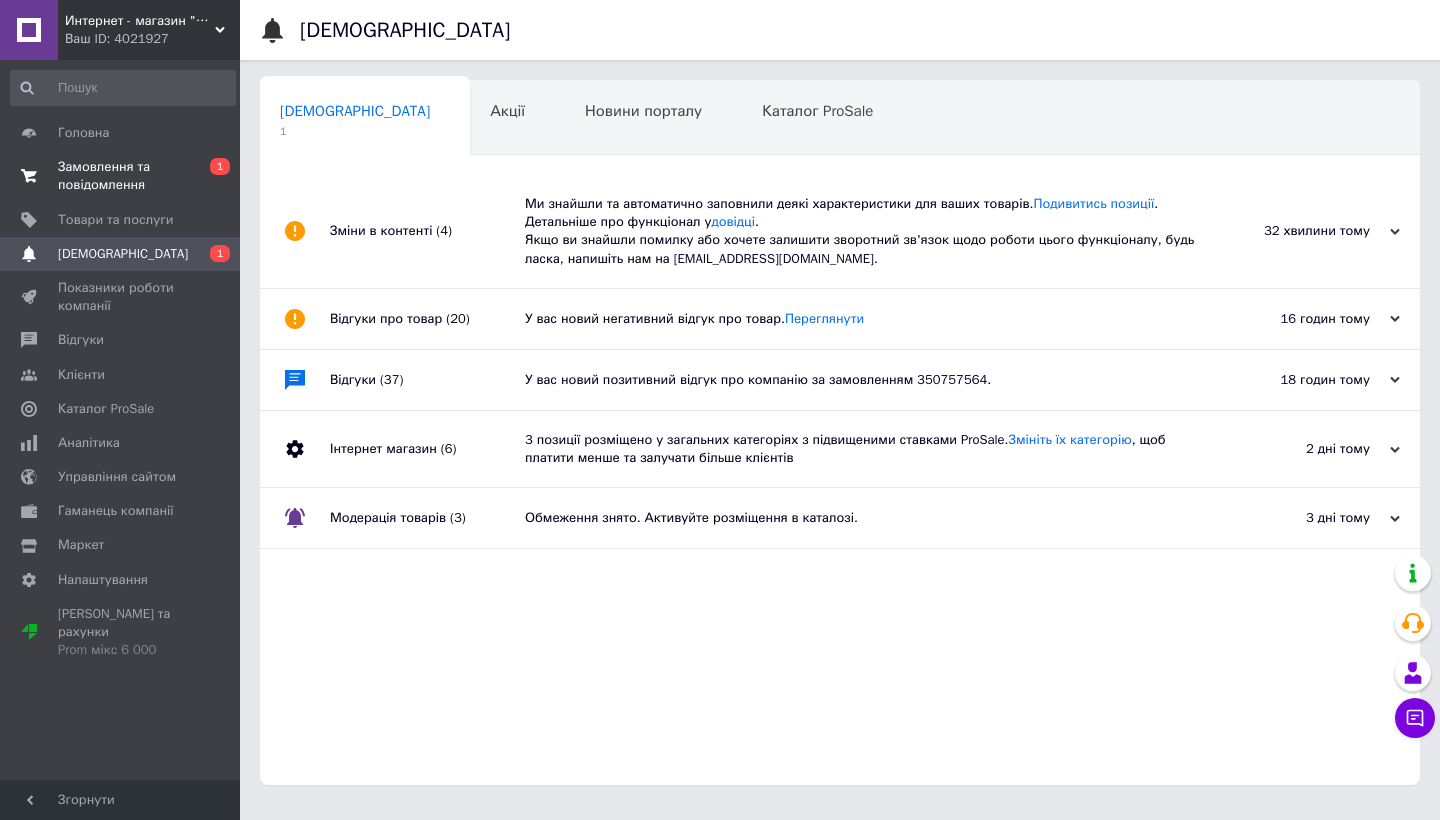 click on "Замовлення та повідомлення" at bounding box center (121, 176) 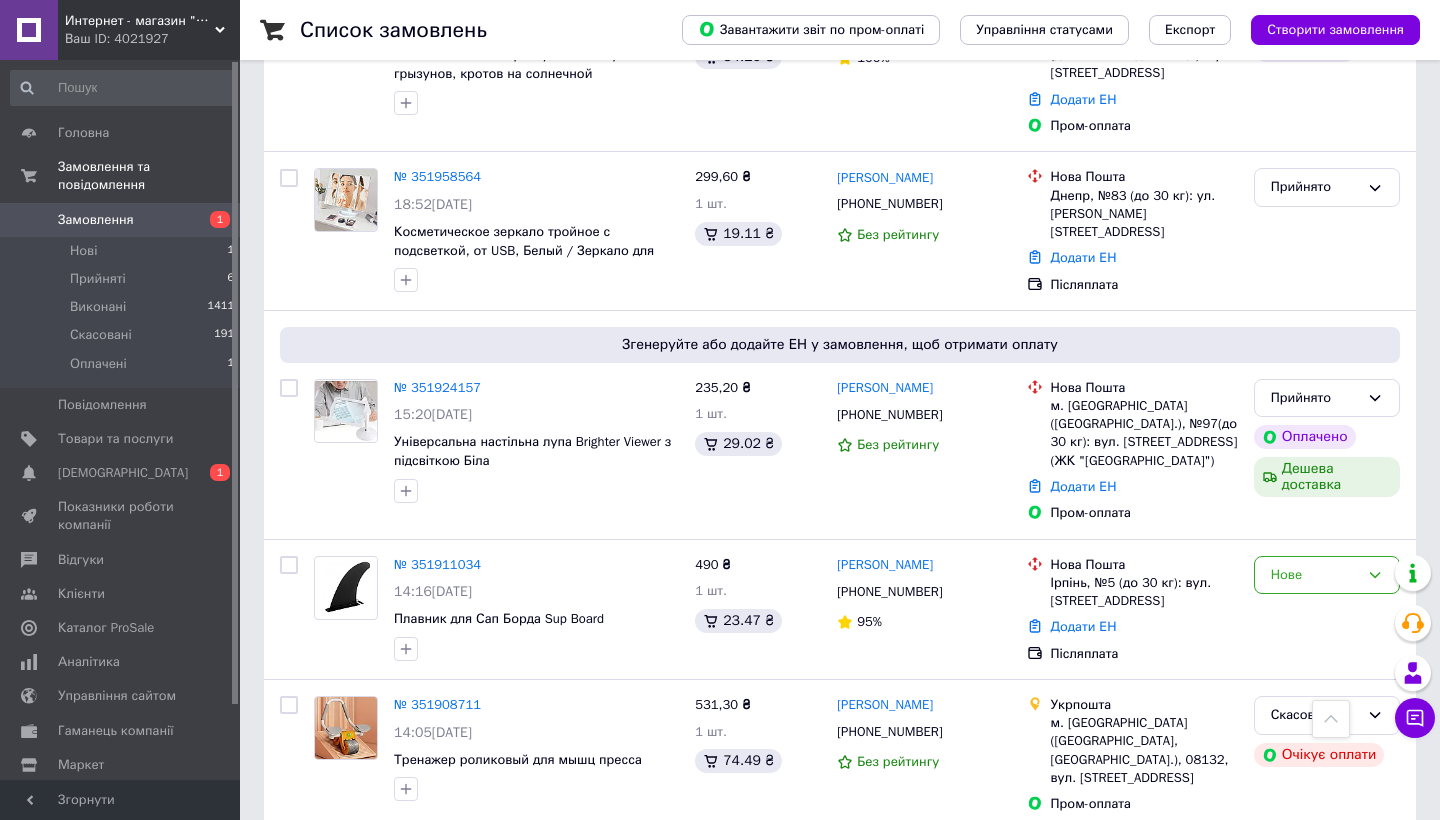 scroll, scrollTop: 994, scrollLeft: 0, axis: vertical 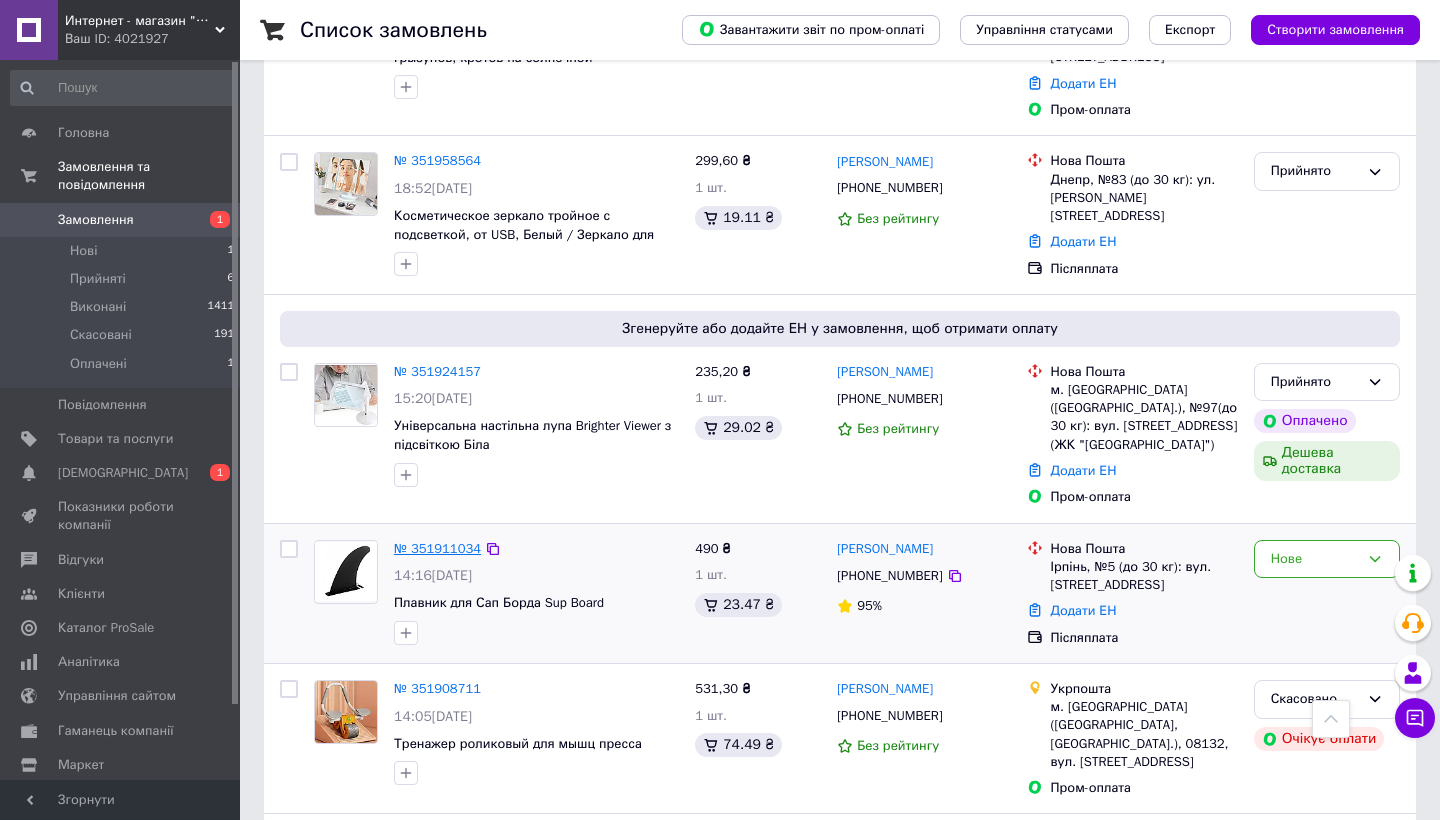click on "№ 351911034" at bounding box center [437, 548] 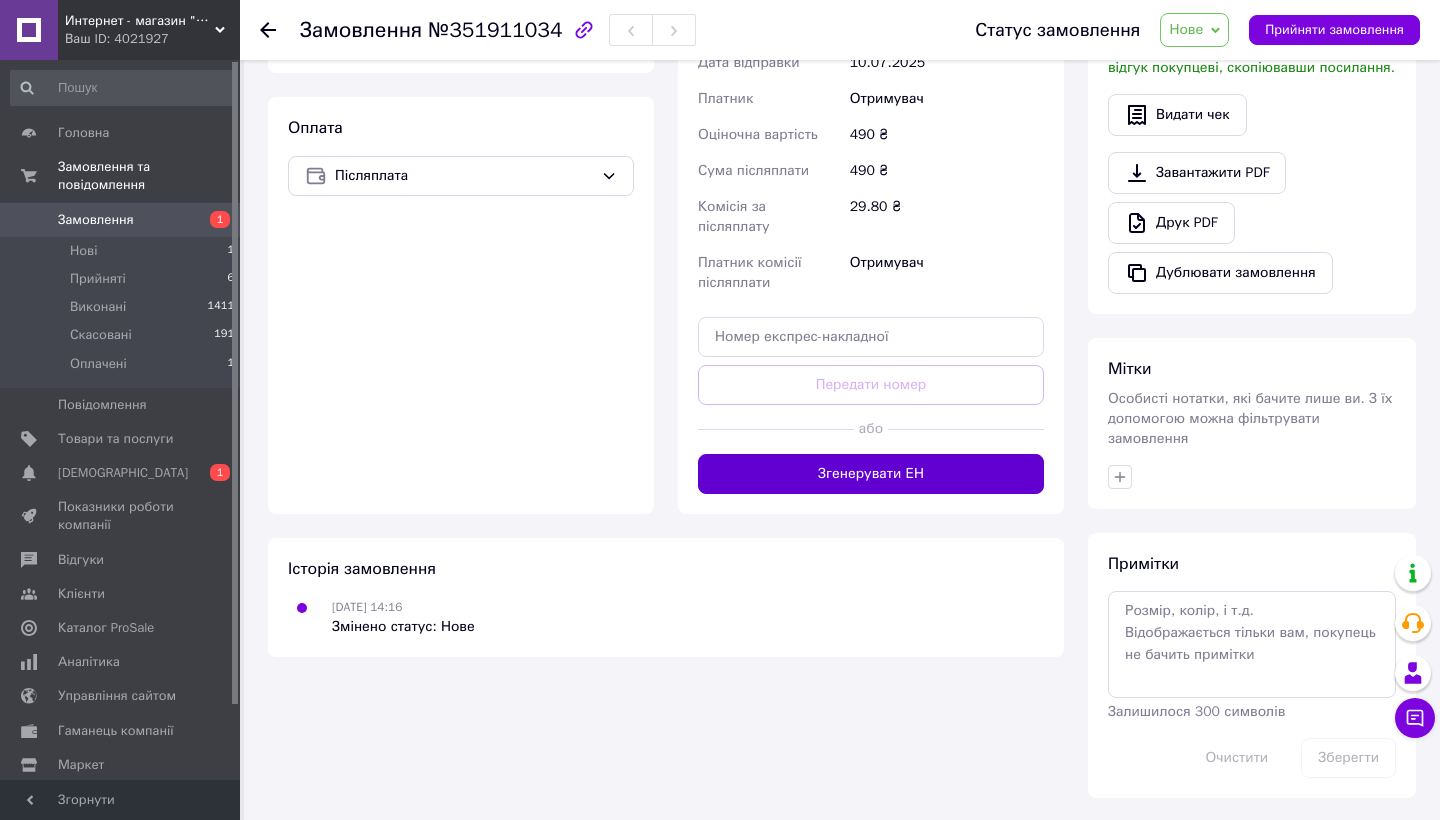 scroll, scrollTop: 632, scrollLeft: 0, axis: vertical 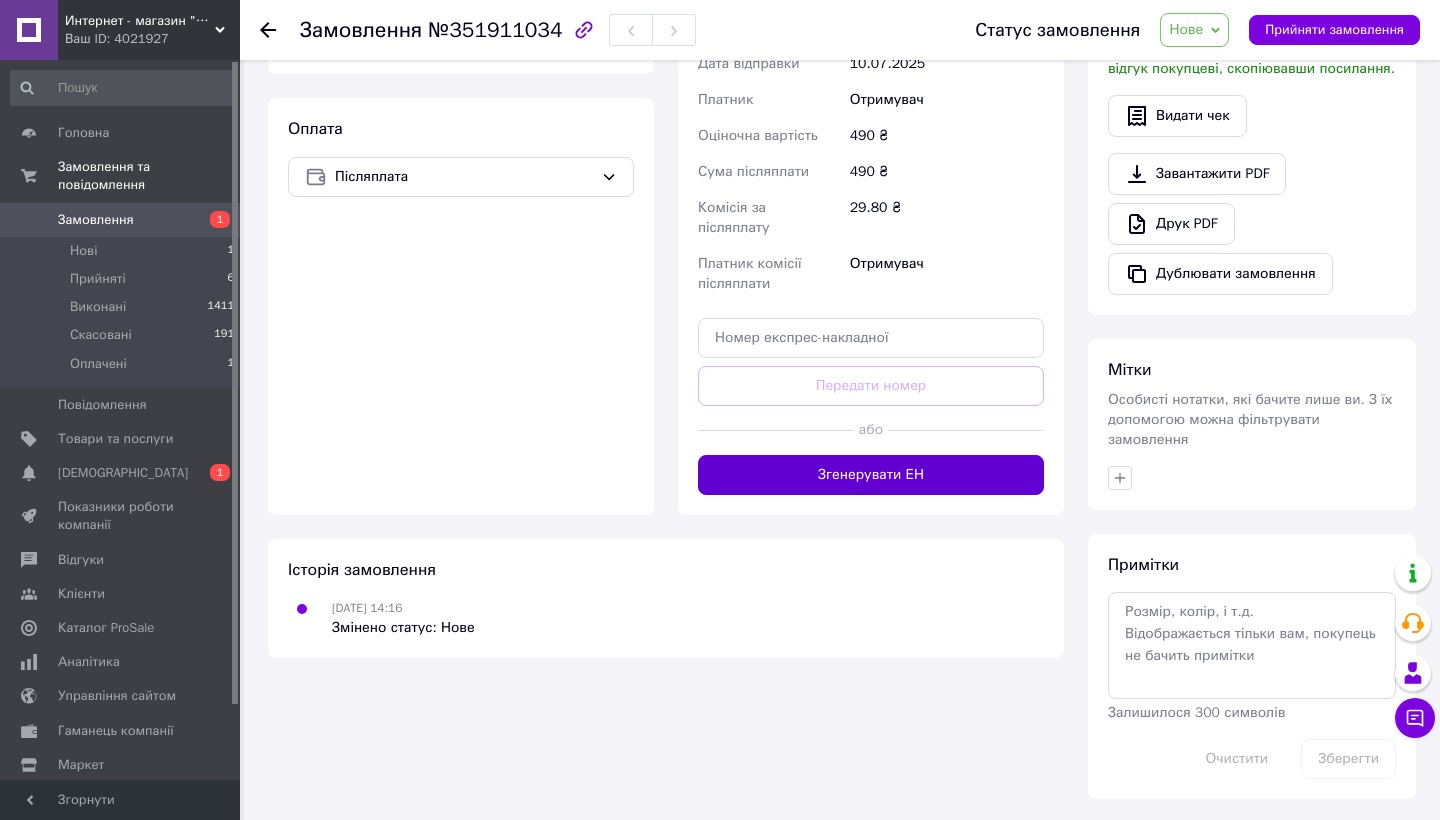 click on "Згенерувати ЕН" at bounding box center [871, 475] 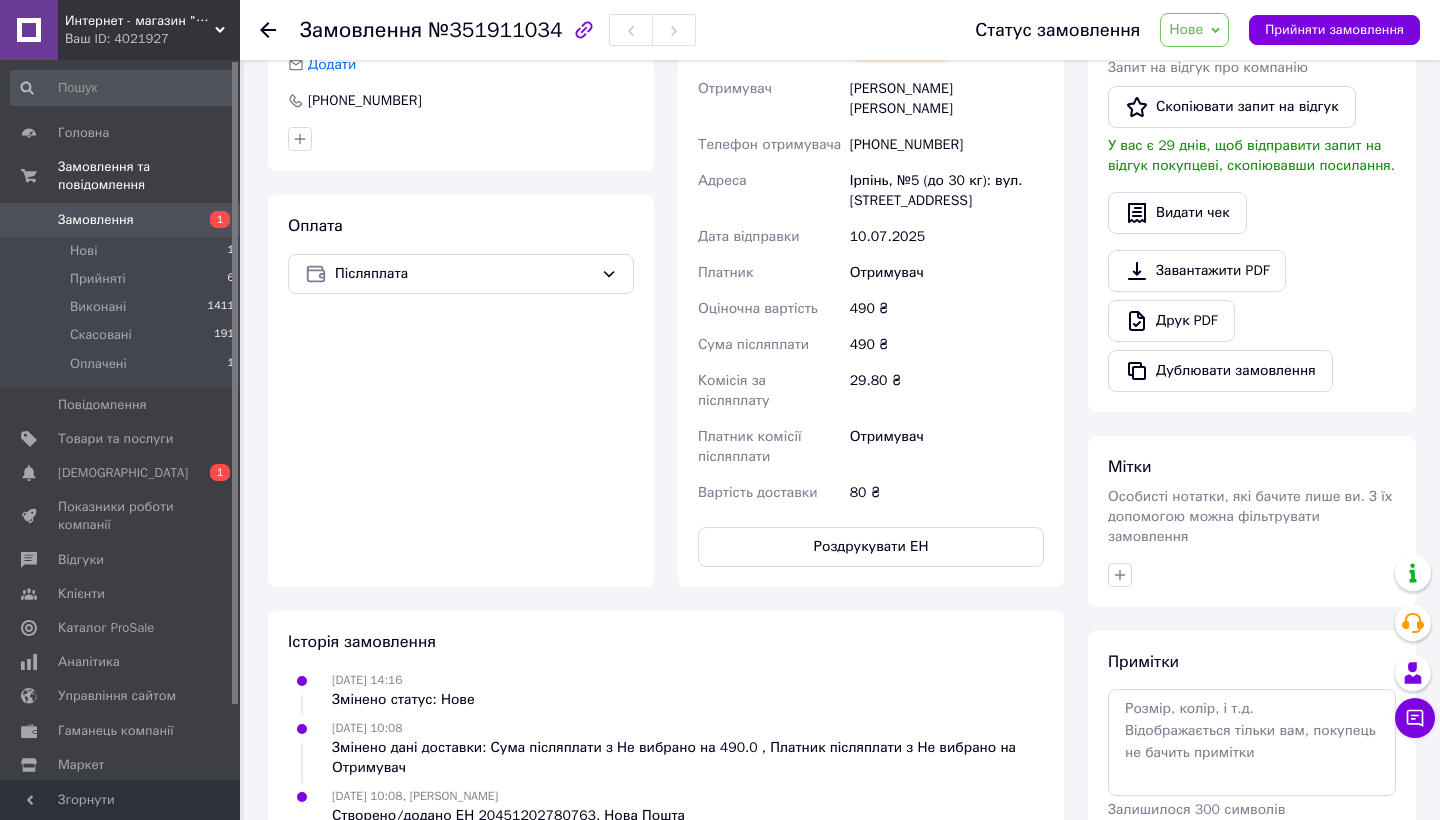 scroll, scrollTop: 528, scrollLeft: 0, axis: vertical 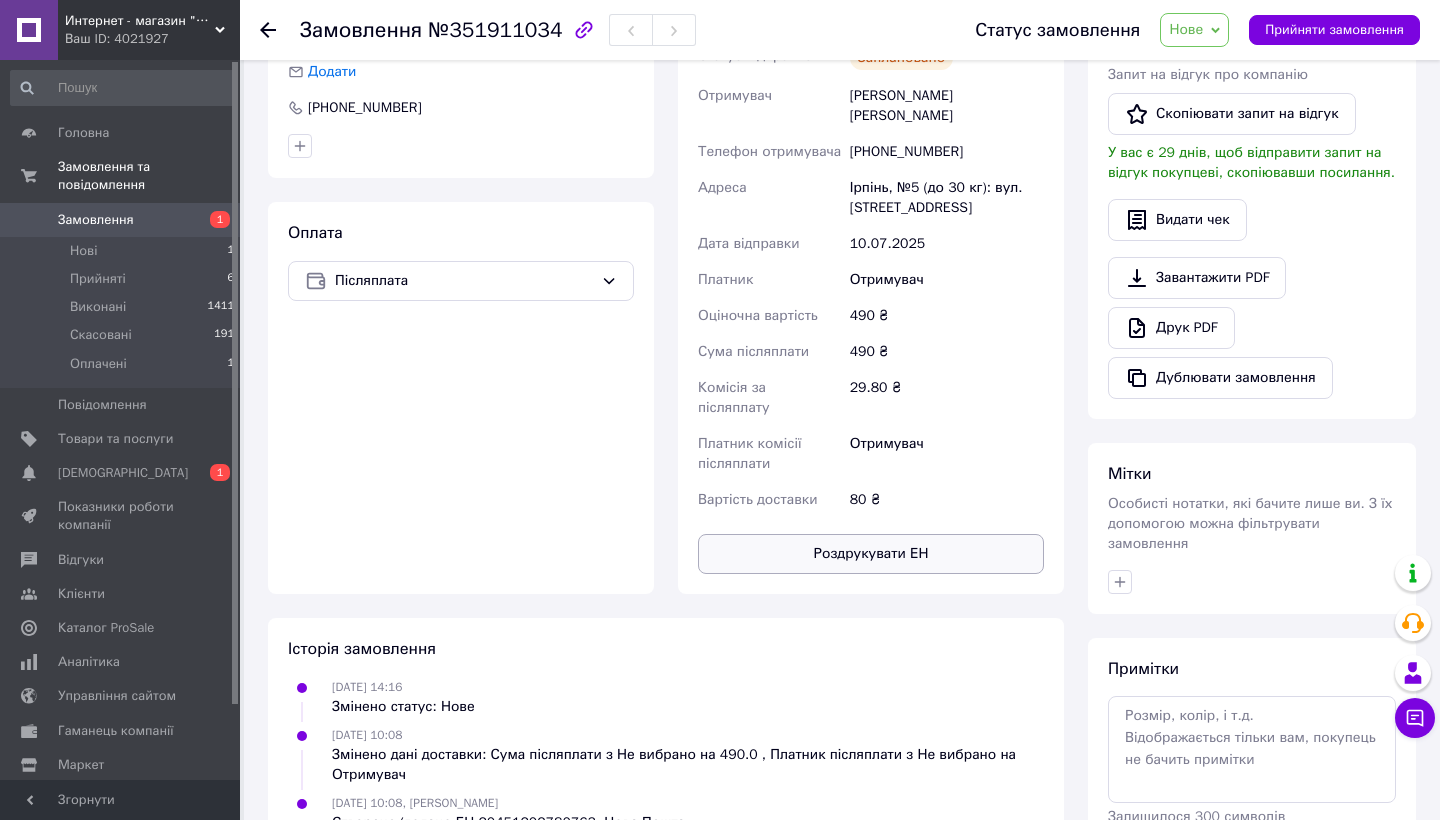 click on "Роздрукувати ЕН" at bounding box center [871, 554] 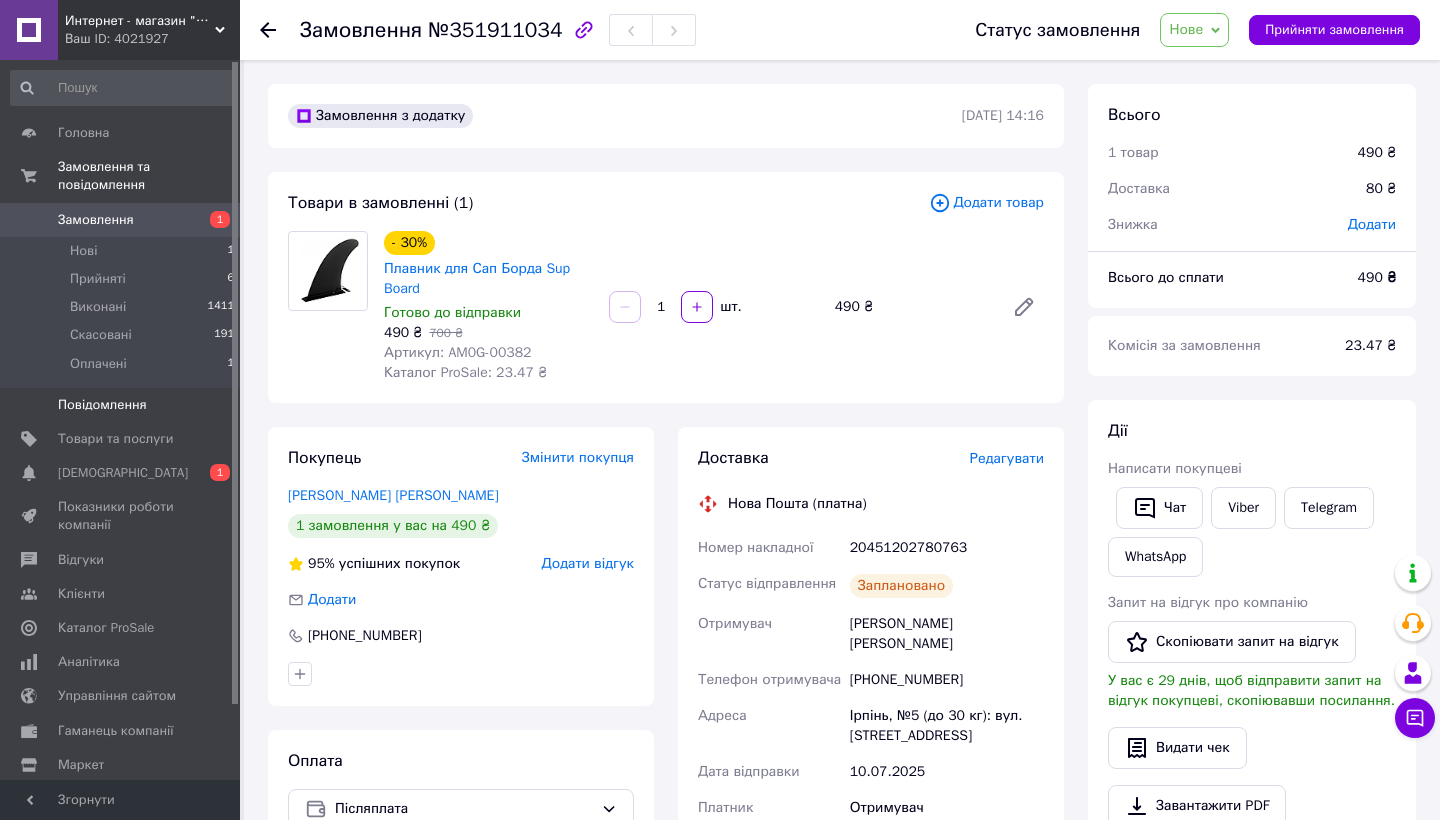 scroll, scrollTop: 0, scrollLeft: 0, axis: both 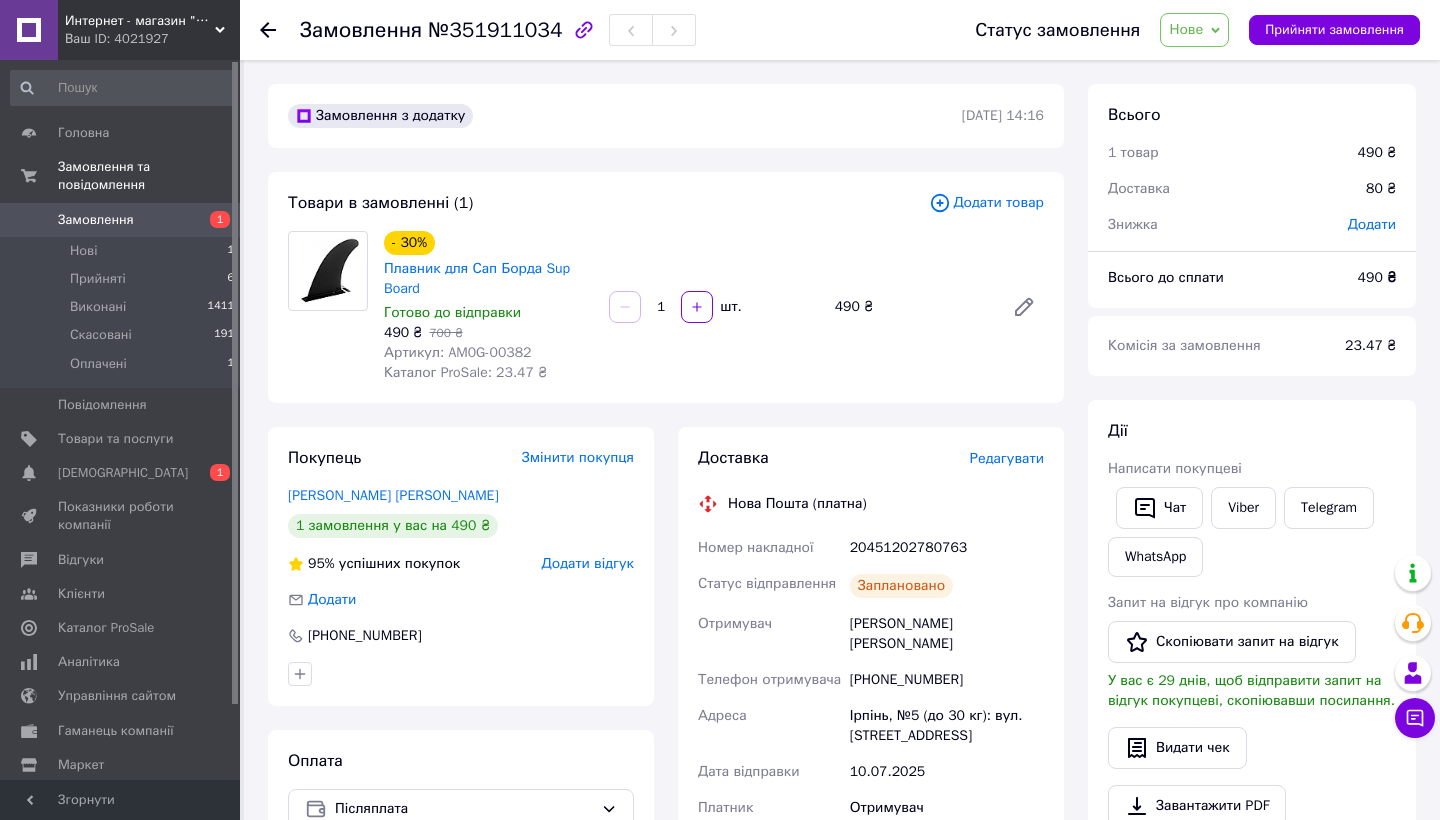 click 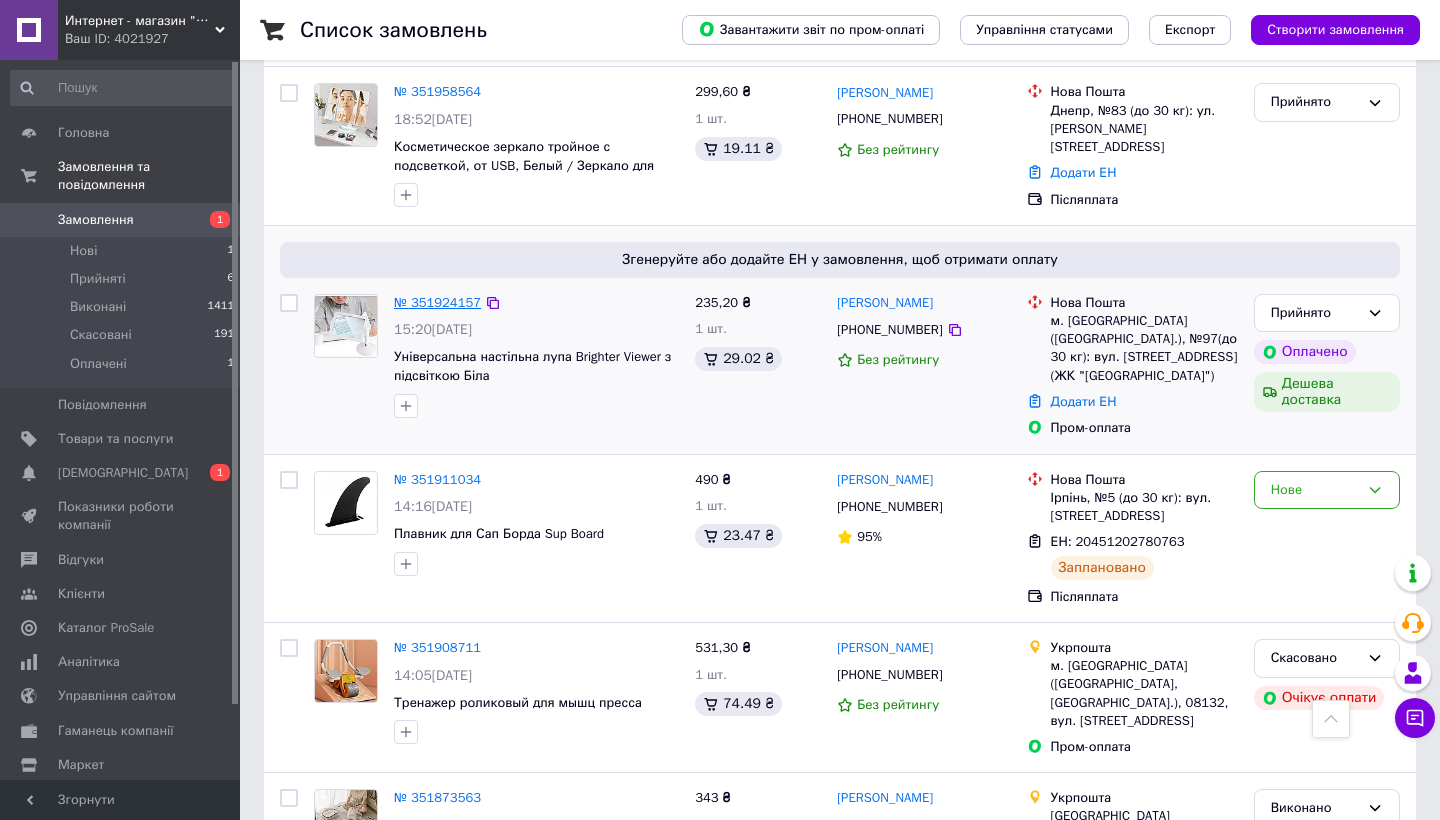click on "№ 351924157" at bounding box center [437, 302] 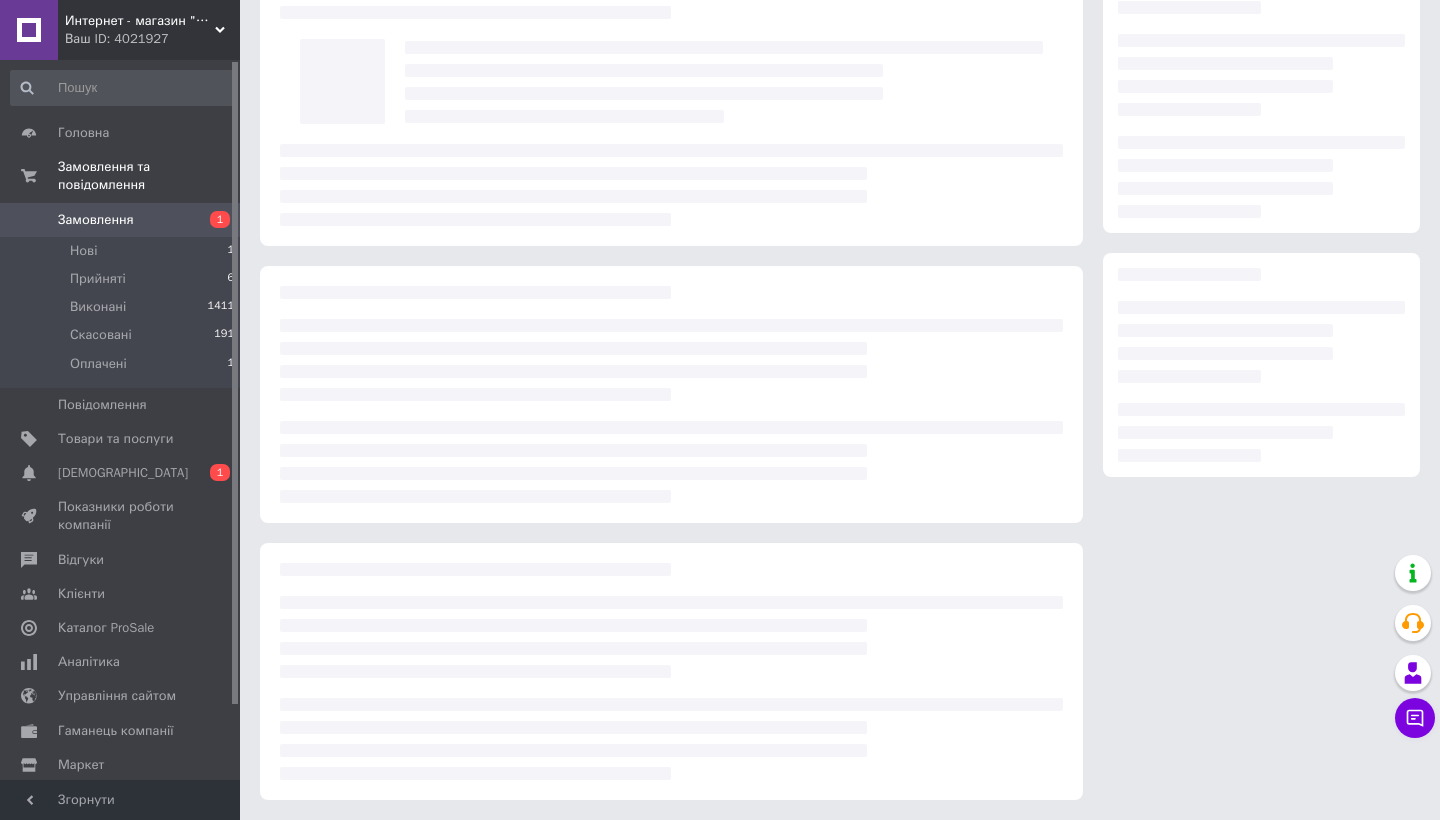 scroll, scrollTop: 94, scrollLeft: 0, axis: vertical 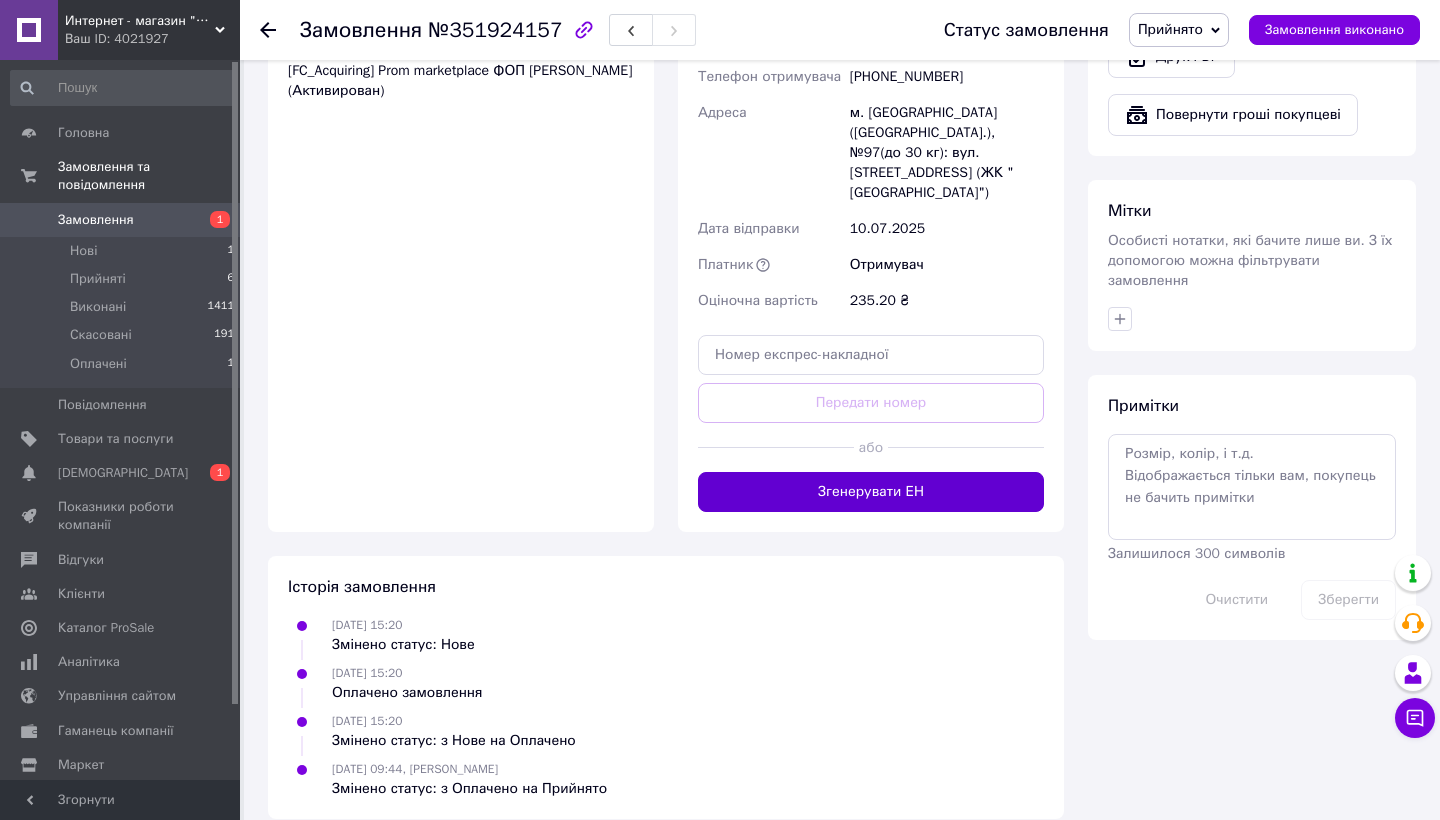 click on "Згенерувати ЕН" at bounding box center (871, 492) 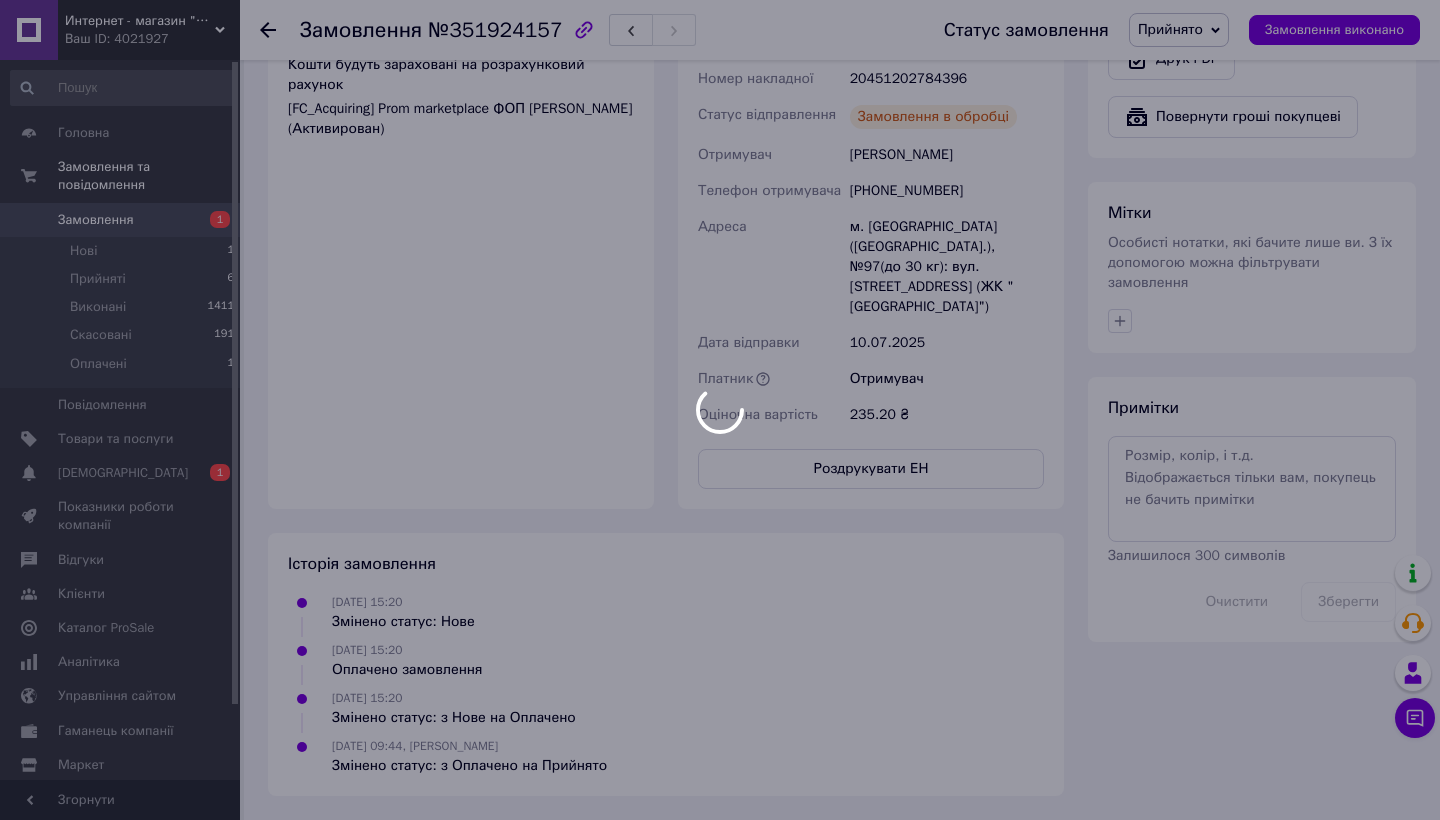 scroll, scrollTop: 814, scrollLeft: 0, axis: vertical 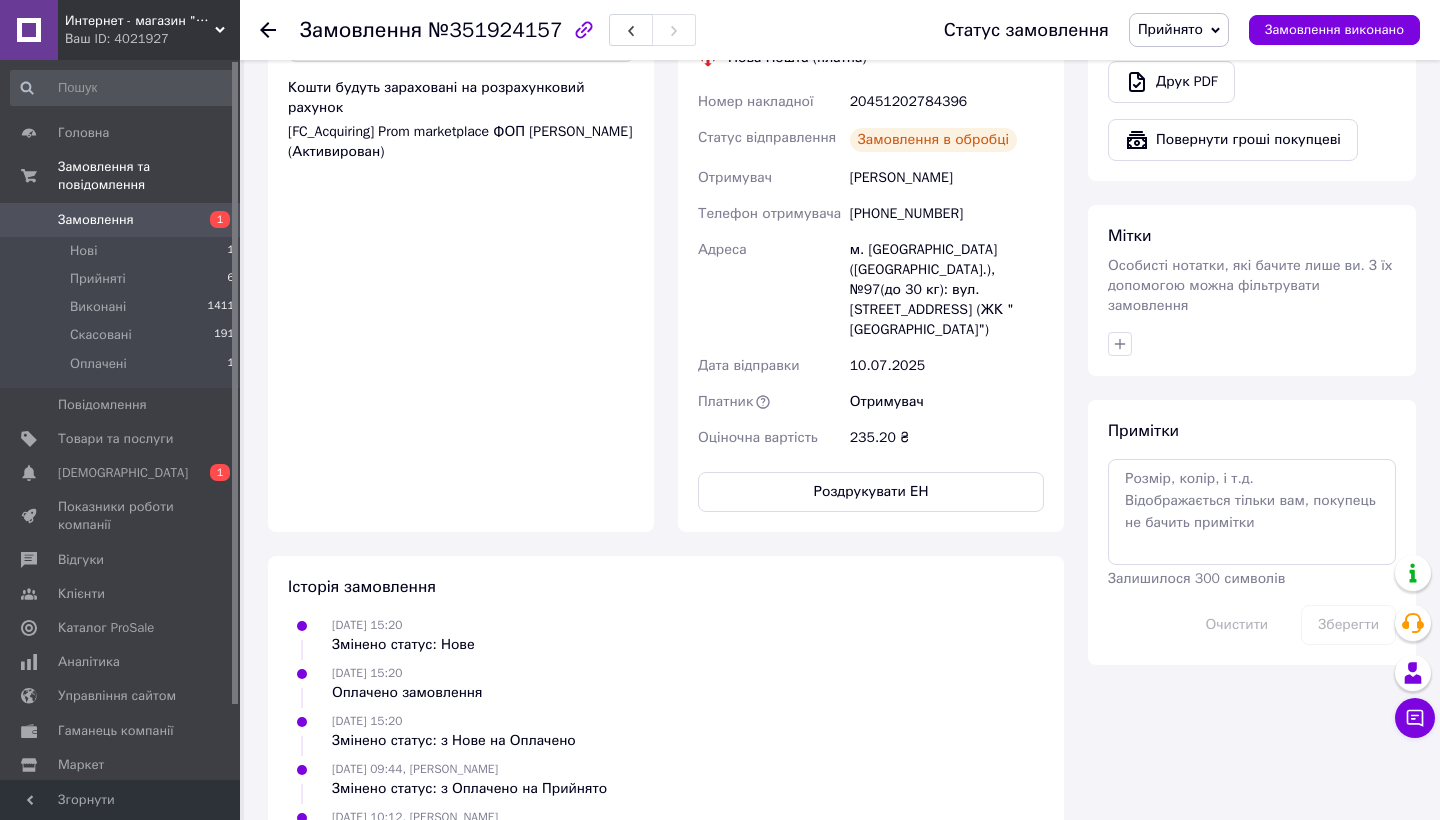 click 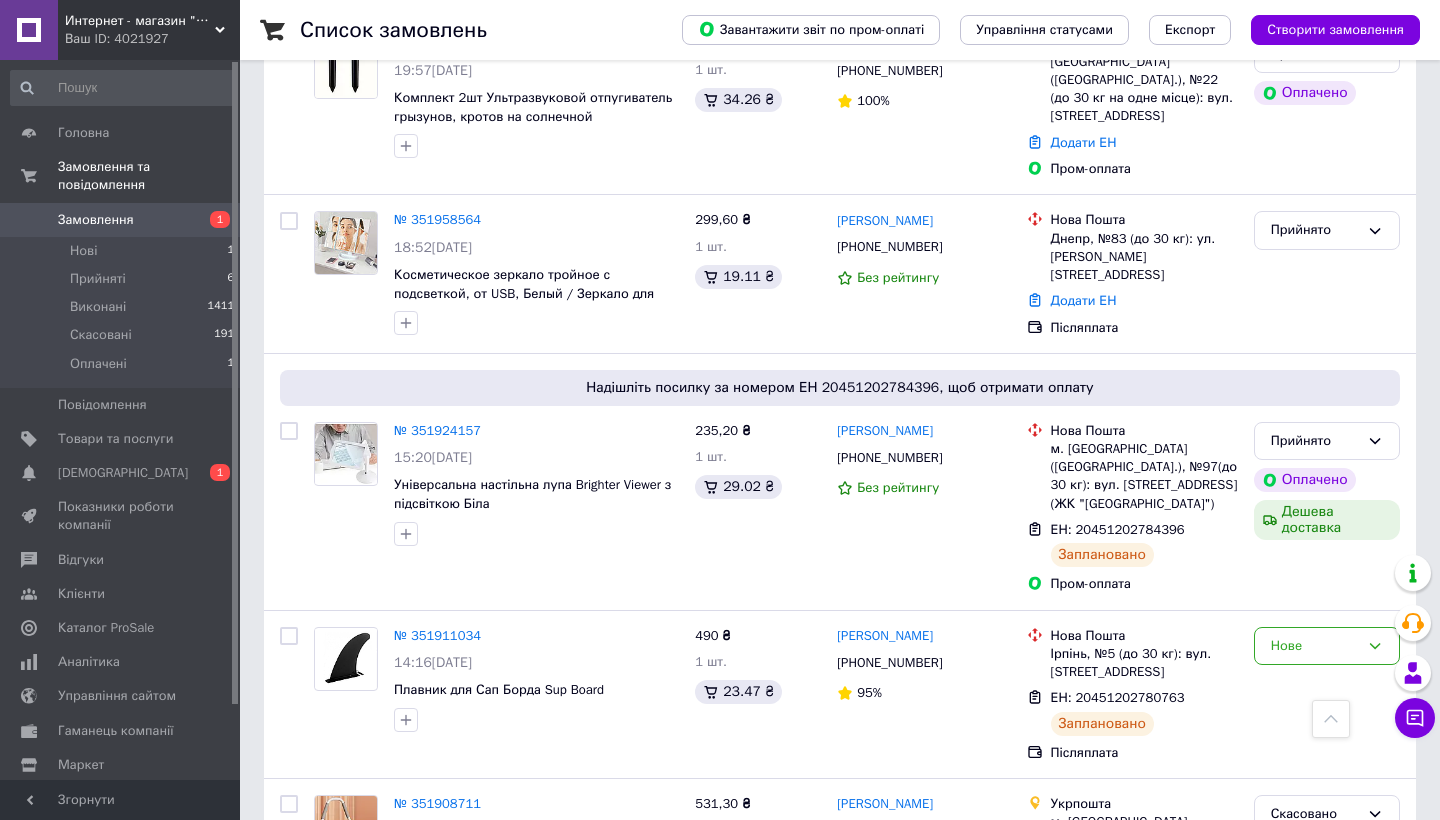 scroll, scrollTop: 929, scrollLeft: 0, axis: vertical 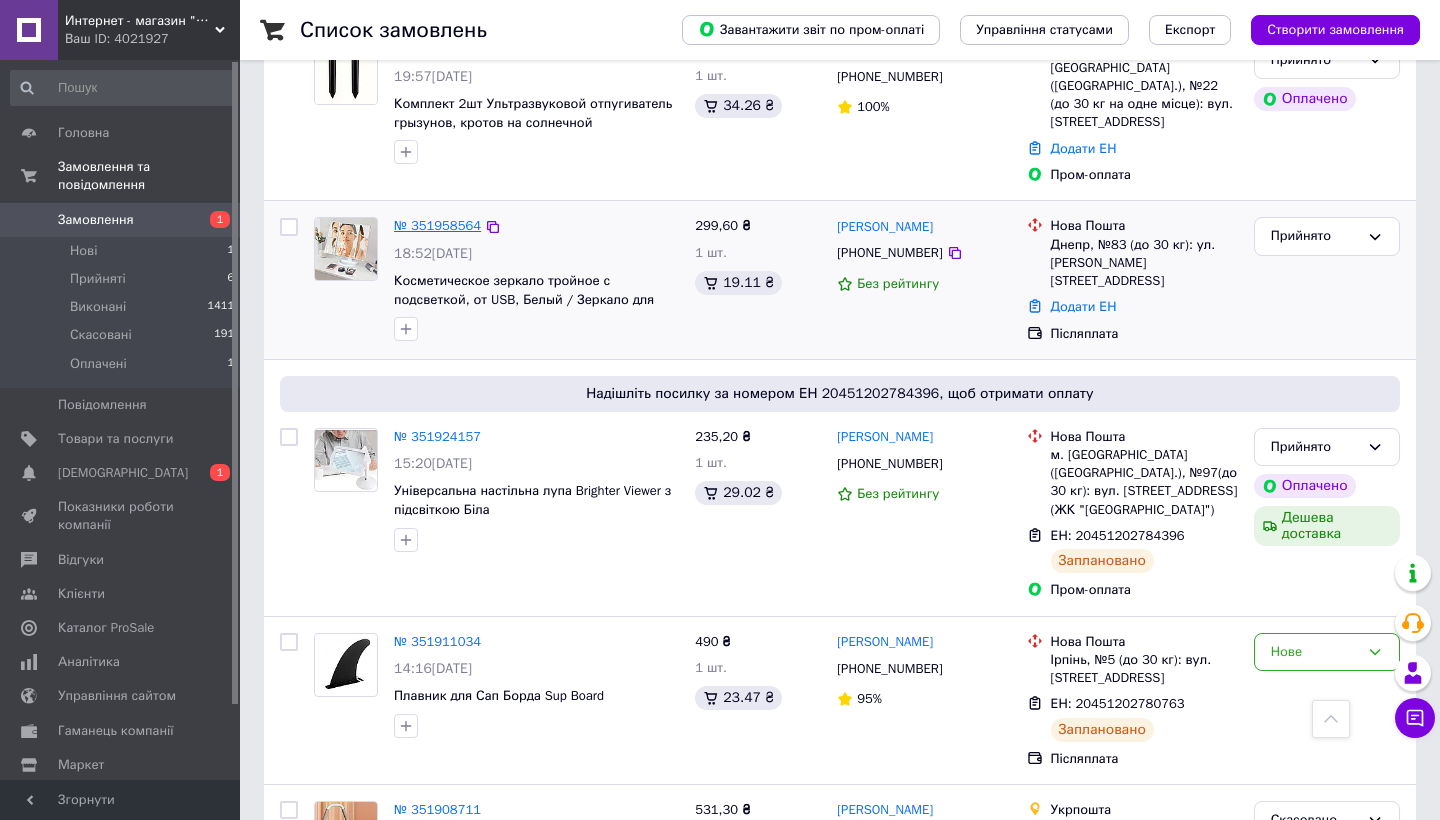 click on "№ 351958564" at bounding box center [437, 225] 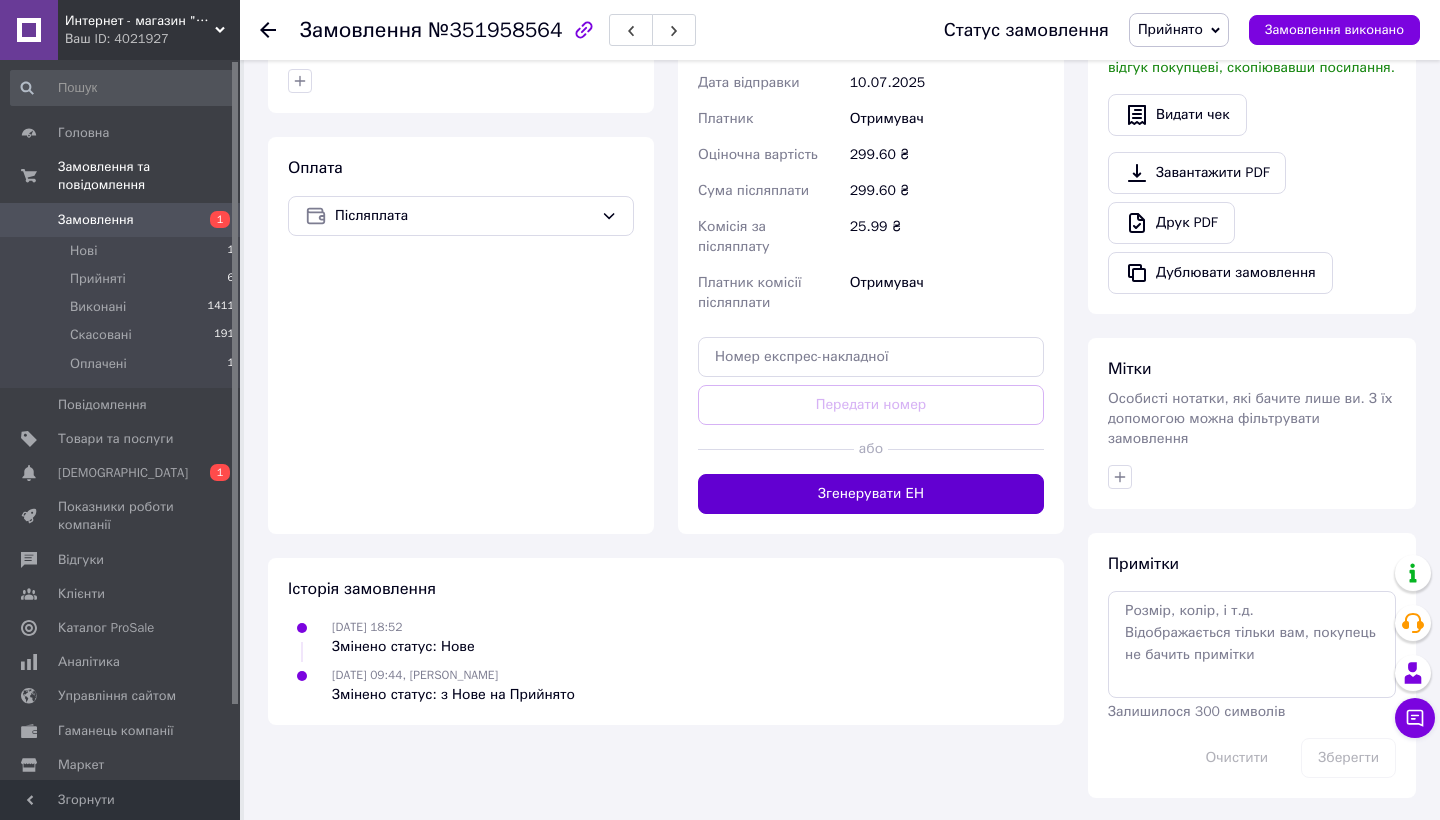 click on "Згенерувати ЕН" at bounding box center [871, 494] 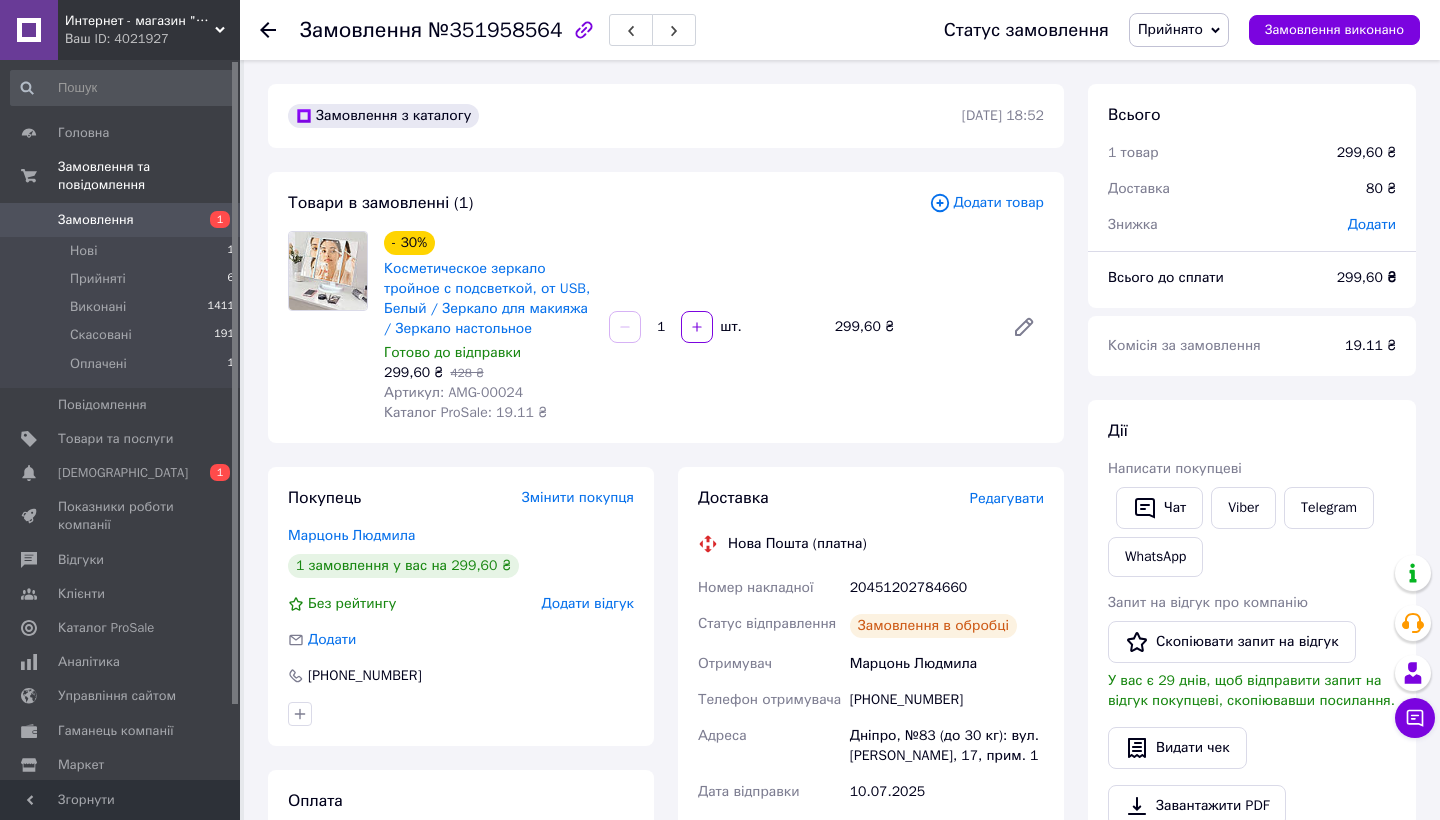 scroll, scrollTop: 0, scrollLeft: 0, axis: both 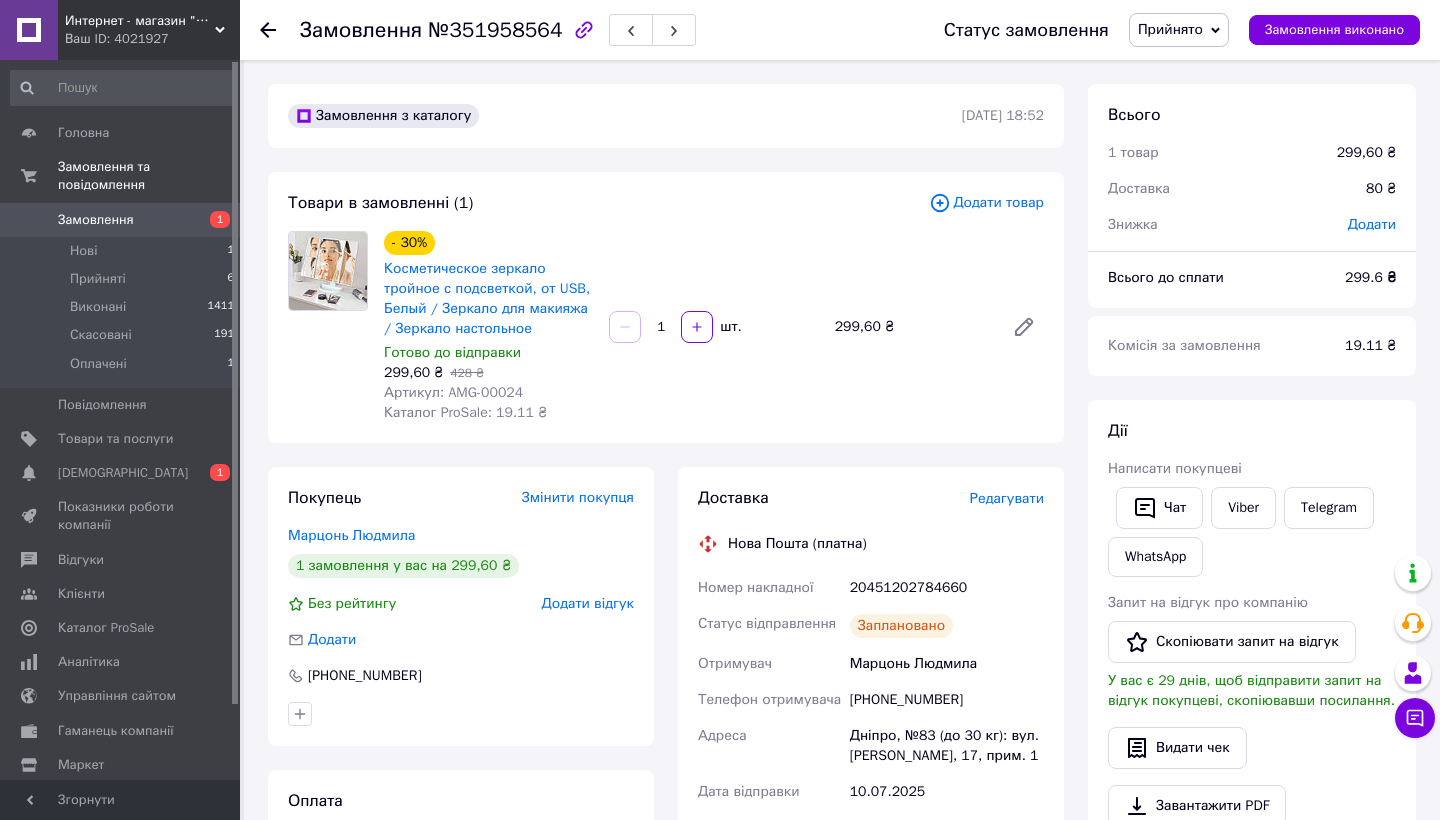 click 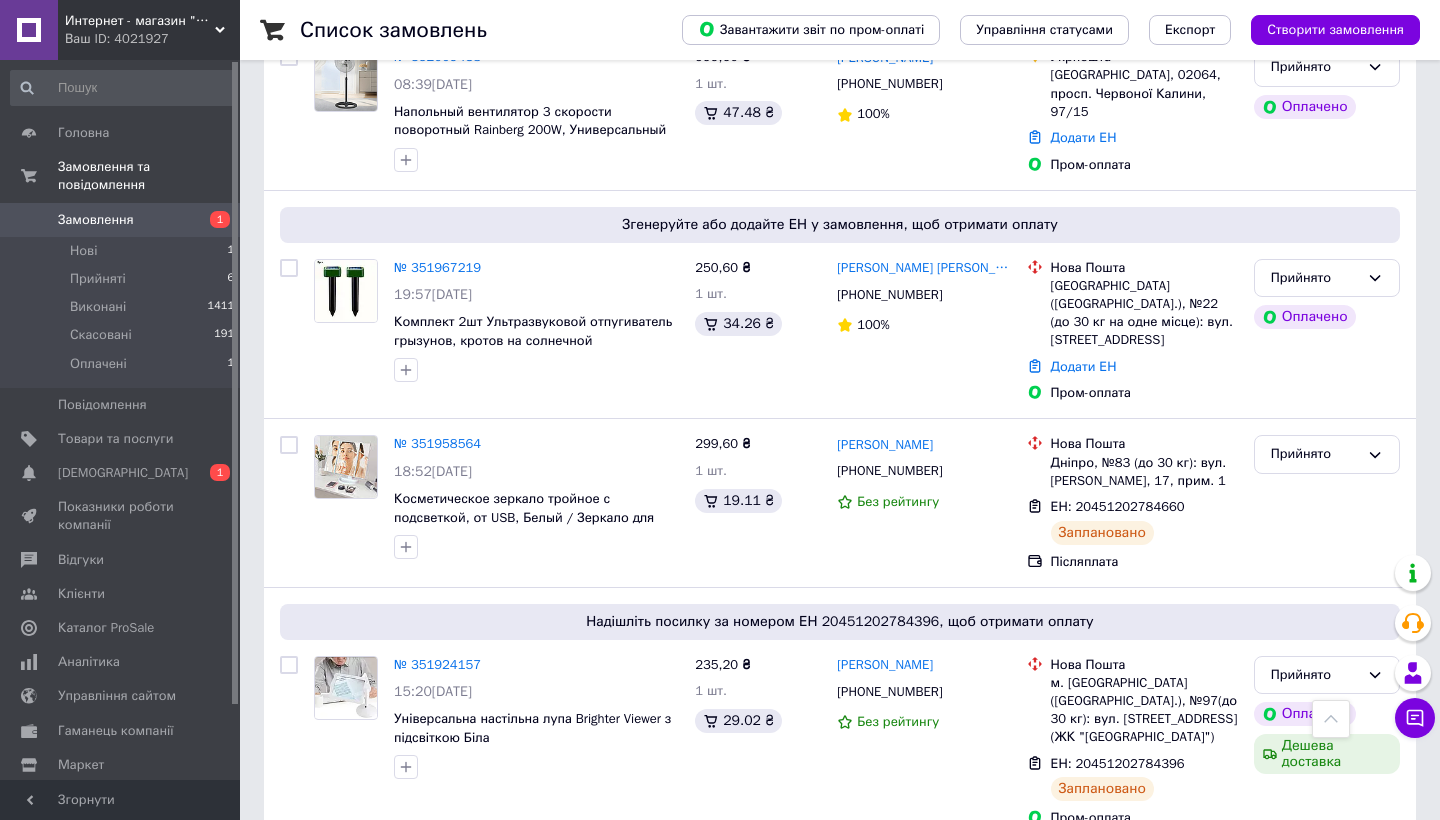 scroll, scrollTop: 701, scrollLeft: 0, axis: vertical 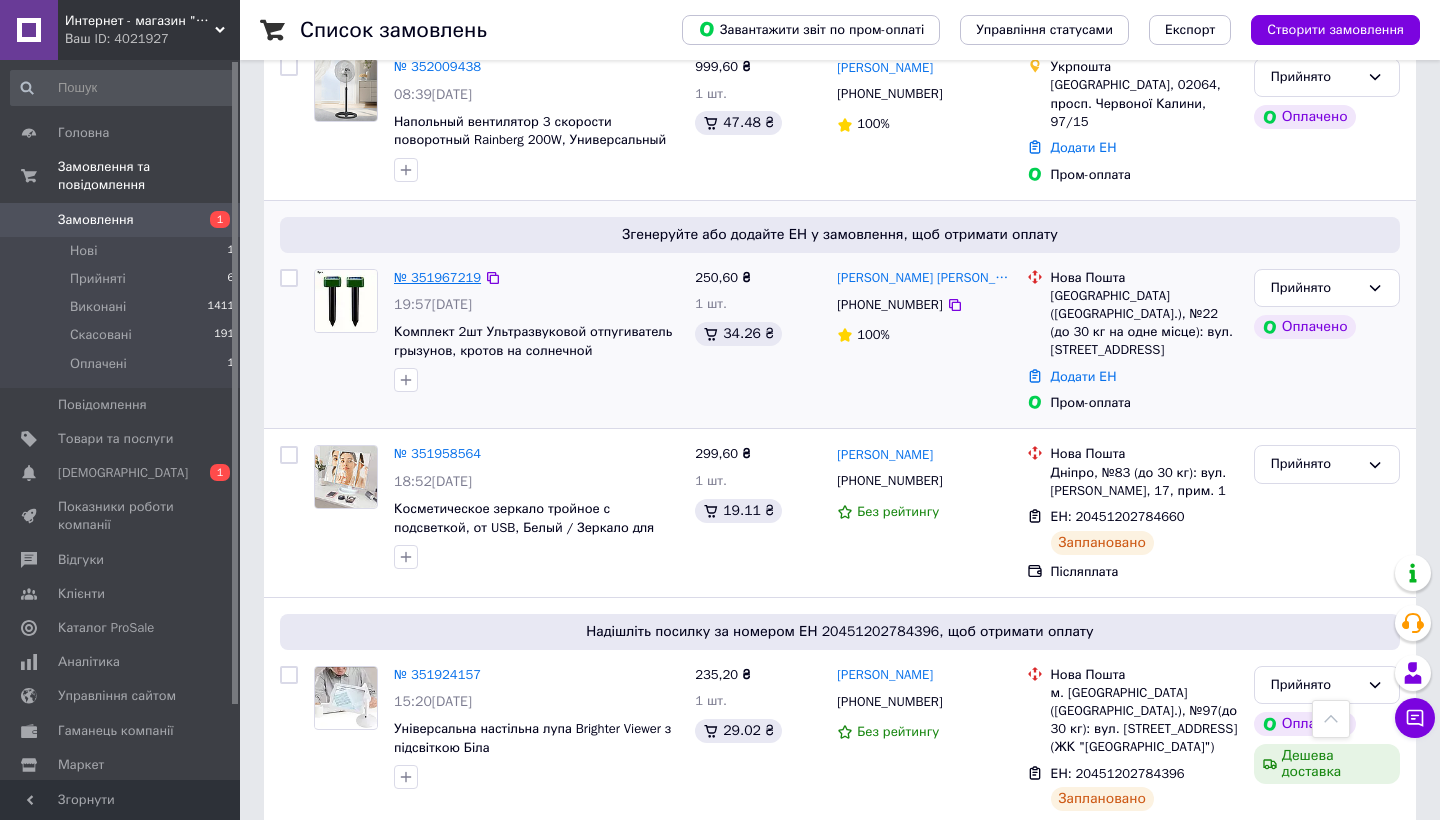 click on "№ 351967219" at bounding box center (437, 277) 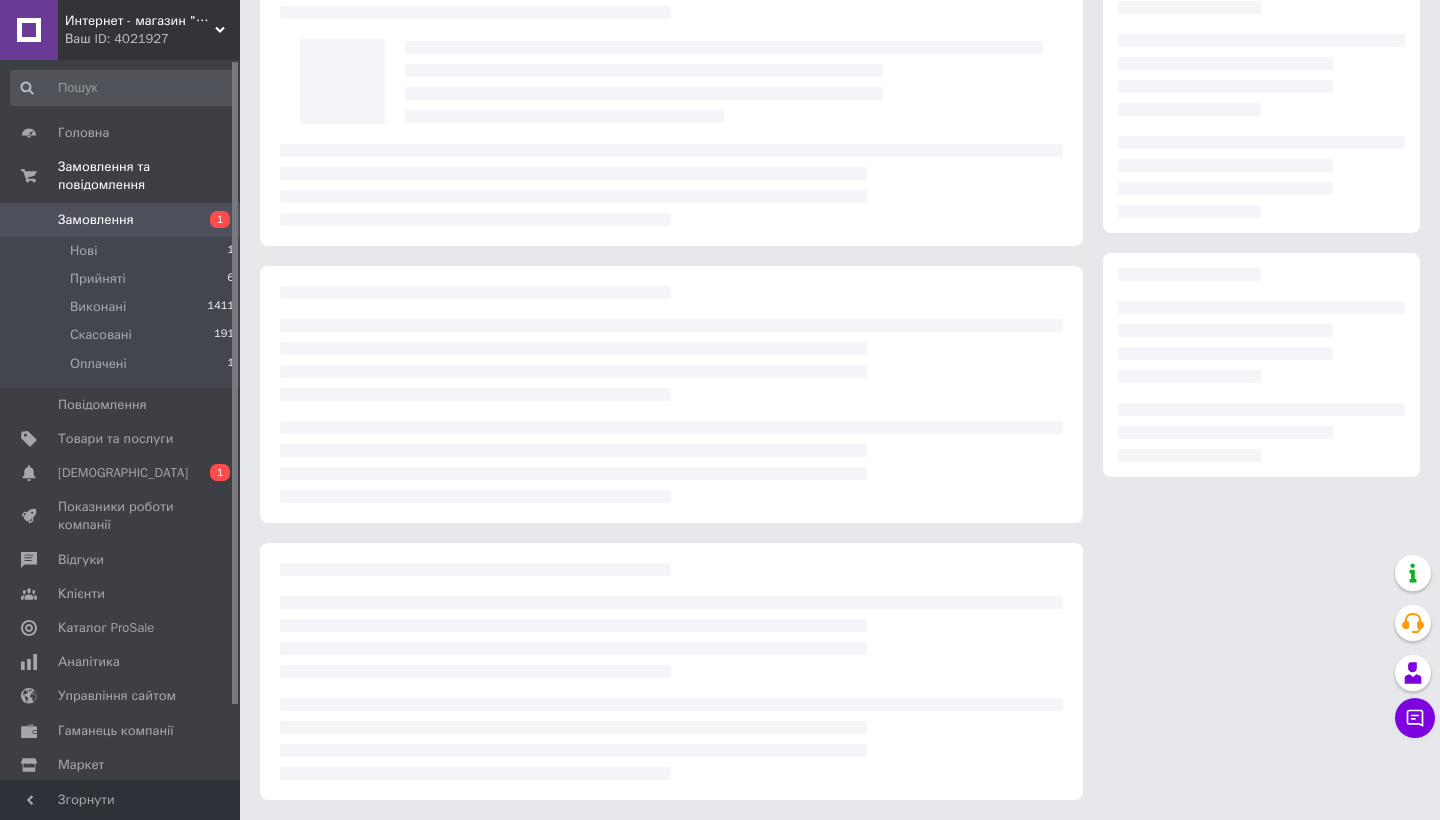 scroll, scrollTop: 94, scrollLeft: 0, axis: vertical 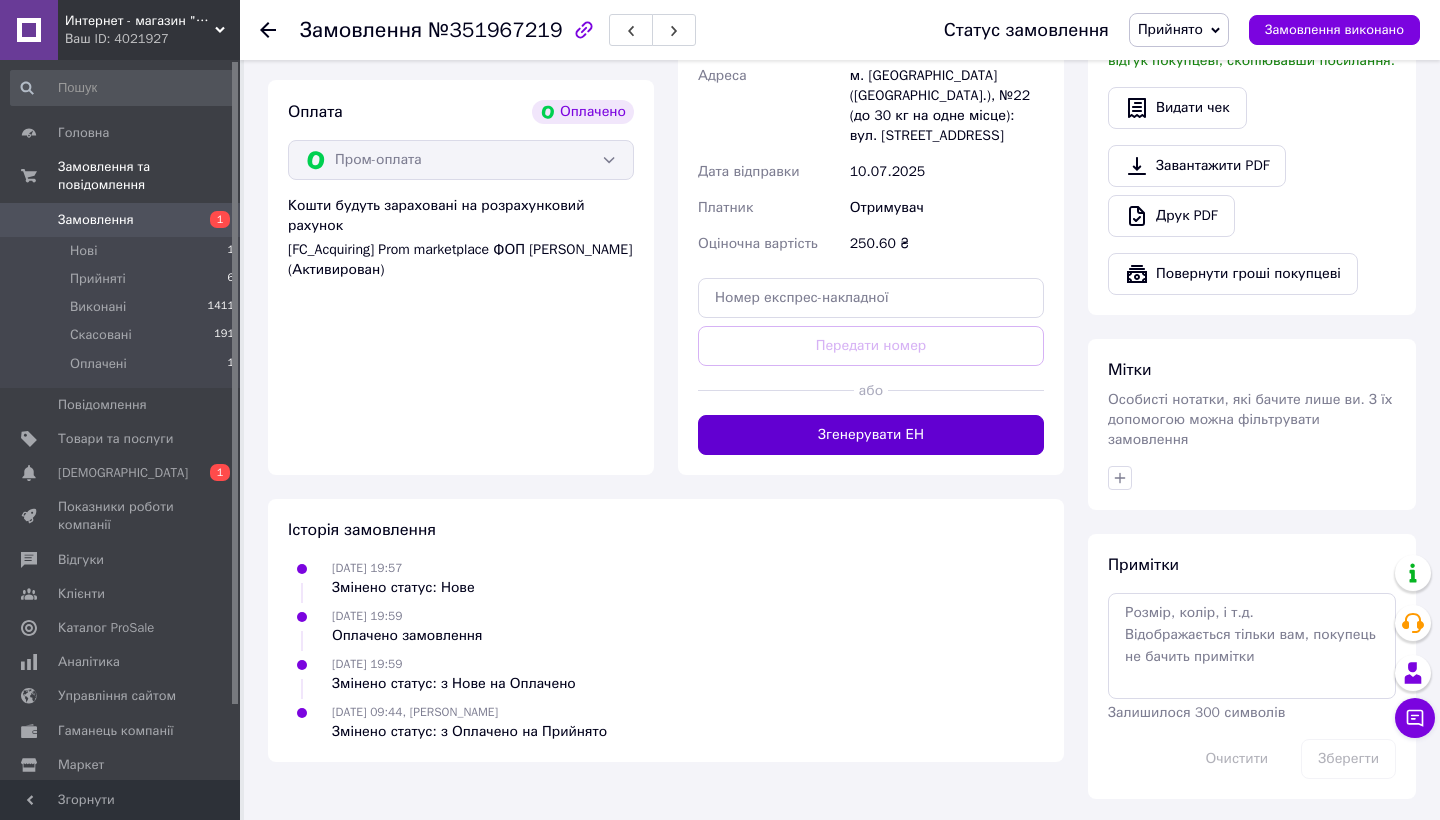 click on "Згенерувати ЕН" at bounding box center (871, 435) 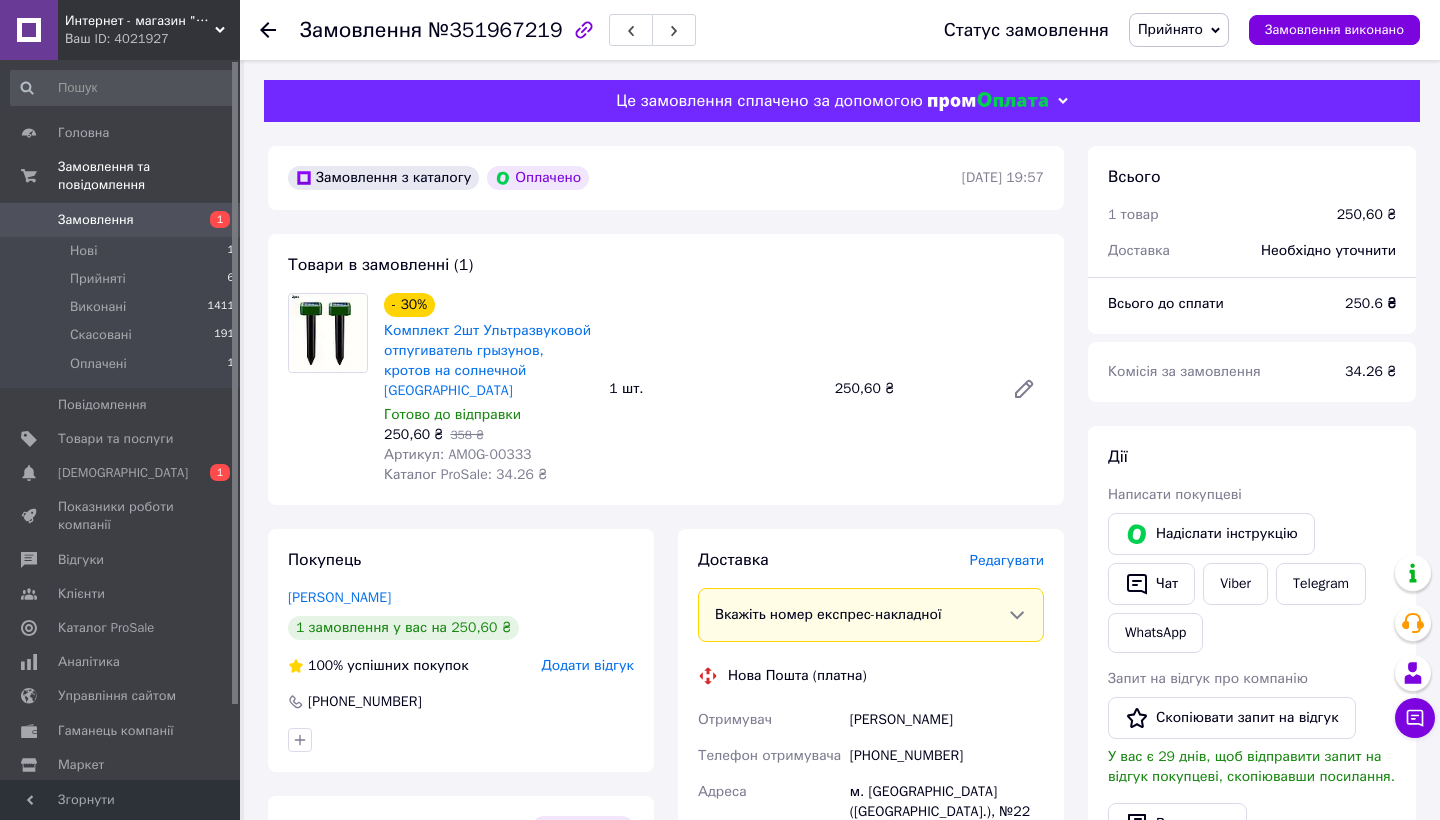 scroll, scrollTop: 0, scrollLeft: 0, axis: both 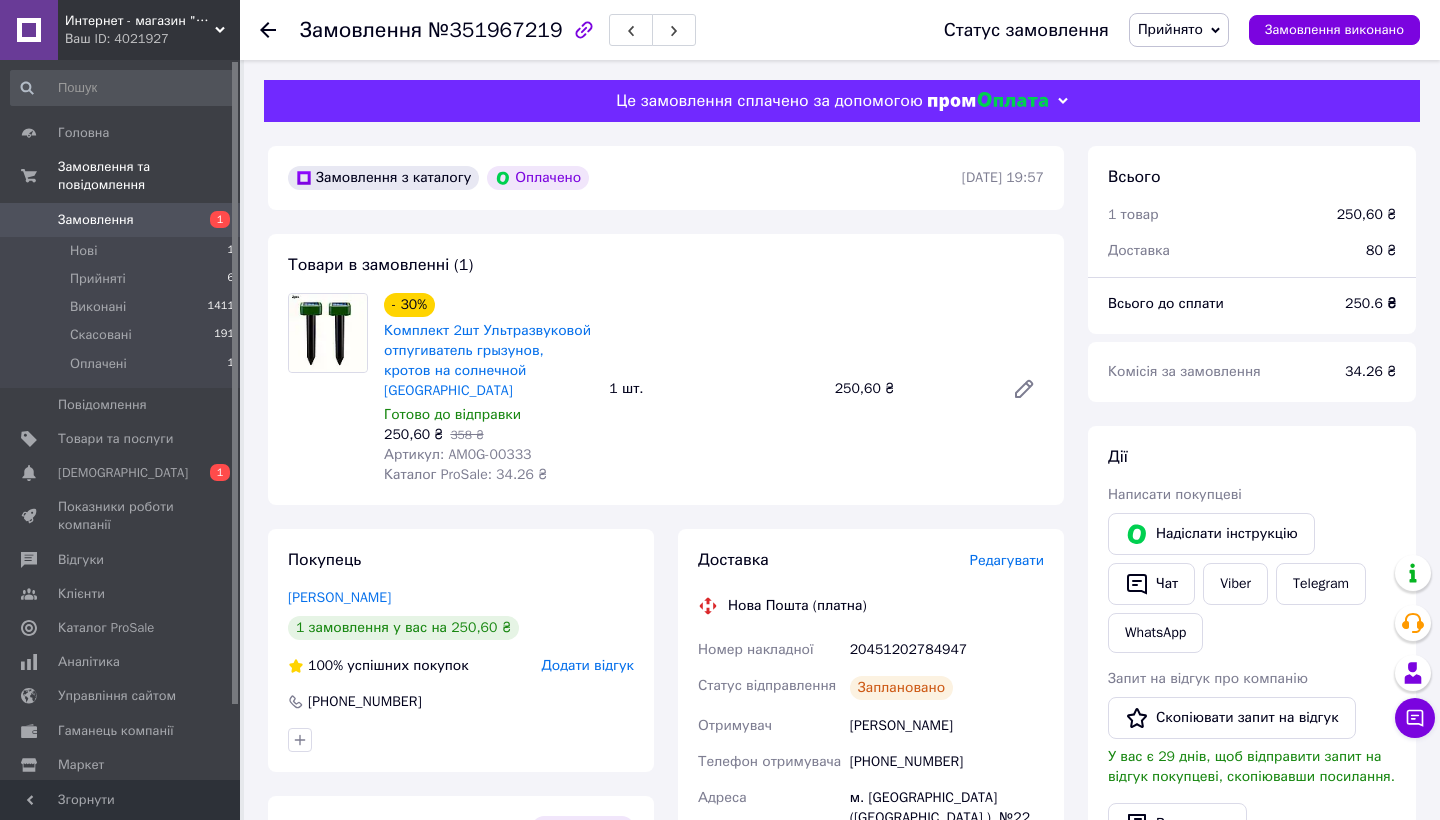 click 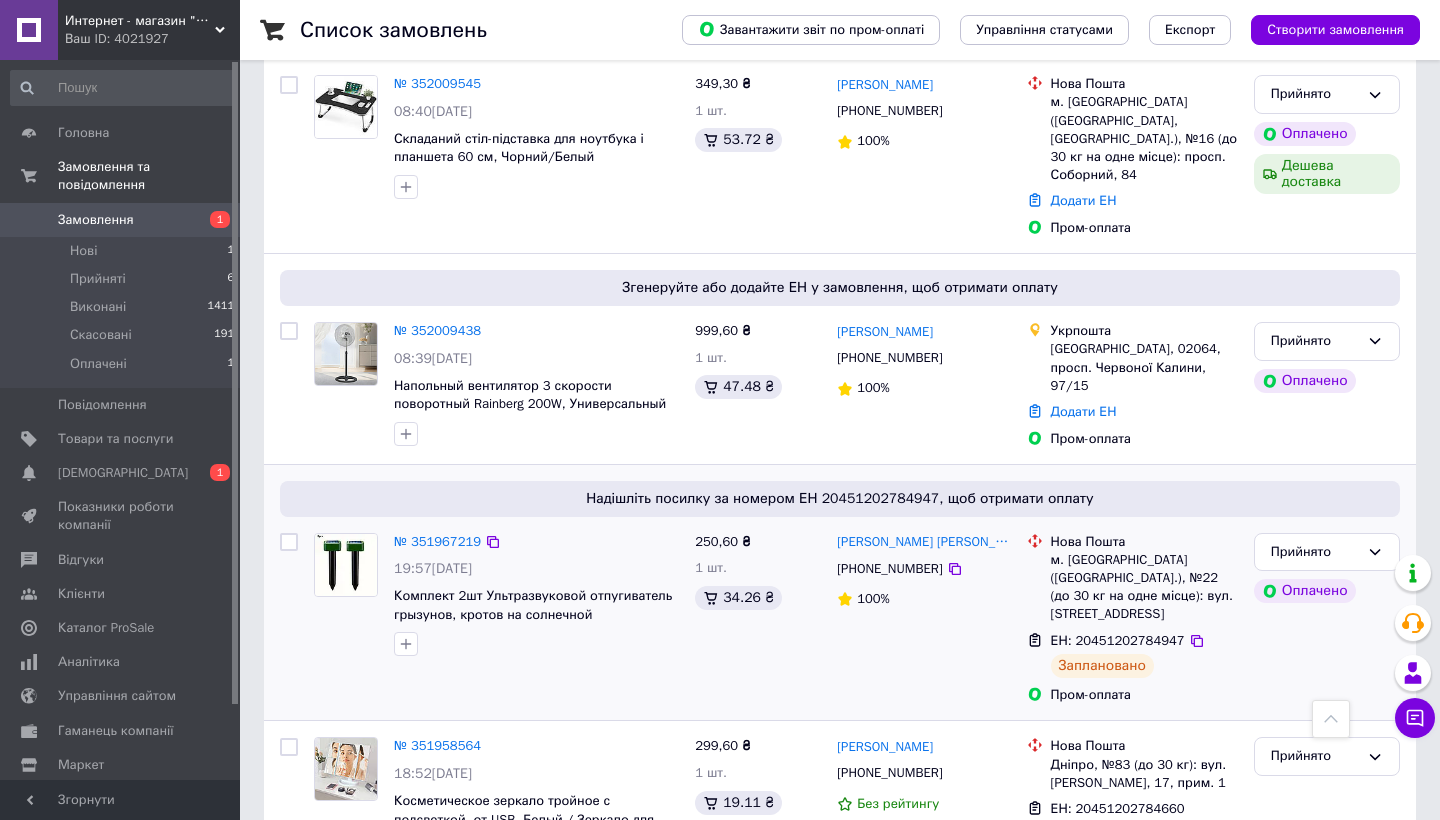 scroll, scrollTop: 433, scrollLeft: 0, axis: vertical 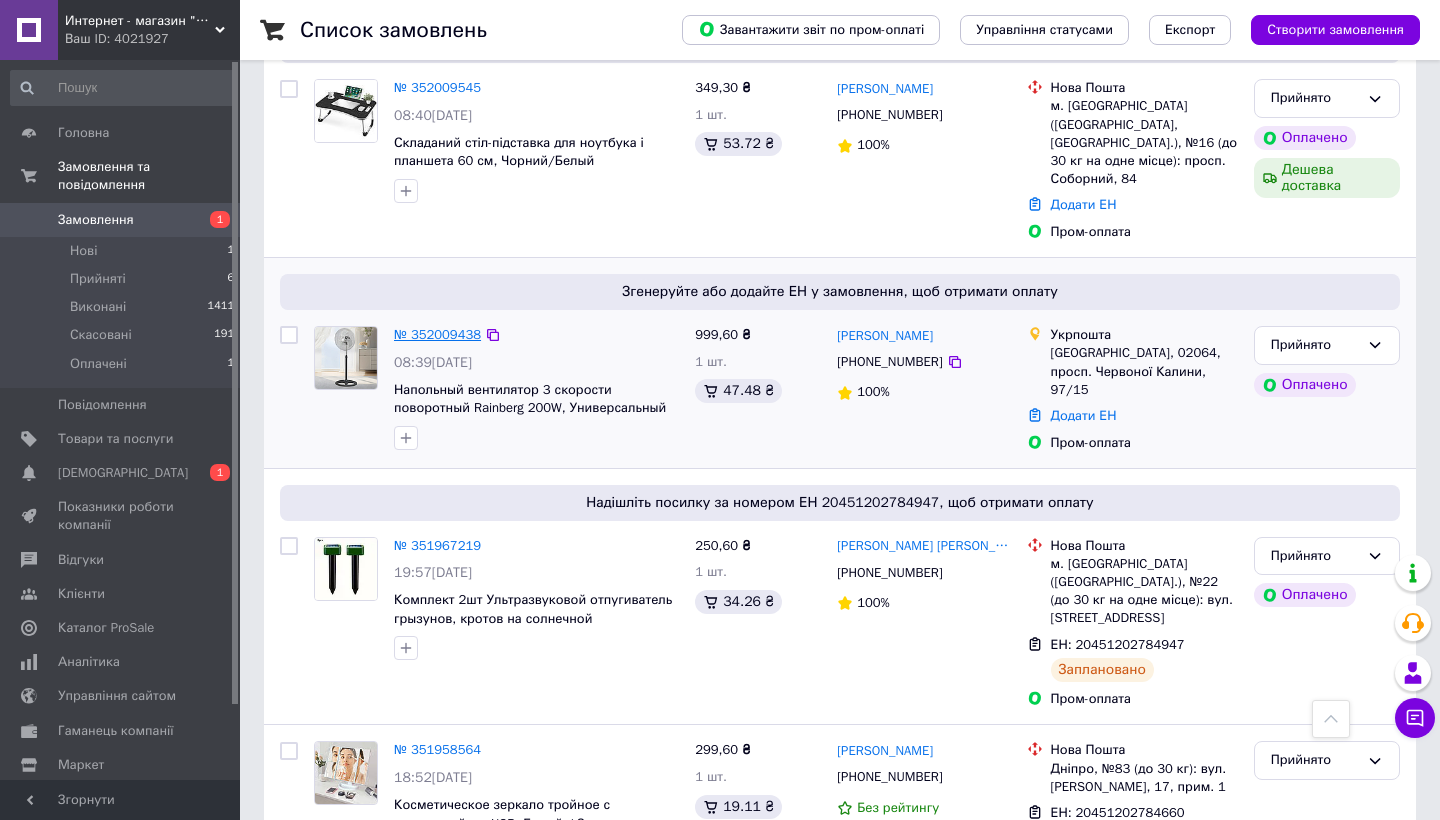 click on "№ 352009438" at bounding box center (437, 334) 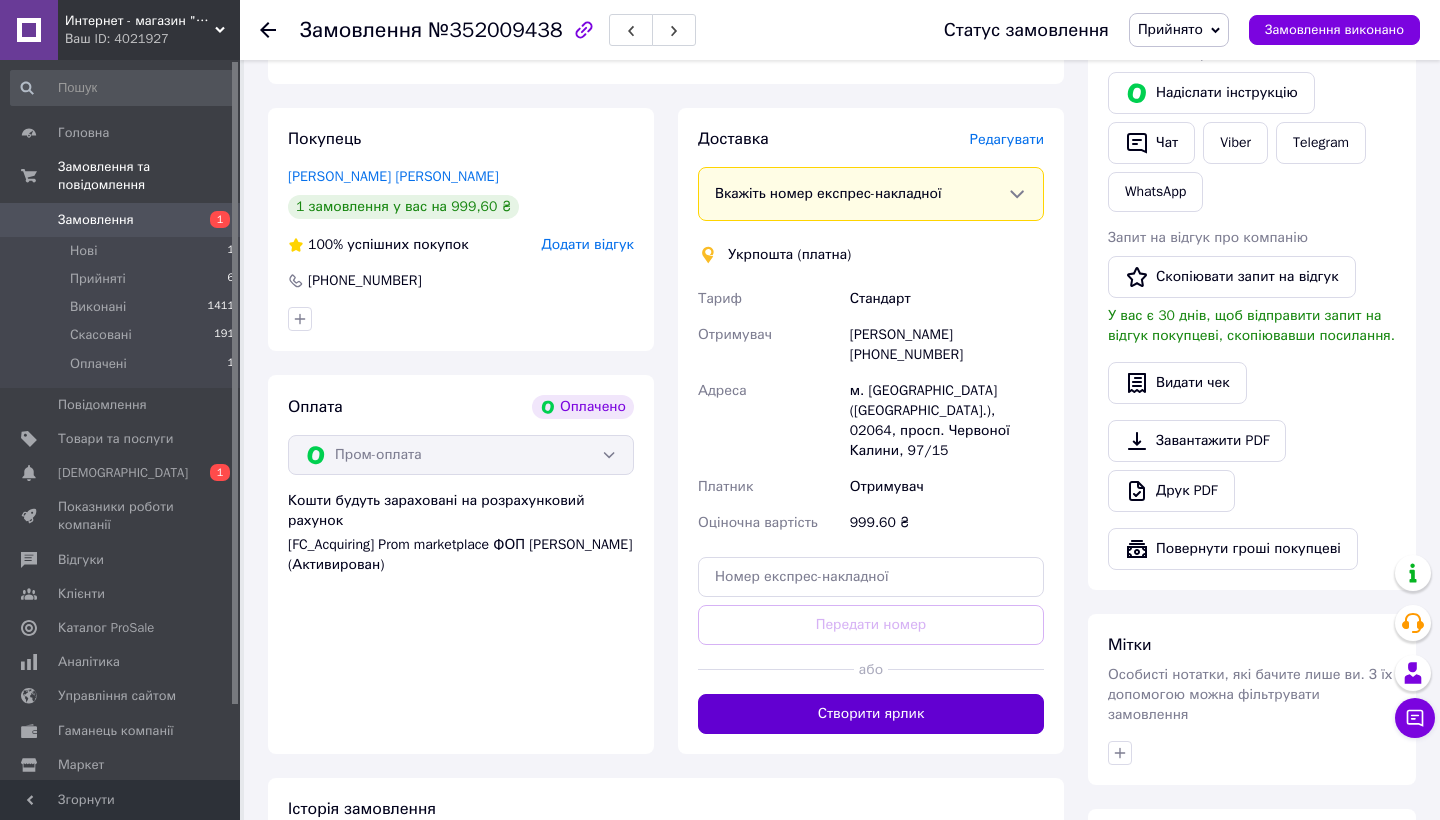 click on "Створити ярлик" at bounding box center [871, 714] 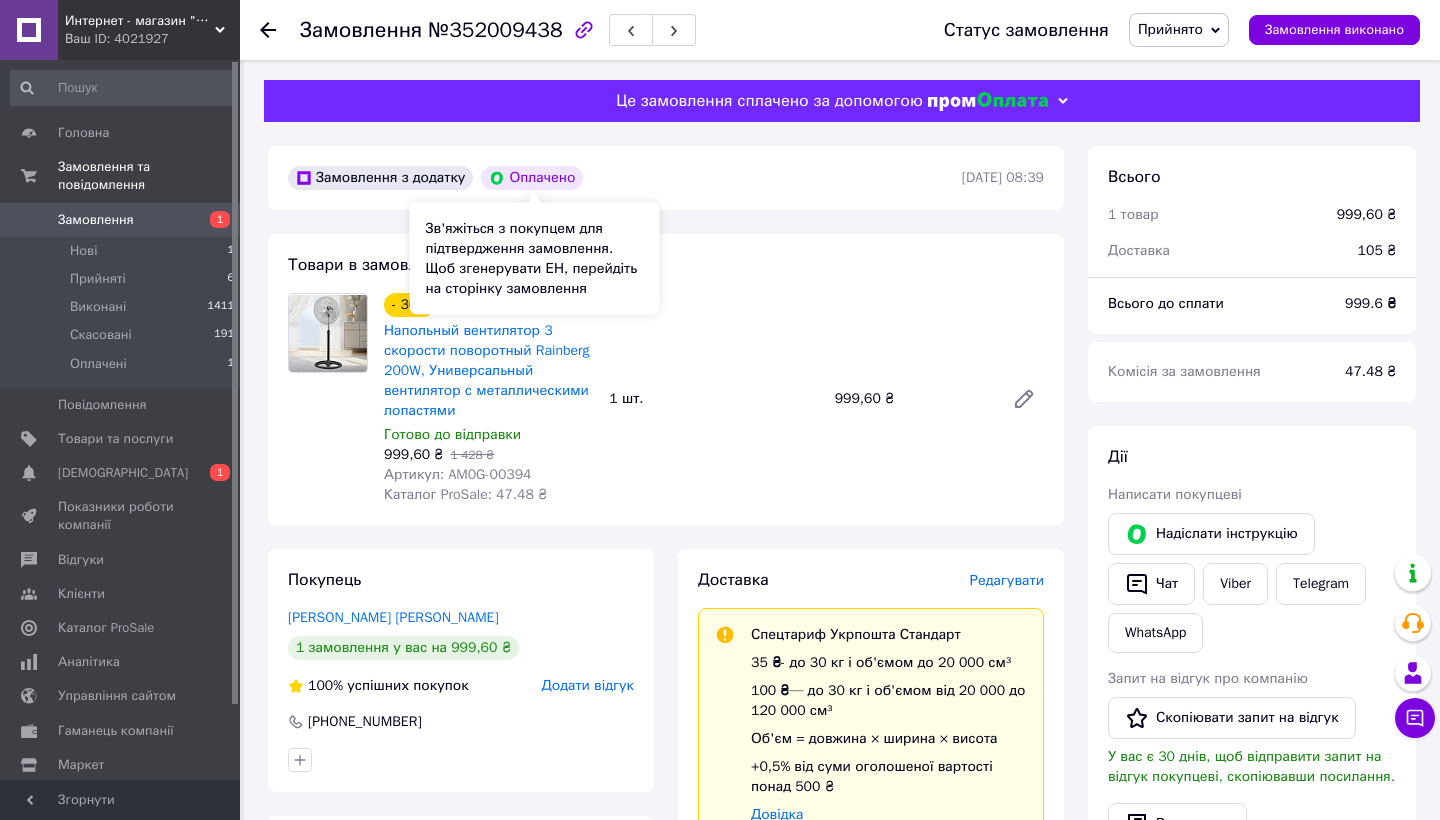 scroll, scrollTop: 0, scrollLeft: 0, axis: both 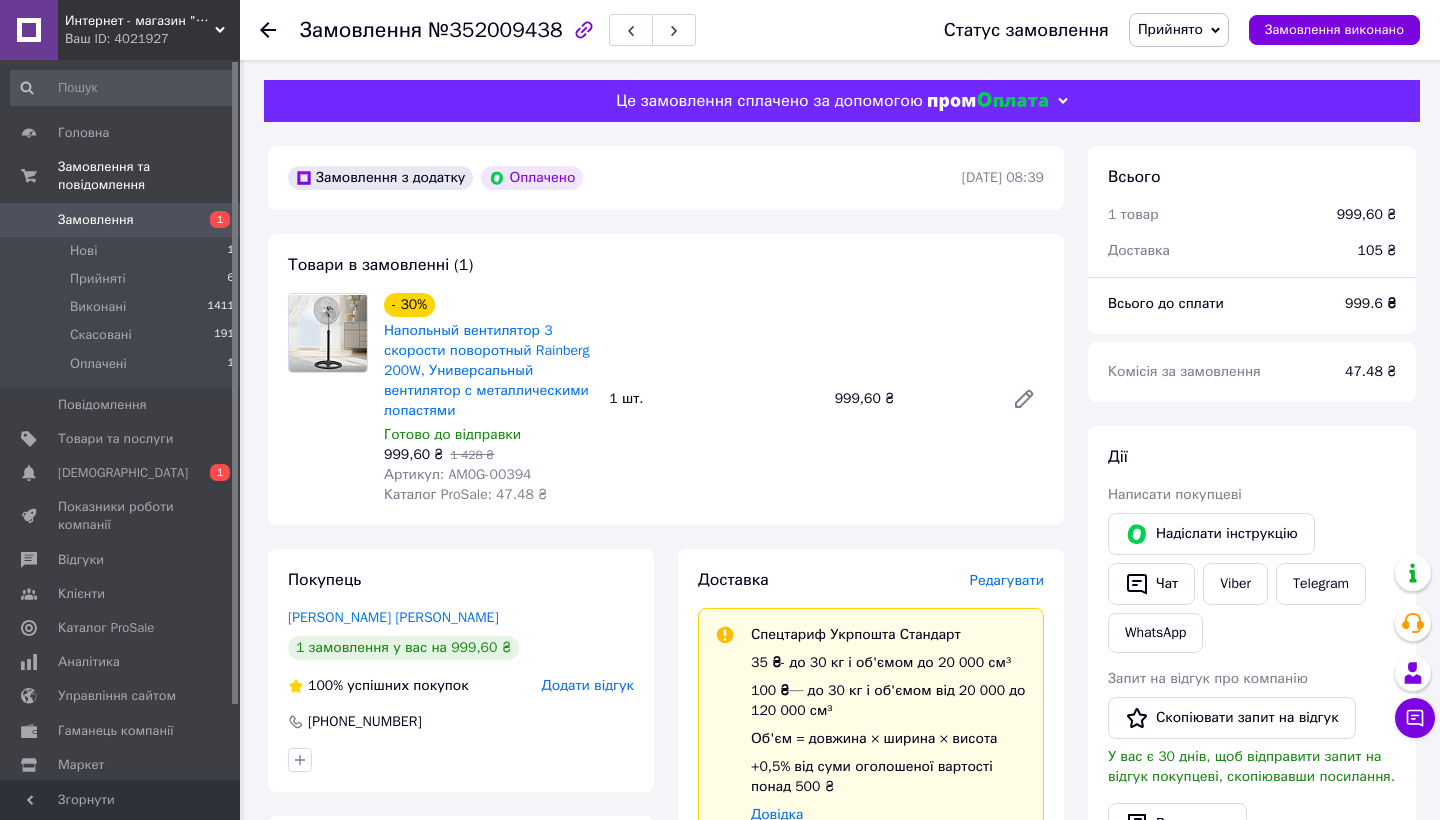 click 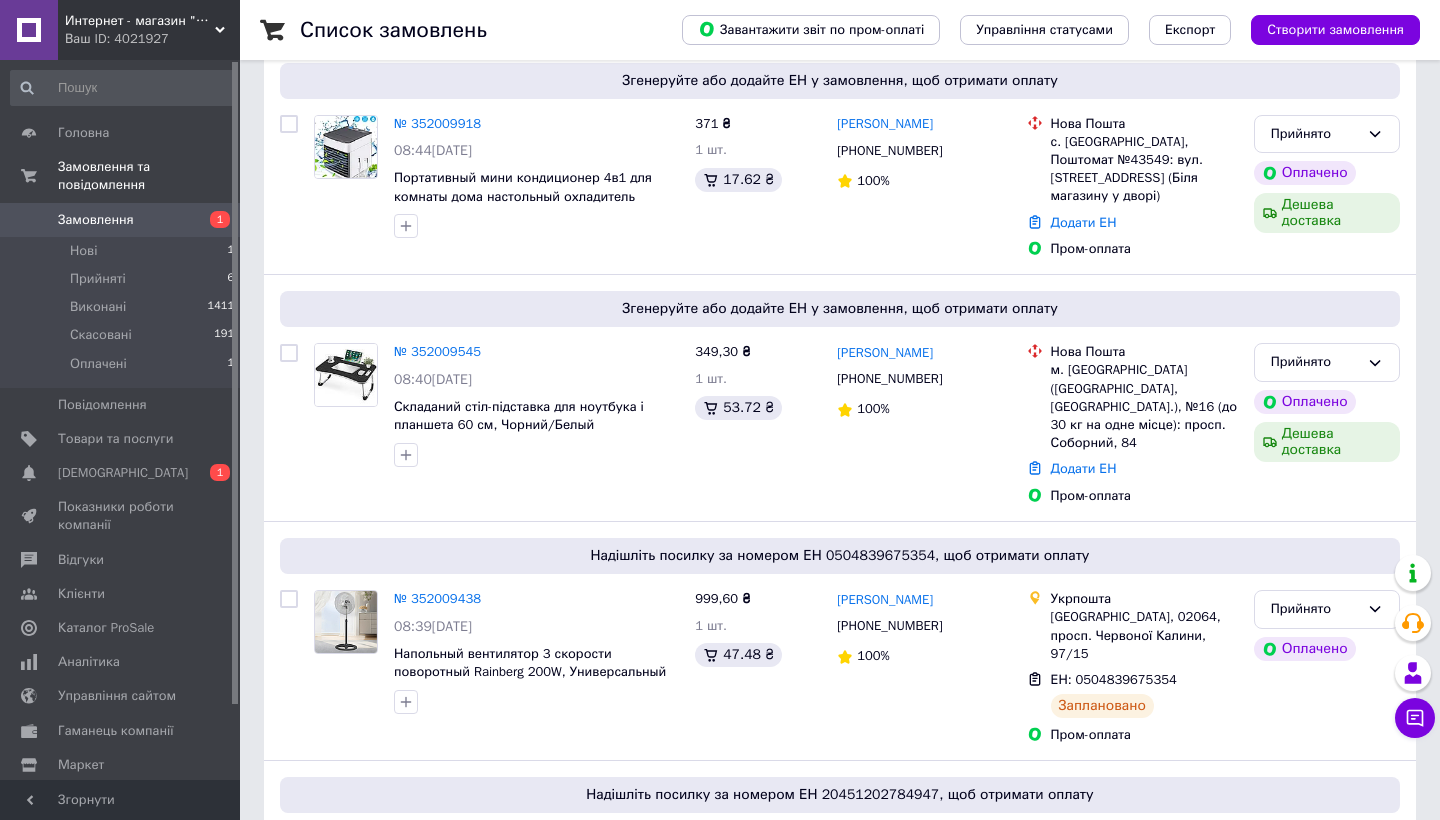scroll, scrollTop: 170, scrollLeft: 0, axis: vertical 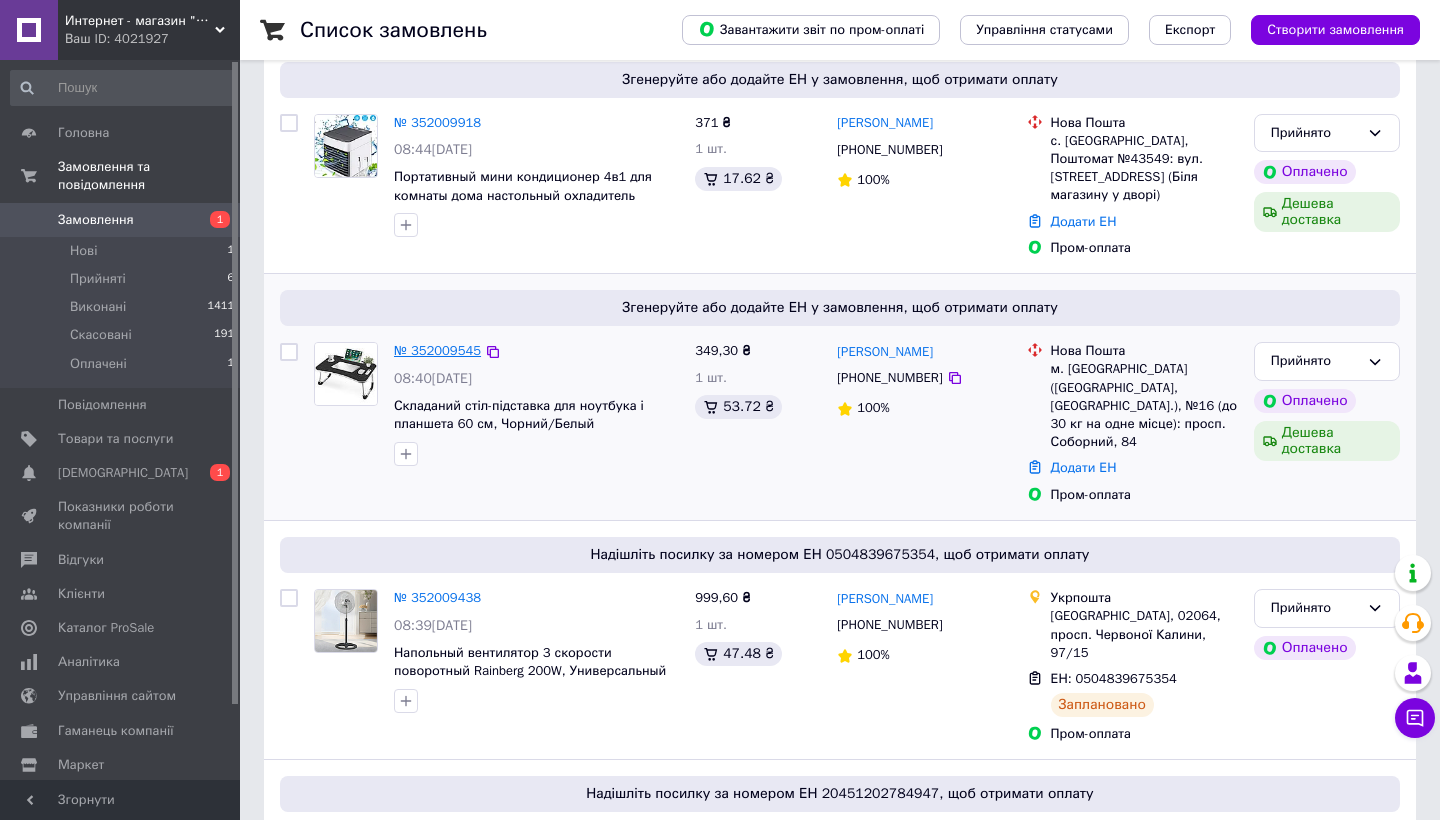 click on "№ 352009545" at bounding box center [437, 350] 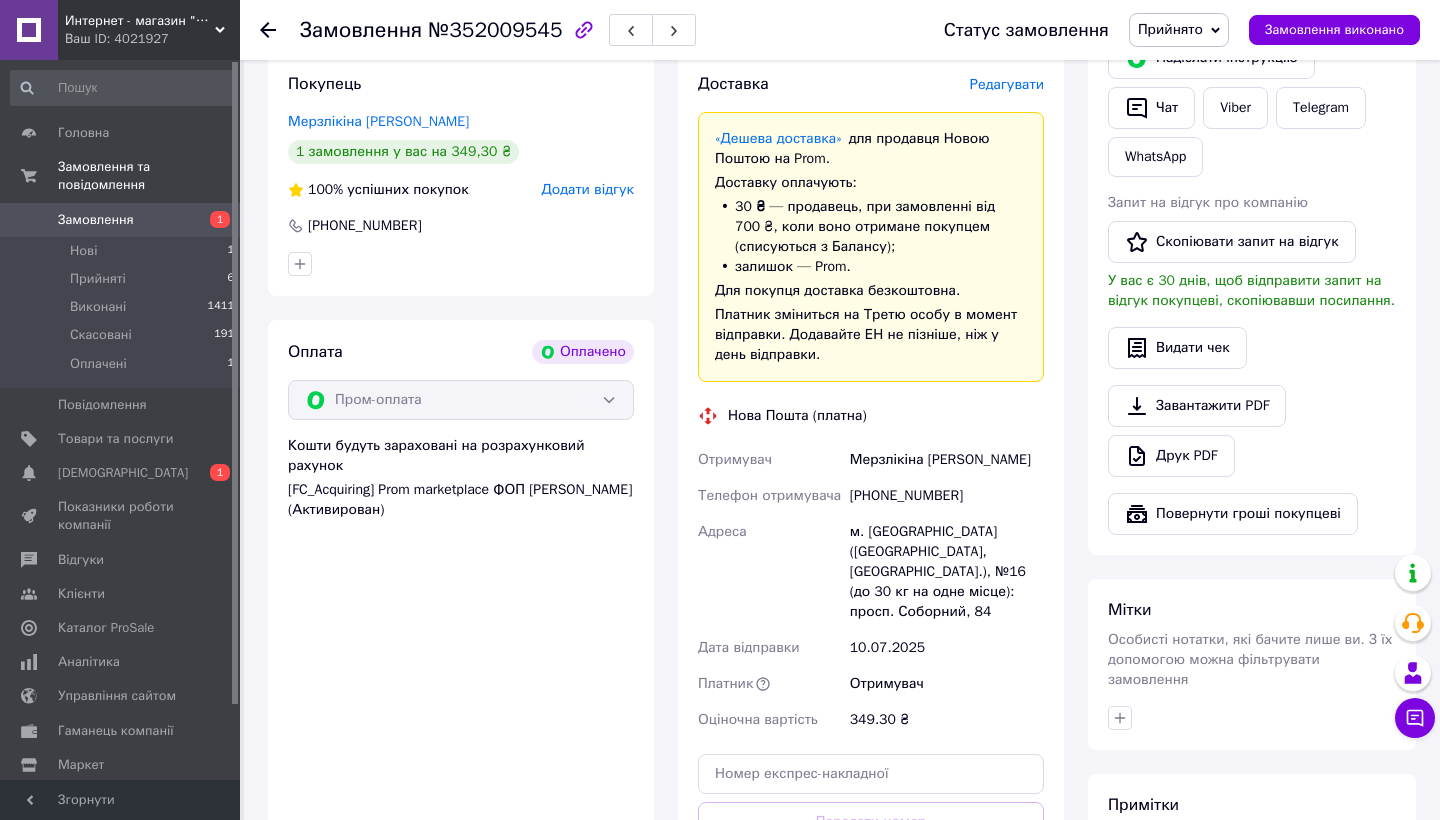 scroll, scrollTop: 791, scrollLeft: 0, axis: vertical 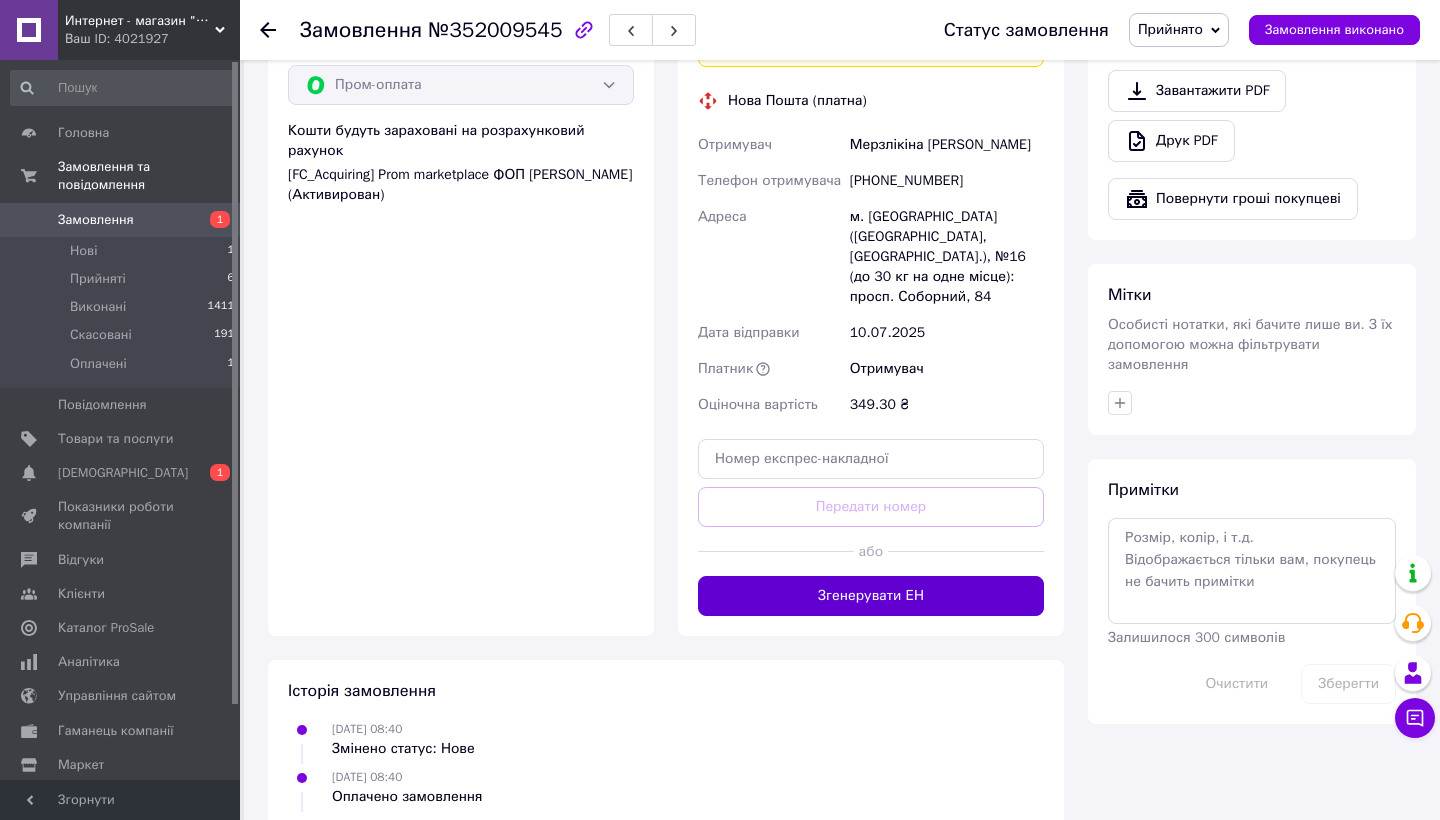 click on "Згенерувати ЕН" at bounding box center [871, 596] 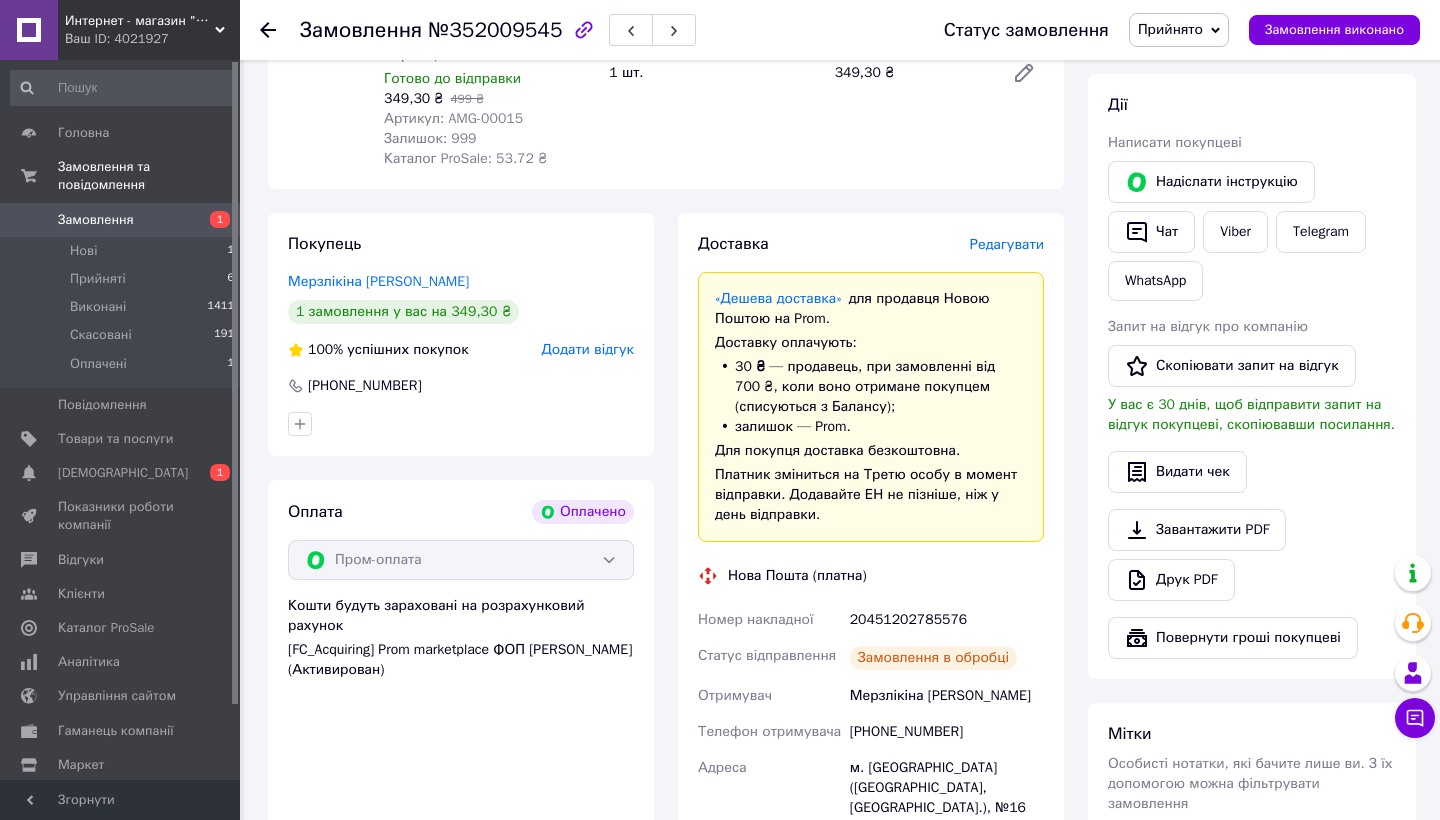 scroll, scrollTop: 312, scrollLeft: 0, axis: vertical 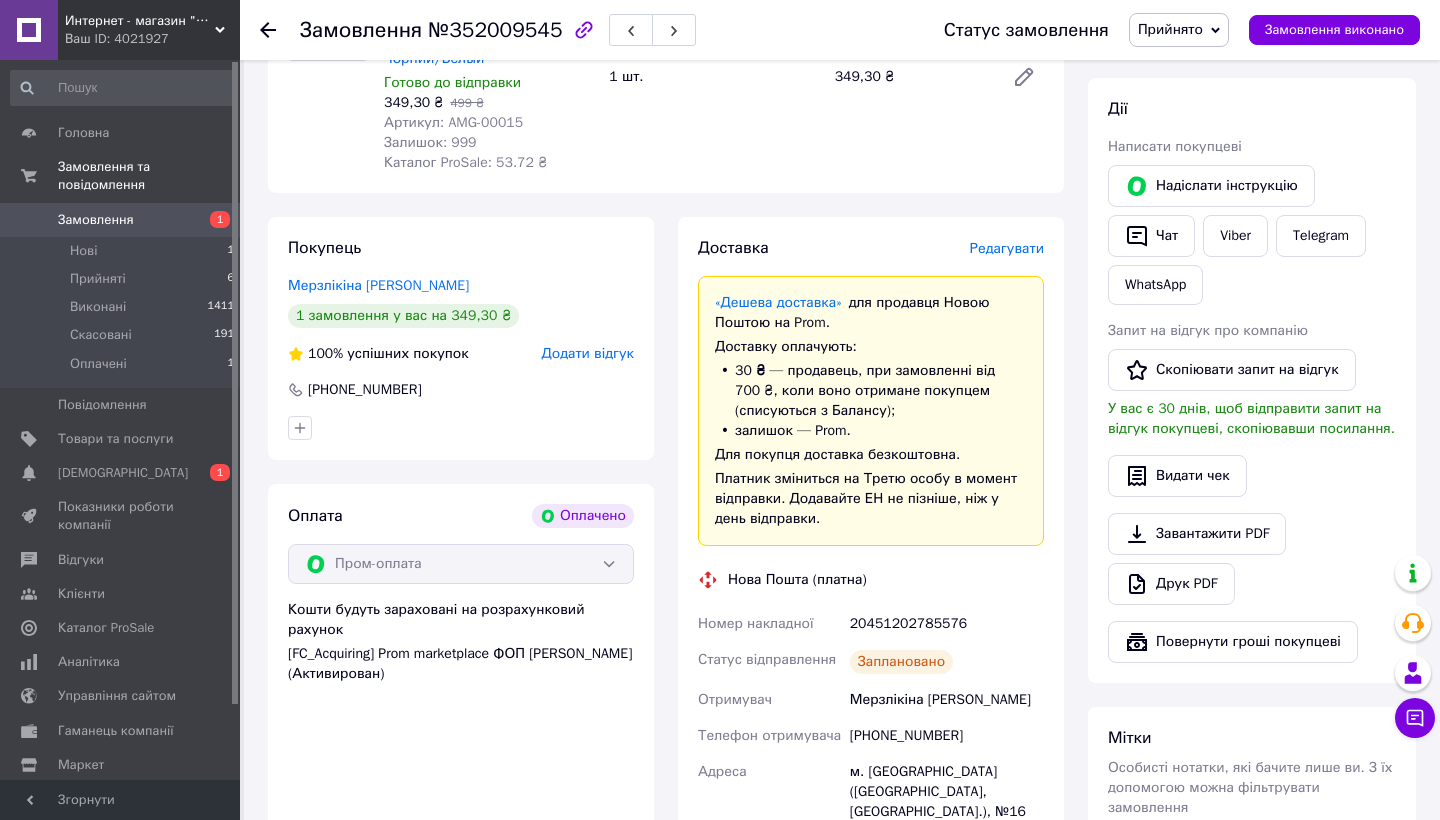 click 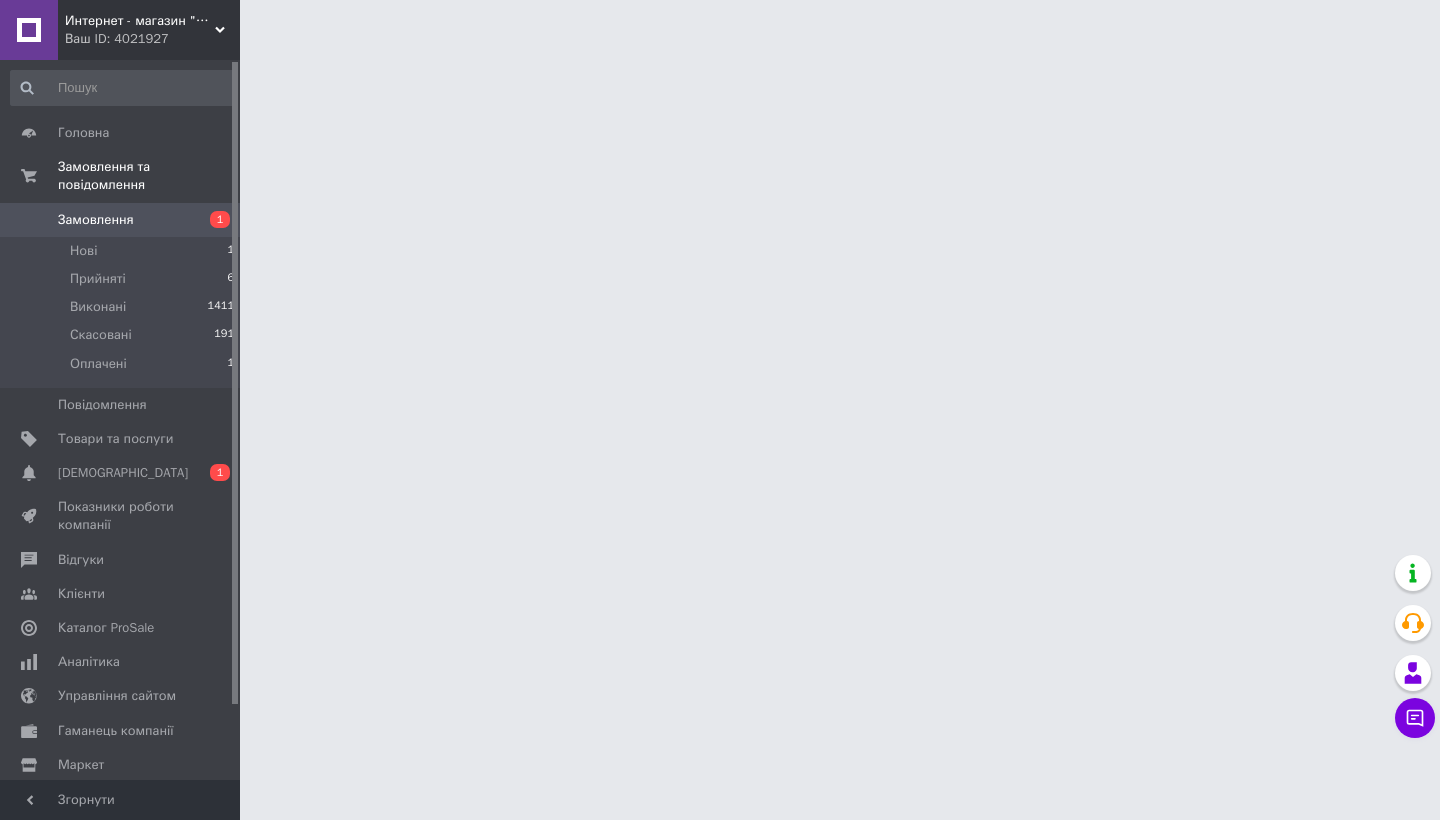scroll, scrollTop: 0, scrollLeft: 0, axis: both 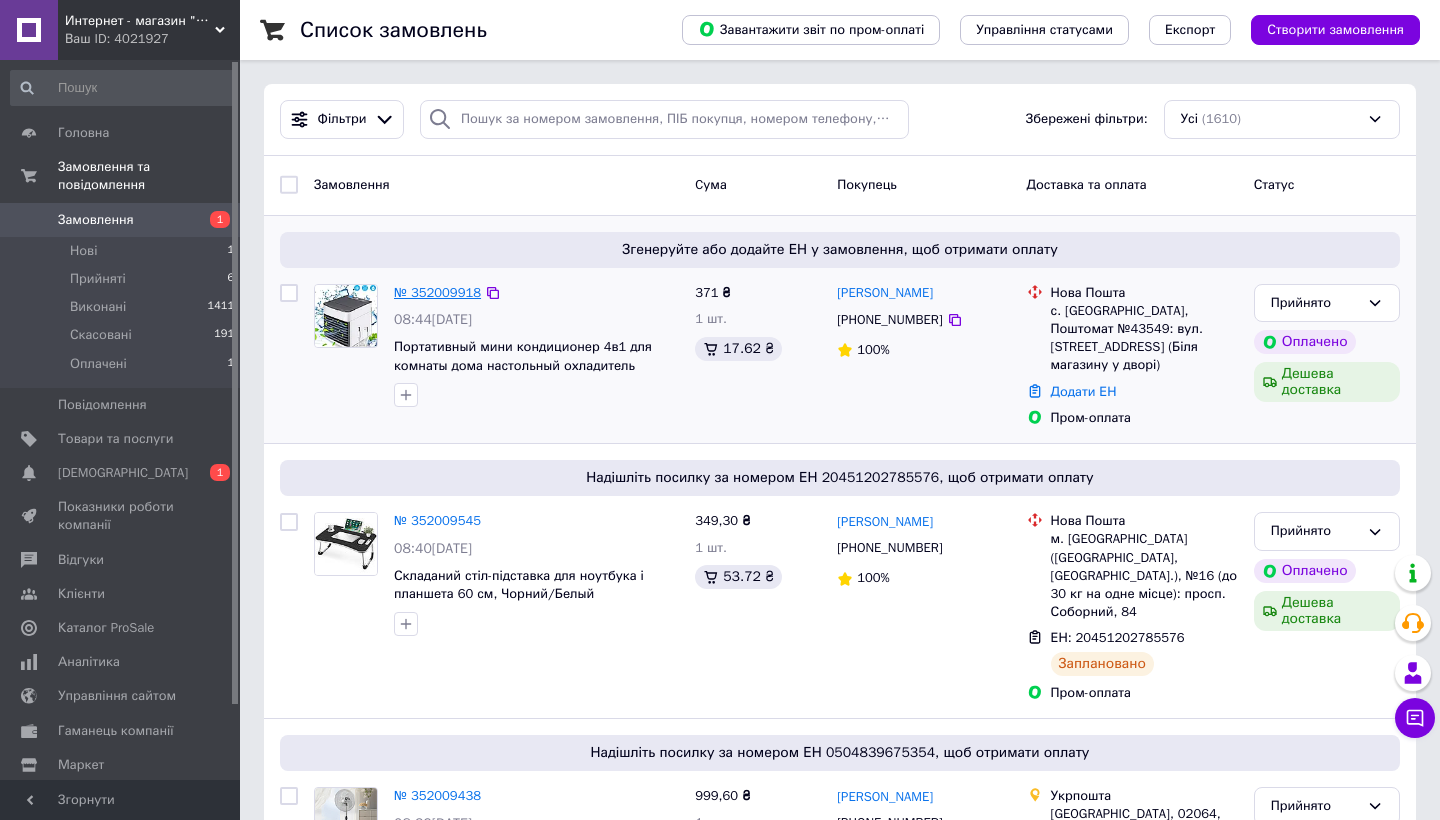 click on "№ 352009918" at bounding box center [437, 292] 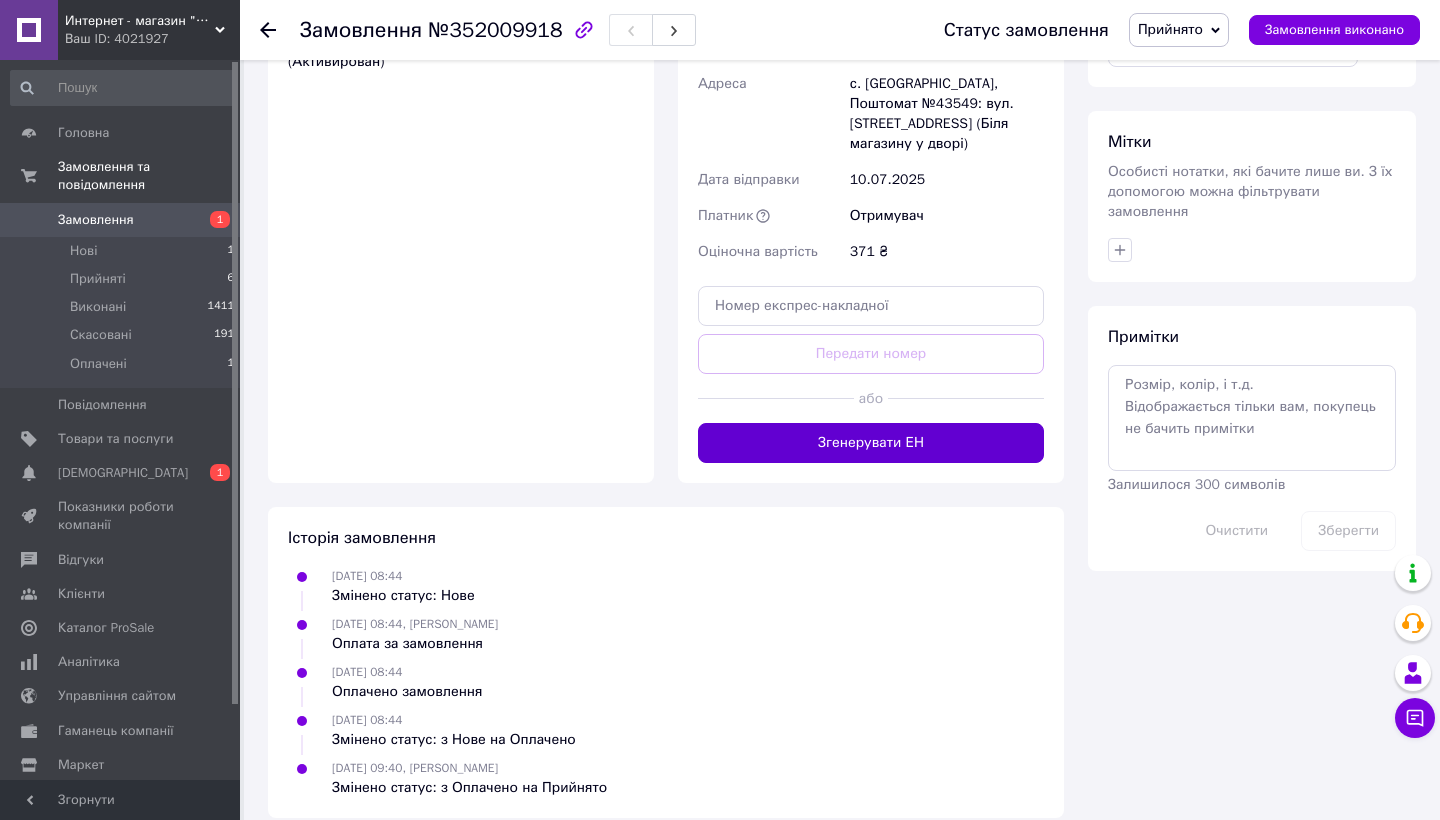 click on "Згенерувати ЕН" at bounding box center (871, 443) 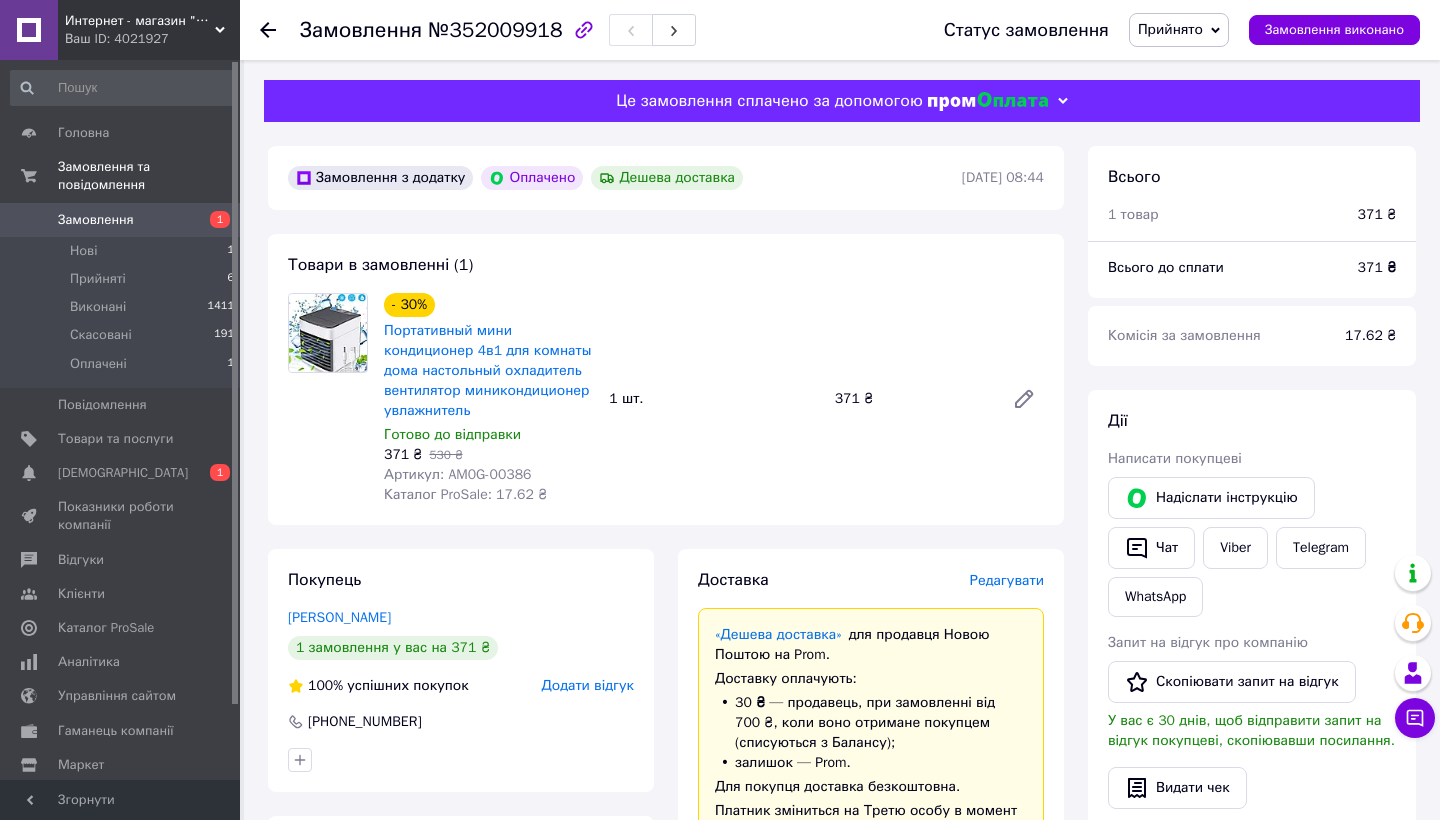 scroll, scrollTop: 0, scrollLeft: 0, axis: both 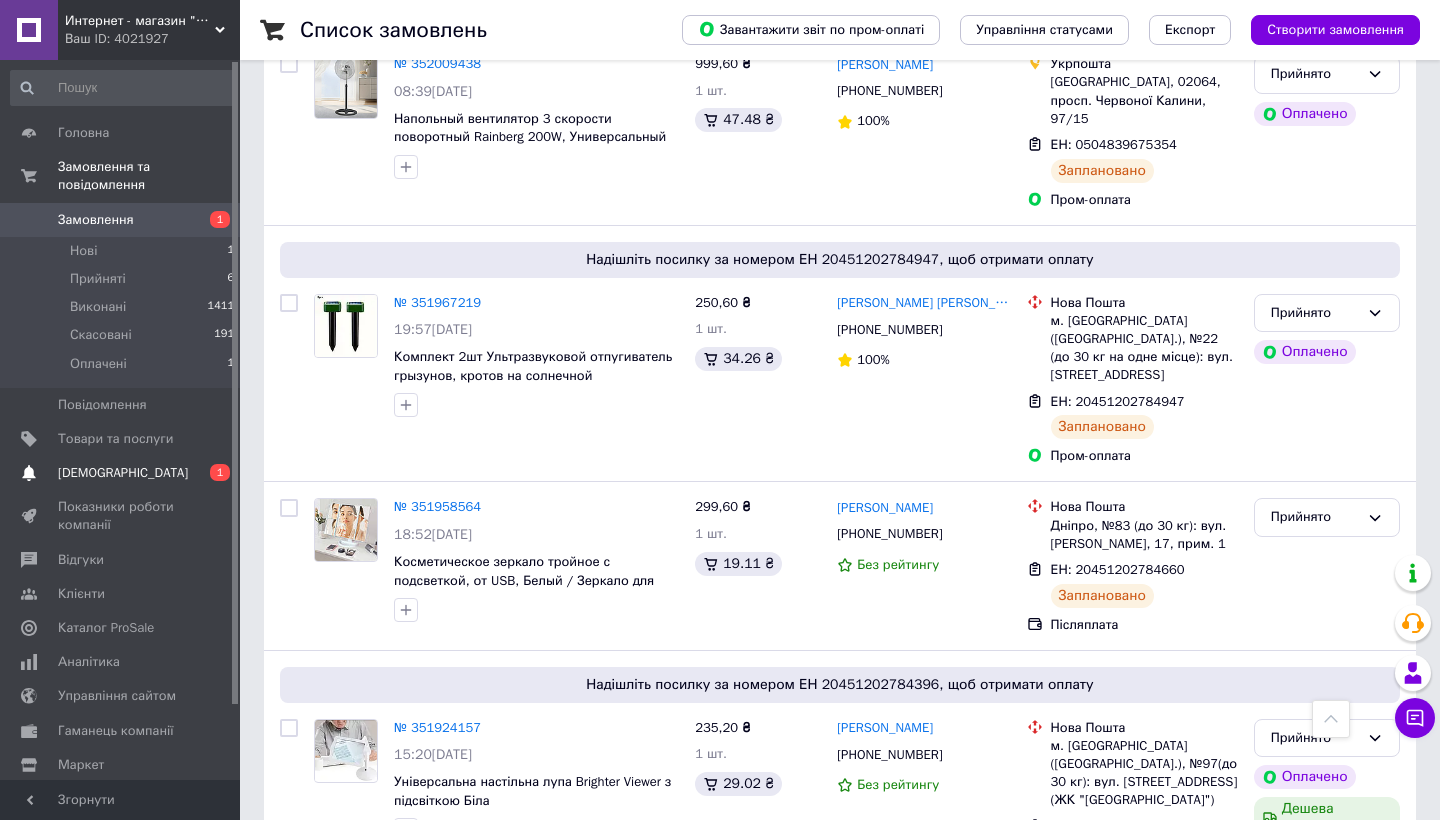 click on "Сповіщення" at bounding box center [121, 473] 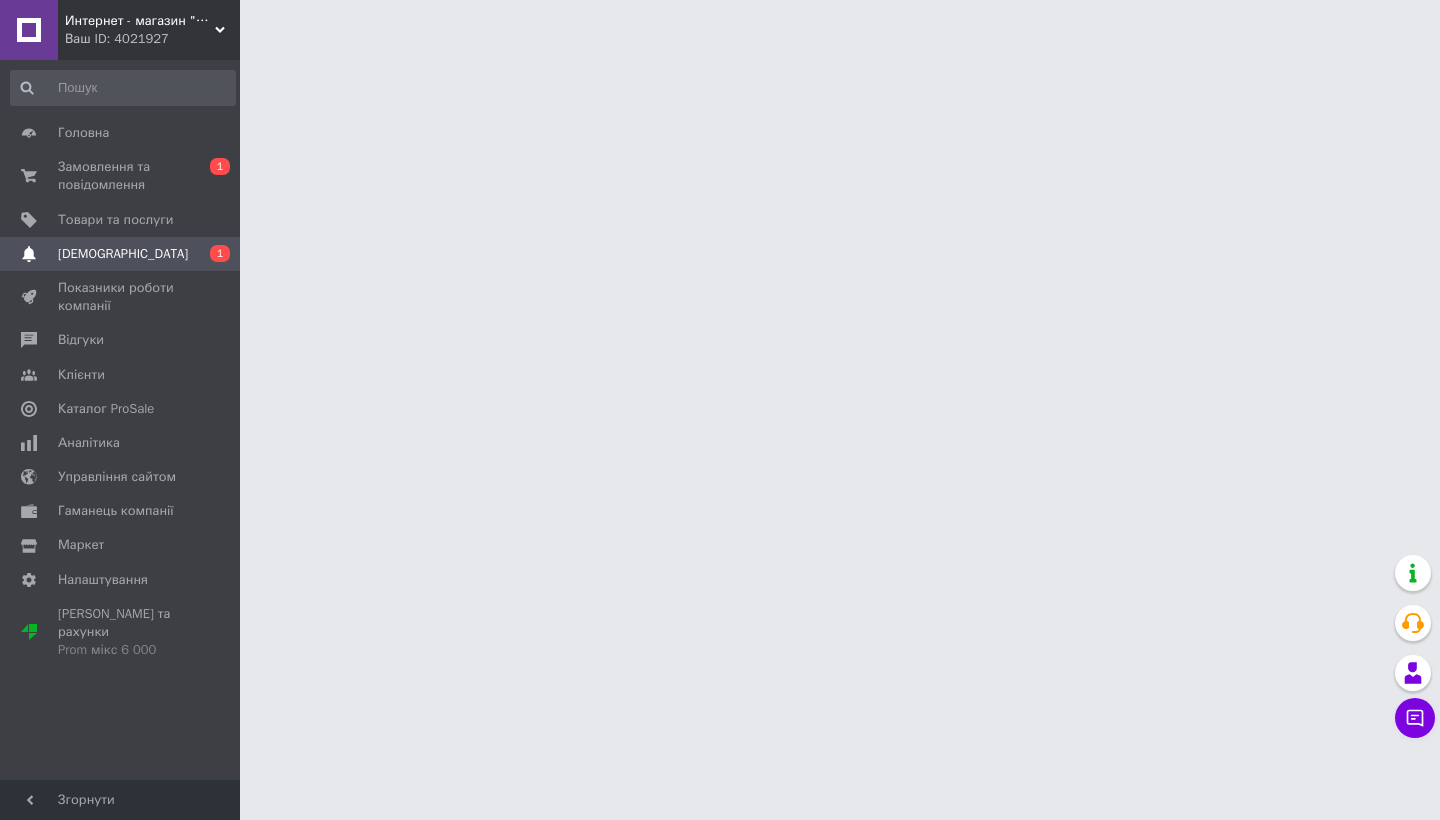 scroll, scrollTop: 0, scrollLeft: 0, axis: both 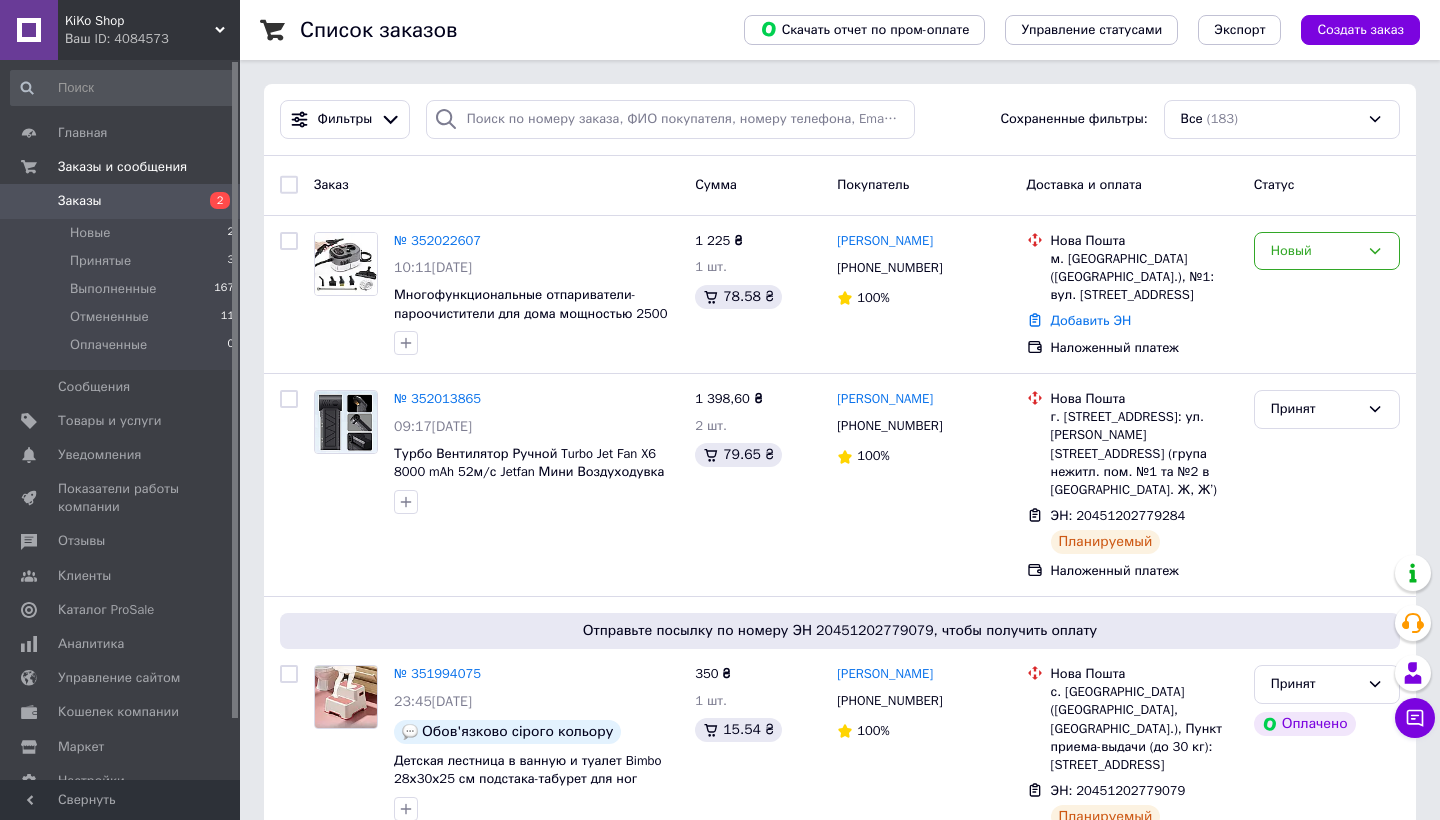 click on "KiKo Shop" at bounding box center [140, 21] 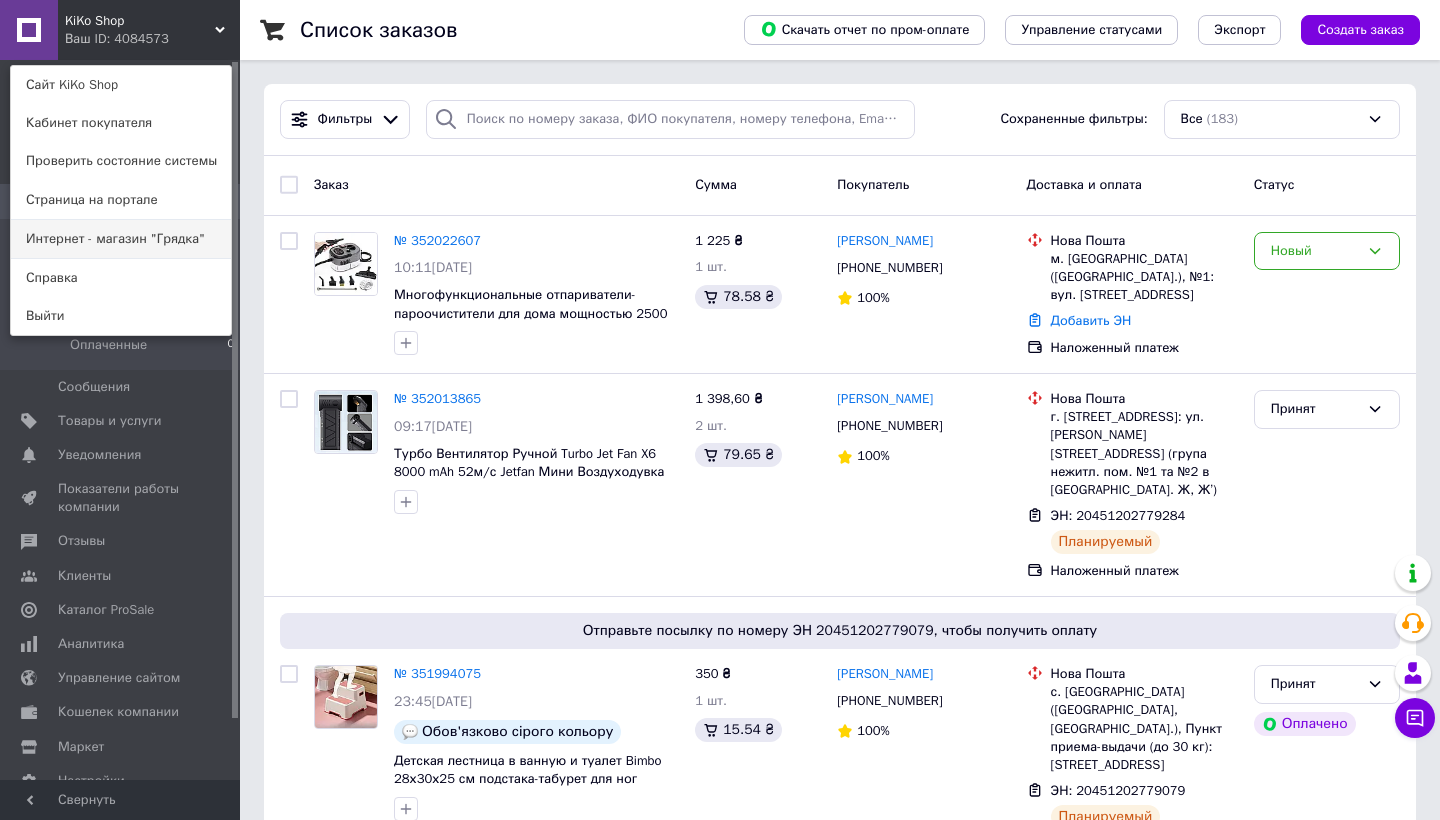 click on "Интернет - магазин "Грядка"" at bounding box center [121, 239] 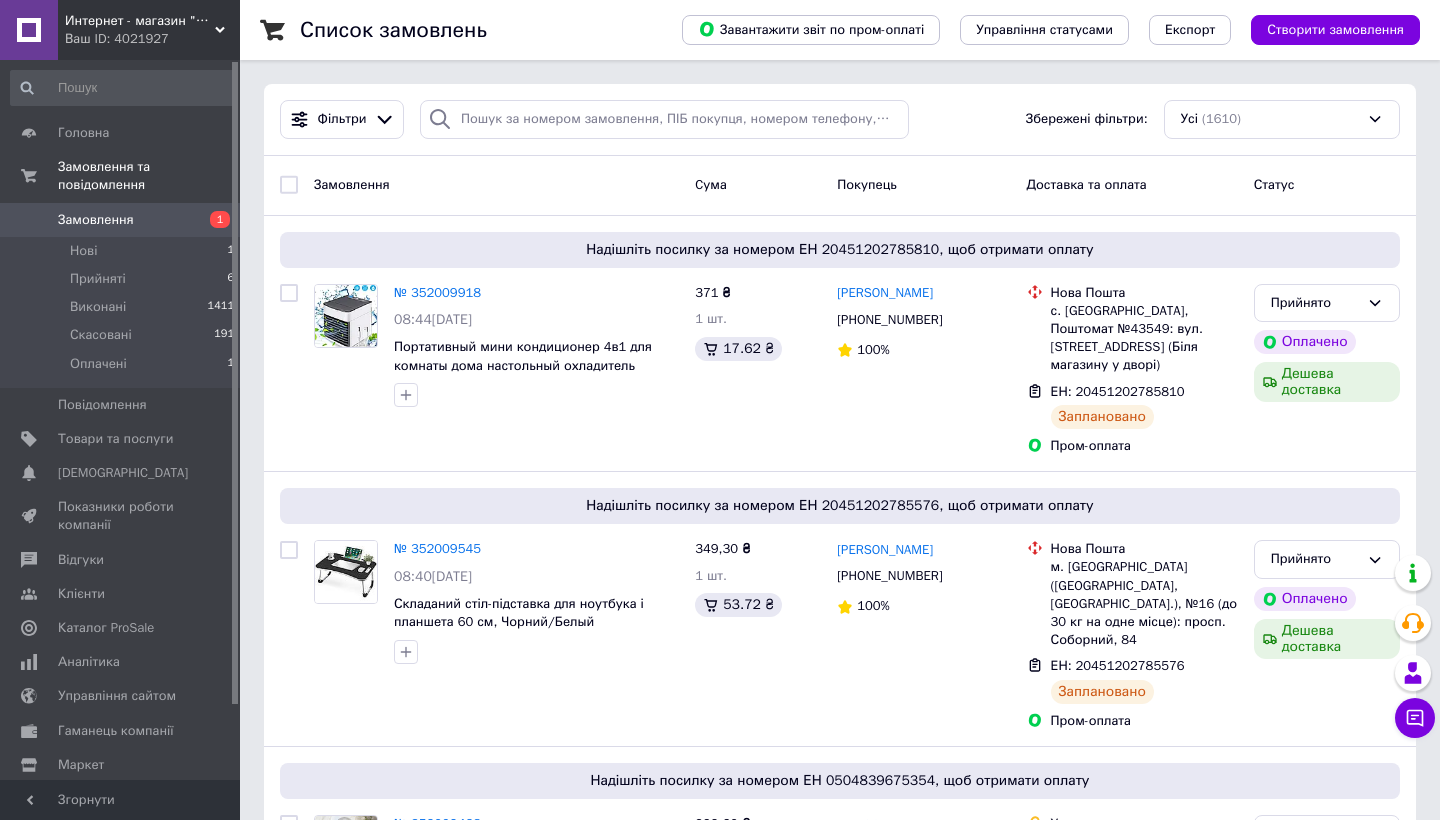 scroll, scrollTop: 0, scrollLeft: 0, axis: both 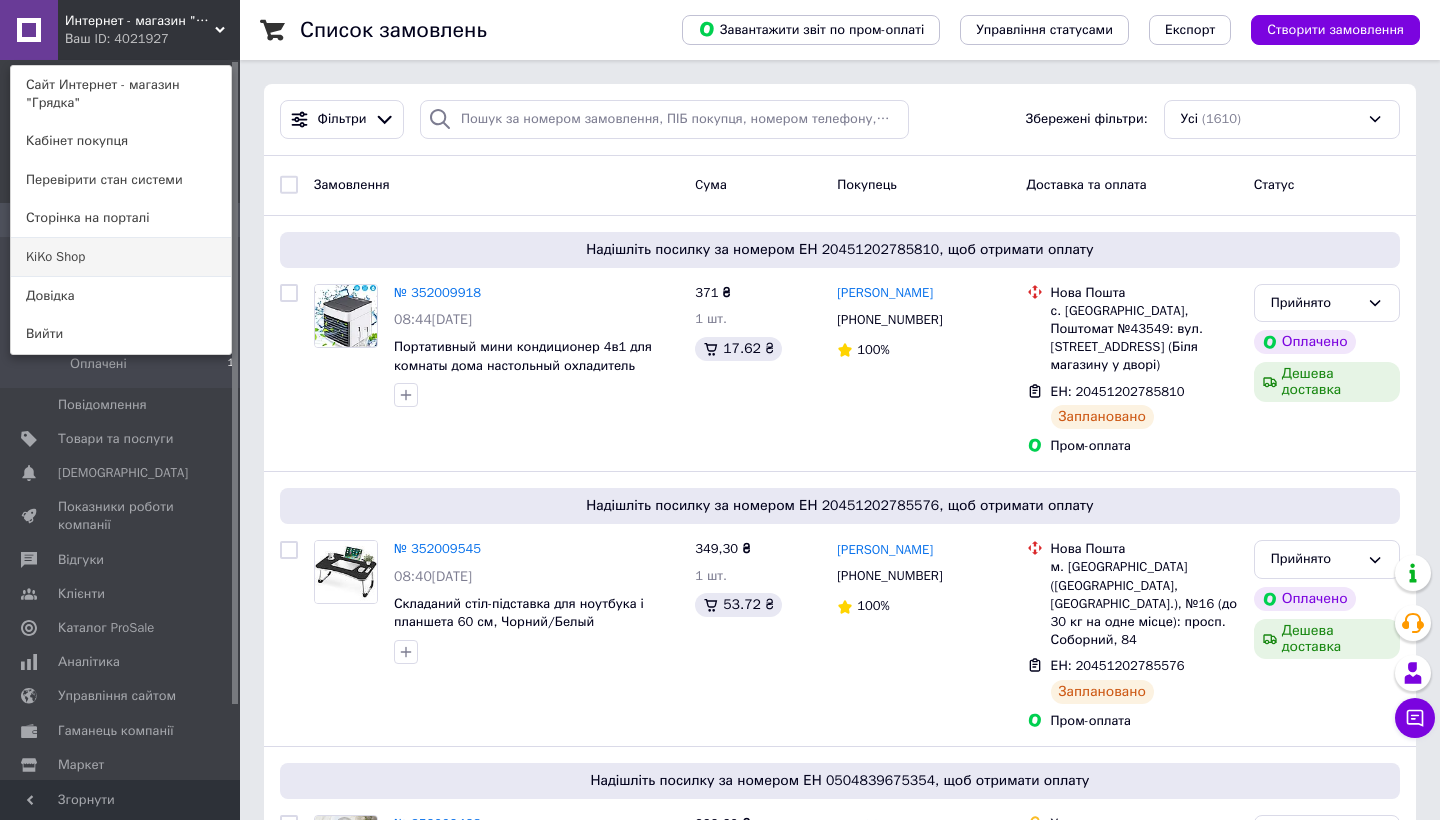 click on "KiKo Shop" at bounding box center (121, 257) 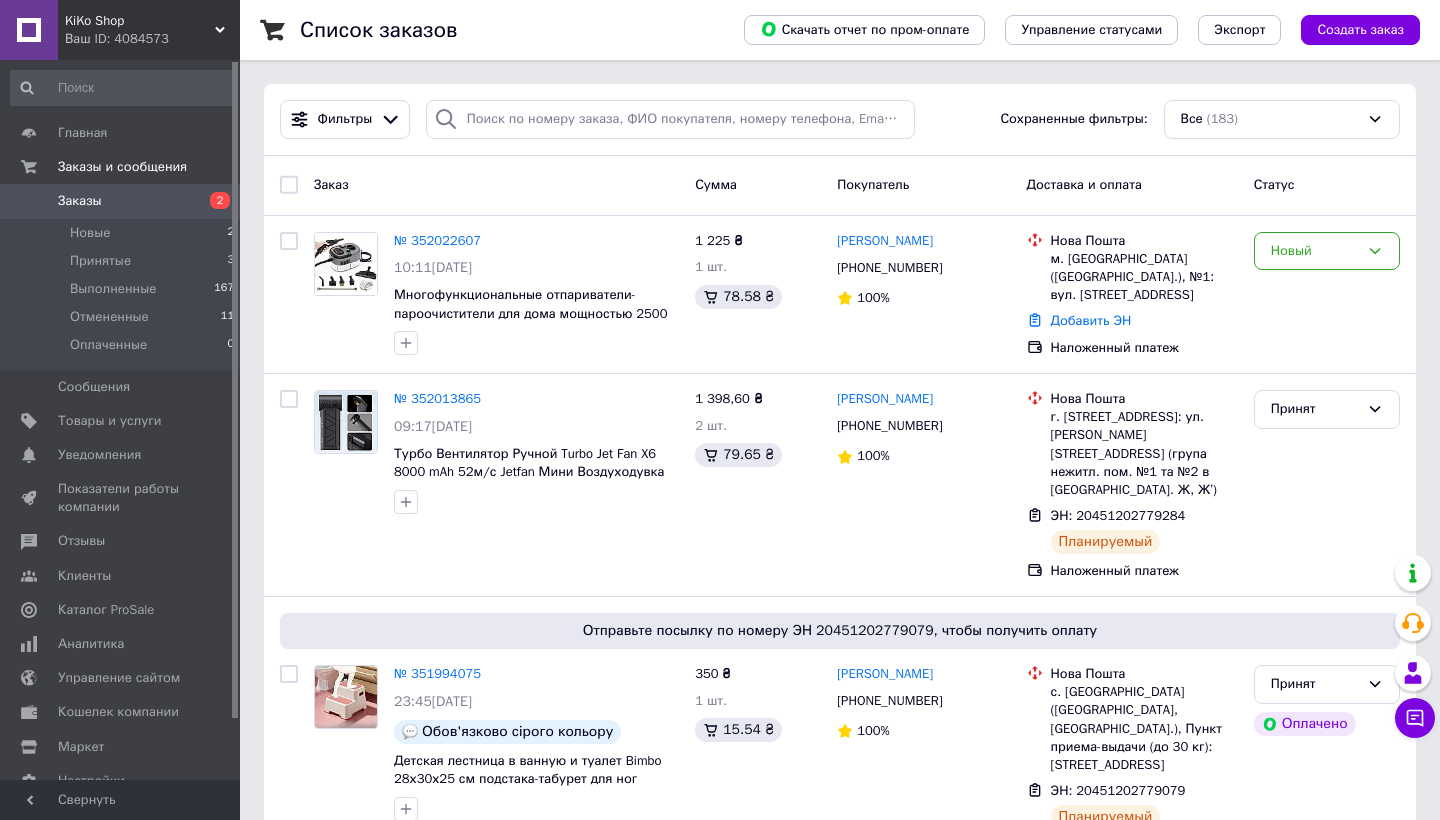scroll, scrollTop: 0, scrollLeft: 0, axis: both 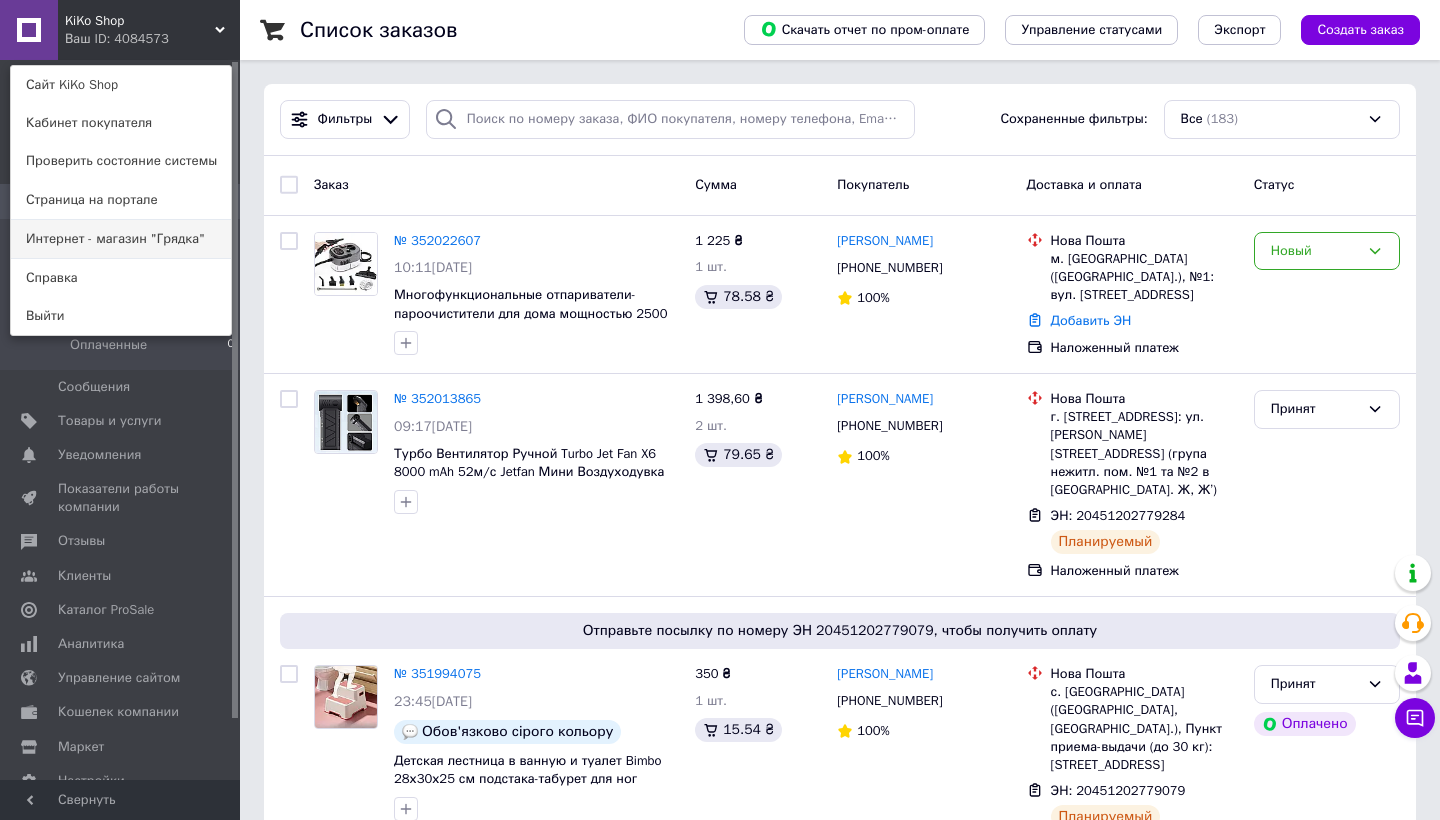 click on "Интернет - магазин "Грядка"" at bounding box center (121, 239) 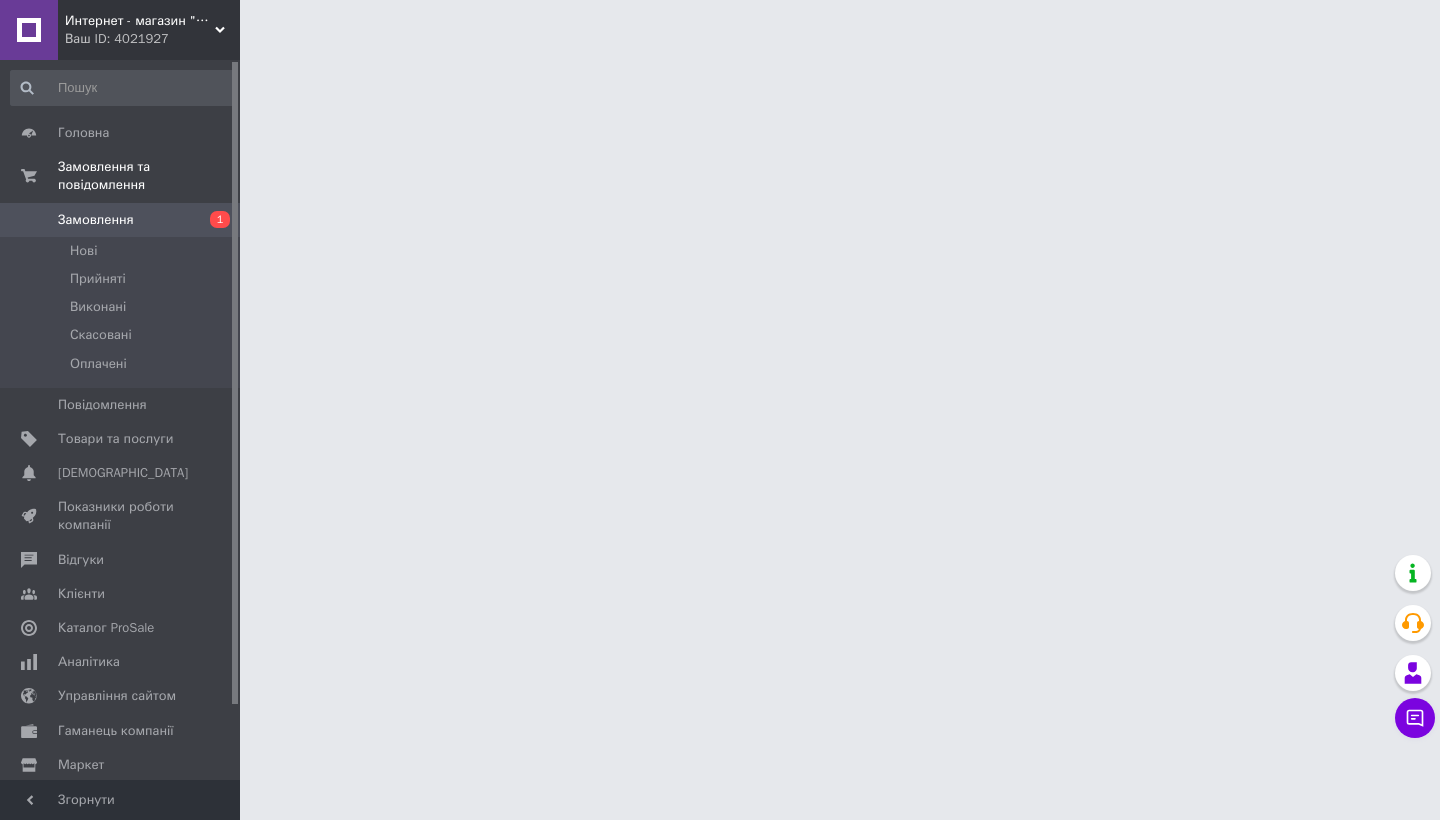 scroll, scrollTop: 0, scrollLeft: 0, axis: both 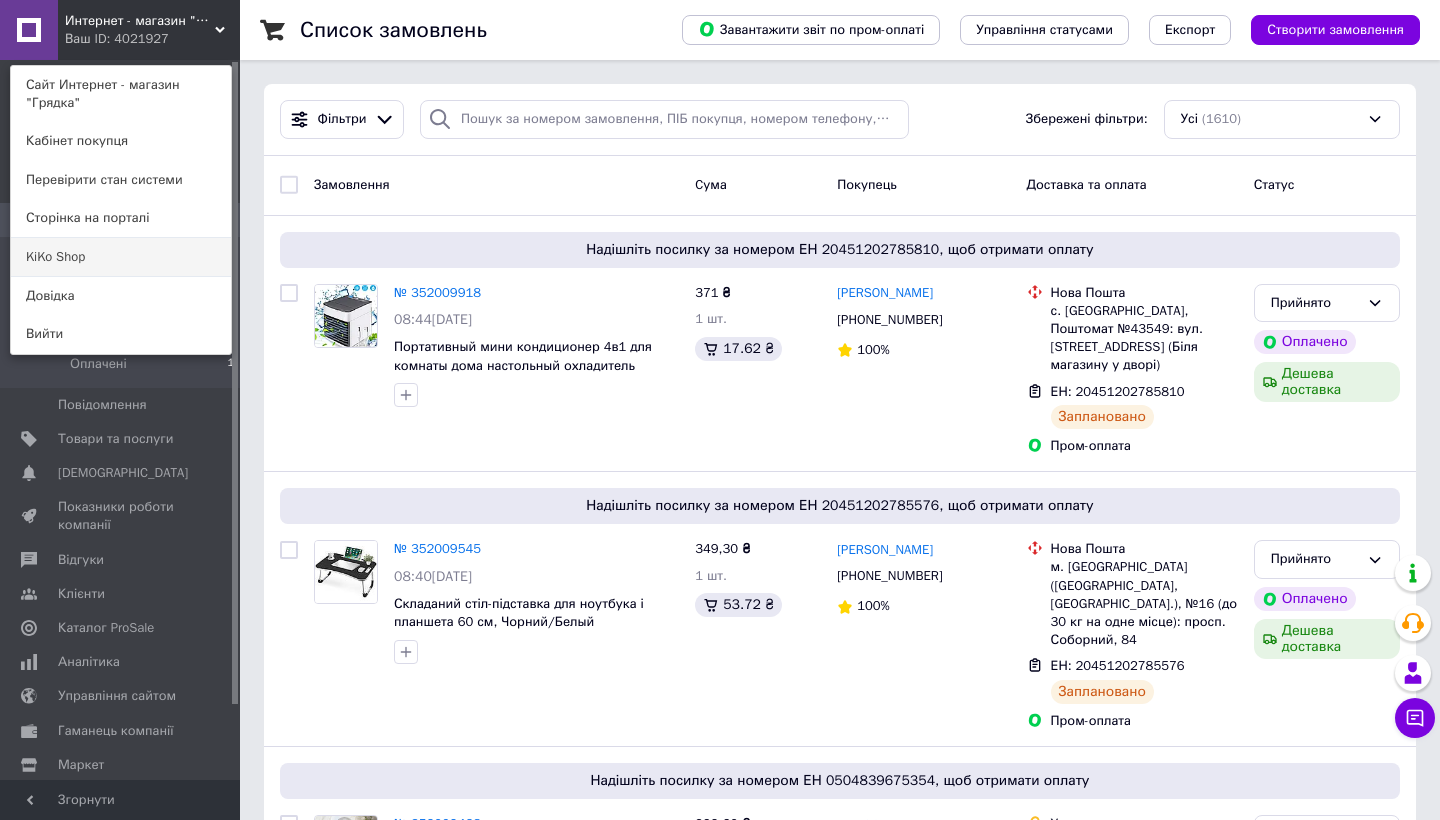 click on "KiKo Shop" at bounding box center [121, 257] 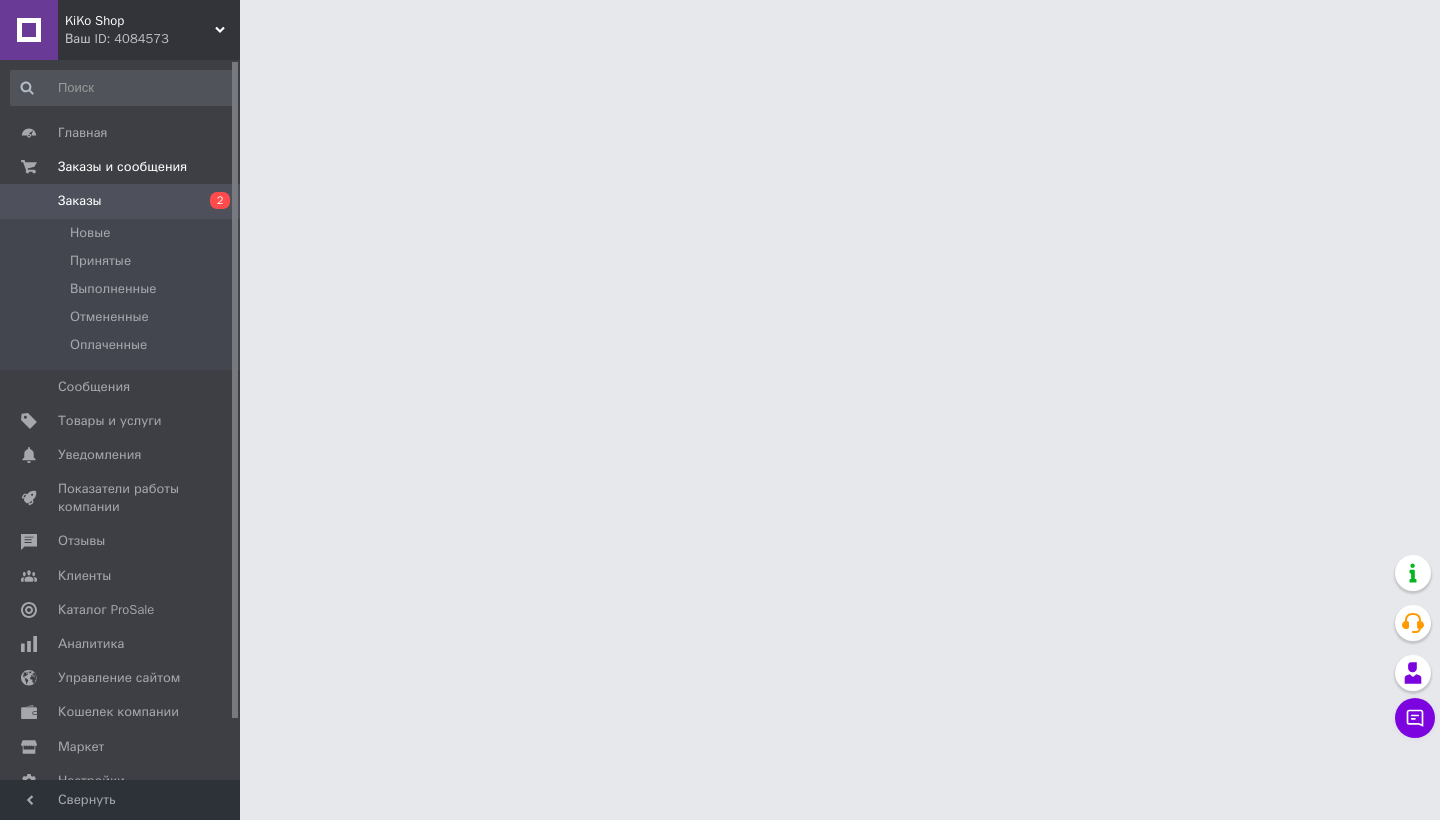 scroll, scrollTop: 0, scrollLeft: 0, axis: both 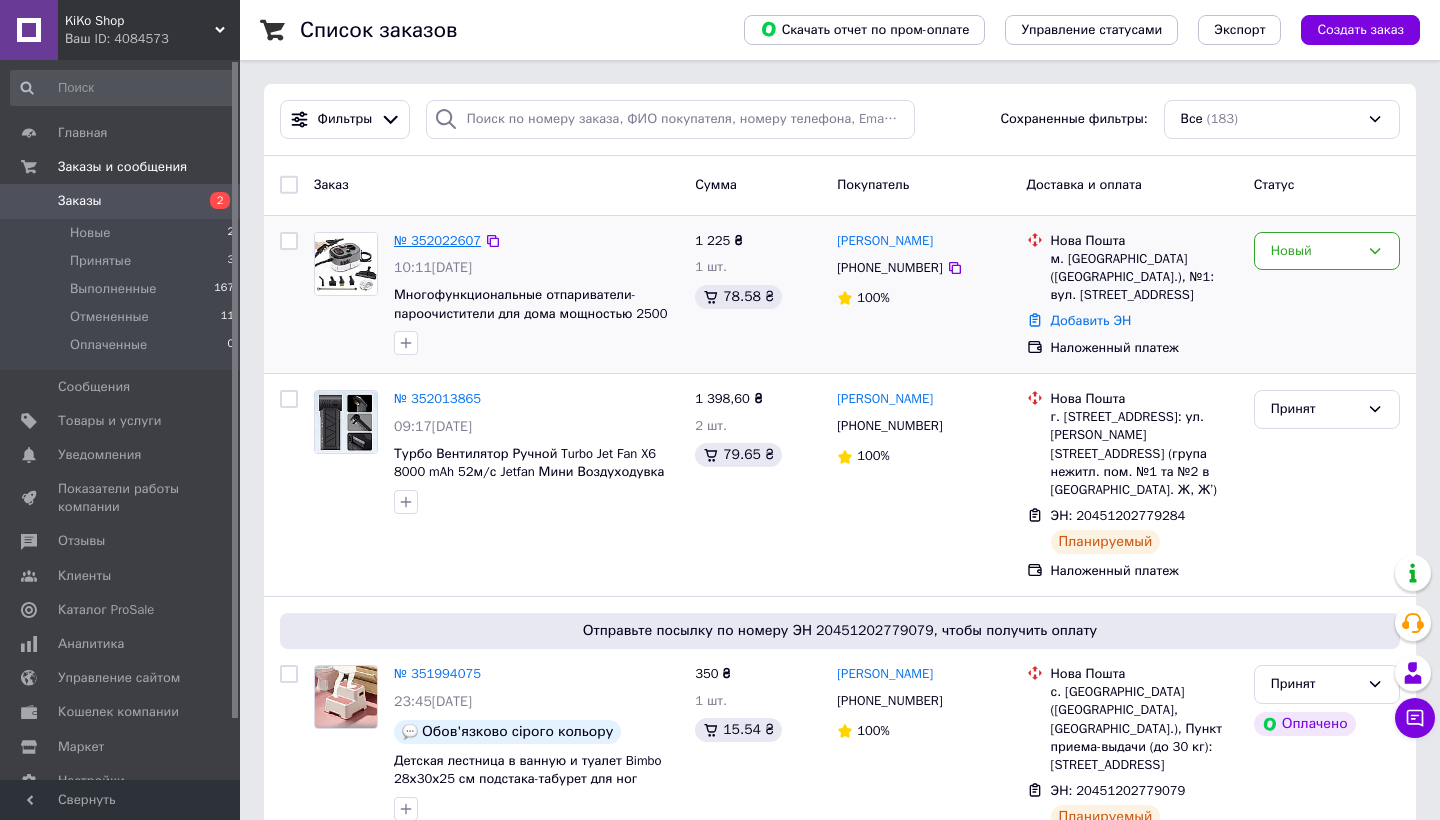 click on "№ 352022607" at bounding box center (437, 240) 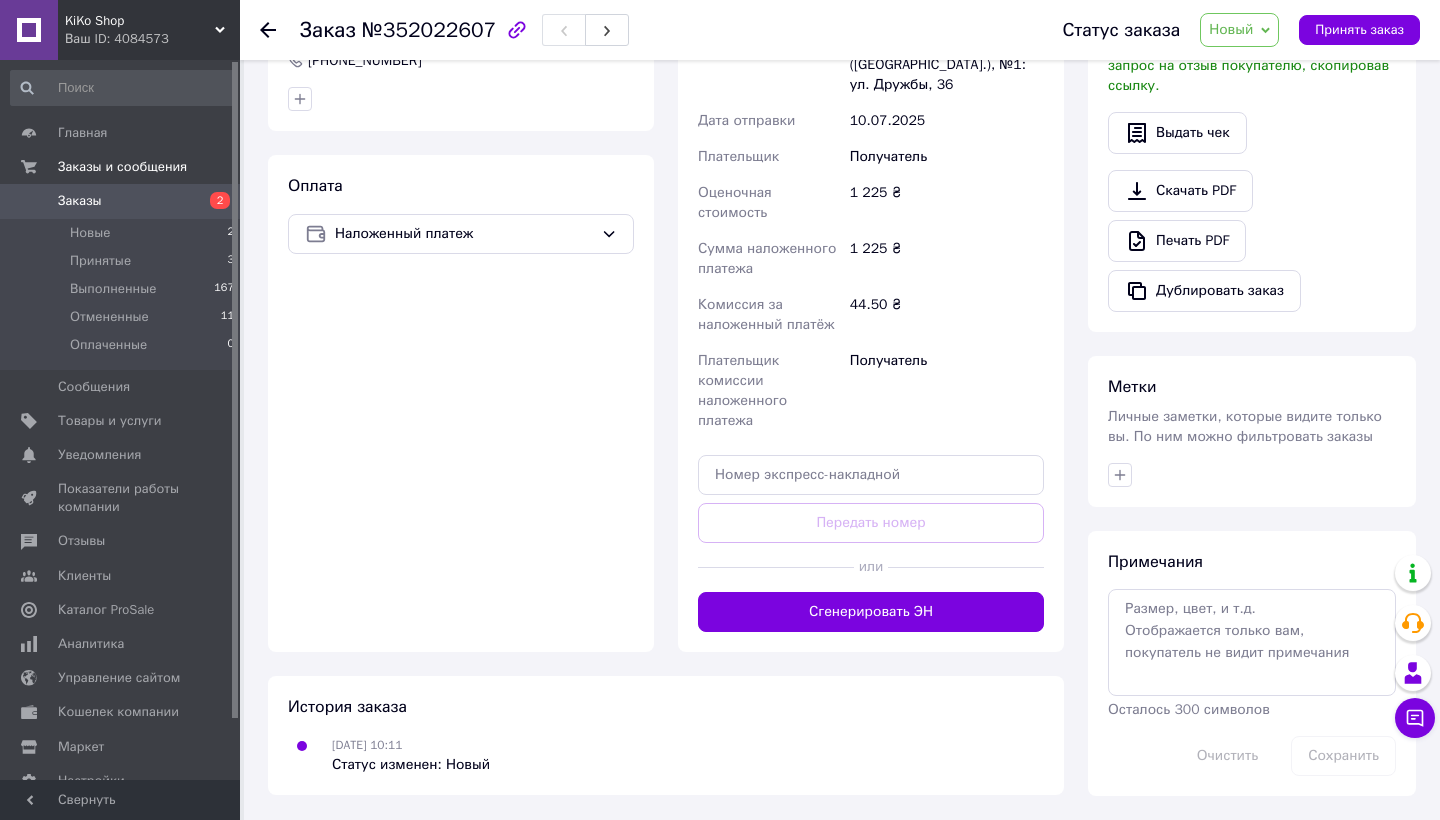 click on "Сгенерировать ЭН" at bounding box center (871, 612) 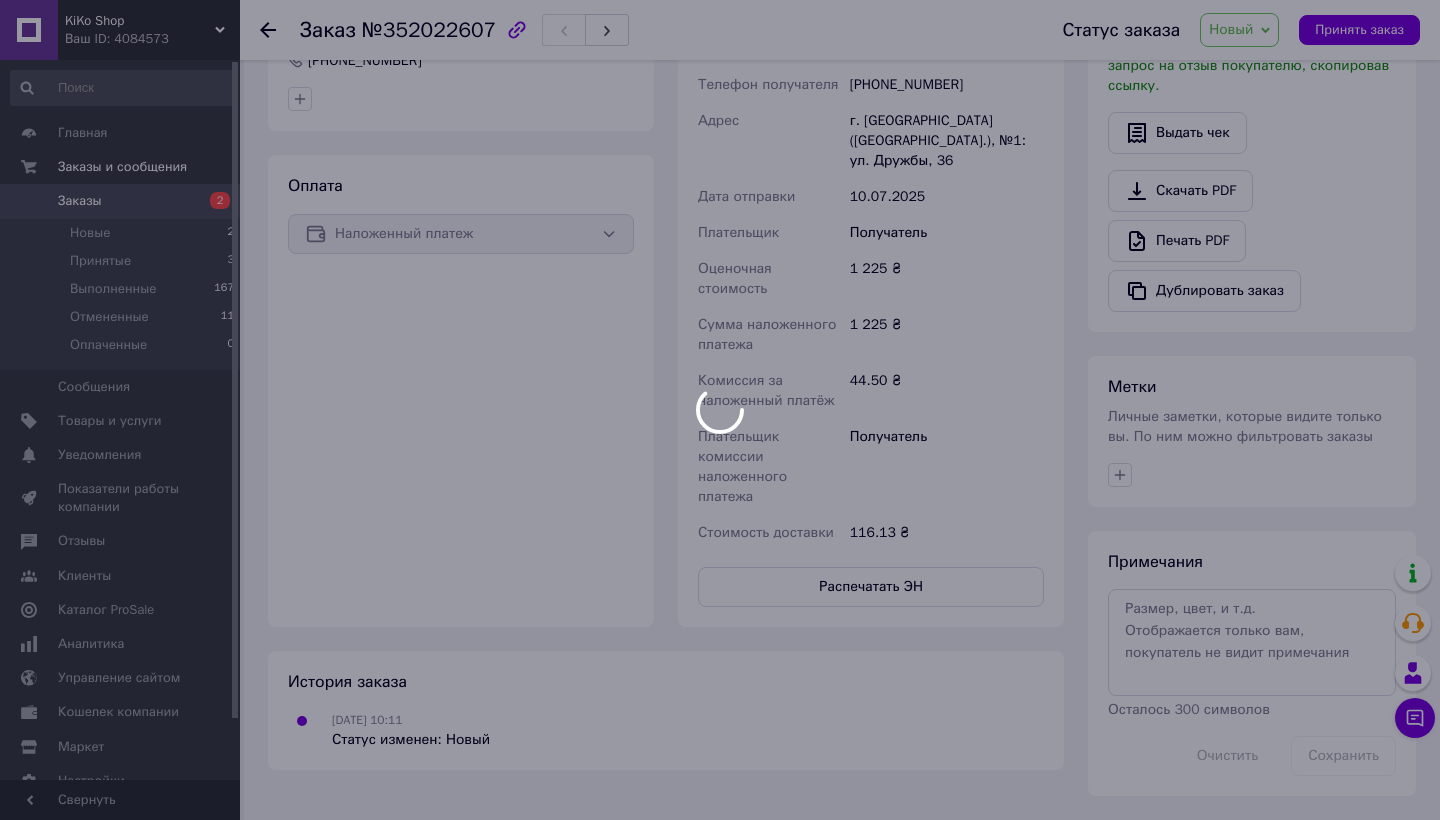 scroll, scrollTop: 632, scrollLeft: 0, axis: vertical 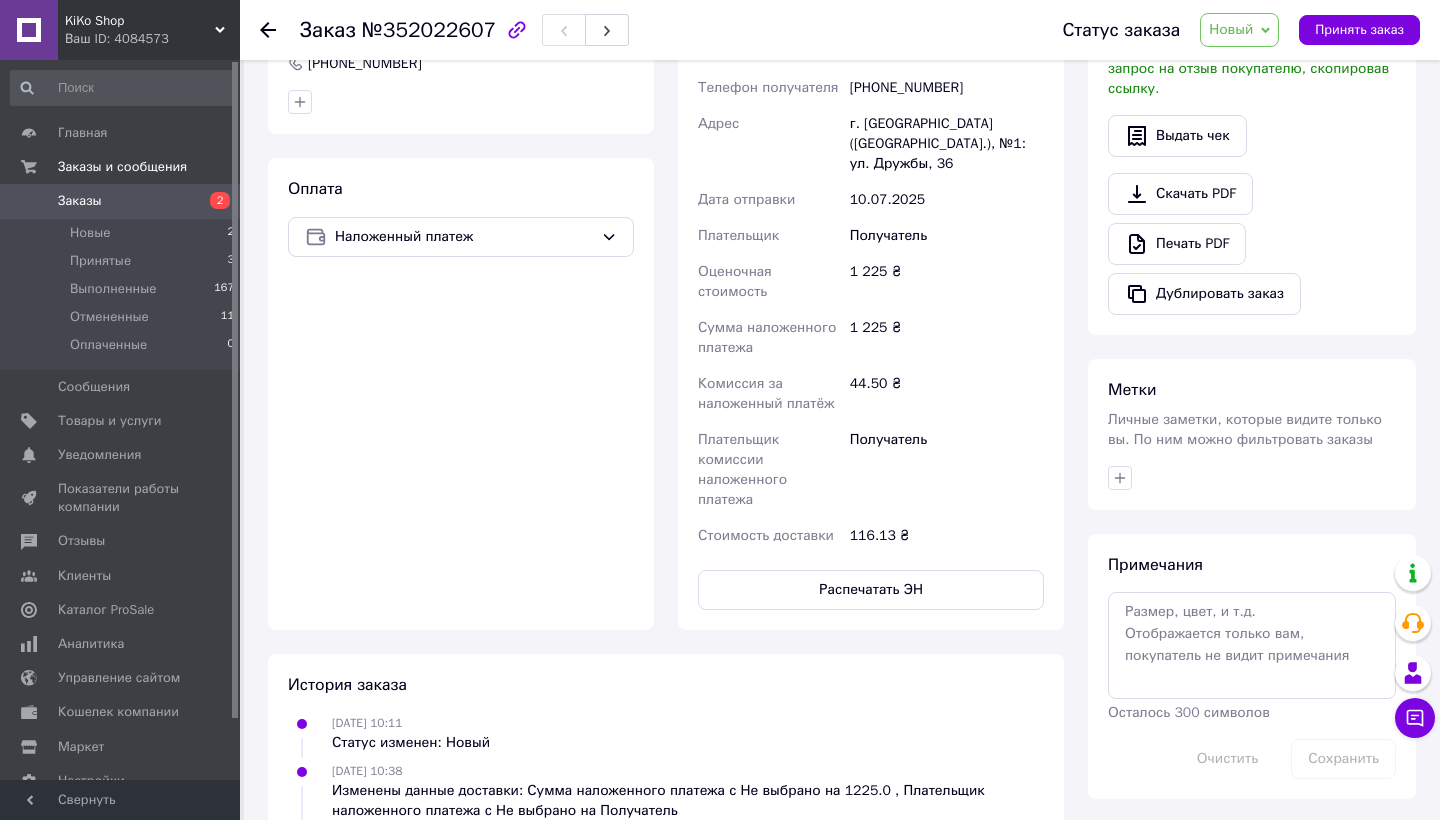 click on "Ваш ID: 4084573" at bounding box center (152, 39) 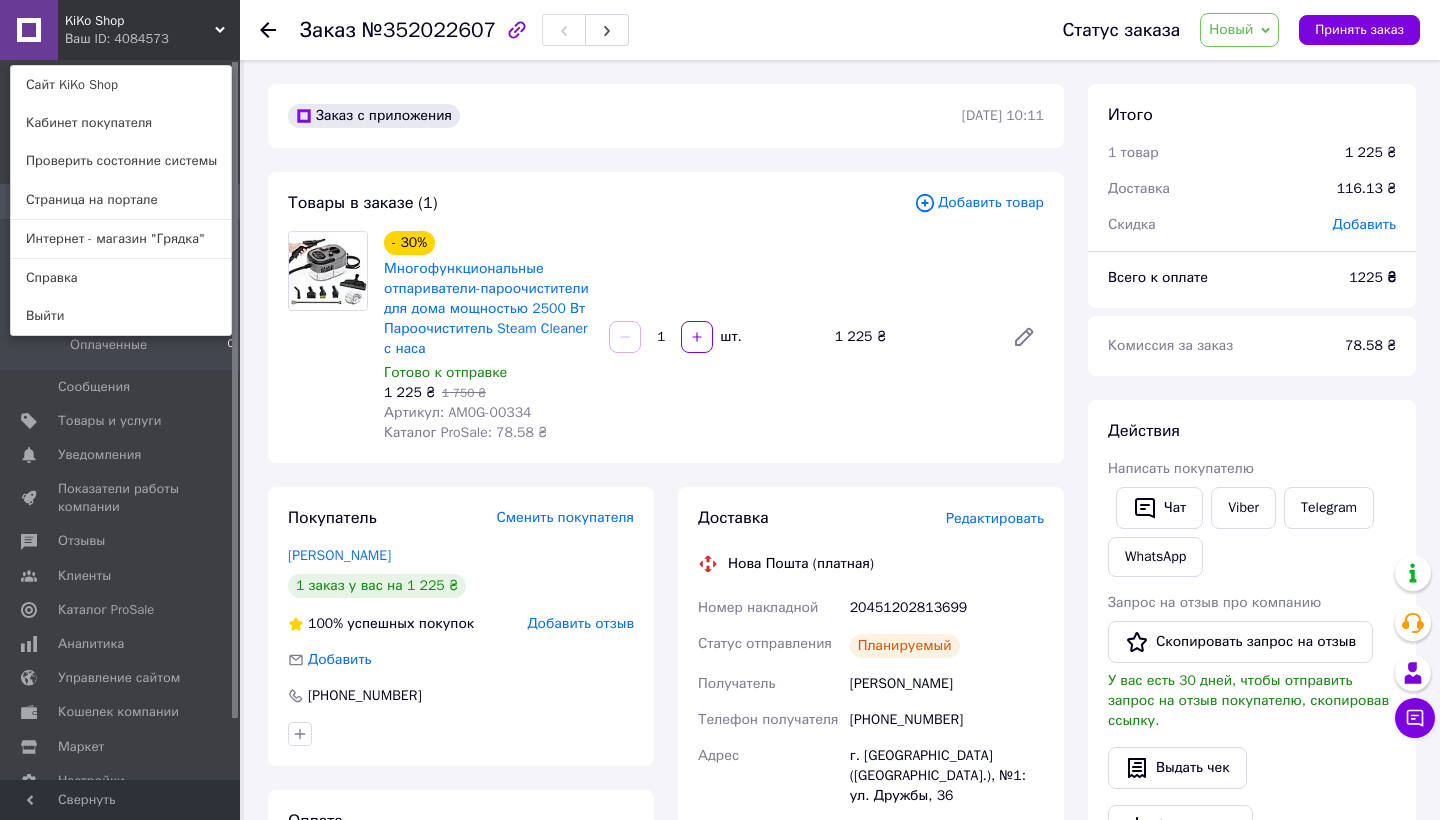 scroll, scrollTop: 0, scrollLeft: 0, axis: both 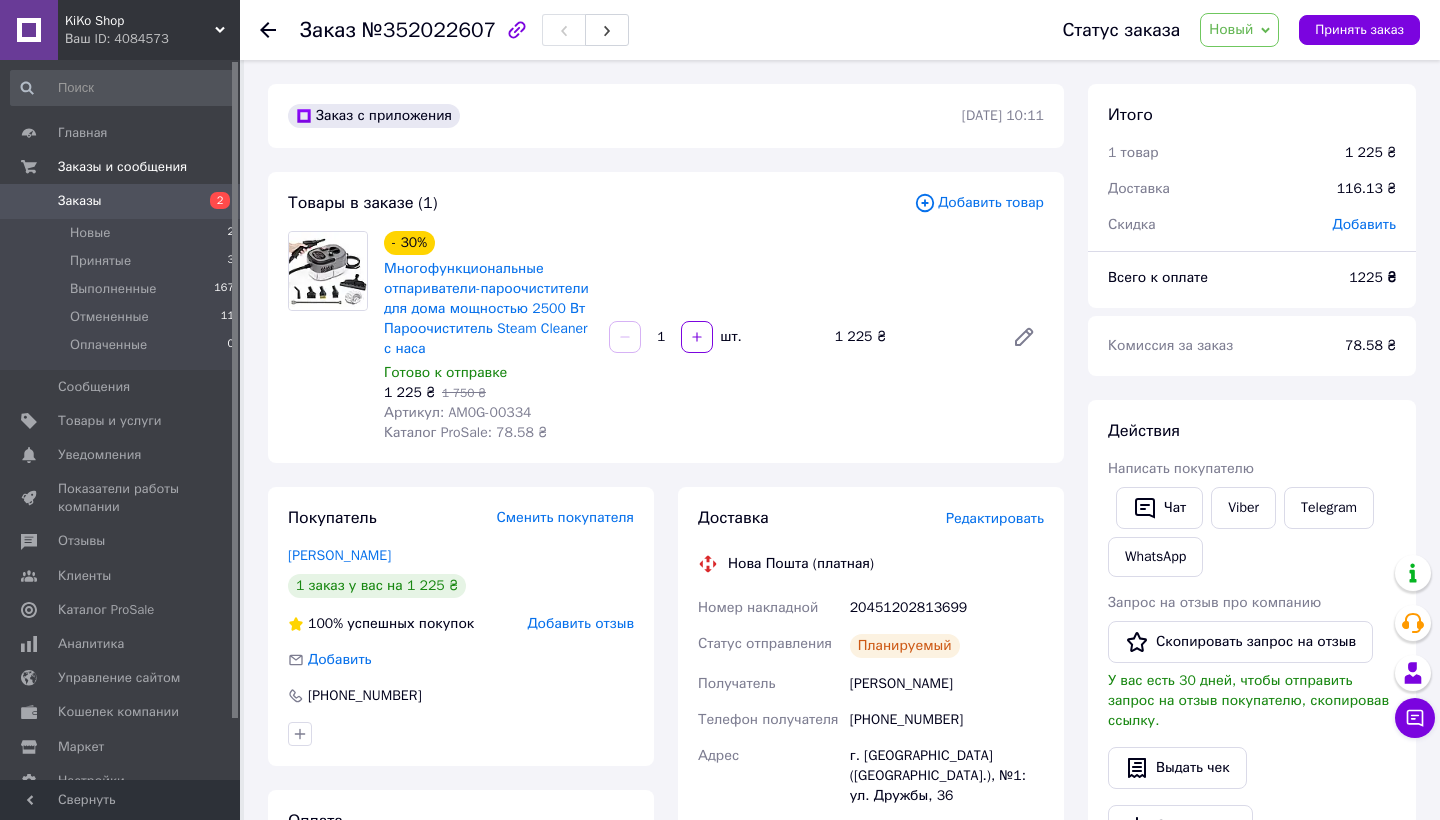 click on "Ваш ID: 4084573" at bounding box center (152, 39) 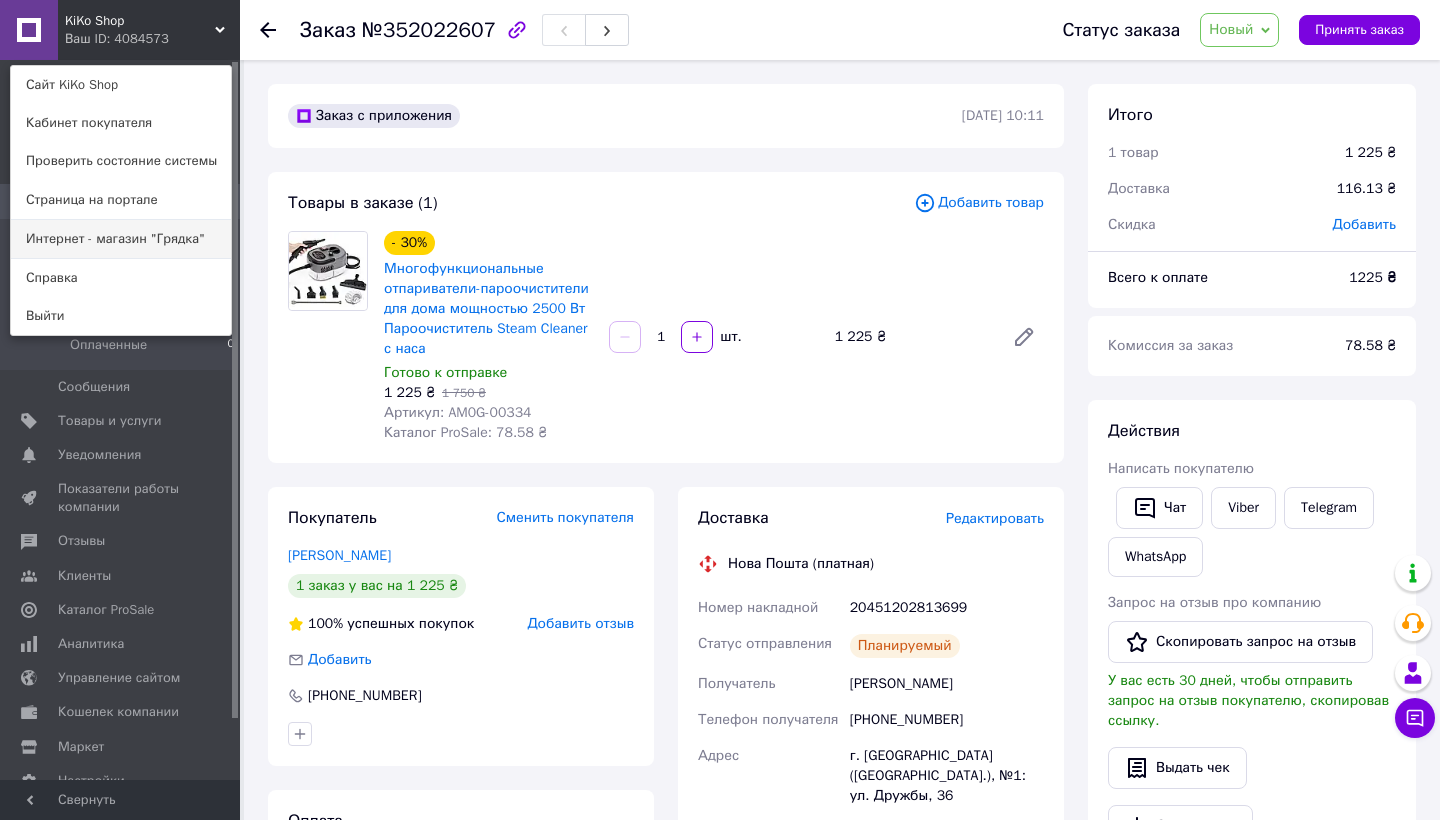 click on "Интернет - магазин "Грядка"" at bounding box center [121, 239] 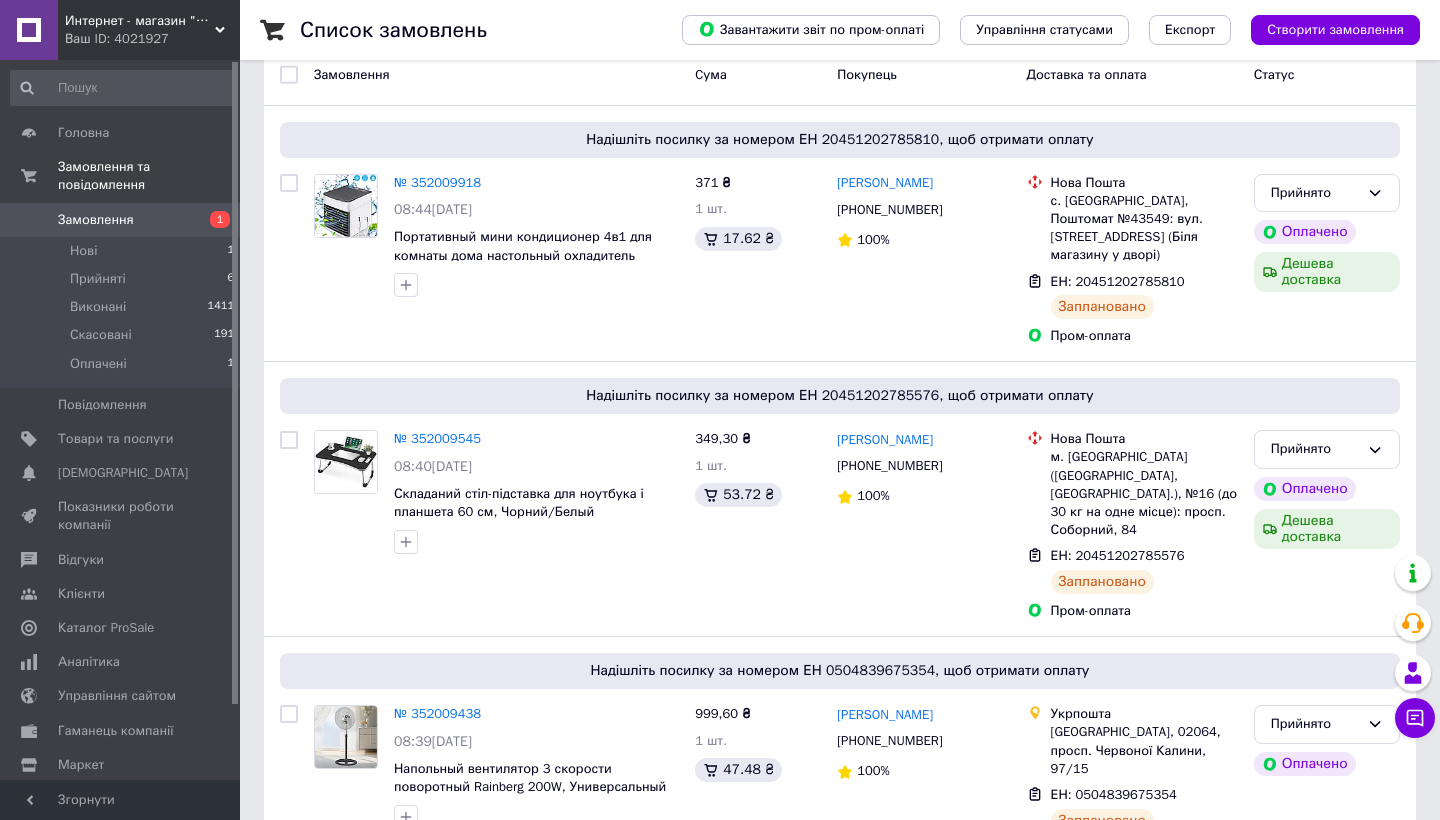 scroll, scrollTop: 105, scrollLeft: 0, axis: vertical 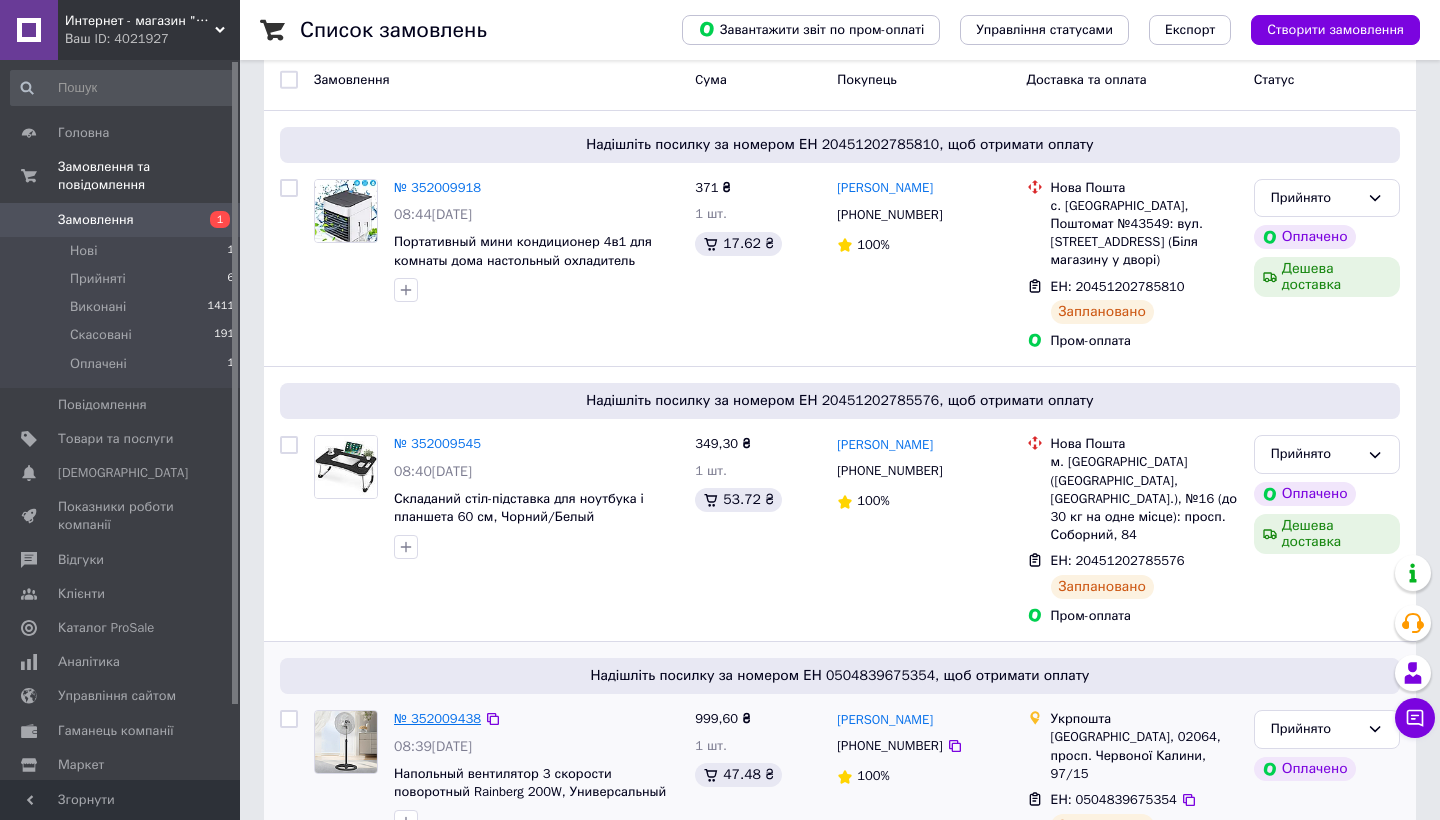 click on "№ 352009438" at bounding box center [437, 718] 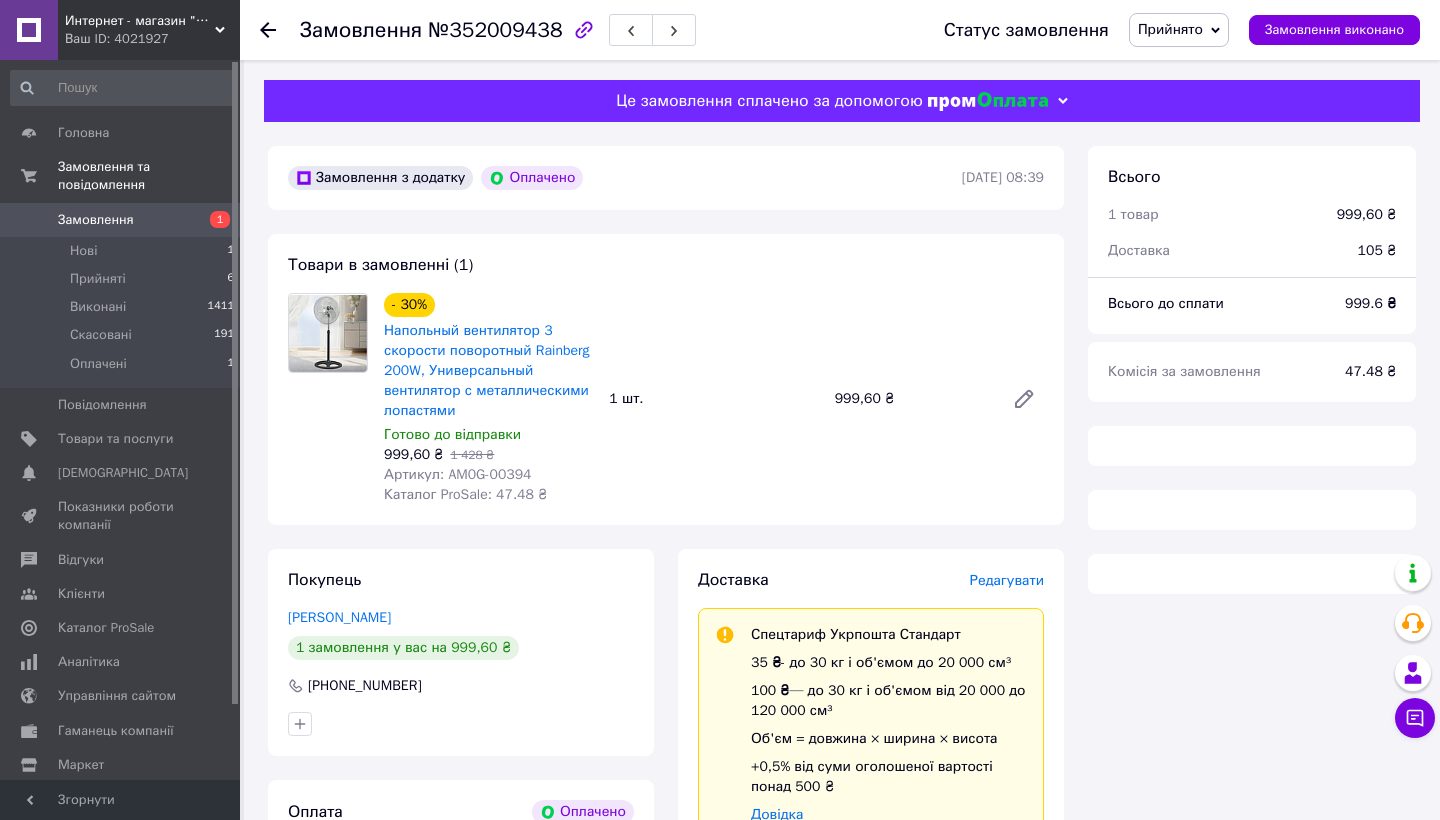 scroll, scrollTop: 20, scrollLeft: 0, axis: vertical 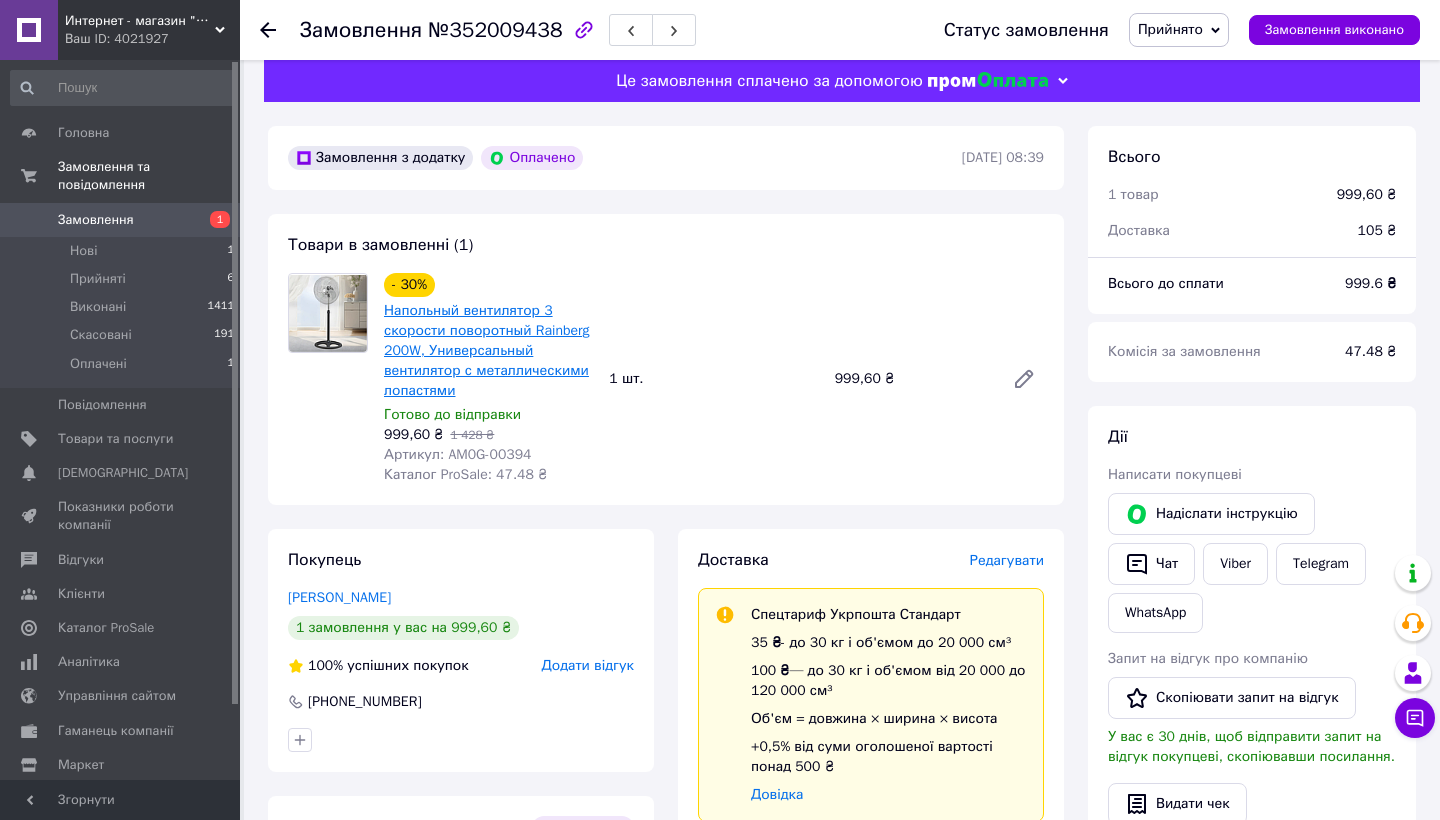 click on "Напольный вентилятор 3 скорости поворотный Rainberg 200W, Универсальный вентилятор с металлическими лопастями" at bounding box center [487, 350] 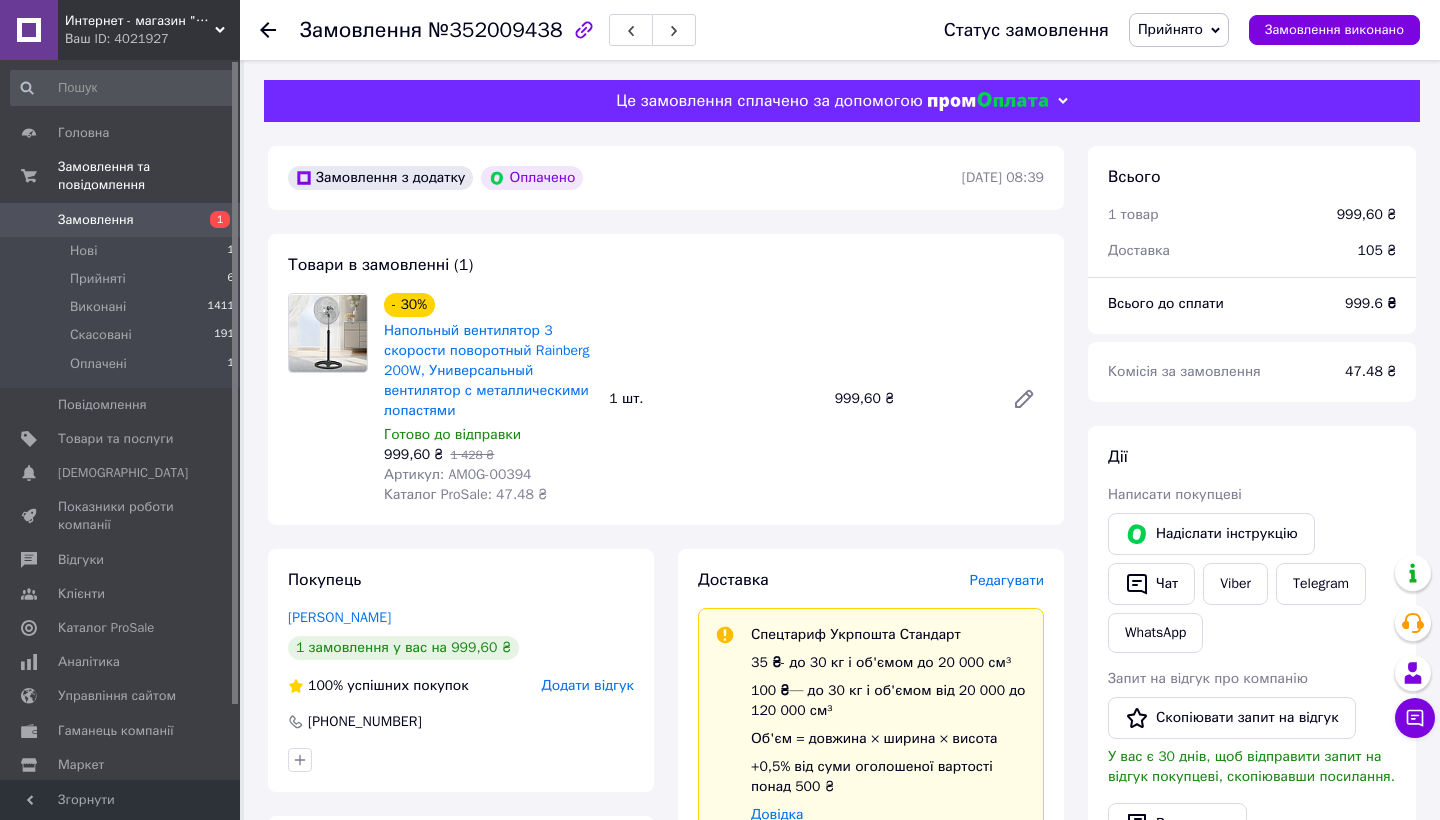 scroll, scrollTop: 0, scrollLeft: 0, axis: both 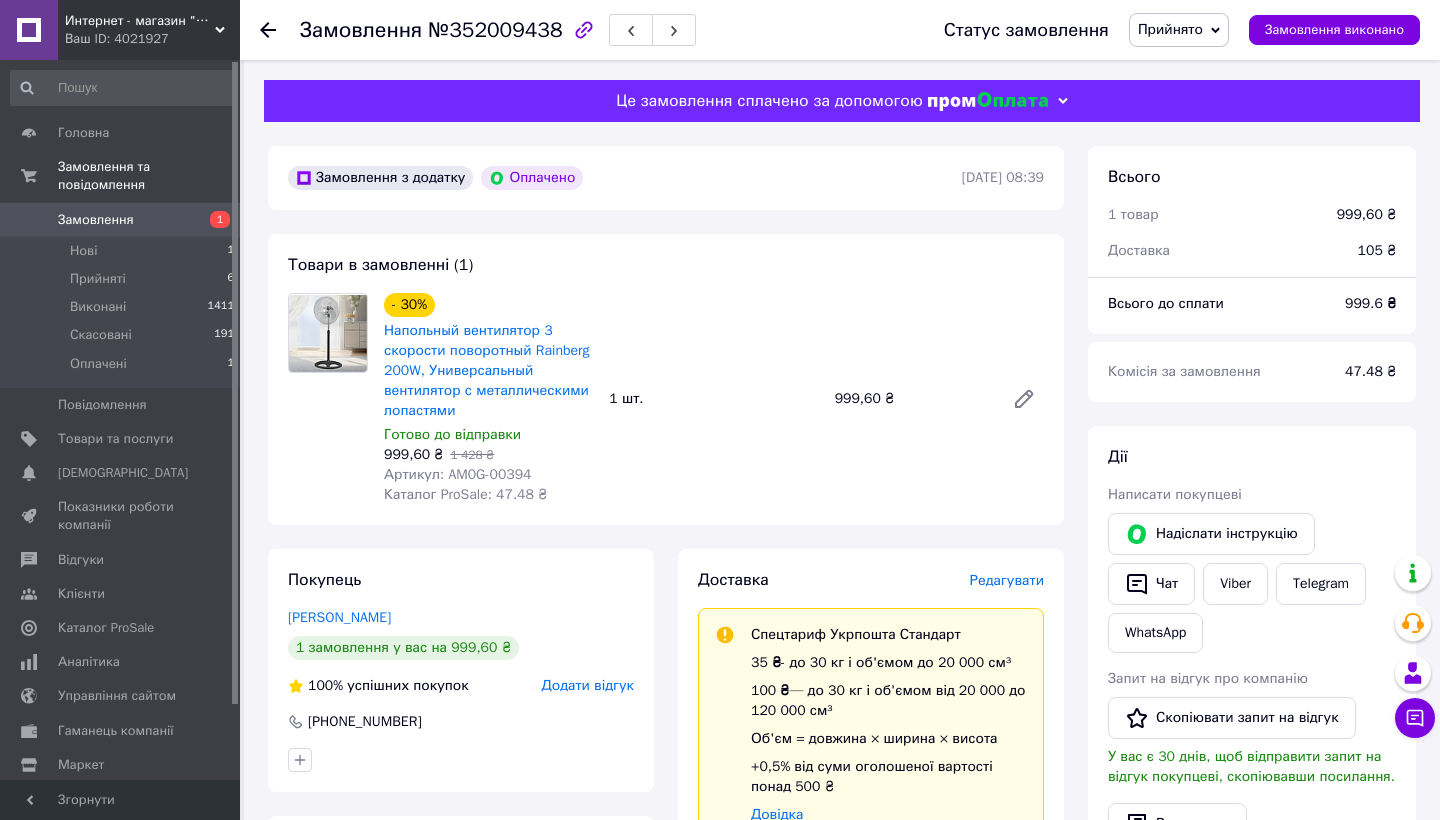 click on "Ваш ID: 4021927" at bounding box center [152, 39] 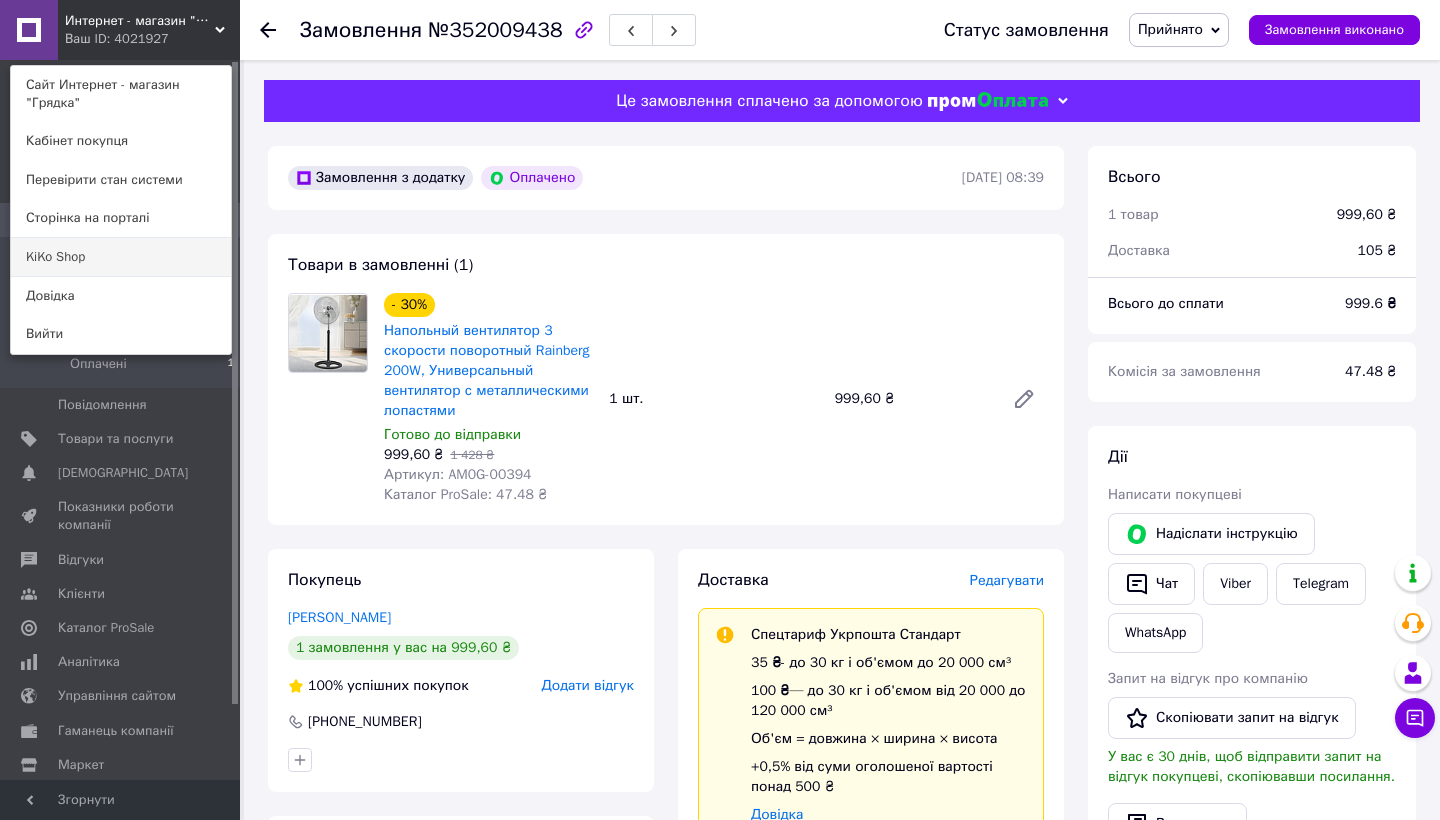 click on "KiKo Shop" at bounding box center [121, 257] 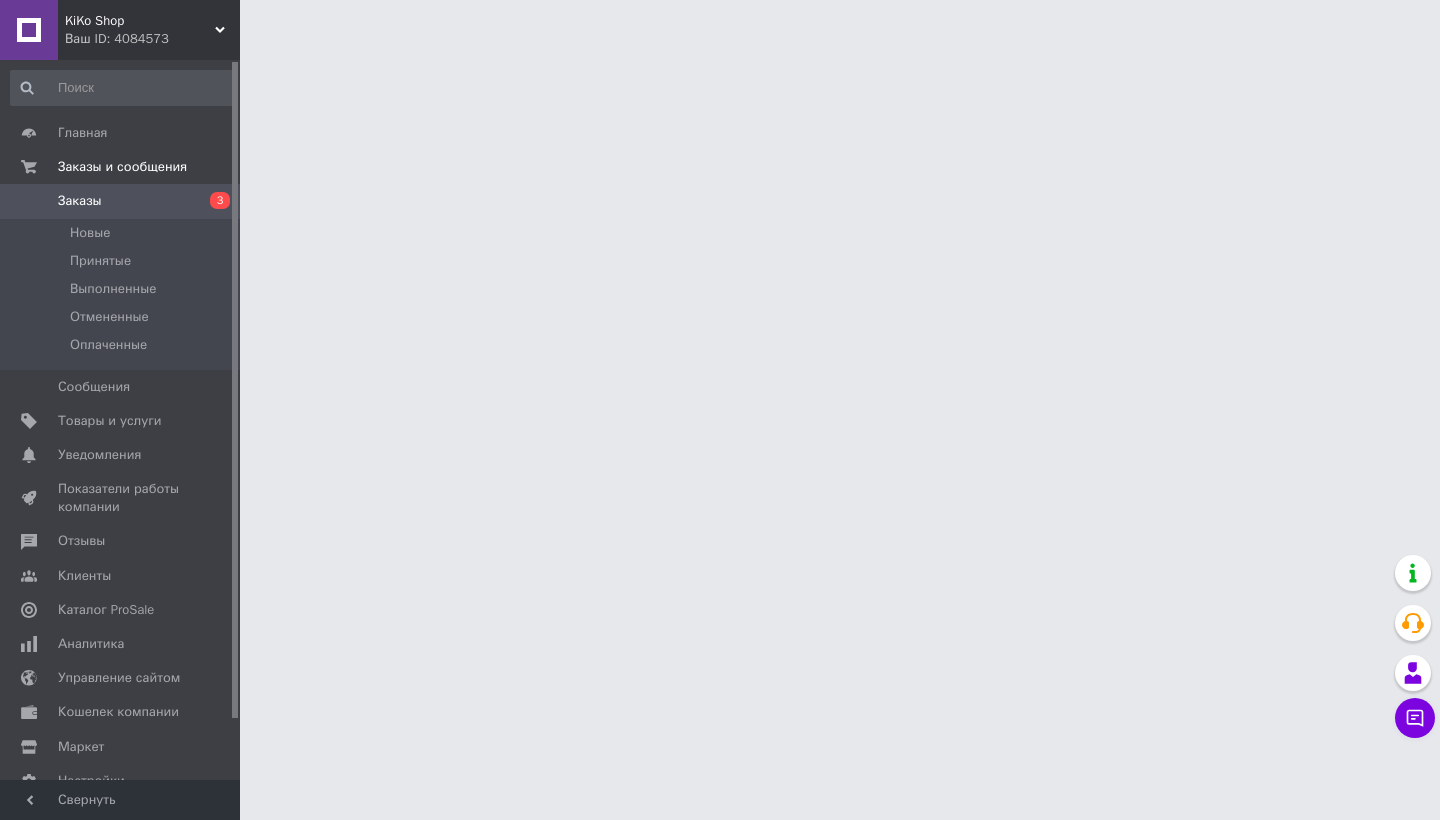 scroll, scrollTop: 0, scrollLeft: 0, axis: both 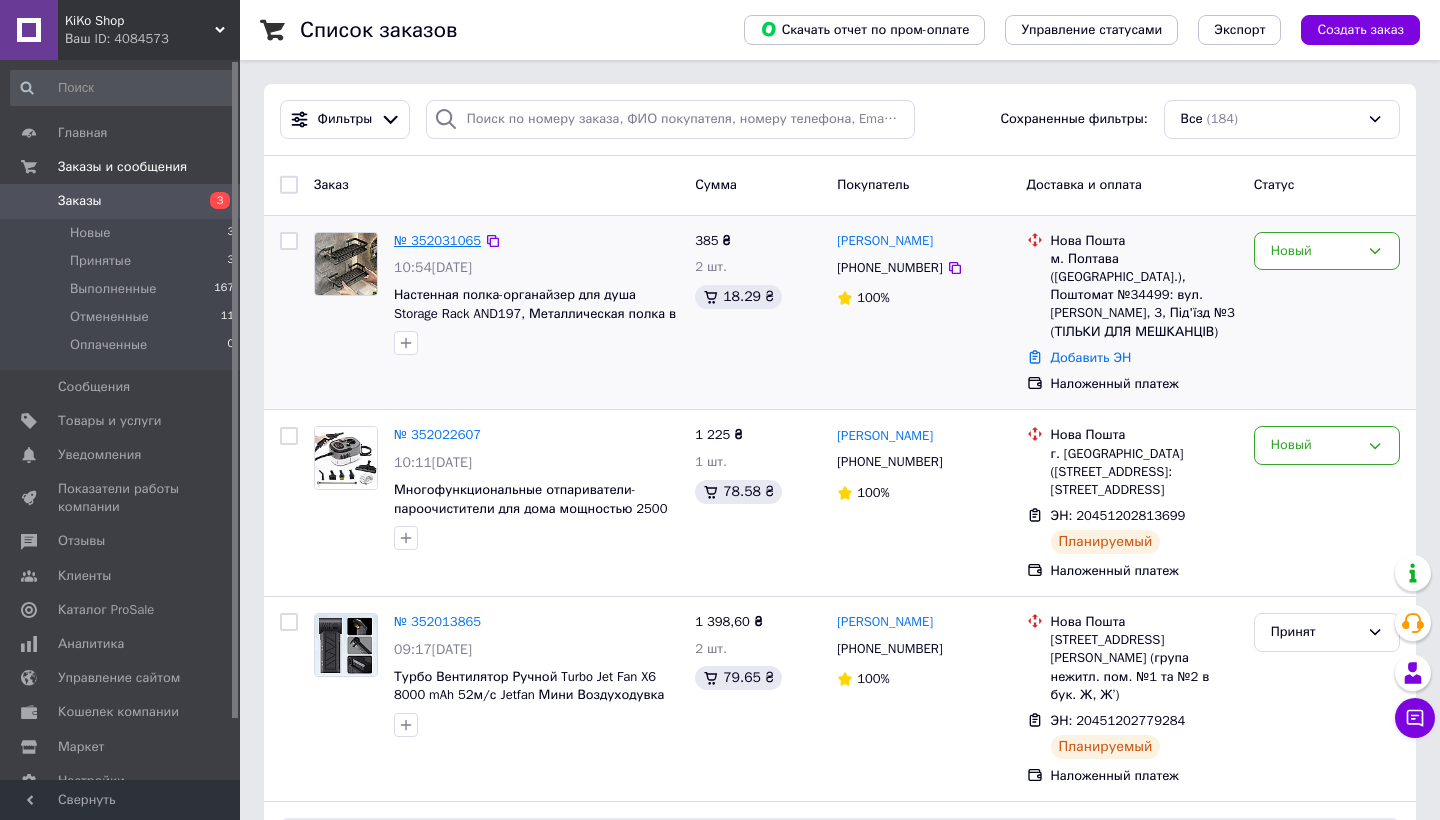 click on "№ 352031065" at bounding box center (437, 240) 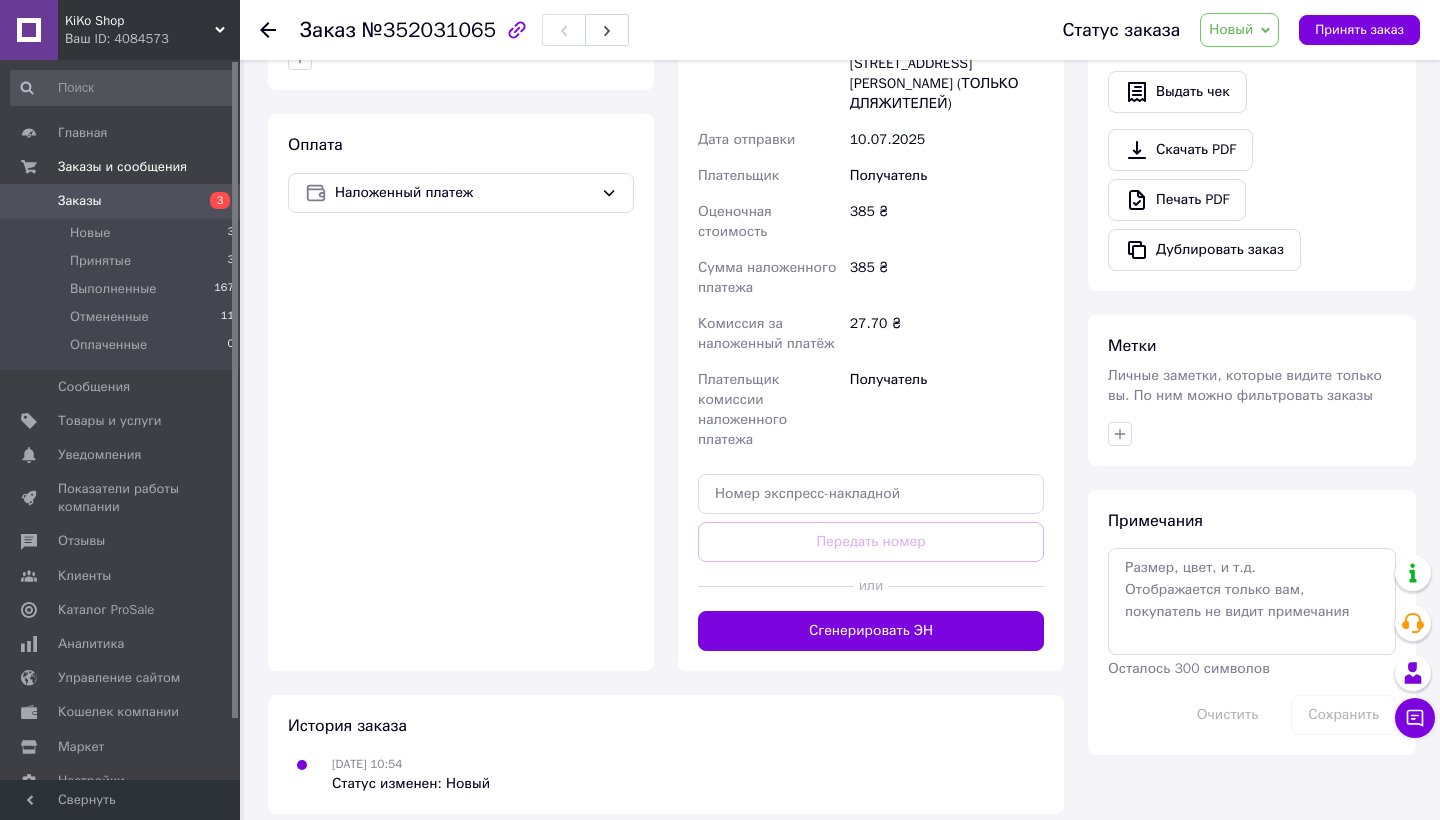 scroll, scrollTop: 671, scrollLeft: 0, axis: vertical 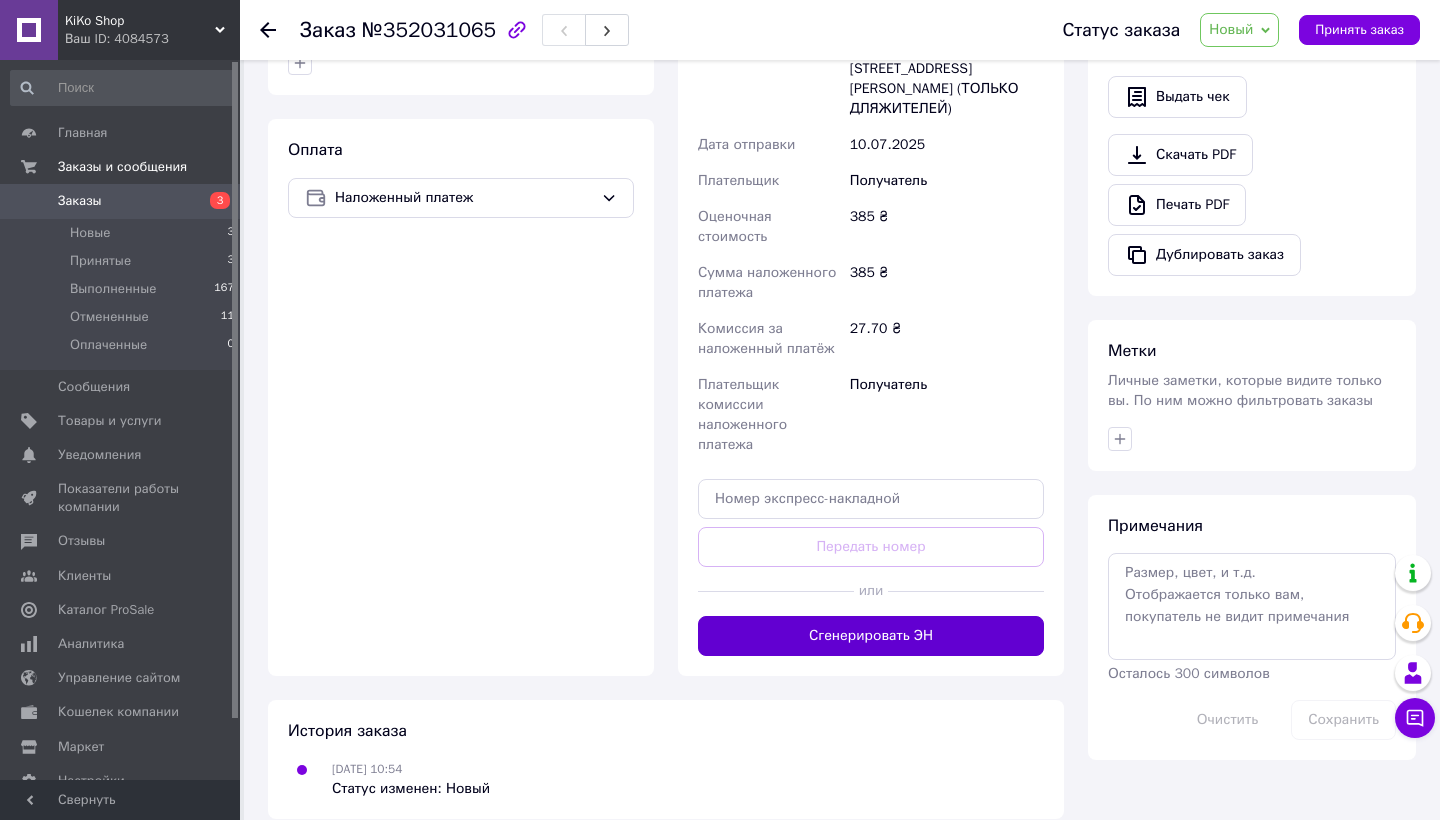 click on "Сгенерировать ЭН" at bounding box center (871, 636) 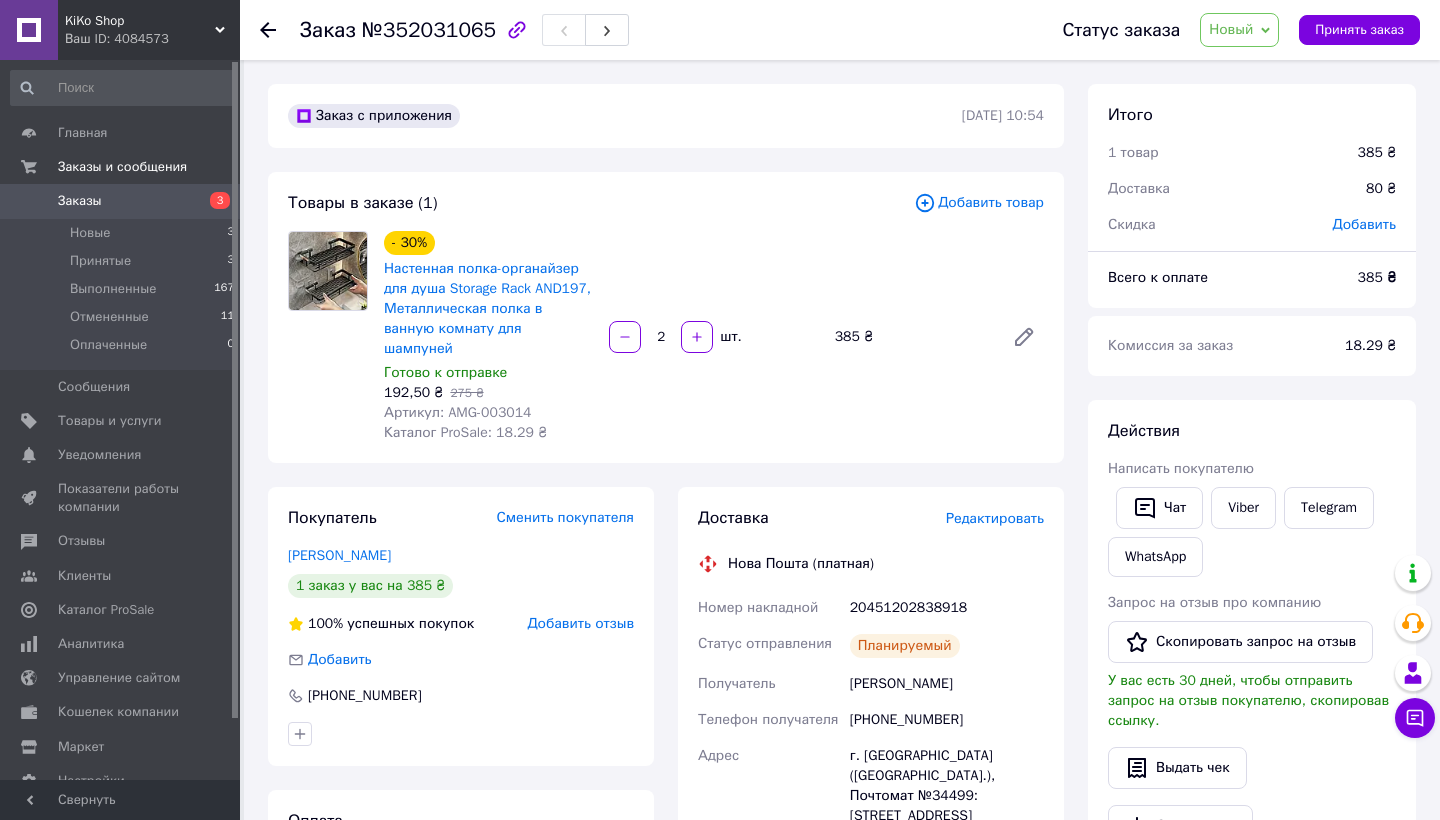 scroll, scrollTop: 0, scrollLeft: 0, axis: both 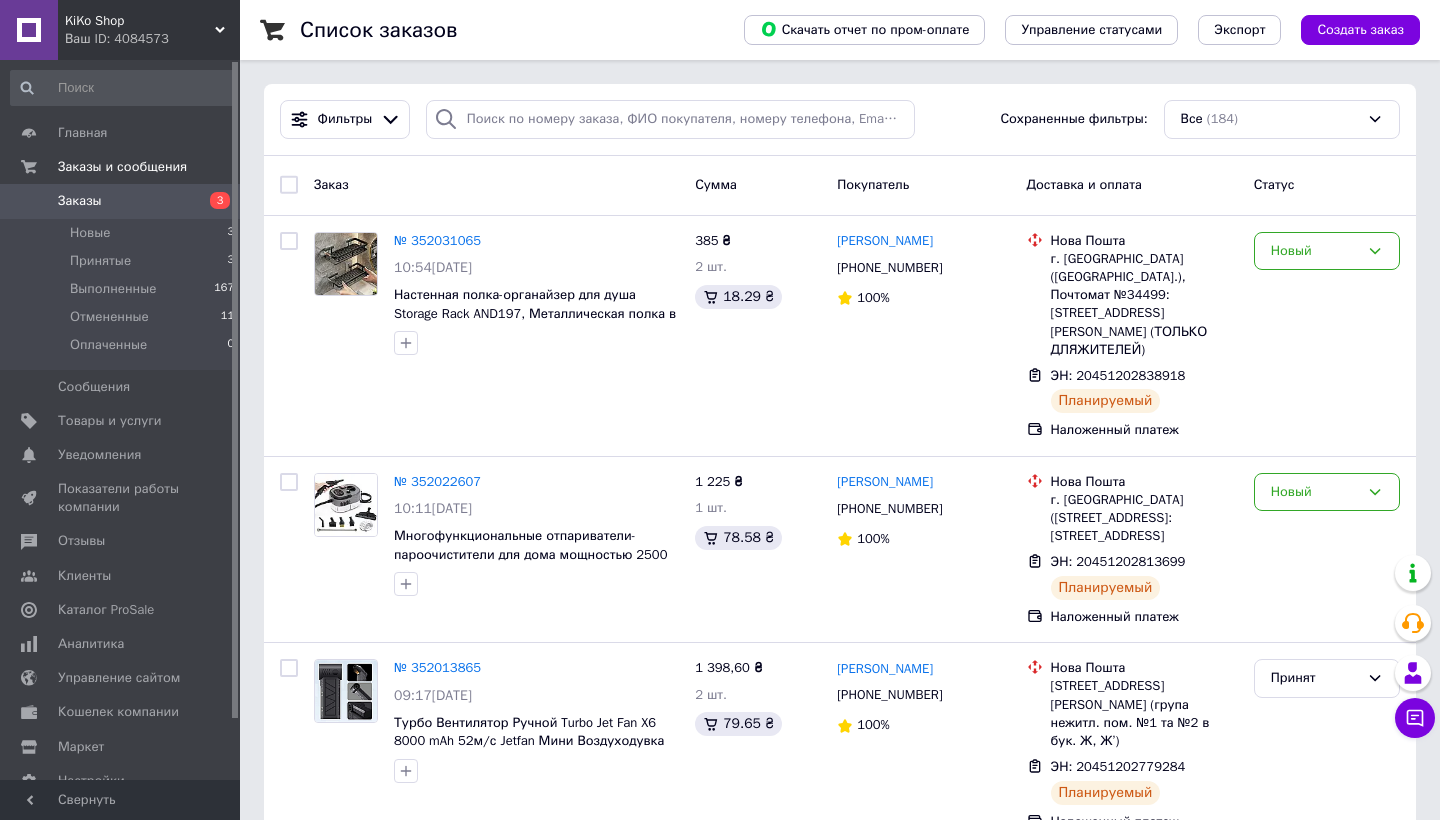 click on "Ваш ID: 4084573" at bounding box center (152, 39) 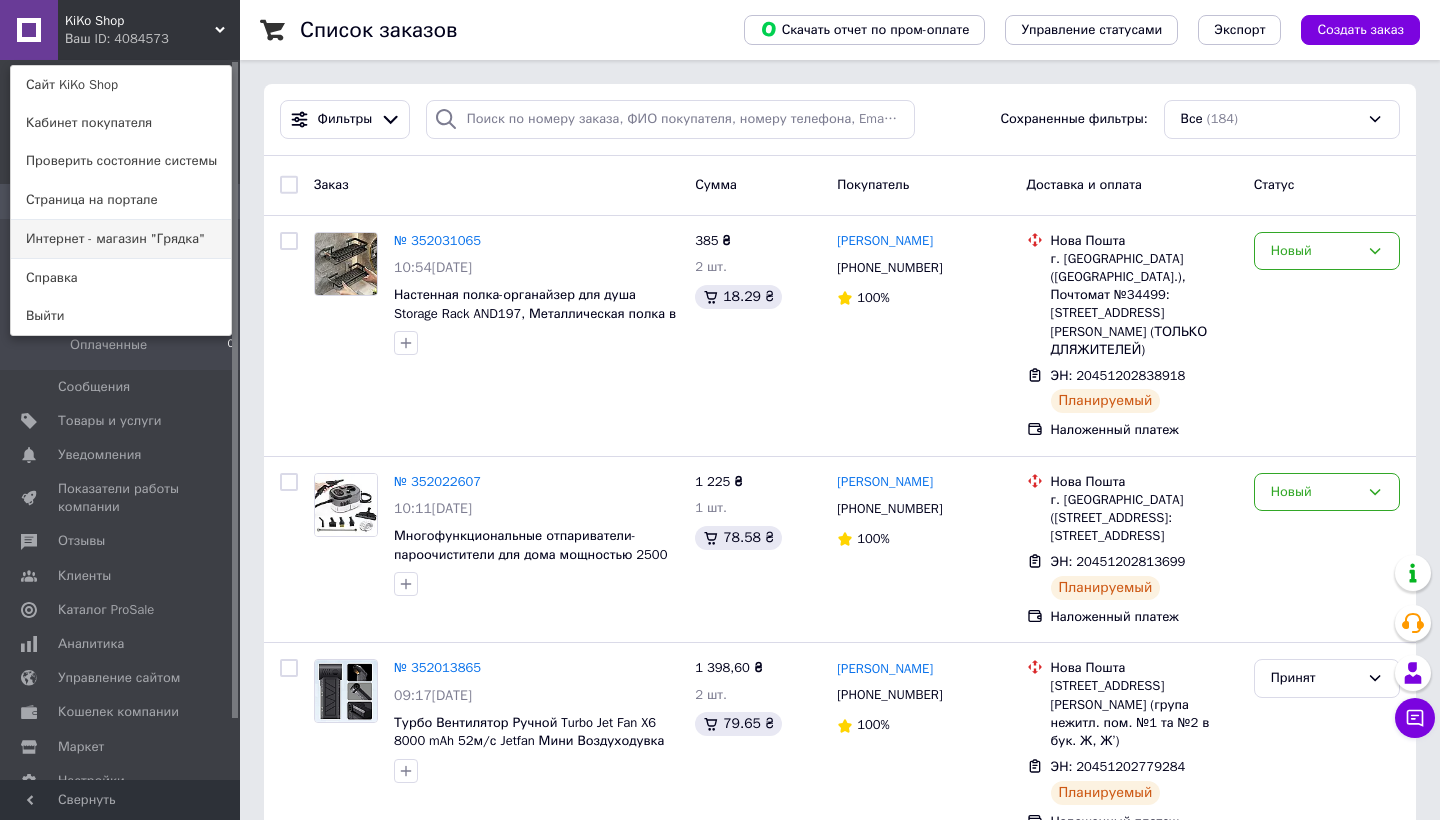 click on "Интернет - магазин "Грядка"" at bounding box center (121, 239) 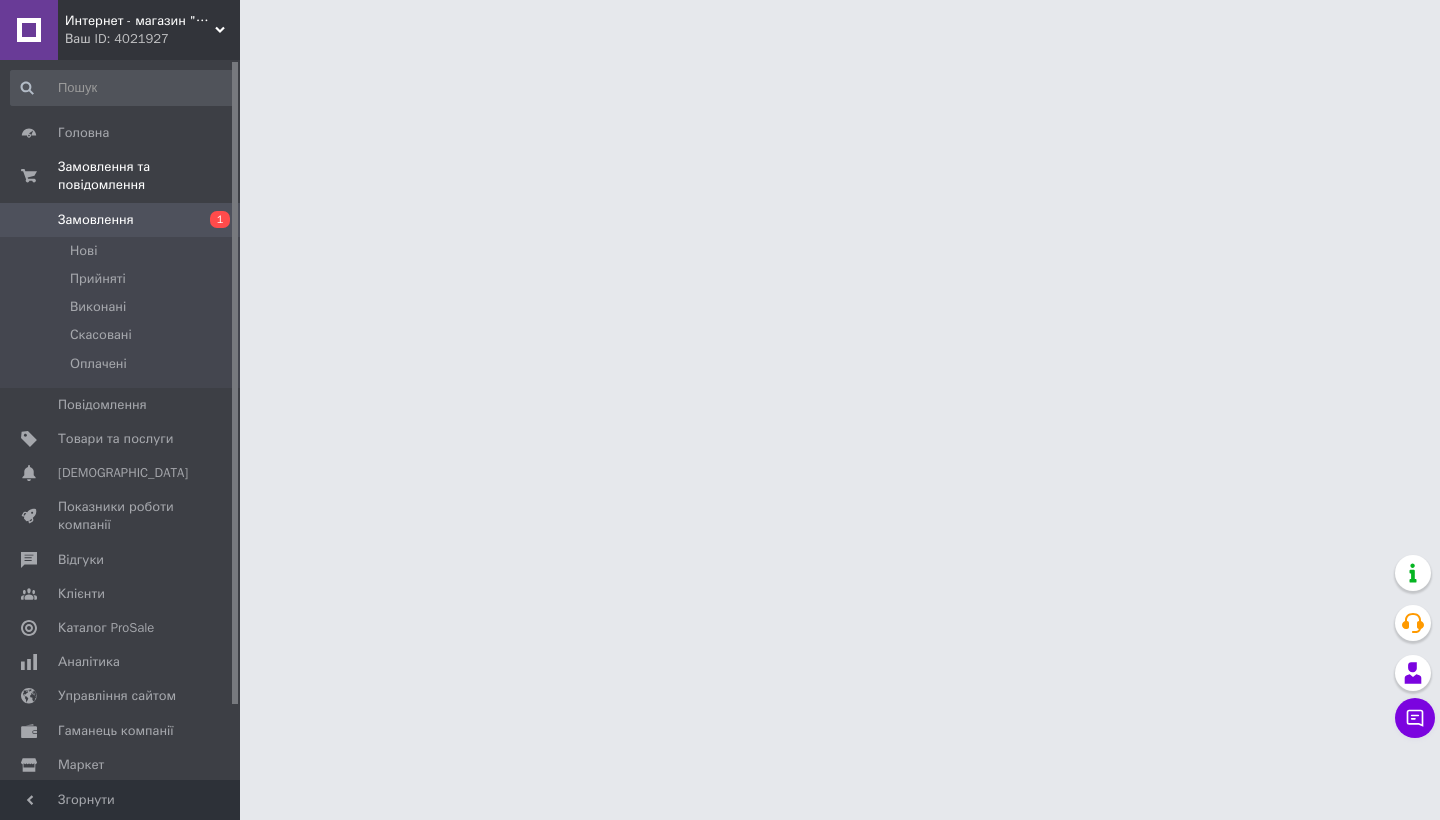 scroll, scrollTop: 0, scrollLeft: 0, axis: both 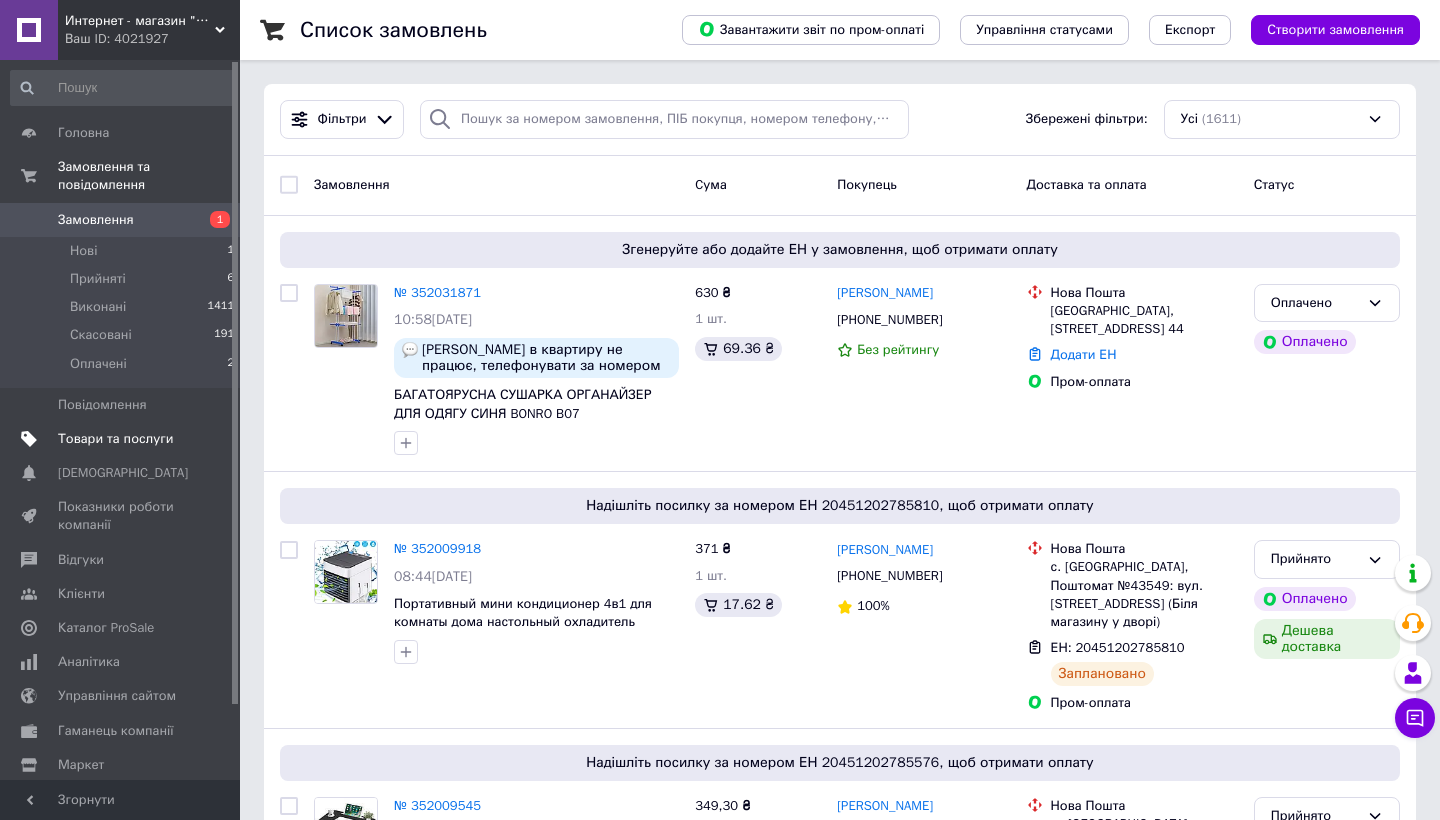 drag, startPoint x: 1282, startPoint y: 13, endPoint x: 112, endPoint y: 434, distance: 1243.4392 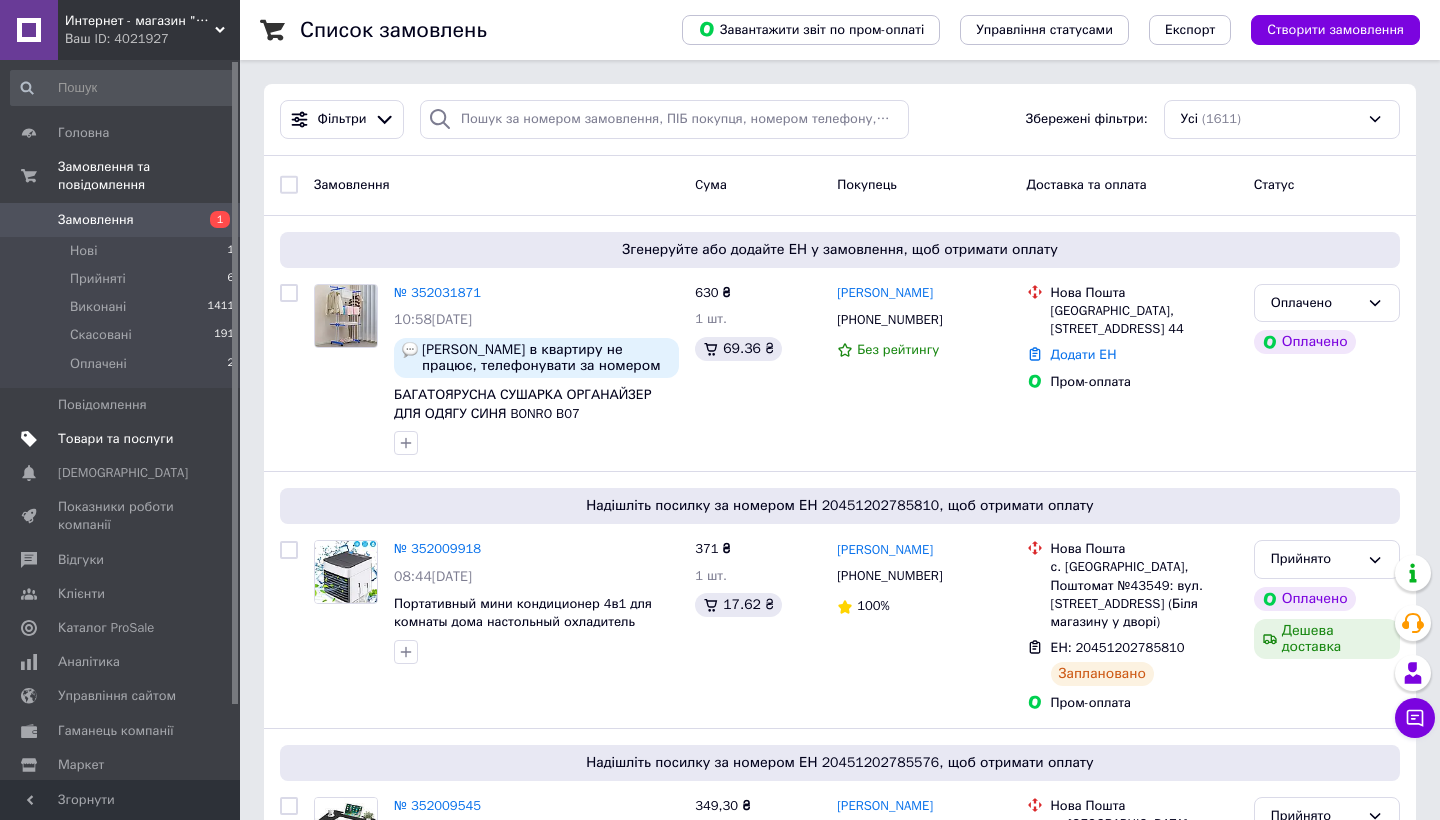 click on "Товари та послуги" at bounding box center [115, 439] 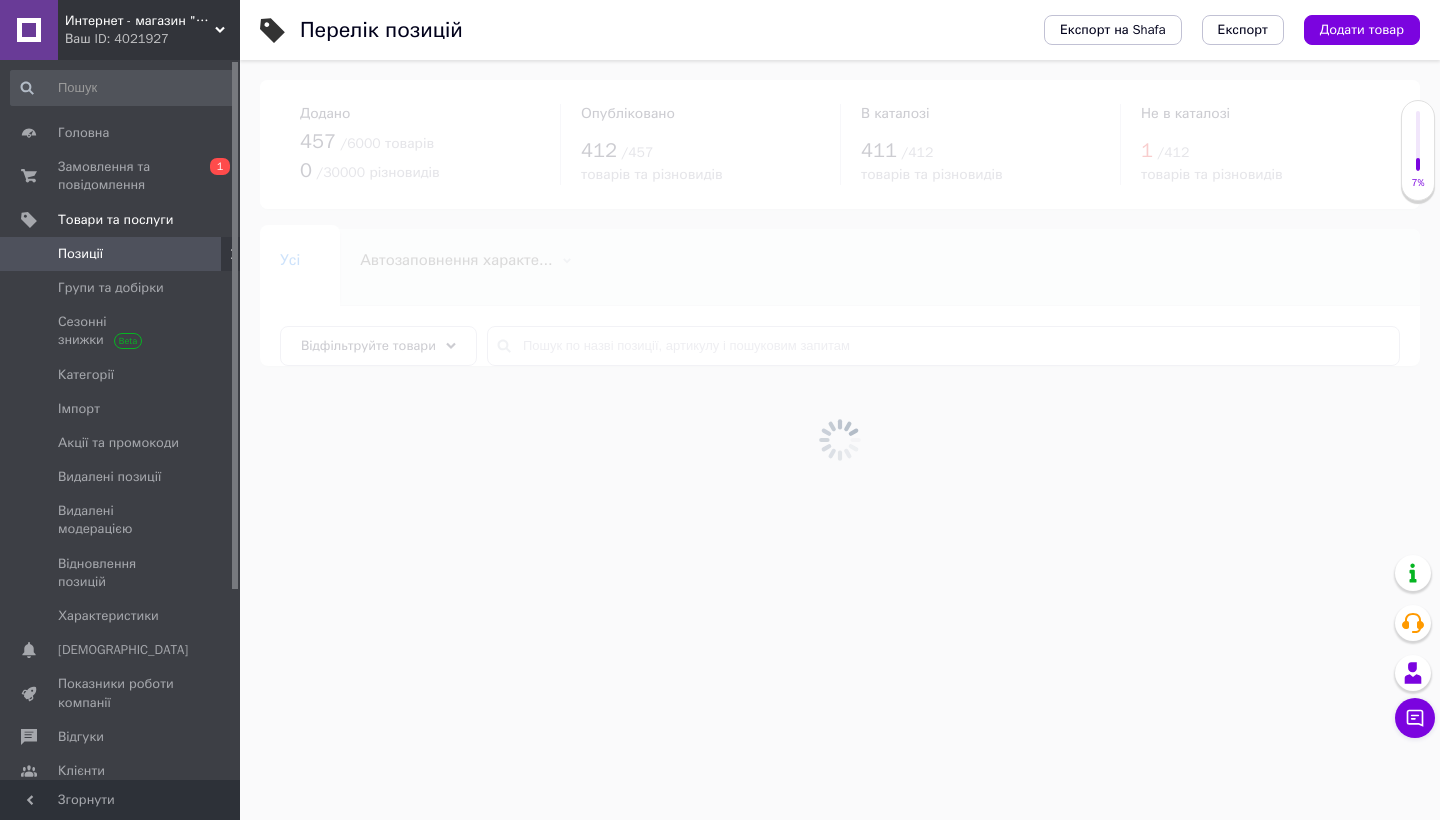 click at bounding box center [840, 440] 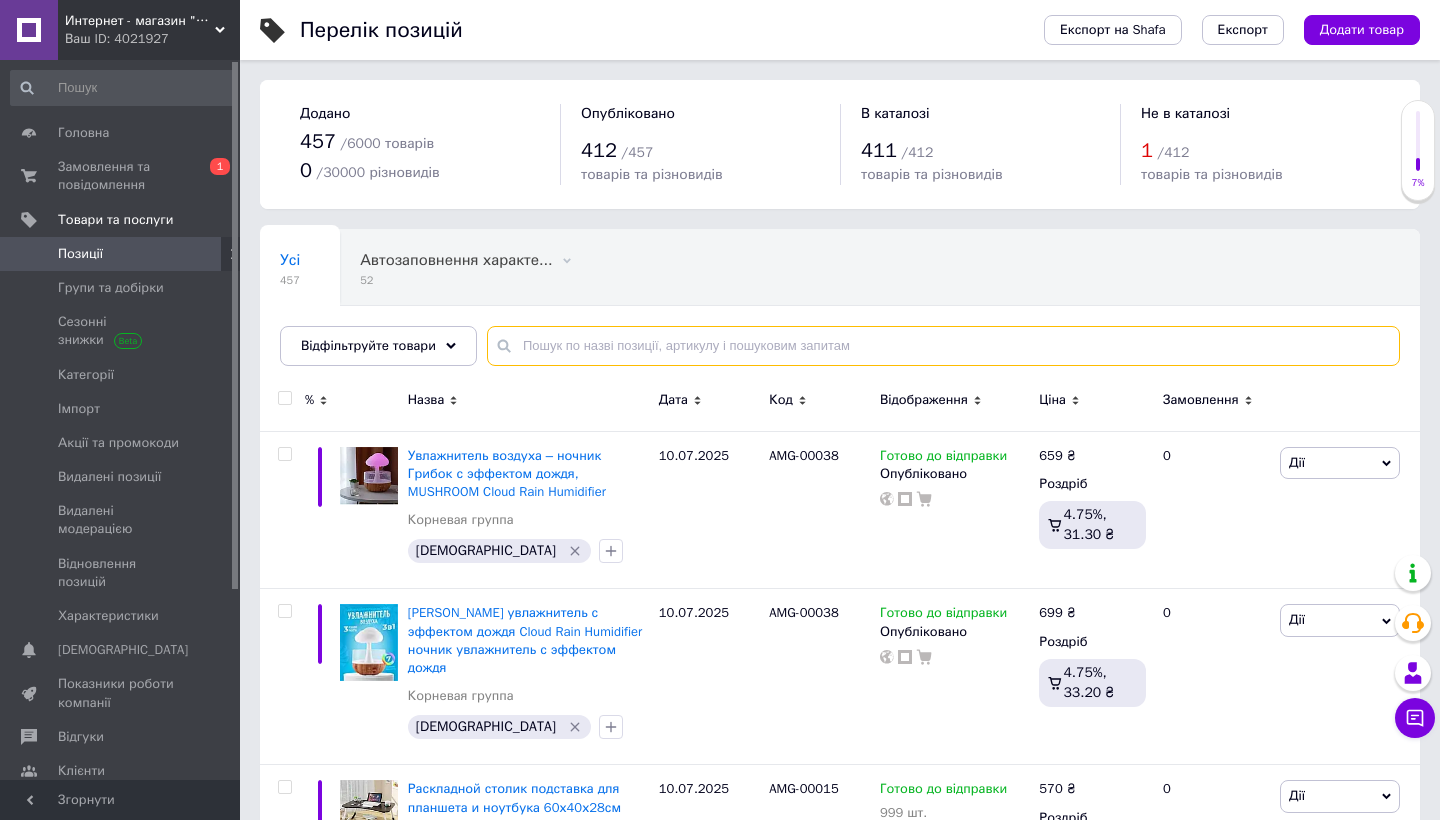 click at bounding box center (943, 346) 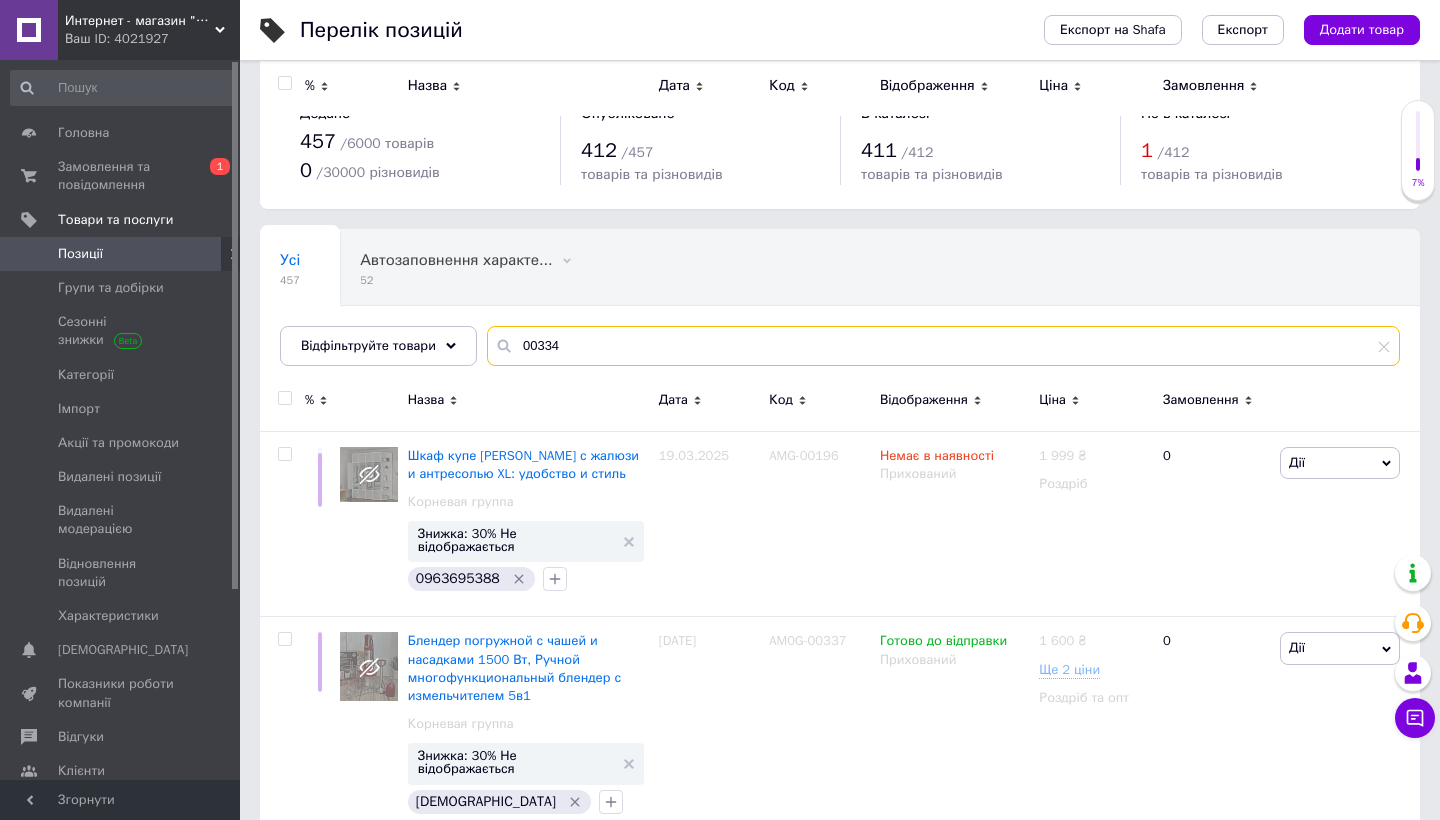 scroll, scrollTop: 0, scrollLeft: 0, axis: both 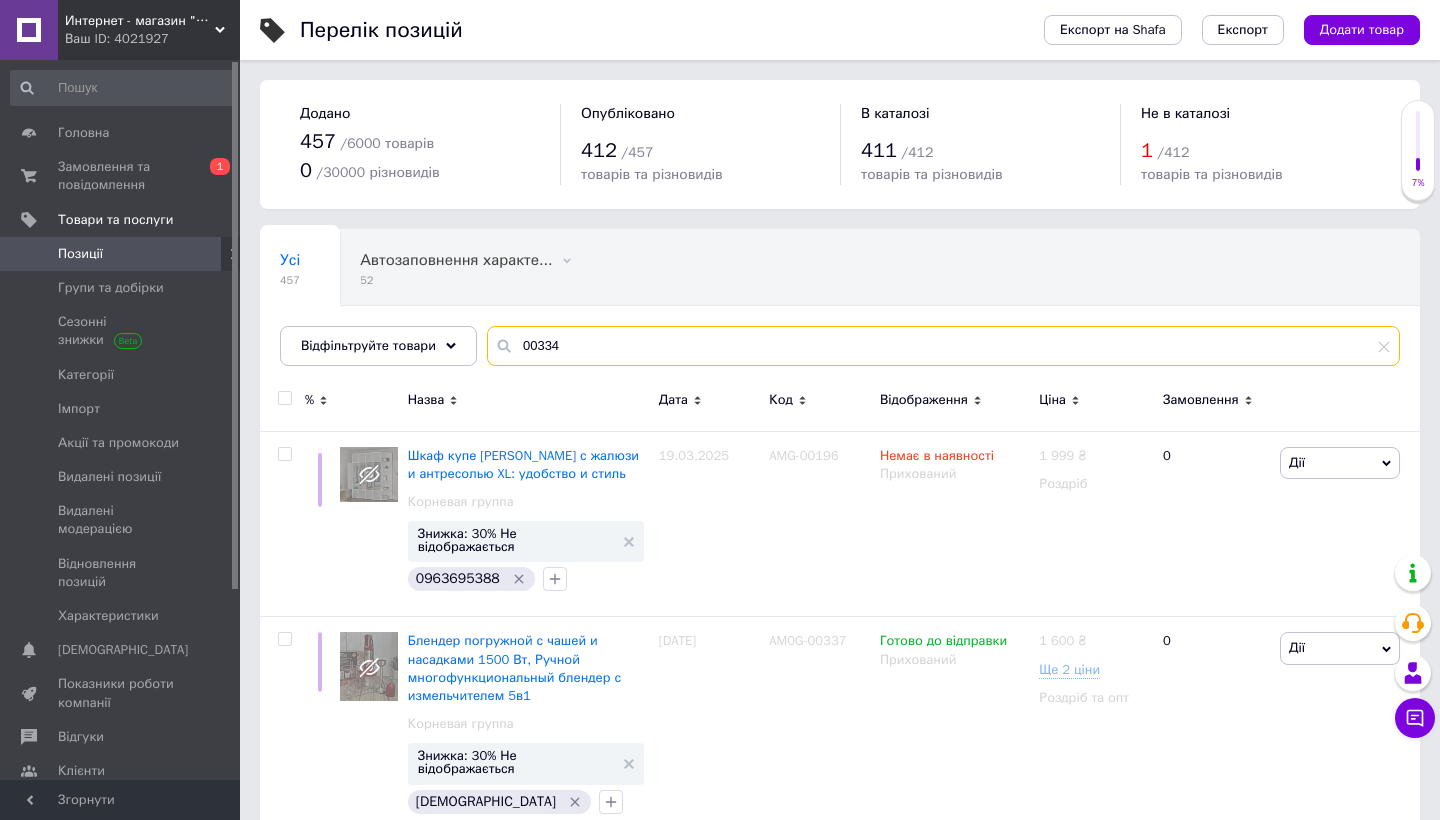 click on "00334" at bounding box center [943, 346] 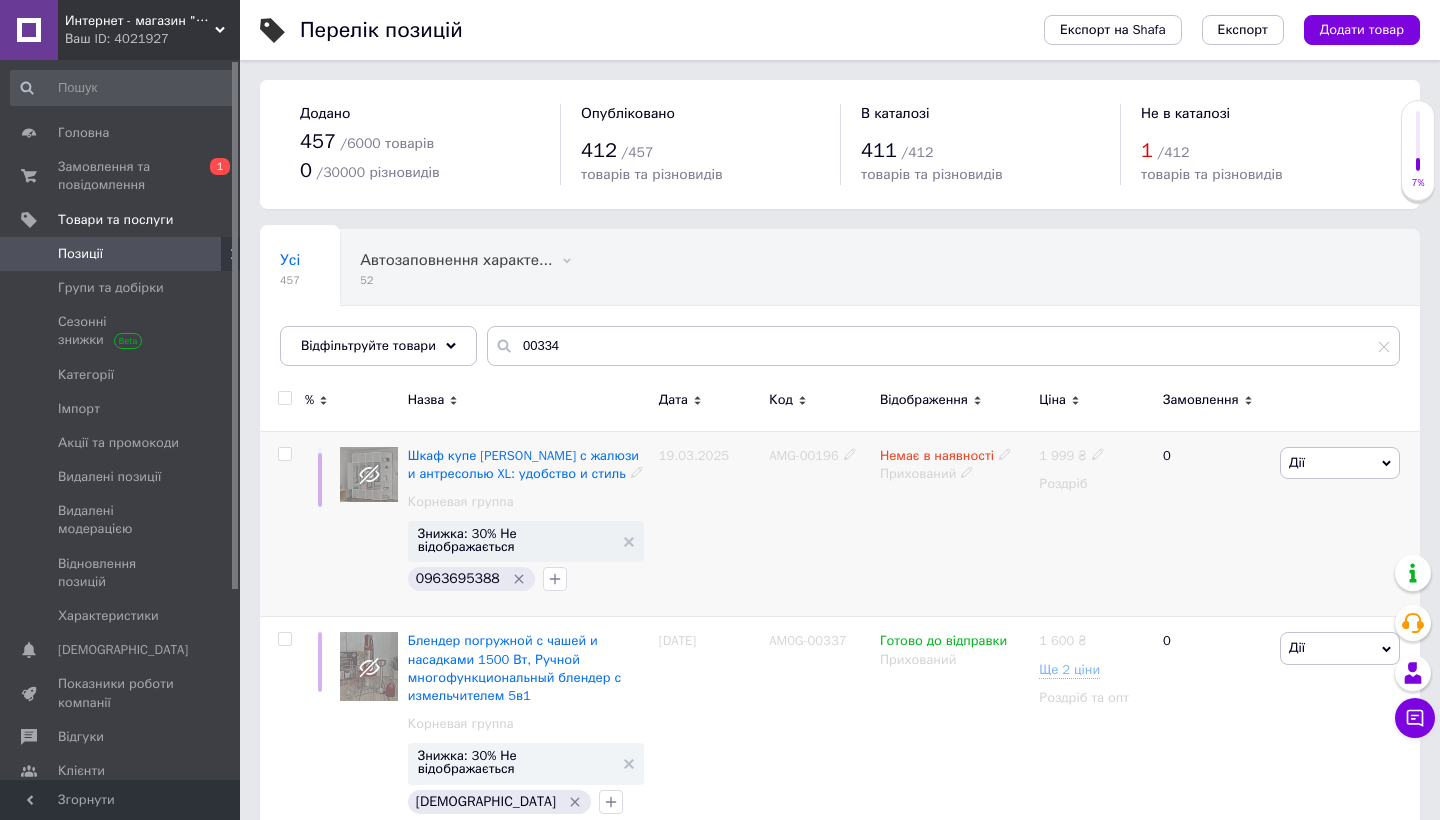 click on "AMG-00196" at bounding box center [803, 455] 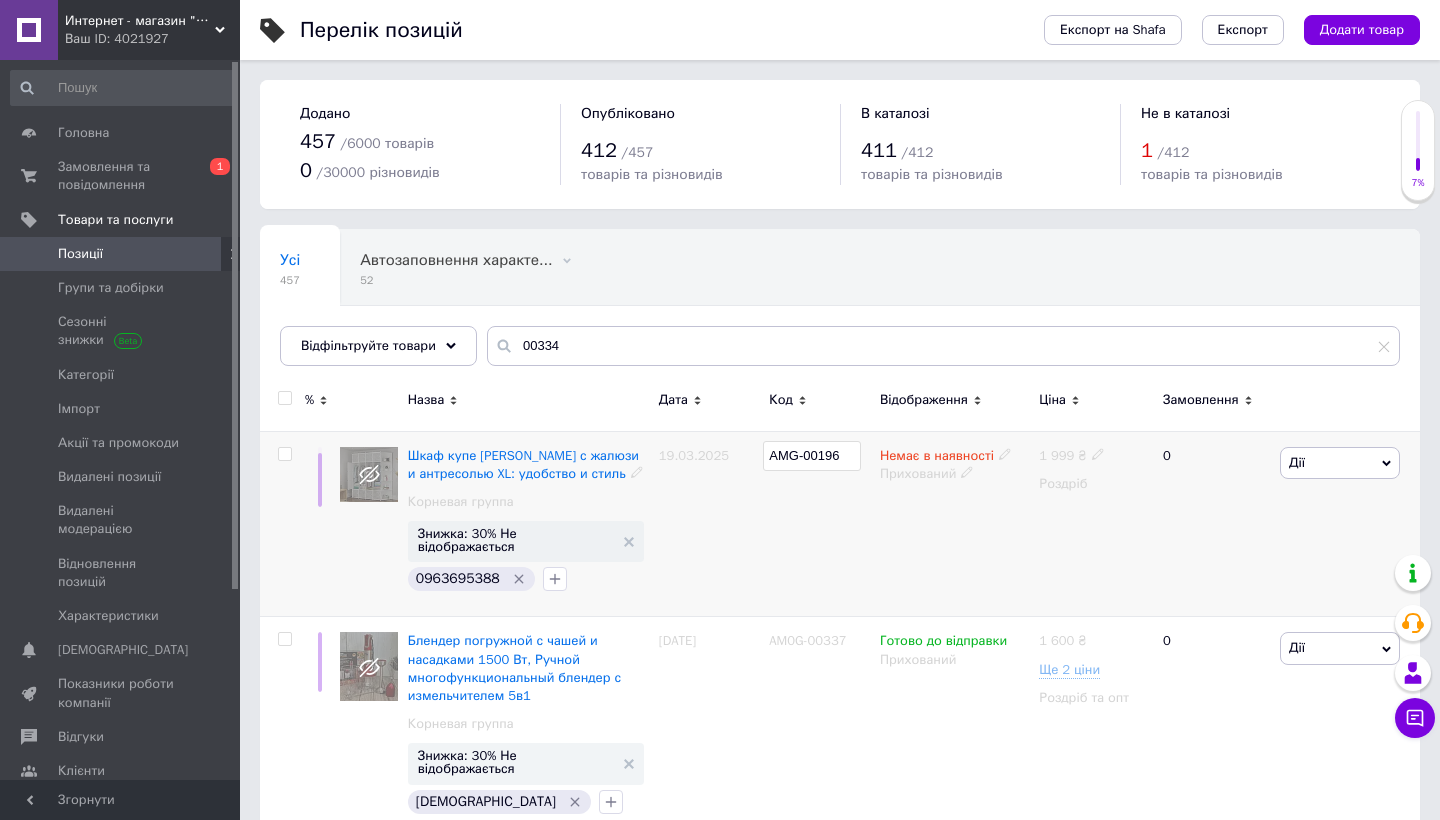 drag, startPoint x: 805, startPoint y: 453, endPoint x: 759, endPoint y: 456, distance: 46.09772 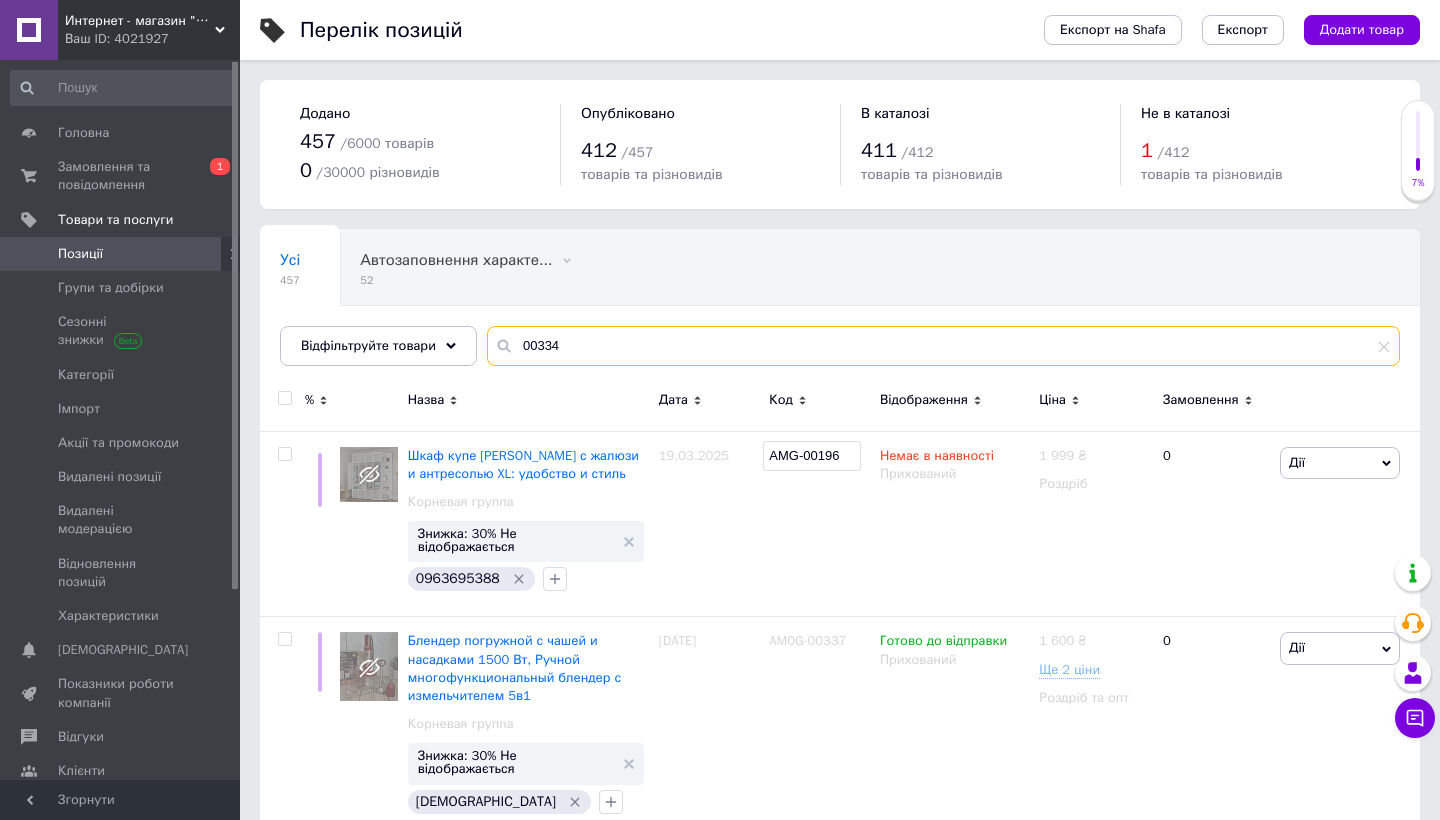 click on "00334" at bounding box center [943, 346] 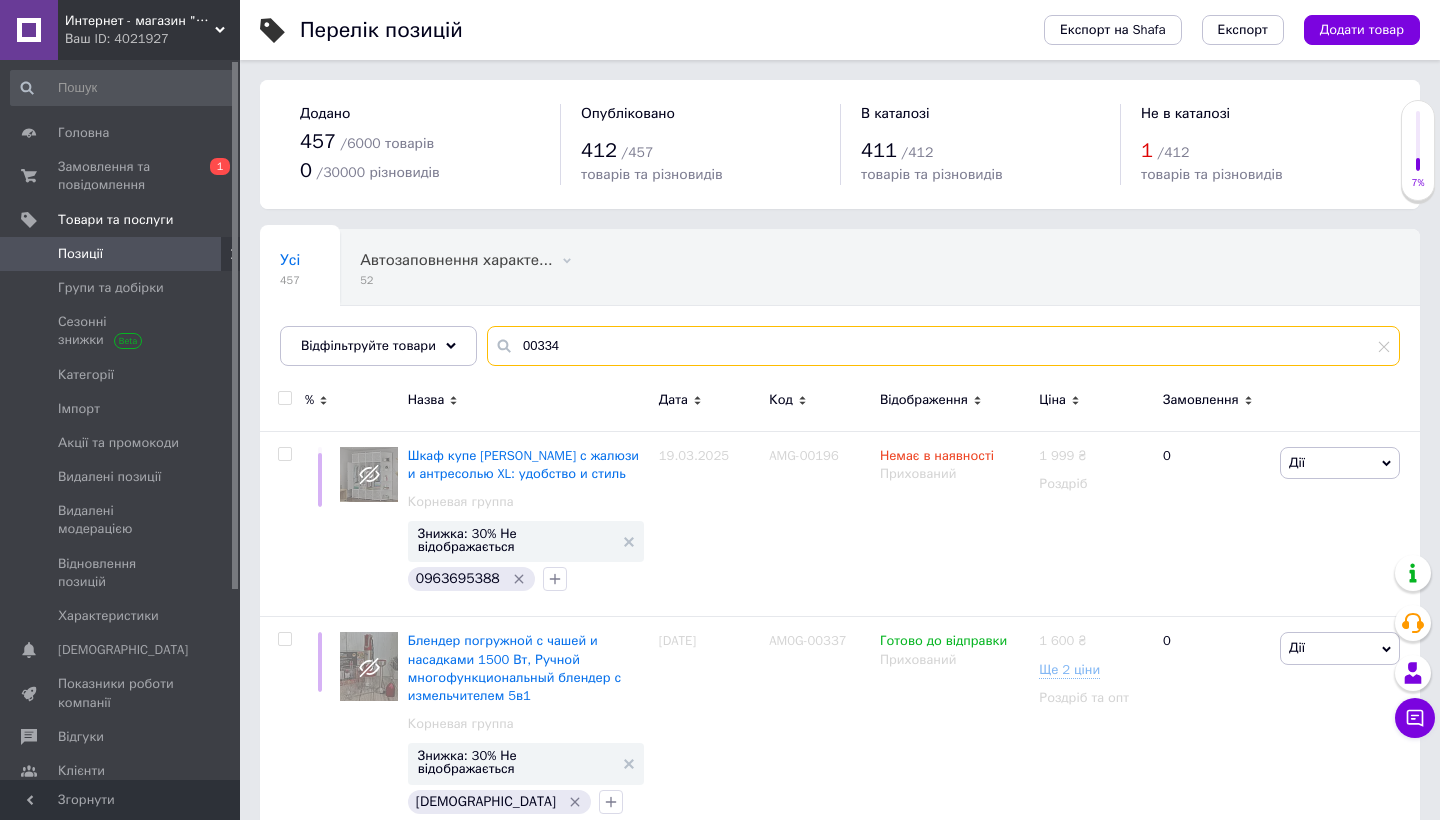 paste on "AMG-" 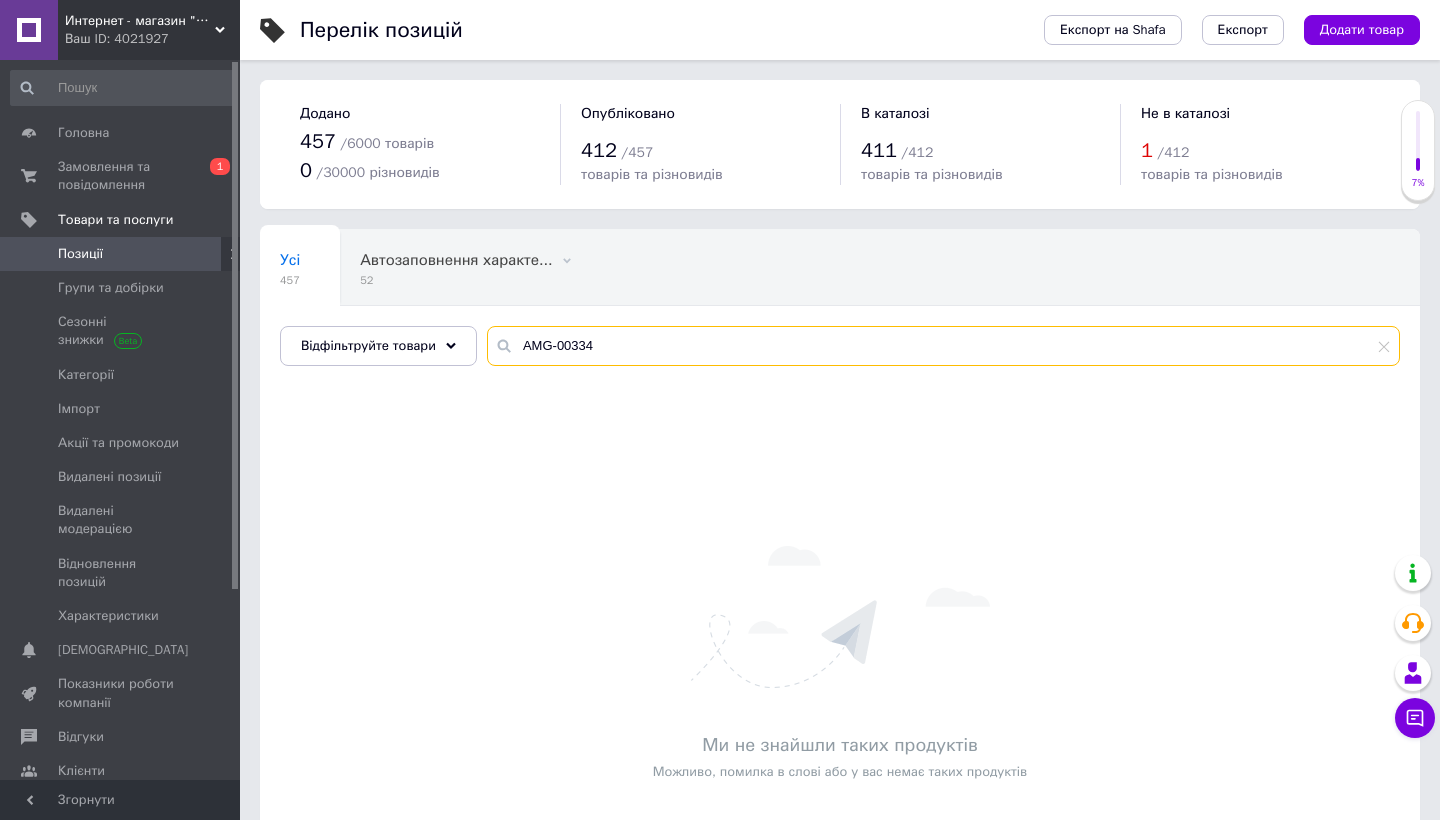 click on "AMG-00334" at bounding box center (943, 346) 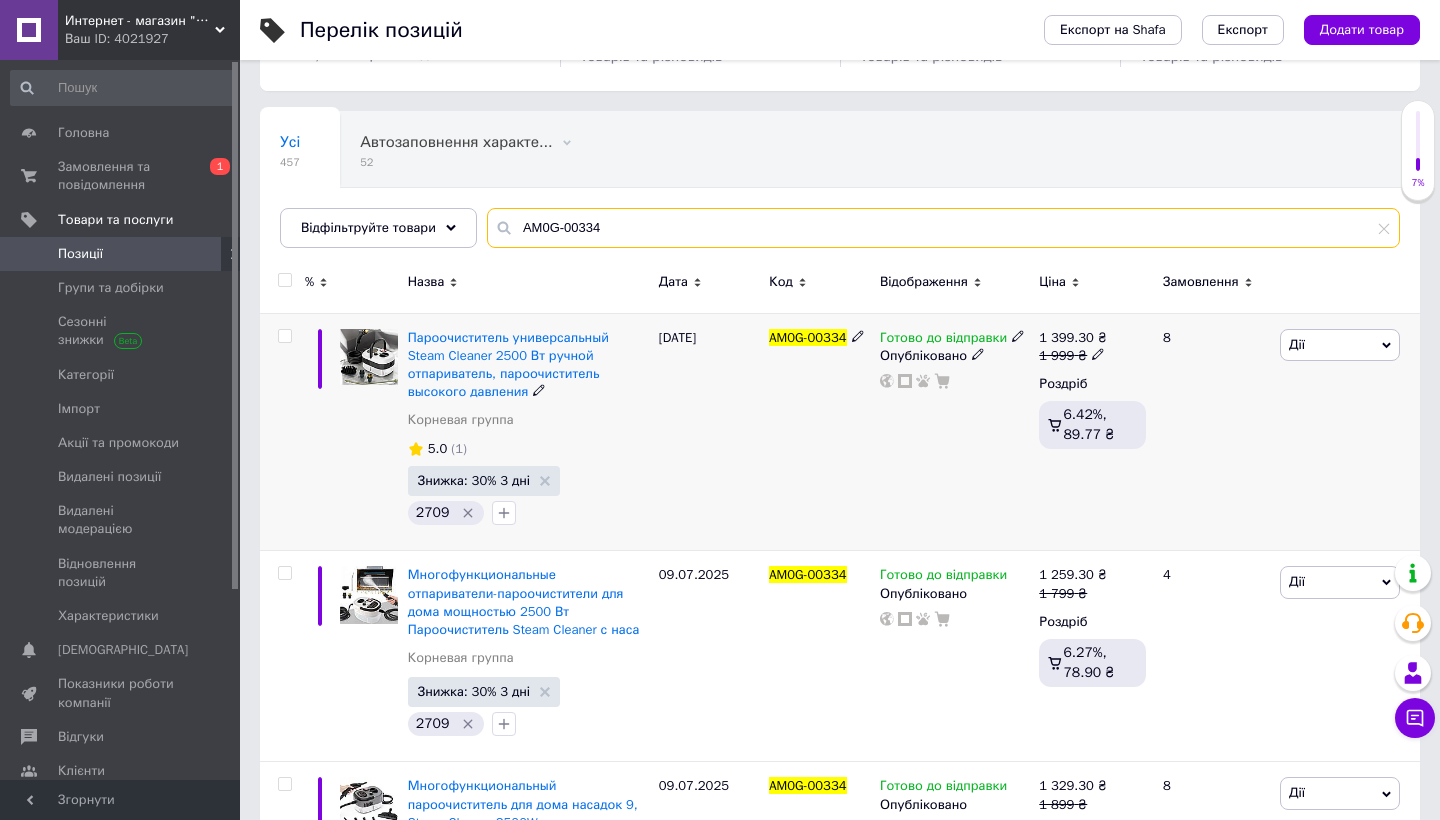 scroll, scrollTop: 123, scrollLeft: 0, axis: vertical 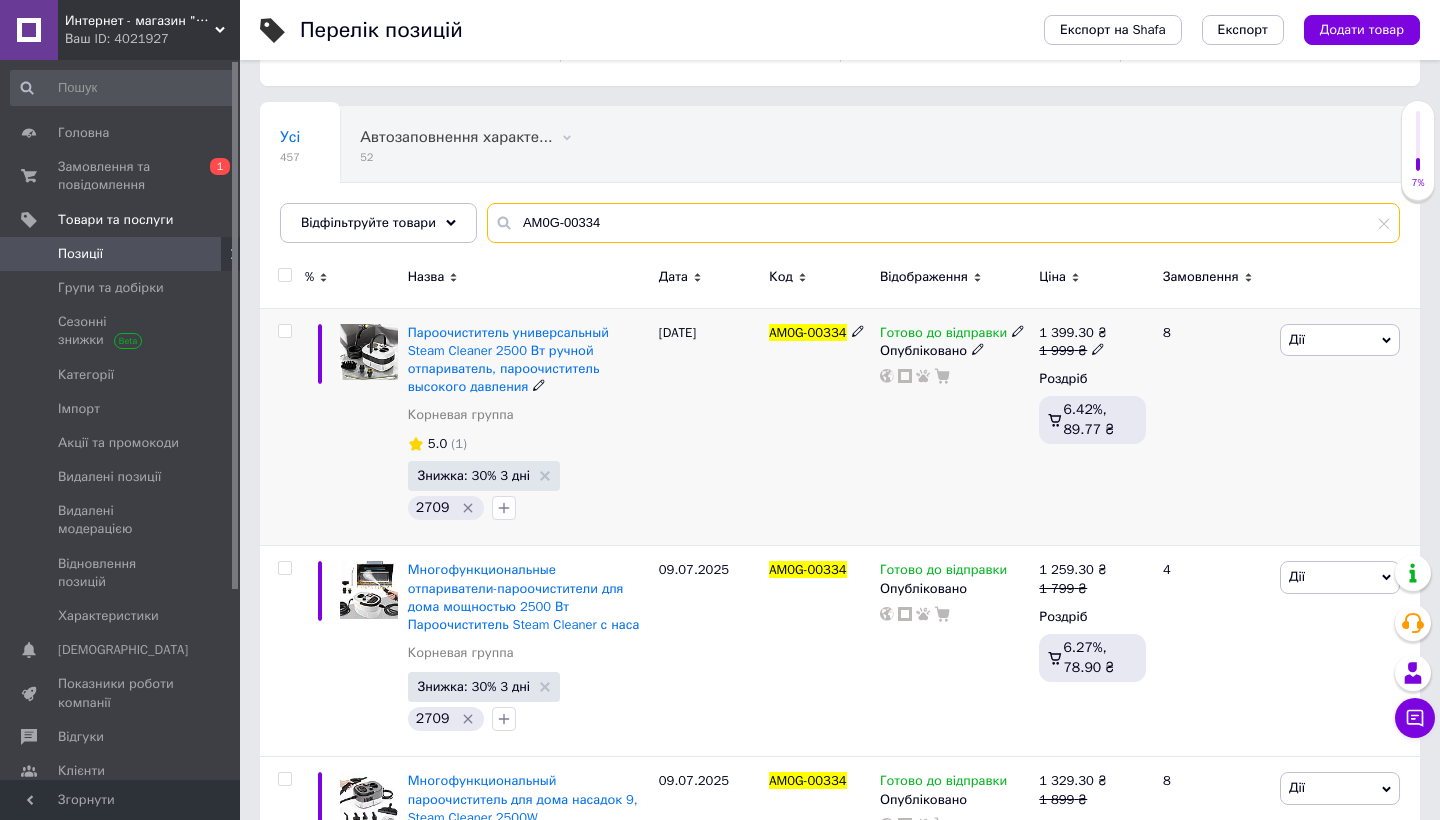 type on "AM0G-00334" 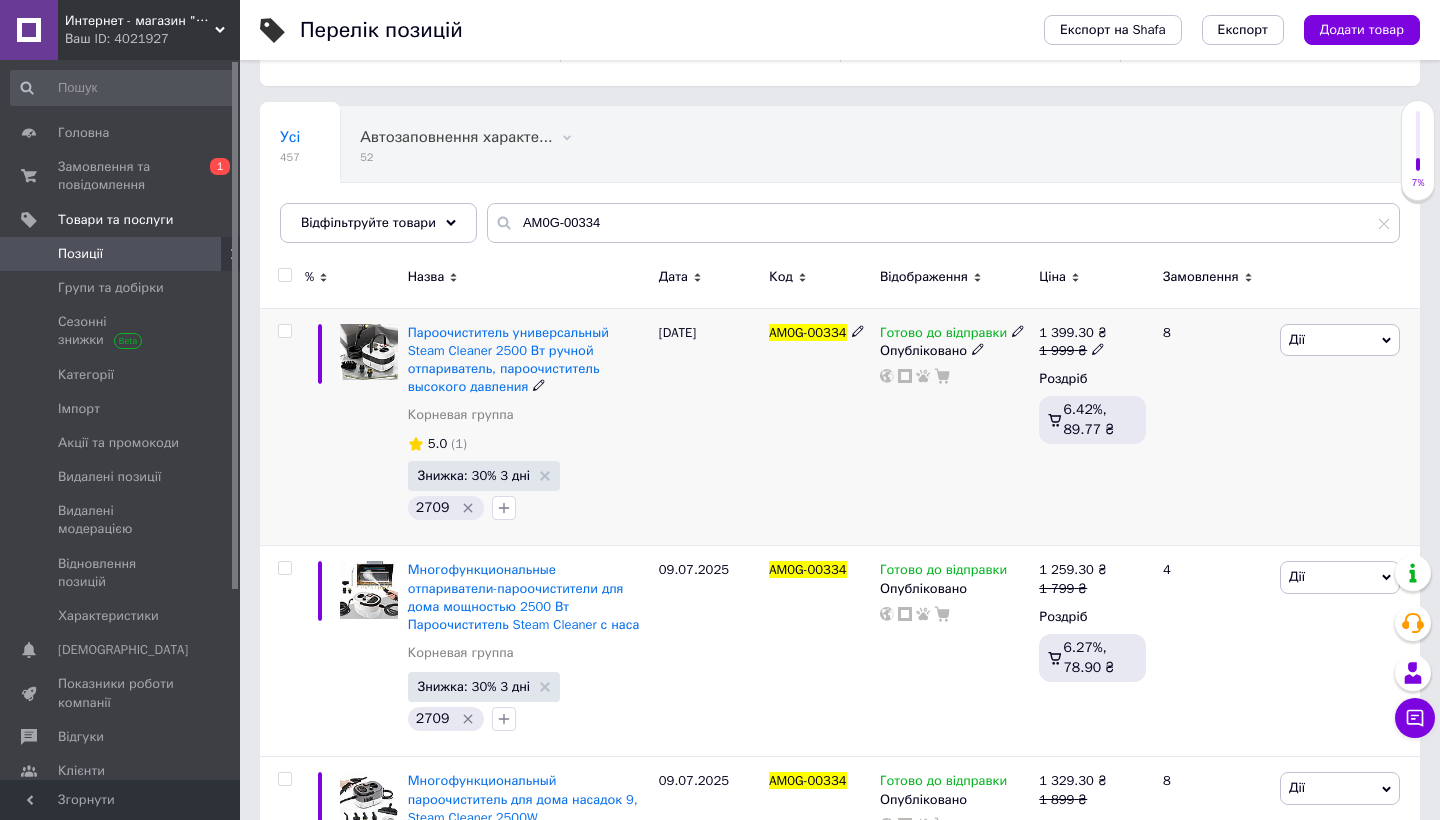 click 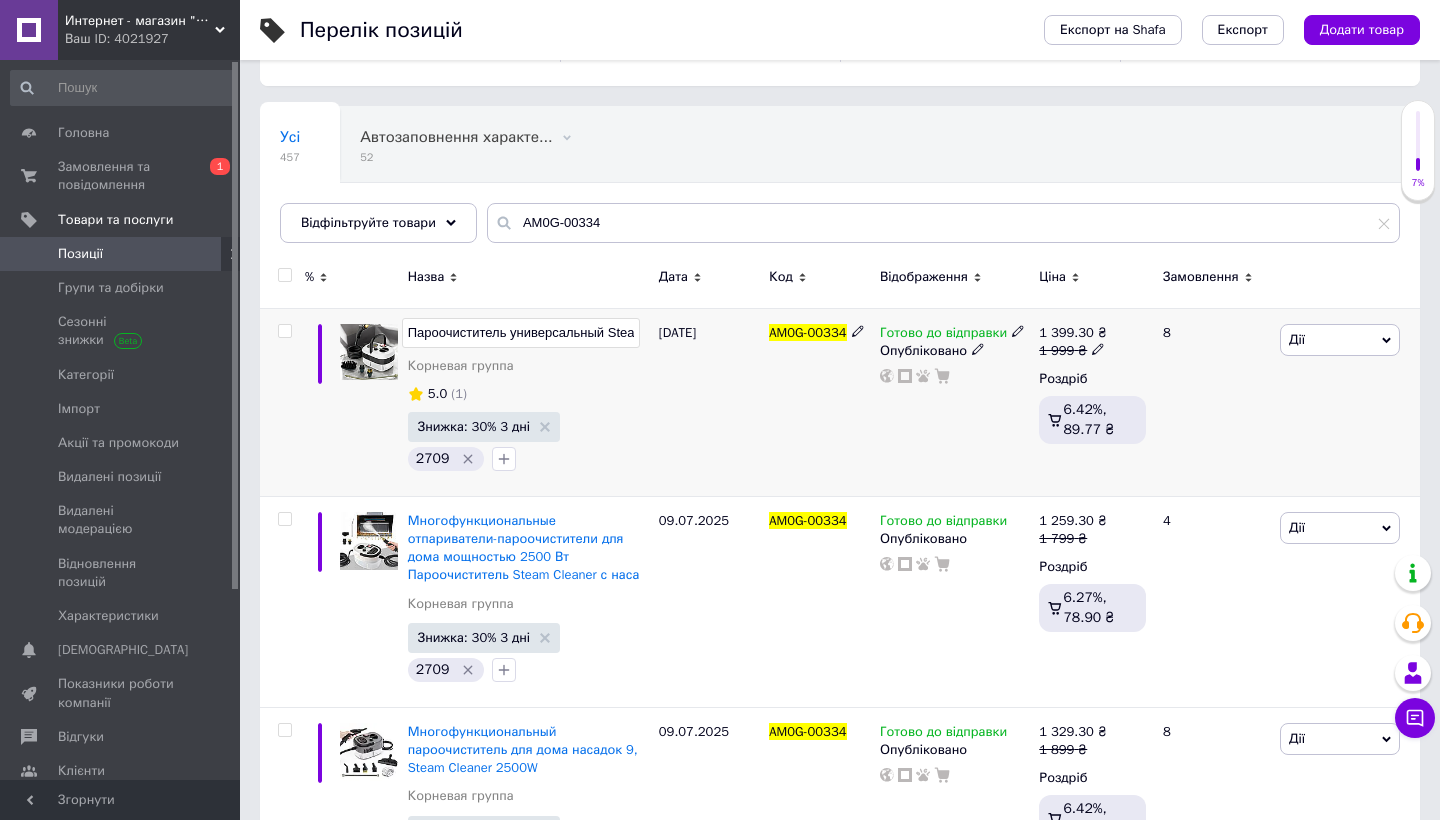 scroll, scrollTop: 0, scrollLeft: 462, axis: horizontal 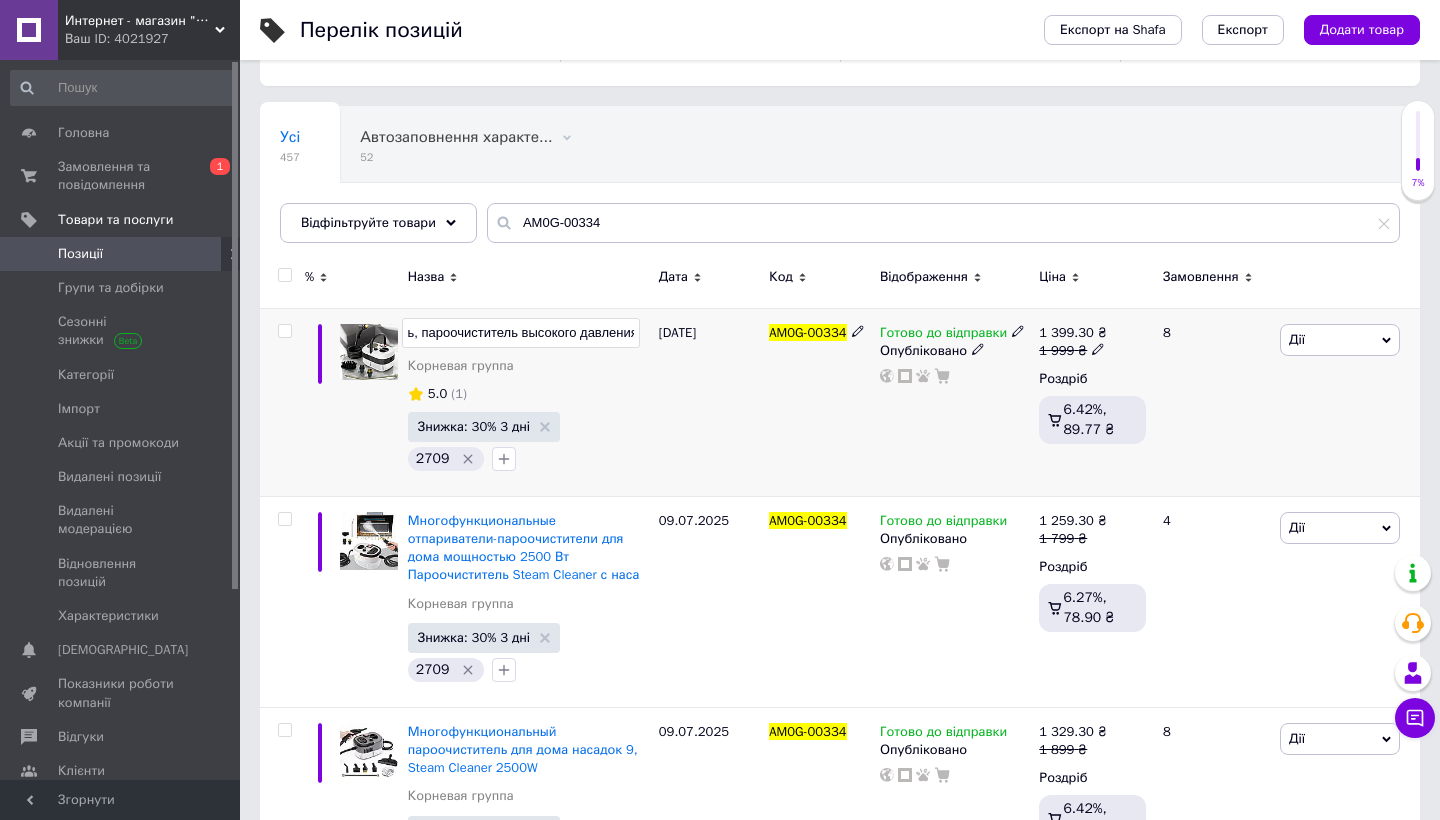 click on "Пароочиститель универсальный Steam Cleaner 2500 Вт ручной отпариватель, пароочиститель высокого давления Корневая группа 5.0 (1) Знижка: 30% 3 дні 2709" at bounding box center (528, 402) 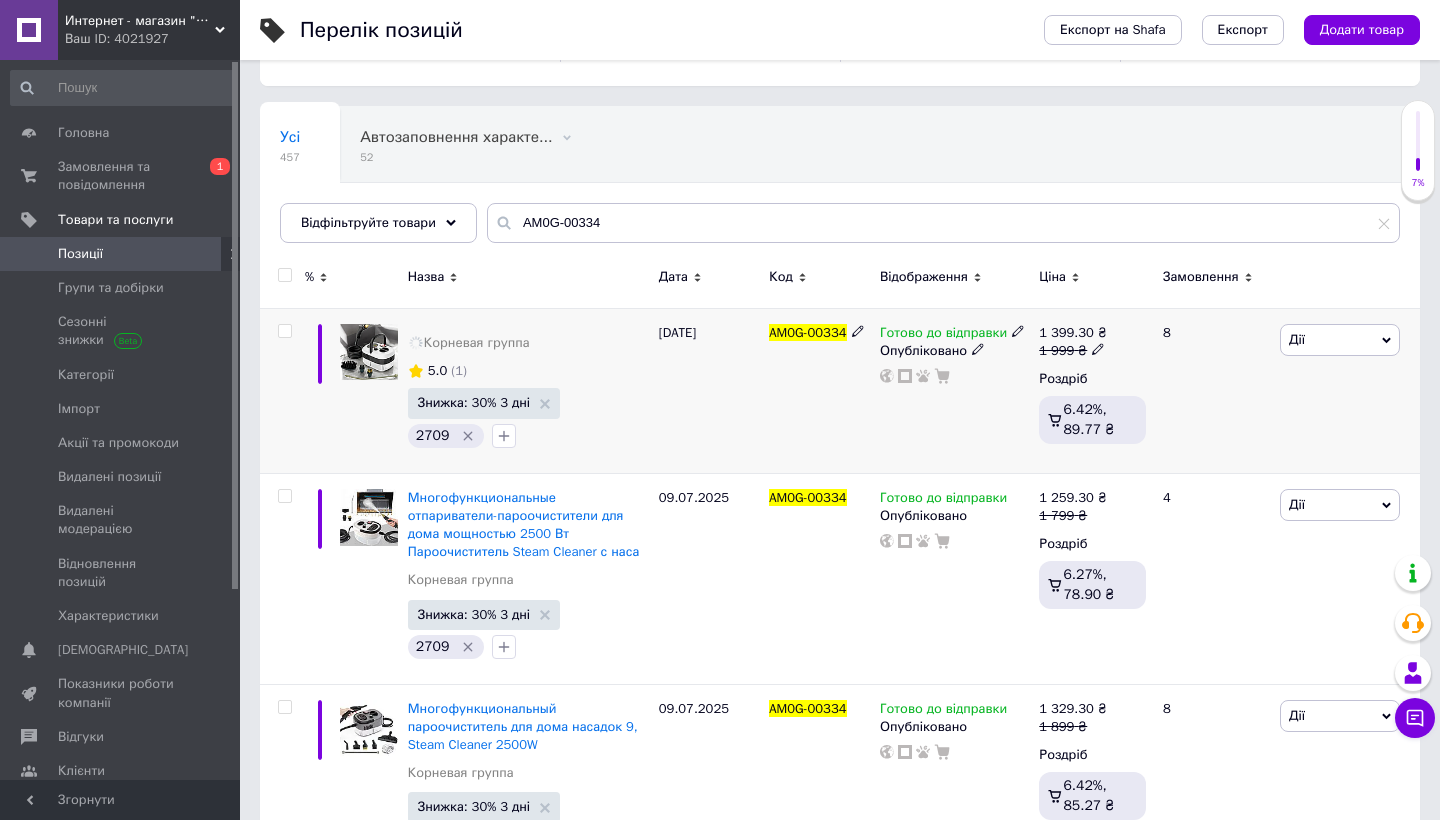 click at bounding box center [369, 352] 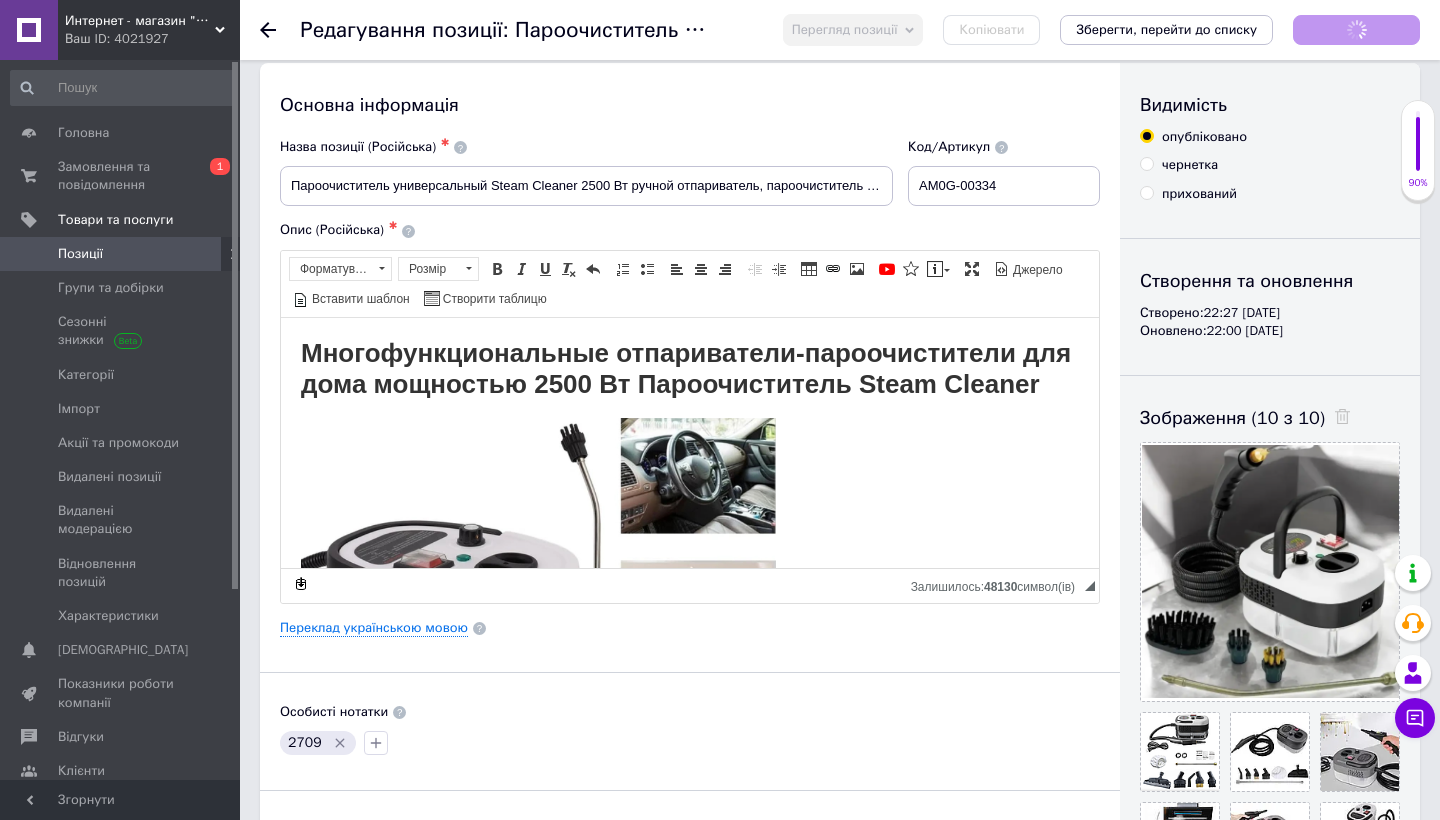 scroll, scrollTop: 24, scrollLeft: 0, axis: vertical 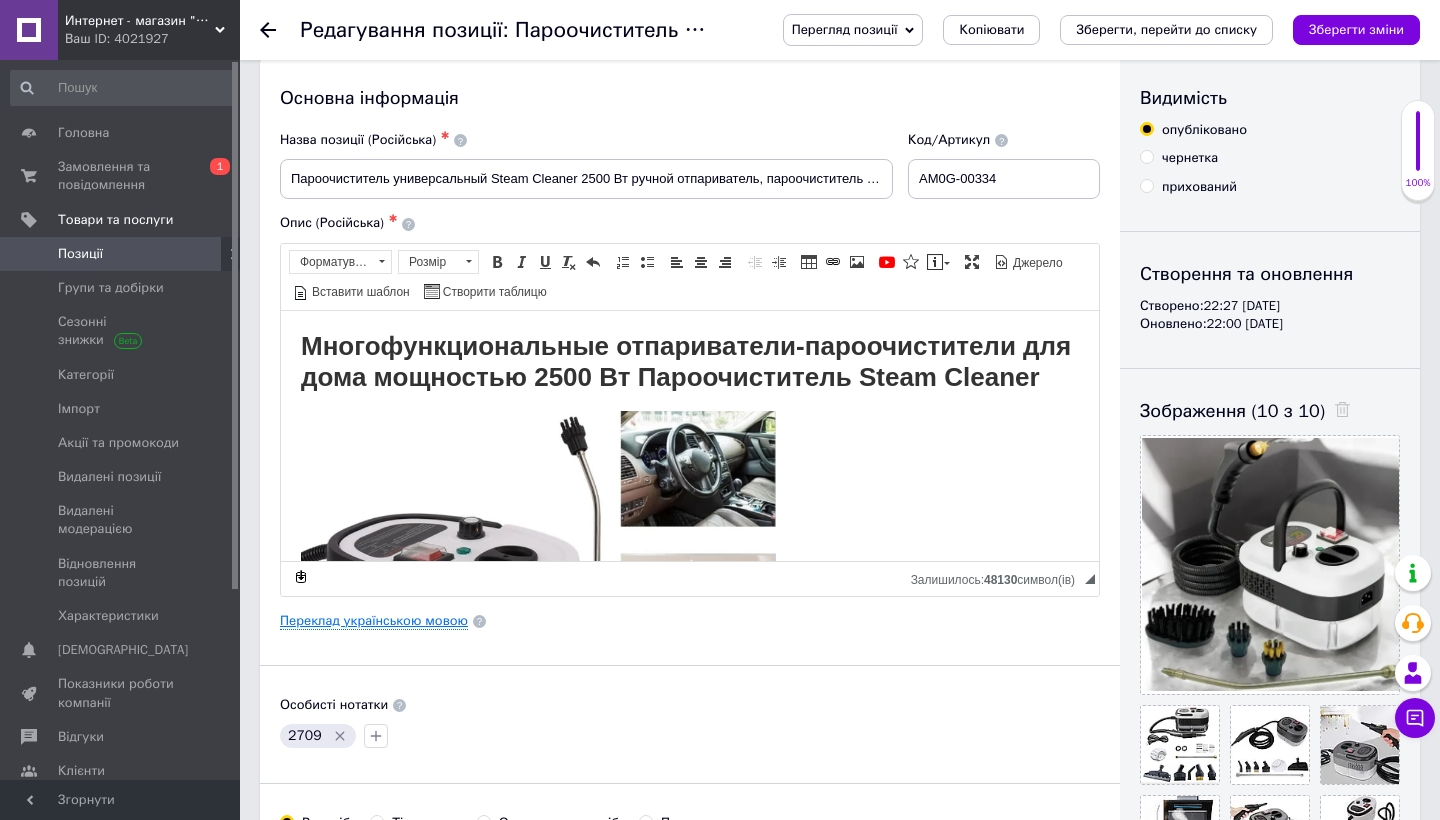 click on "Переклад українською мовою" at bounding box center [374, 621] 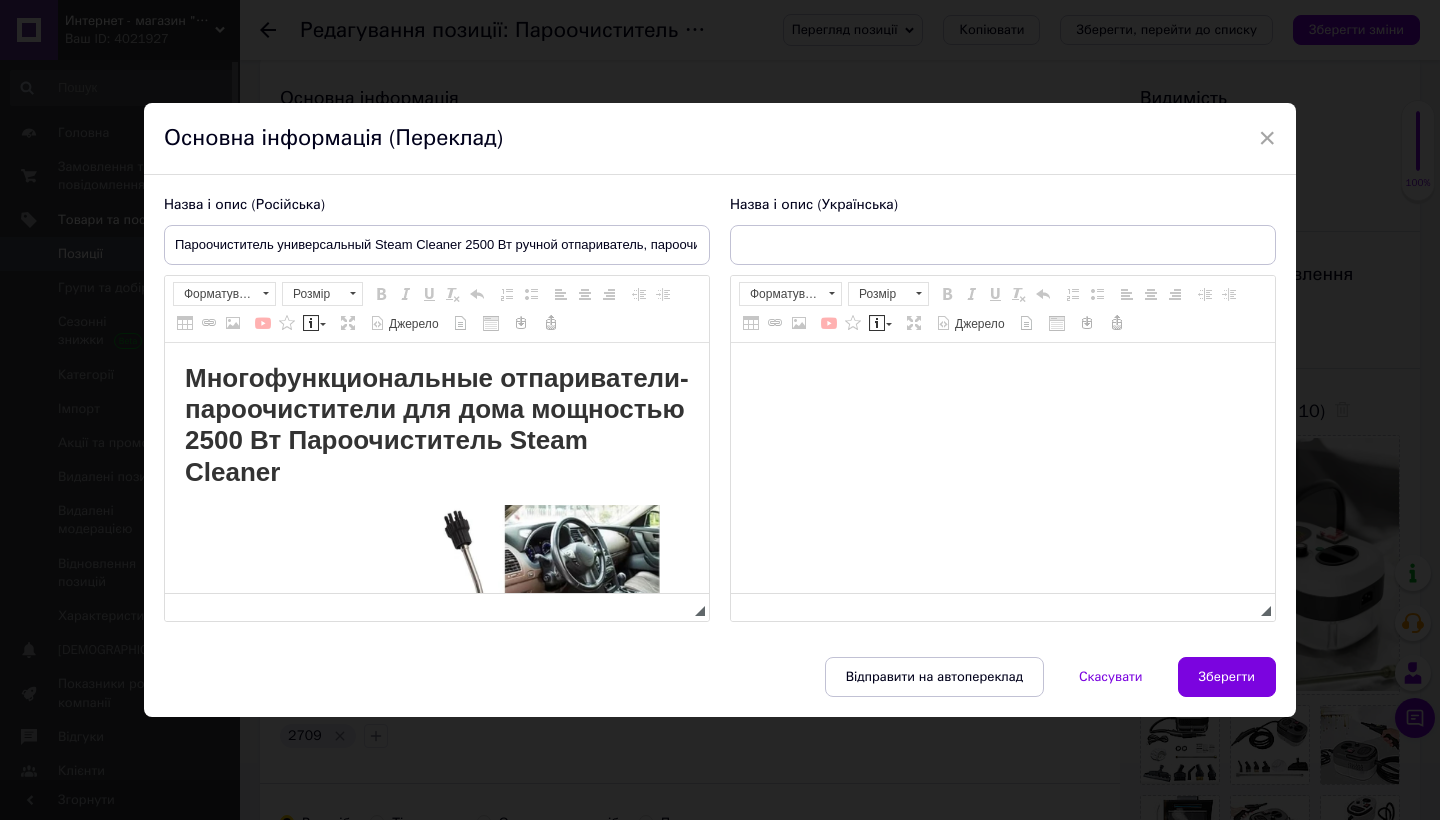 scroll, scrollTop: 0, scrollLeft: 0, axis: both 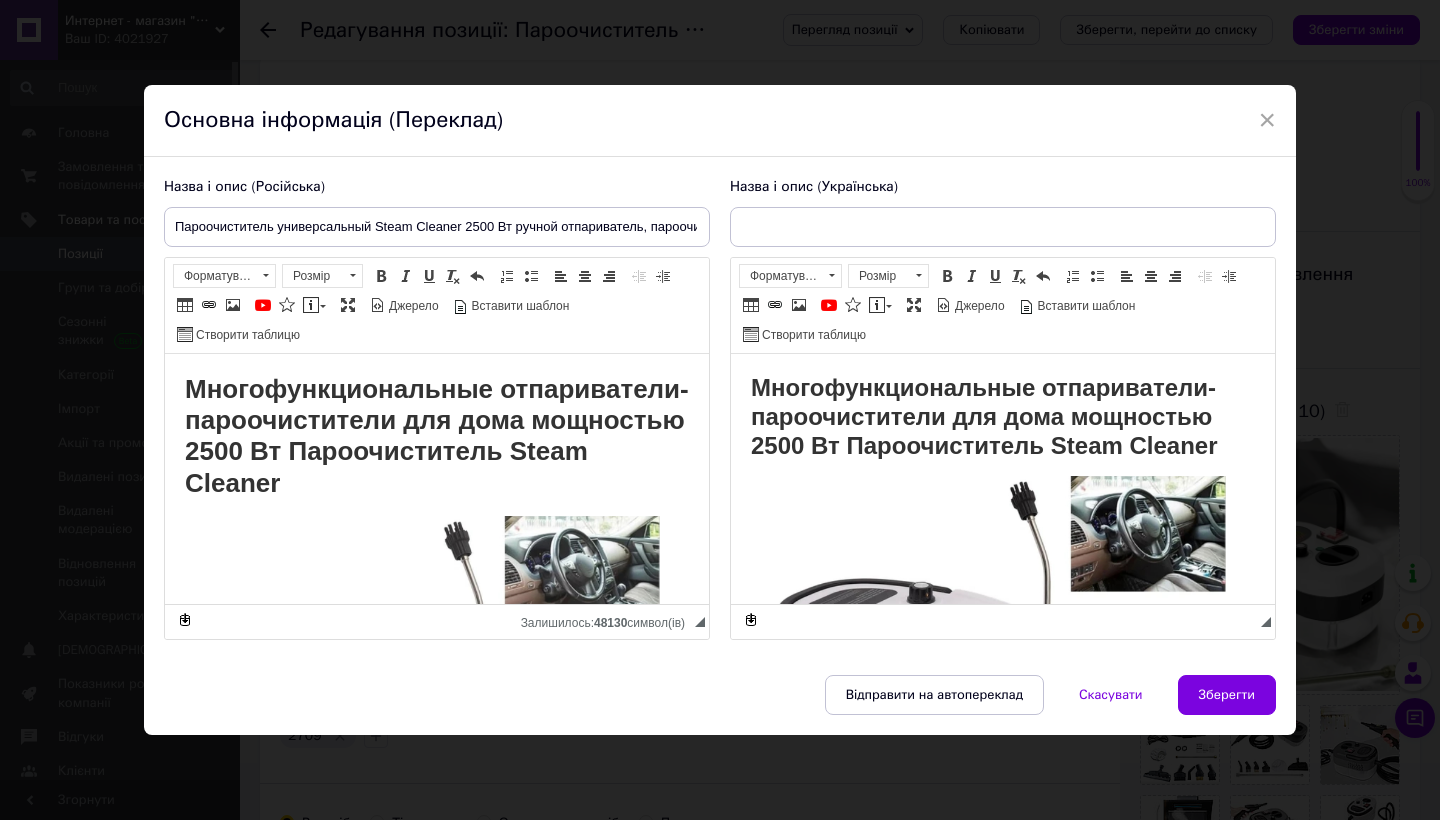 type on "Пароочиститель универсальный Steam Cleaner 2500 Вт ручной отпариватель, пароочиститель высокого давления" 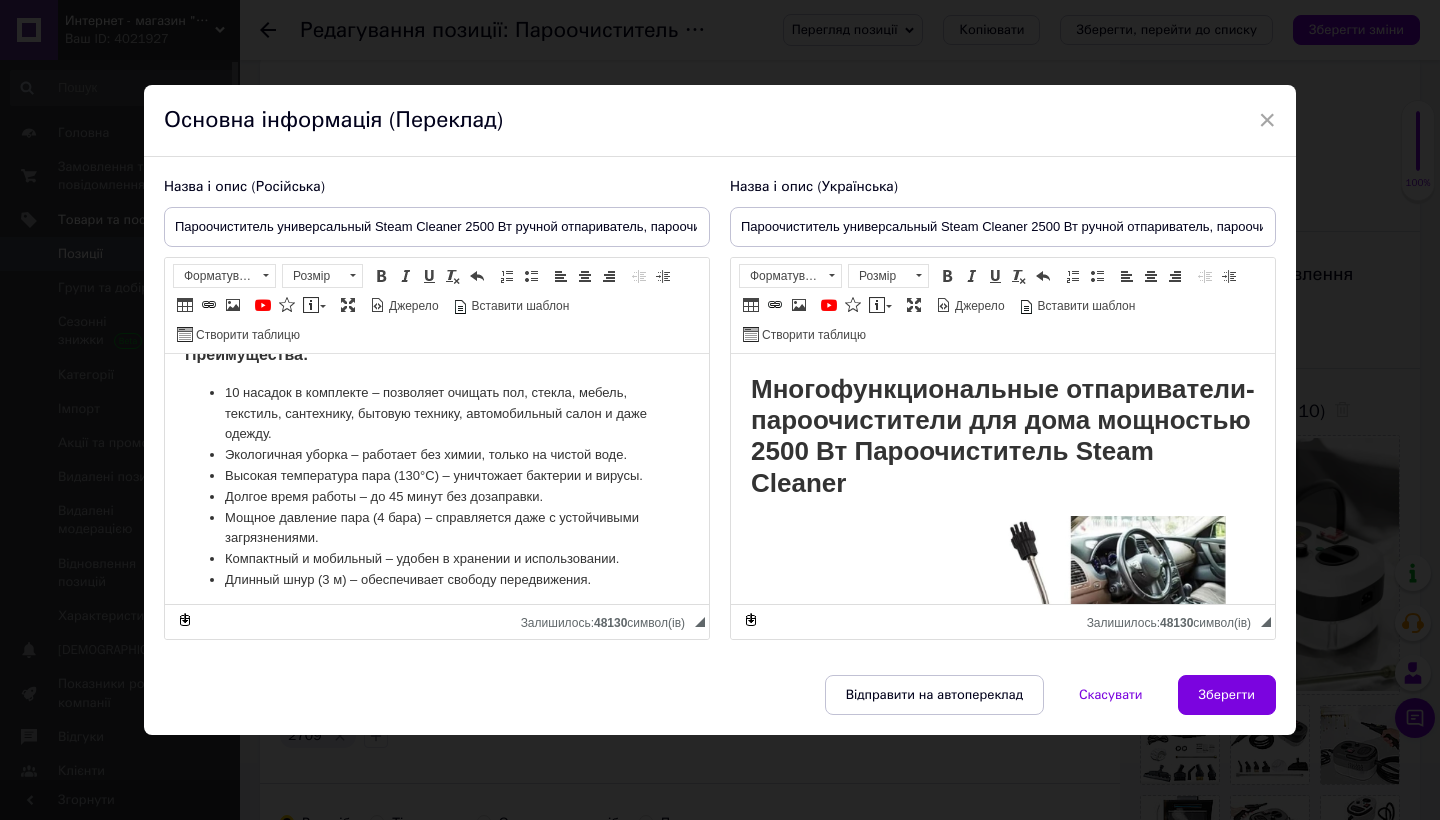 scroll, scrollTop: 647, scrollLeft: 1, axis: both 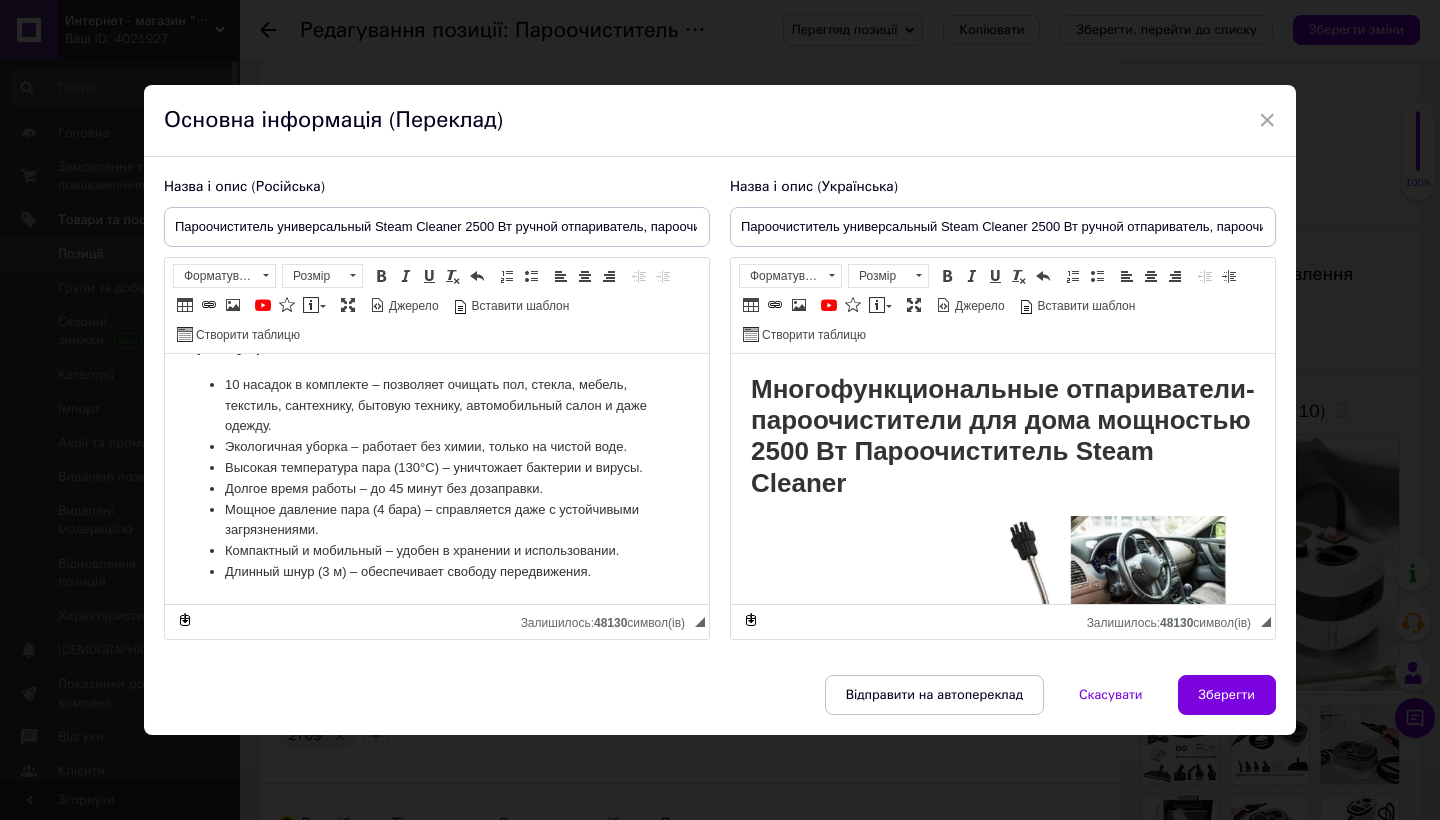click on "Высокая температура пара (130°C) – уничтожает бактерии и вирусы." at bounding box center (437, 467) 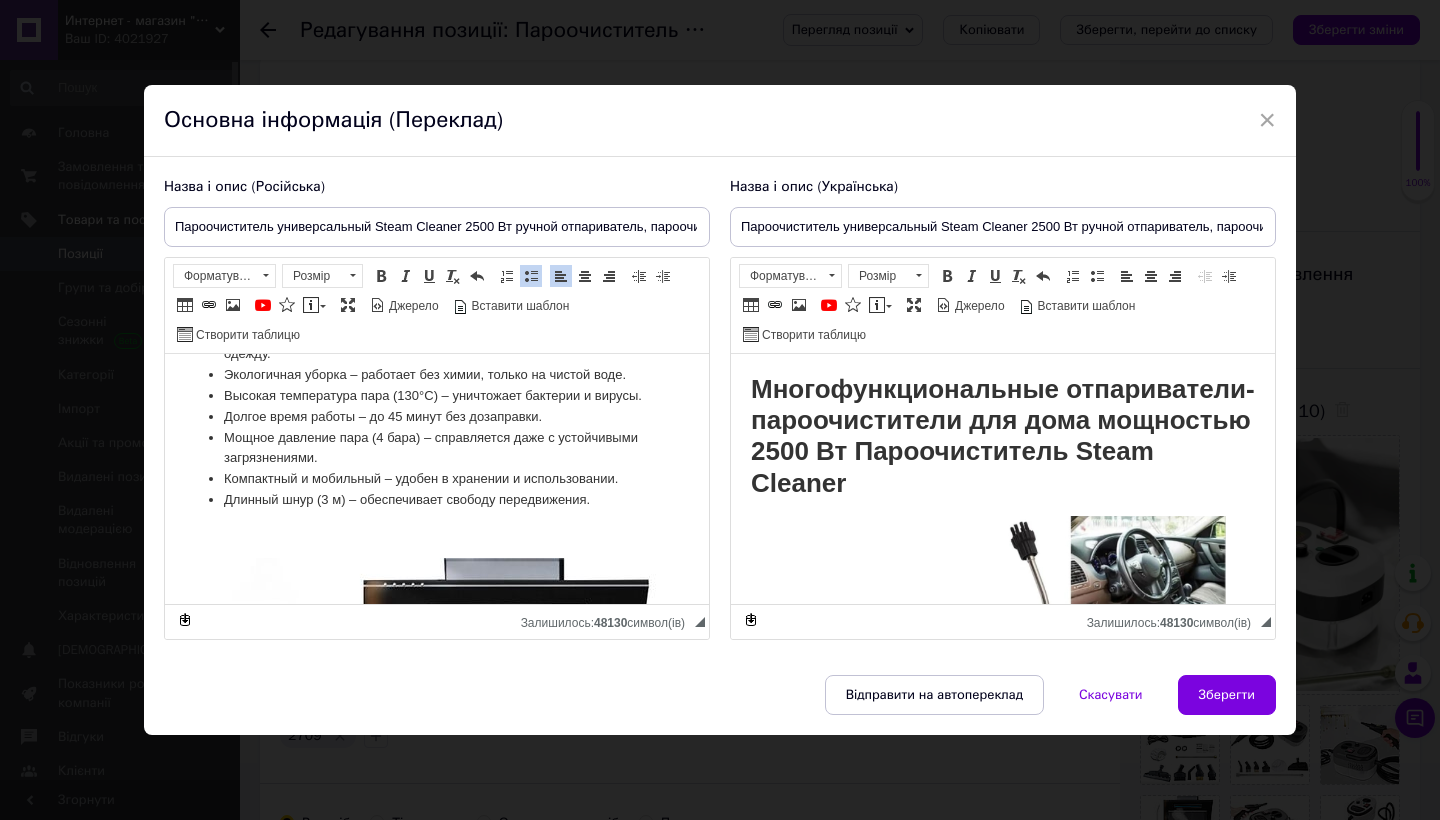 scroll, scrollTop: 721, scrollLeft: 1, axis: both 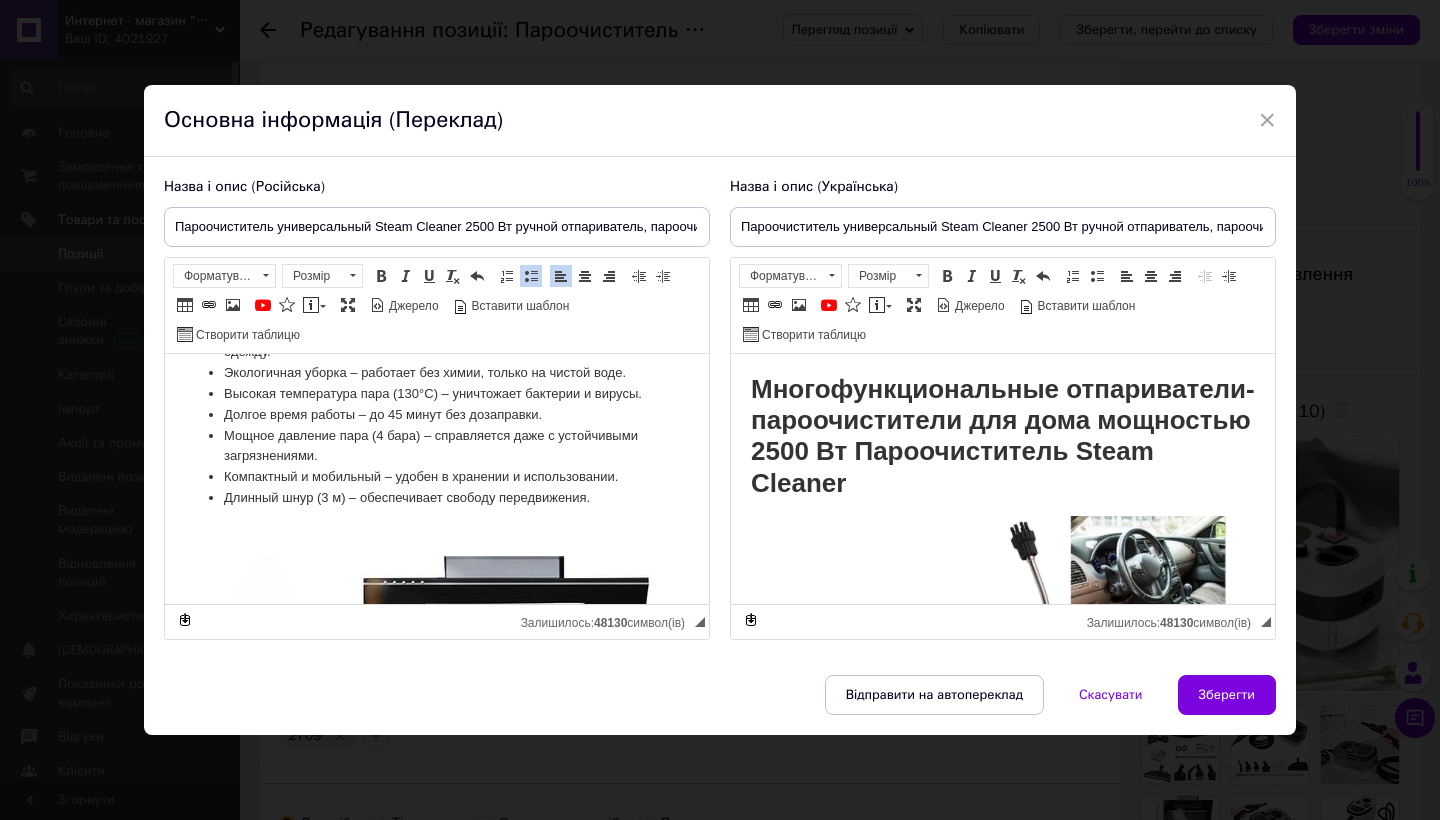 click on "Длинный шнур (3 м) – обеспечивает свободу передвижения." at bounding box center [436, 497] 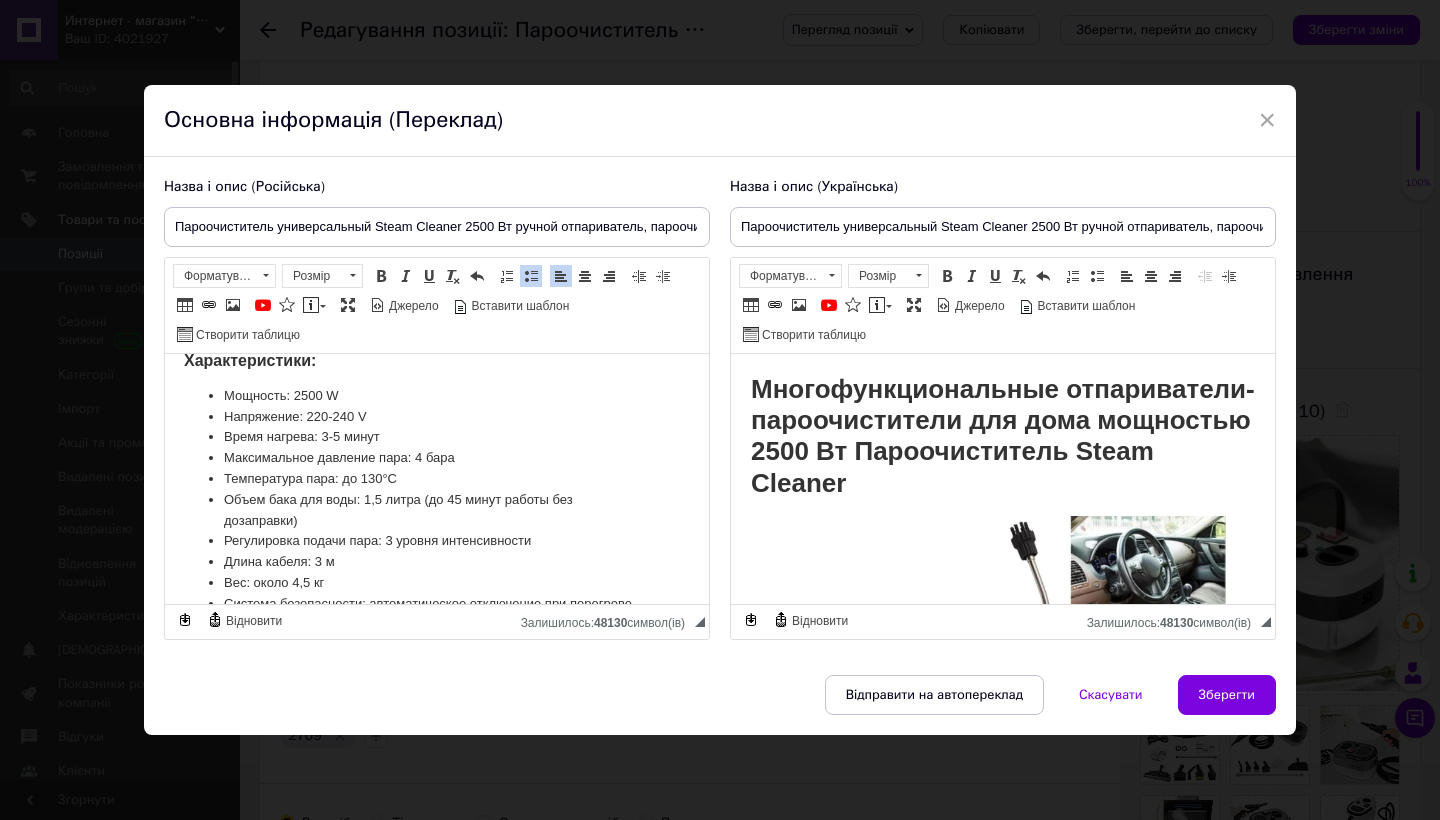 scroll, scrollTop: 2111, scrollLeft: 1, axis: both 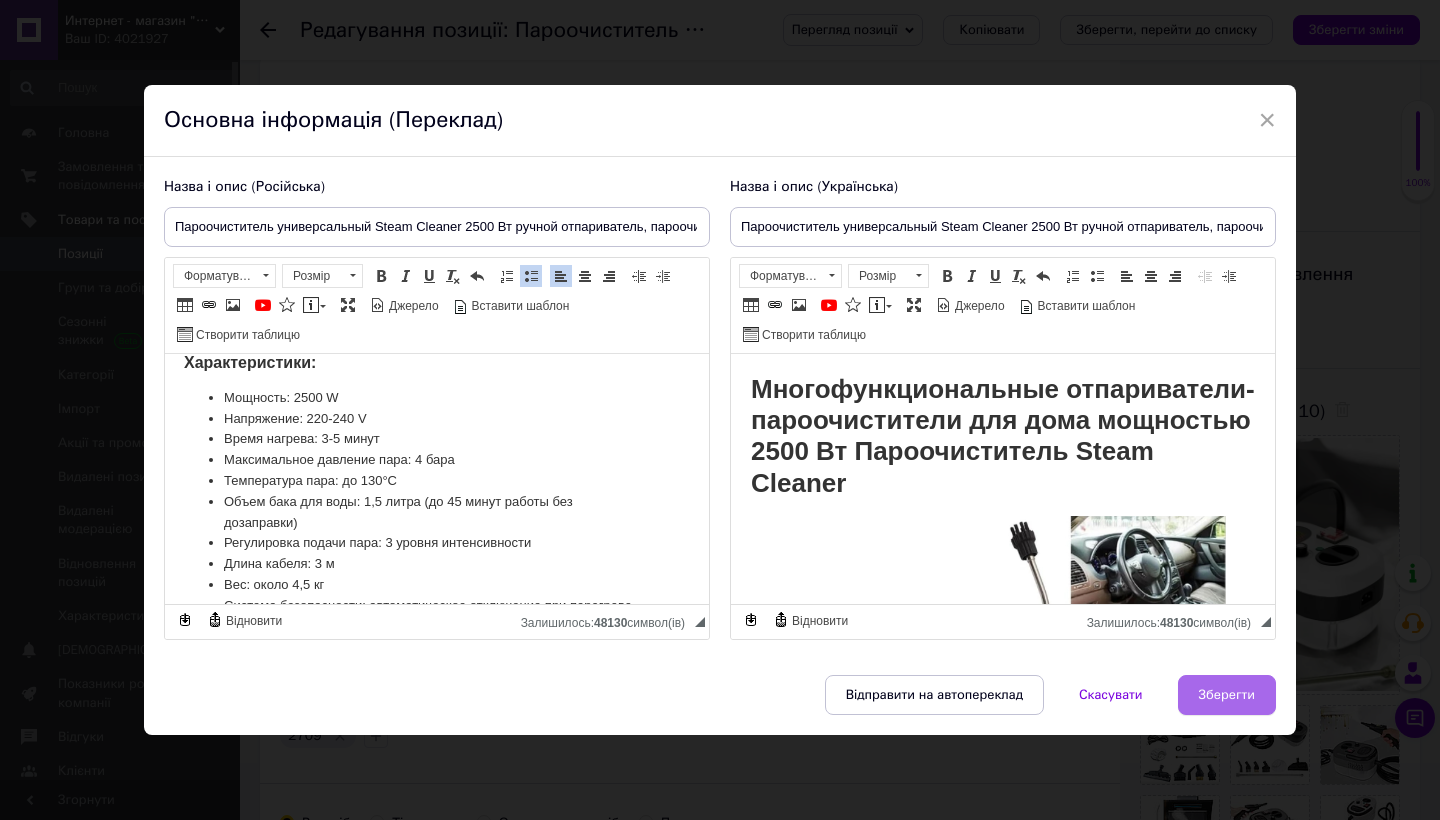 click on "Зберегти" at bounding box center [1227, 695] 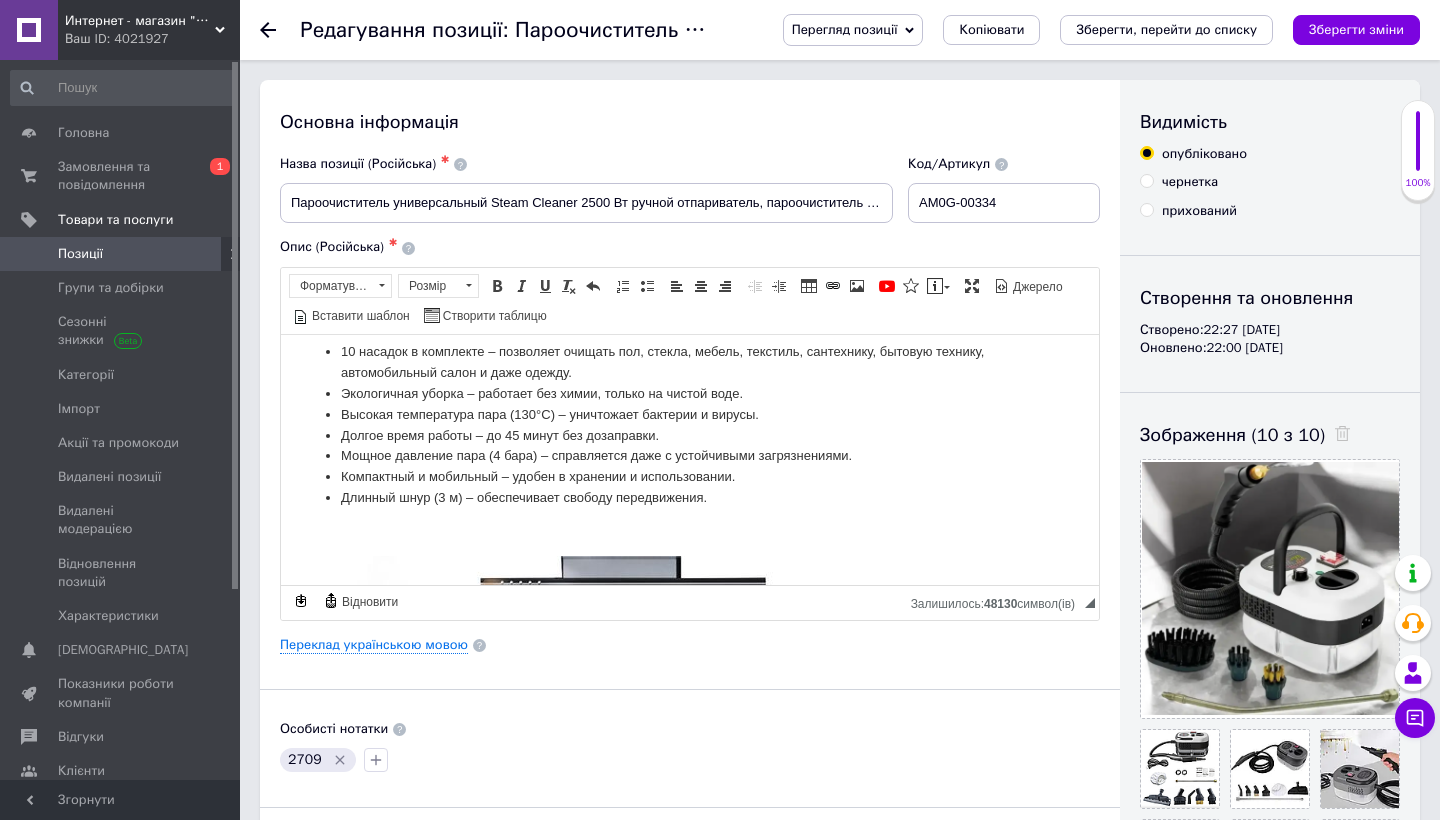 scroll, scrollTop: 597, scrollLeft: 0, axis: vertical 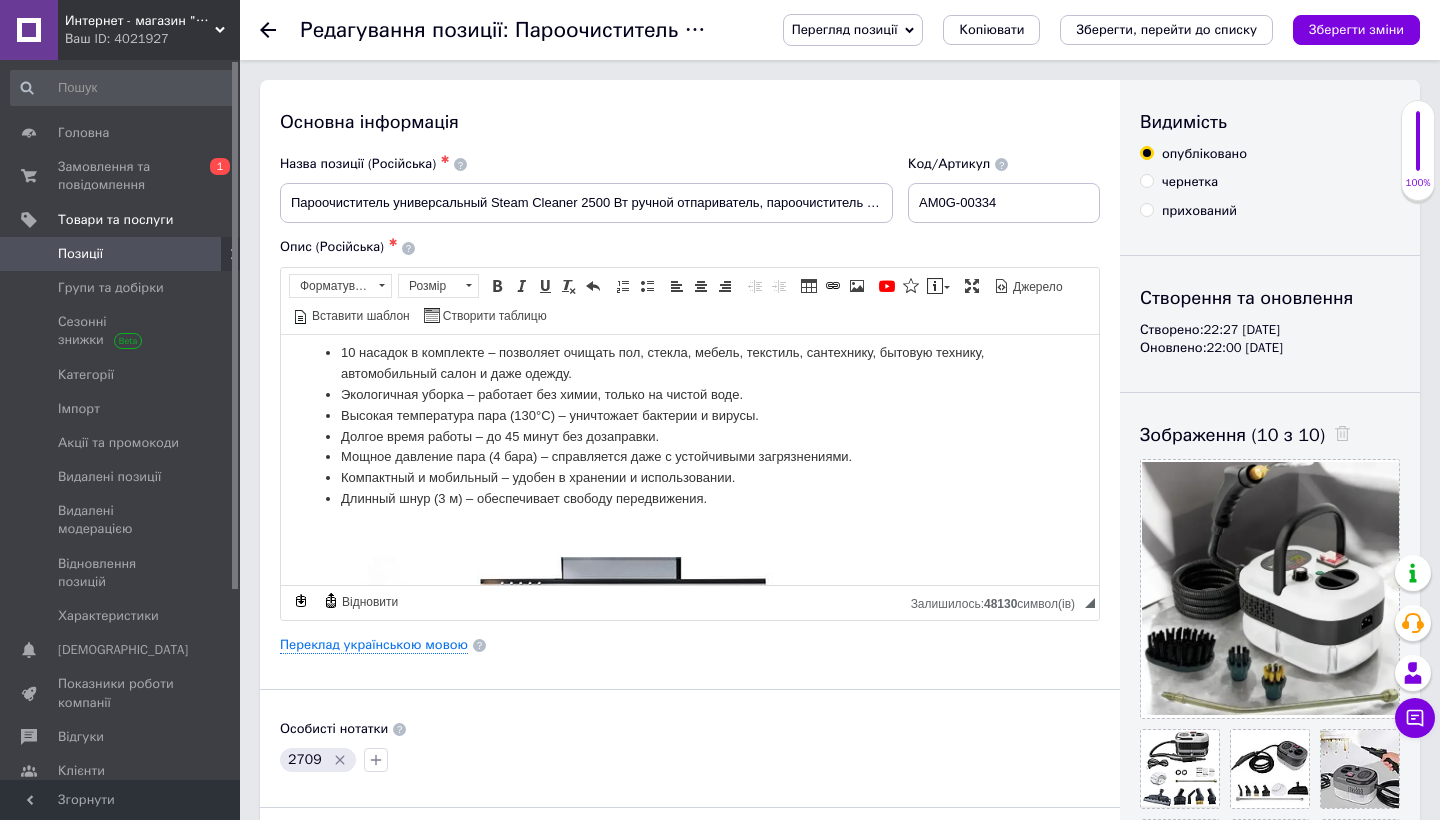 click on "Высокая температура пара (130°C) – уничтожает бактерии и вирусы." at bounding box center [690, 415] 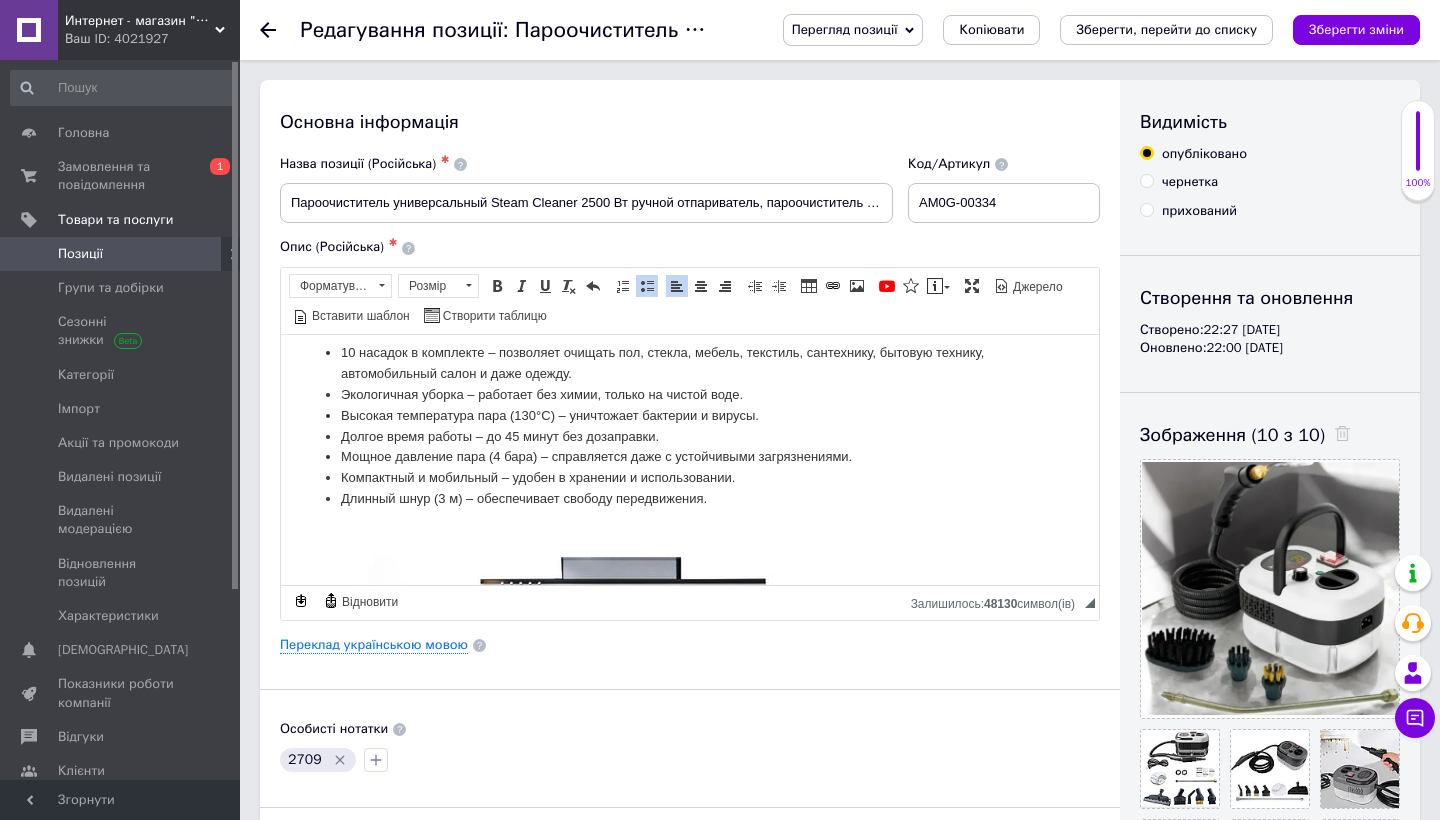 click on "Высокая температура пара (130°C) – уничтожает бактерии и вирусы." at bounding box center (690, 415) 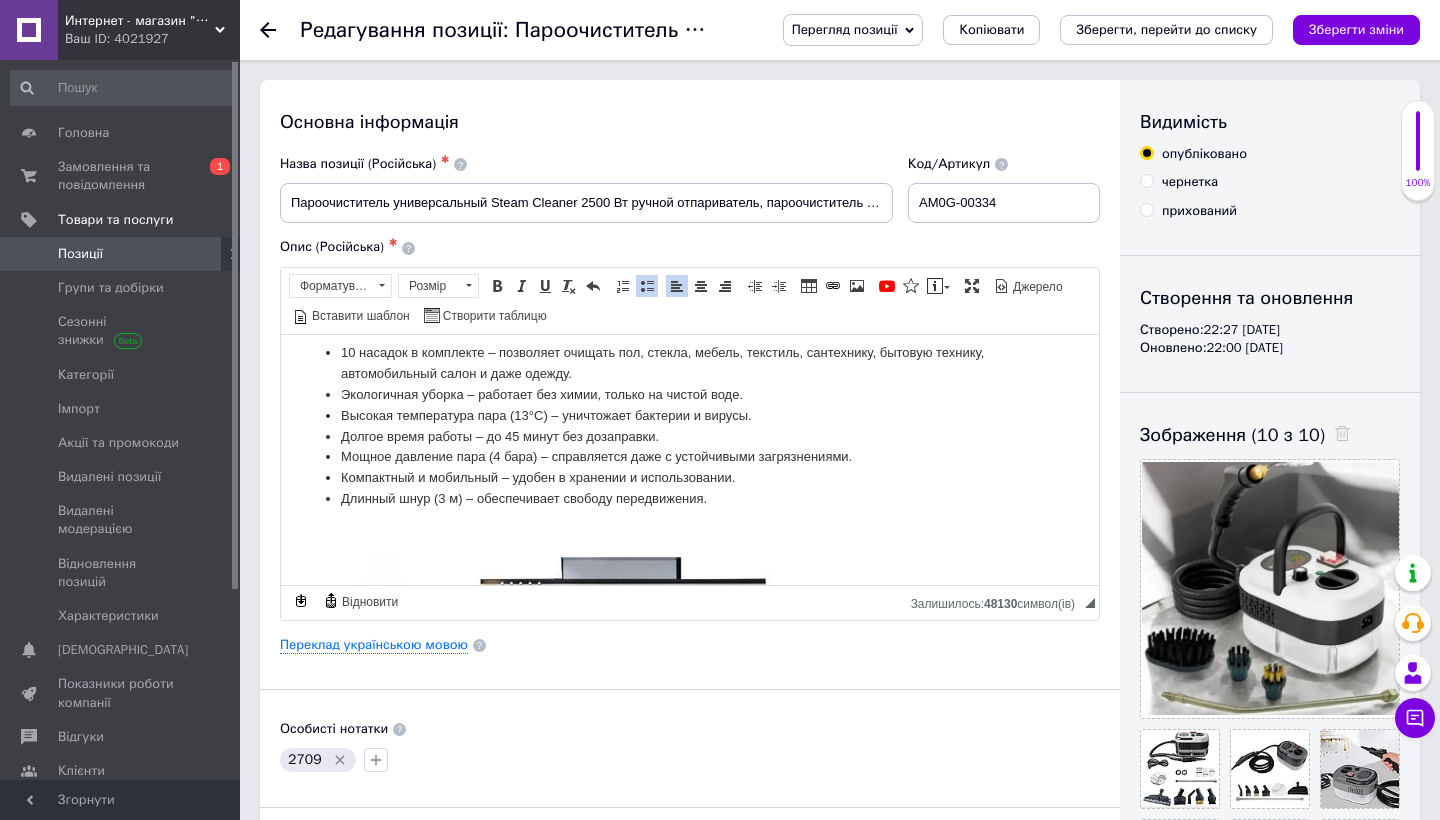 type 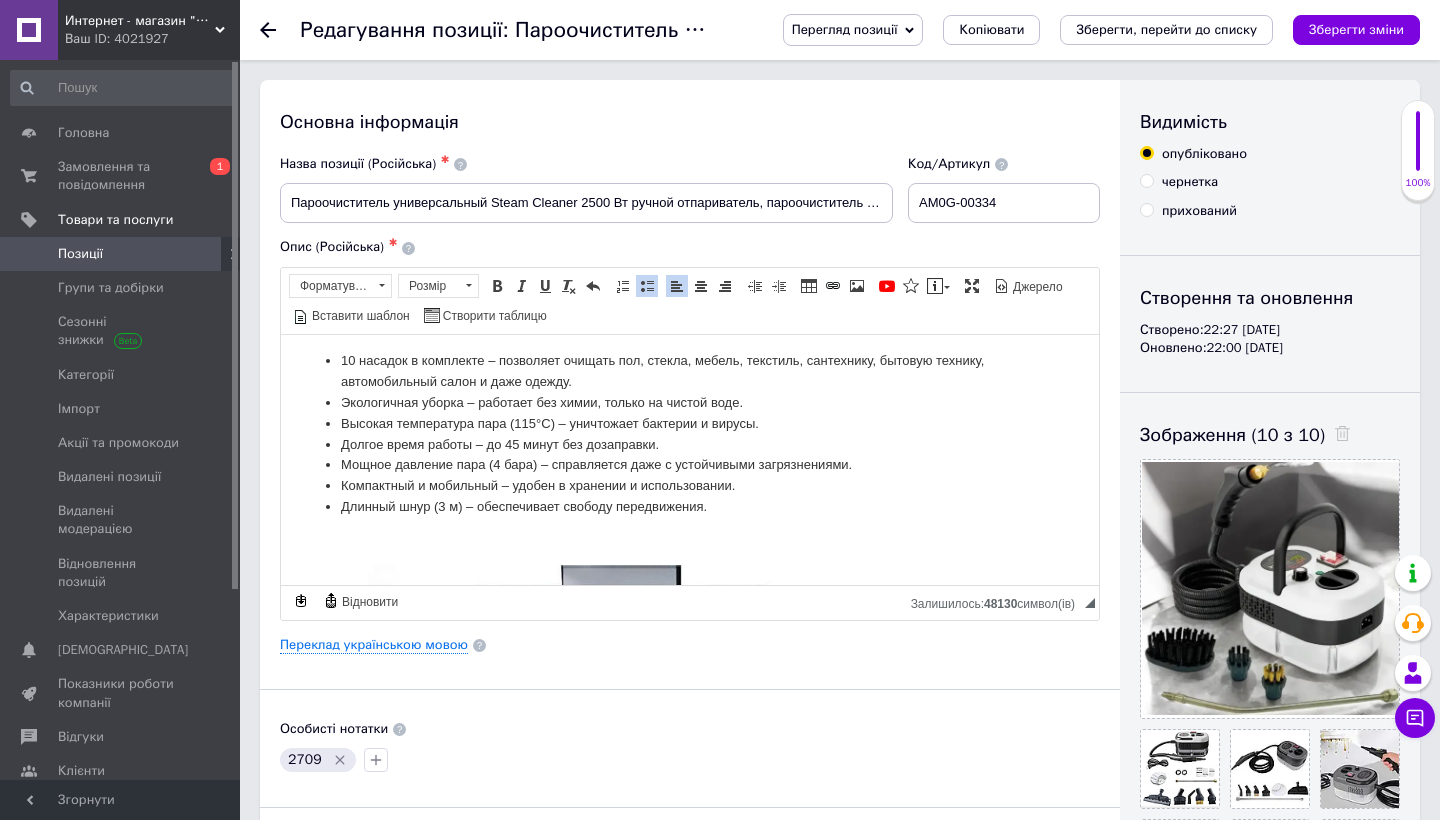 scroll, scrollTop: 596, scrollLeft: 0, axis: vertical 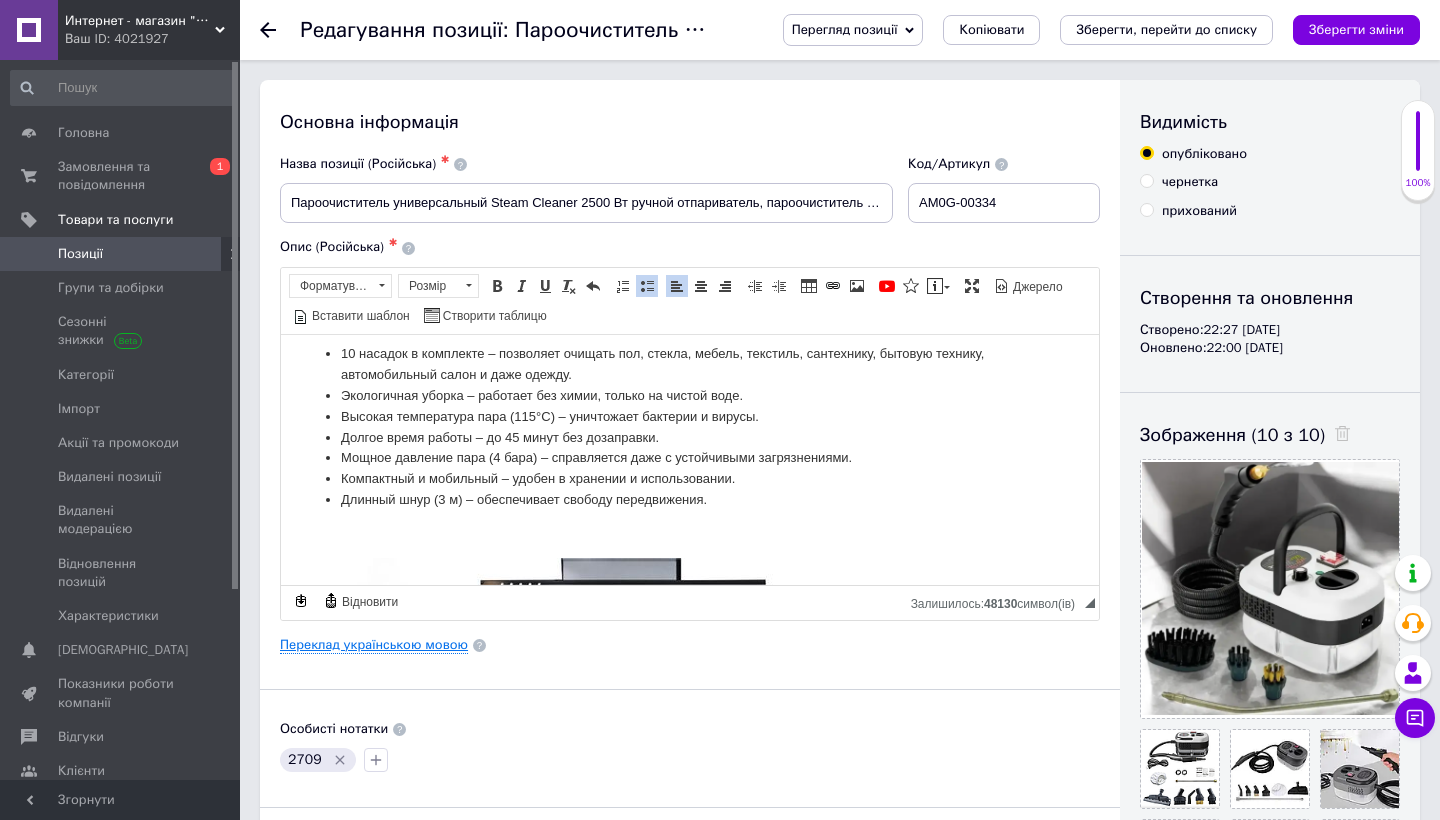 click on "Переклад українською мовою" at bounding box center (374, 645) 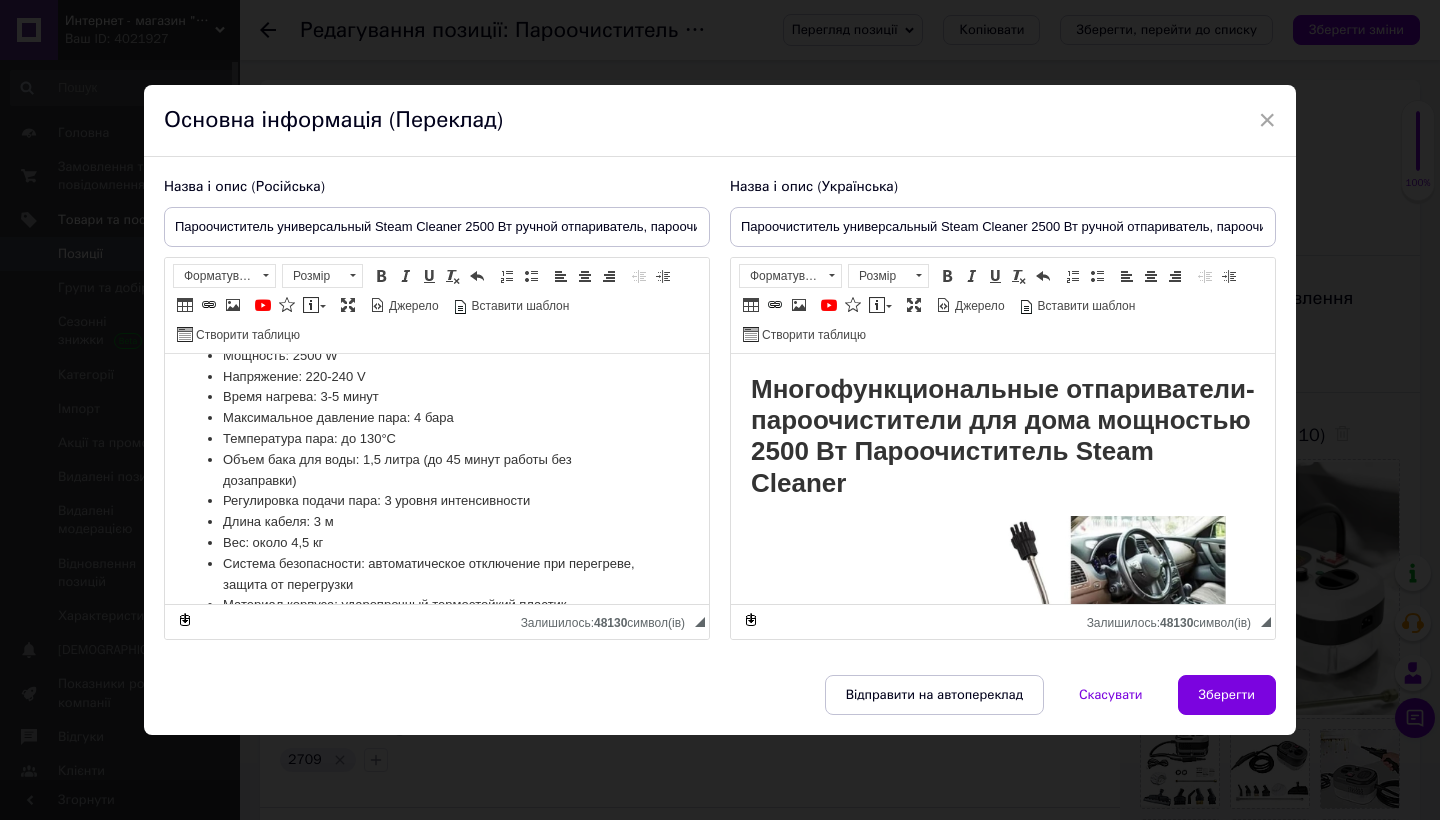 scroll, scrollTop: 2156, scrollLeft: 2, axis: both 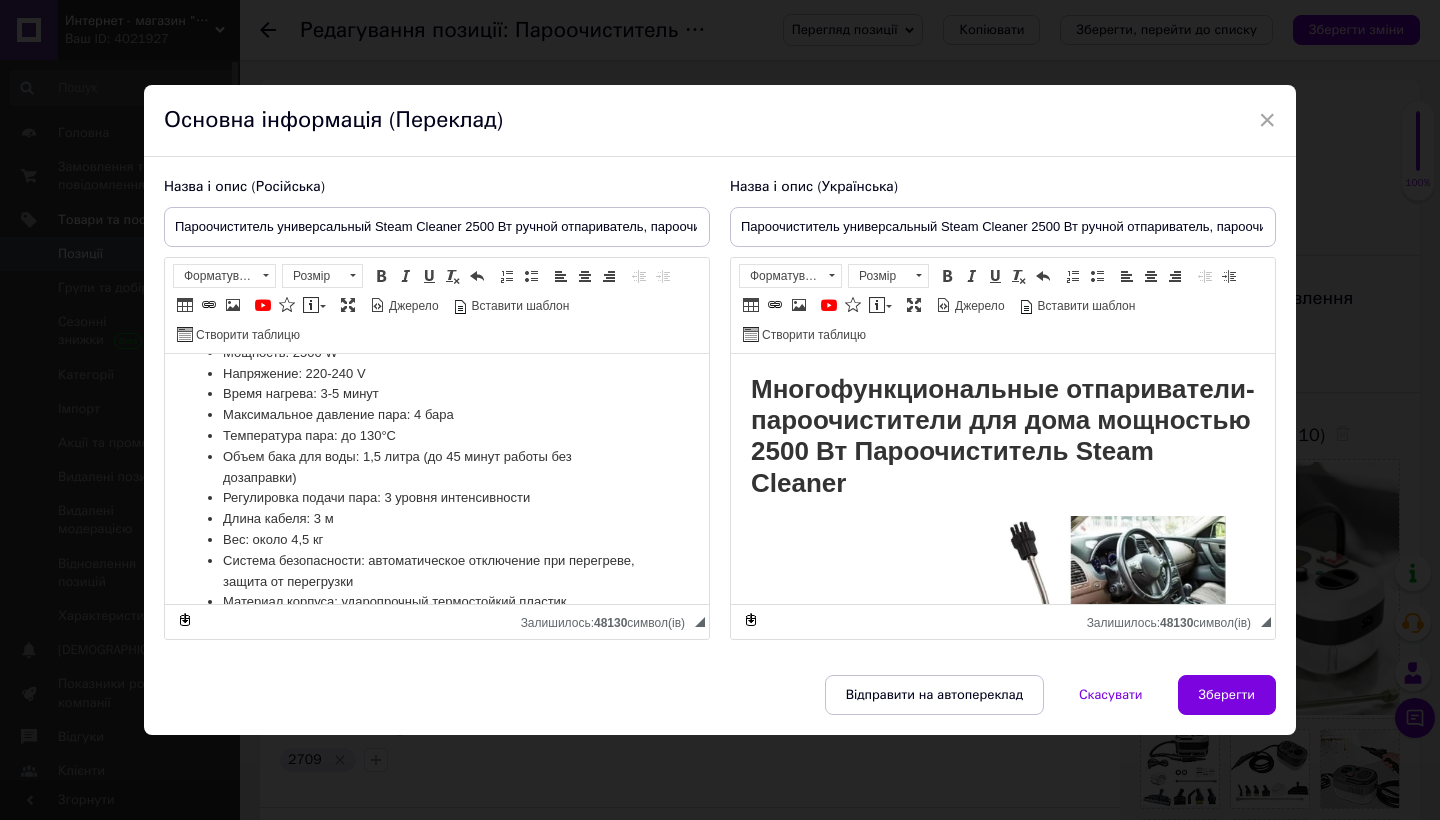 click on "Температура пара: до 130°C" at bounding box center [435, 435] 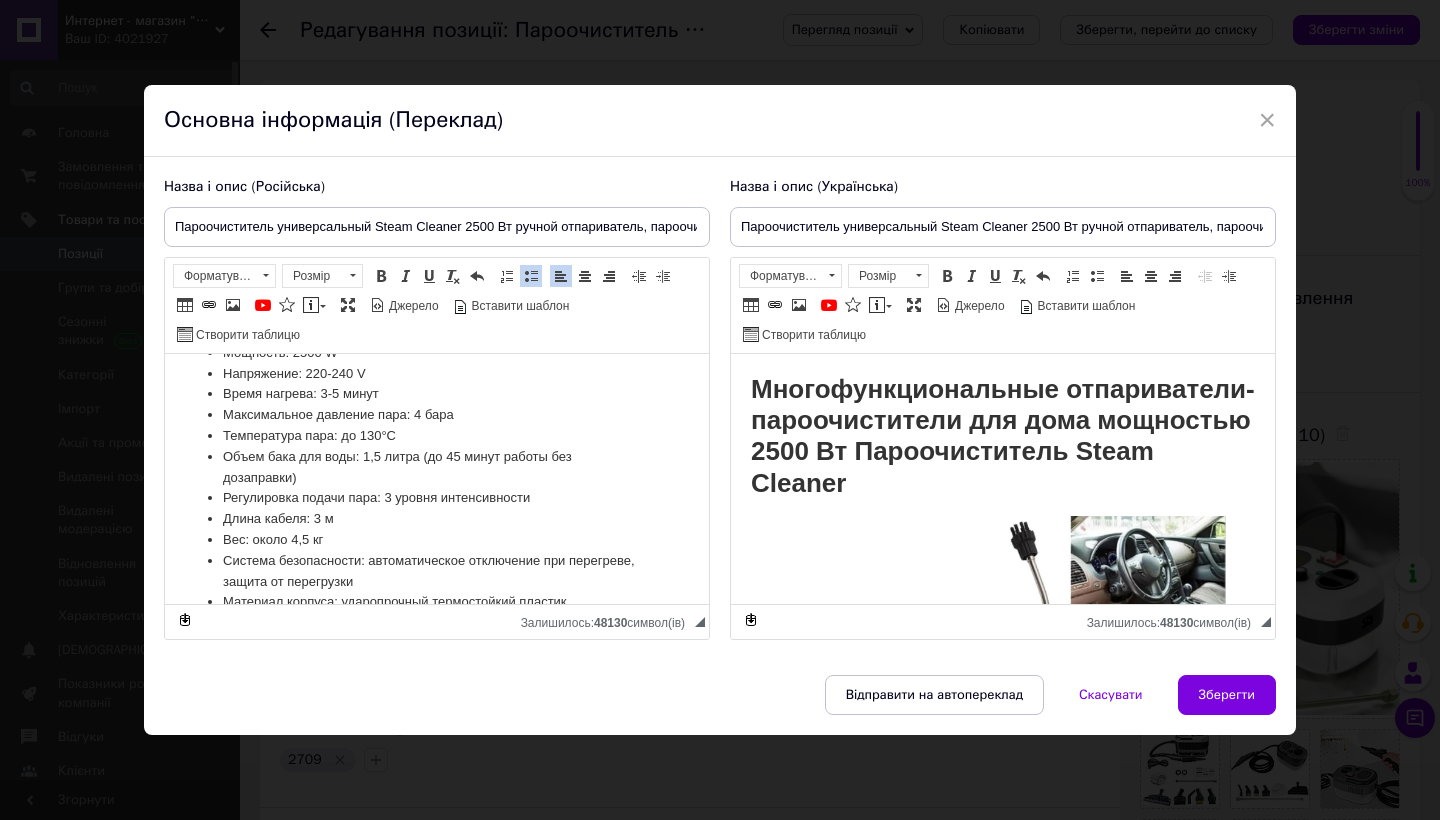 type 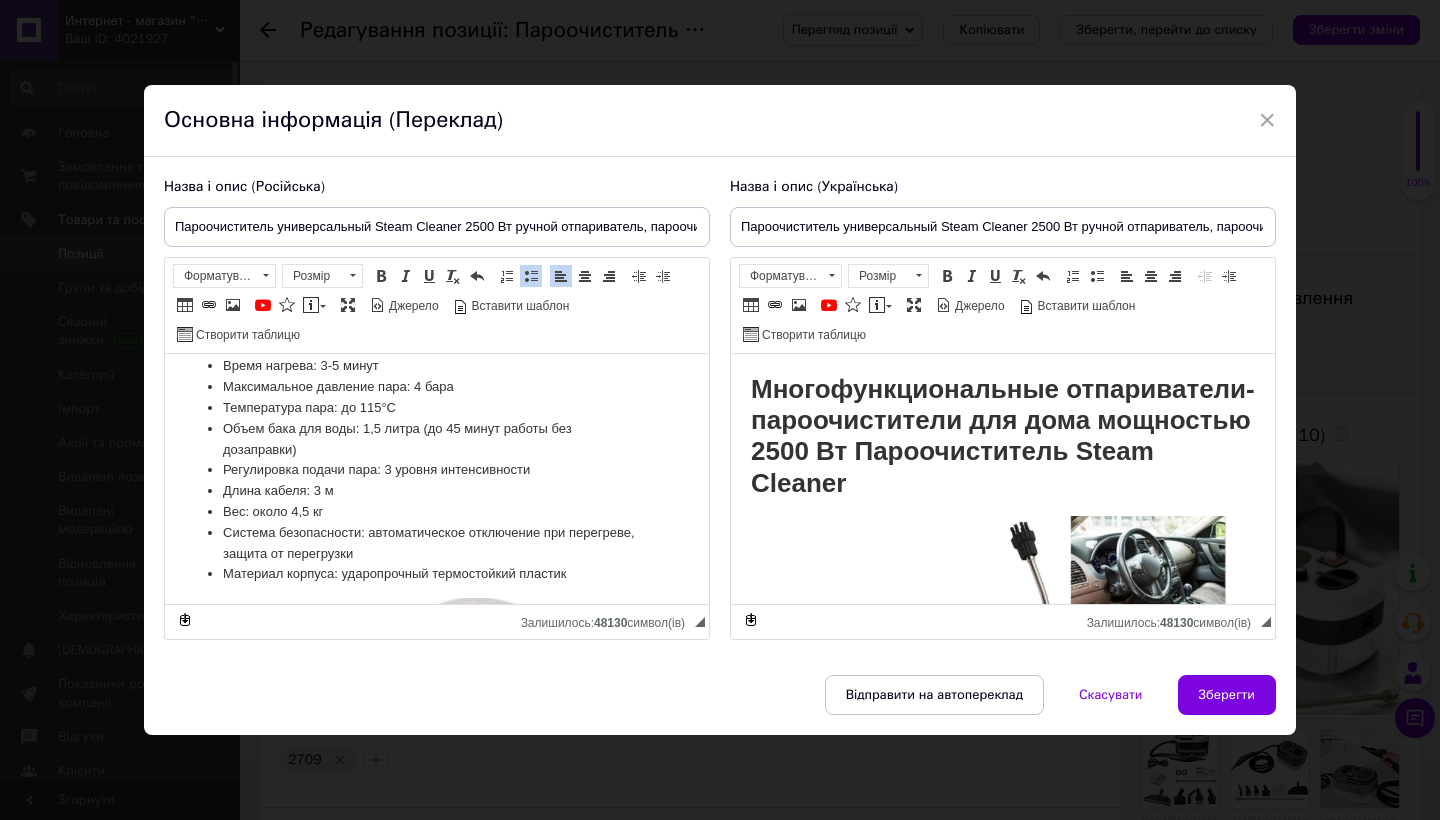 scroll, scrollTop: 2186, scrollLeft: 2, axis: both 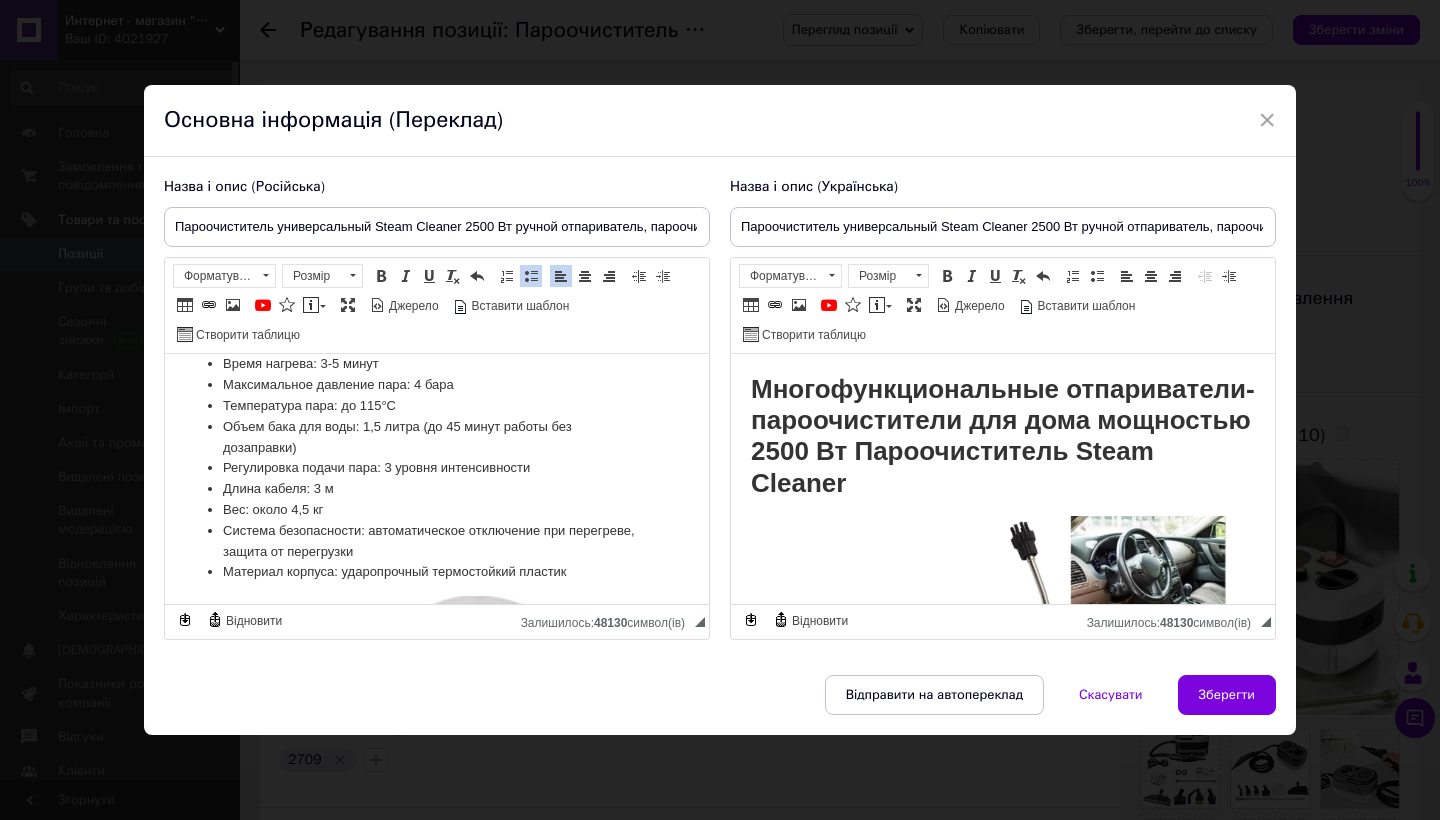 click on "Длина кабеля: 3 м" at bounding box center (435, 488) 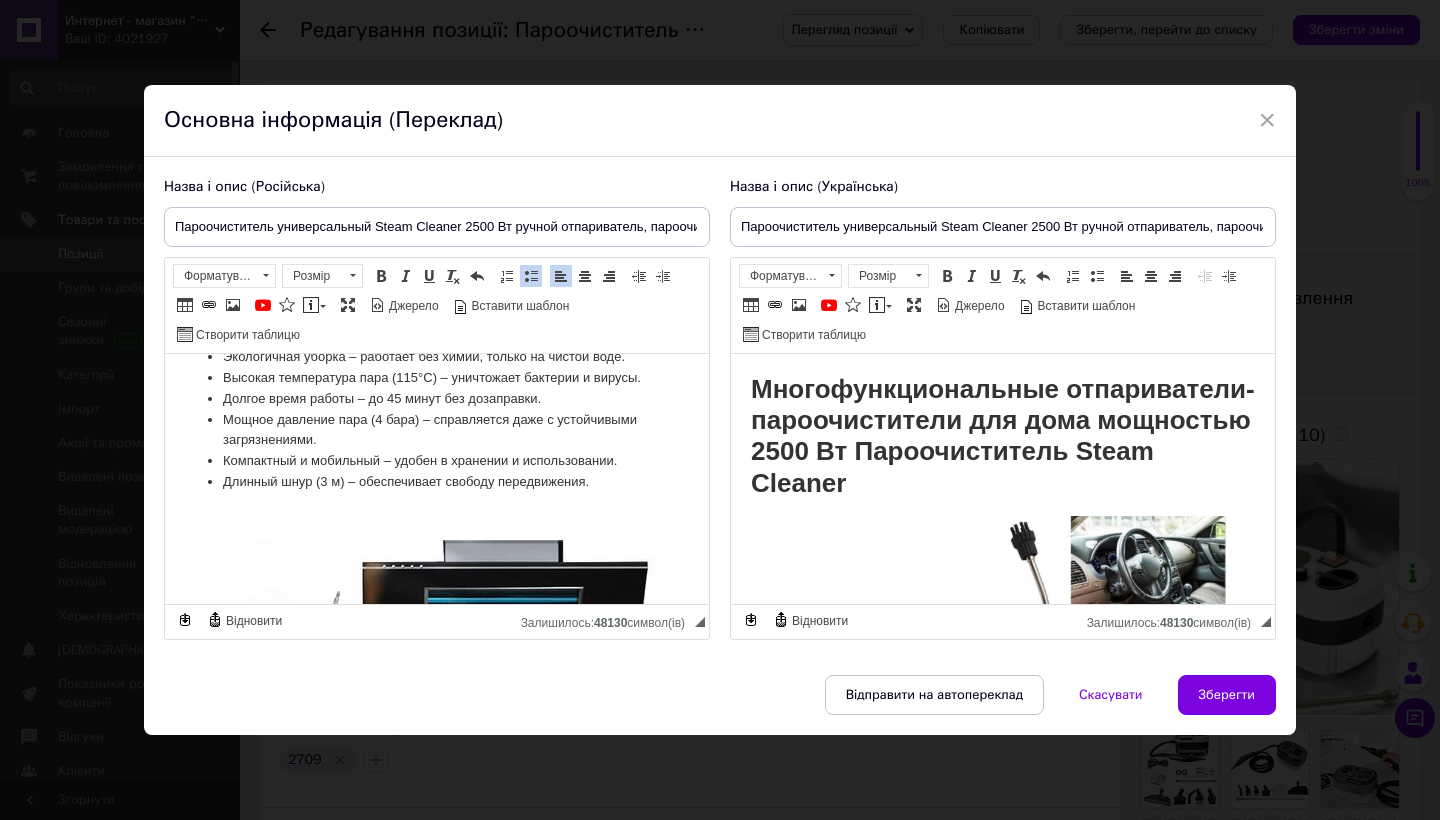 scroll, scrollTop: 725, scrollLeft: 2, axis: both 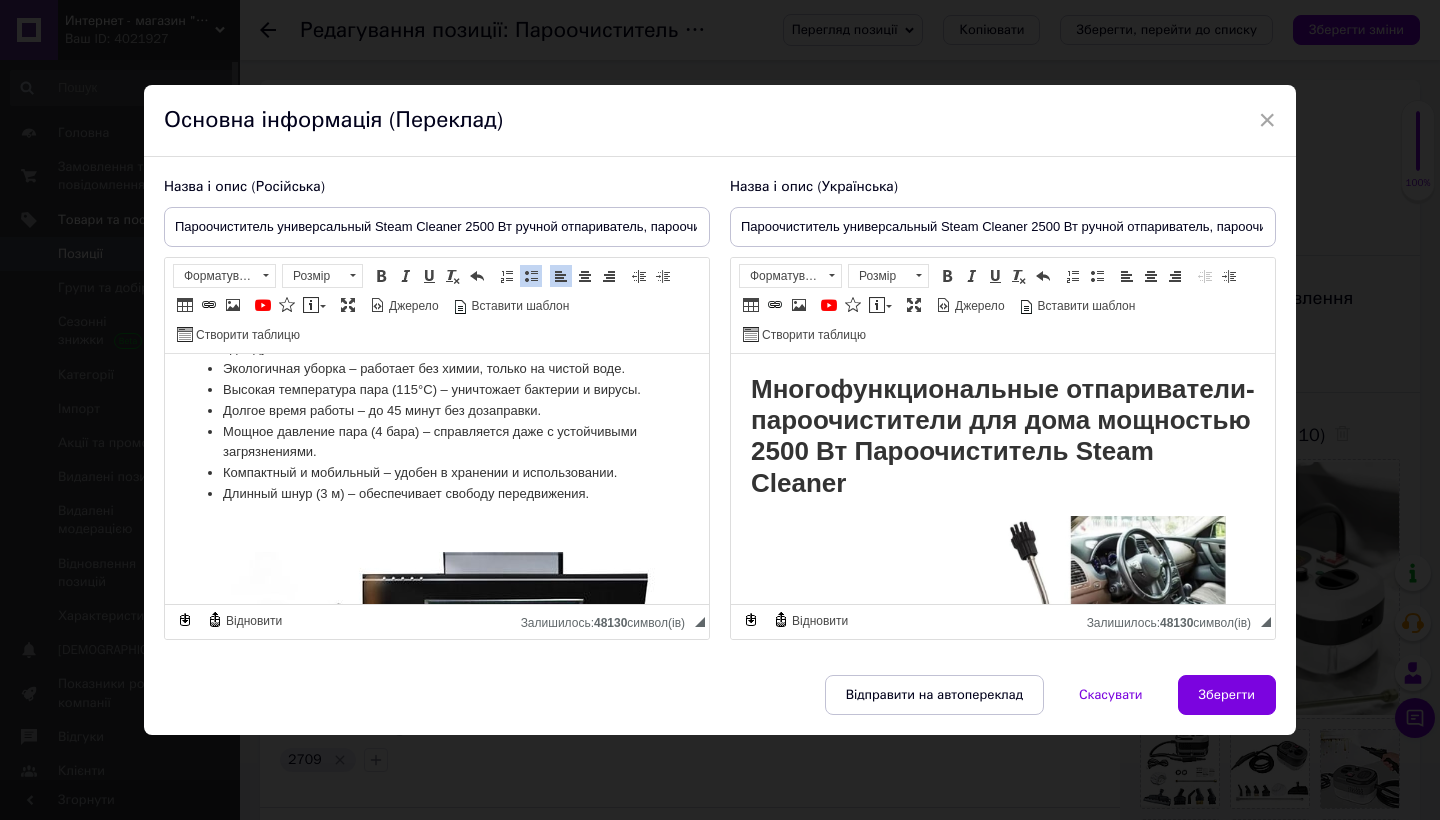 click on "Длинный шнур (3 м) – обеспечивает свободу передвижения." at bounding box center [435, 493] 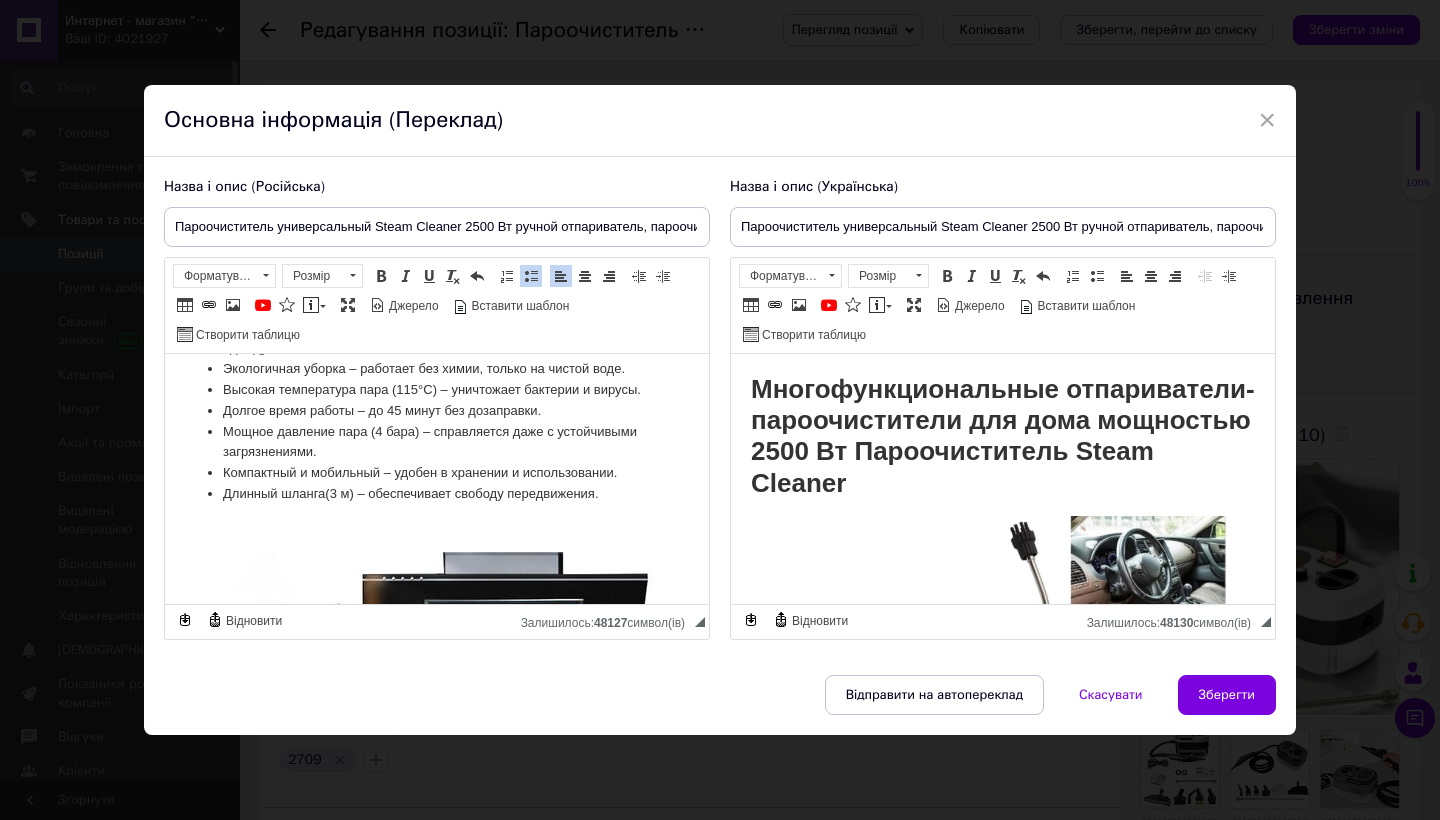 click on "Длинный шланга   (3 м) – обеспечивает свободу передвижения." at bounding box center [435, 493] 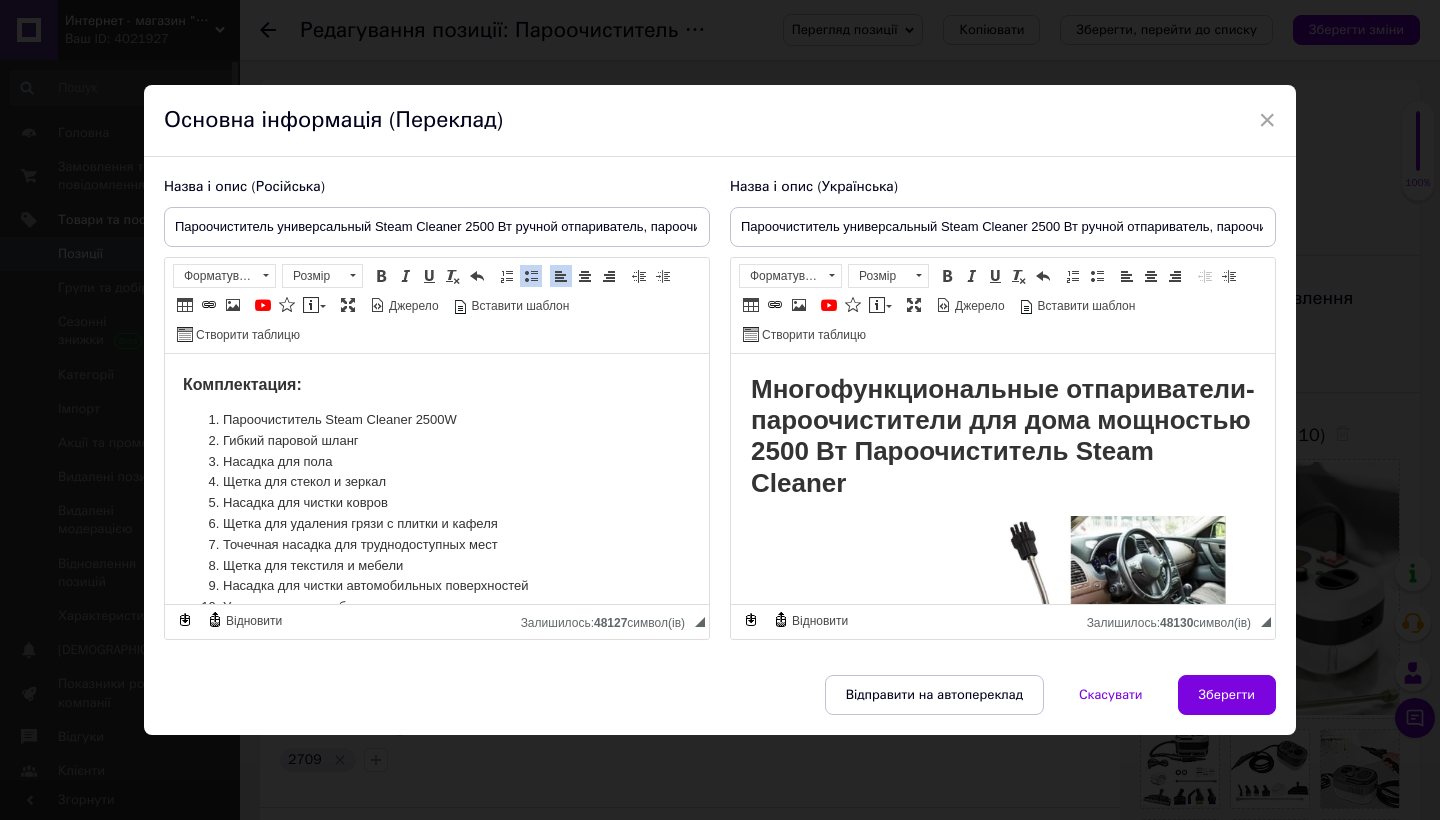 scroll, scrollTop: 2983, scrollLeft: 2, axis: both 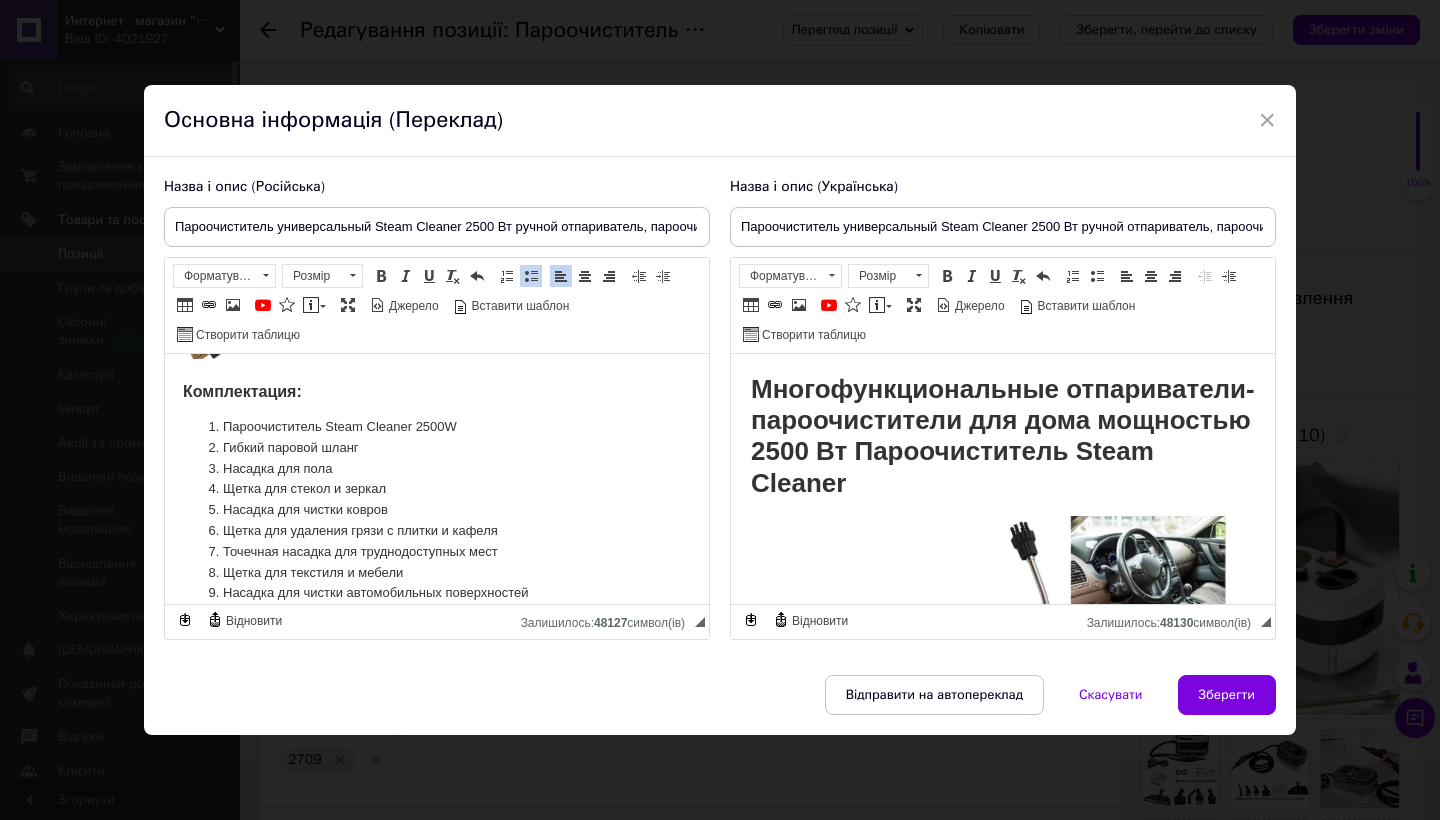 click on "Щетка для стекол и зеркал" at bounding box center [435, 488] 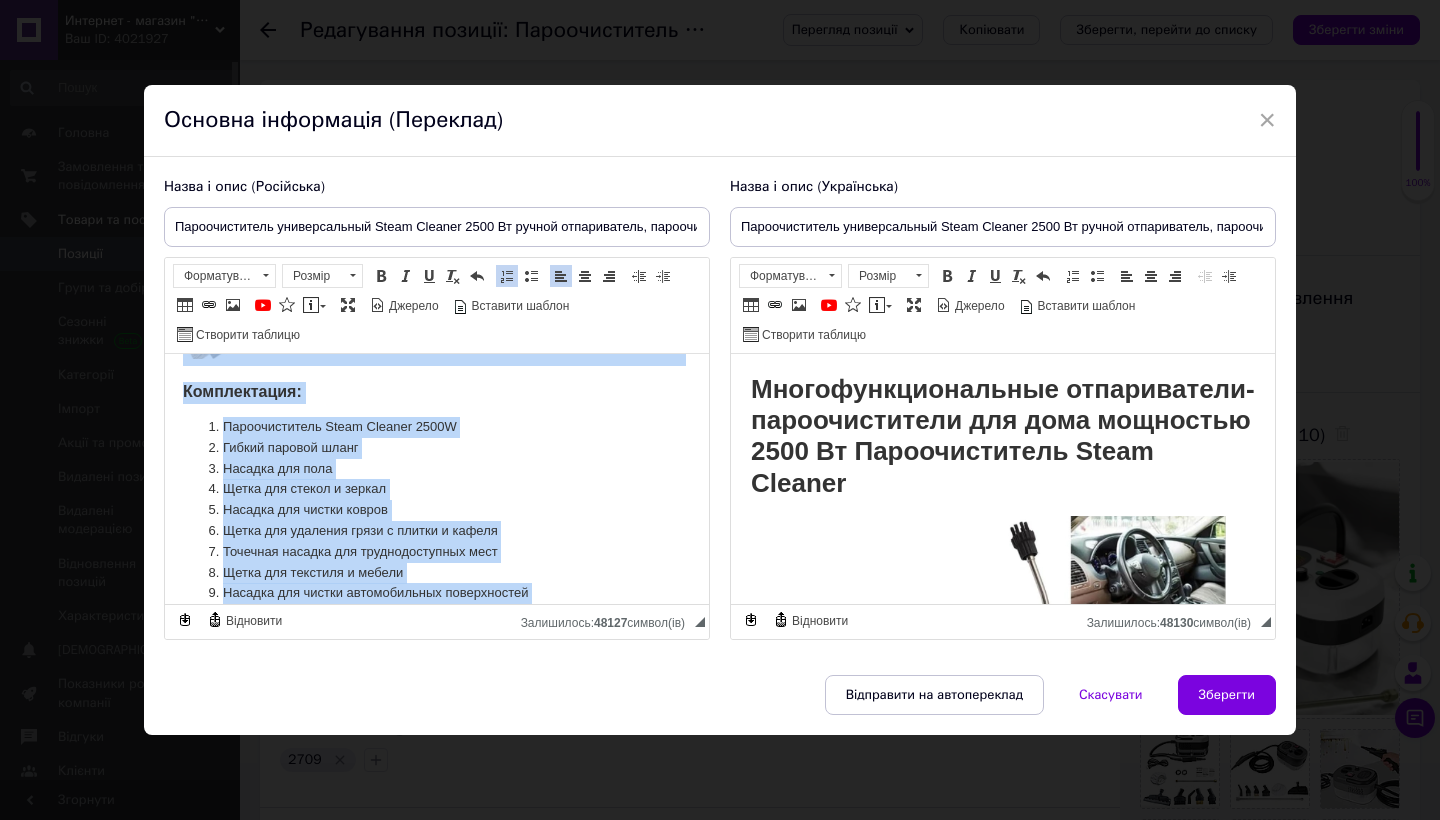 copy on "Многофункциональные отпариватели-пароочистители для дома мощностью 2500 Вт Пароочиститель Steam Cleaner  Преимущества: 10 насадок в комплекте – позволяет очищать пол, стекла, мебель, текстиль, сантехнику, бытовую технику, автомобильный салон и даже одежду. Экологичная уборка – работает без химии, только на чистой воде. Высокая температура пара (115°C) – уничтожает бактерии и вирусы. Долгое время работы – до 45 минут без дозаправки. Мощное давление пара (4 бара) – справляется даже с устойчивыми загрязнениями. Компактный и мобильный – удобен в хранении и использовании. Длинный шланга   (2  м) – обеспечивает свободу передвижения. Особливості: Комфорт: Ергономічна ручка та регульовані налаштування дозволять вам працювати без втоми. Безпека: Пароочисник безпечний для всіх поверхонь та ефективно дезінфікує. Потужність: Легко видаляє навіть найстійкіші забруднення. Економність: Великий резервуар для води дозволяє проводити тривале збирання без перерв. Характеристики: Мощность: 2500 W Напряжение: 220-240 V Время н..." 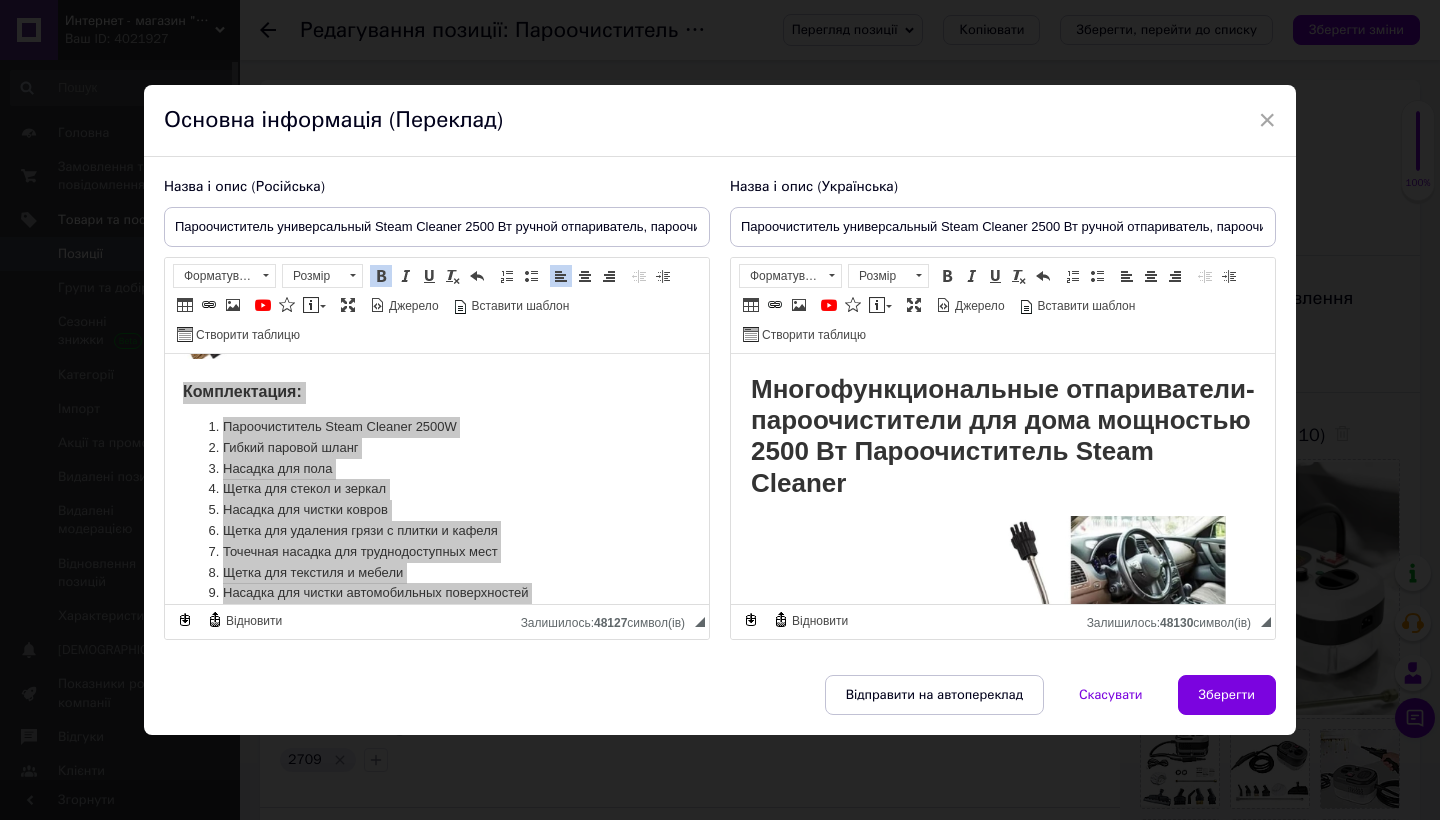 click on "Многофункциональные отпариватели-пароочистители для дома мощностью 2500 Вт Пароочиститель Steam Cleaner" at bounding box center (1003, 435) 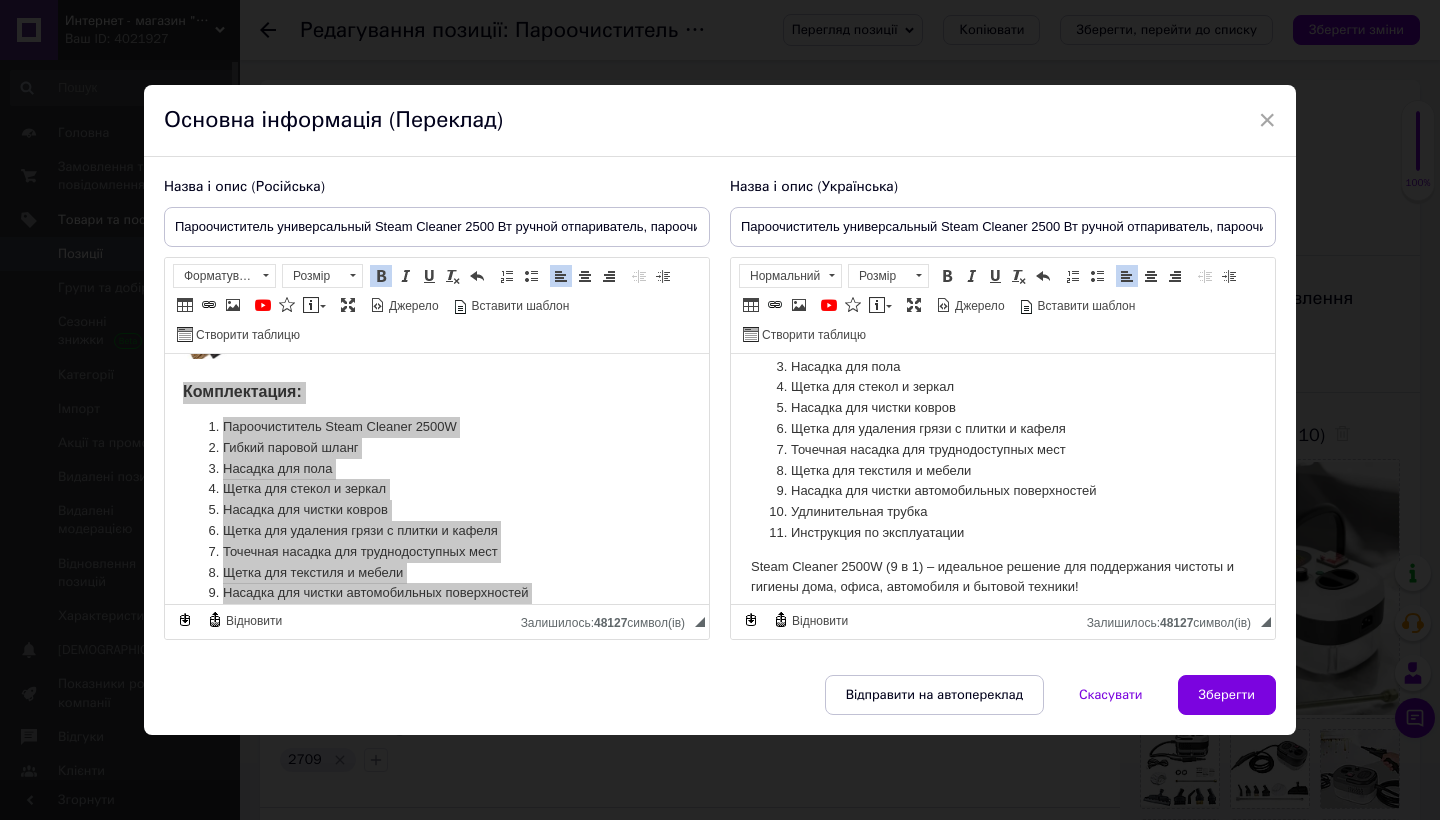 scroll, scrollTop: 3084, scrollLeft: 0, axis: vertical 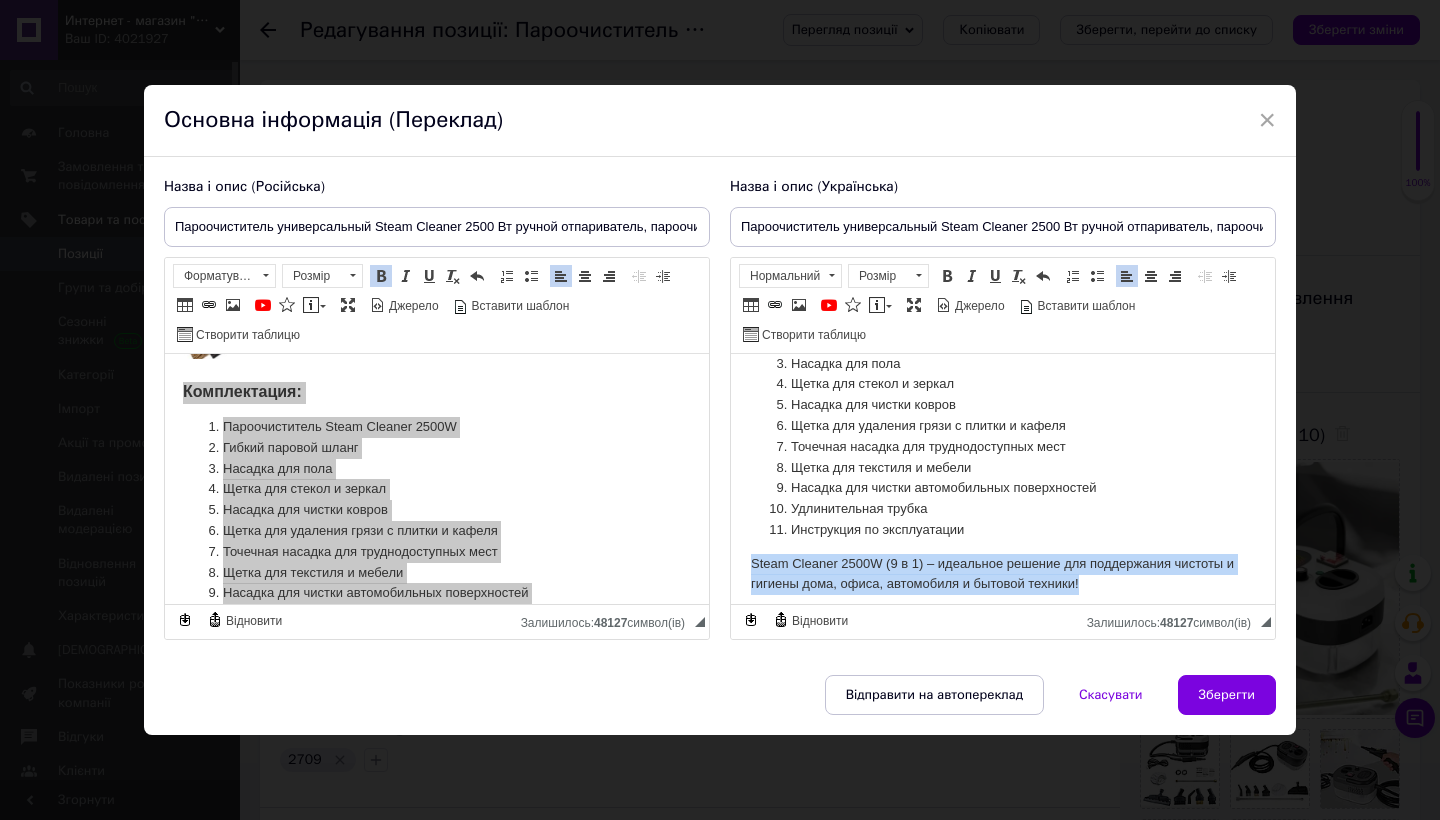 drag, startPoint x: 748, startPoint y: 545, endPoint x: 1155, endPoint y: 604, distance: 411.25418 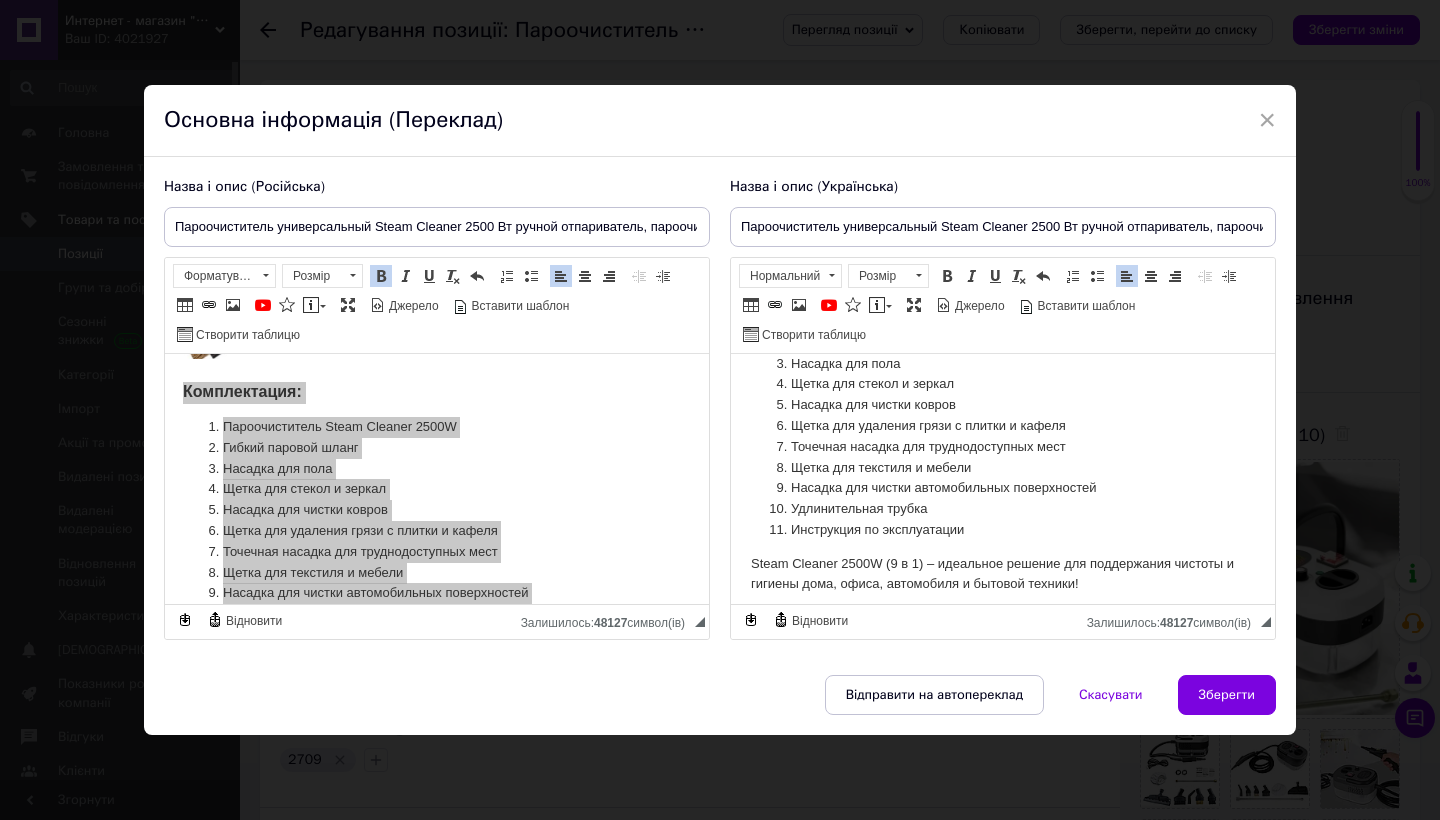 click on "Steam Cleaner 2500W (9 в 1) – идеальное решение для поддержания чистоты и гигиены дома, офиса, автомобиля и бытовой техники!" at bounding box center [1003, 574] 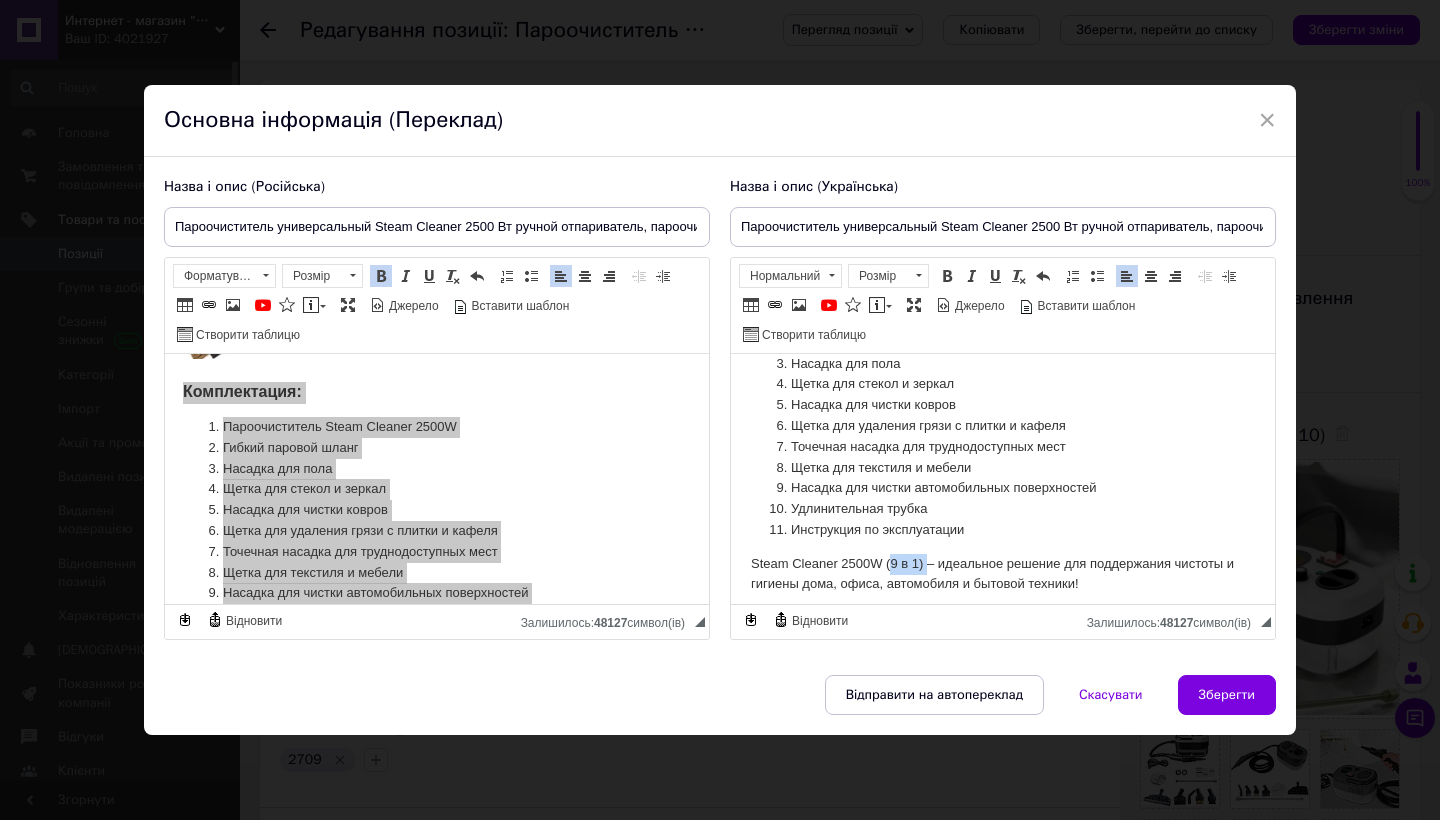 drag, startPoint x: 928, startPoint y: 549, endPoint x: 889, endPoint y: 549, distance: 39 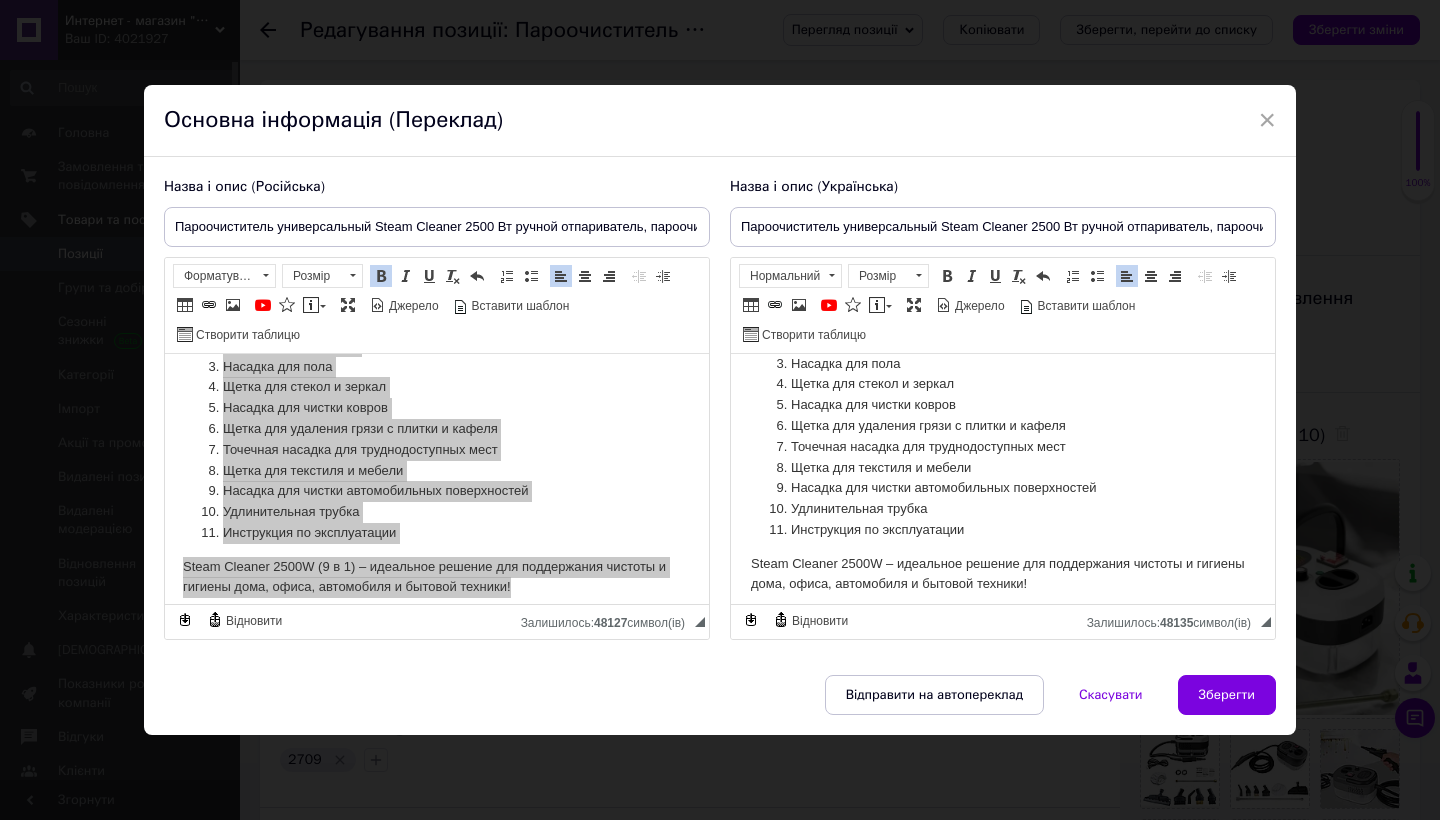 scroll, scrollTop: 3084, scrollLeft: 2, axis: both 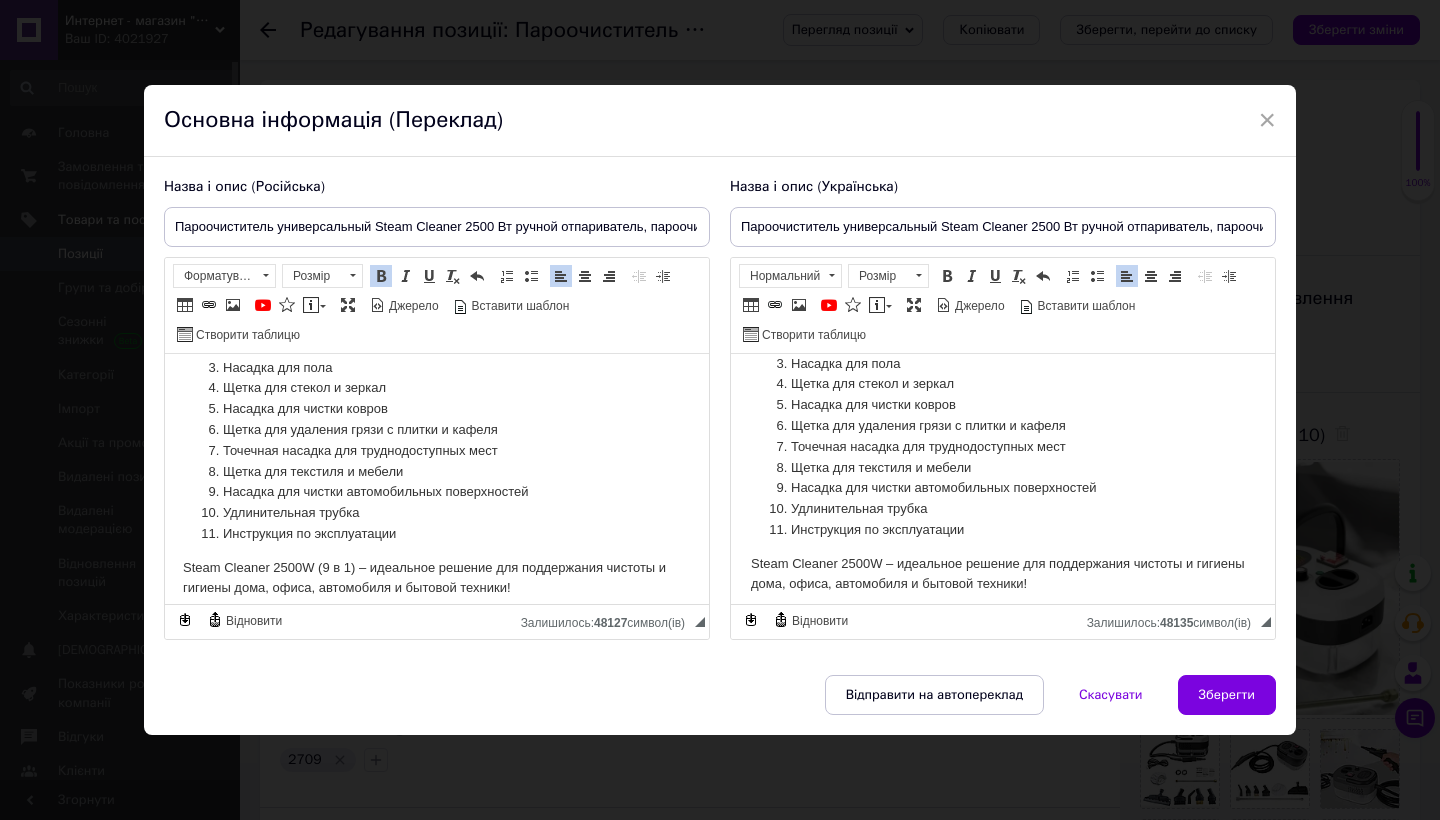 click on "Steam Cleaner 2500W (9 в 1) – идеальное решение для поддержания чистоты и гигиены дома, офиса, автомобиля и бытовой техники!" at bounding box center [435, 578] 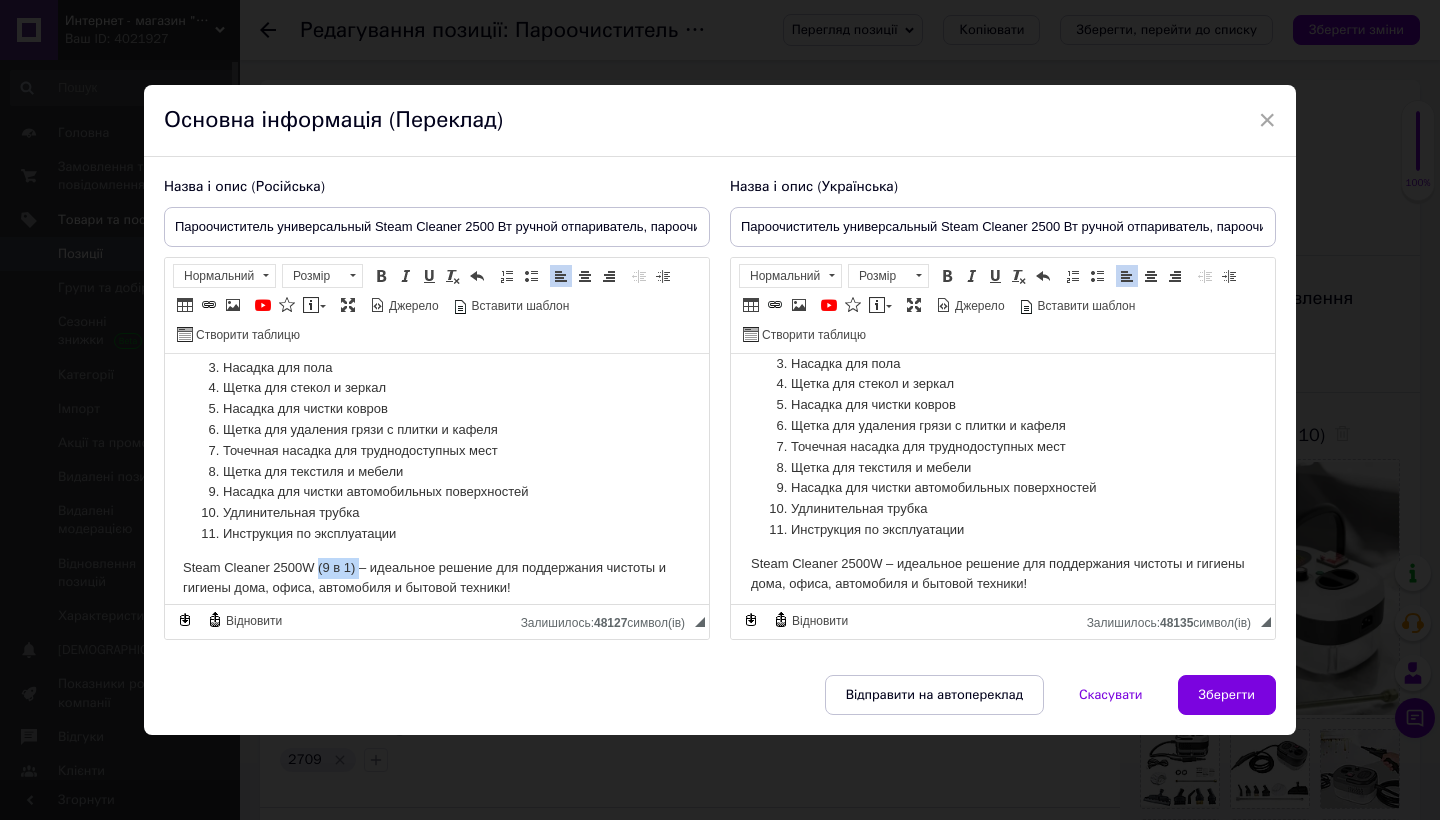drag, startPoint x: 360, startPoint y: 556, endPoint x: 317, endPoint y: 556, distance: 43 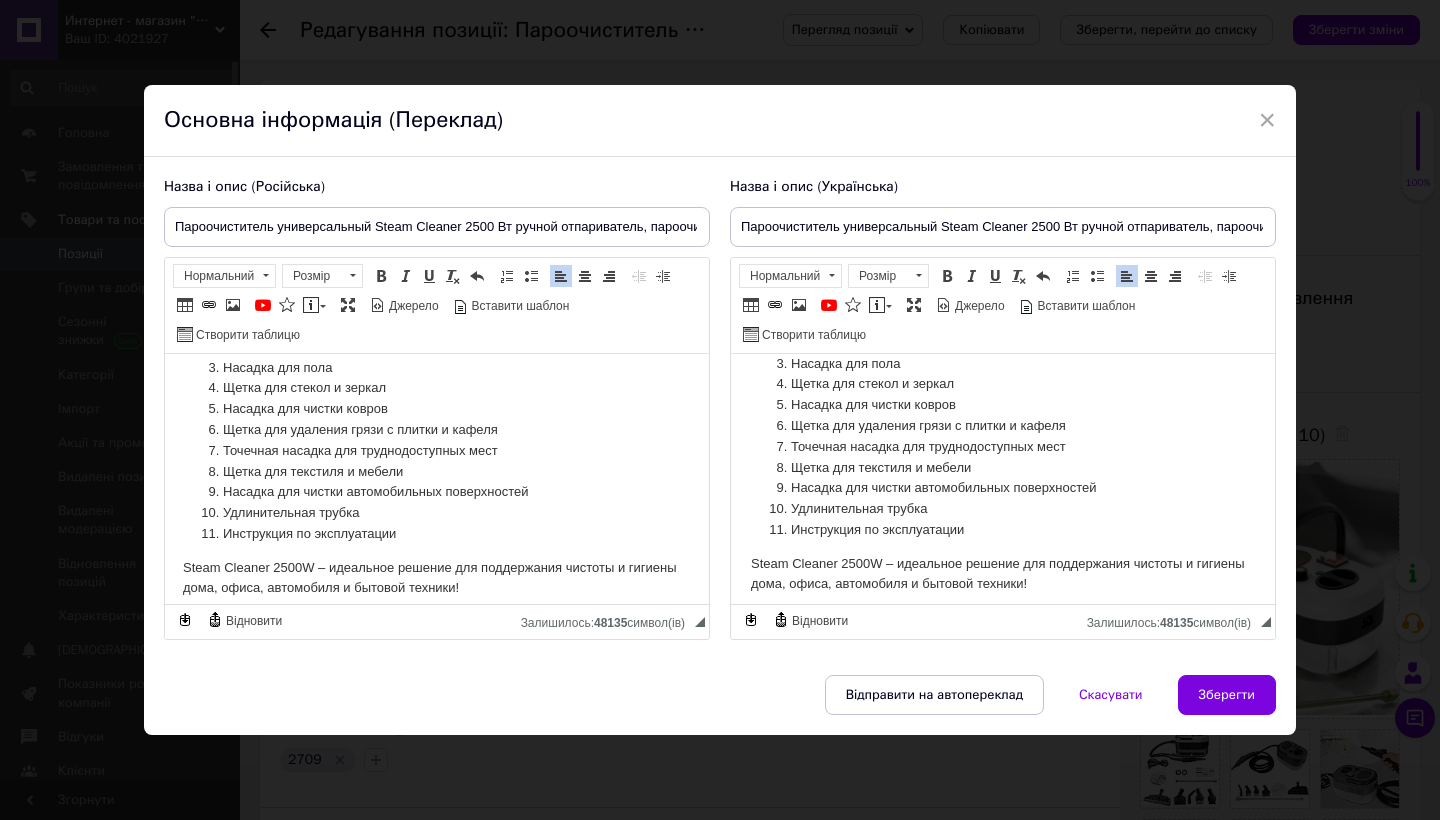 click on "Steam Cleaner 2500W – идеальное решение для поддержания чистоты и гигиены дома, офиса, автомобиля и бытовой техники!" at bounding box center (435, 578) 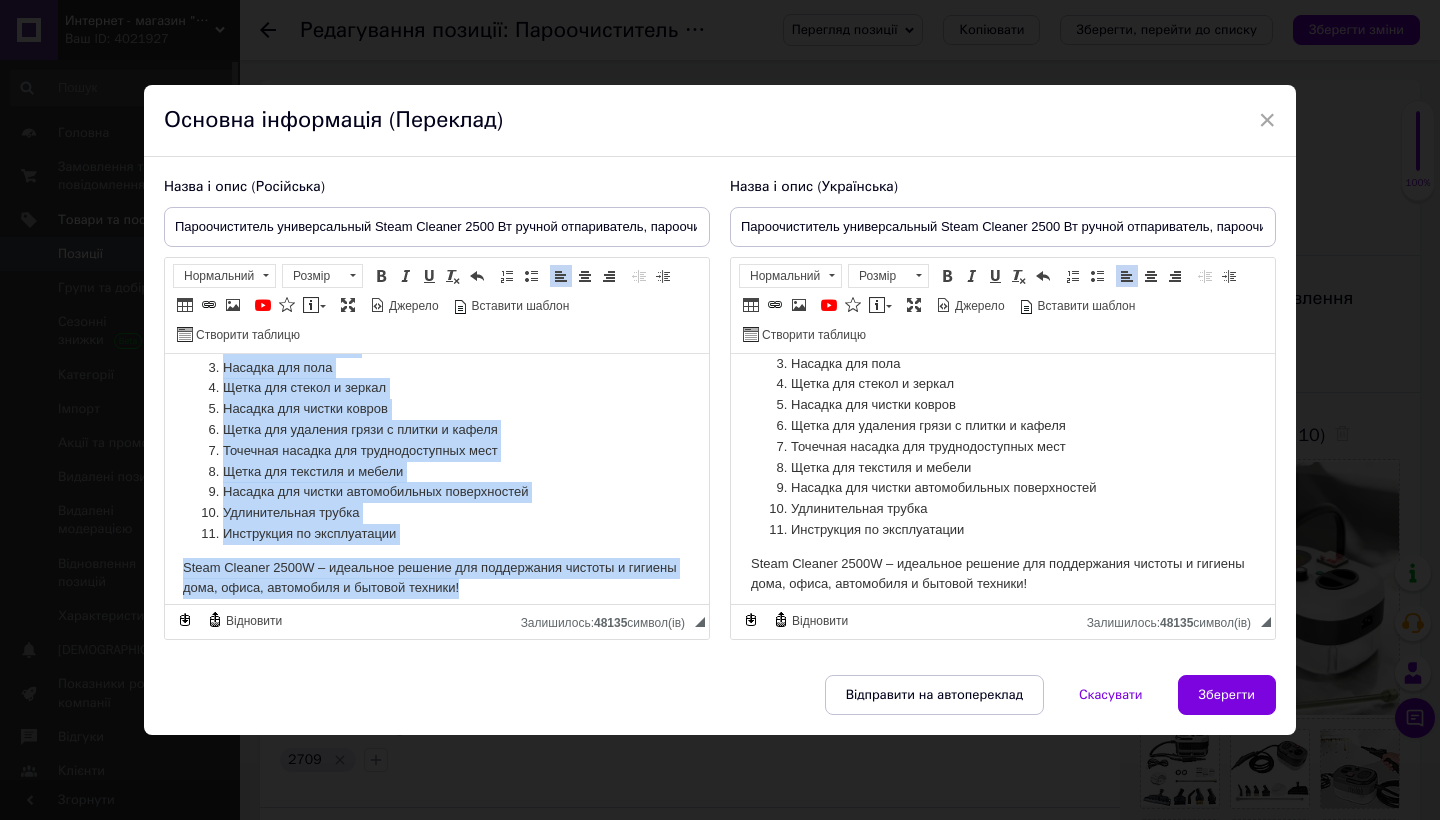 copy on "Многофункциональные отпариватели-пароочистители для дома мощностью 2500 Вт Пароочиститель Steam Cleaner  Преимущества: 10 насадок в комплекте – позволяет очищать пол, стекла, мебель, текстиль, сантехнику, бытовую технику, автомобильный салон и даже одежду. Экологичная уборка – работает без химии, только на чистой воде. Высокая температура пара (115°C) – уничтожает бактерии и вирусы. Долгое время работы – до 45 минут без дозаправки. Мощное давление пара (4 бара) – справляется даже с устойчивыми загрязнениями. Компактный и мобильный – удобен в хранении и использовании. Длинный шланга   (2  м) – обеспечивает свободу передвижения. Особливості: Комфорт: Ергономічна ручка та регульовані налаштування дозволять вам працювати без втоми. Безпека: Пароочисник безпечний для всіх поверхонь та ефективно дезінфікує. Потужність: Легко видаляє навіть найстійкіші забруднення. Економність: Великий резервуар для води дозволяє проводити тривале збирання без перерв. Характеристики: Мощность: 2500 W Напряжение: 220-240 V Время н..." 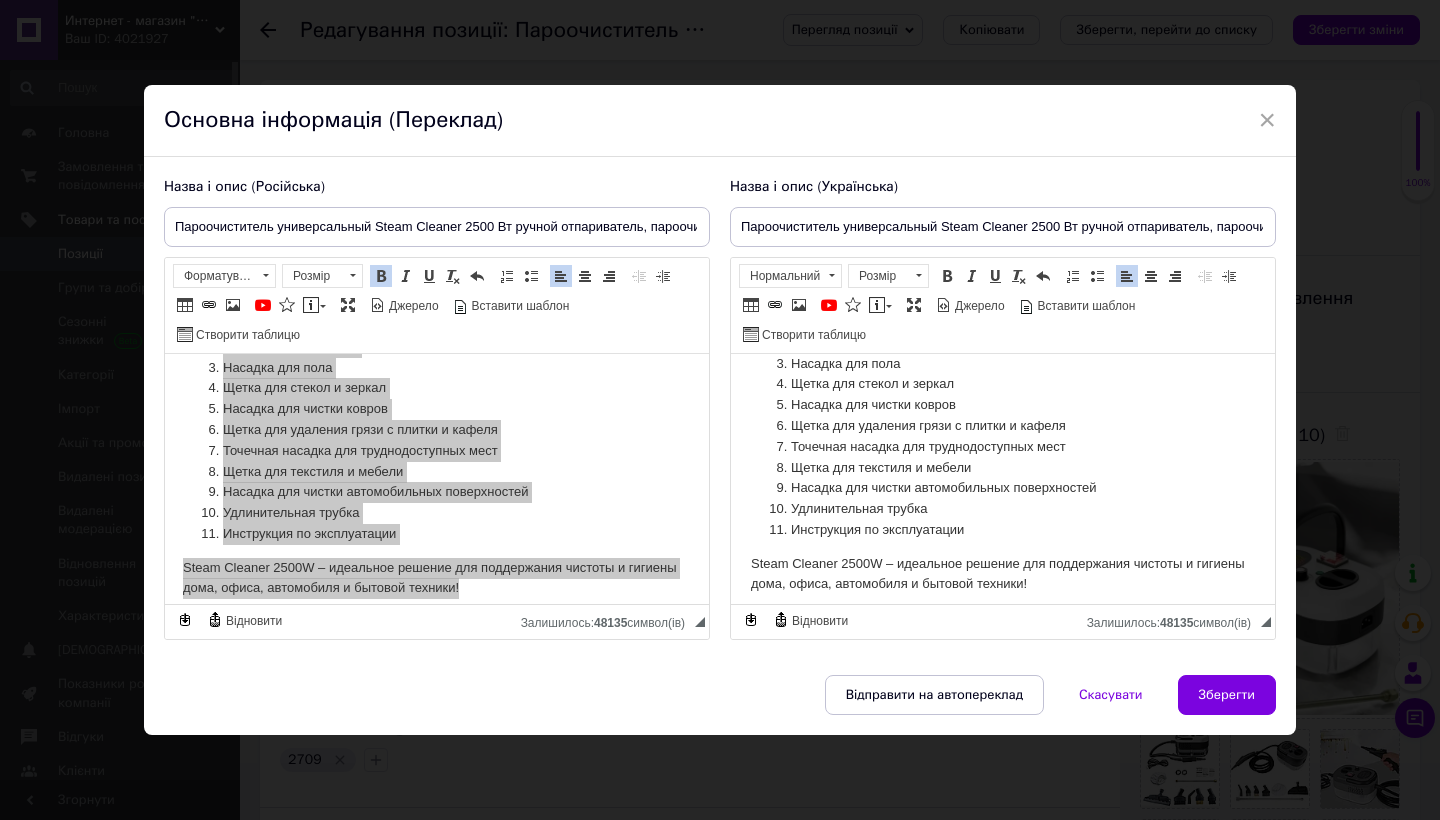 click on "Steam Cleaner 2500W – идеальное решение для поддержания чистоты и гигиены дома, офиса, автомобиля и бытовой техники!" at bounding box center (1003, 574) 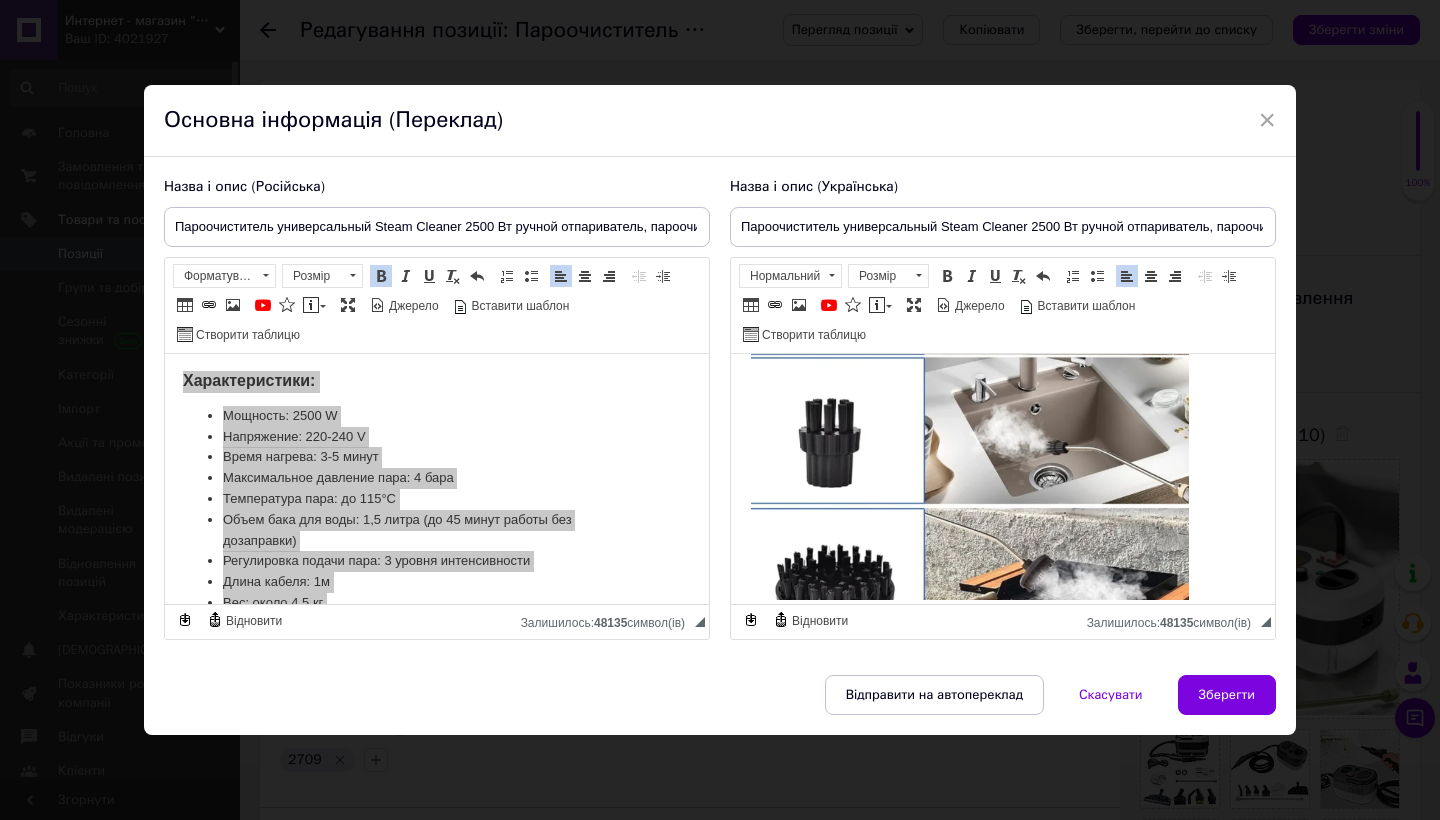 scroll, scrollTop: 2138, scrollLeft: 2, axis: both 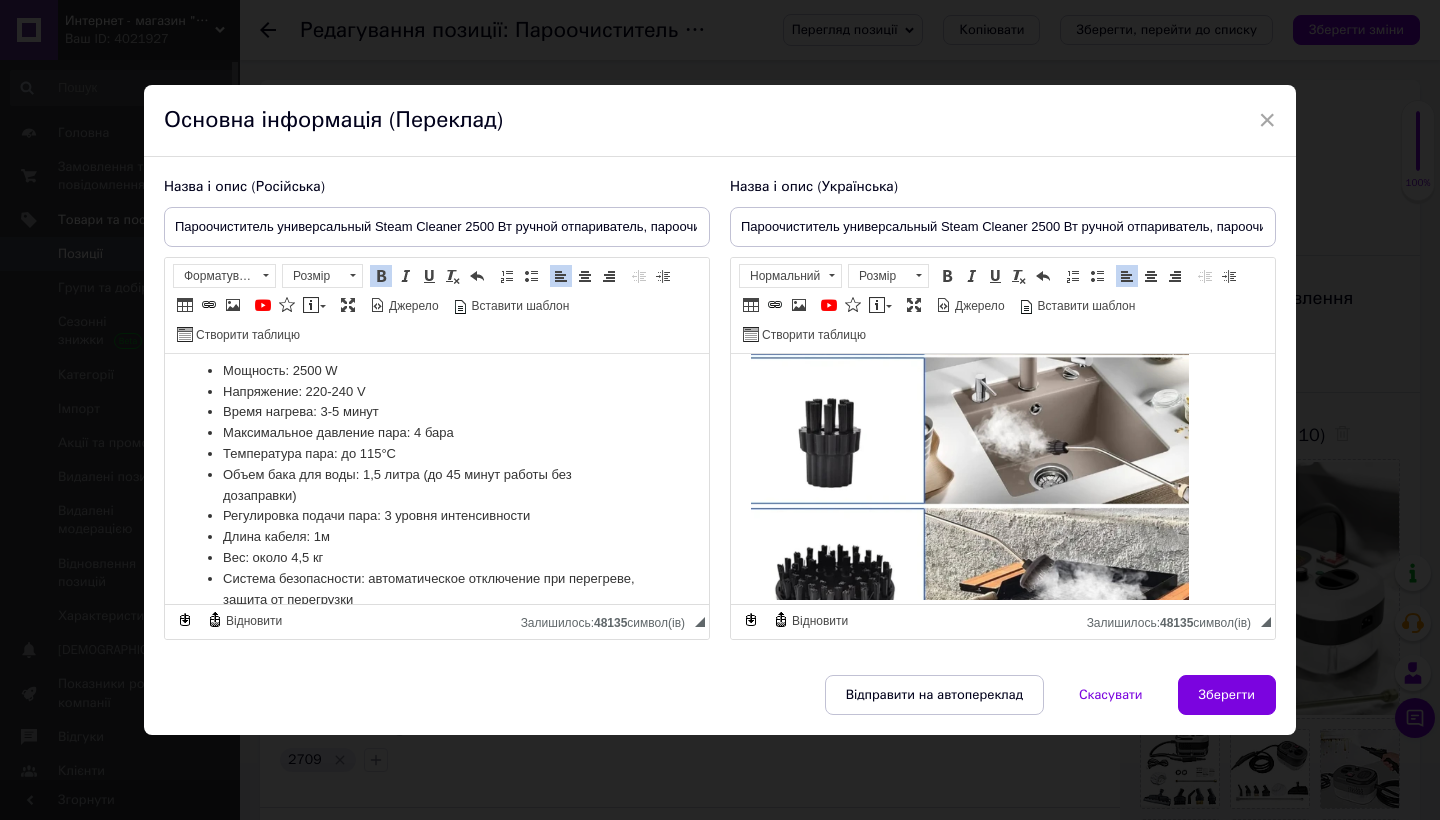 click on "Объем бака для воды: 1,5 литра (до 45 минут работы без дозаправки)" at bounding box center (435, 485) 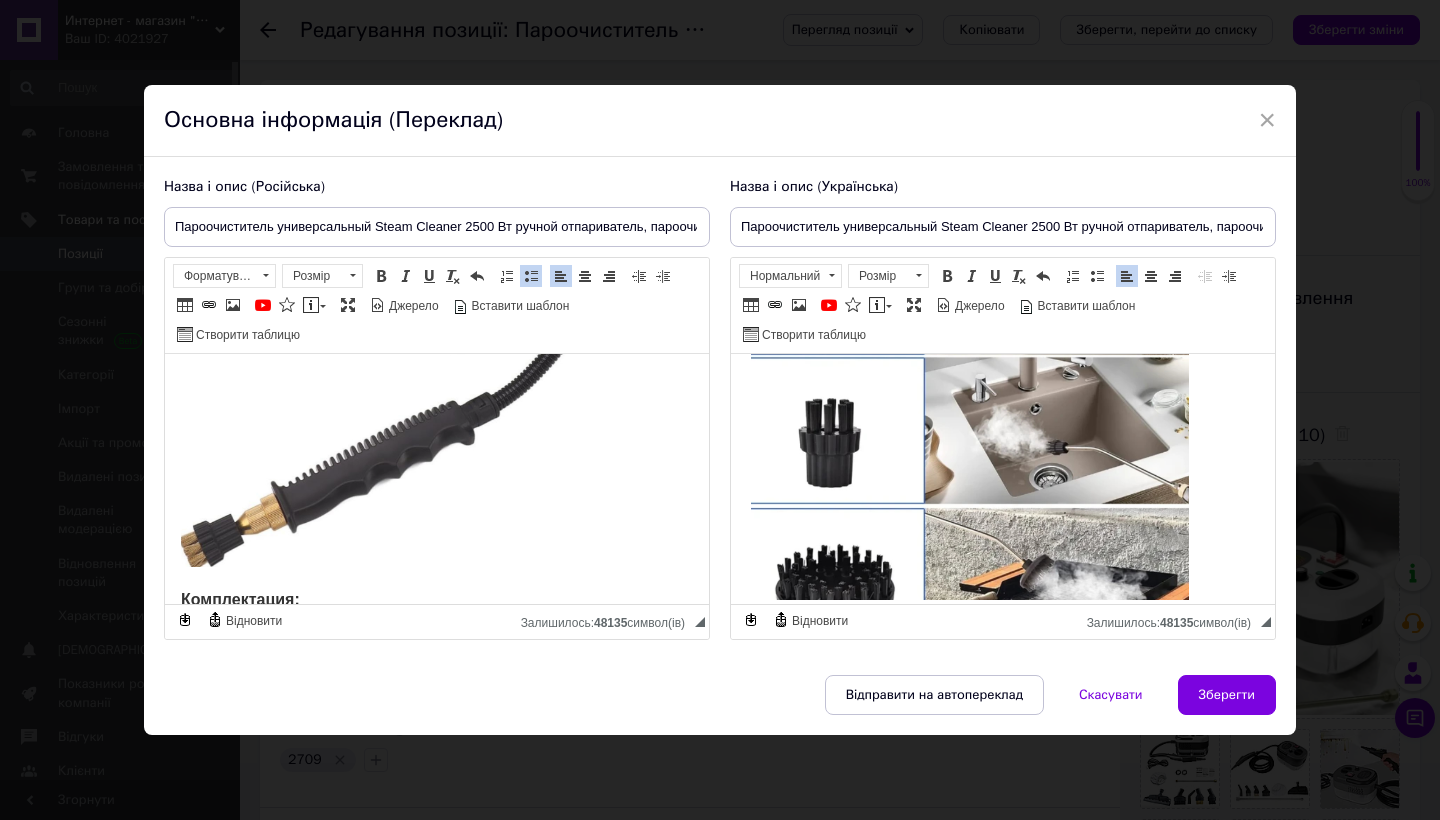 scroll, scrollTop: 2797, scrollLeft: 4, axis: both 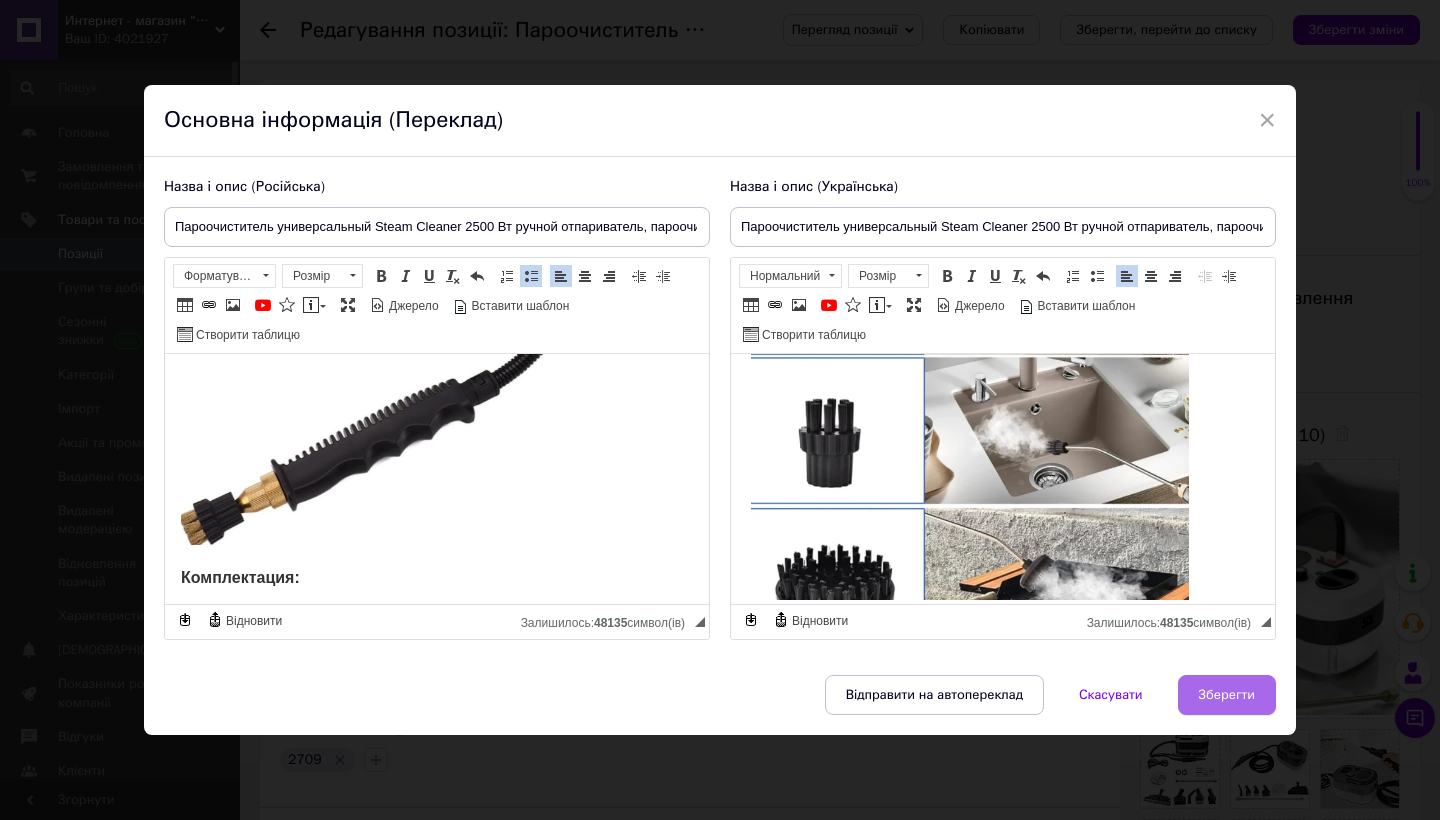 click on "Зберегти" at bounding box center (1227, 695) 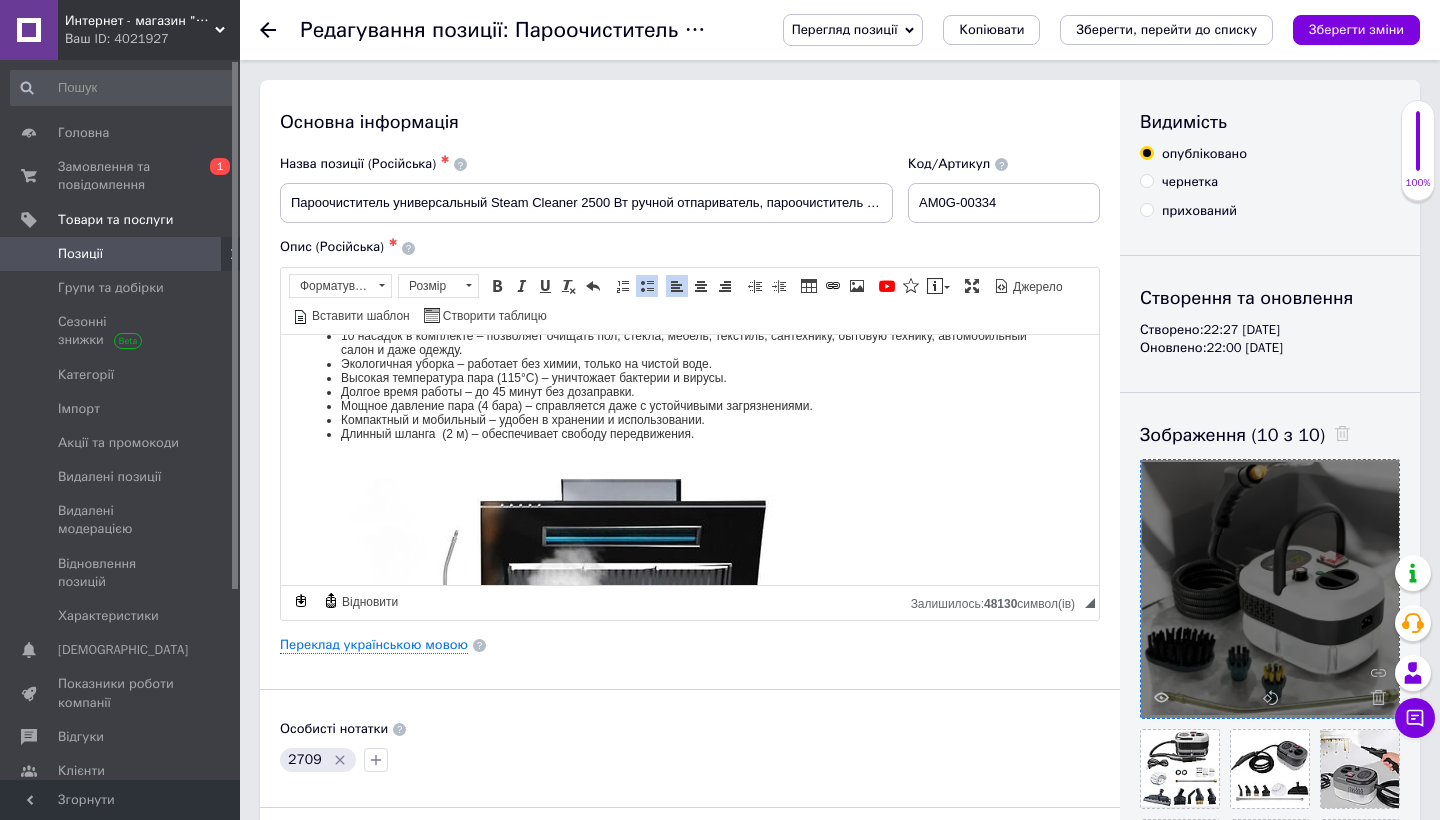 scroll, scrollTop: 596, scrollLeft: 0, axis: vertical 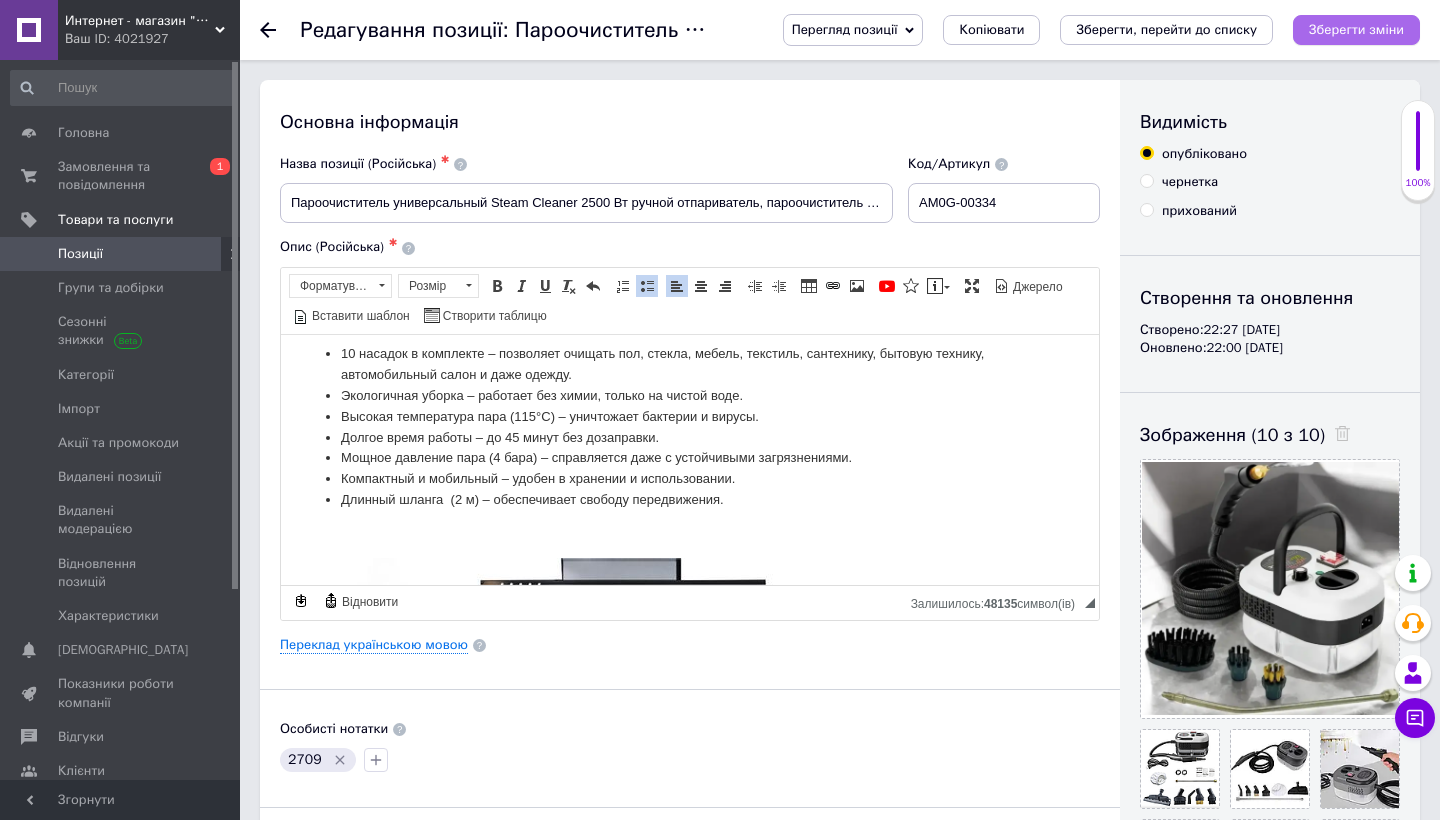 click on "Зберегти зміни" at bounding box center [1356, 30] 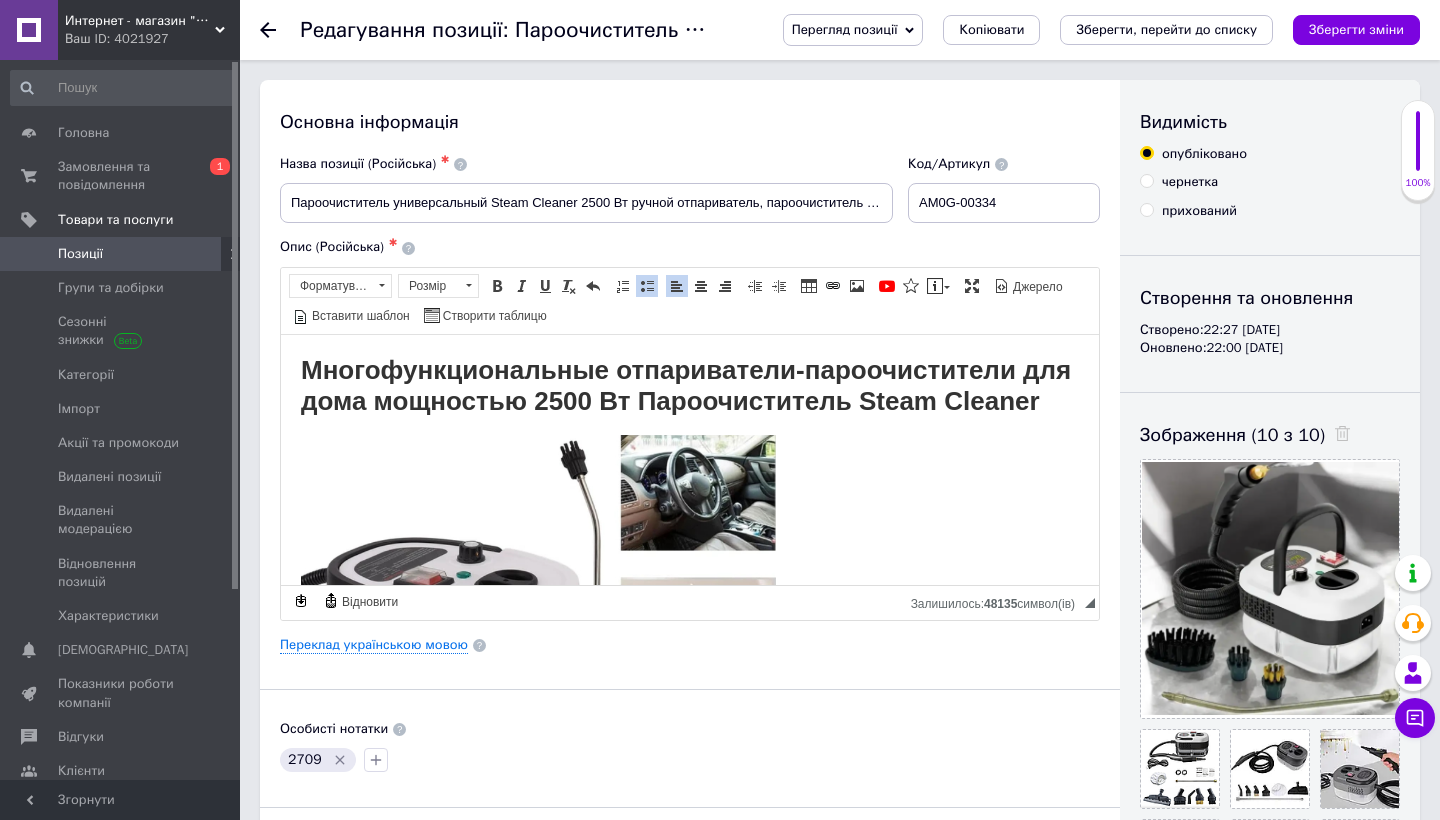 scroll, scrollTop: 0, scrollLeft: 0, axis: both 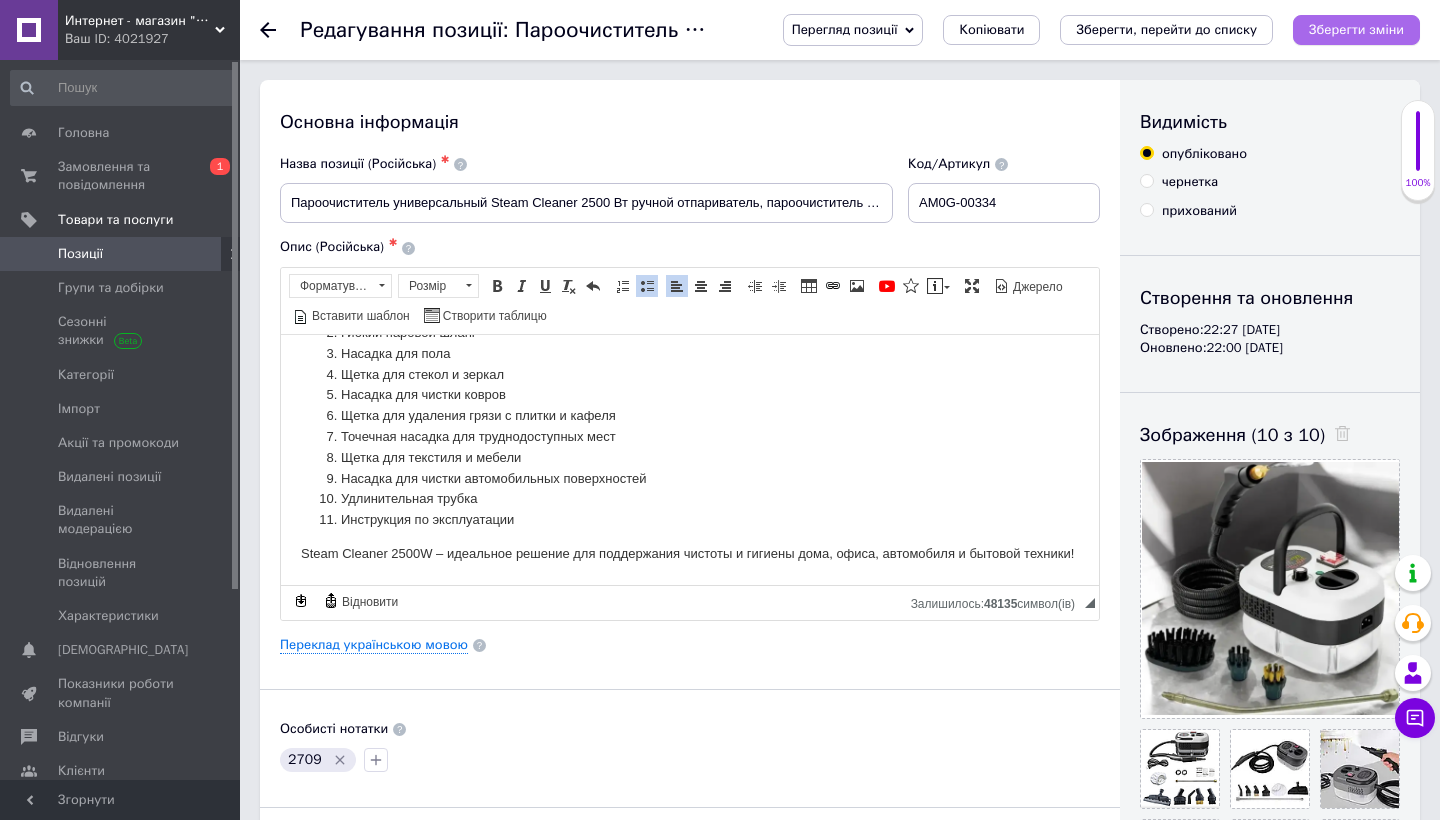 click on "Зберегти зміни" at bounding box center (1356, 29) 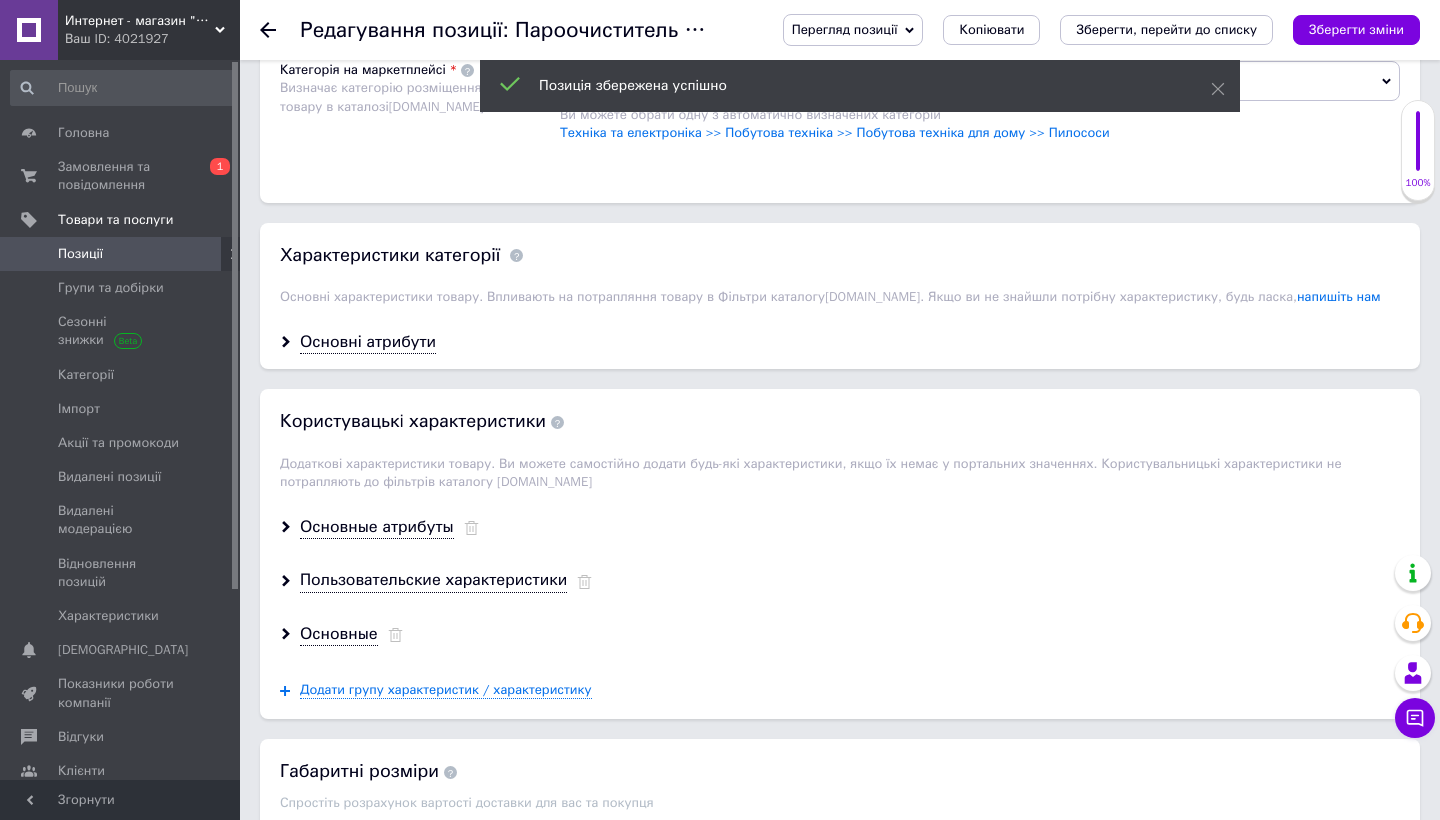 scroll, scrollTop: 1713, scrollLeft: 0, axis: vertical 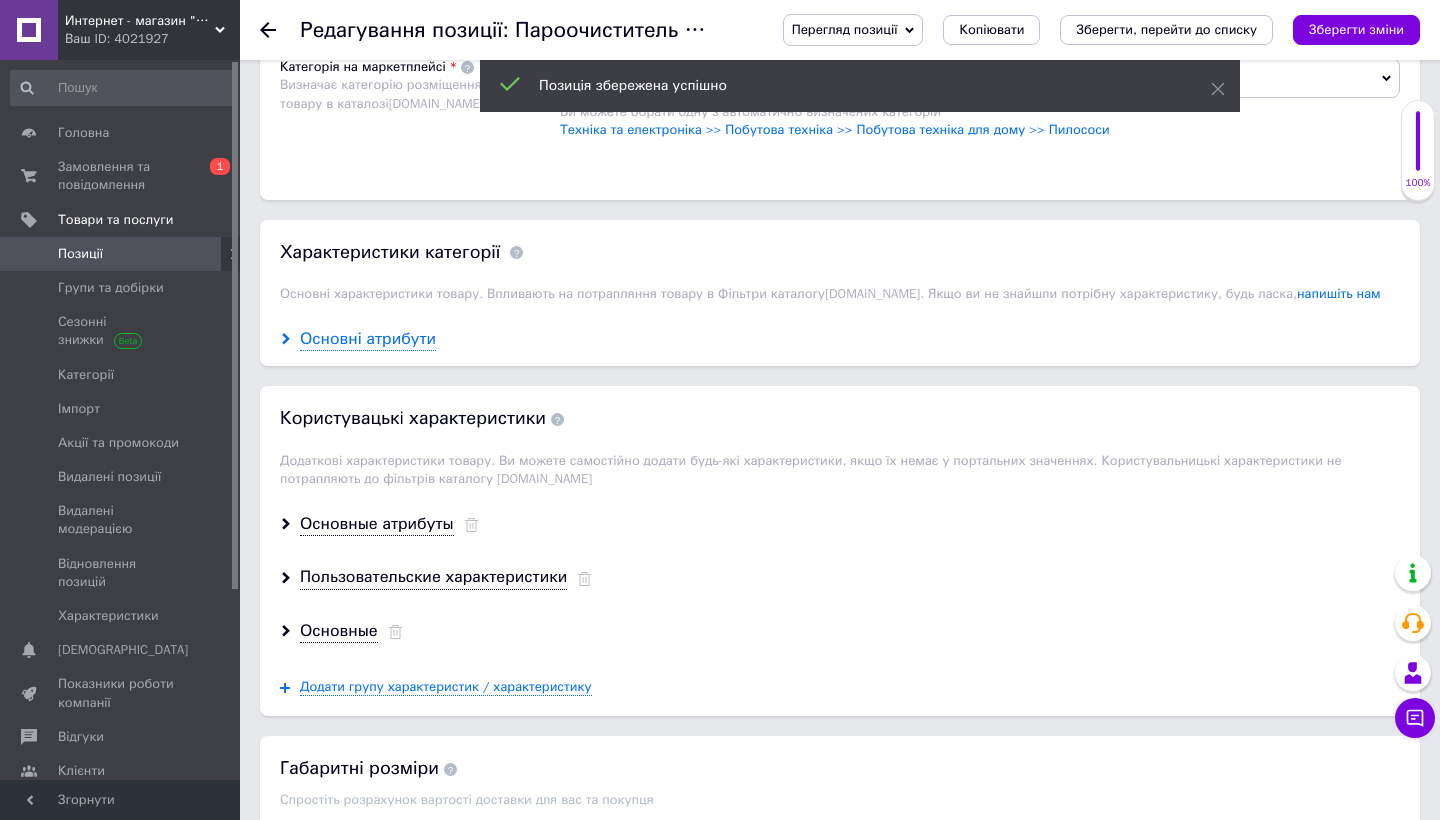 click on "Основні атрибути" at bounding box center (368, 339) 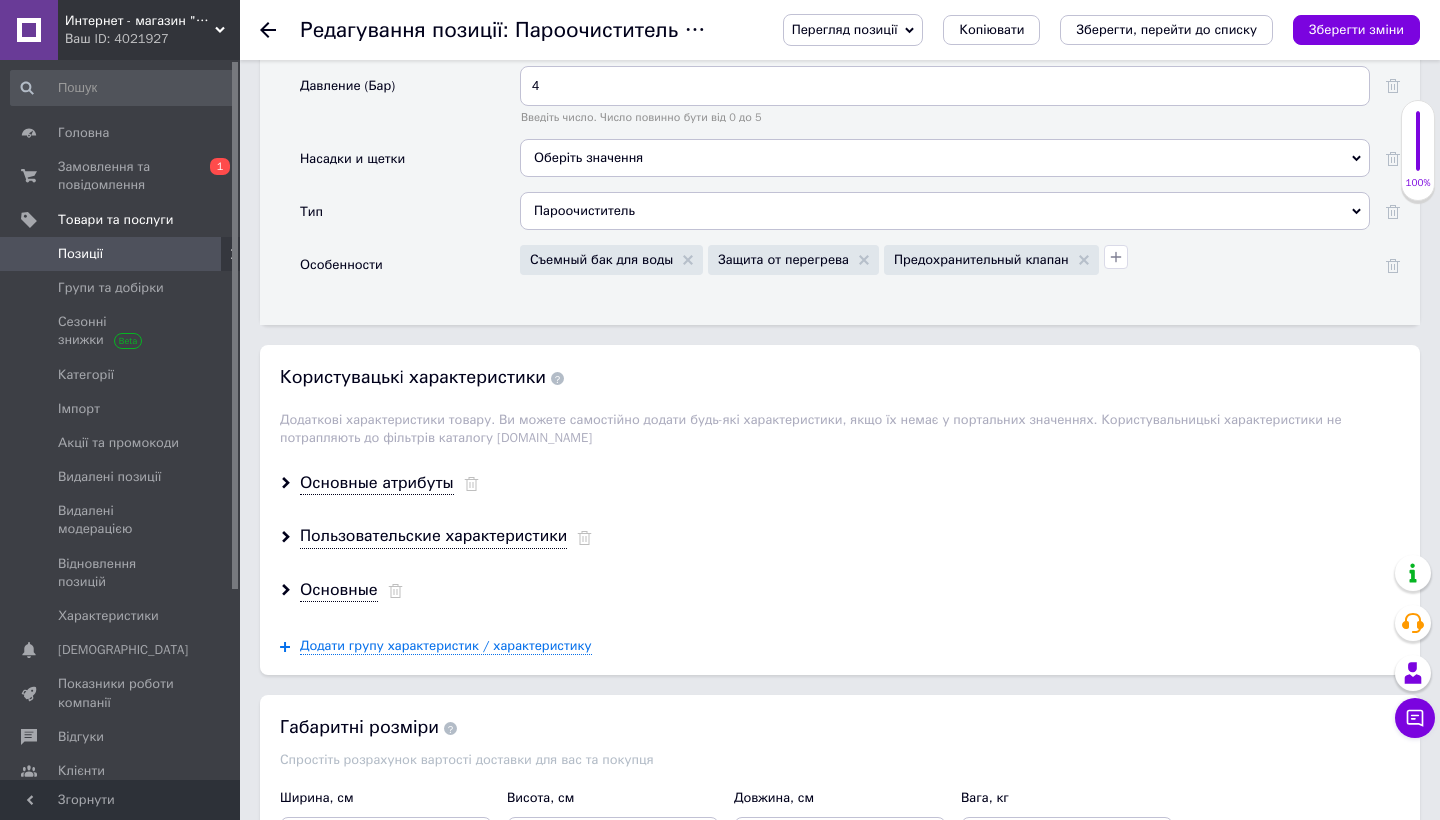 scroll, scrollTop: 2877, scrollLeft: 0, axis: vertical 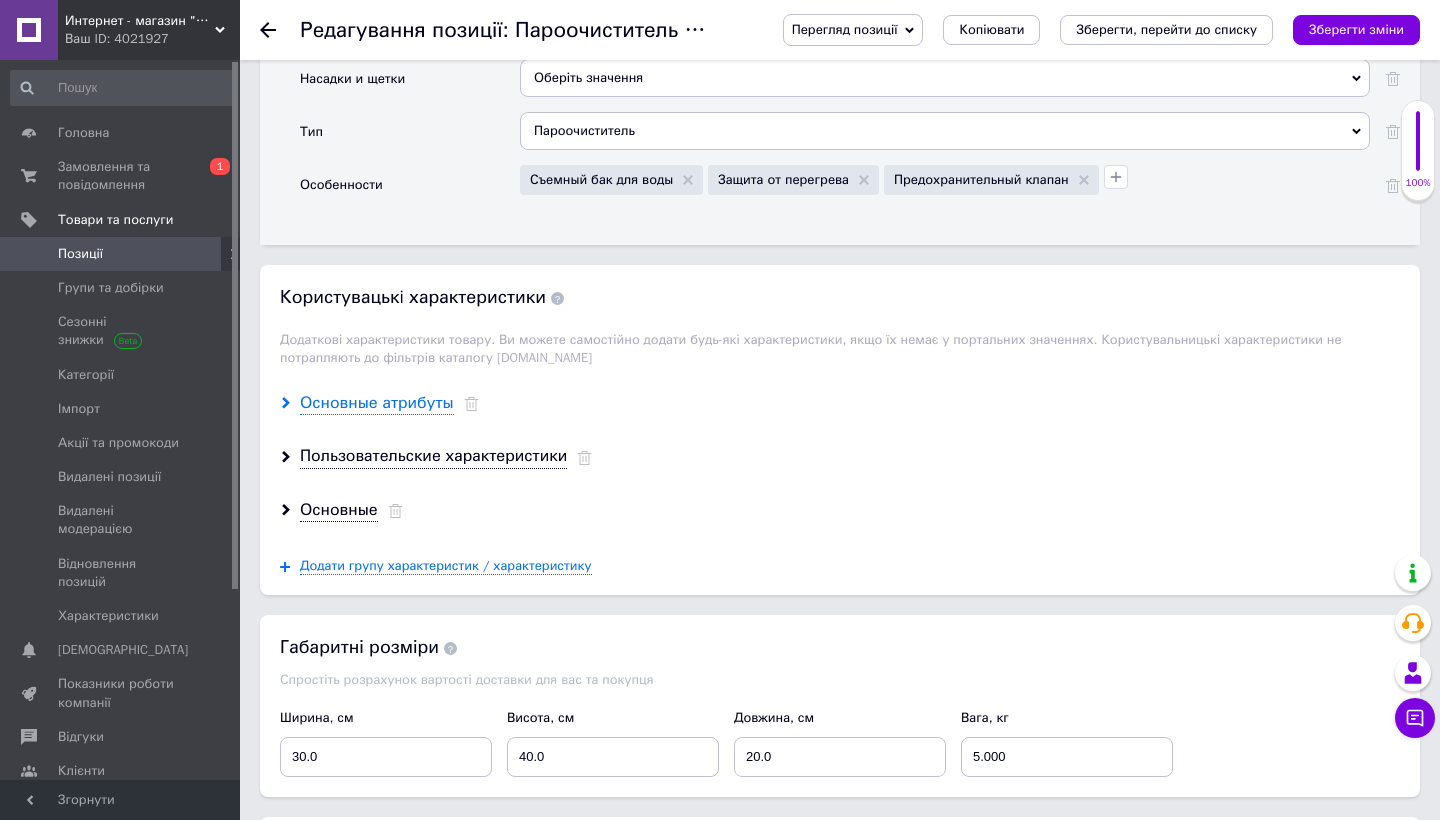 click on "Основные атрибуты" at bounding box center [377, 403] 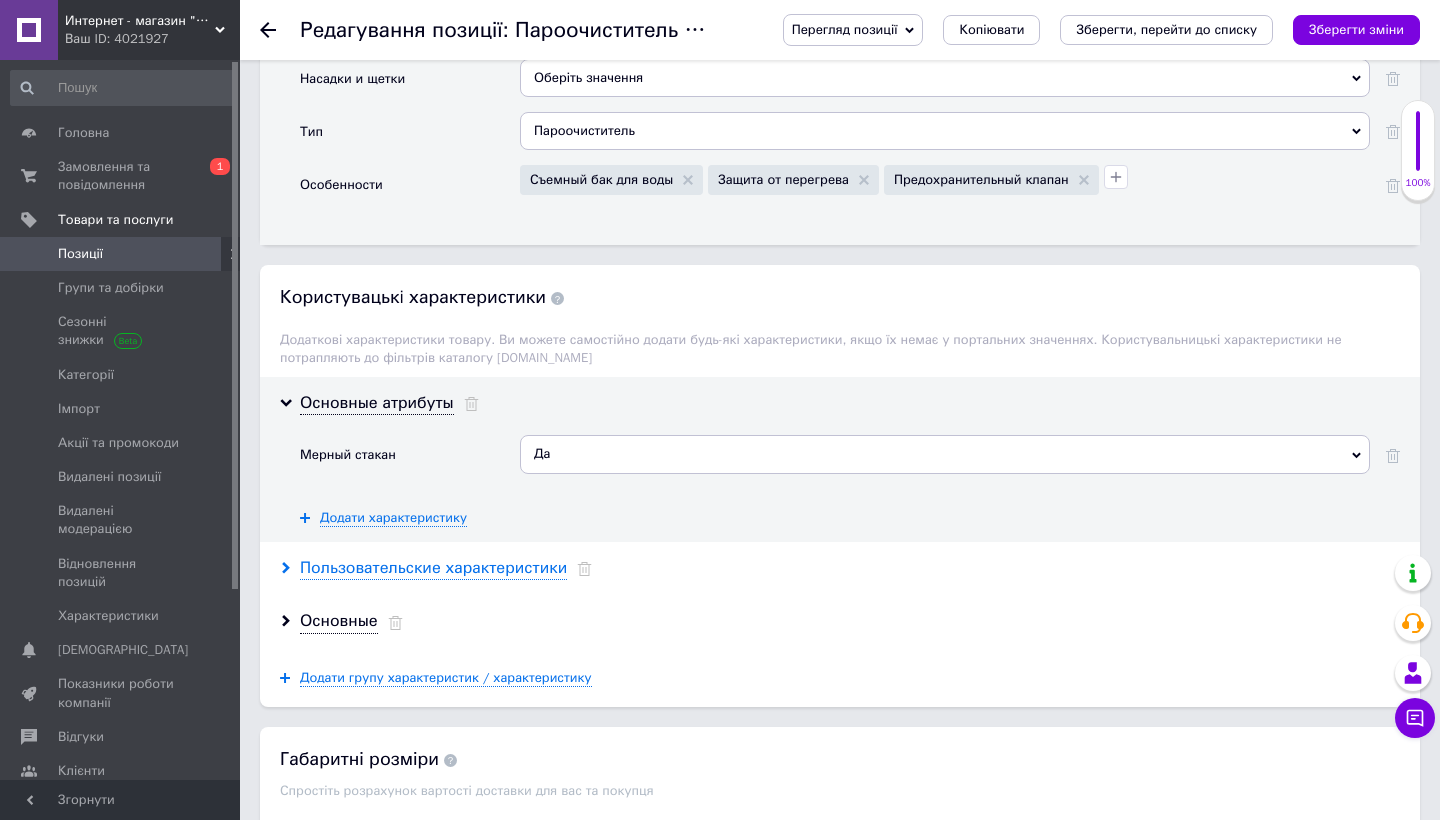 click on "Пользовательские характеристики" at bounding box center (433, 568) 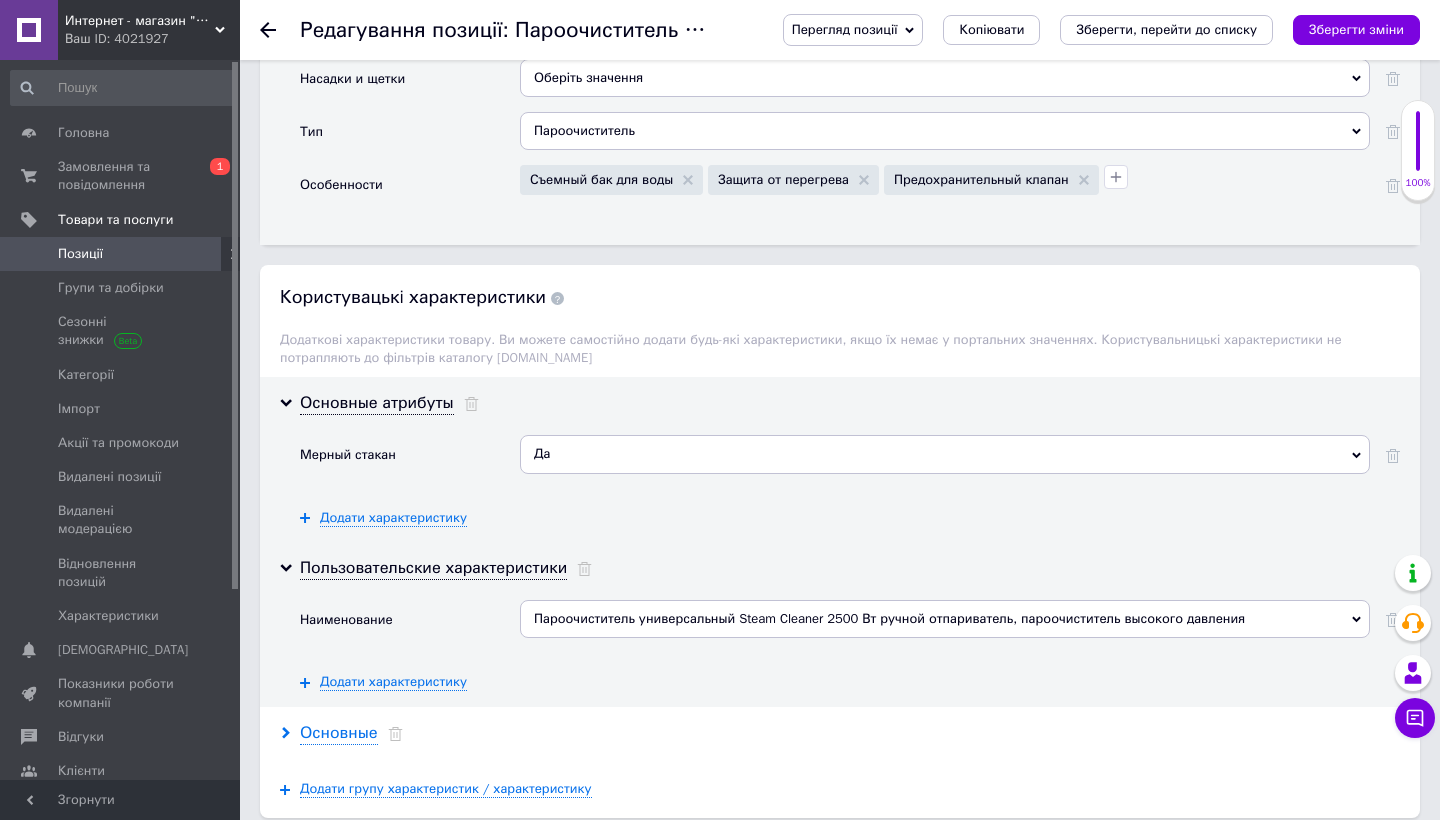 click on "Основные" at bounding box center [339, 733] 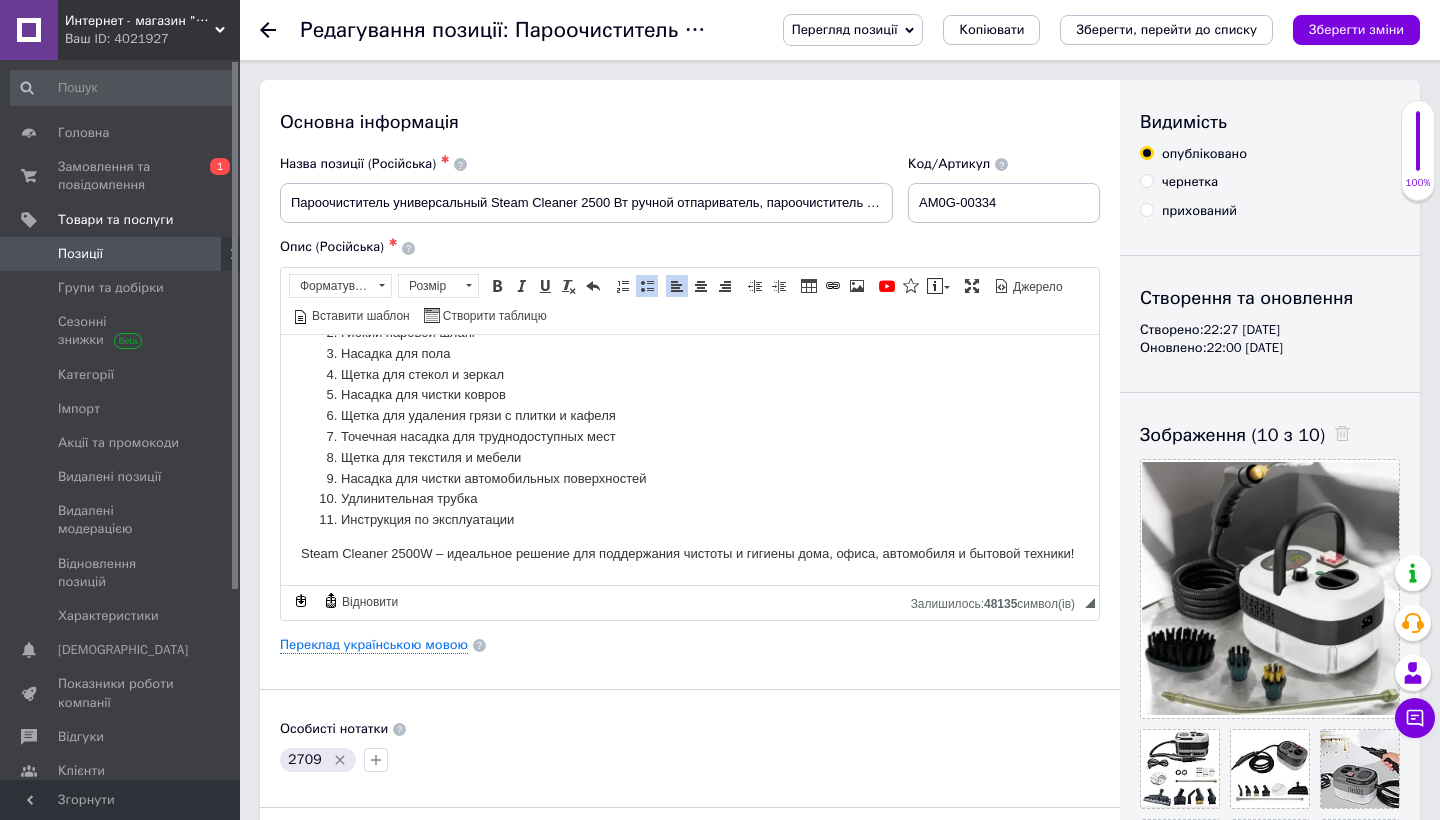 scroll, scrollTop: 0, scrollLeft: 0, axis: both 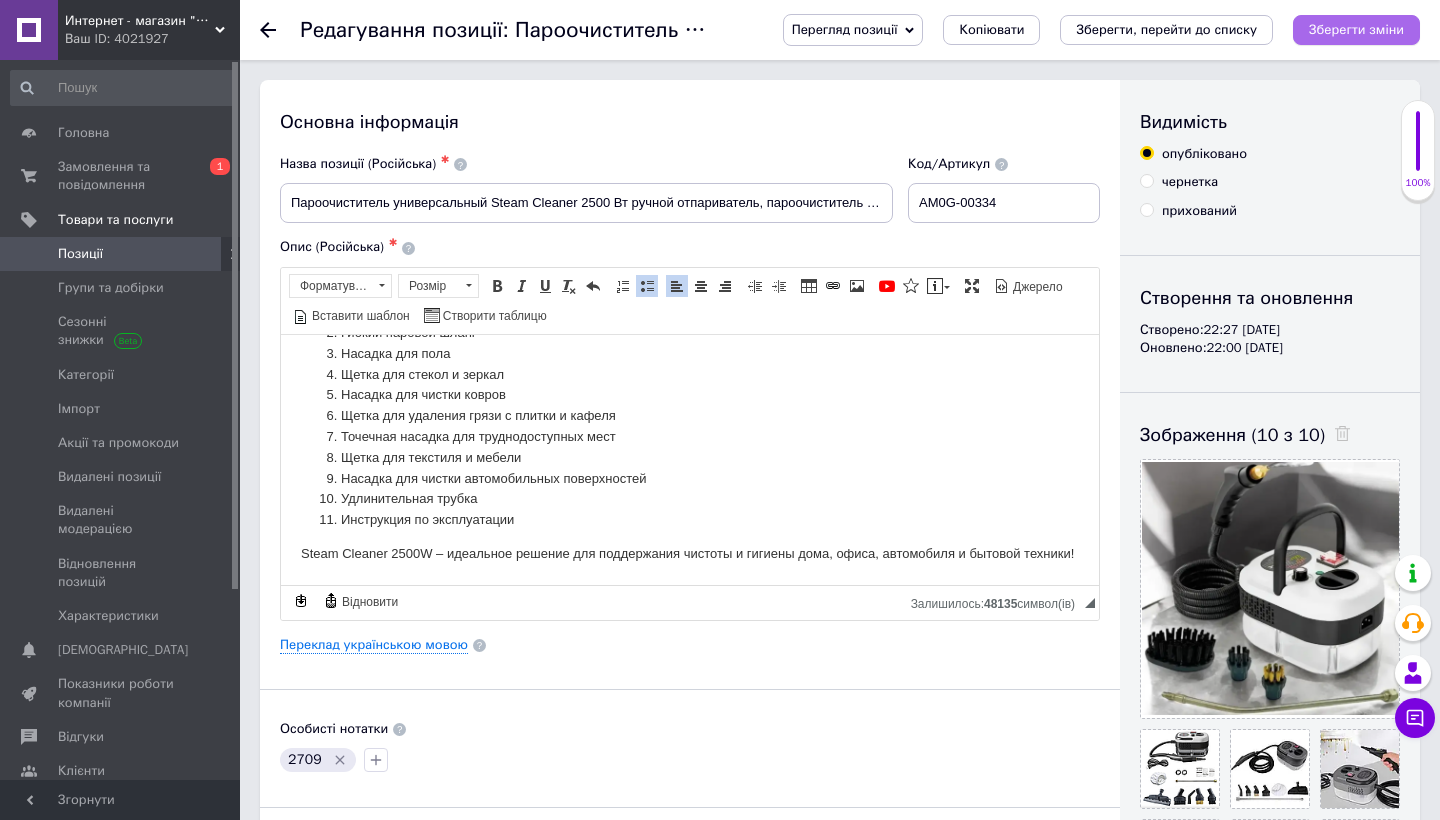 click on "Зберегти зміни" at bounding box center (1356, 29) 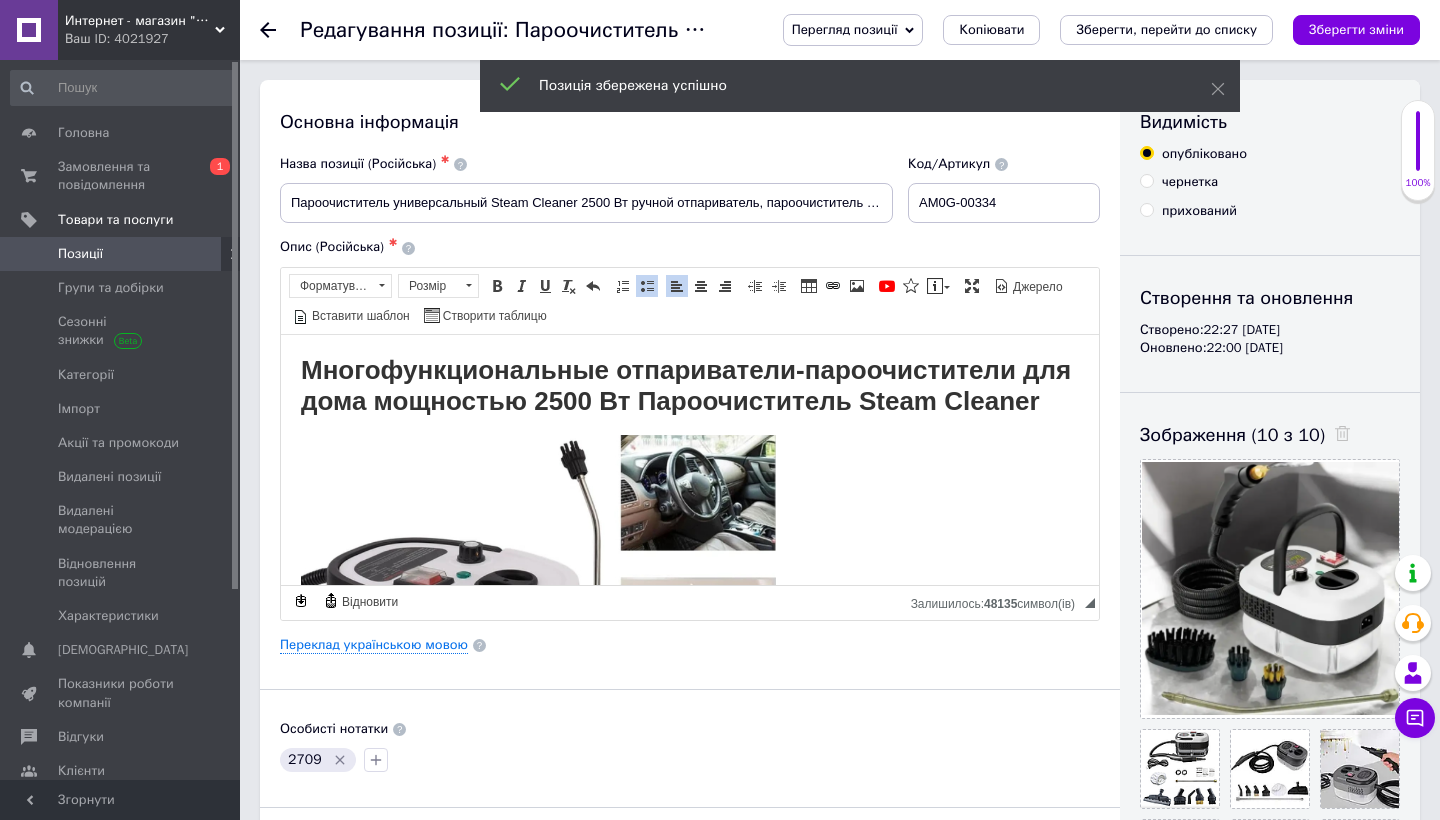 scroll, scrollTop: 0, scrollLeft: 0, axis: both 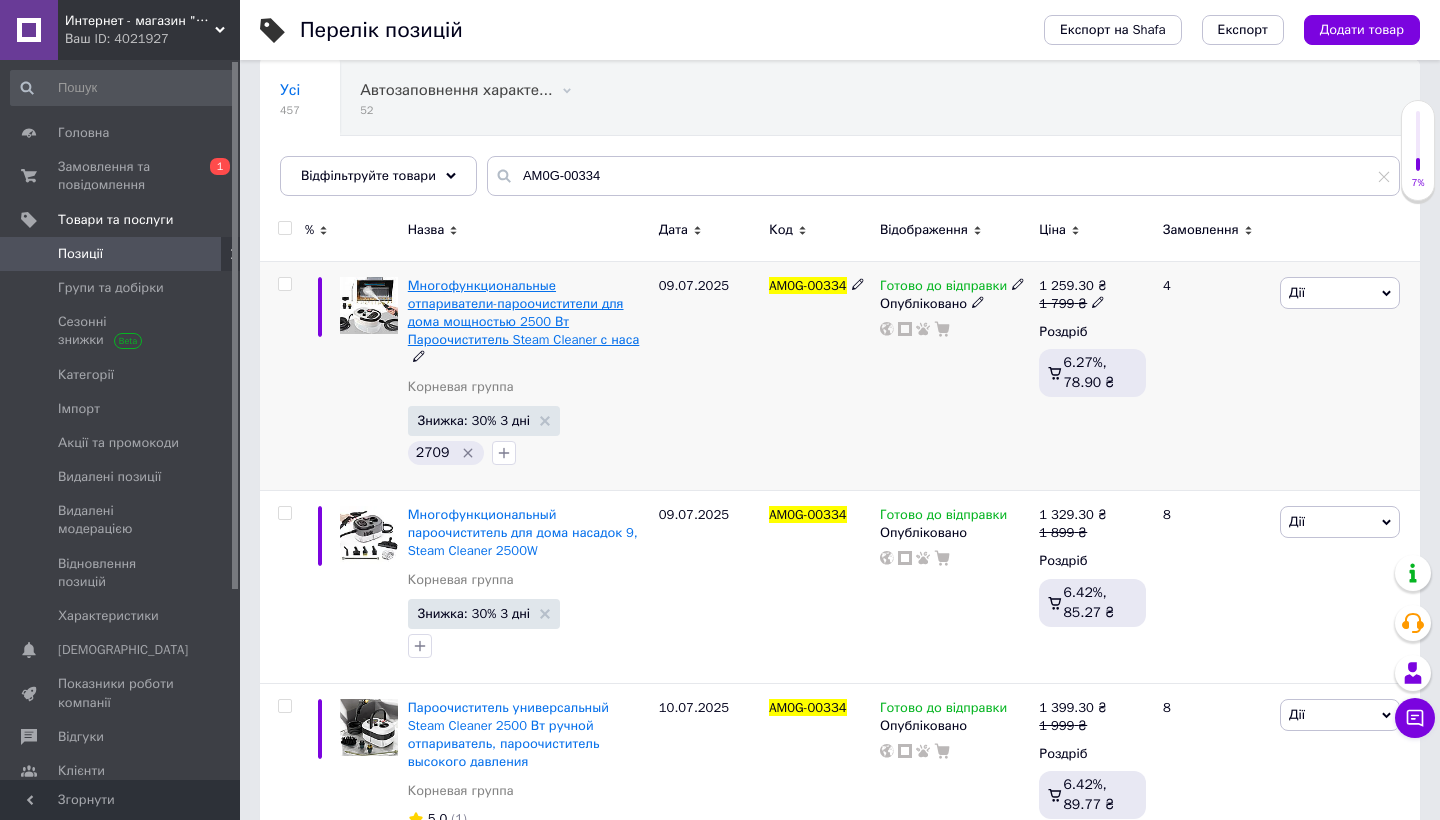 click on "Многофункциональные отпариватели-пароочистители для дома мощностью 2500 Вт Пароочиститель Steam Cleaner с наса" at bounding box center (524, 313) 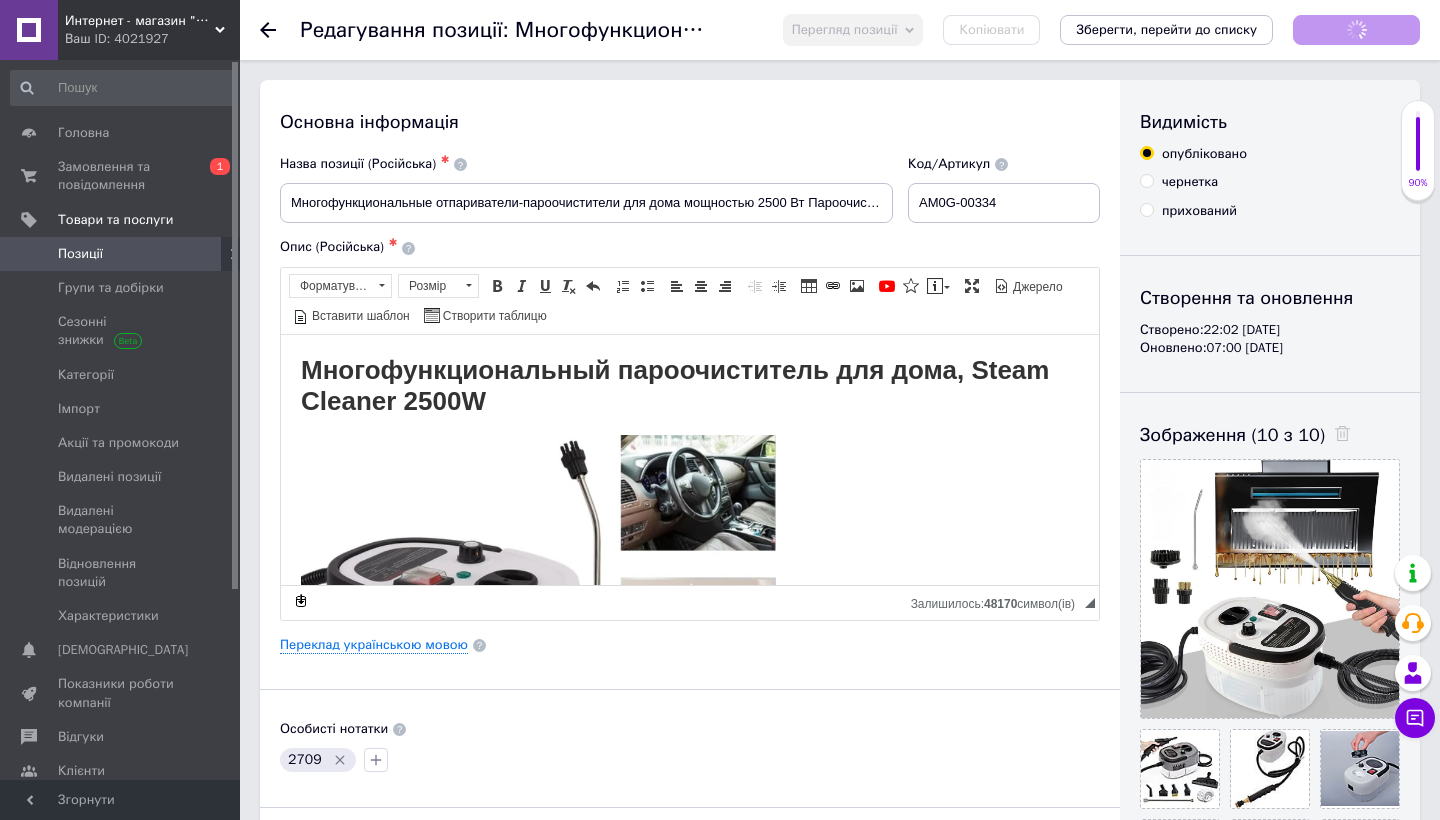 scroll, scrollTop: 0, scrollLeft: 0, axis: both 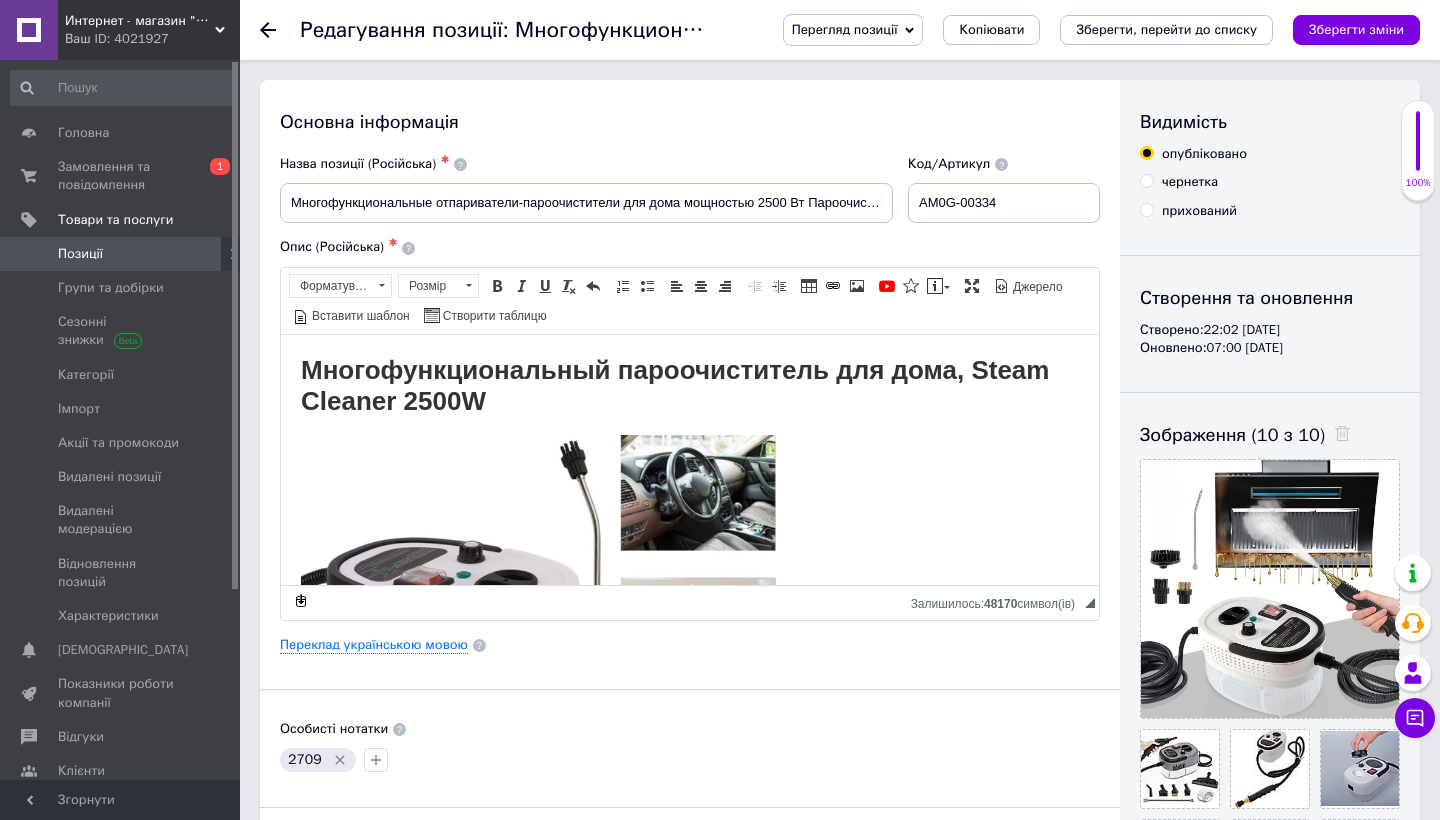 click on "Многофункциональный пароочиститель для дома, Steam Cleaner 2500W" at bounding box center [675, 384] 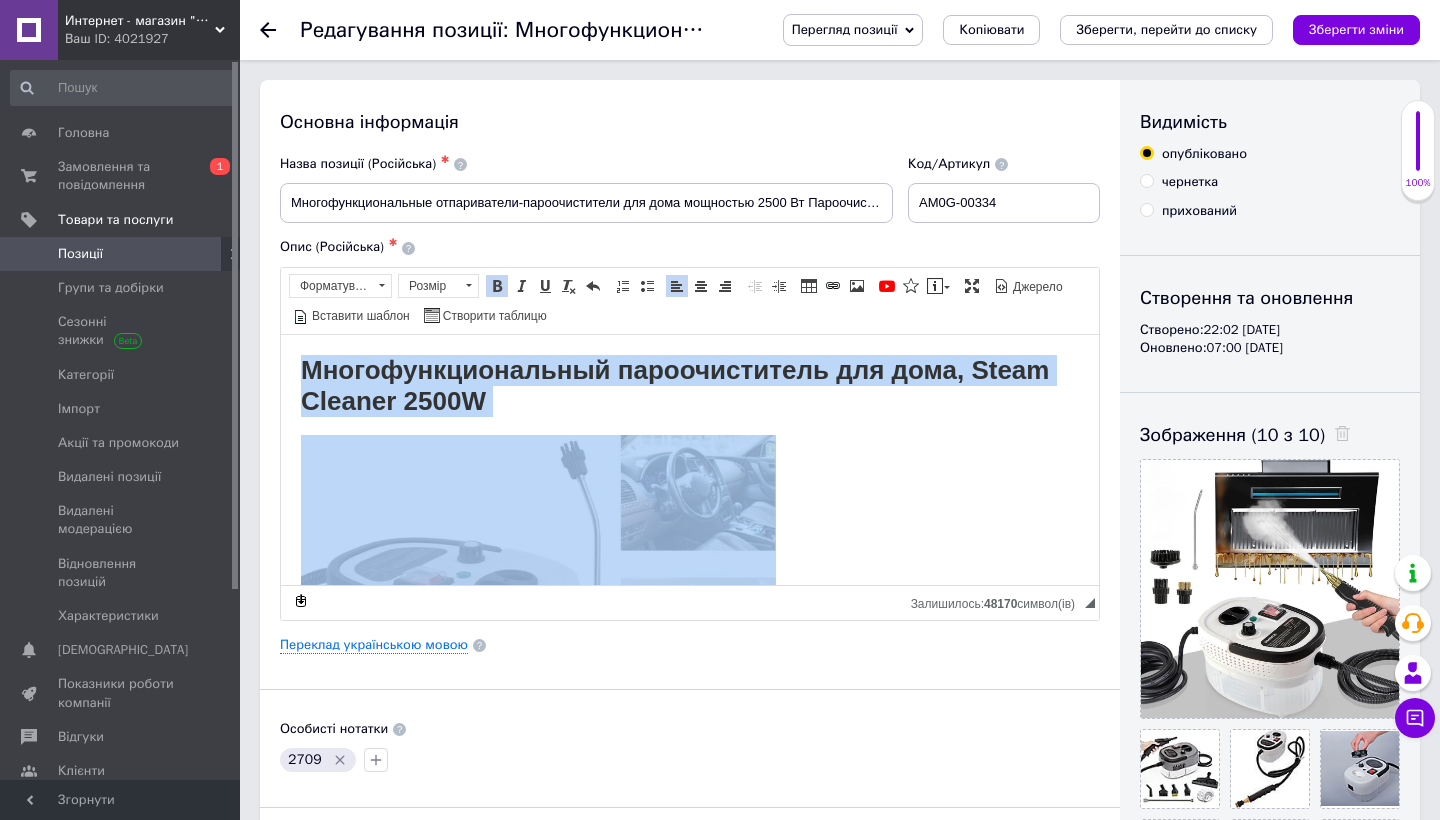 copy on "Многофункциональный пароочиститель для дома, Steam Cleaner 2500W Преимущества: 10 насадок в комплекте – позволяет очищать пол, стекла, мебель, текстиль, сантехнику, бытовую технику, автомобильный салон и даже одежду. Экологичная уборка – работает без химии, только на чистой воде. Высокая температура пара (130°C) – уничтожает бактерии и вирусы. Долгое время работы – до 45 минут без дозаправки. Мощное давление пара (4 бара) – справляется даже с устойчивыми загрязнениями. Компактный и мобильный – удобен в хранении и использовании. Длинный шнур (3 м) – обеспечивает свободу передвижения. Особливості: Комфорт: Ергономічна ручка та регульовані налаштування дозволять вам працювати без втоми. Безпека: Пароочисник безпечний для всіх поверхонь та ефективно дезінфікує. Потужність: Легко видаляє навіть найстійкіші забруднення. Економність: Великий резервуар для води дозволяє проводити тривале збирання без перерв. Характеристики: Мощность: 2500 W Напряжение: 220-240 V Время нагрева: 3-5 минут Максимальное давление пара:..." 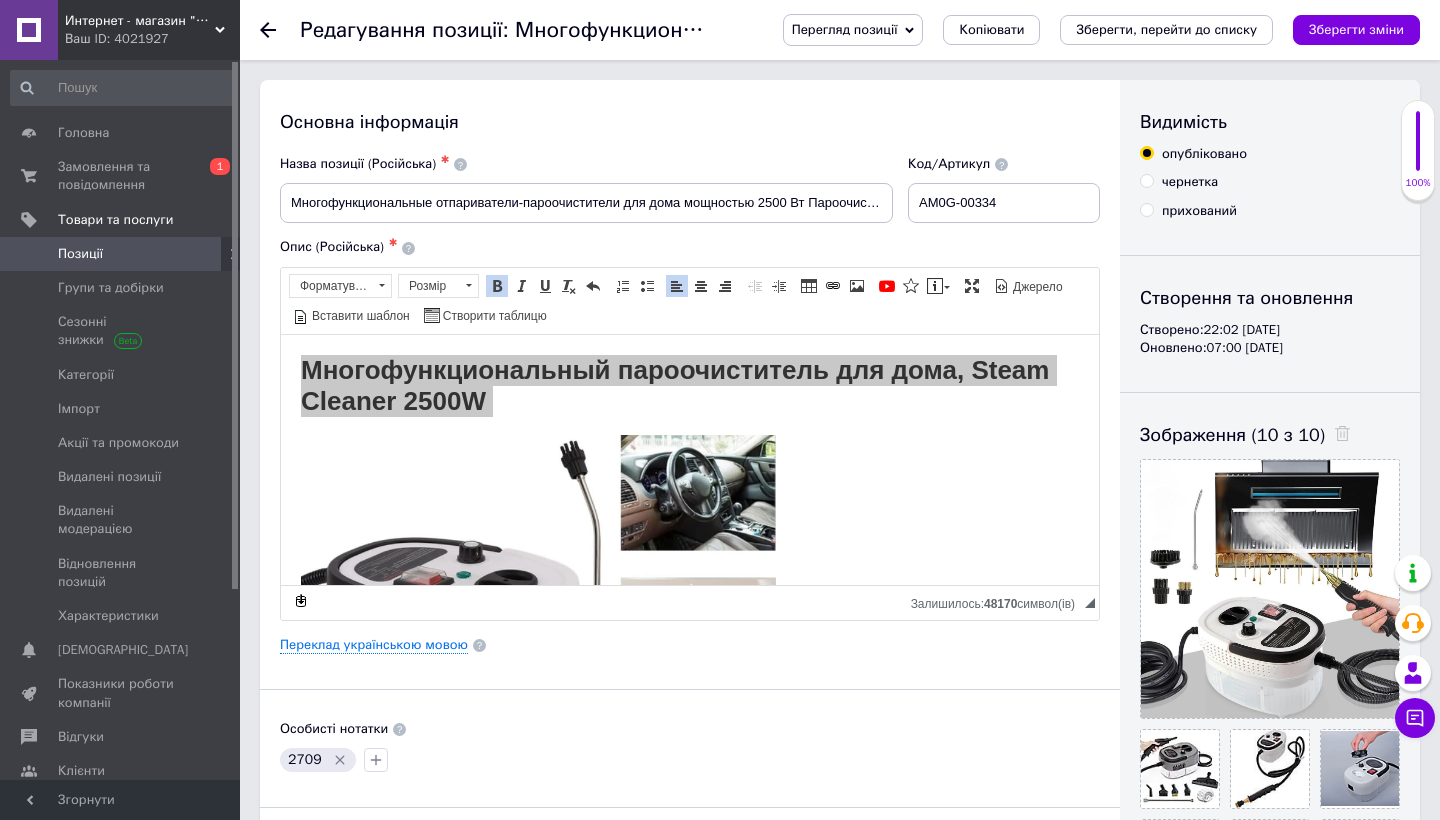 click 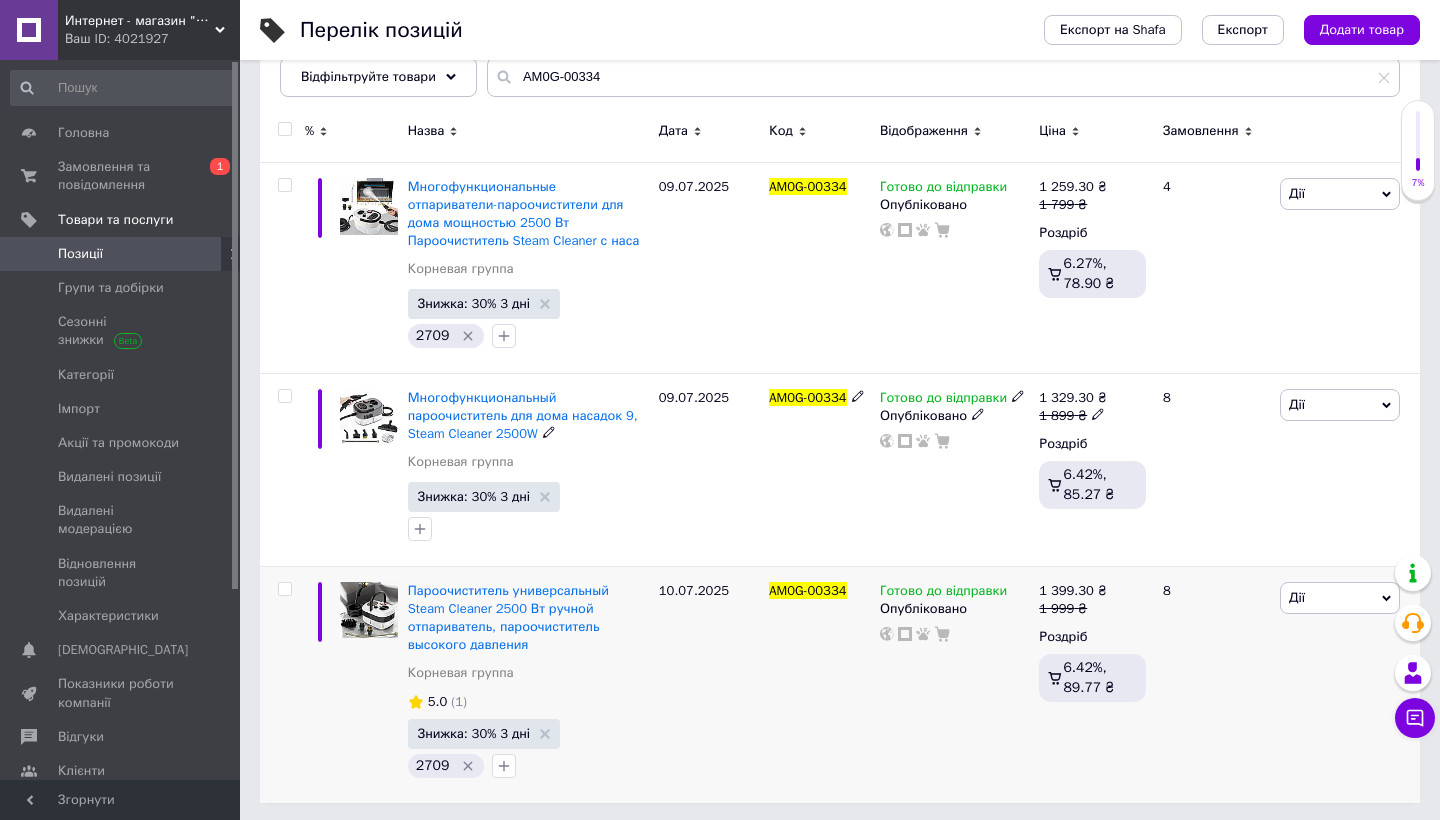 scroll, scrollTop: 268, scrollLeft: 0, axis: vertical 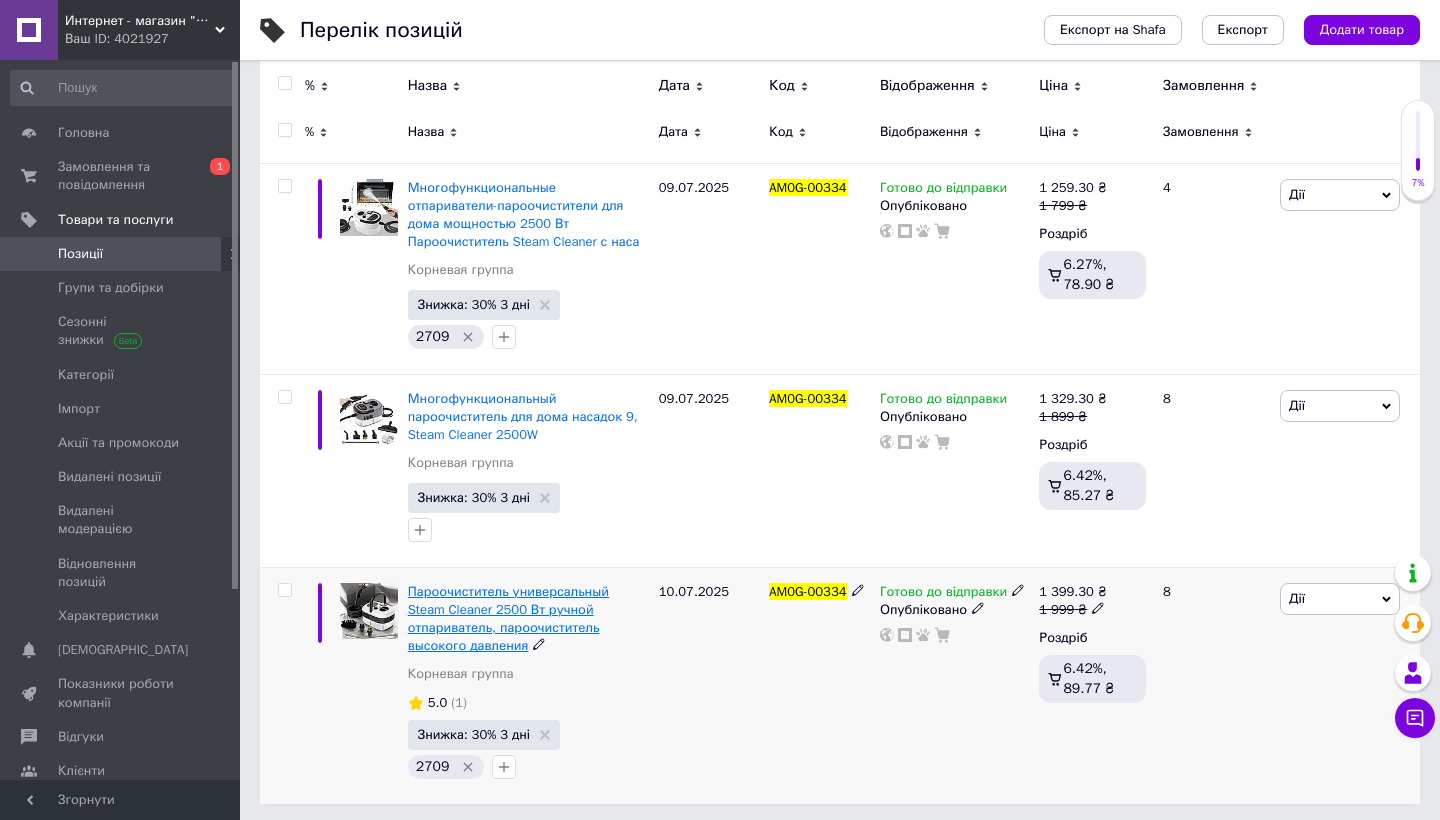 click on "Пароочиститель универсальный Steam Cleaner 2500 Вт ручной отпариватель, пароочиститель высокого давления" at bounding box center [508, 619] 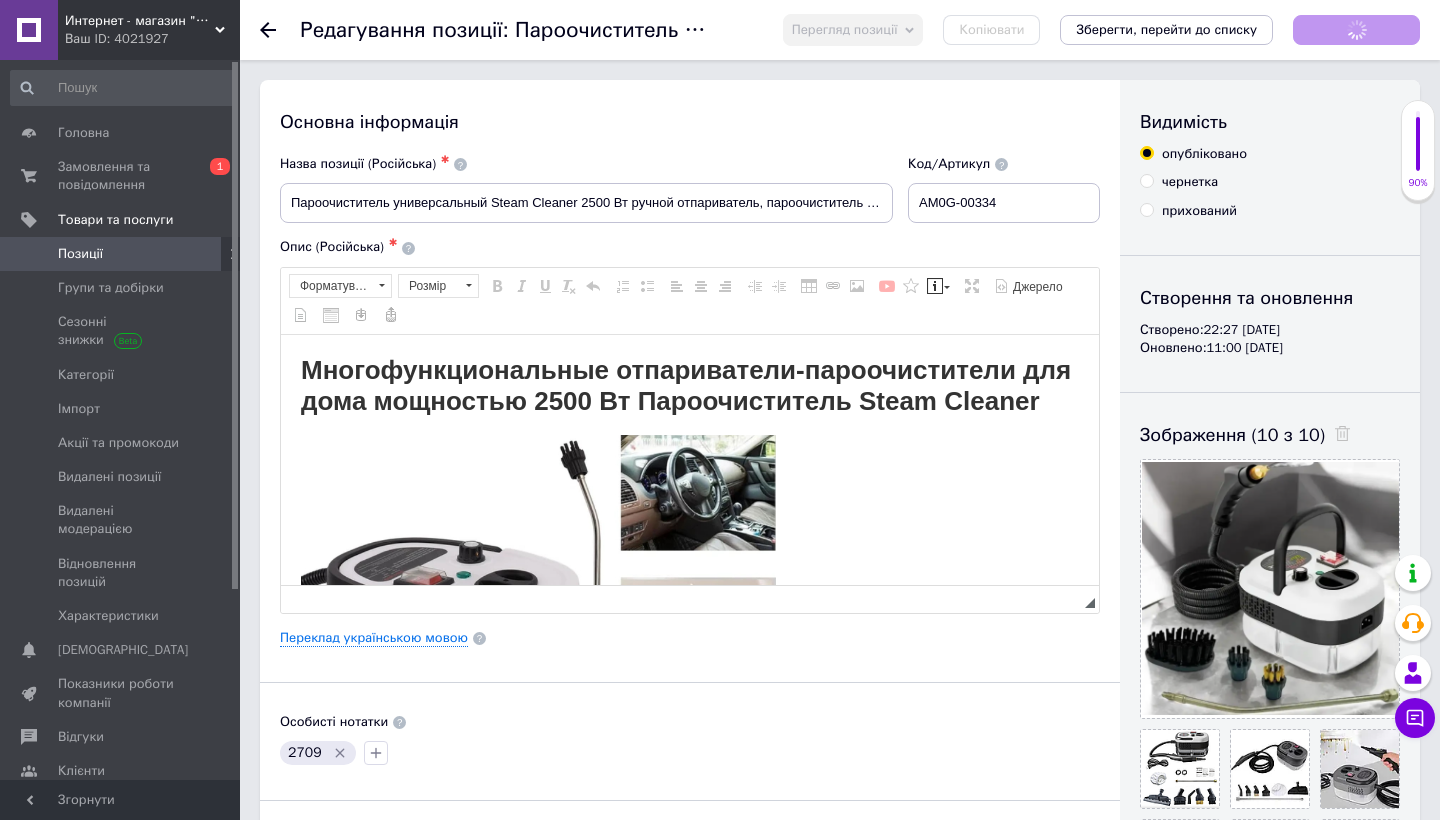 scroll, scrollTop: 0, scrollLeft: 0, axis: both 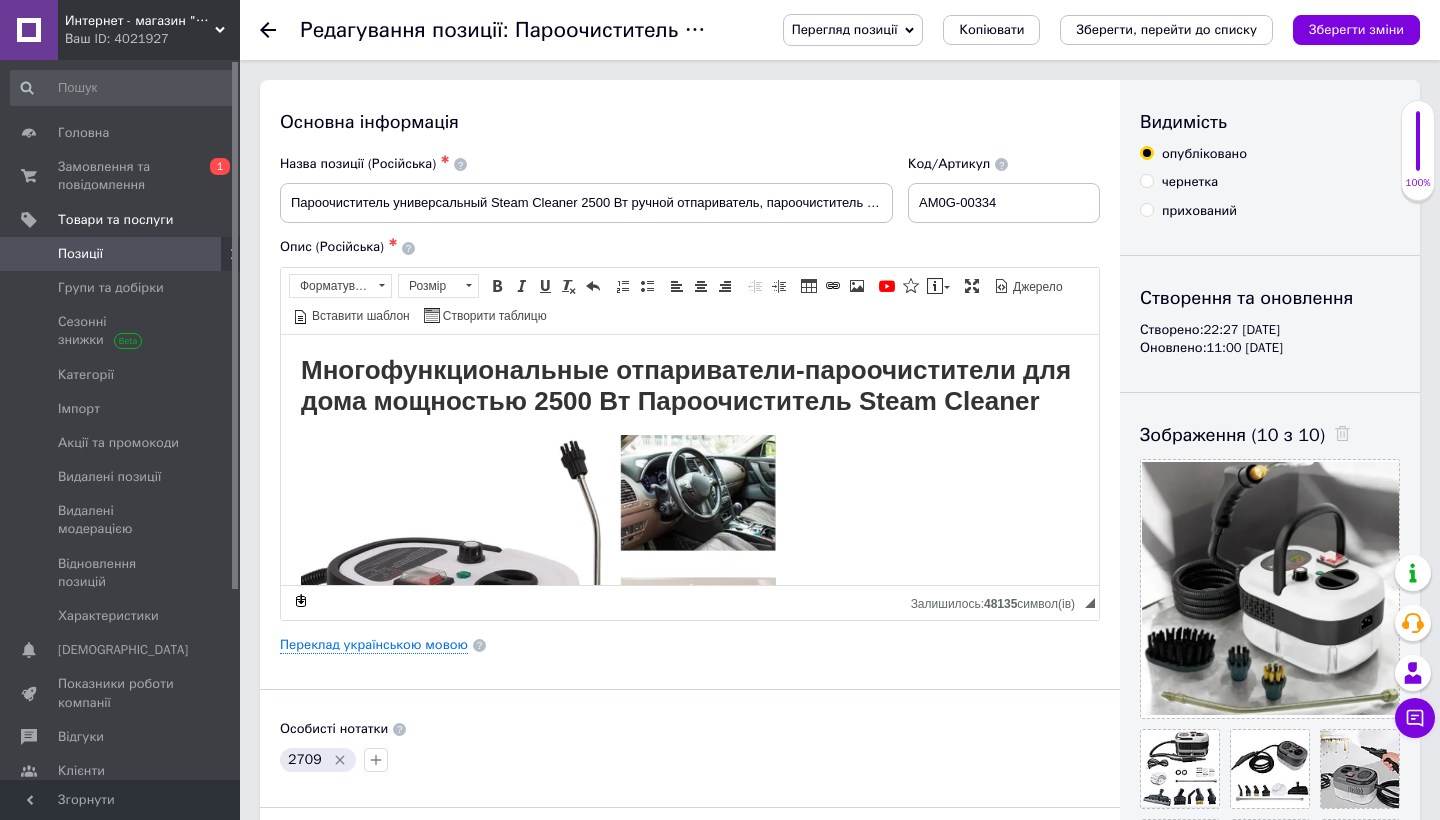 click on "Многофункциональные отпариватели-пароочистители для дома мощностью 2500 Вт Пароочиститель Steam Cleaner" at bounding box center [686, 384] 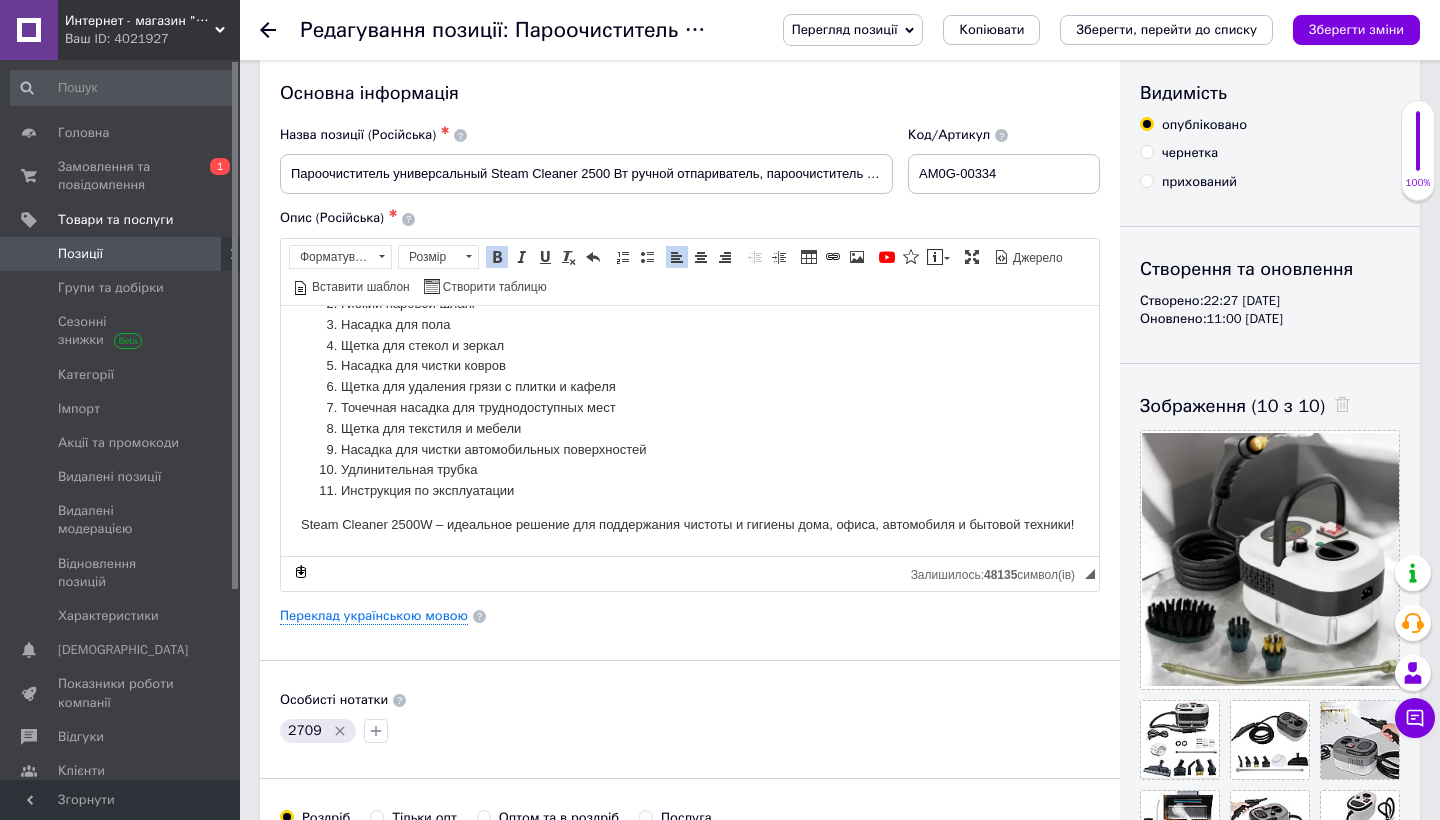 scroll, scrollTop: 31, scrollLeft: 0, axis: vertical 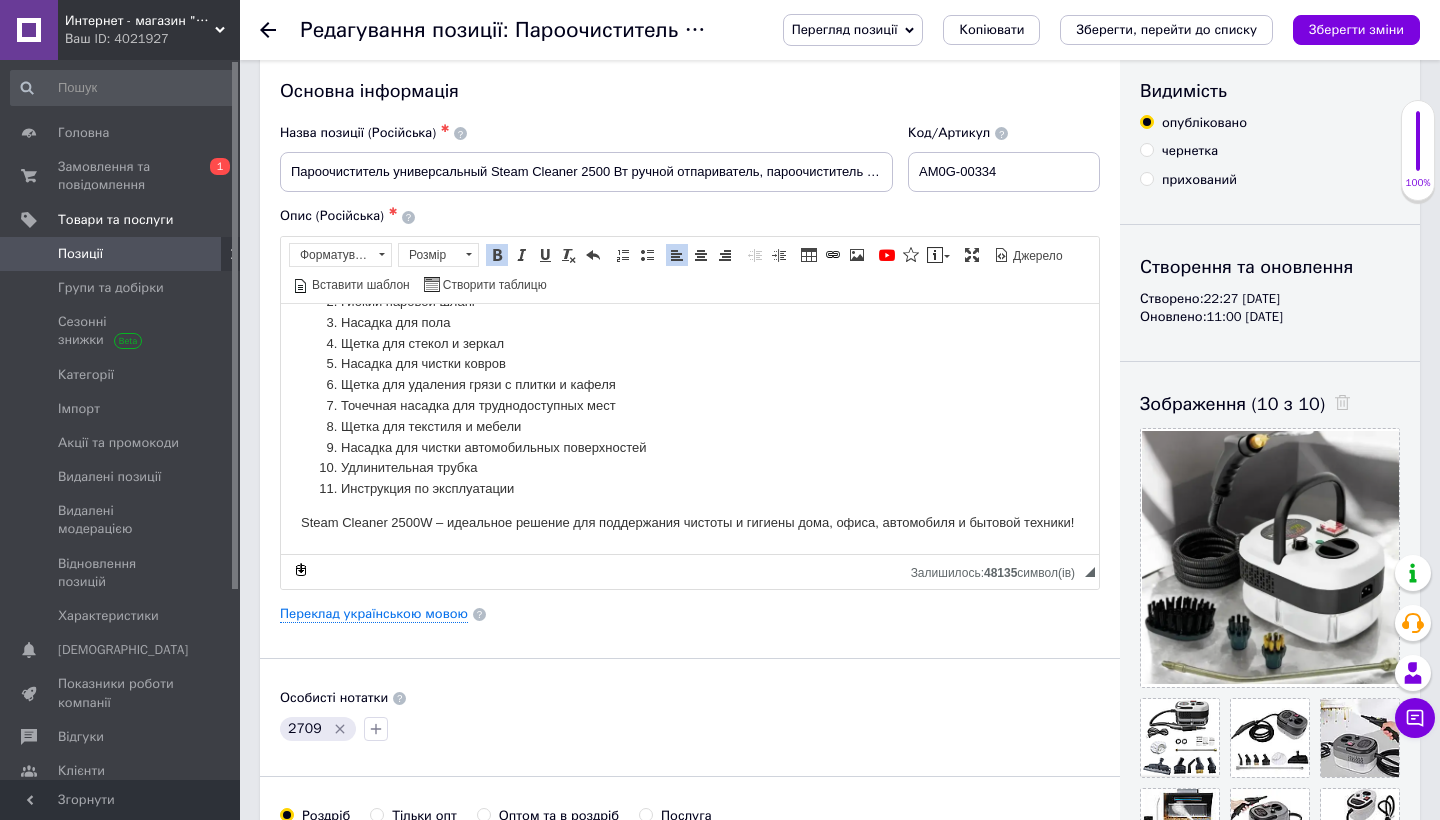 click on "Щетка для текстиля и мебели" at bounding box center [690, 426] 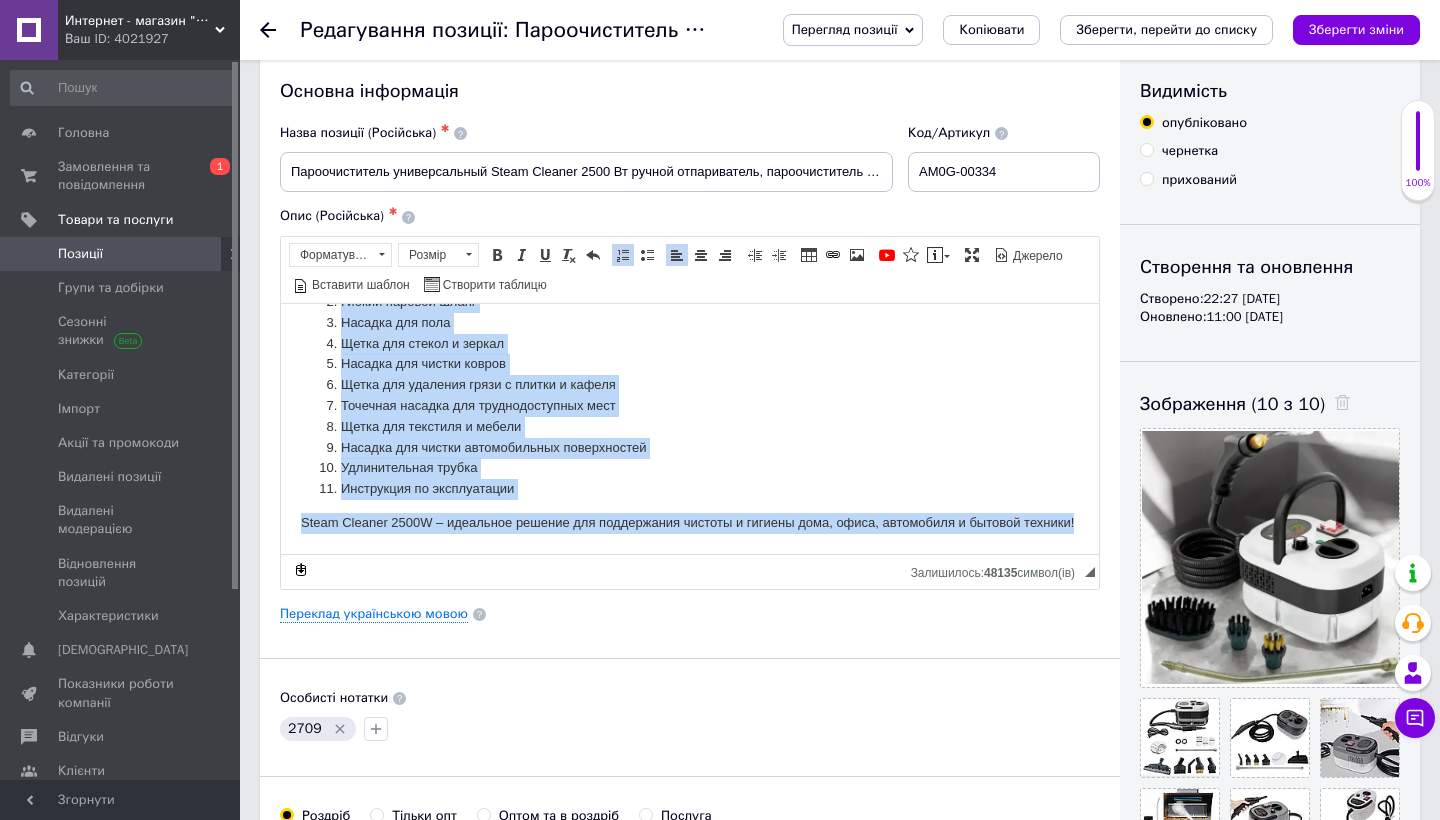copy on "Многофункциональные отпариватели-пароочистители для дома мощностью 2500 Вт Пароочиститель Steam Cleaner  Преимущества: 10 насадок в комплекте – позволяет очищать пол, стекла, мебель, текстиль, сантехнику, бытовую технику, автомобильный салон и даже одежду. Экологичная уборка – работает без химии, только на чистой воде. Высокая температура пара (115°C) – уничтожает бактерии и вирусы. Долгое время работы – до 45 минут без дозаправки. Мощное давление пара (4 бара) – справляется даже с устойчивыми загрязнениями. Компактный и мобильный – удобен в хранении и использовании. Длинный шланга  (2 м) – обеспечивает свободу передвижения. Особливості: Комфорт: Ергономічна ручка та регульовані налаштування дозволять вам працювати без втоми. Безпека: Пароочисник безпечний для всіх поверхонь та ефективно дезінфікує. Потужність: Легко видаляє навіть найстійкіші забруднення. Економність: Великий резервуар для води дозволяє проводити тривале збирання без перерв. Характеристики: Мощность: 2500 W Напряжение: 220-240 V Время наг..." 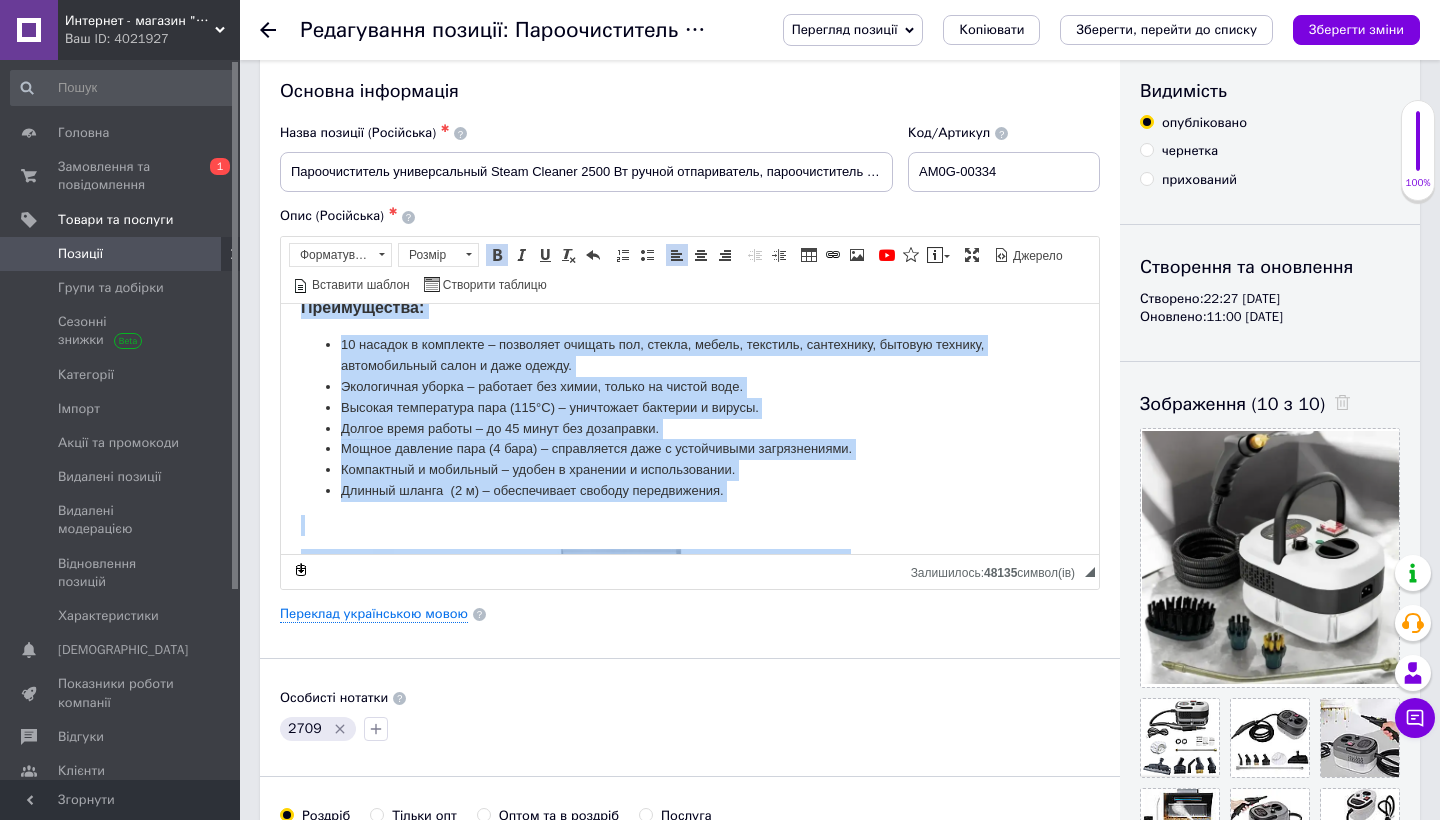 scroll, scrollTop: 441, scrollLeft: 0, axis: vertical 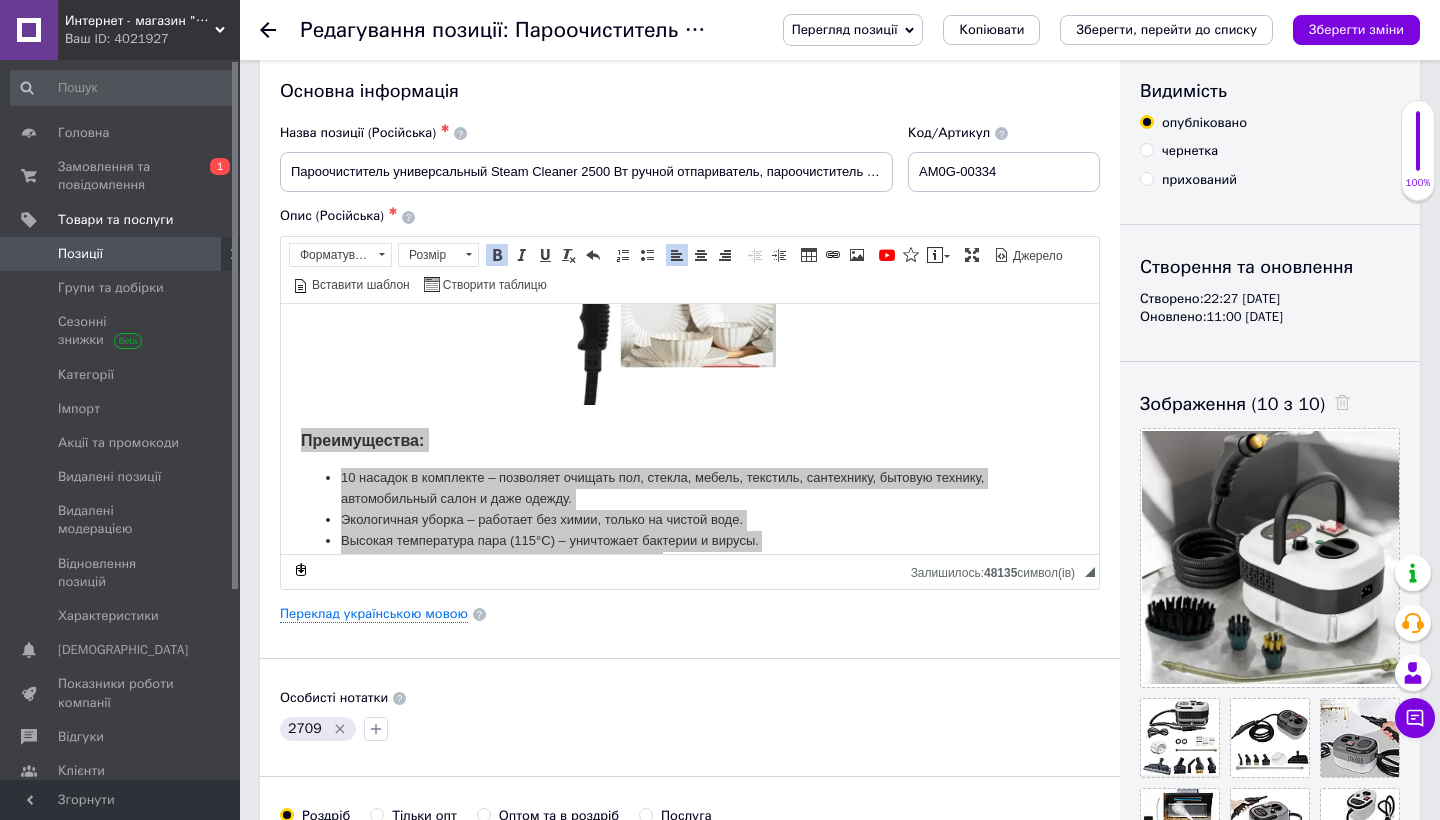 click 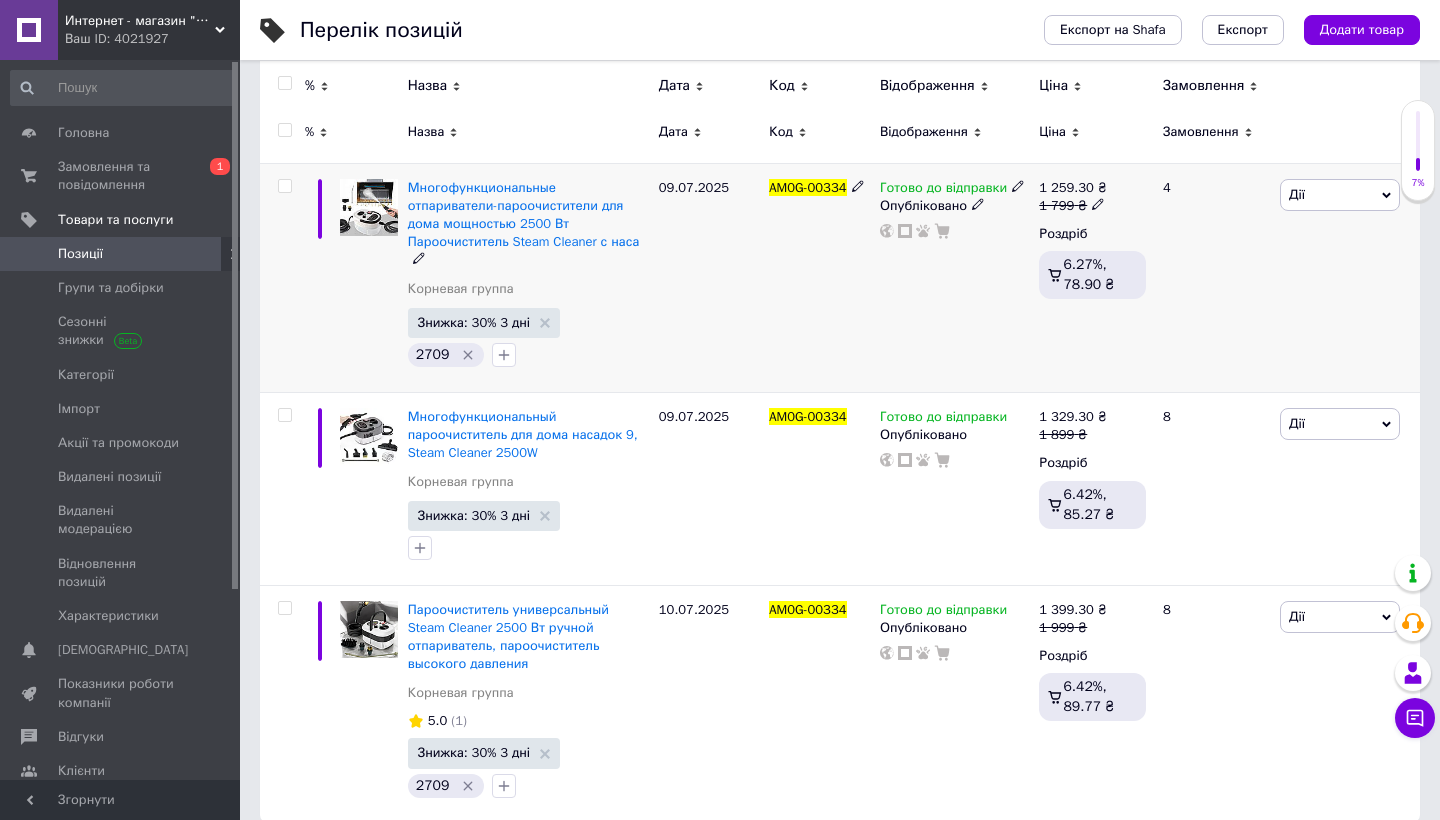 scroll, scrollTop: 223, scrollLeft: 0, axis: vertical 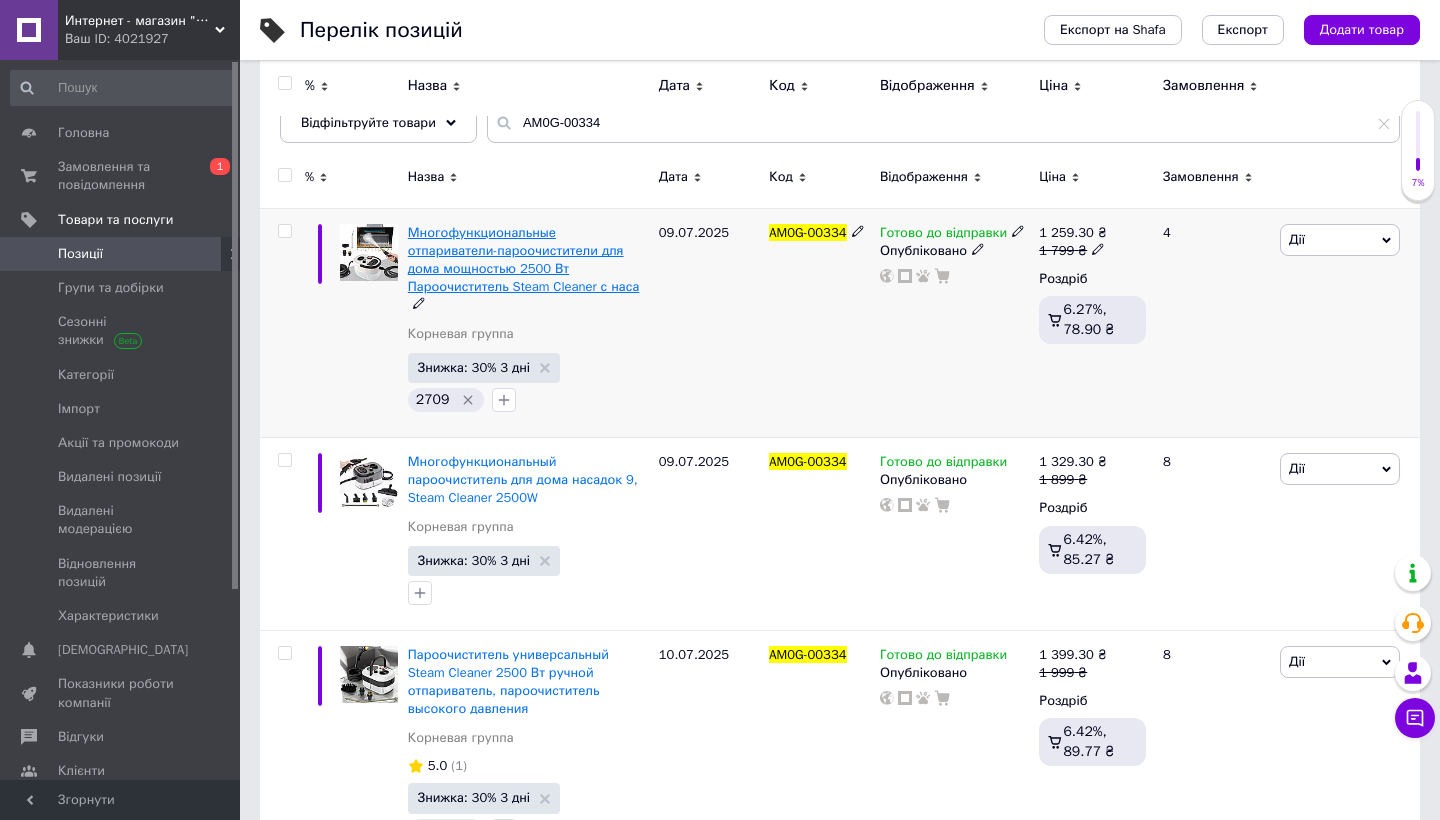 click on "Многофункциональные отпариватели-пароочистители для дома мощностью 2500 Вт Пароочиститель Steam Cleaner с наса" at bounding box center (524, 260) 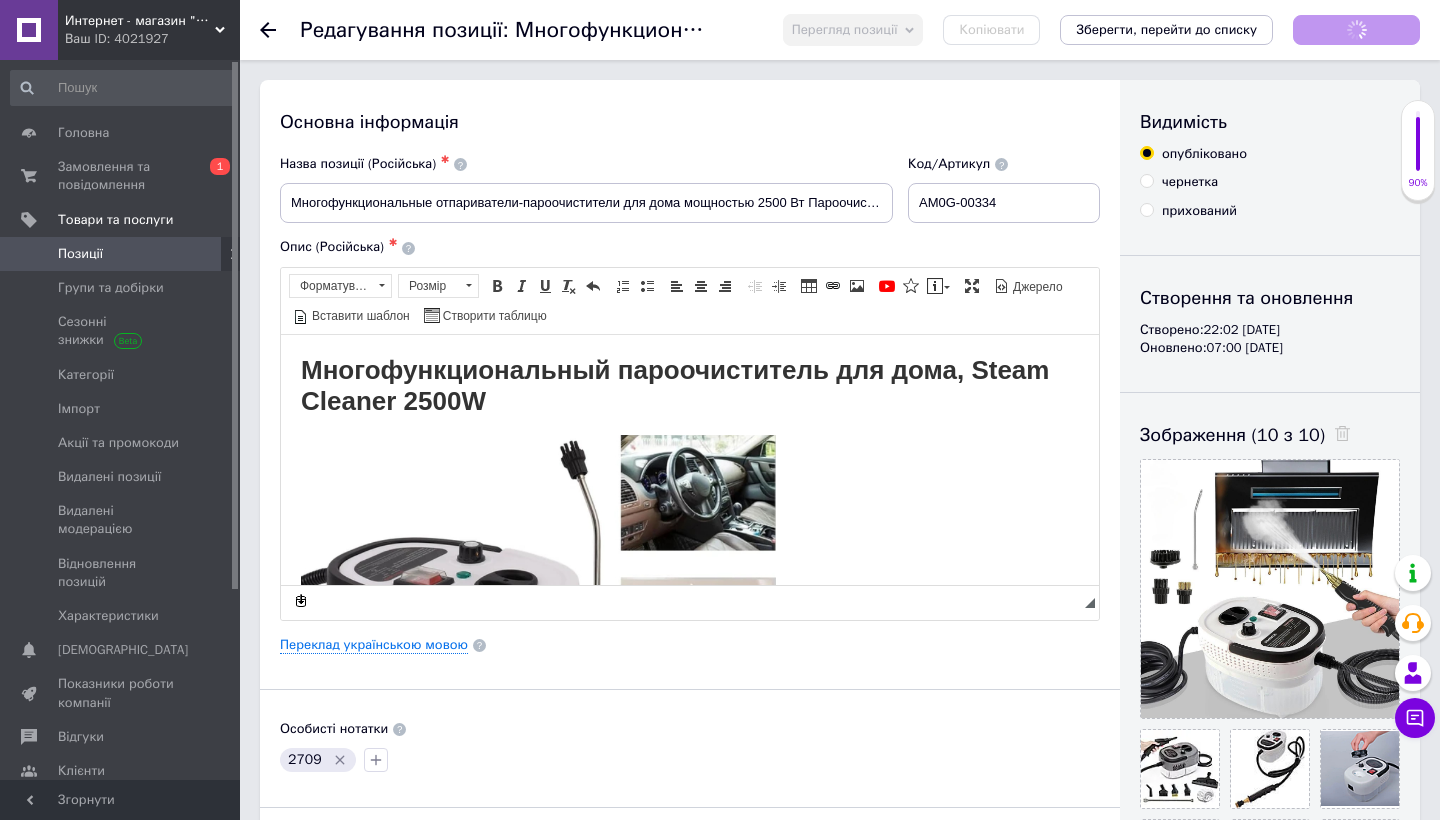scroll, scrollTop: 0, scrollLeft: 0, axis: both 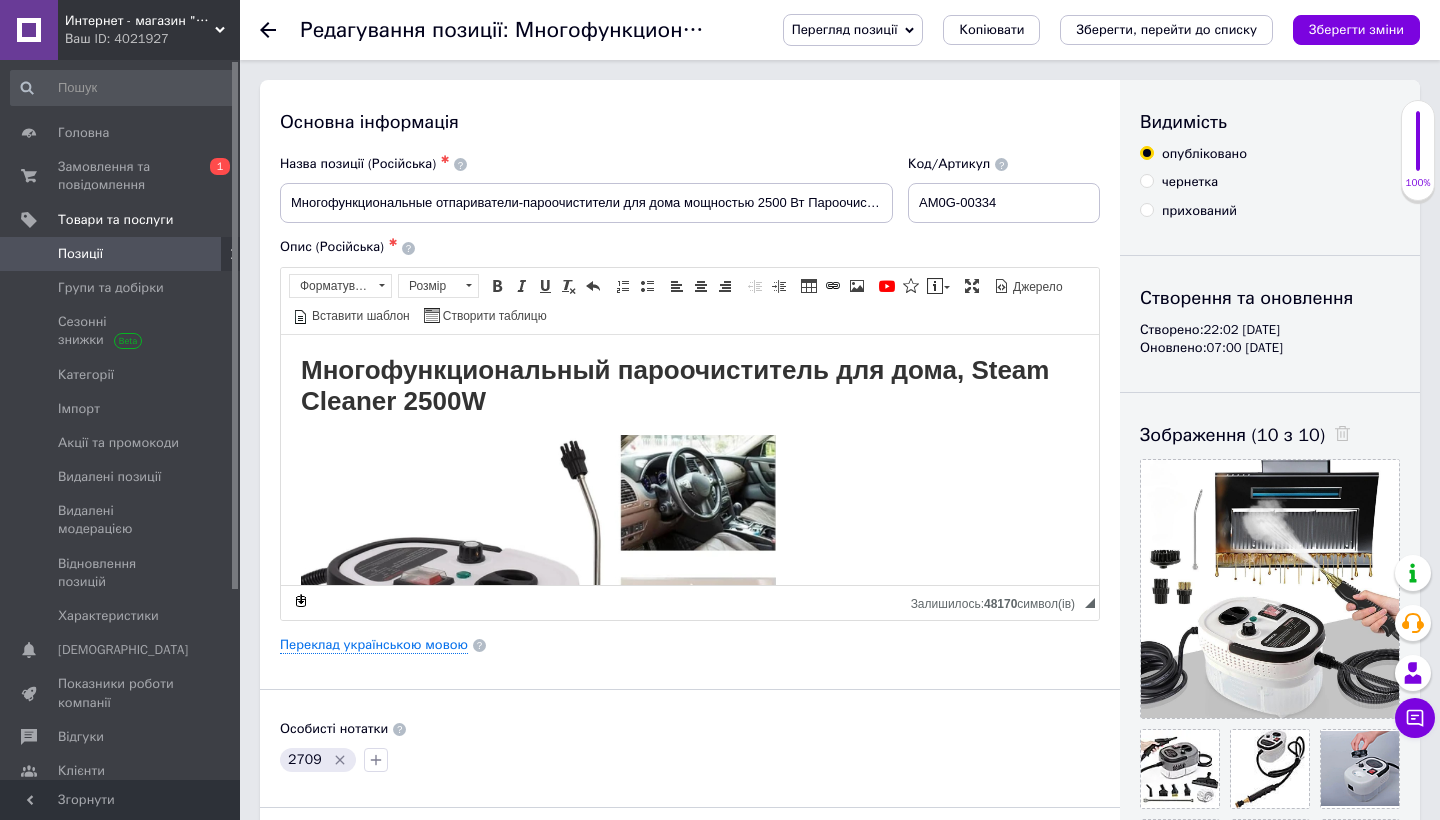 click on "Многофункциональный пароочиститель для дома, Steam Cleaner 2500W" at bounding box center (675, 384) 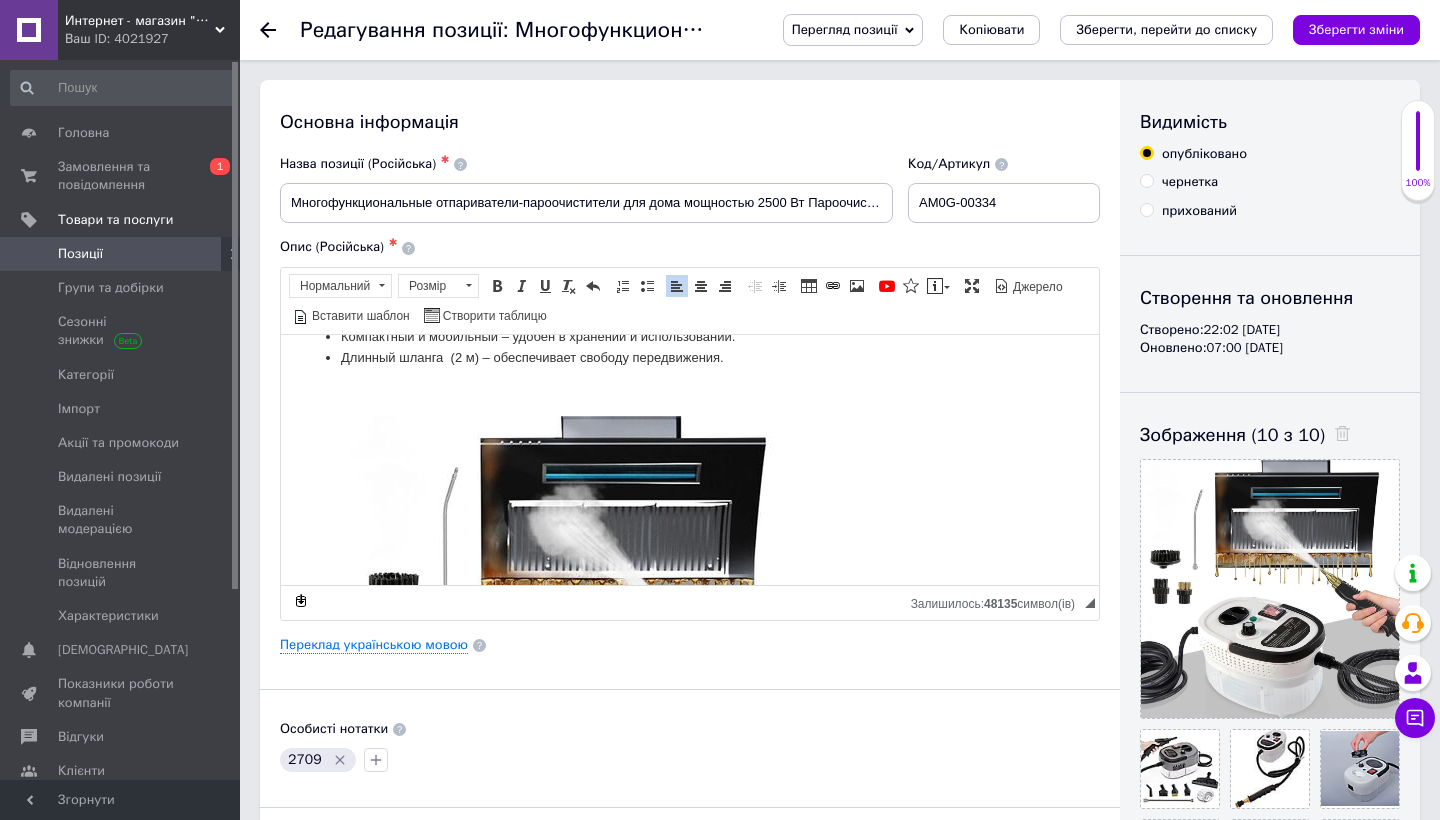 scroll, scrollTop: 472, scrollLeft: 0, axis: vertical 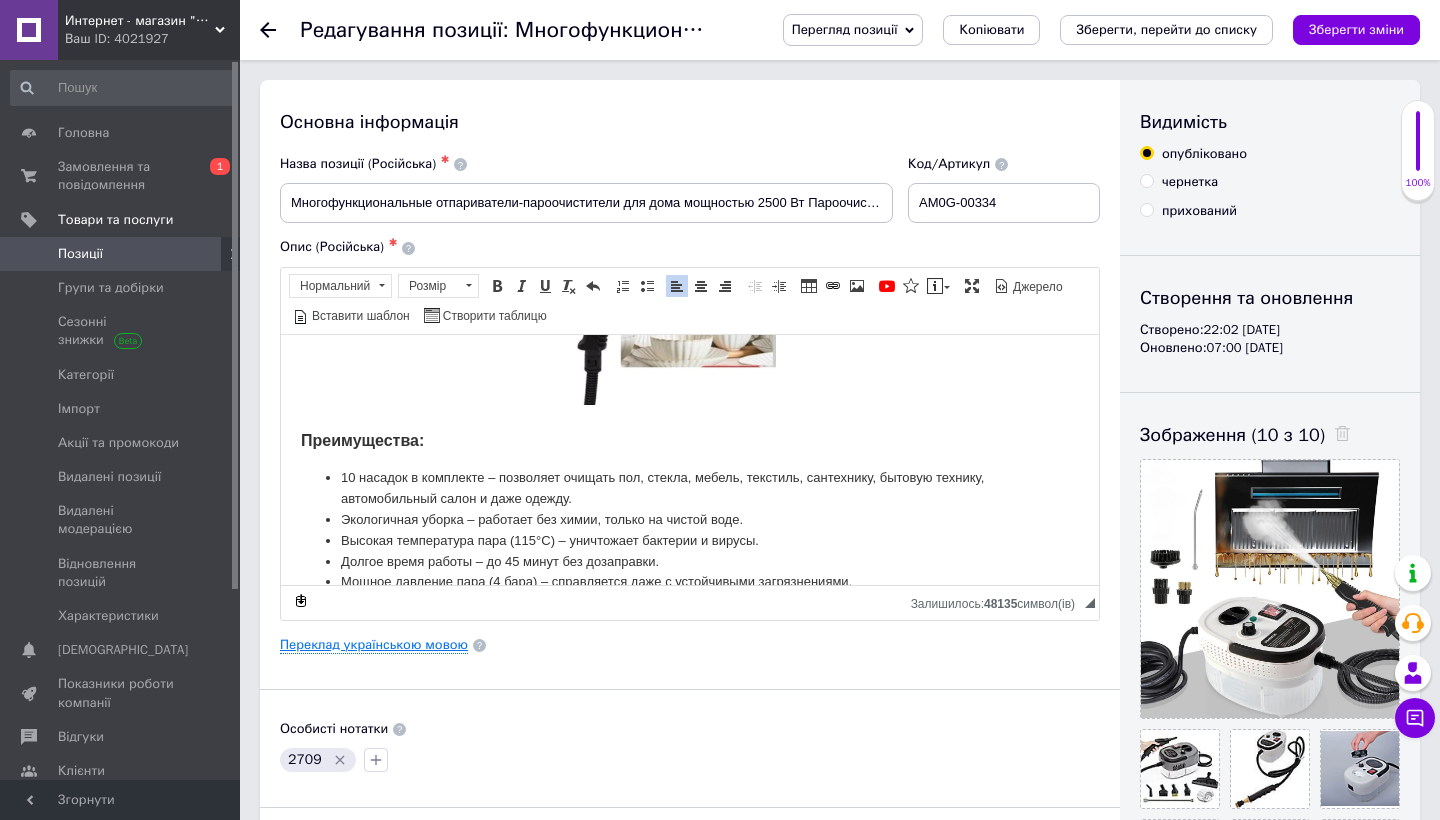 click on "Переклад українською мовою" at bounding box center (374, 645) 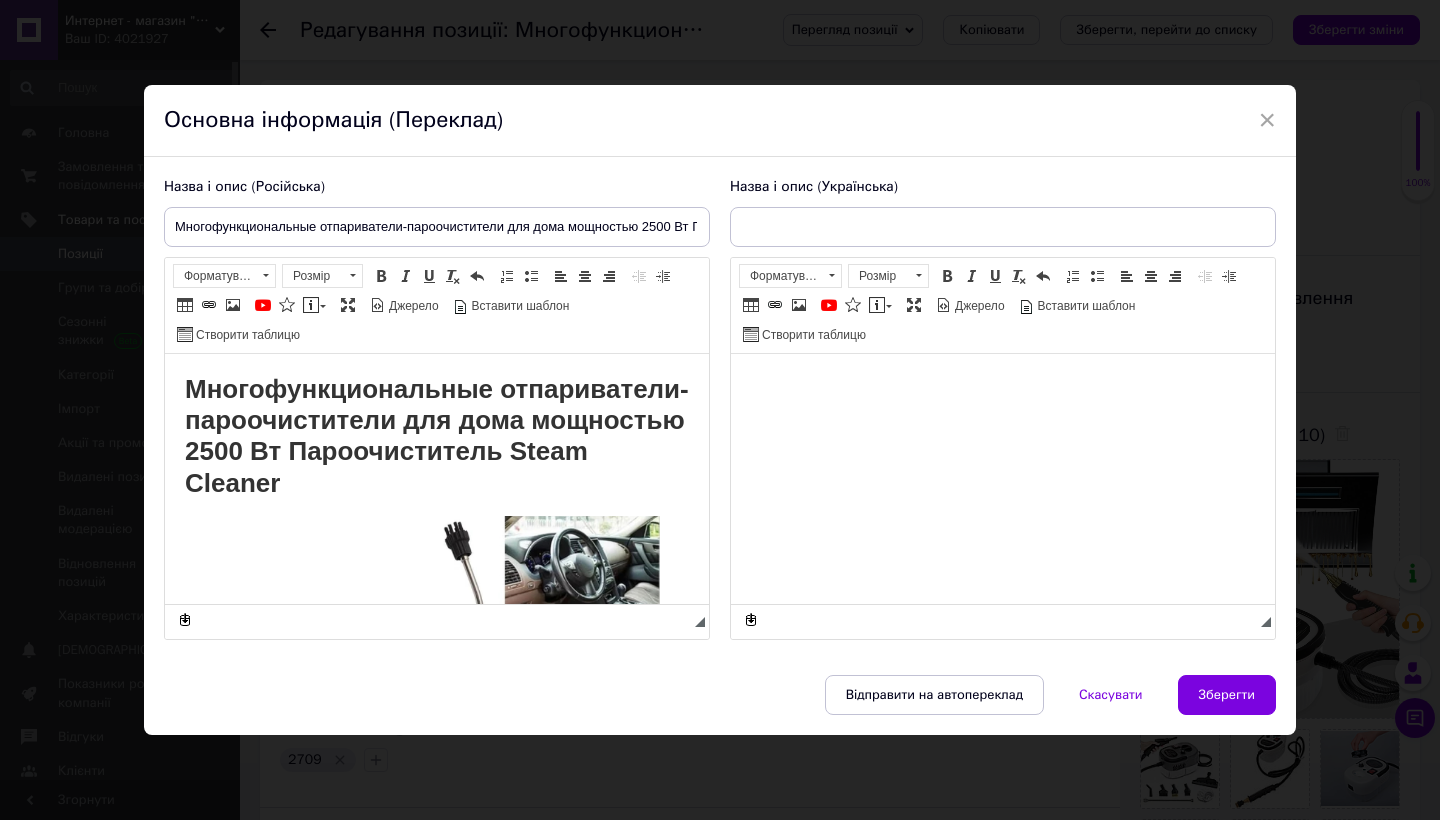 scroll, scrollTop: 0, scrollLeft: 0, axis: both 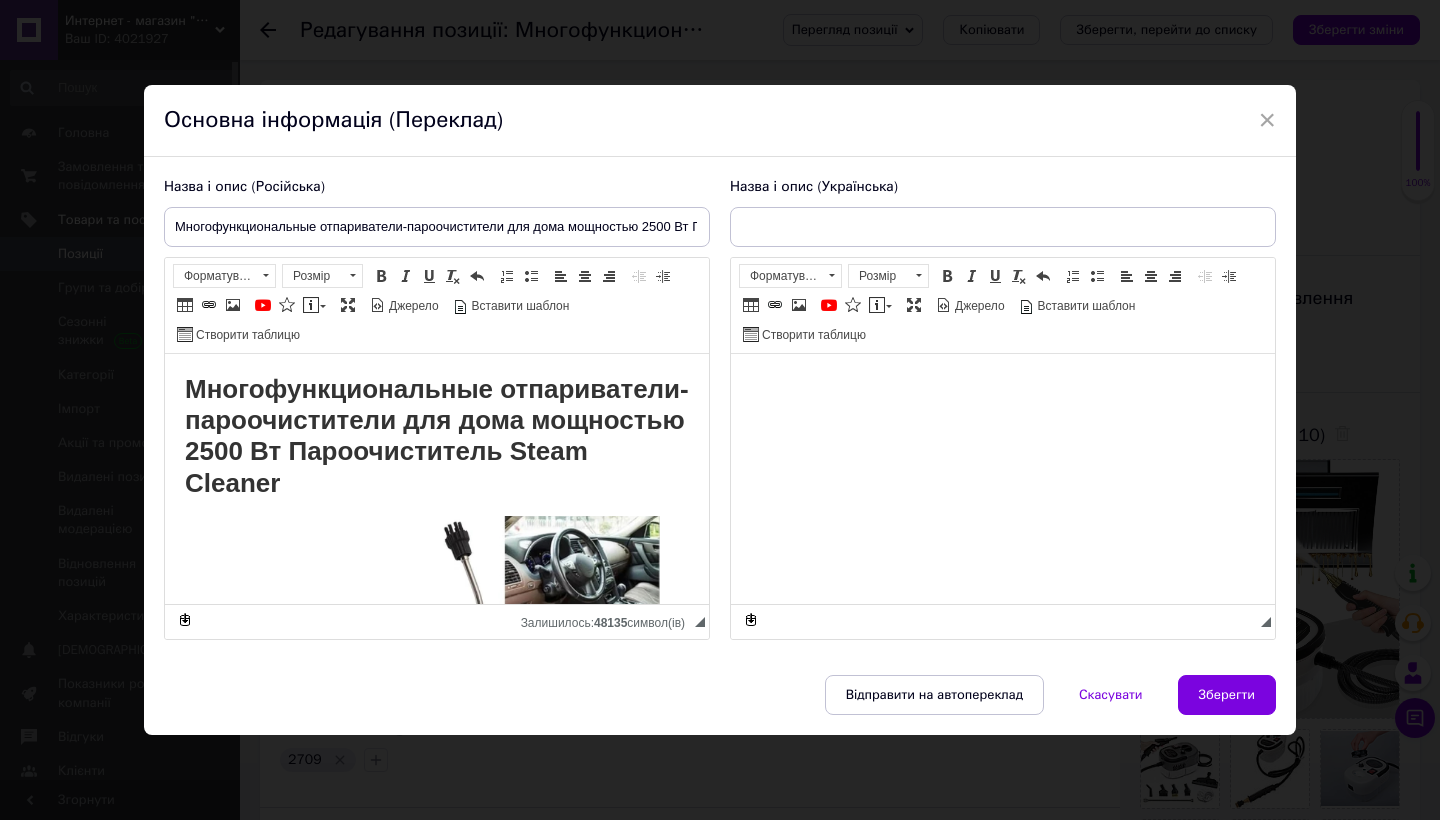 click at bounding box center (1003, 383) 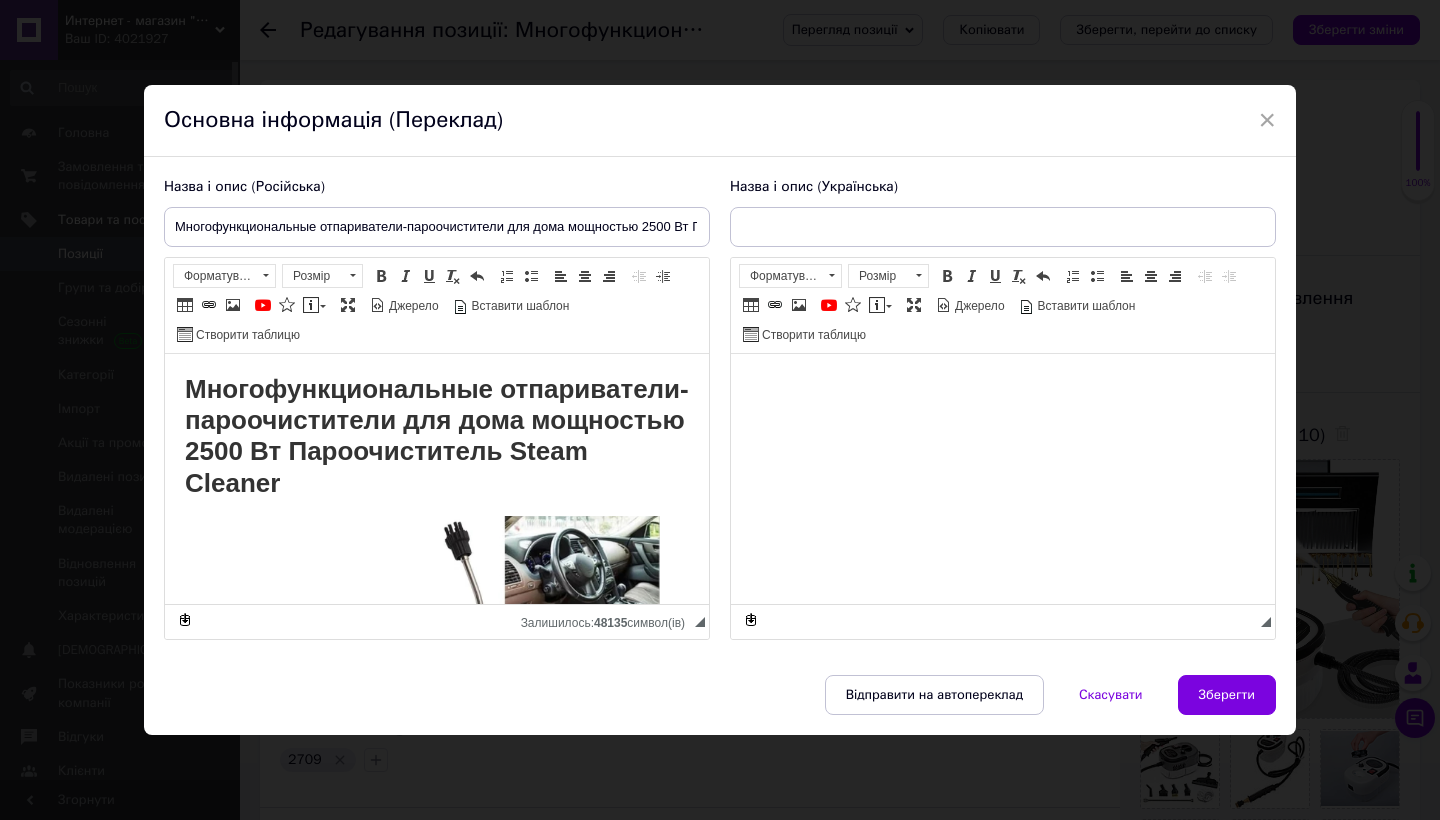 type on "Многофункциональные отпариватели-пароочистители для дома мощностью 2500 Вт Пароочиститель Steam Cleaner с насадками" 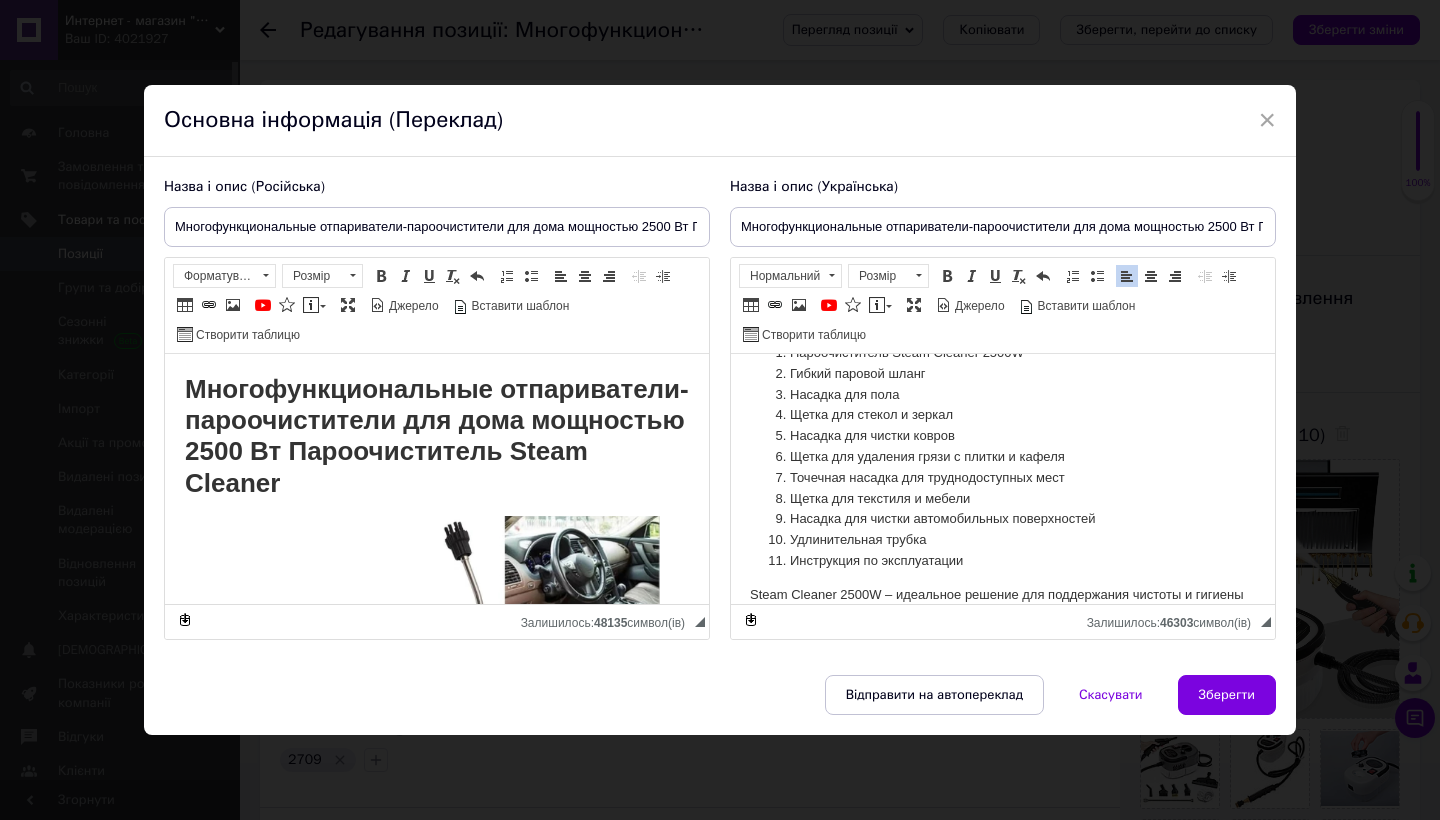 scroll, scrollTop: 3061, scrollLeft: 1, axis: both 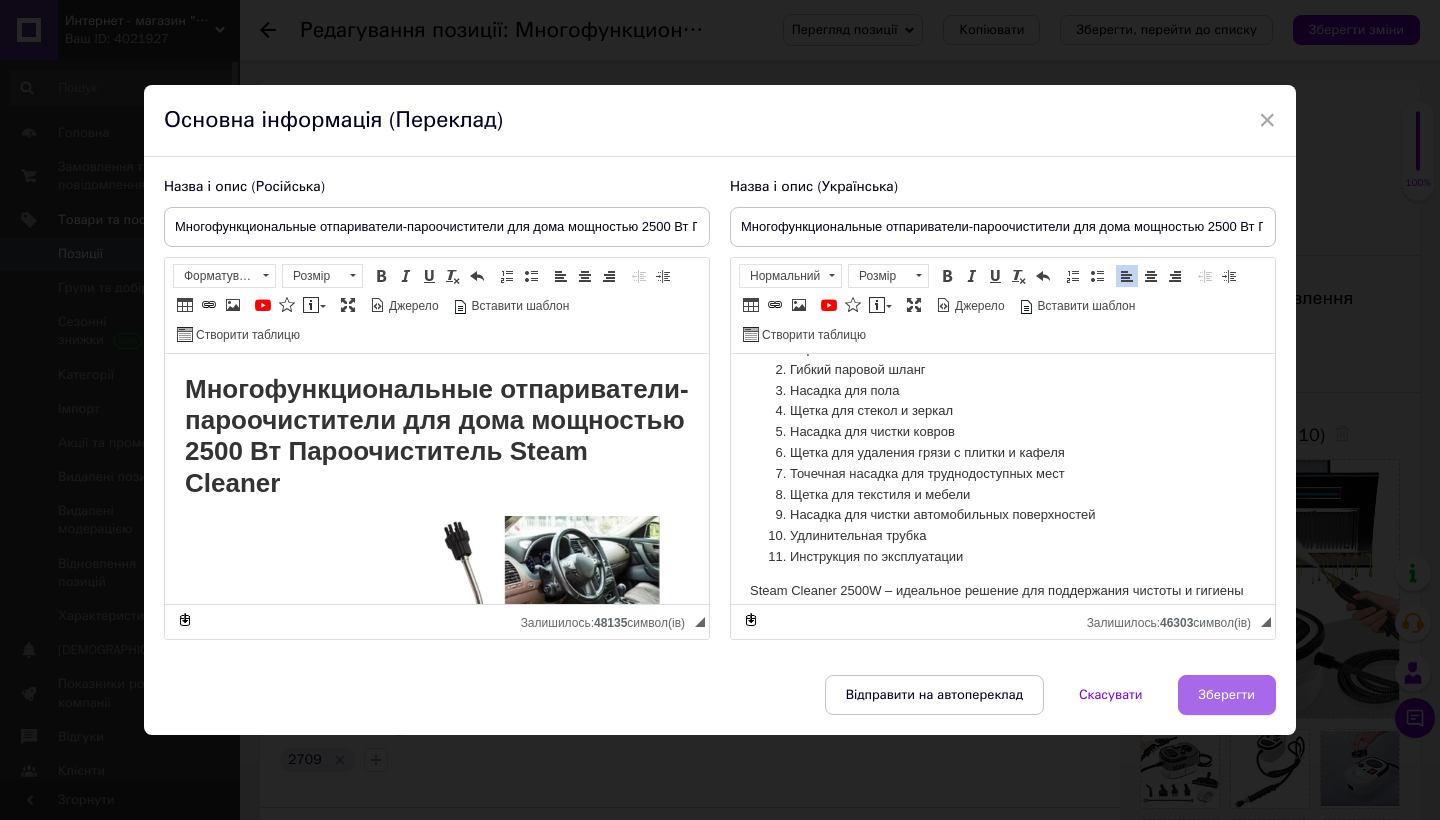click on "Зберегти" at bounding box center (1227, 695) 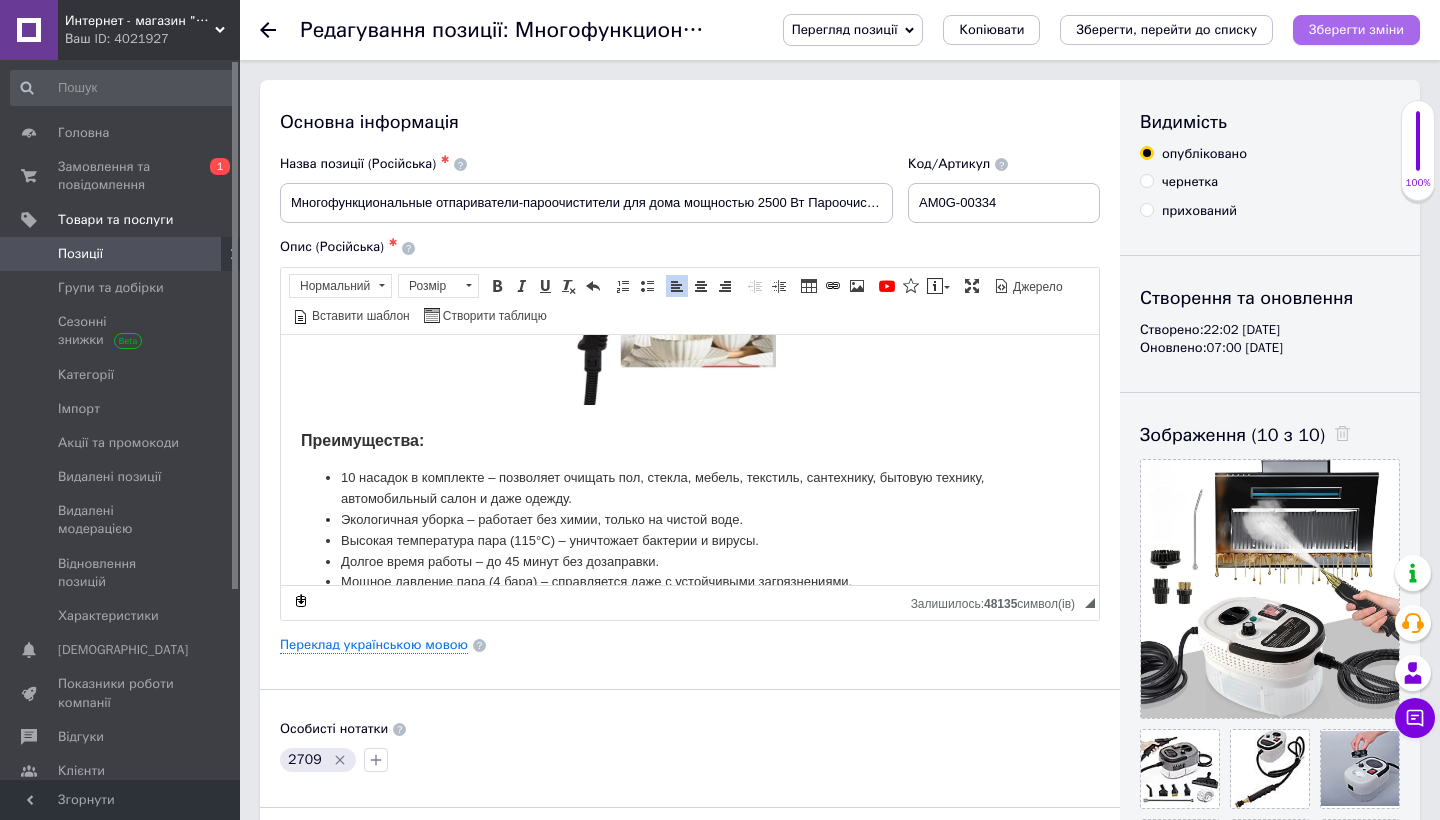 click on "Зберегти зміни" at bounding box center [1356, 30] 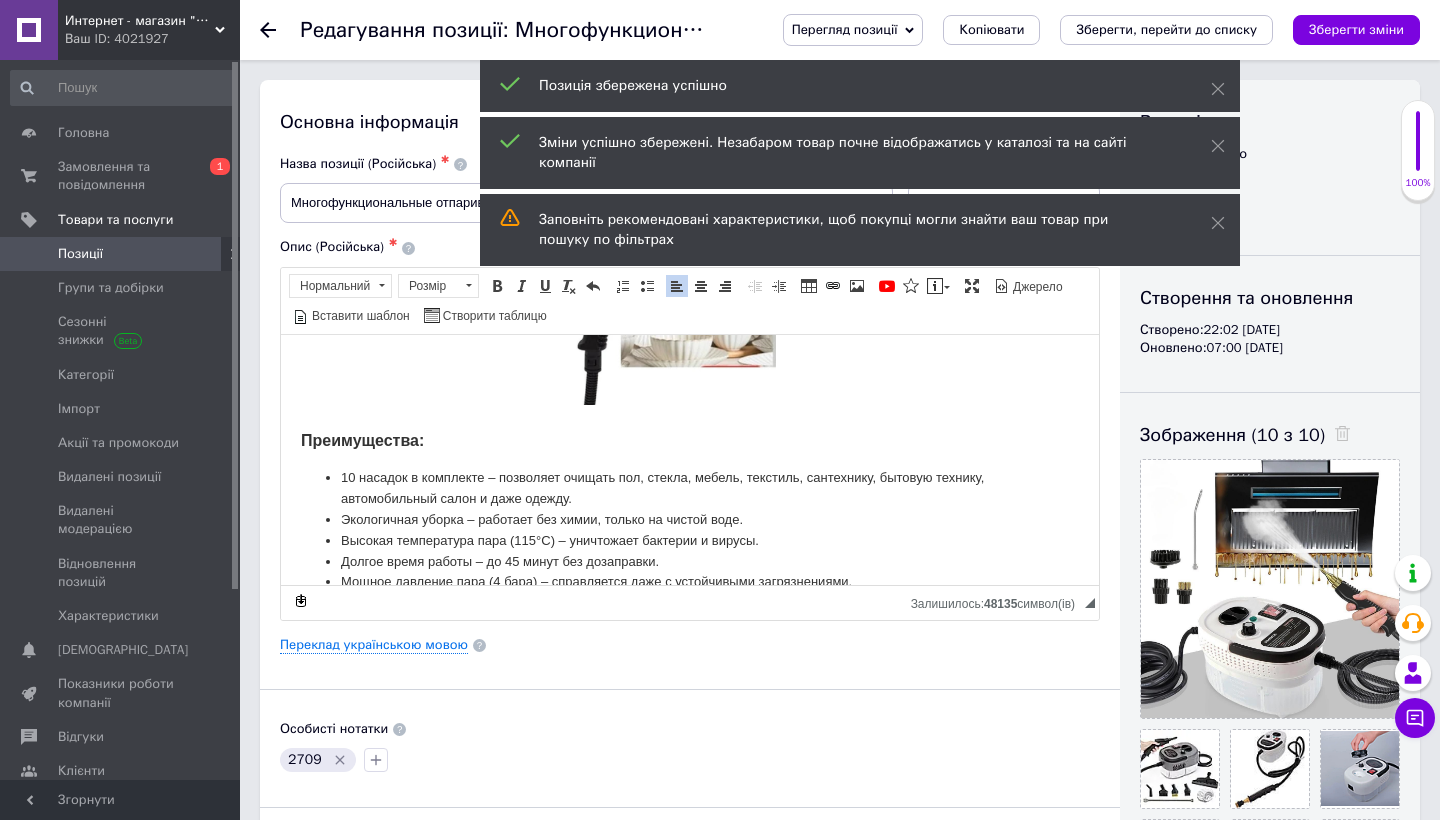 click 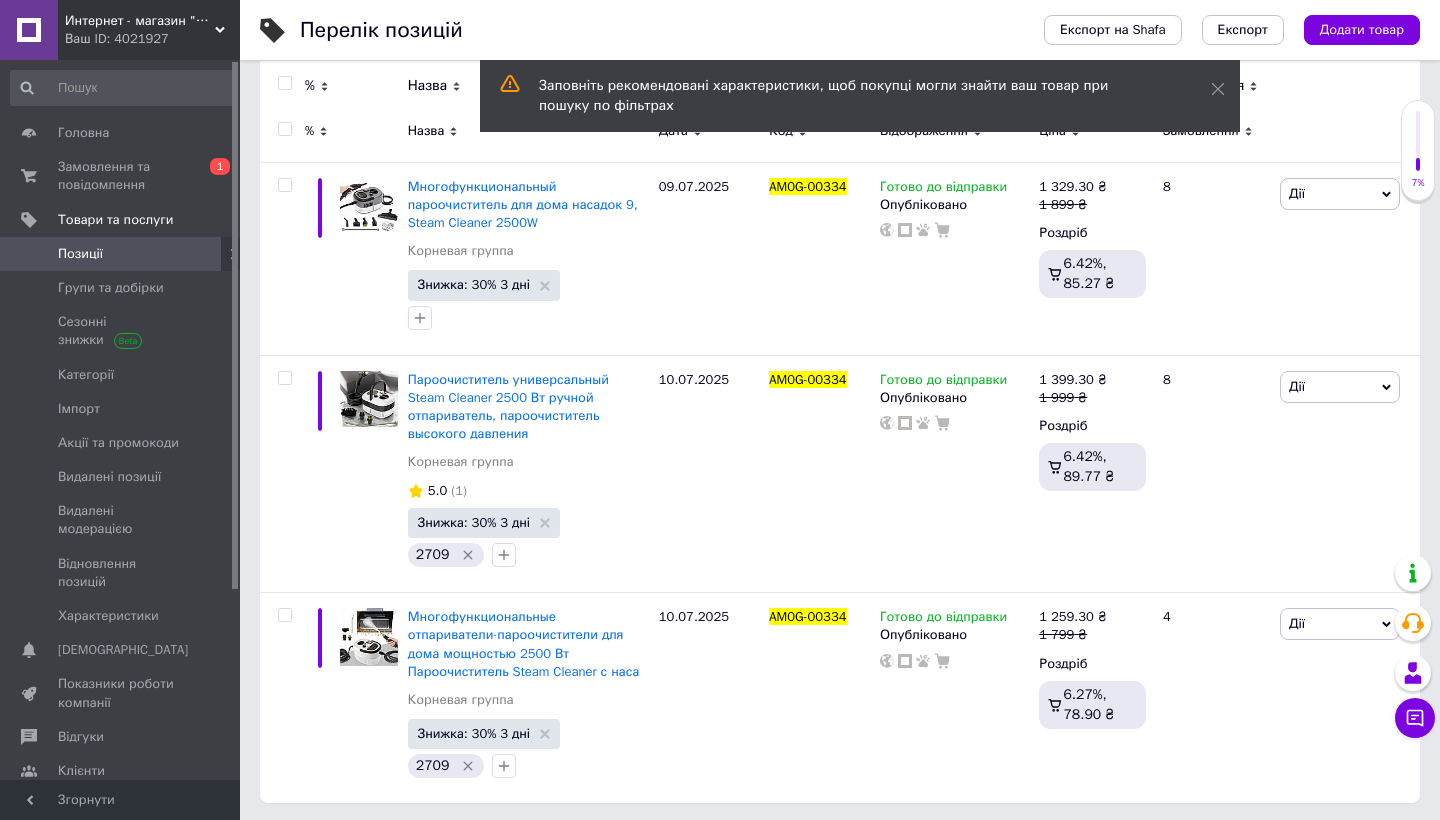 scroll, scrollTop: 268, scrollLeft: 0, axis: vertical 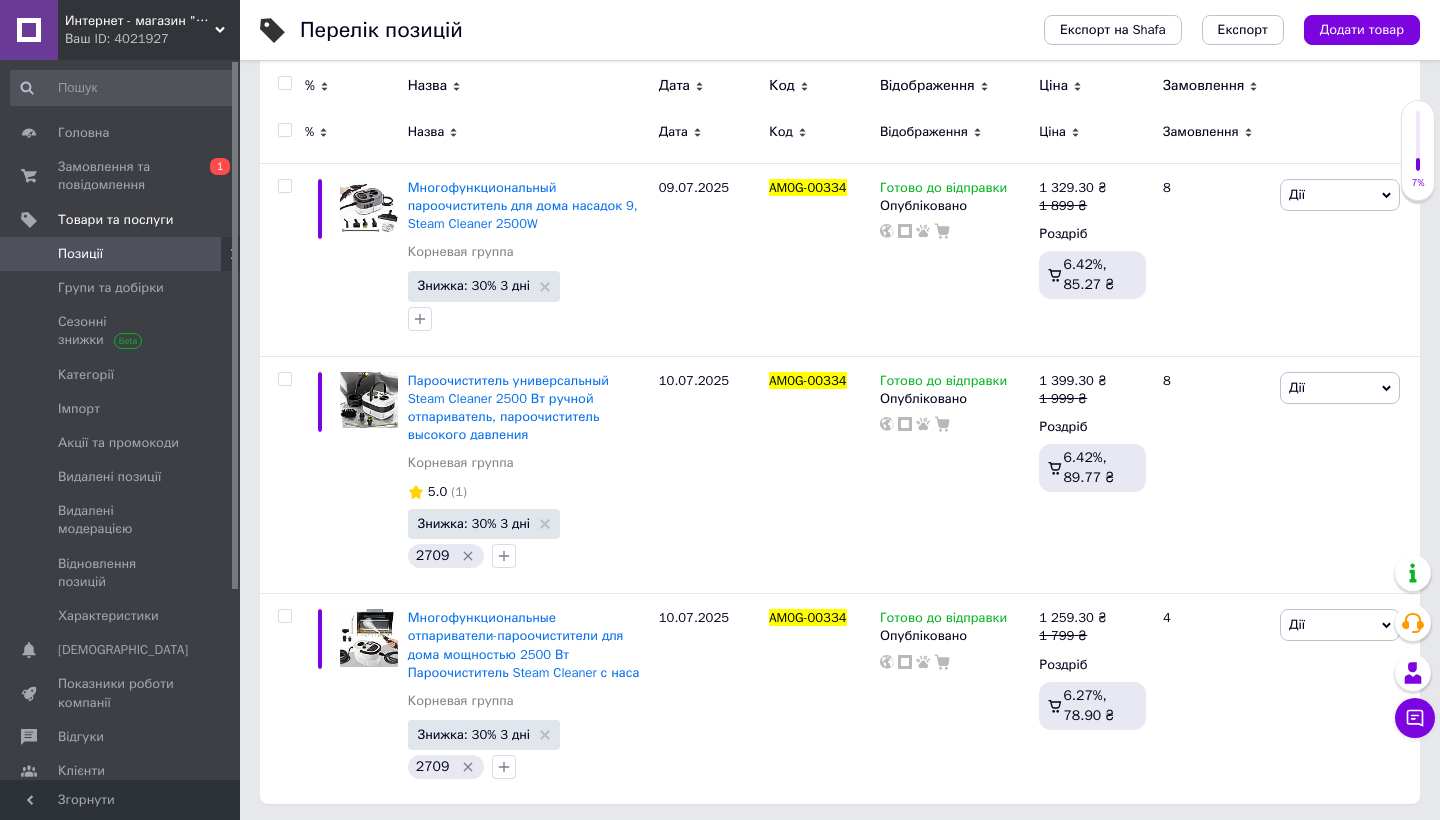 click on "Ваш ID: 4021927" at bounding box center (152, 39) 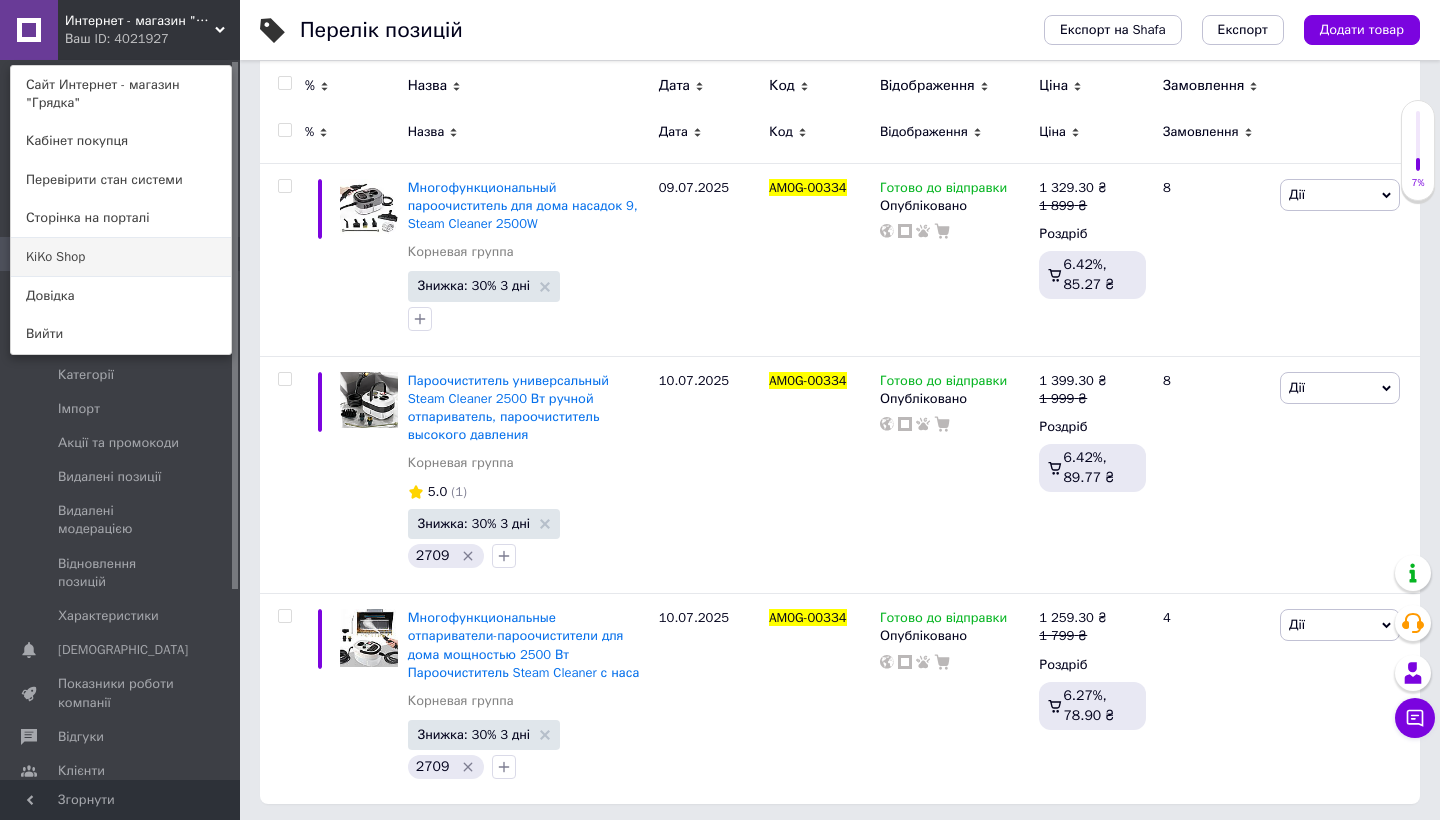 click on "KiKo Shop" at bounding box center (121, 257) 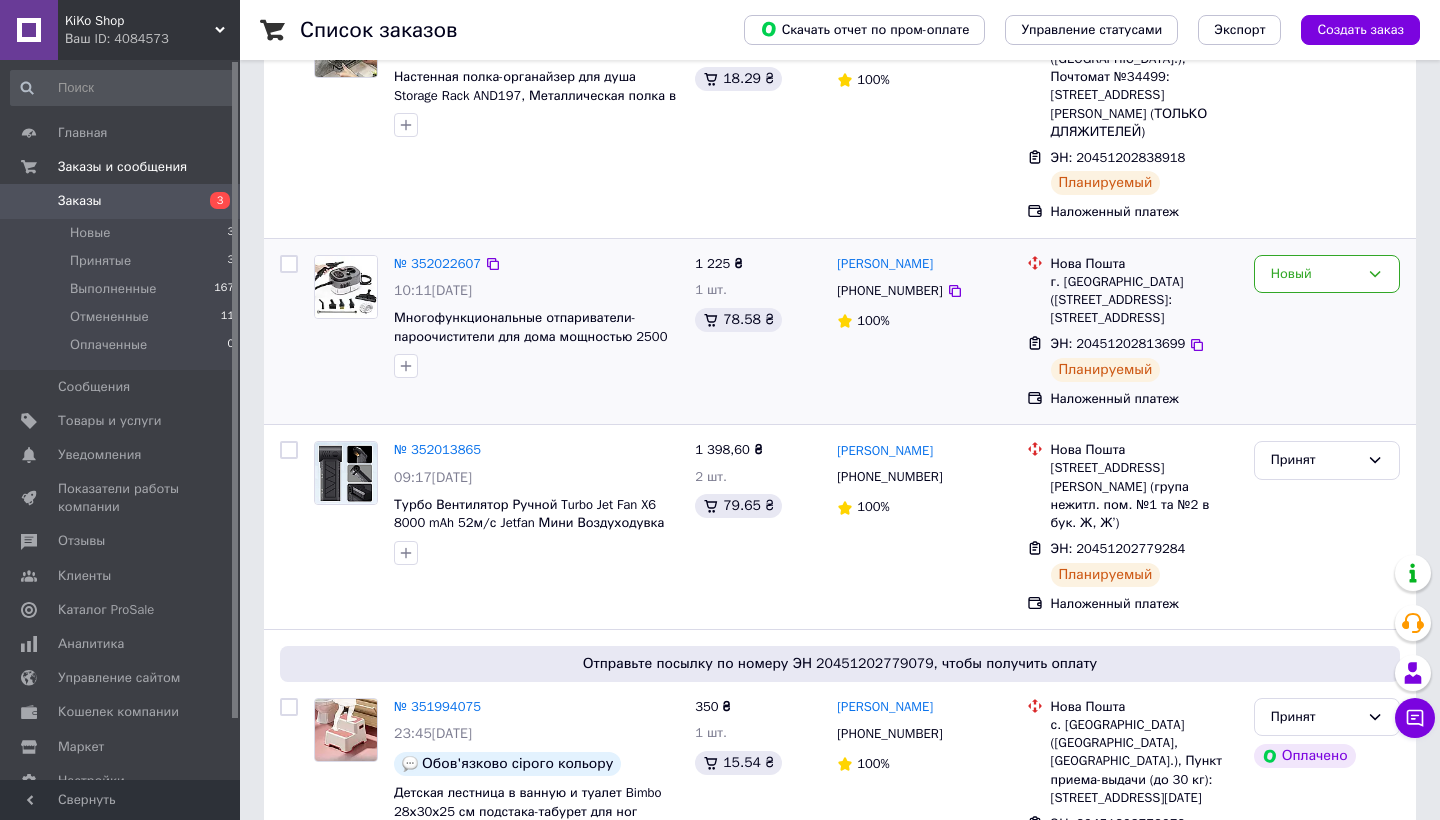scroll, scrollTop: 231, scrollLeft: 0, axis: vertical 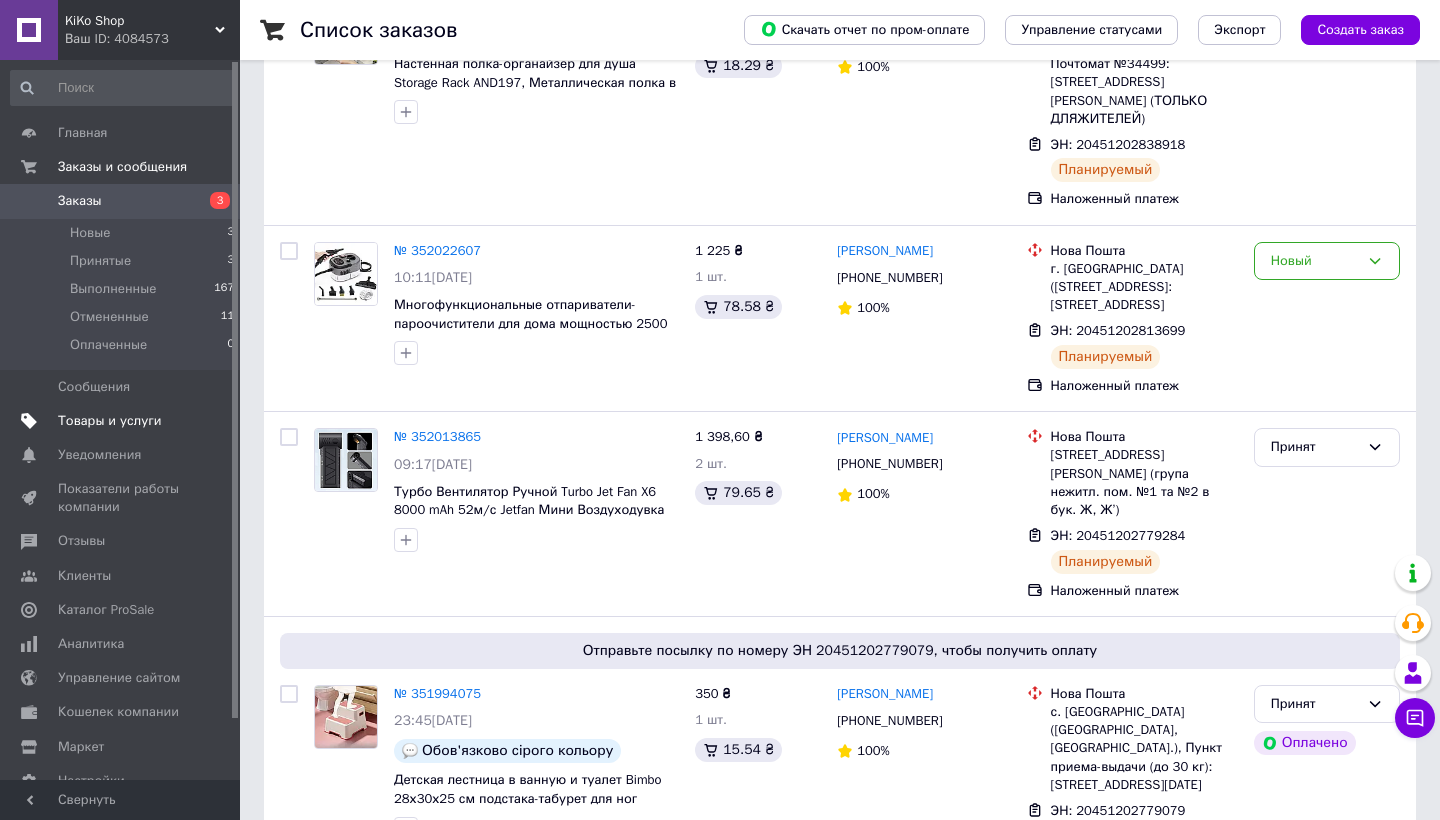click on "Товары и услуги" at bounding box center [110, 421] 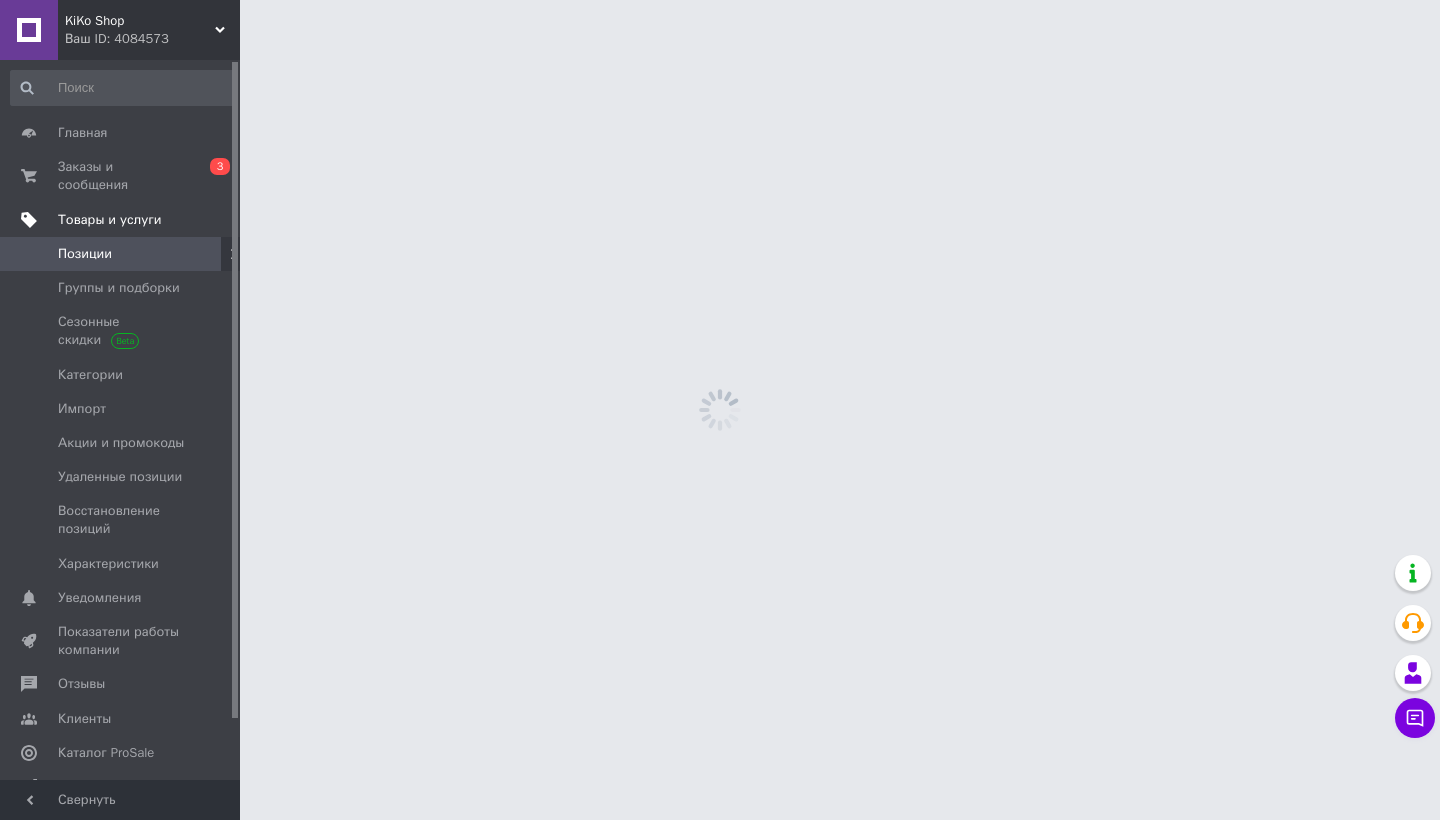 scroll, scrollTop: 0, scrollLeft: 0, axis: both 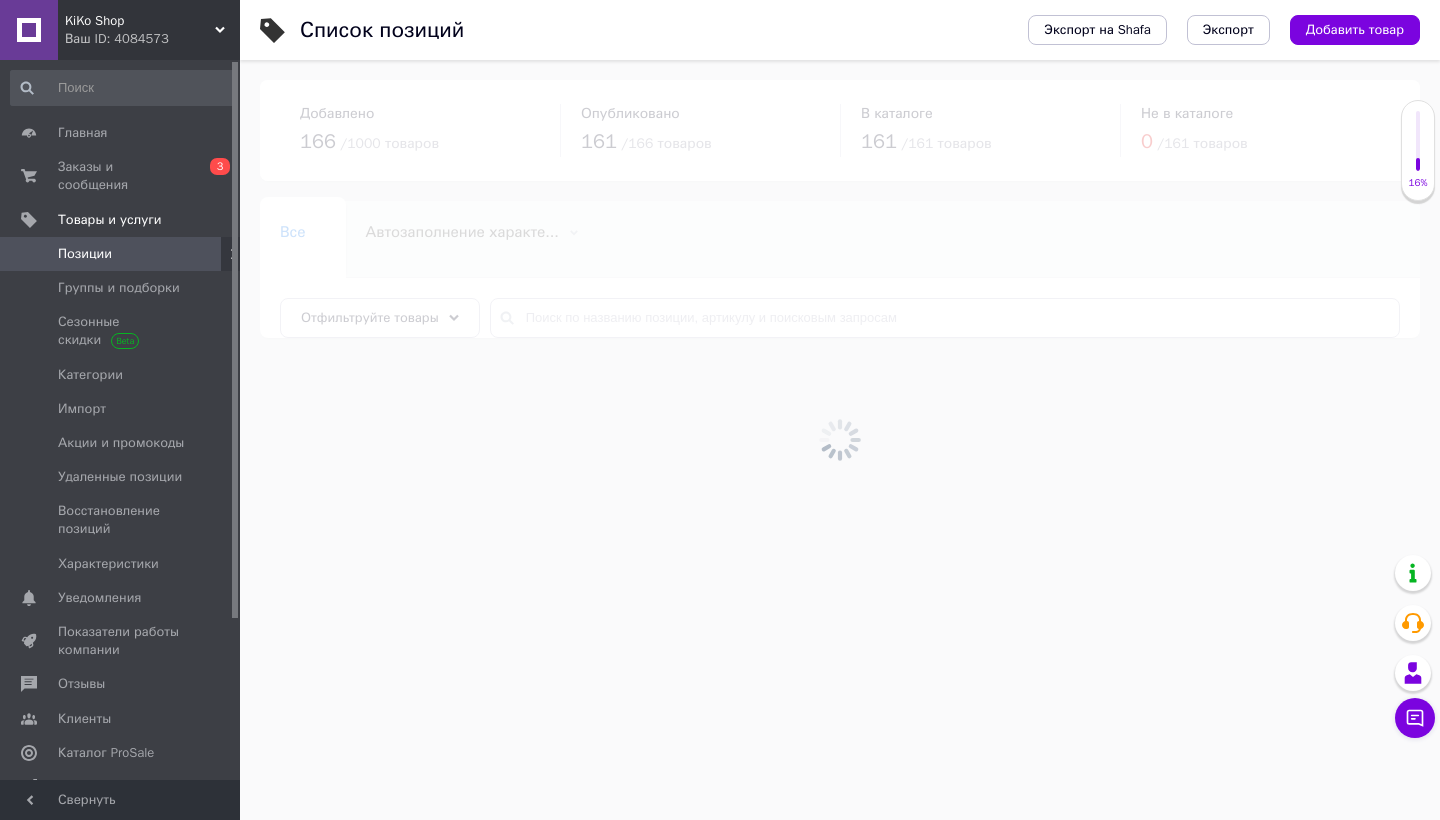 click at bounding box center (840, 440) 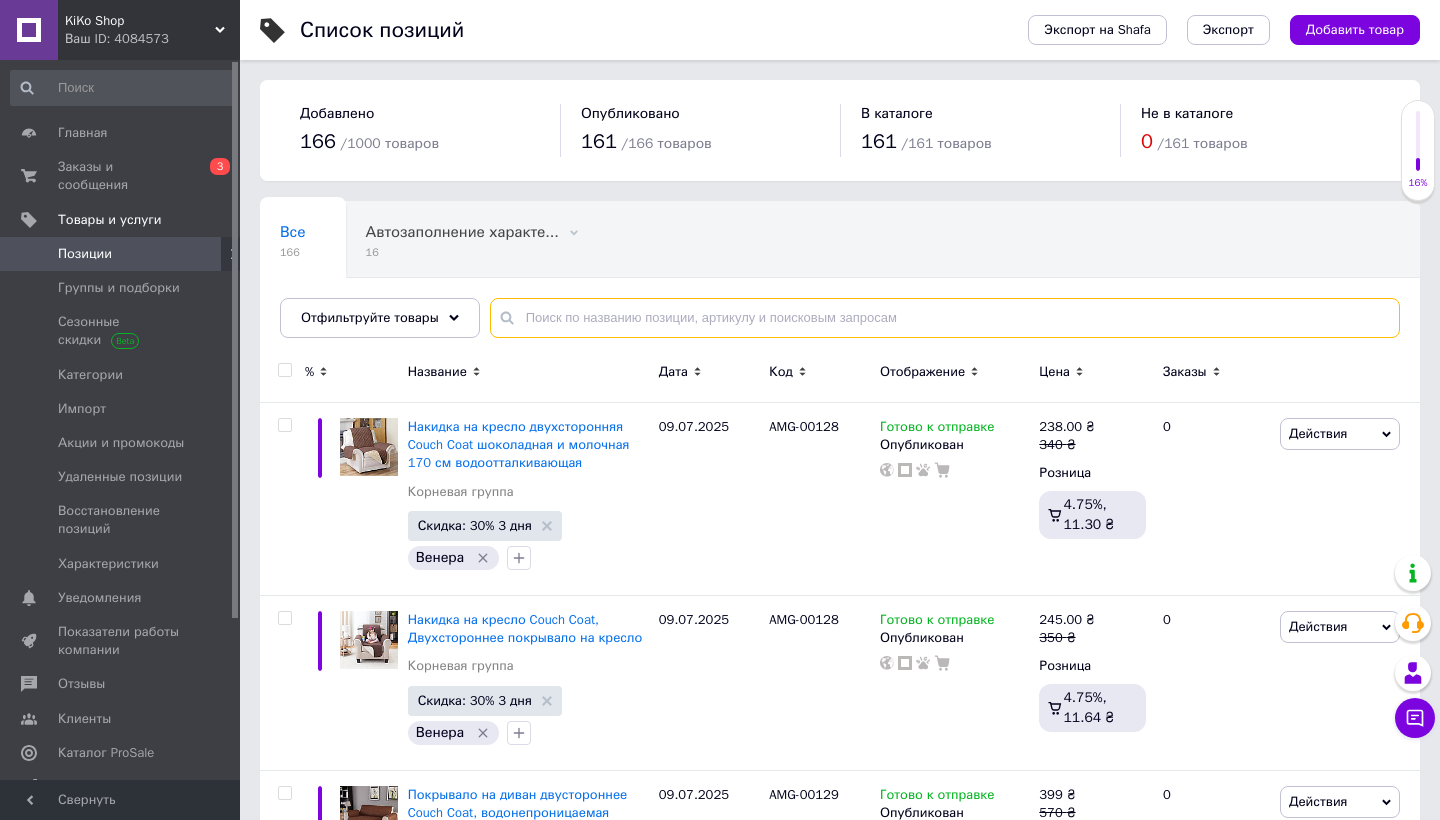 click at bounding box center (945, 318) 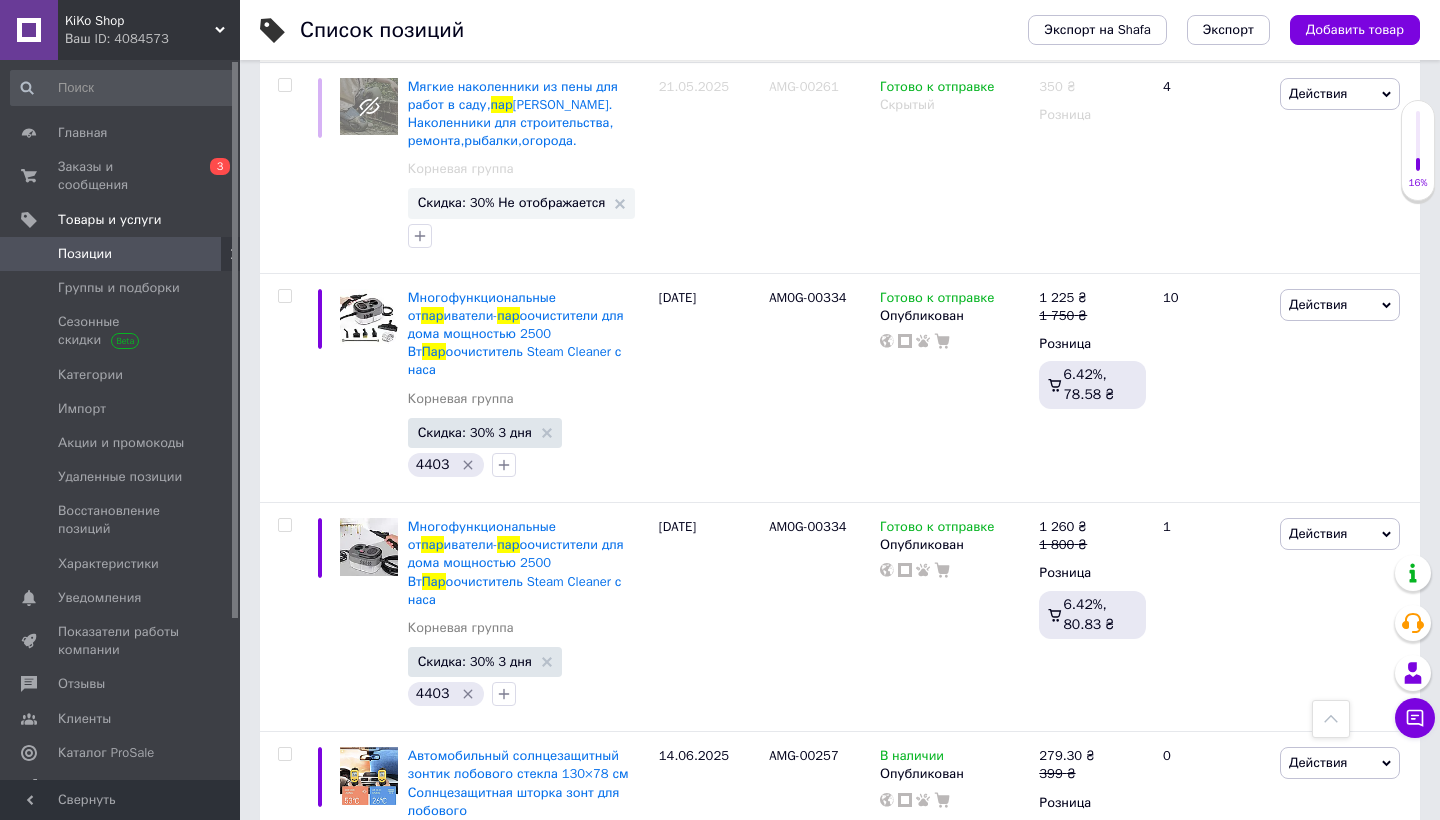 scroll, scrollTop: 884, scrollLeft: 0, axis: vertical 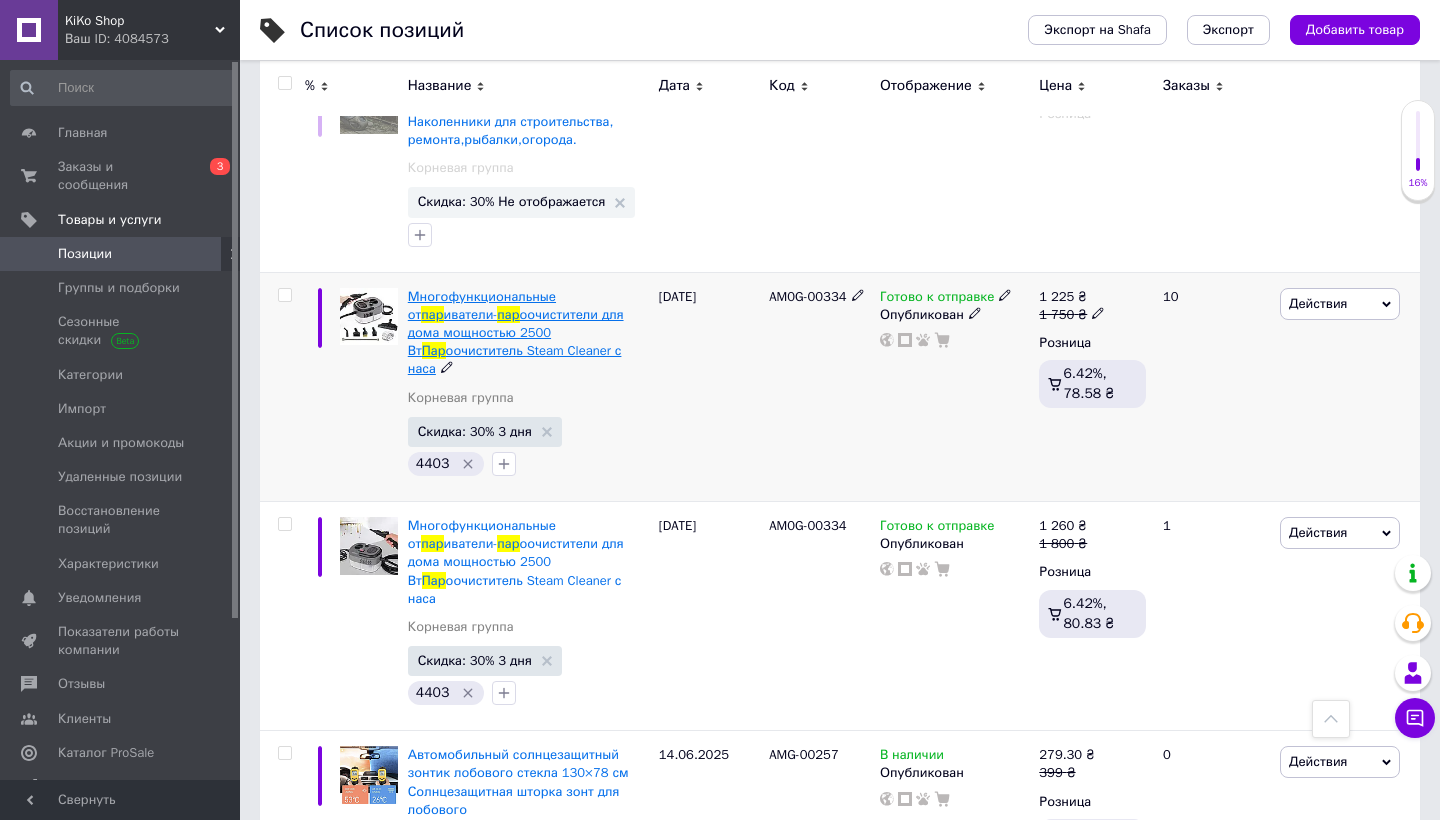 type on "пар" 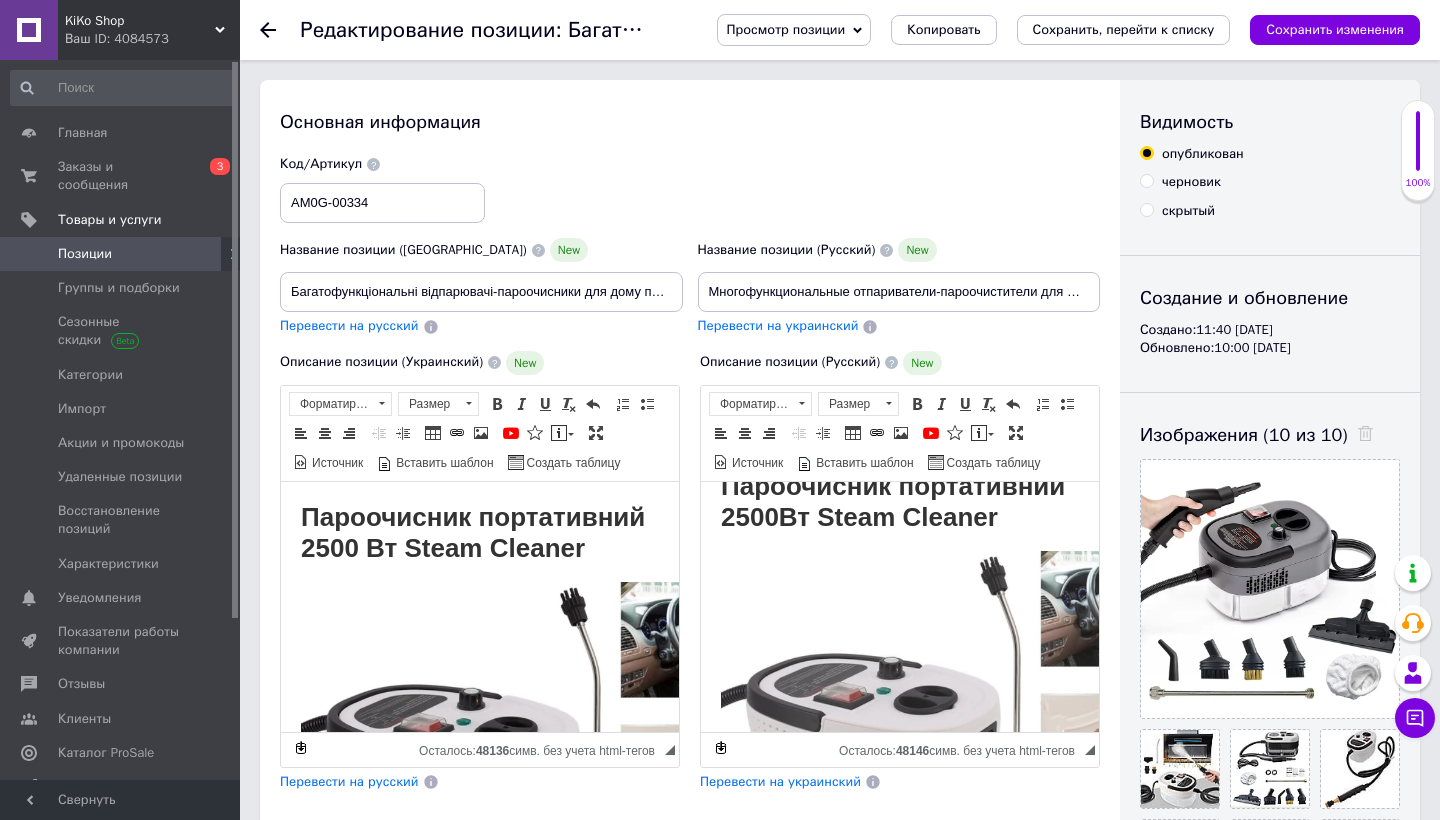 scroll, scrollTop: 46, scrollLeft: 0, axis: vertical 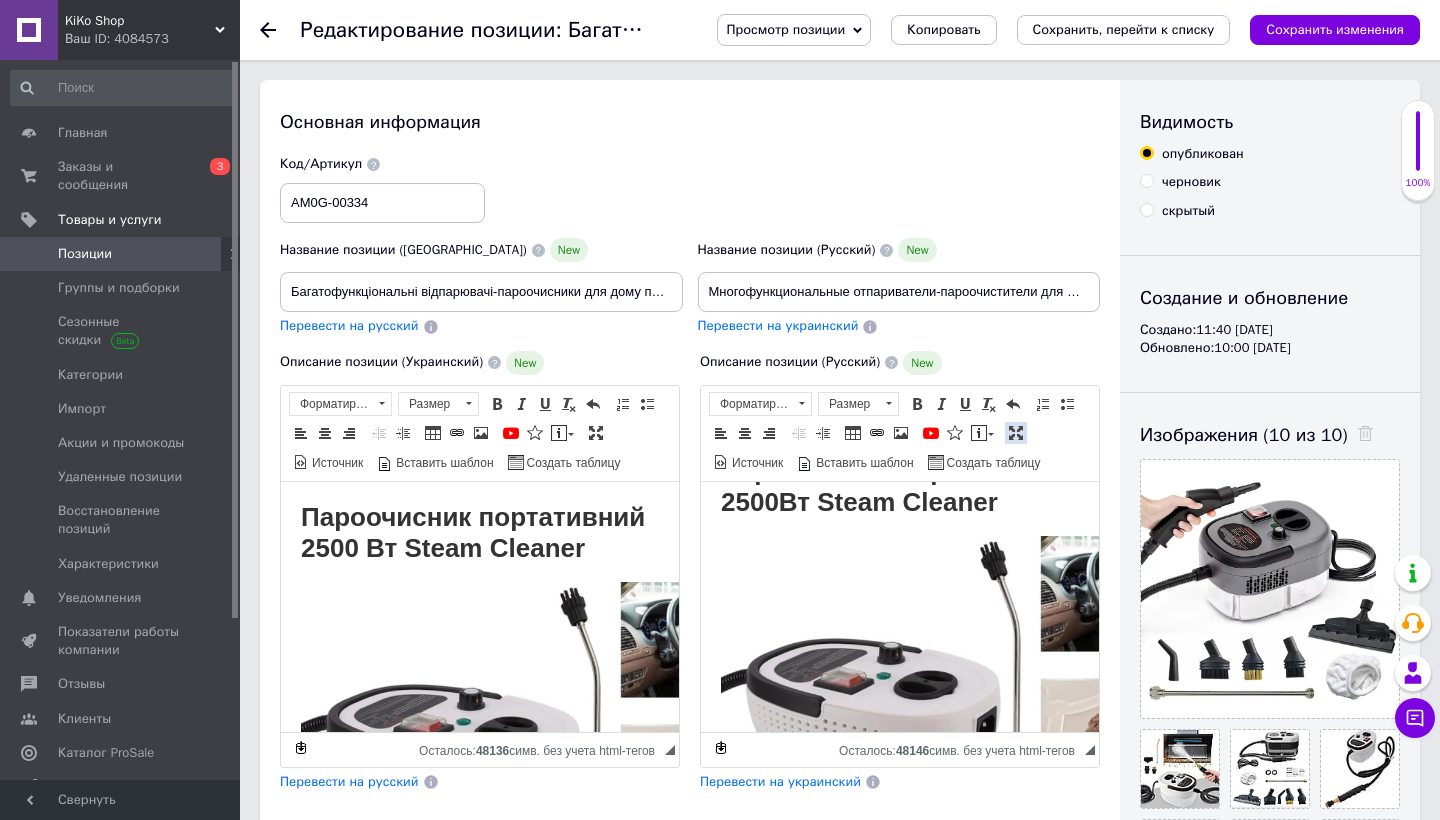drag, startPoint x: 1011, startPoint y: 430, endPoint x: 1011, endPoint y: 392, distance: 38 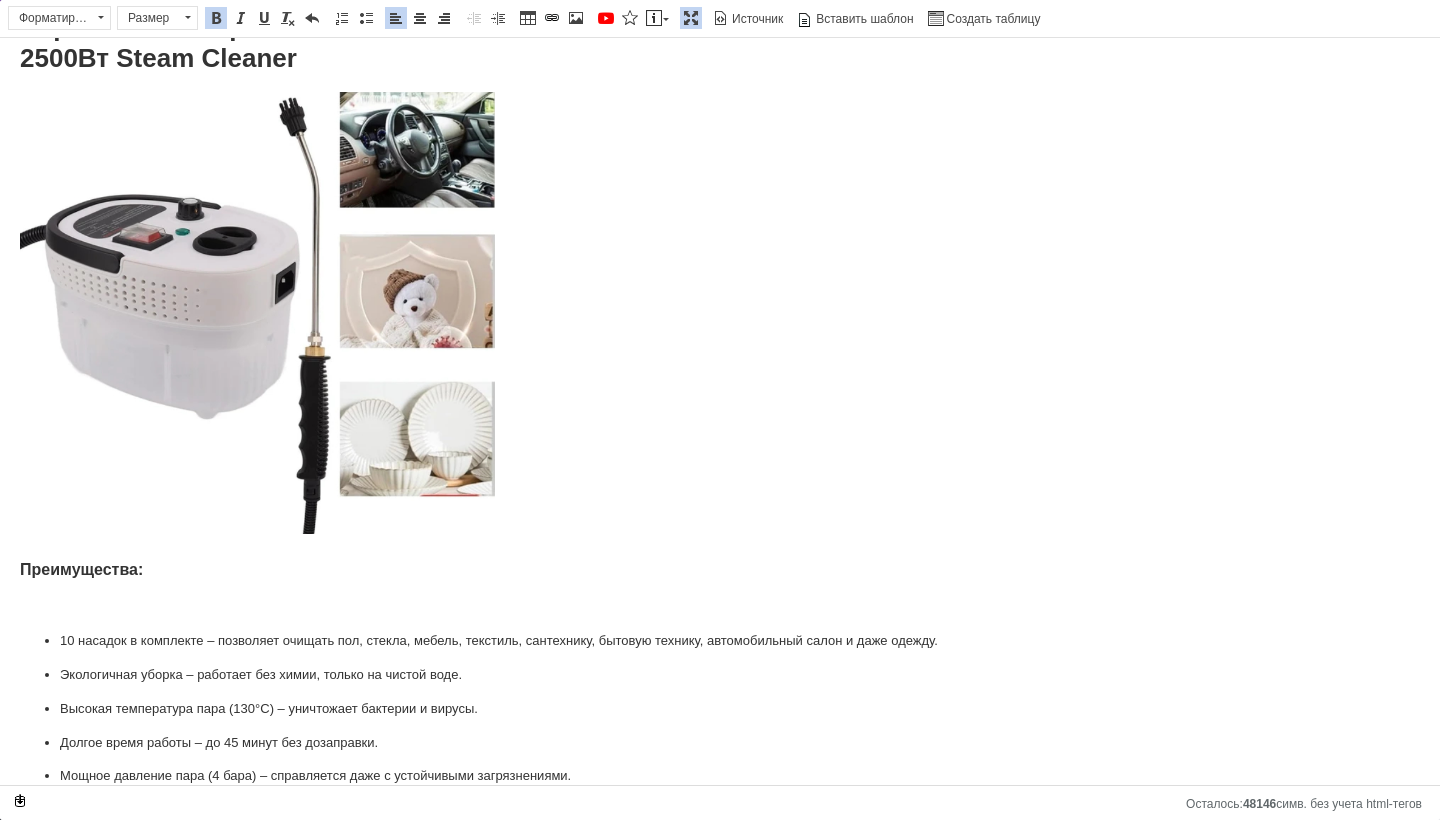 click at bounding box center (720, 316) 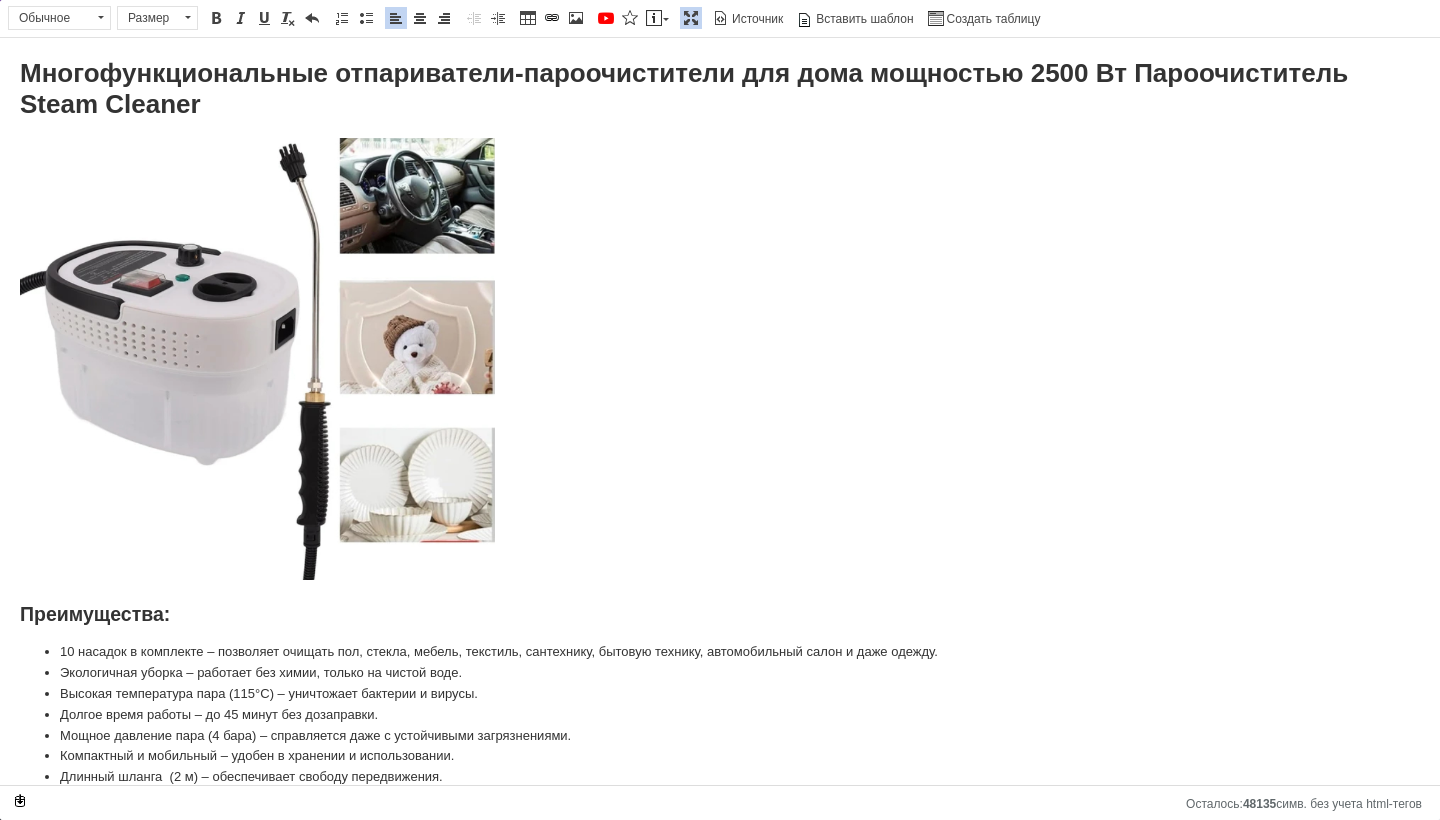 scroll, scrollTop: 0, scrollLeft: 0, axis: both 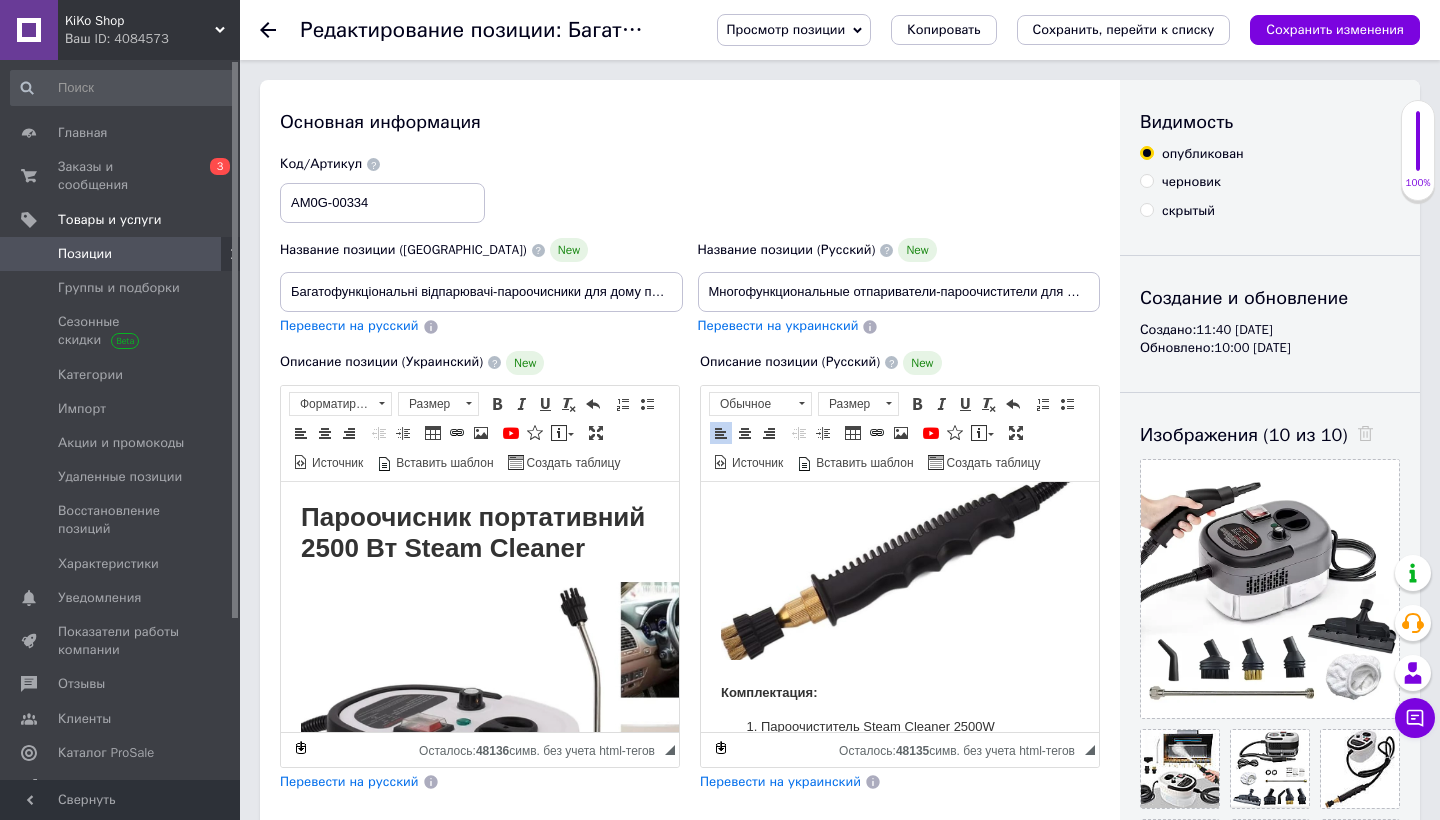 click on "Перевести на украинский" at bounding box center (780, 781) 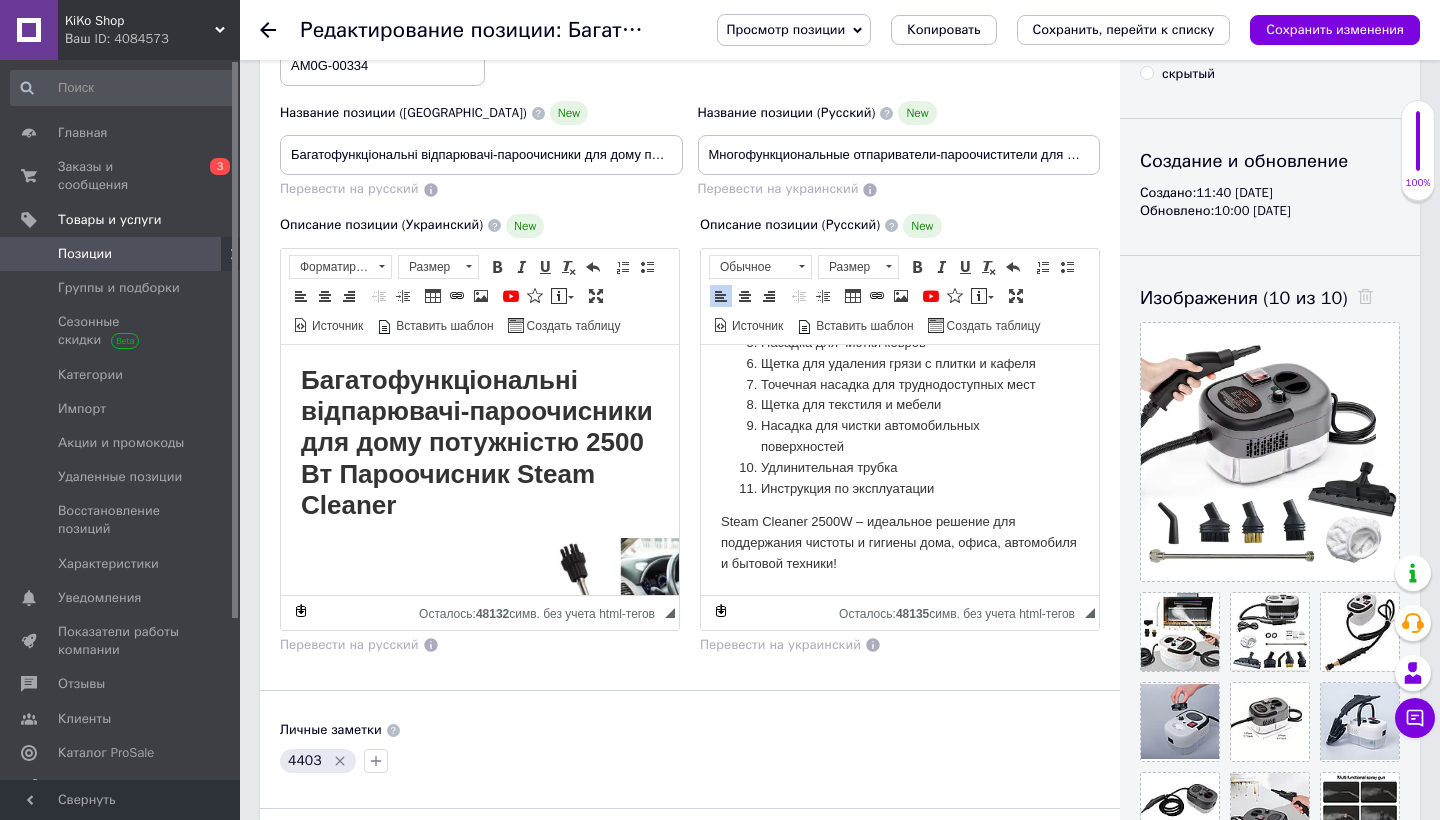 scroll, scrollTop: 176, scrollLeft: 0, axis: vertical 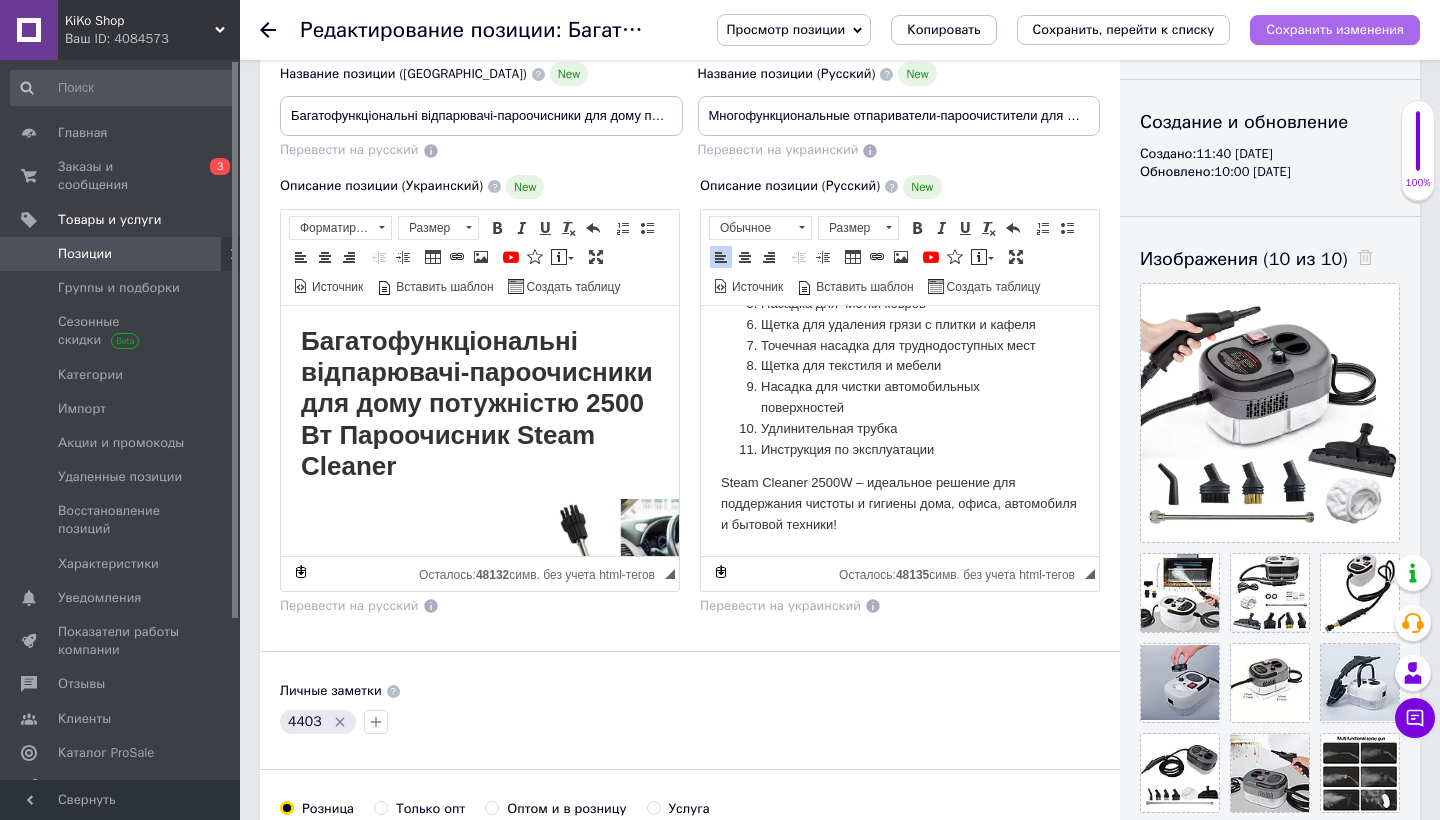 click on "Сохранить изменения" at bounding box center [1335, 29] 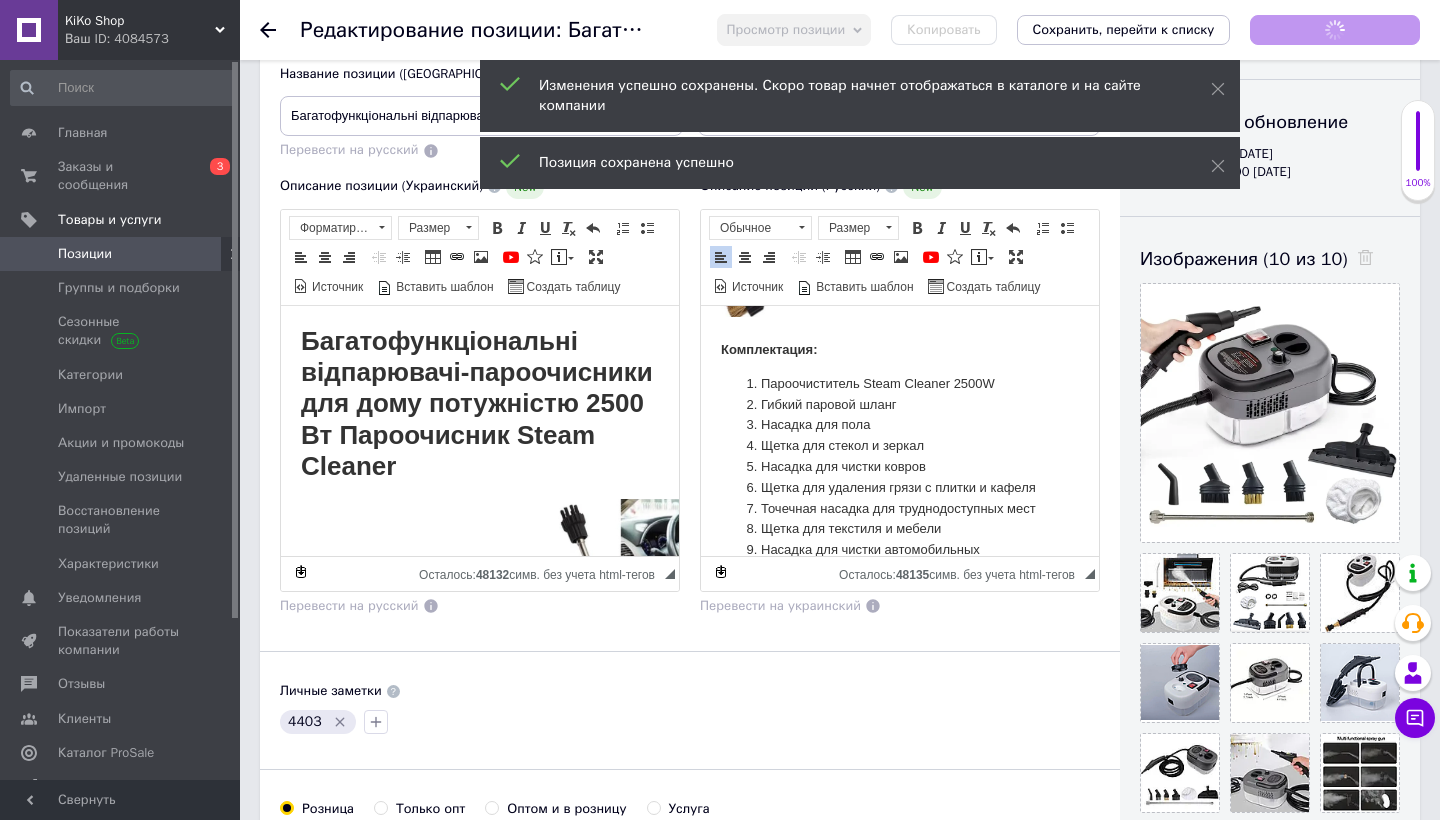 scroll, scrollTop: 2522, scrollLeft: 0, axis: vertical 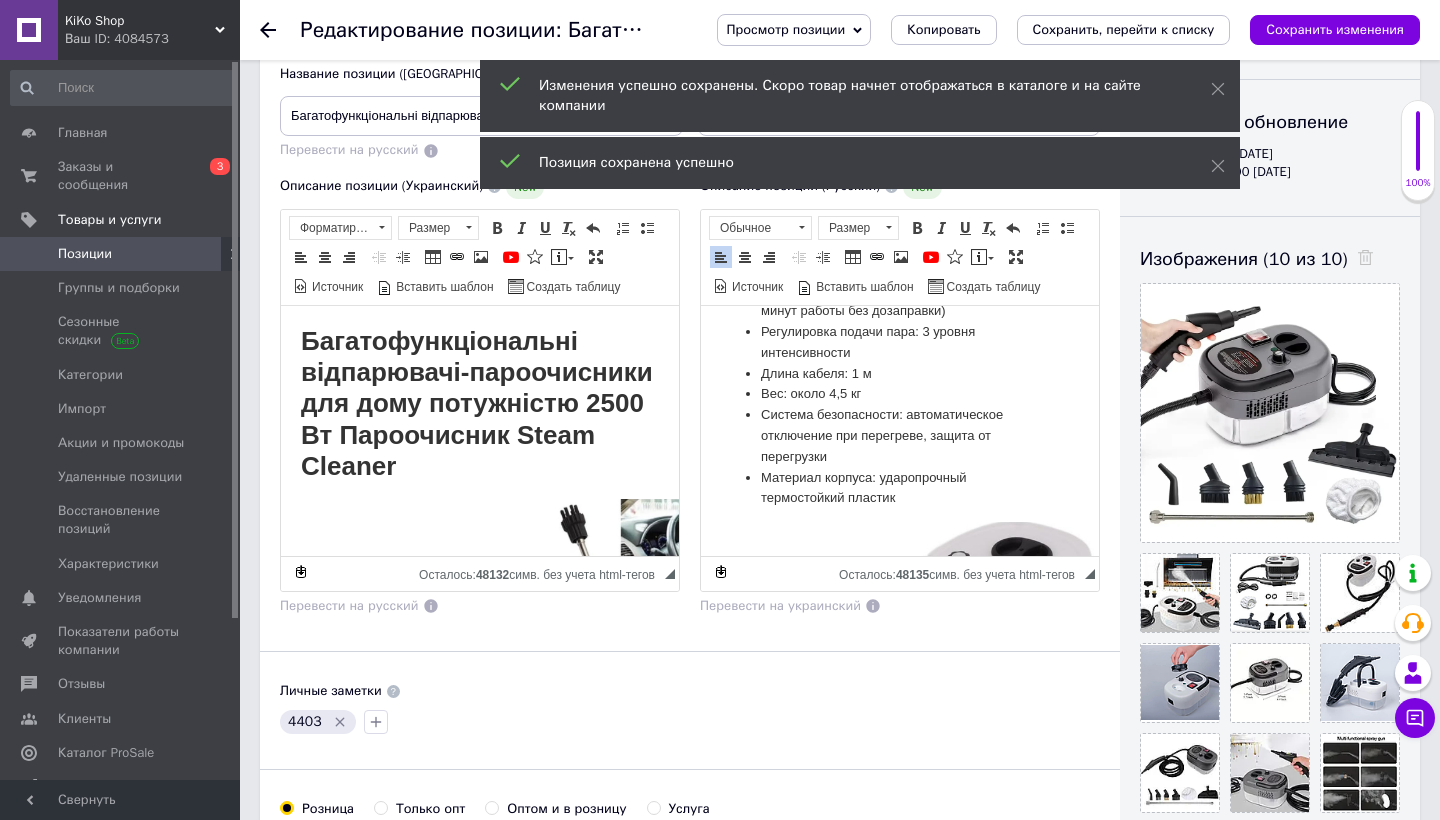 click 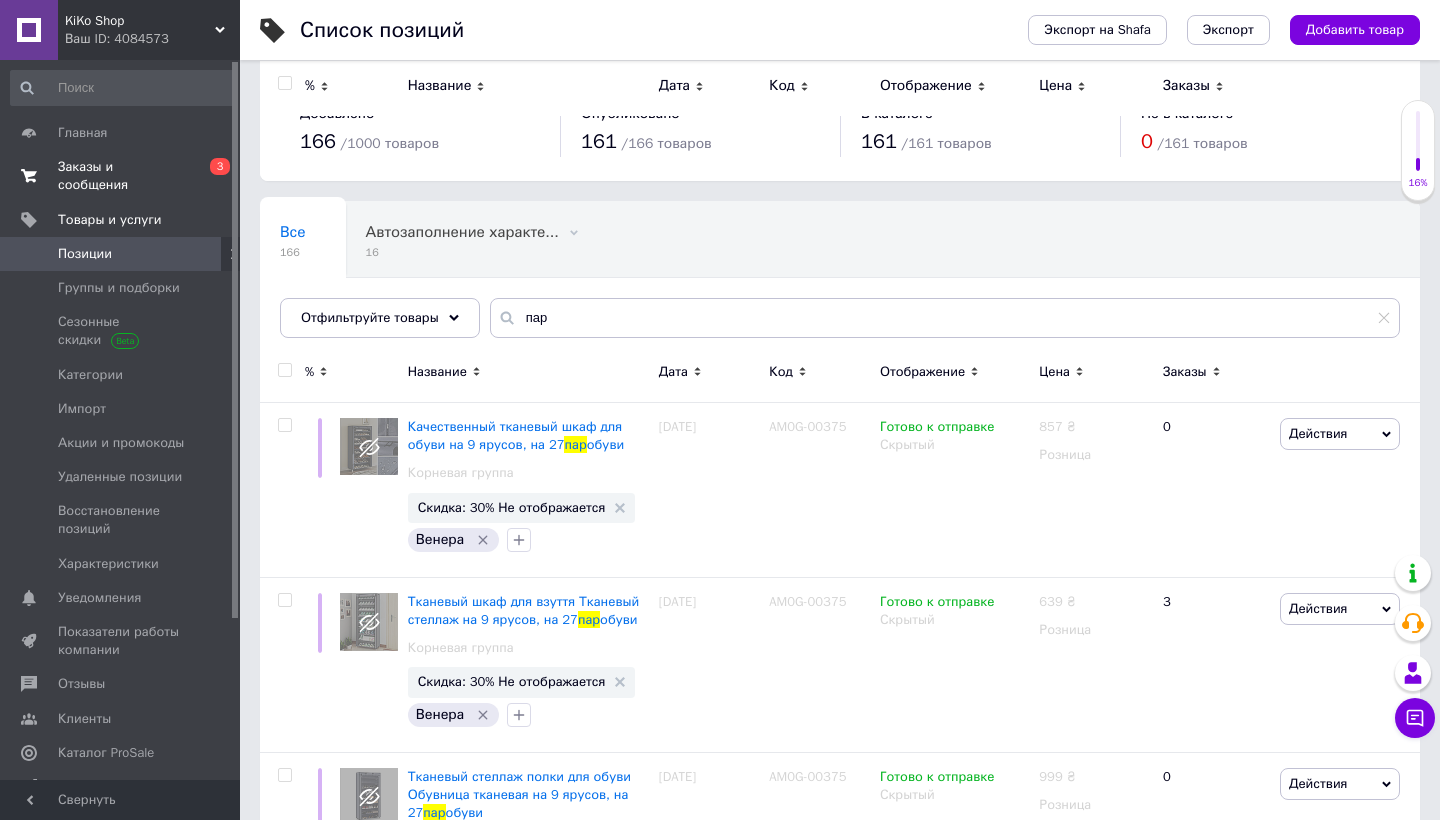 scroll, scrollTop: 0, scrollLeft: 0, axis: both 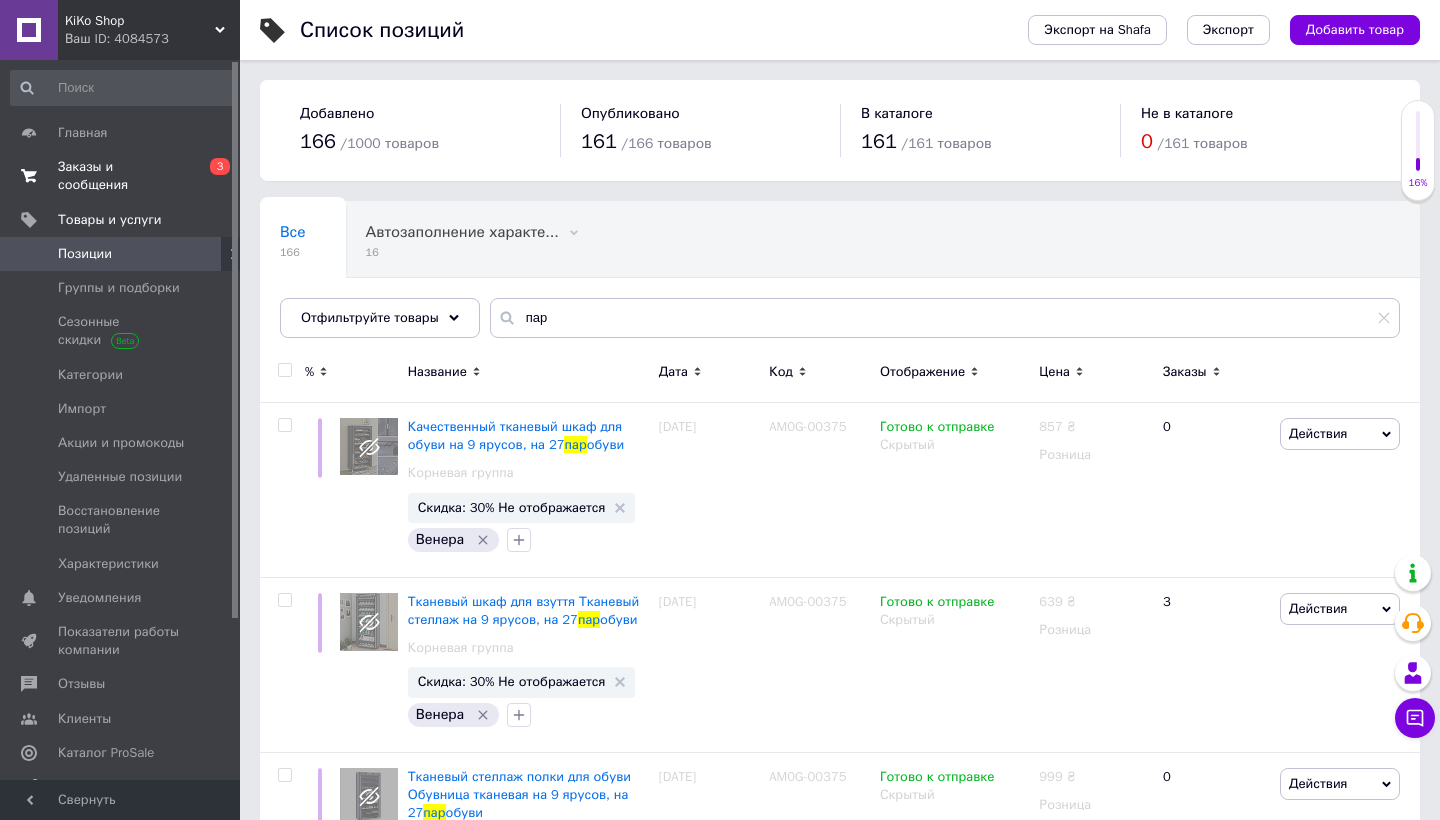 click on "0 3" at bounding box center [212, 176] 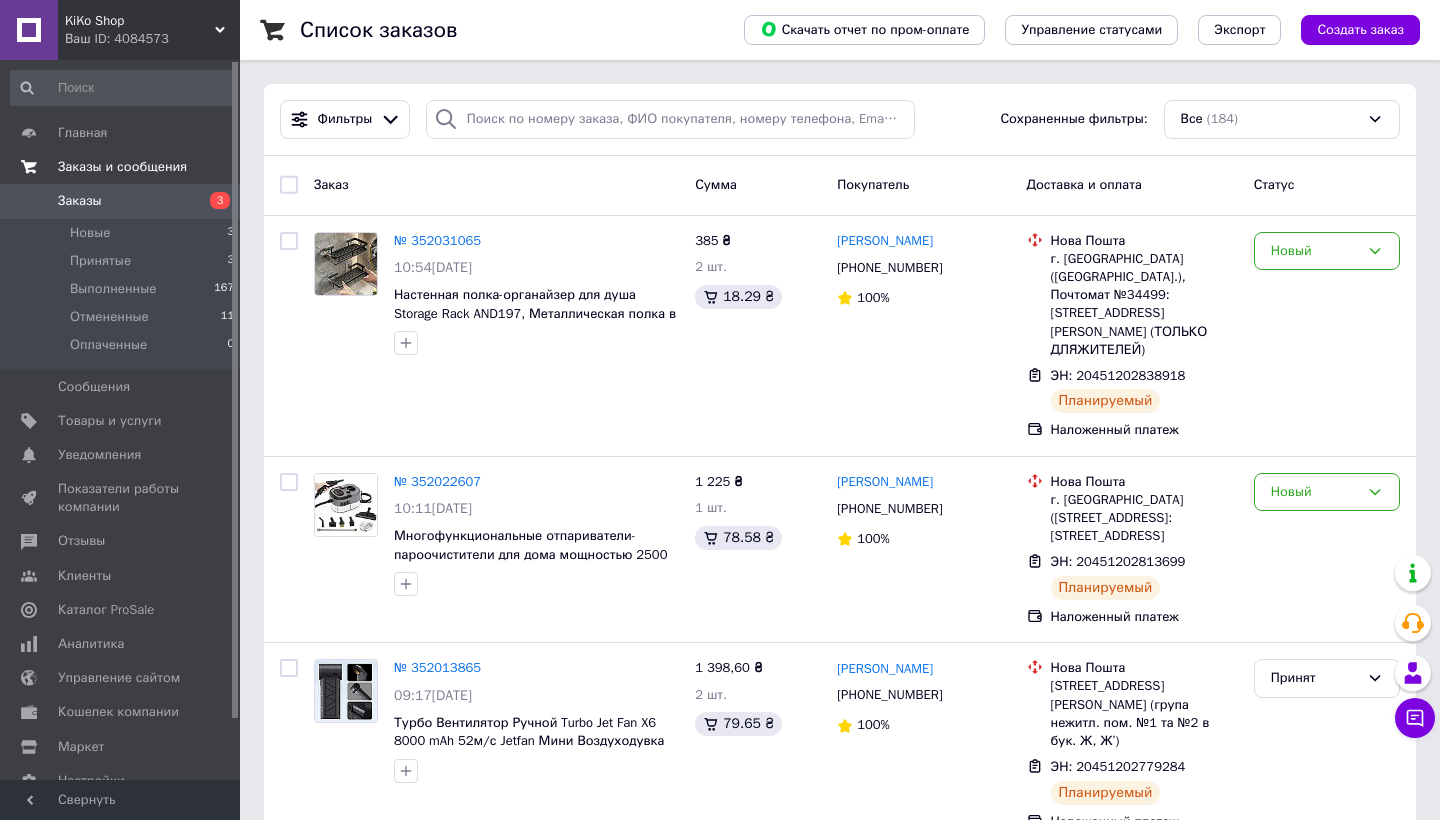 scroll, scrollTop: 0, scrollLeft: 0, axis: both 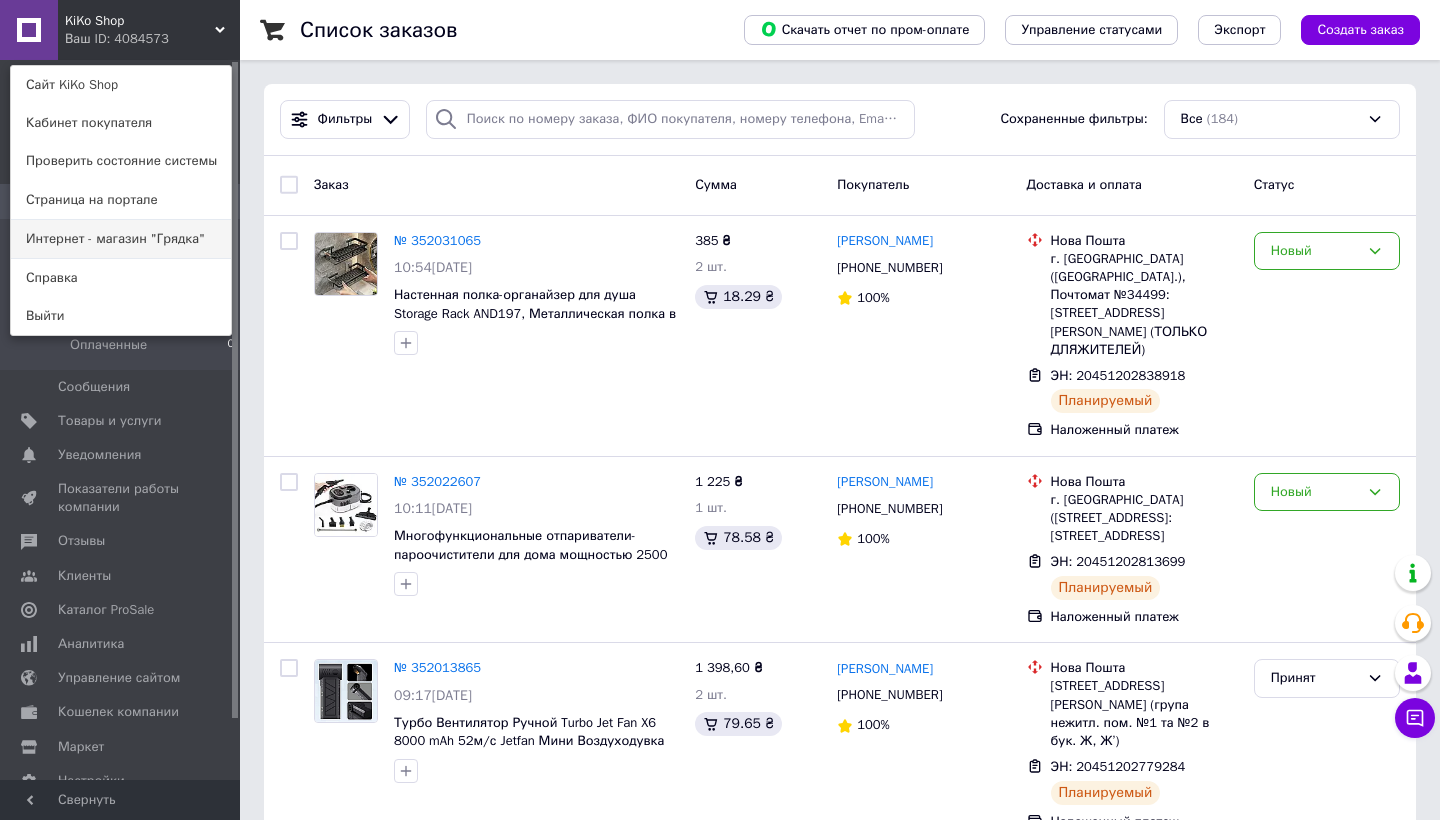click on "Интернет - магазин "Грядка"" at bounding box center (121, 239) 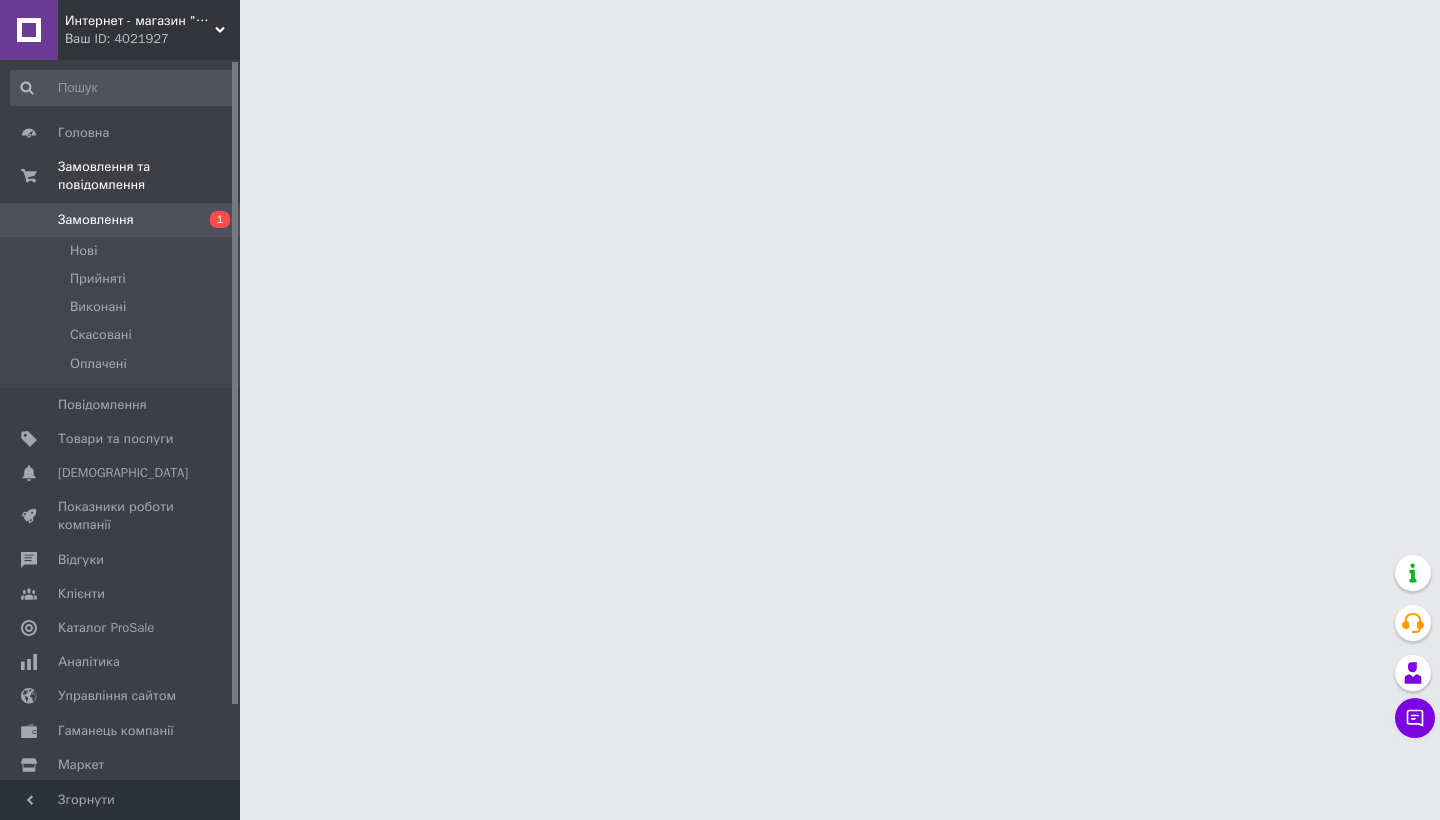 scroll, scrollTop: 0, scrollLeft: 0, axis: both 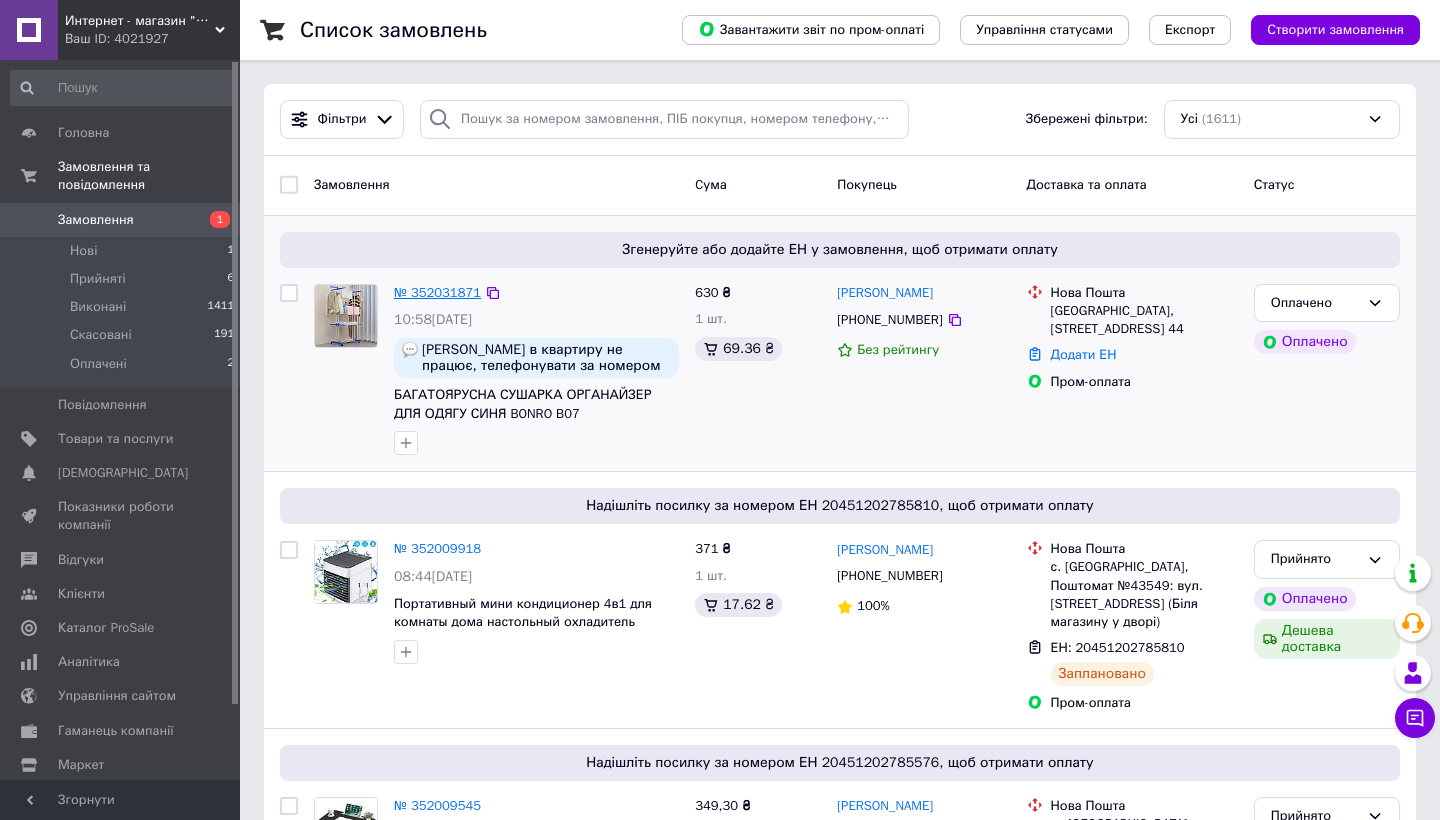 click on "№ 352031871" at bounding box center [437, 292] 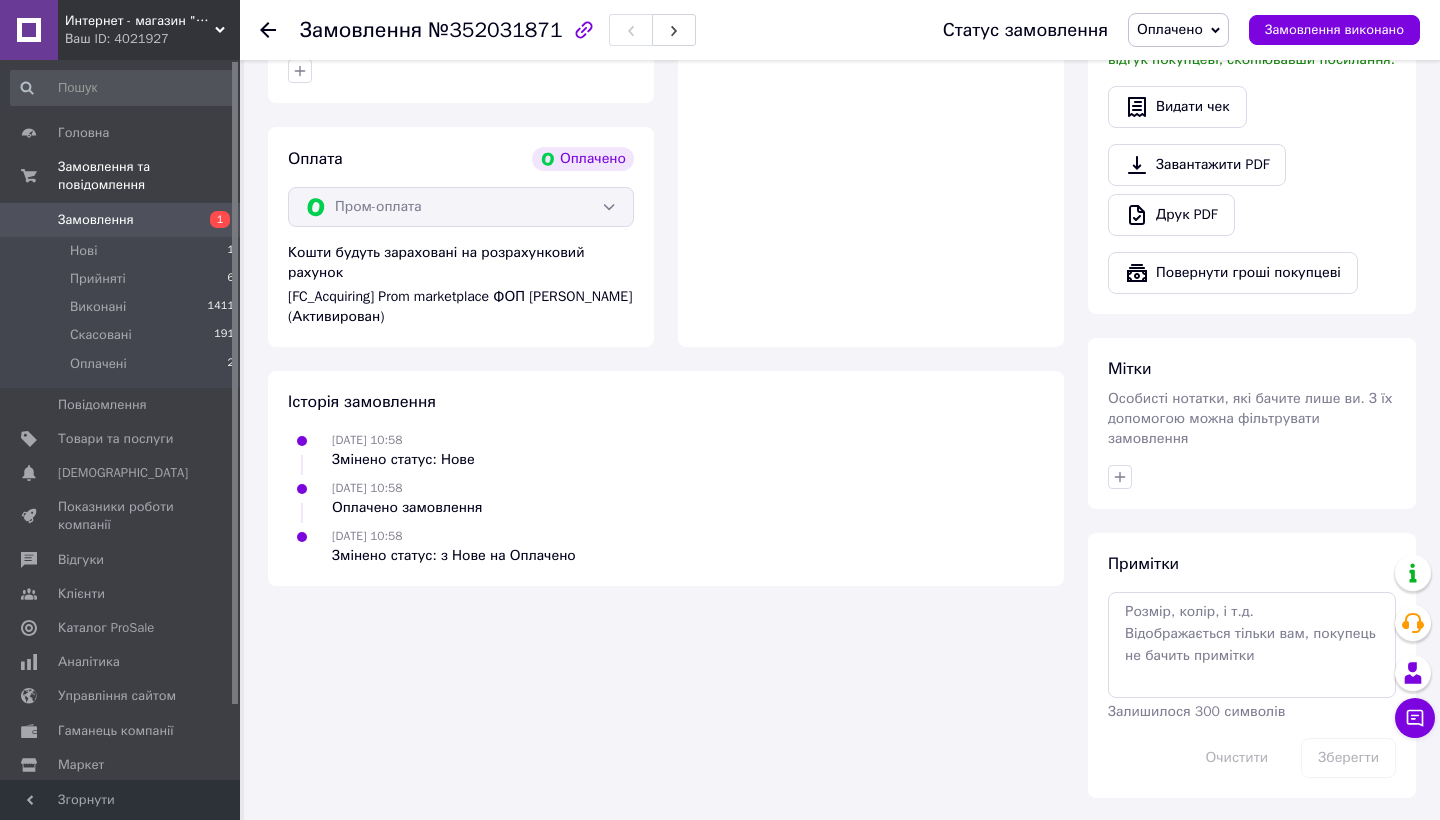 scroll, scrollTop: 680, scrollLeft: 0, axis: vertical 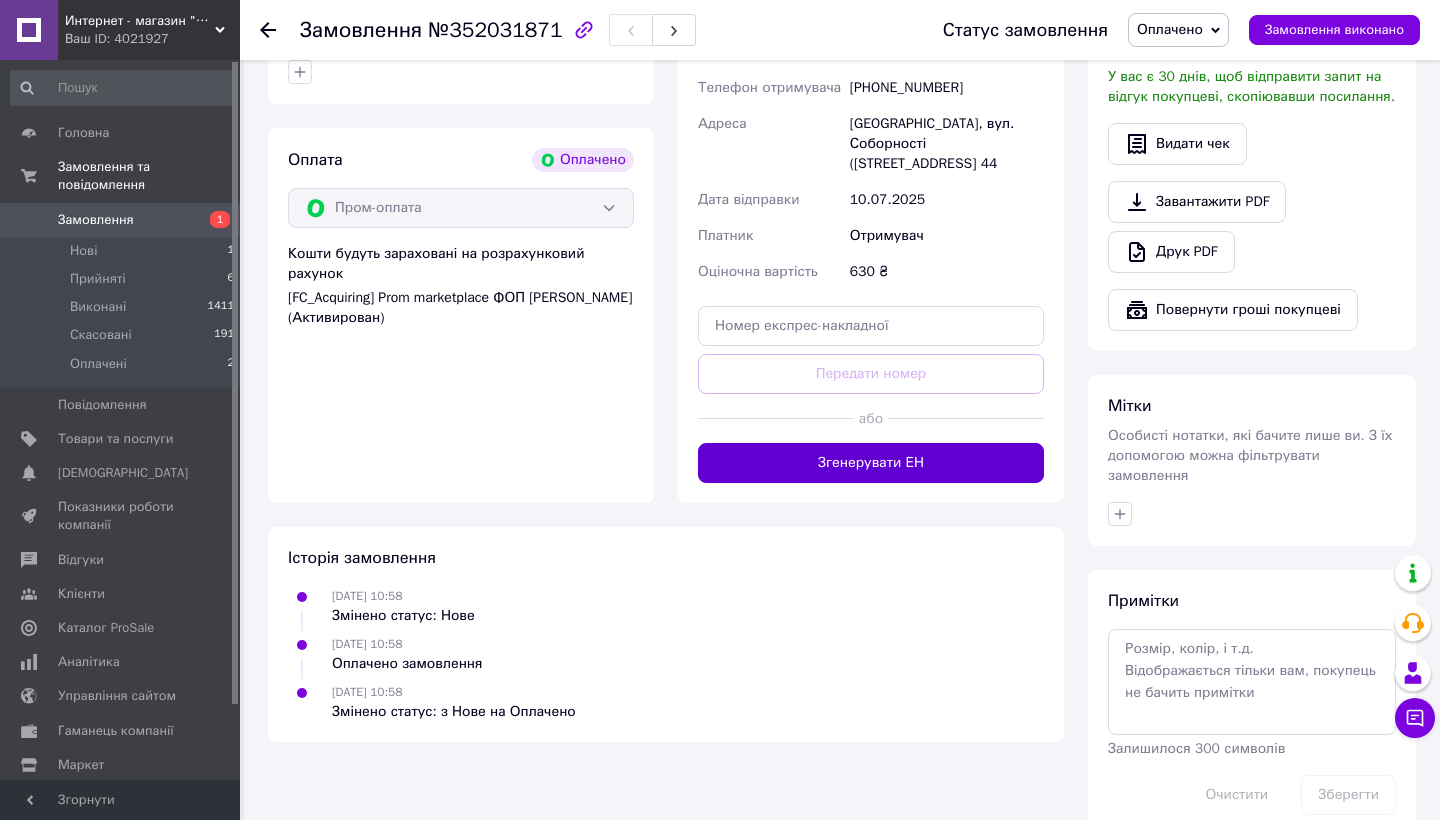 click on "Згенерувати ЕН" at bounding box center (871, 463) 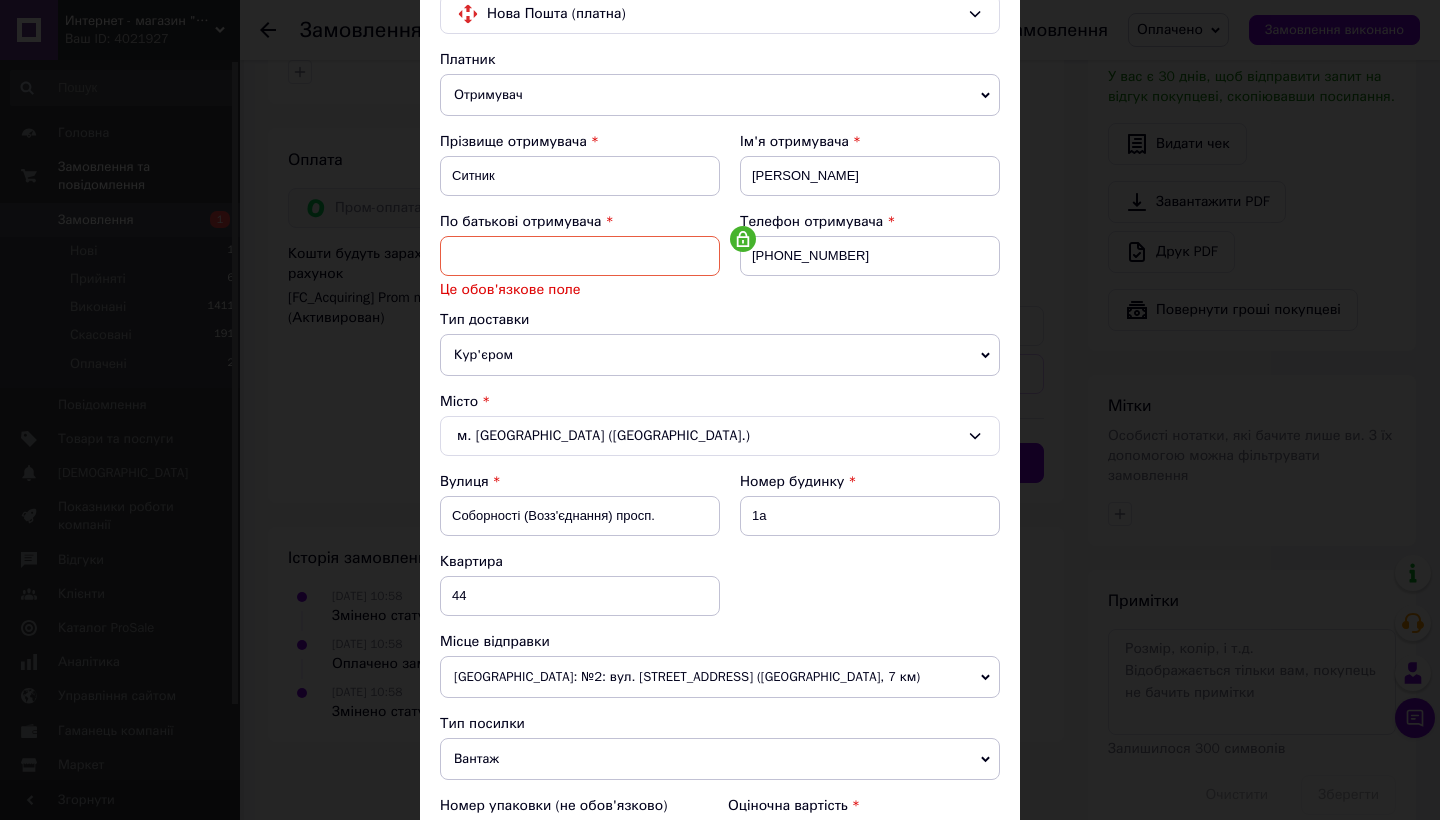 scroll, scrollTop: 187, scrollLeft: 0, axis: vertical 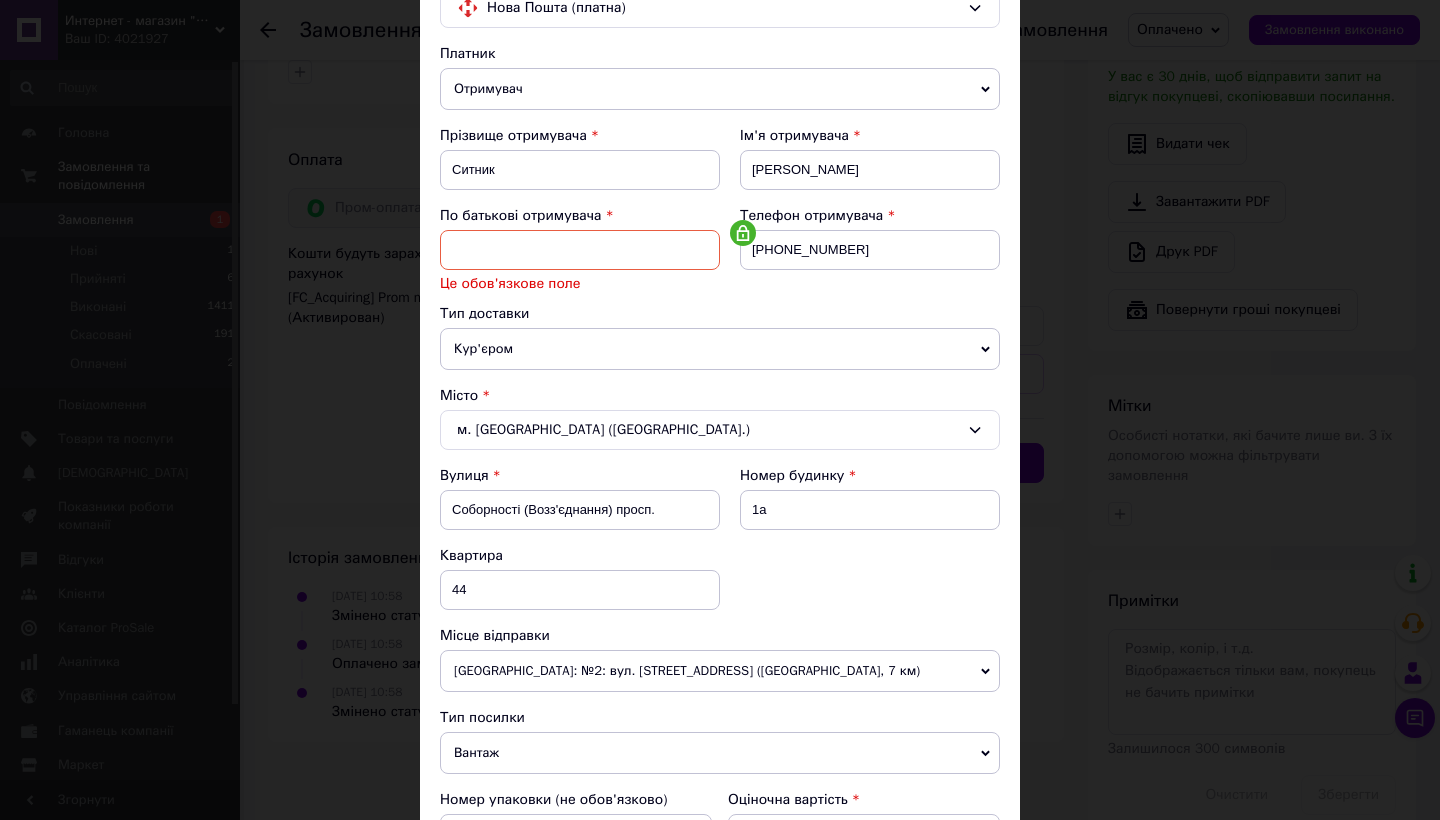 type on "щ" 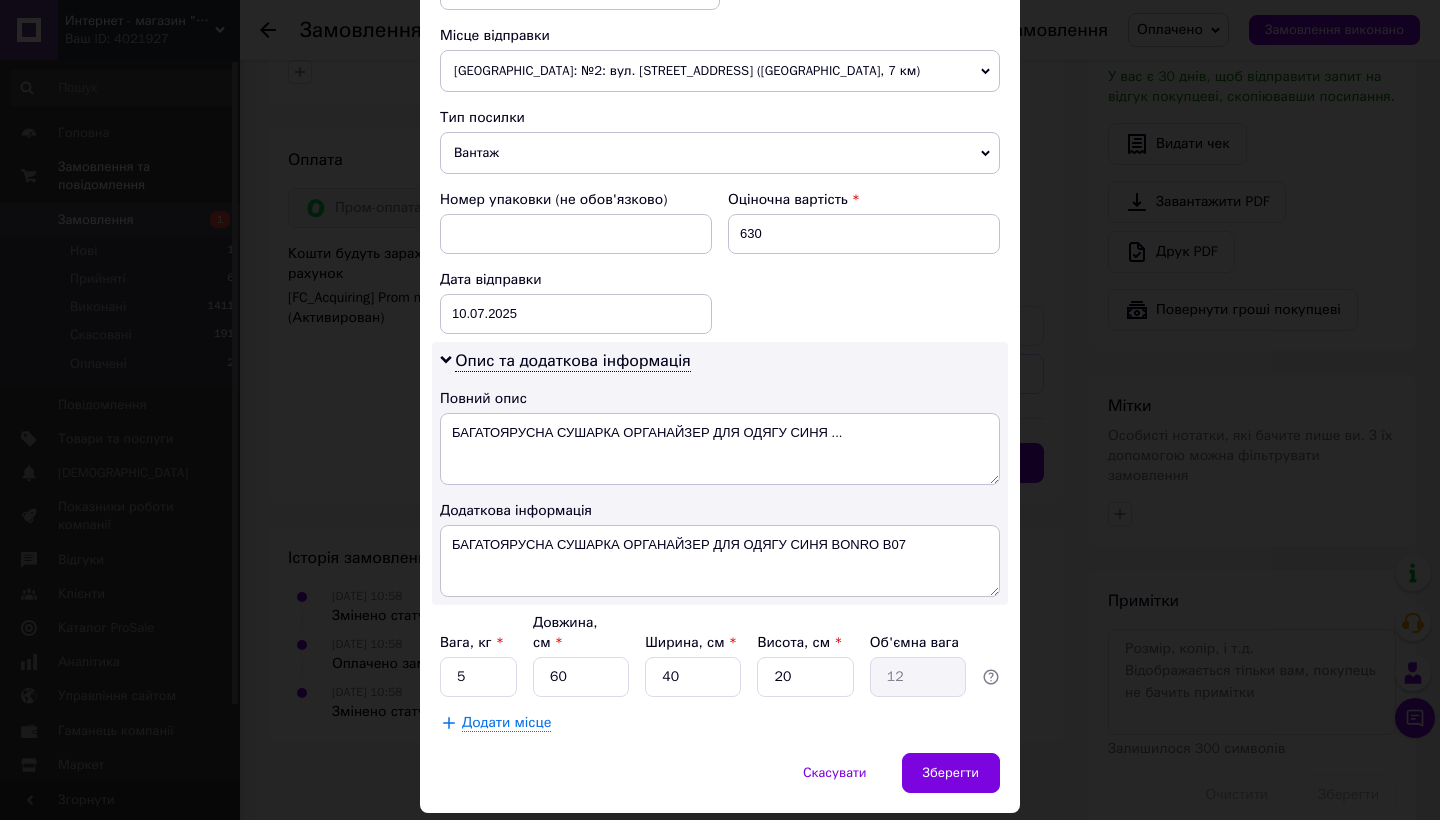 scroll, scrollTop: 815, scrollLeft: 0, axis: vertical 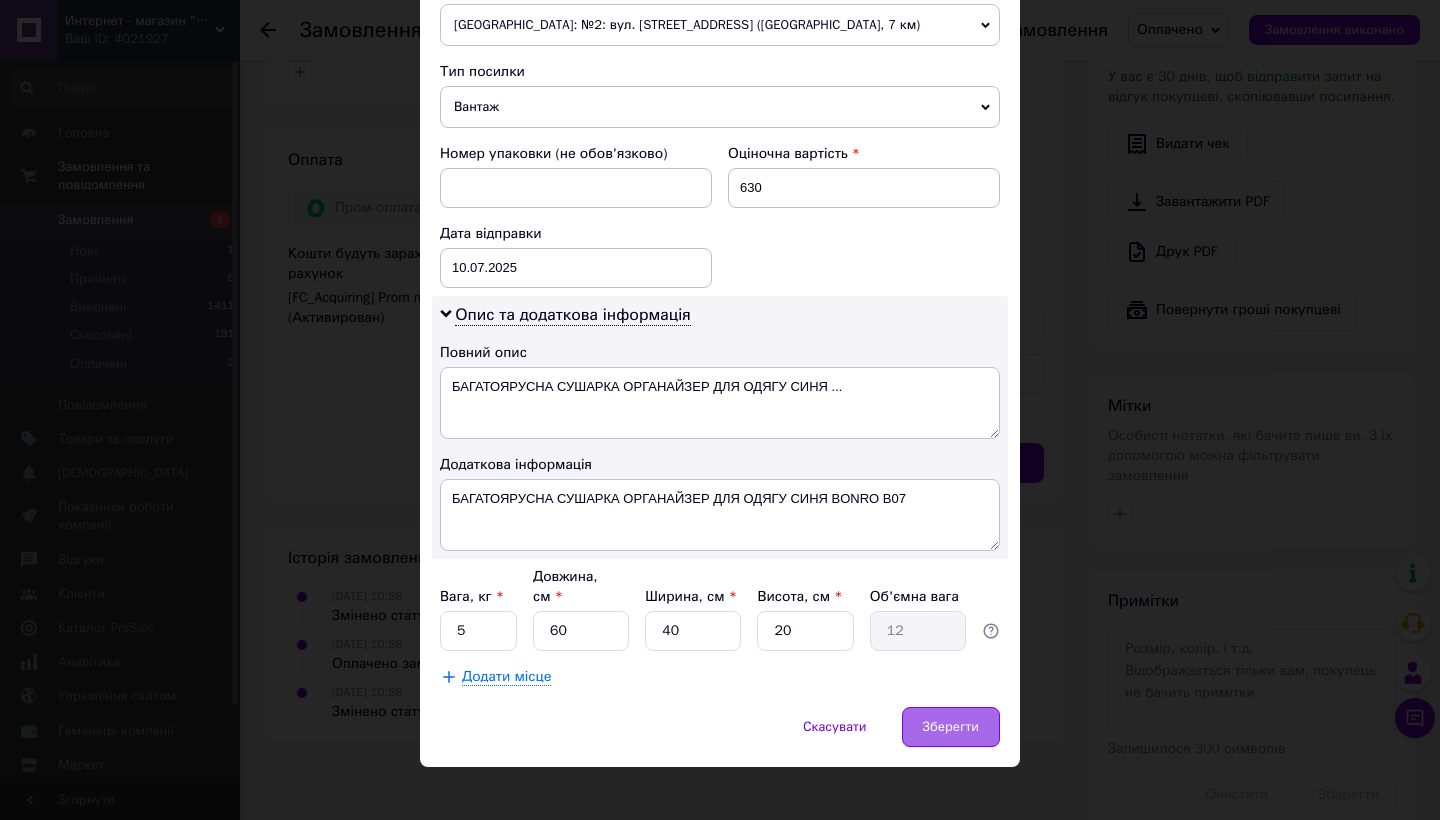 type on "О" 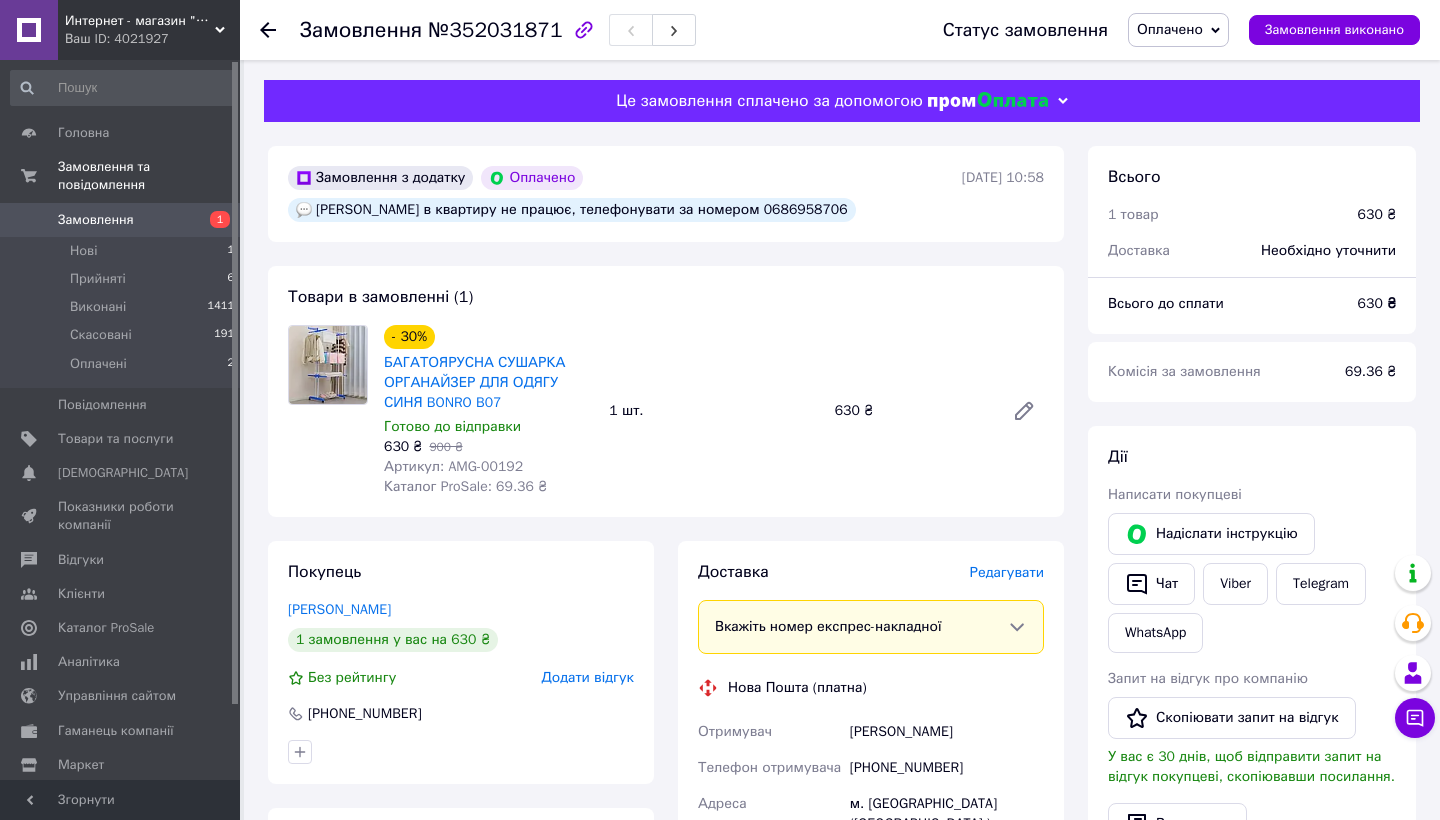 scroll, scrollTop: 0, scrollLeft: 0, axis: both 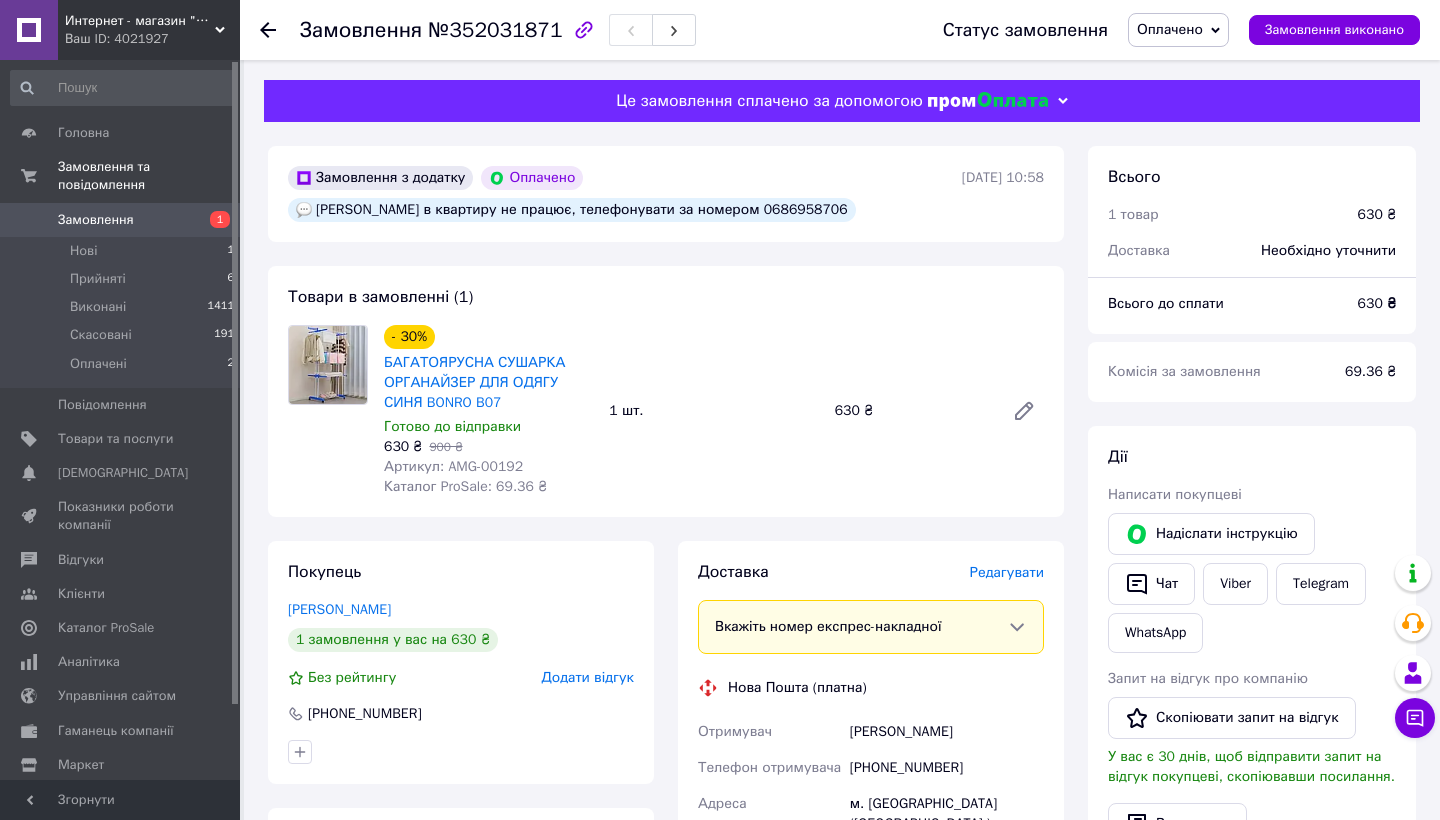 click 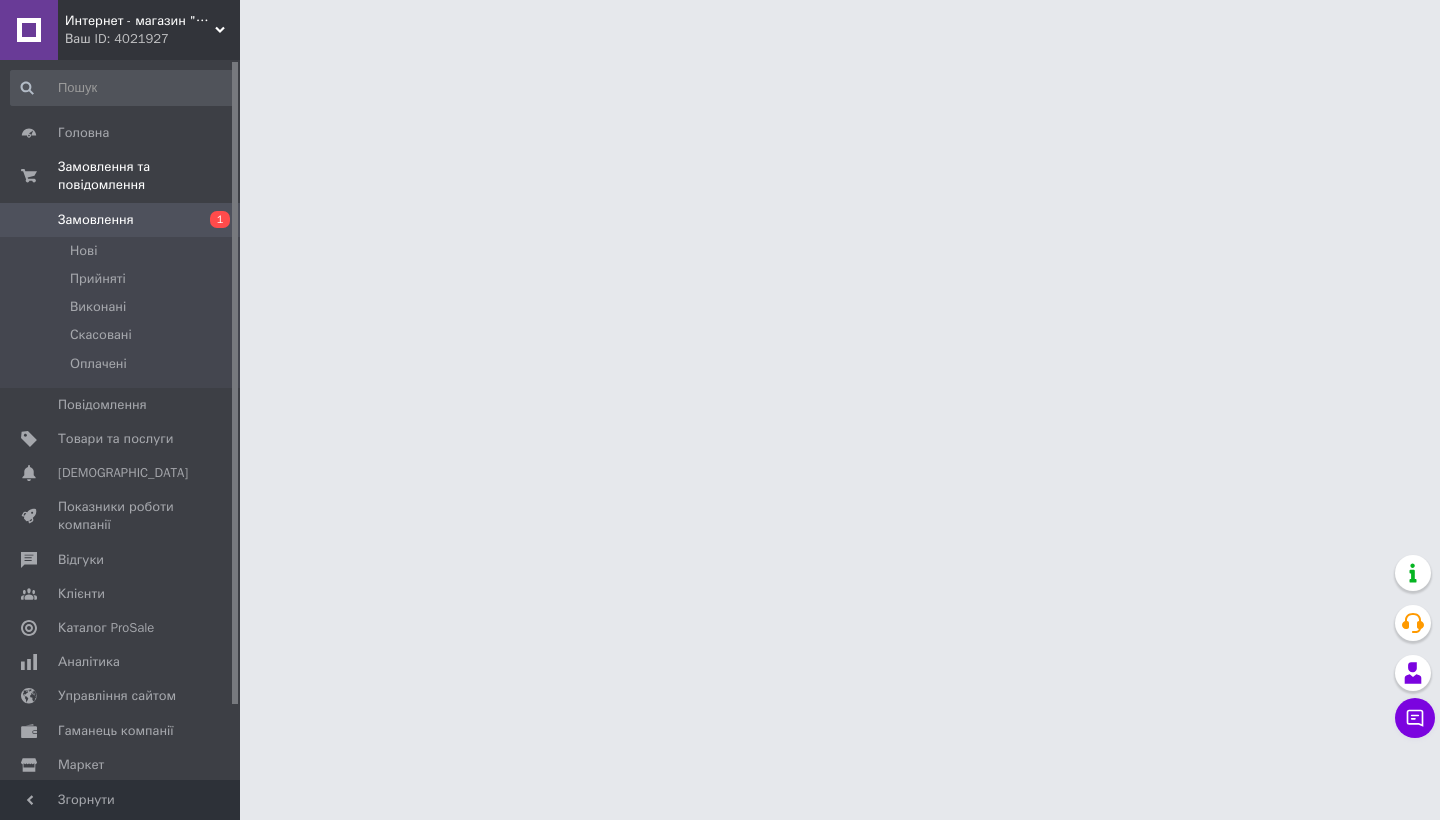 scroll, scrollTop: 0, scrollLeft: 0, axis: both 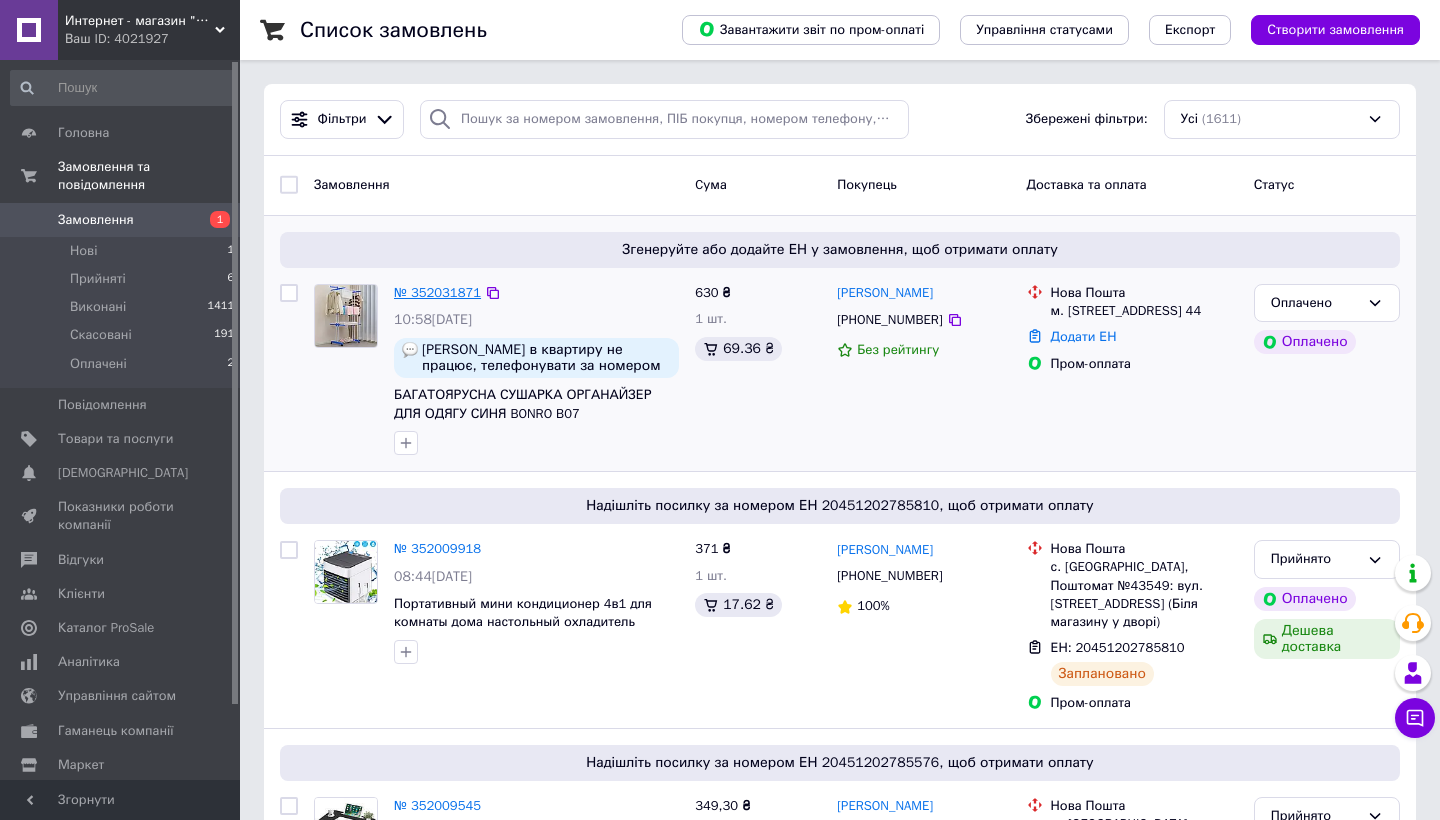 click on "№ 352031871" at bounding box center [437, 292] 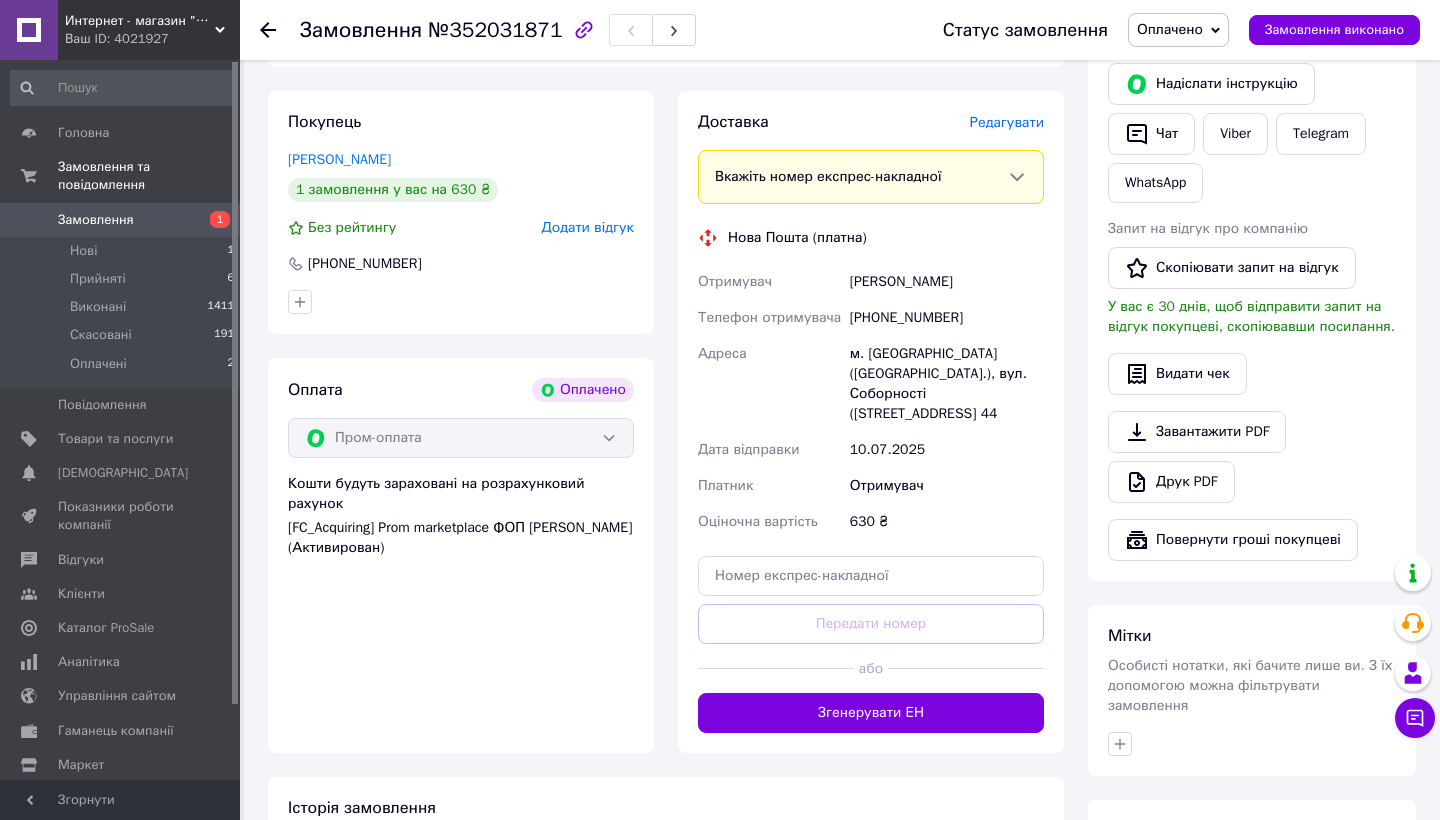 scroll, scrollTop: 449, scrollLeft: 0, axis: vertical 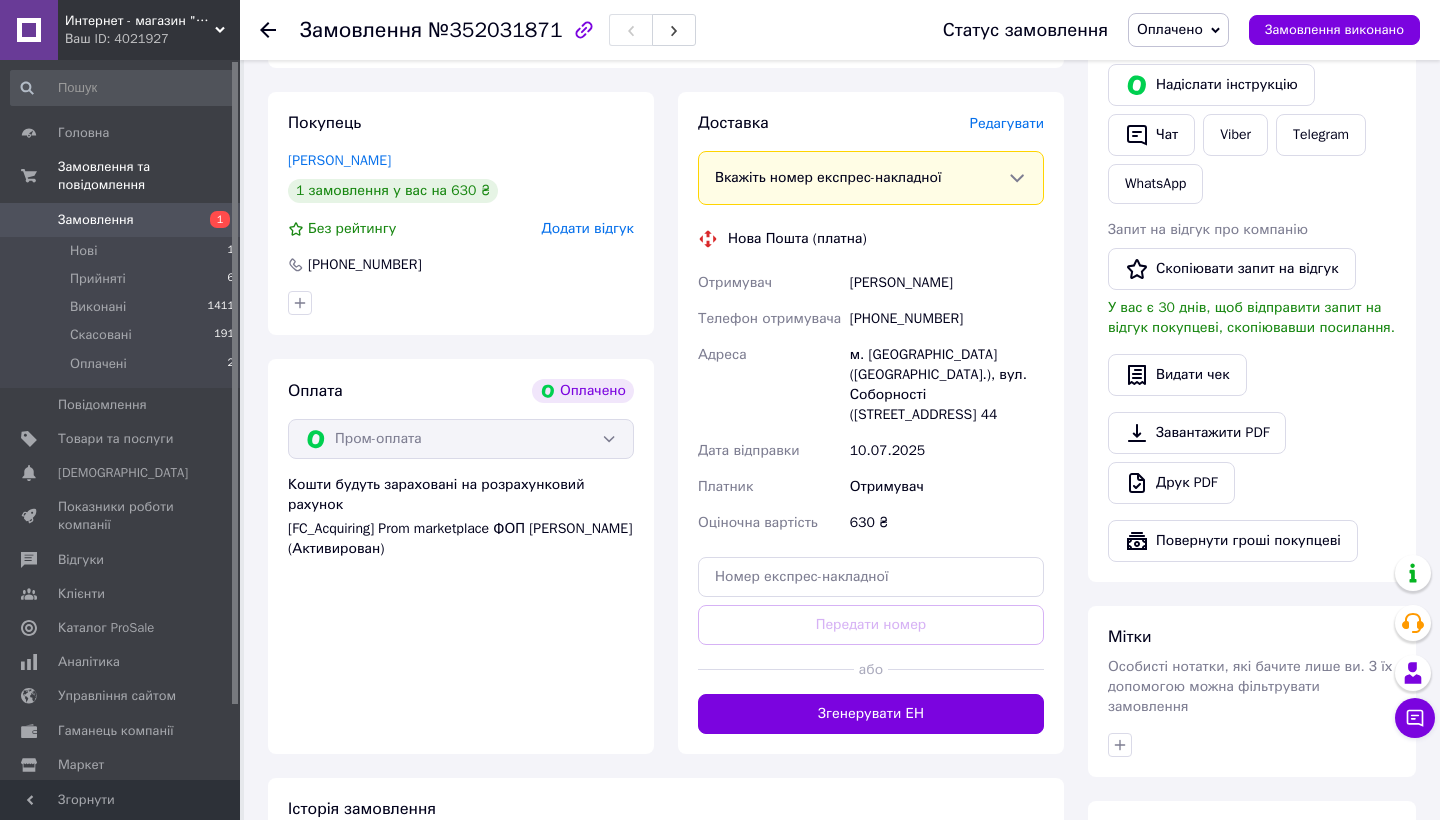 click on "Доставка [PERSON_NAME] Вкажіть номер експрес-накладної Обов'язково введіть номер експрес-накладної,
якщо створювали її не на цій сторінці. У разі,
якщо номер ЕН не буде доданий, ми не зможемо
виплатити гроші за замовлення Мобільний номер покупця (із замовлення) повинен відповідати номеру отримувача за накладною Нова Пошта (платна) Отримувач [PERSON_NAME] О Телефон отримувача [PHONE_NUMBER] [GEOGRAPHIC_DATA] м. [GEOGRAPHIC_DATA] ([GEOGRAPHIC_DATA].), вул. Соборності ([STREET_ADDRESS] 44 Дата відправки [DATE] Платник Отримувач Оціночна вартість 630 ₴ Передати номер або Згенерувати ЕН <" at bounding box center [871, 423] 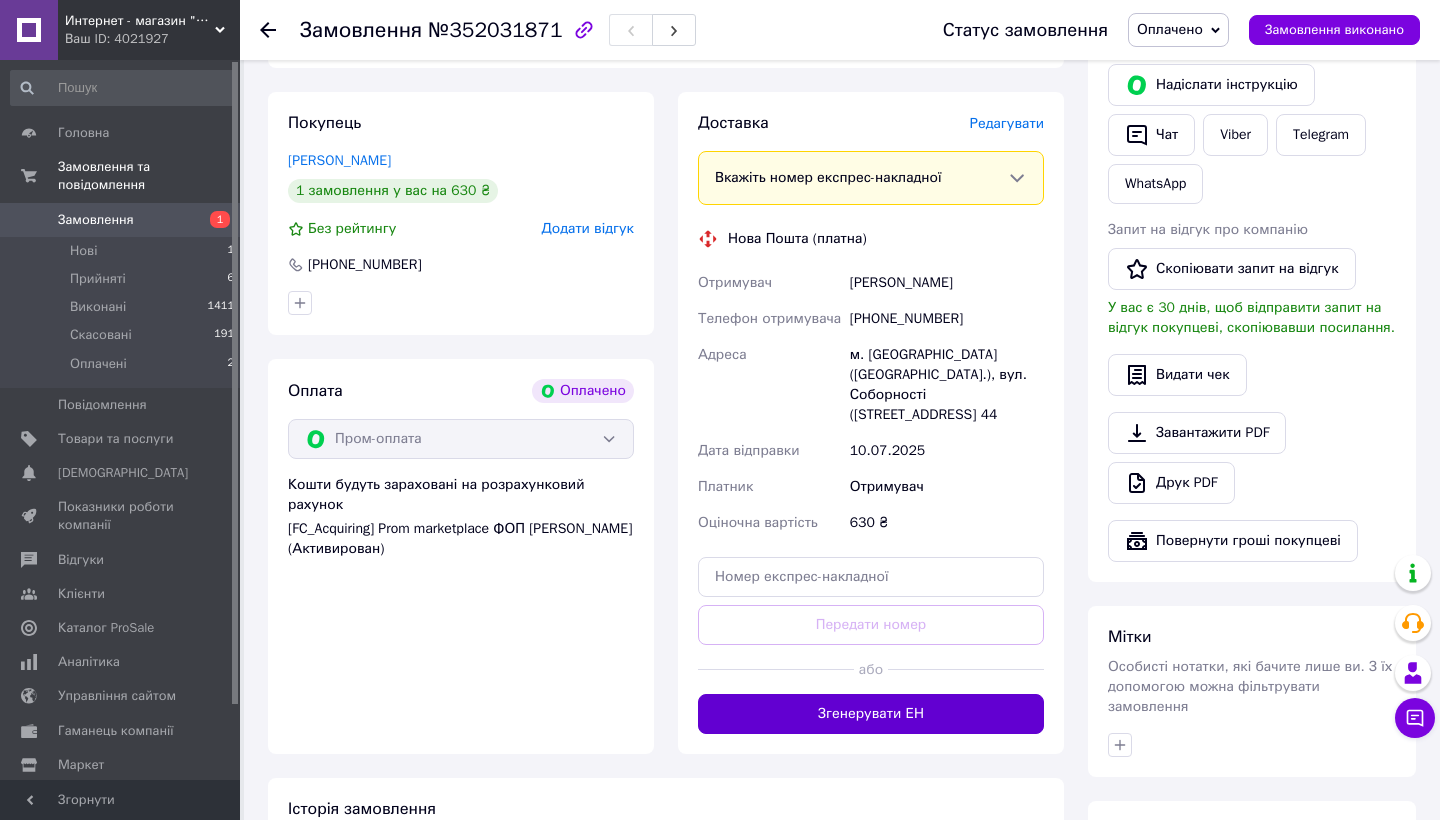 click on "Згенерувати ЕН" at bounding box center [871, 714] 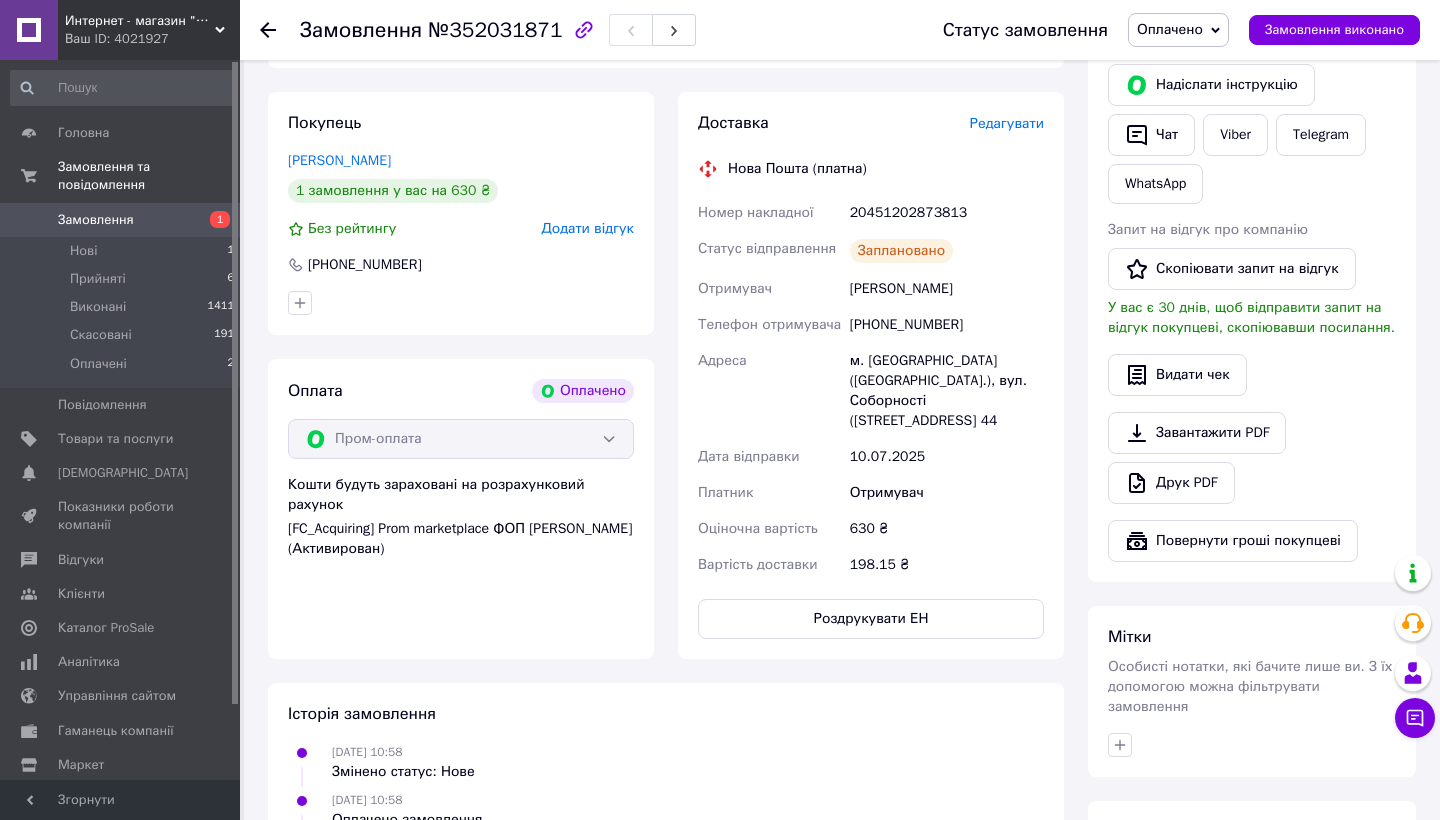 click 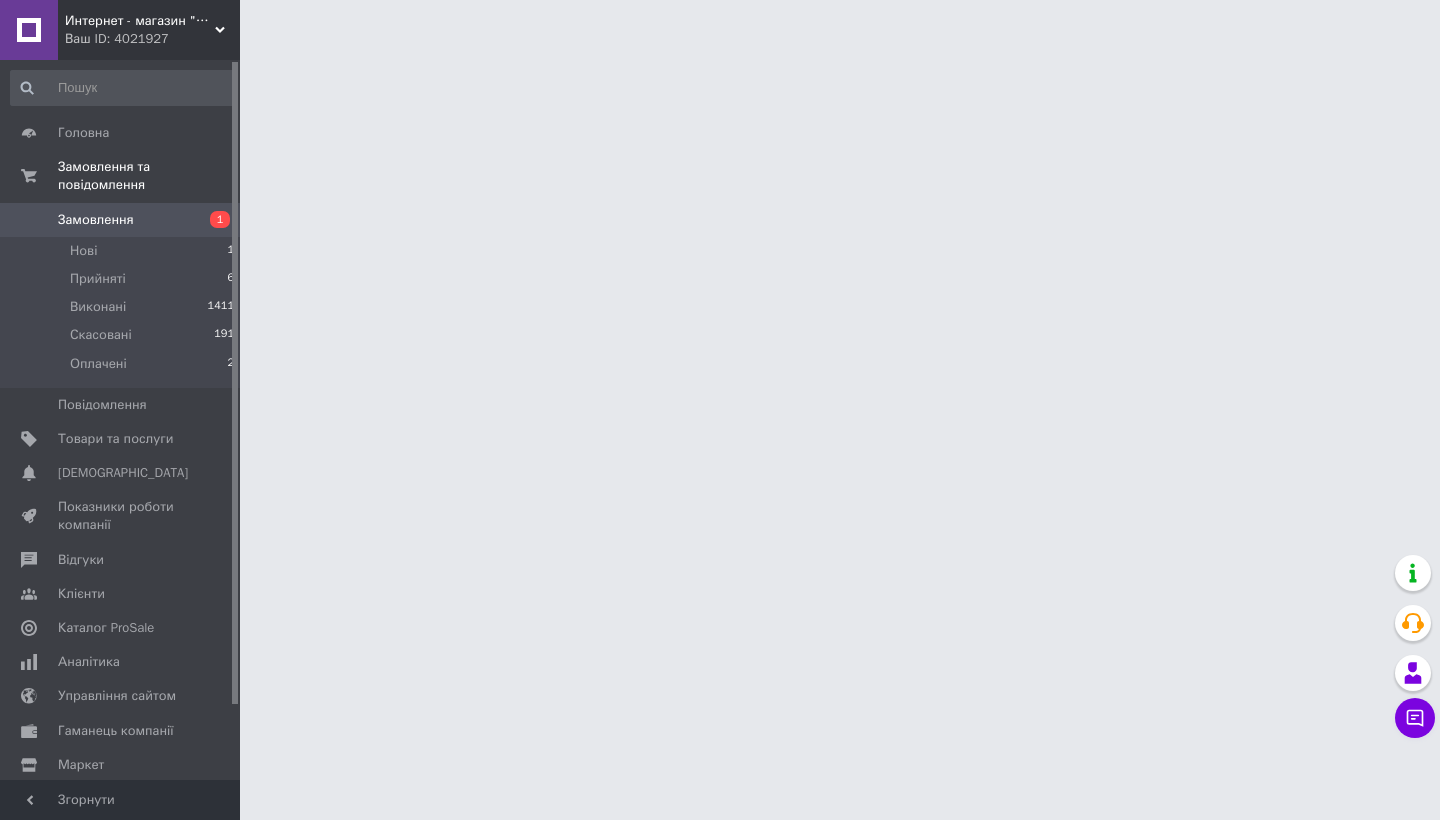 scroll, scrollTop: 0, scrollLeft: 0, axis: both 